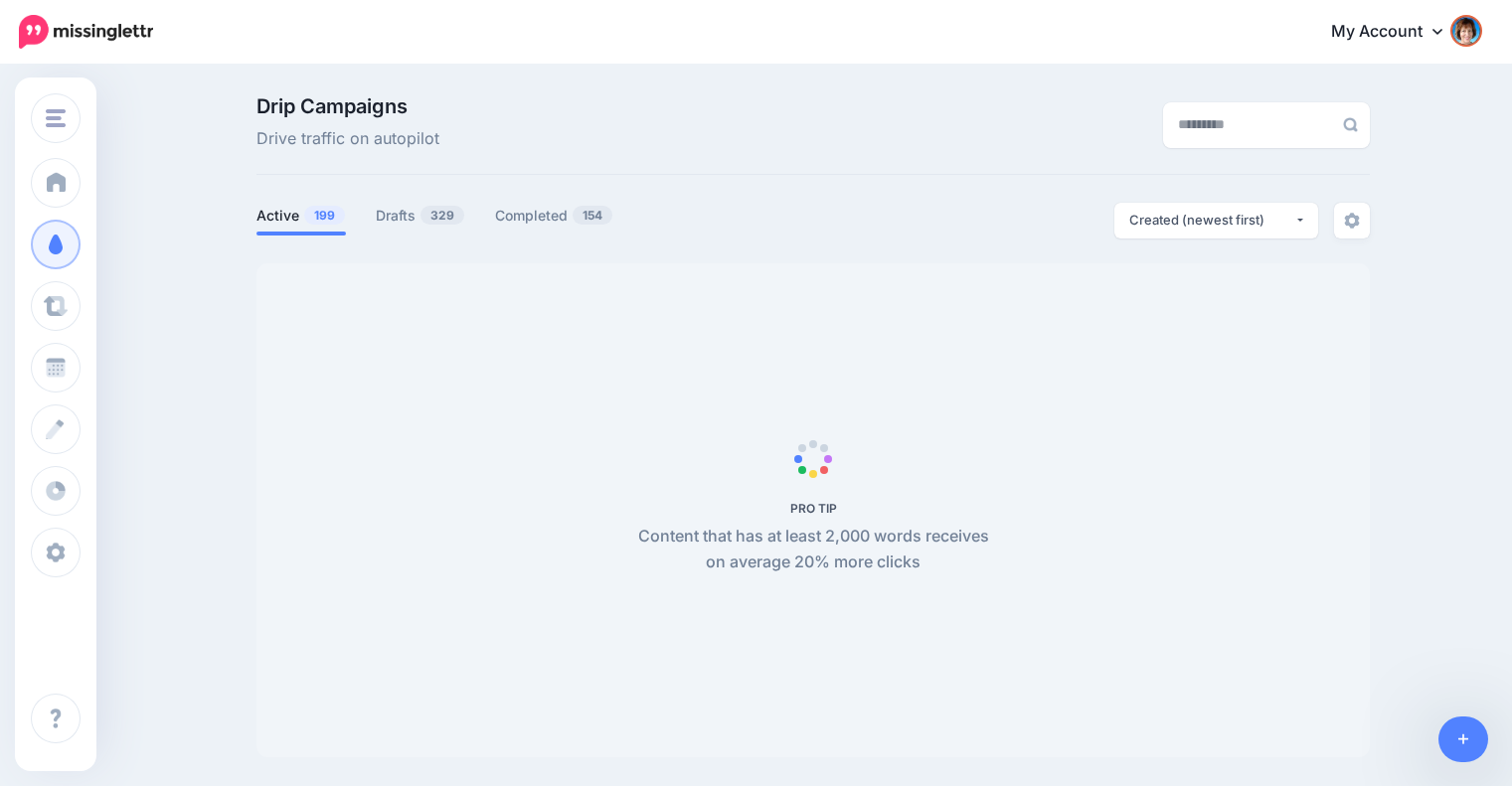 scroll, scrollTop: 0, scrollLeft: 0, axis: both 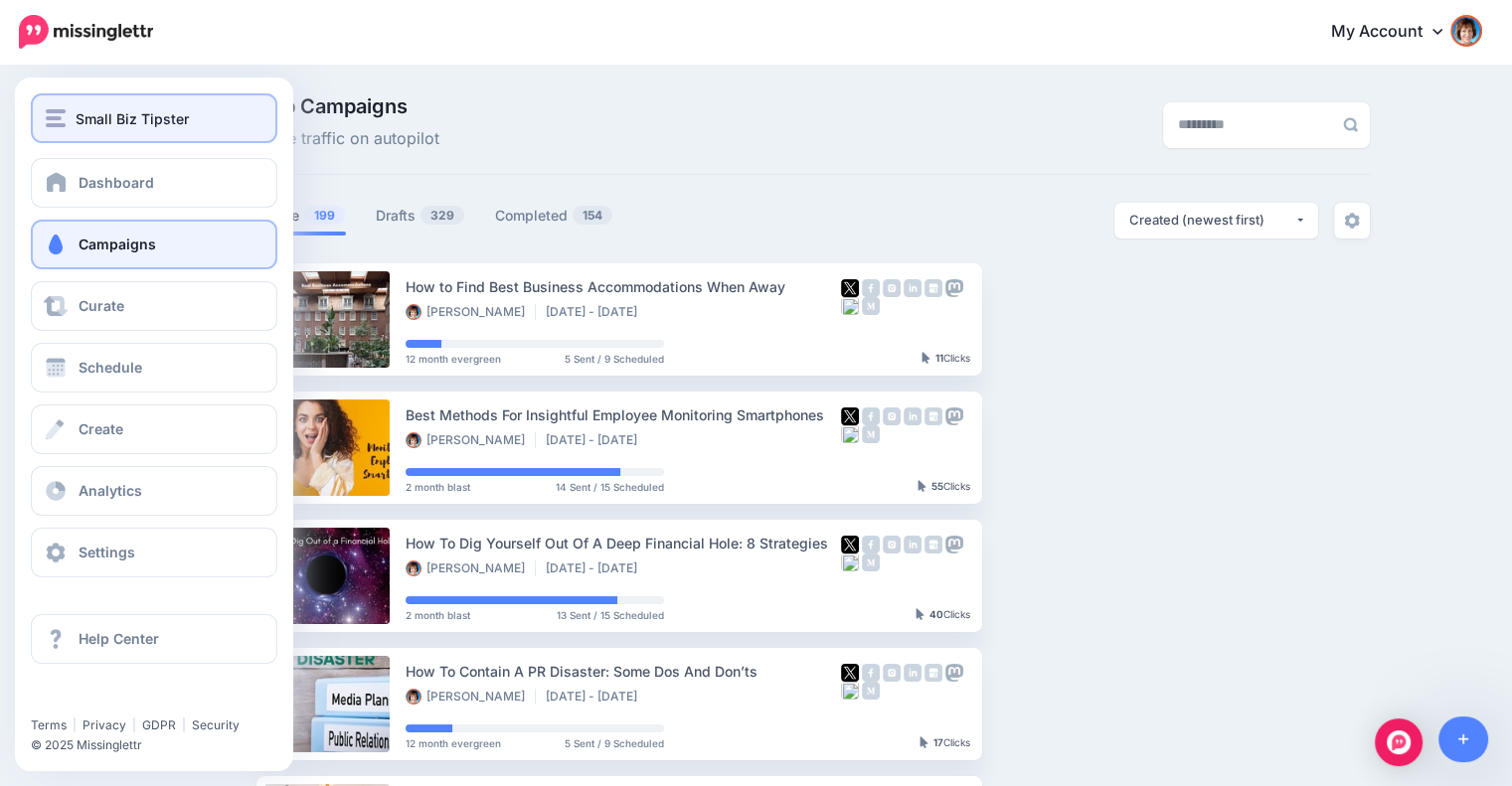 click at bounding box center (56, 118) 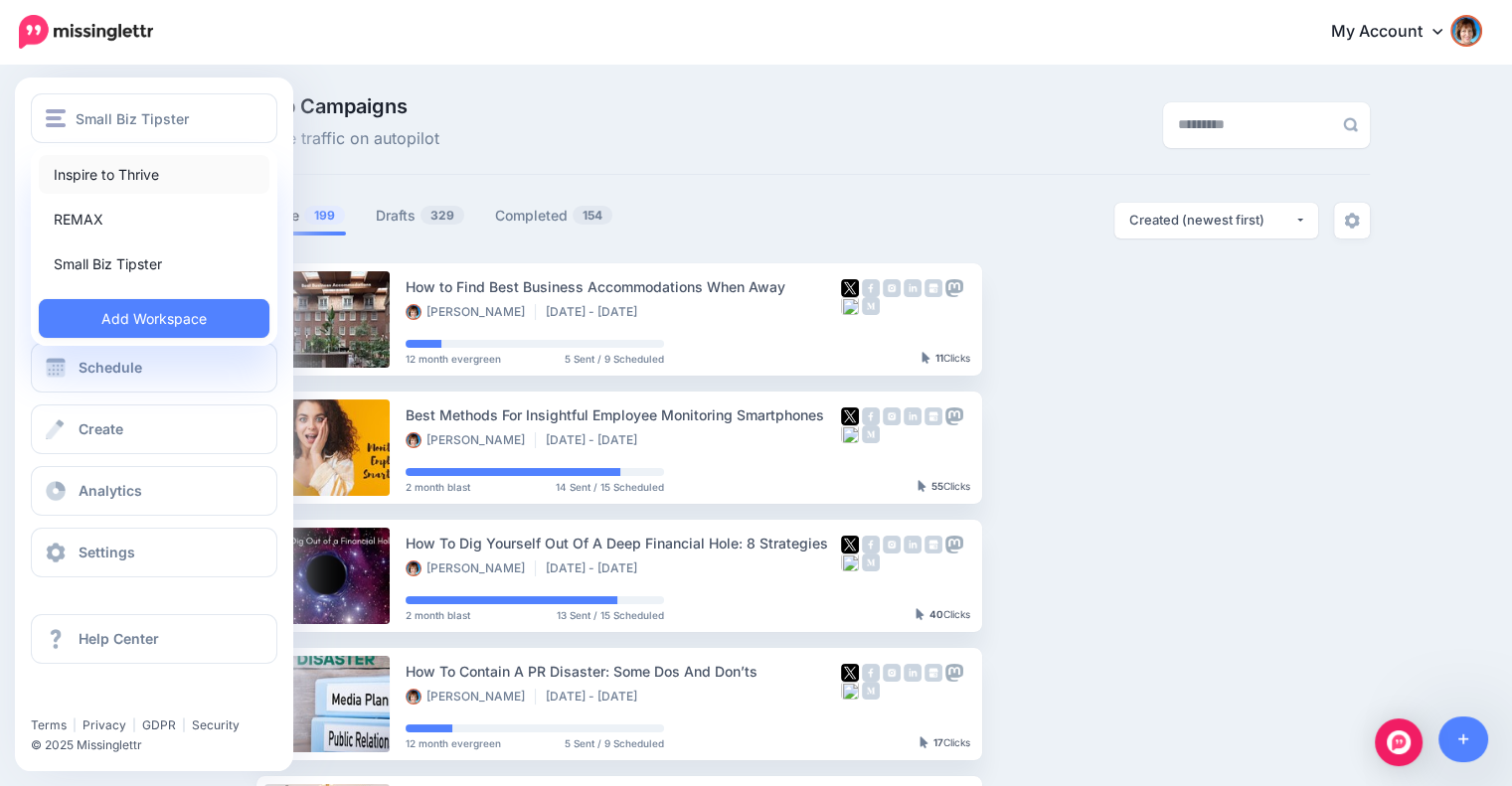 click on "Inspire to Thrive" at bounding box center [154, 174] 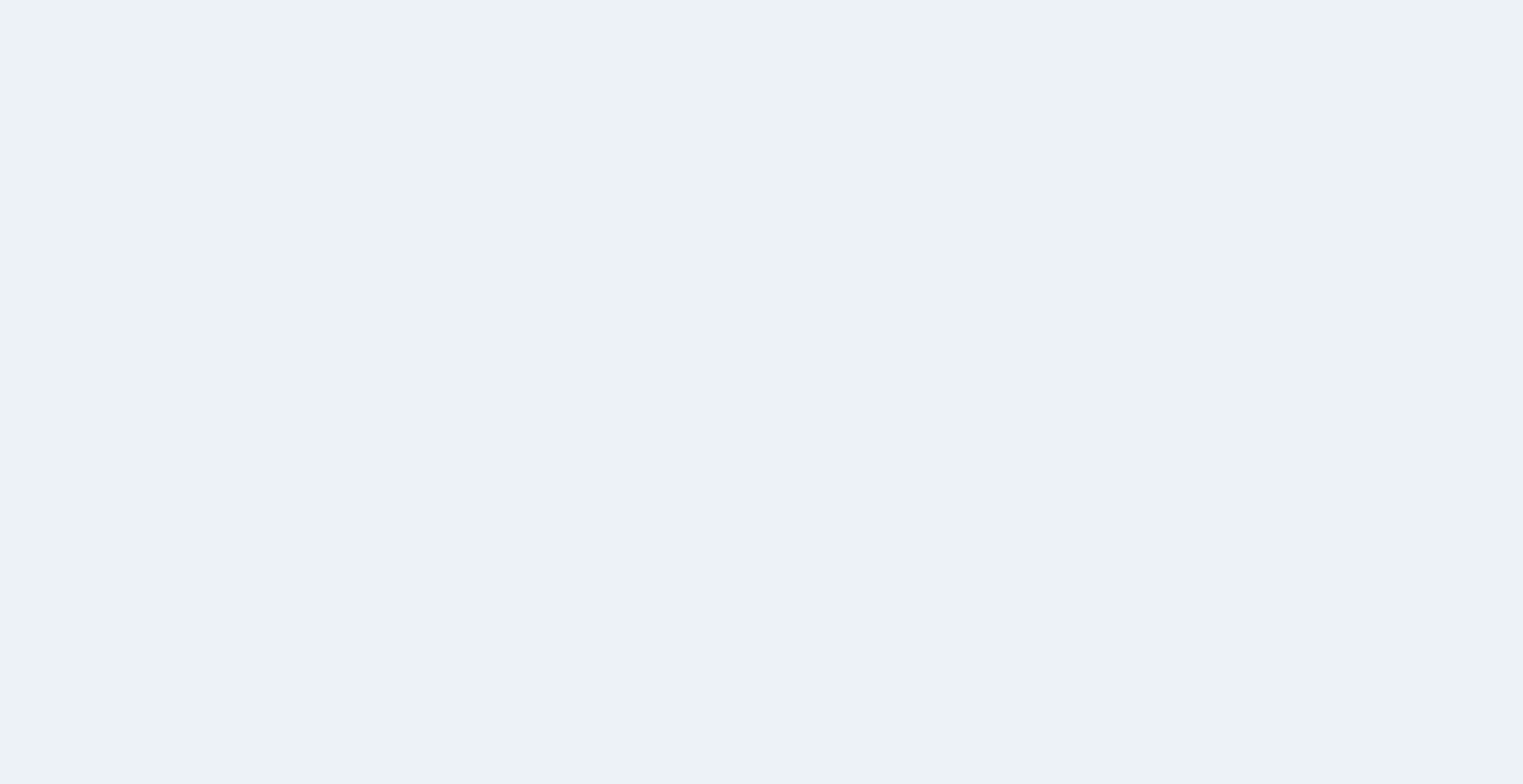 scroll, scrollTop: 0, scrollLeft: 0, axis: both 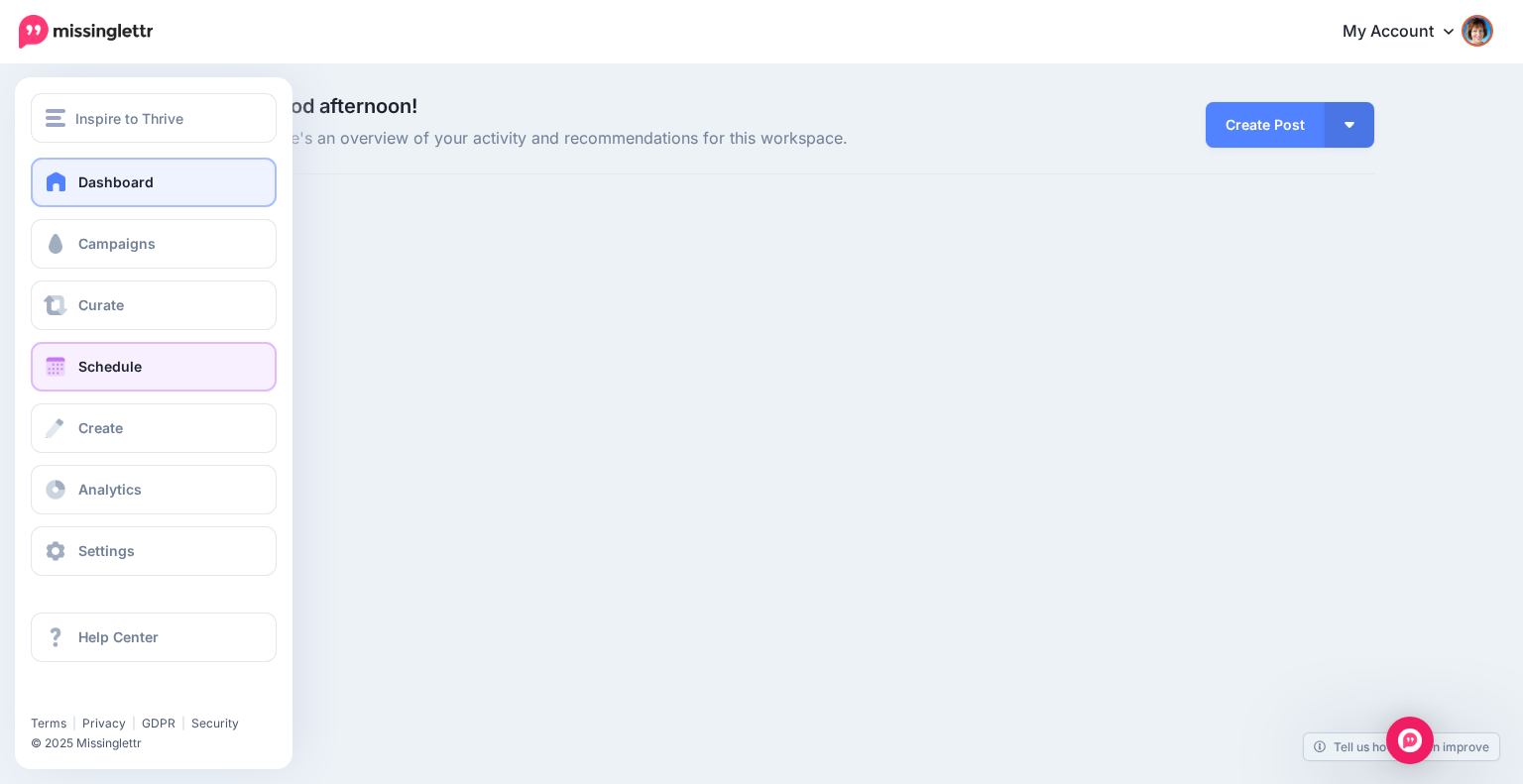 click on "Schedule" at bounding box center [154, 367] 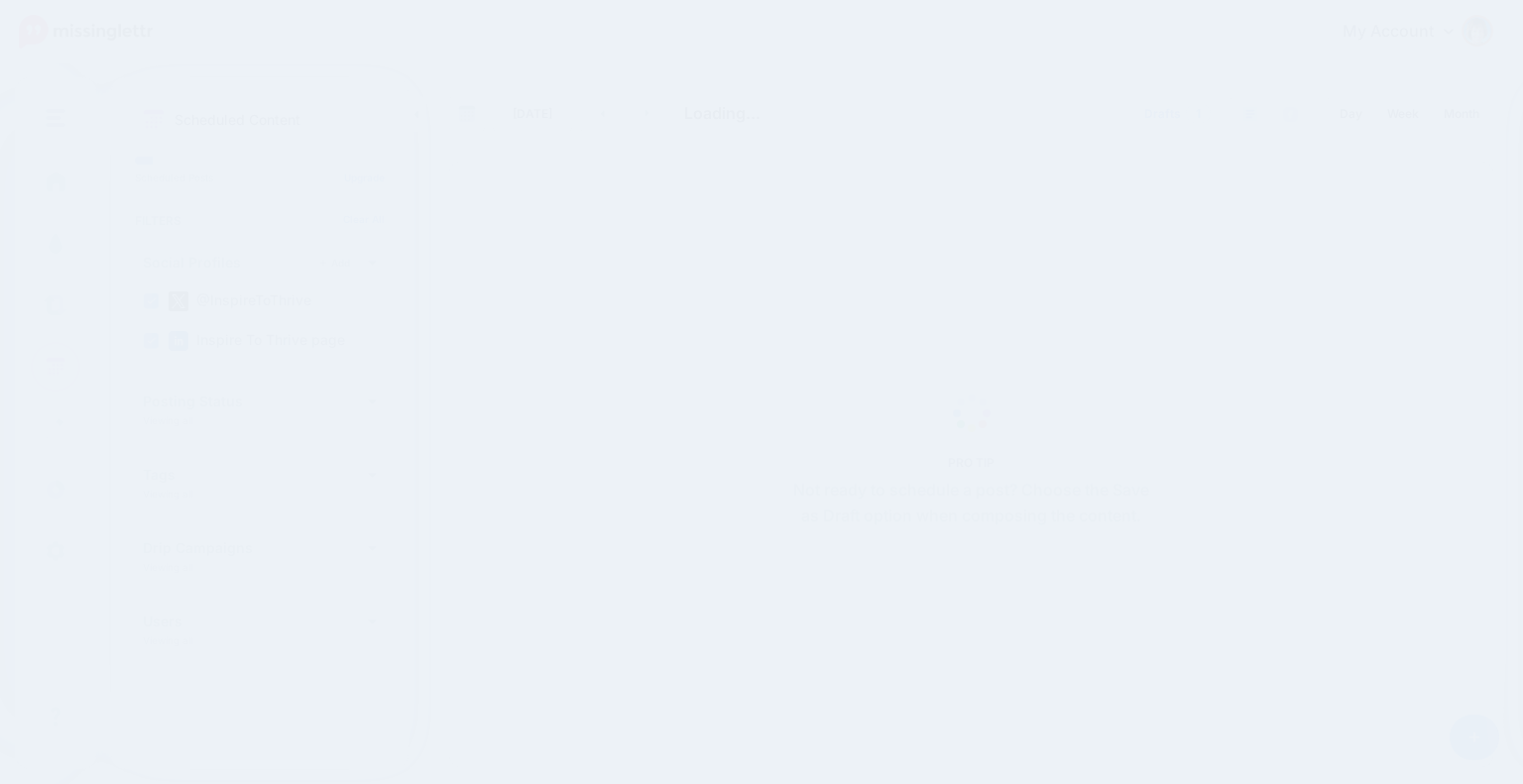 scroll, scrollTop: 0, scrollLeft: 0, axis: both 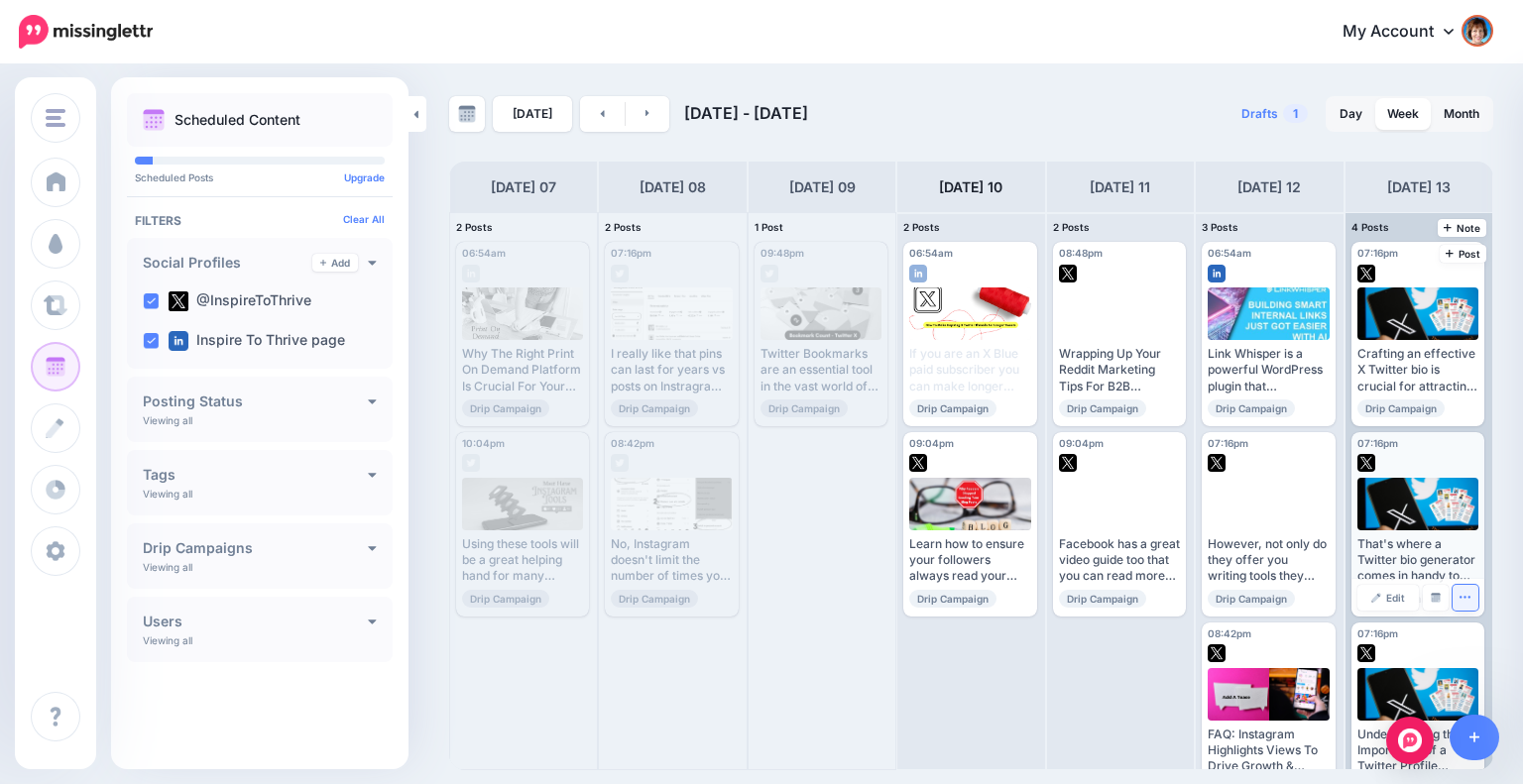 click 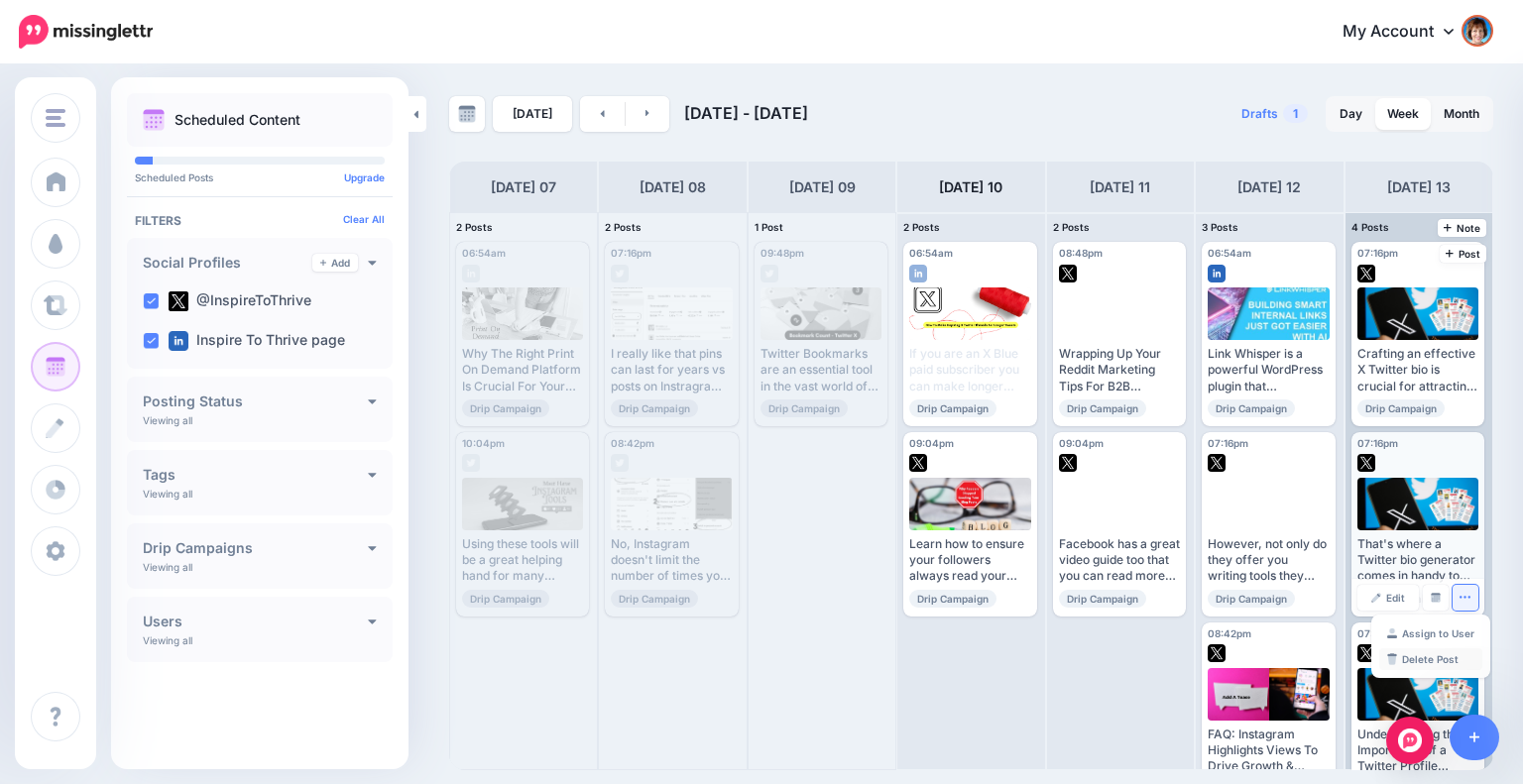 click on "Delete Post" at bounding box center (1431, 659) 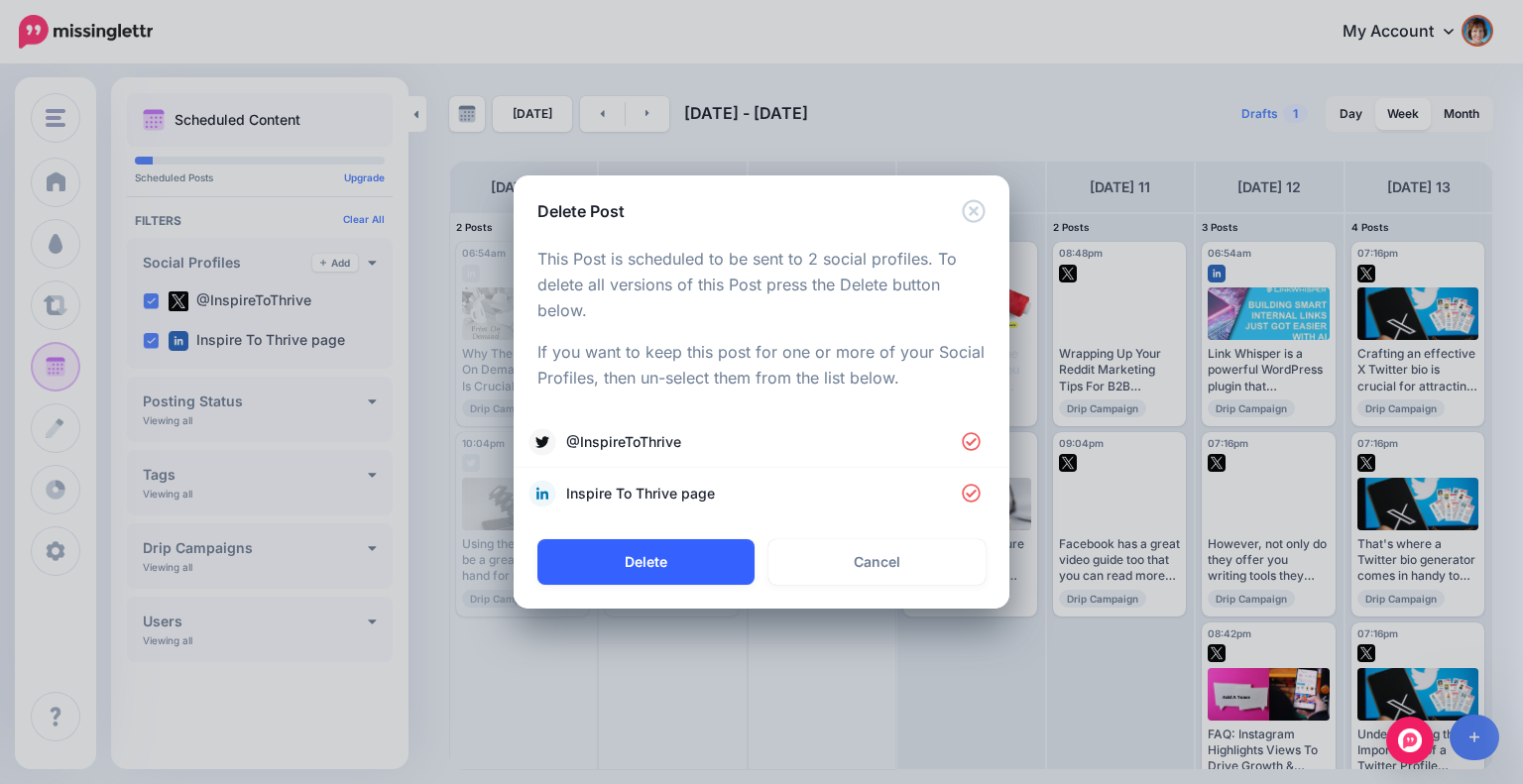 click on "Delete" at bounding box center [645, 562] 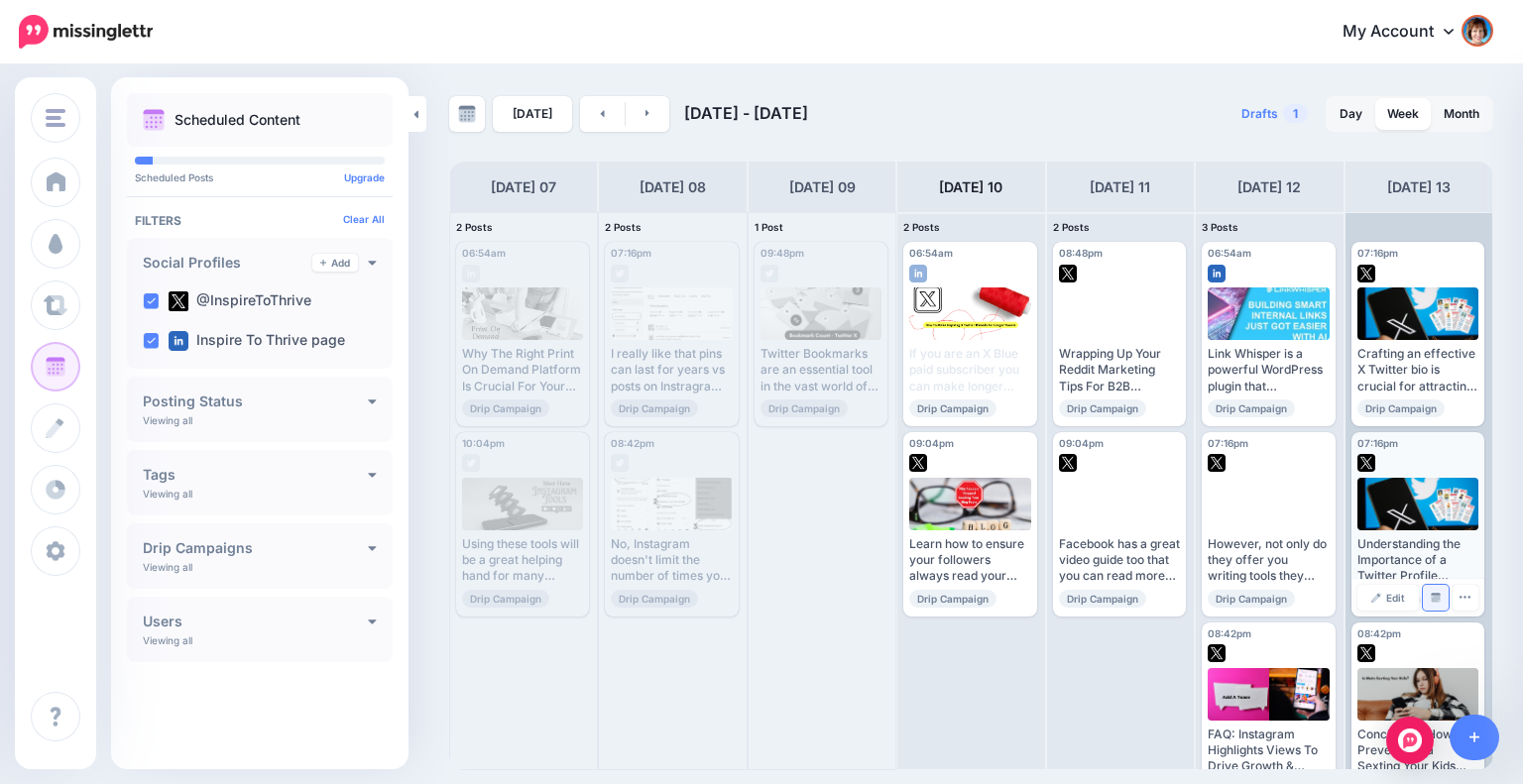 scroll, scrollTop: 48, scrollLeft: 0, axis: vertical 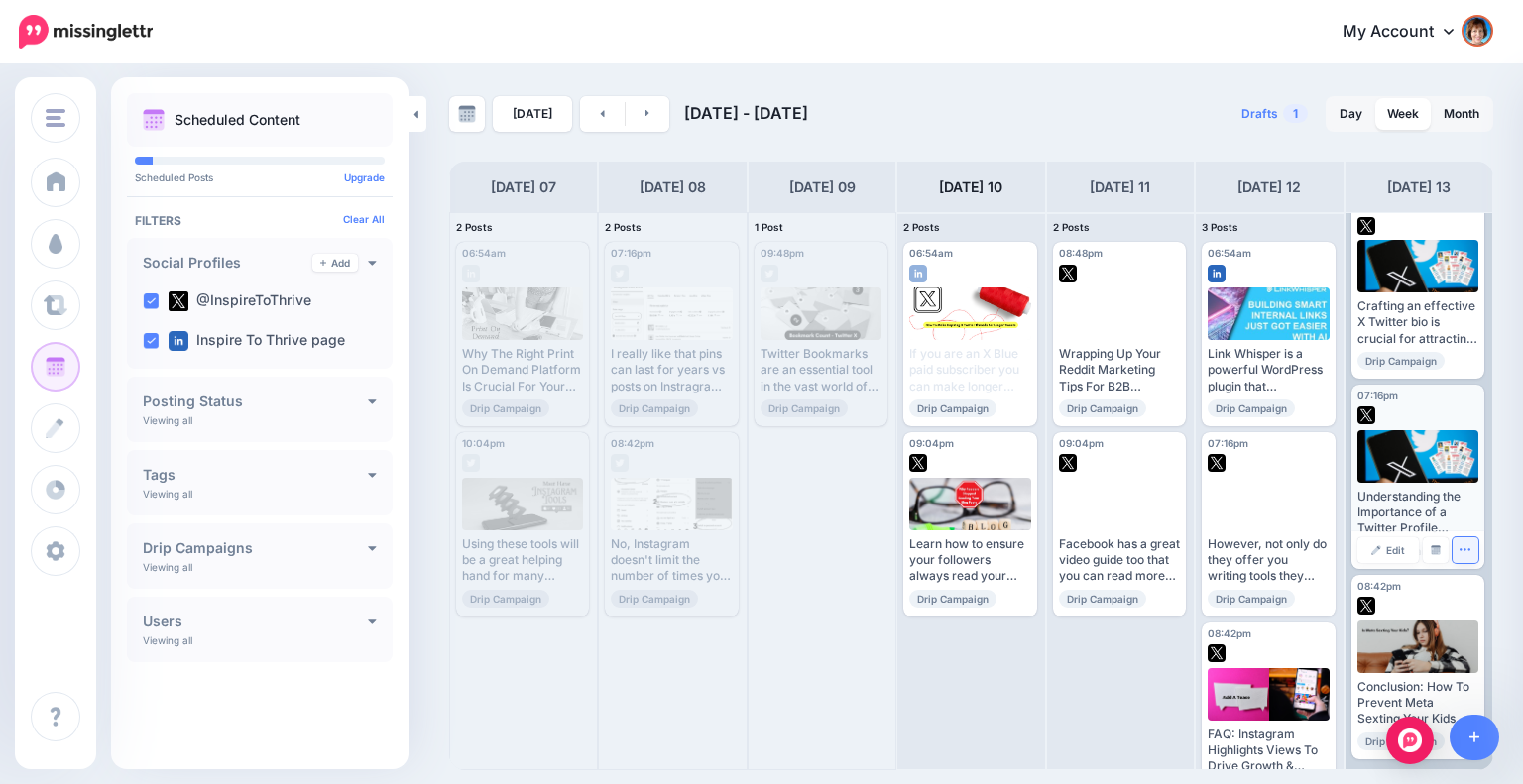 click at bounding box center [1465, 550] 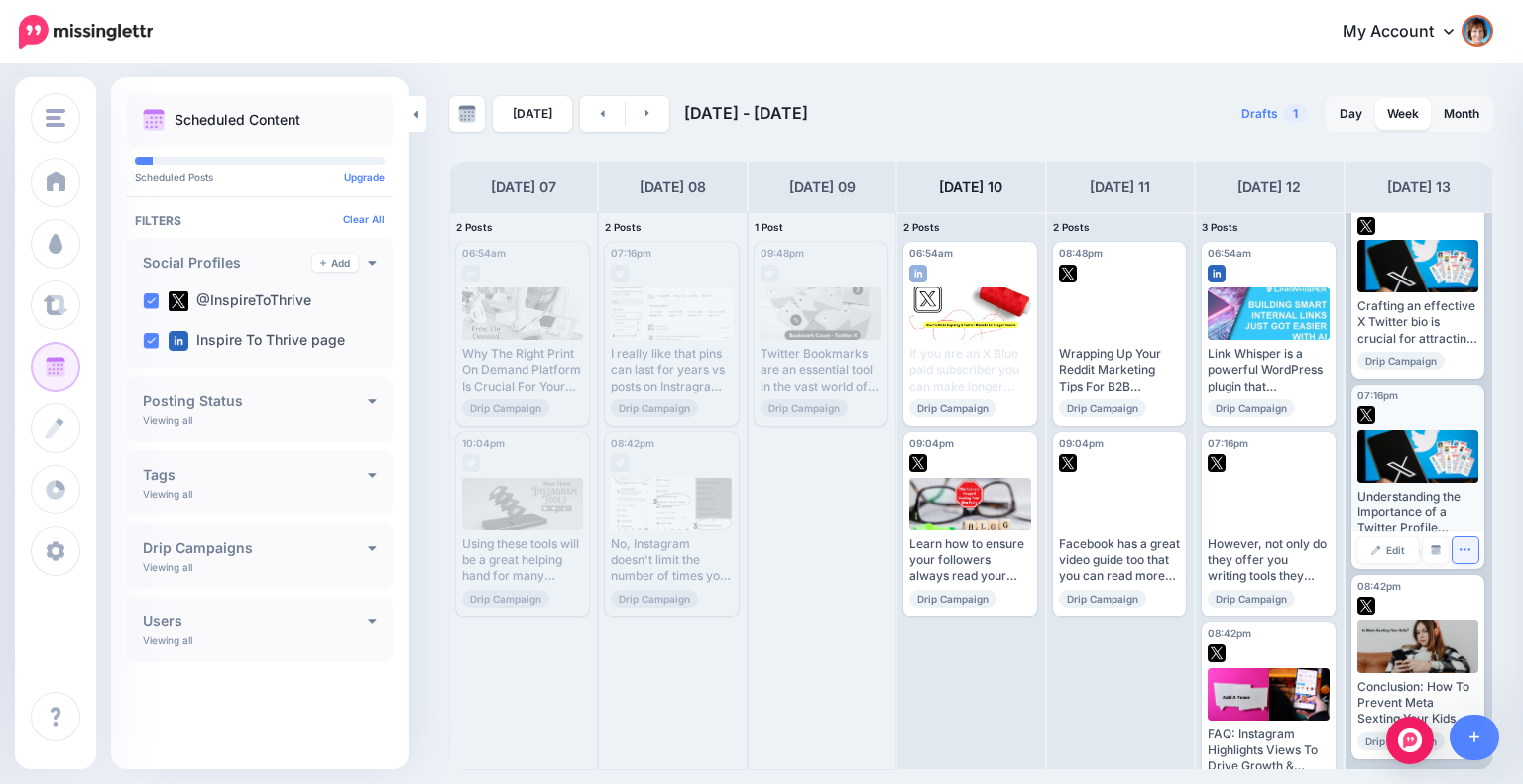 click 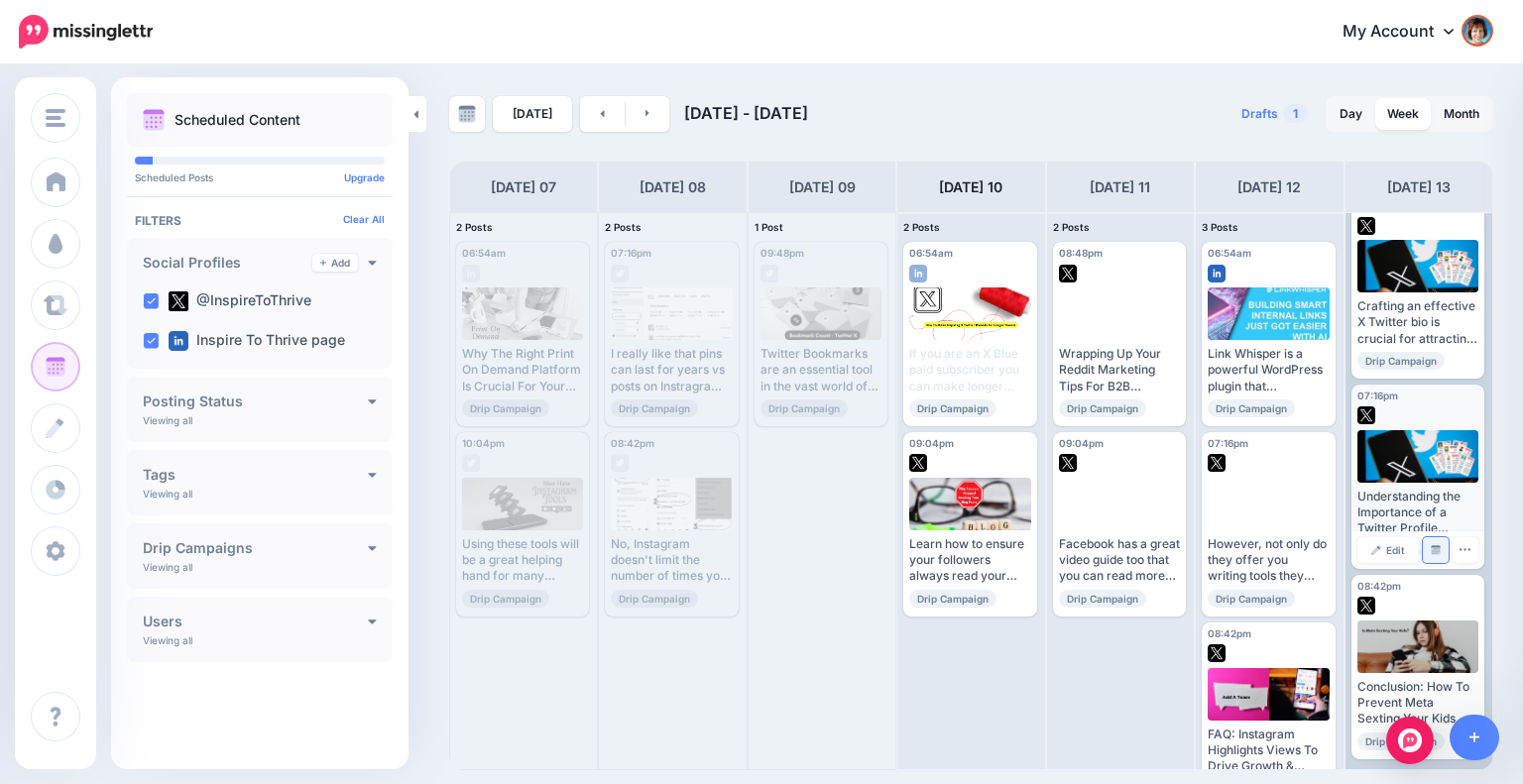 click at bounding box center [1436, 550] 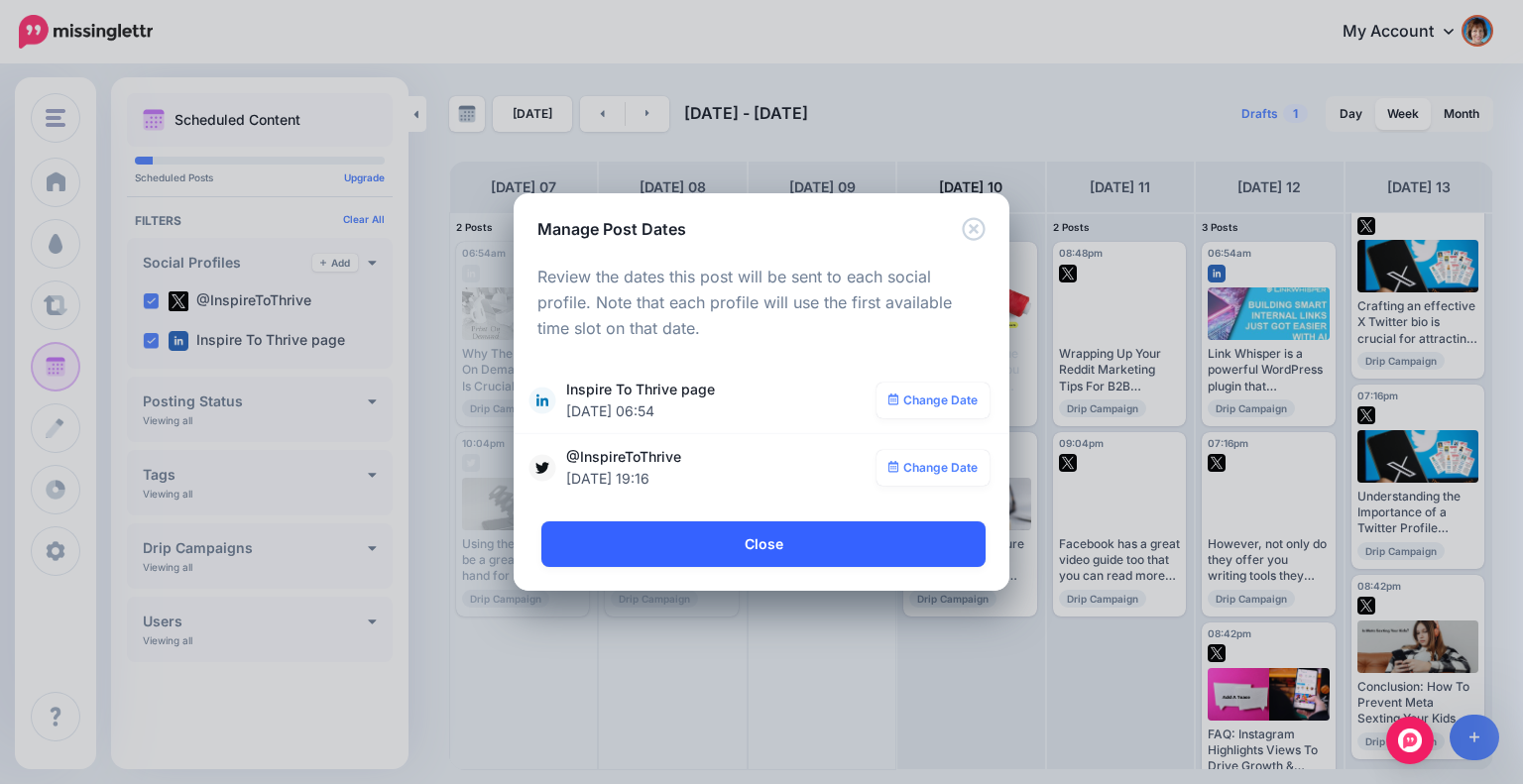 click on "Close" at bounding box center (763, 544) 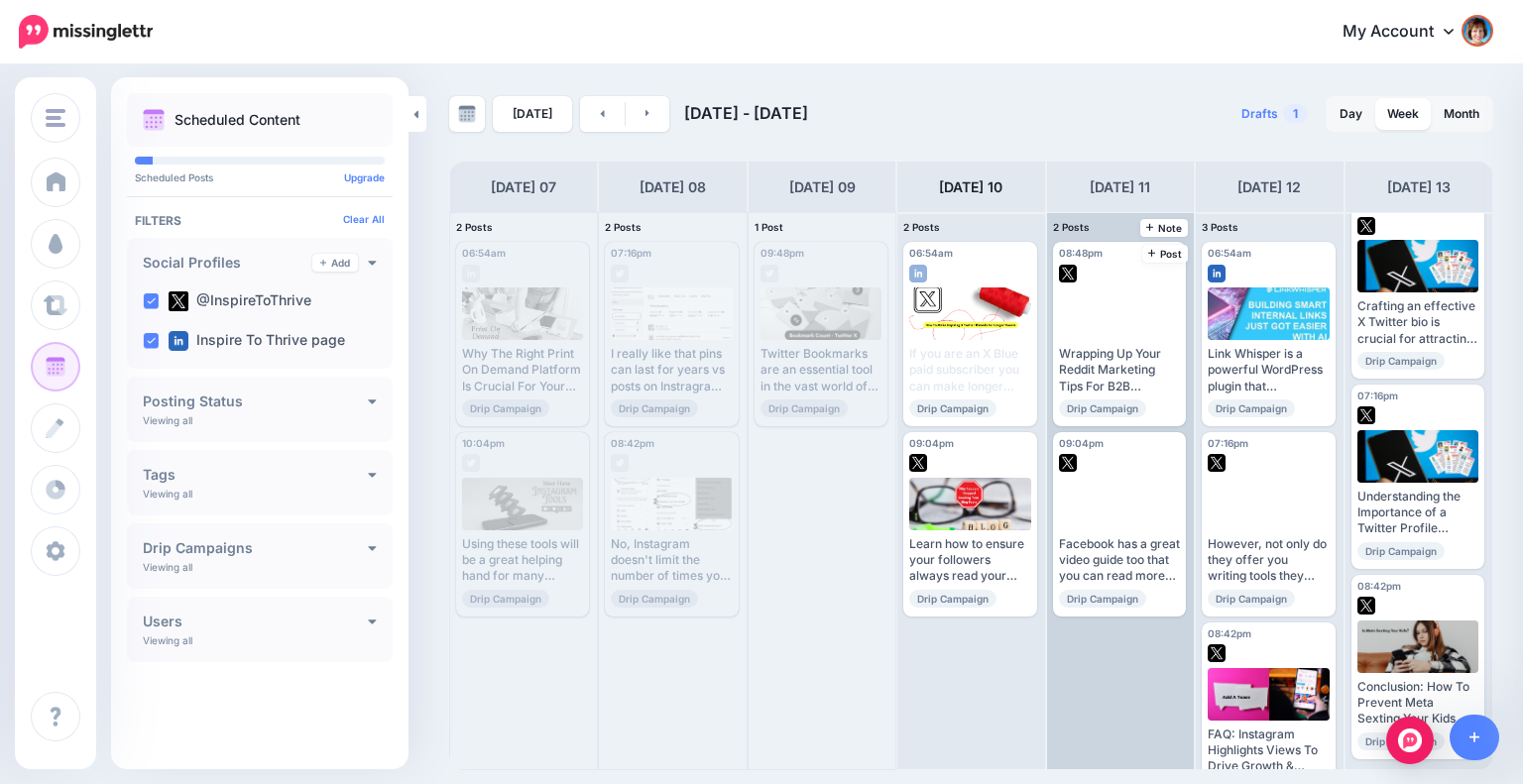 scroll, scrollTop: 0, scrollLeft: 0, axis: both 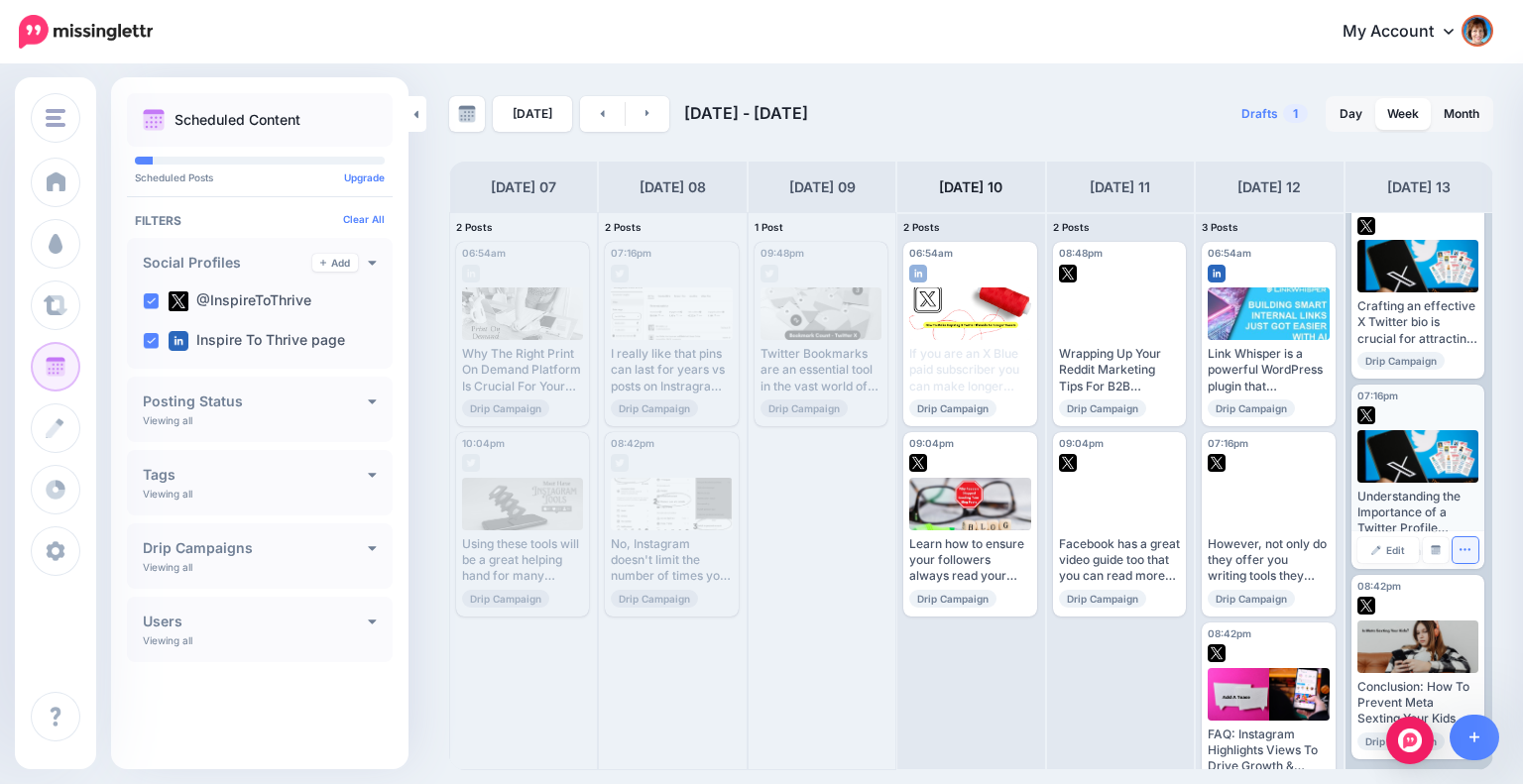 click 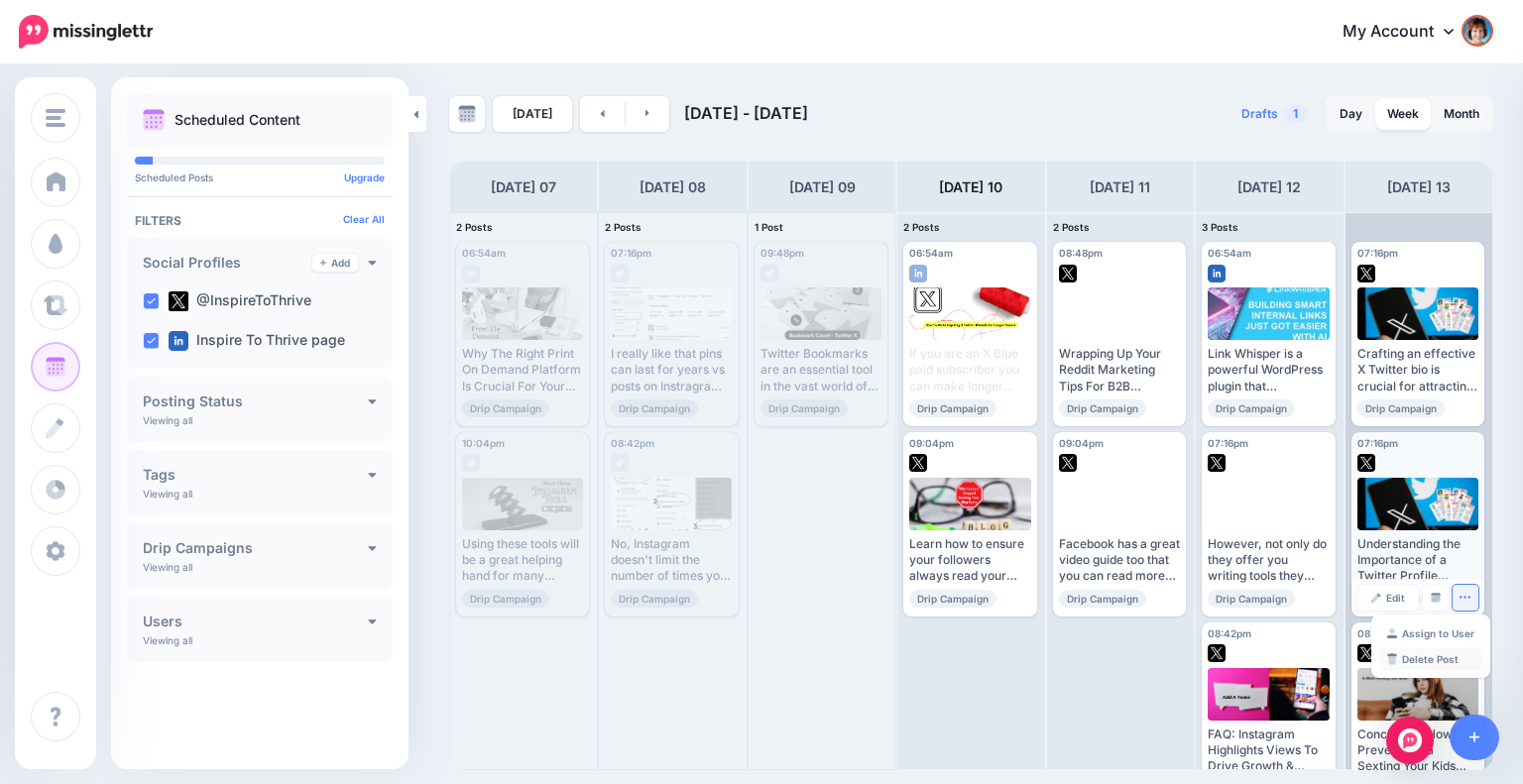 click at bounding box center (1418, 694) 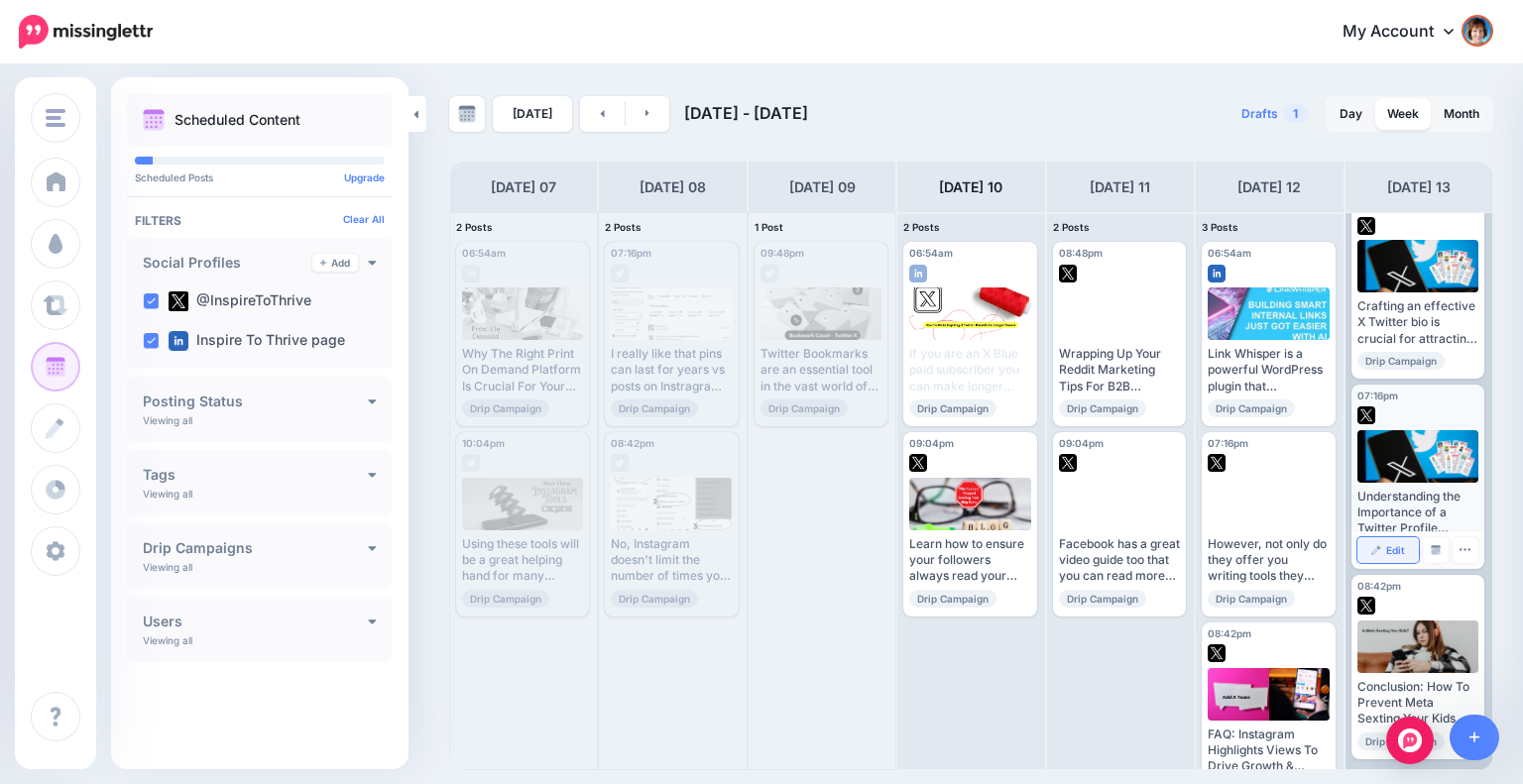 click on "Edit" at bounding box center [1388, 550] 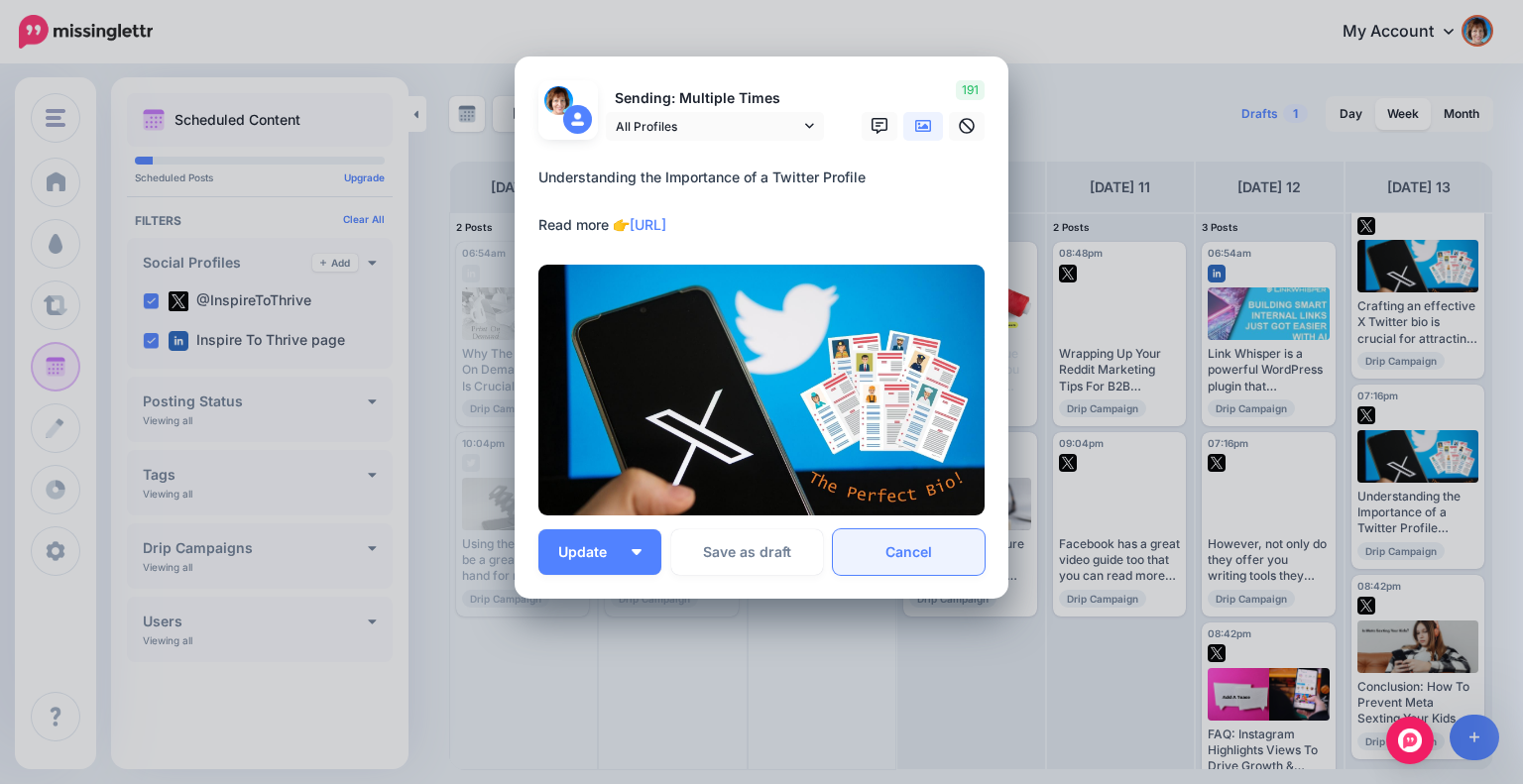 scroll, scrollTop: 93, scrollLeft: 0, axis: vertical 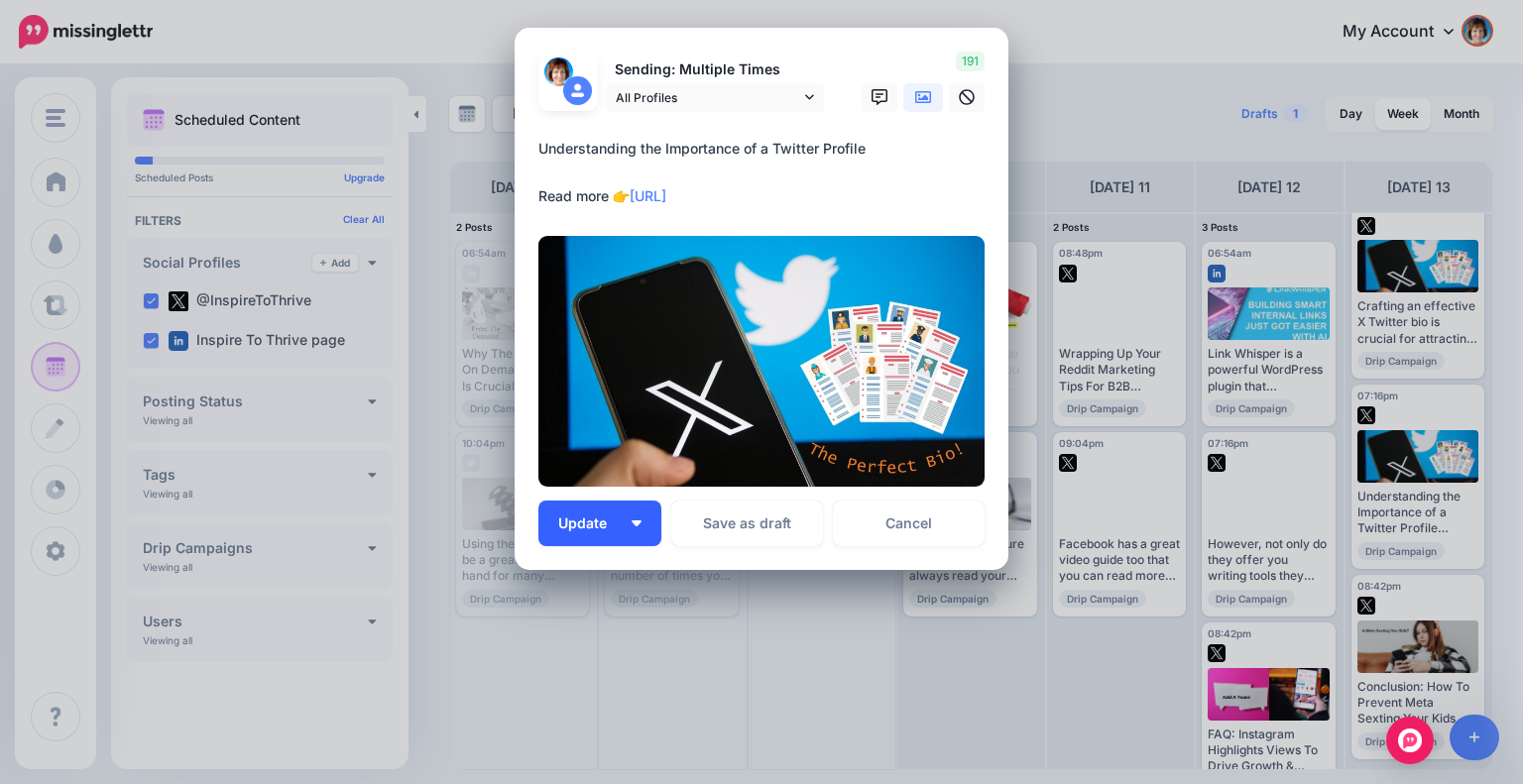 click on "Update" at bounding box center (600, 523) 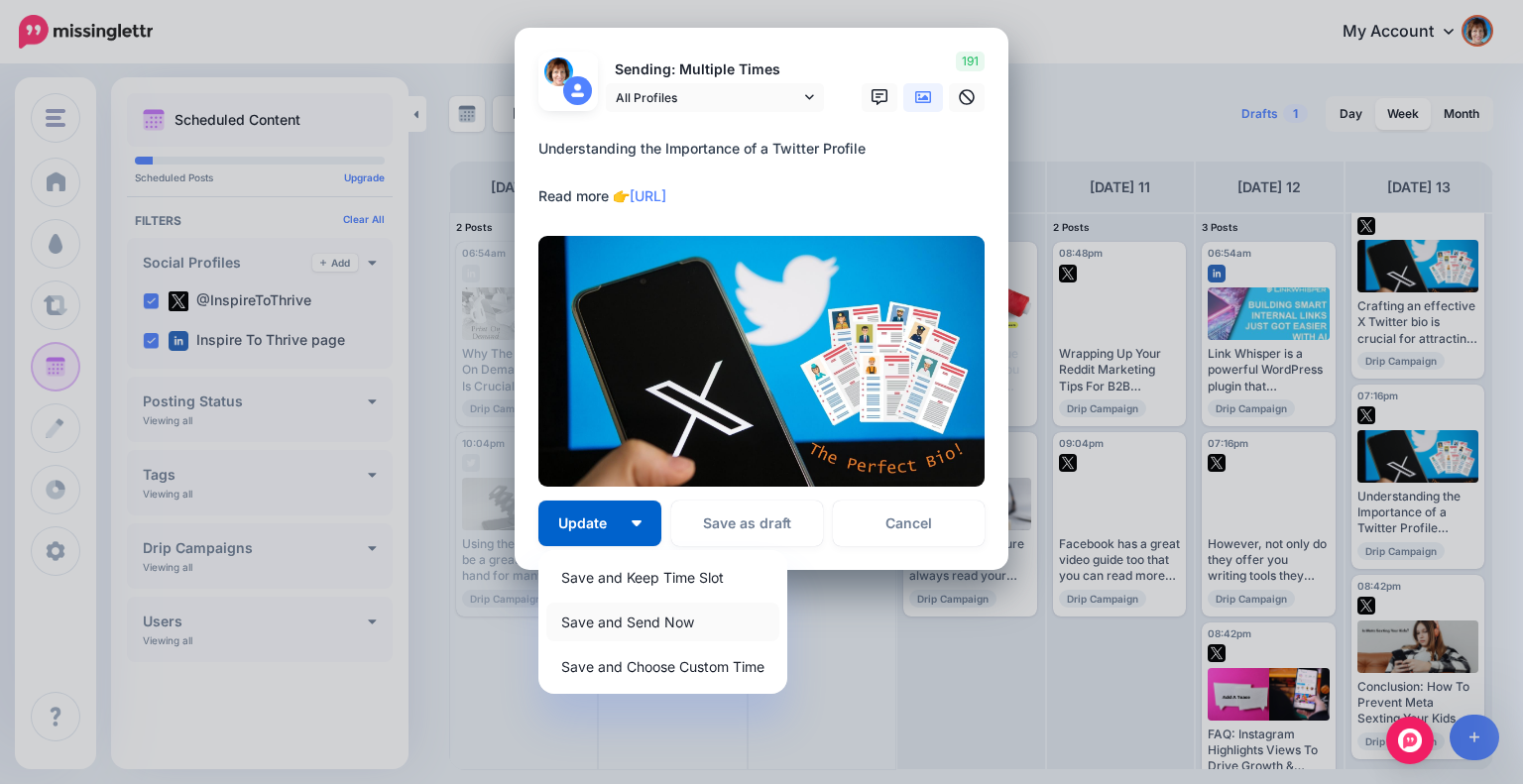 click on "Save and Send Now" at bounding box center (662, 621) 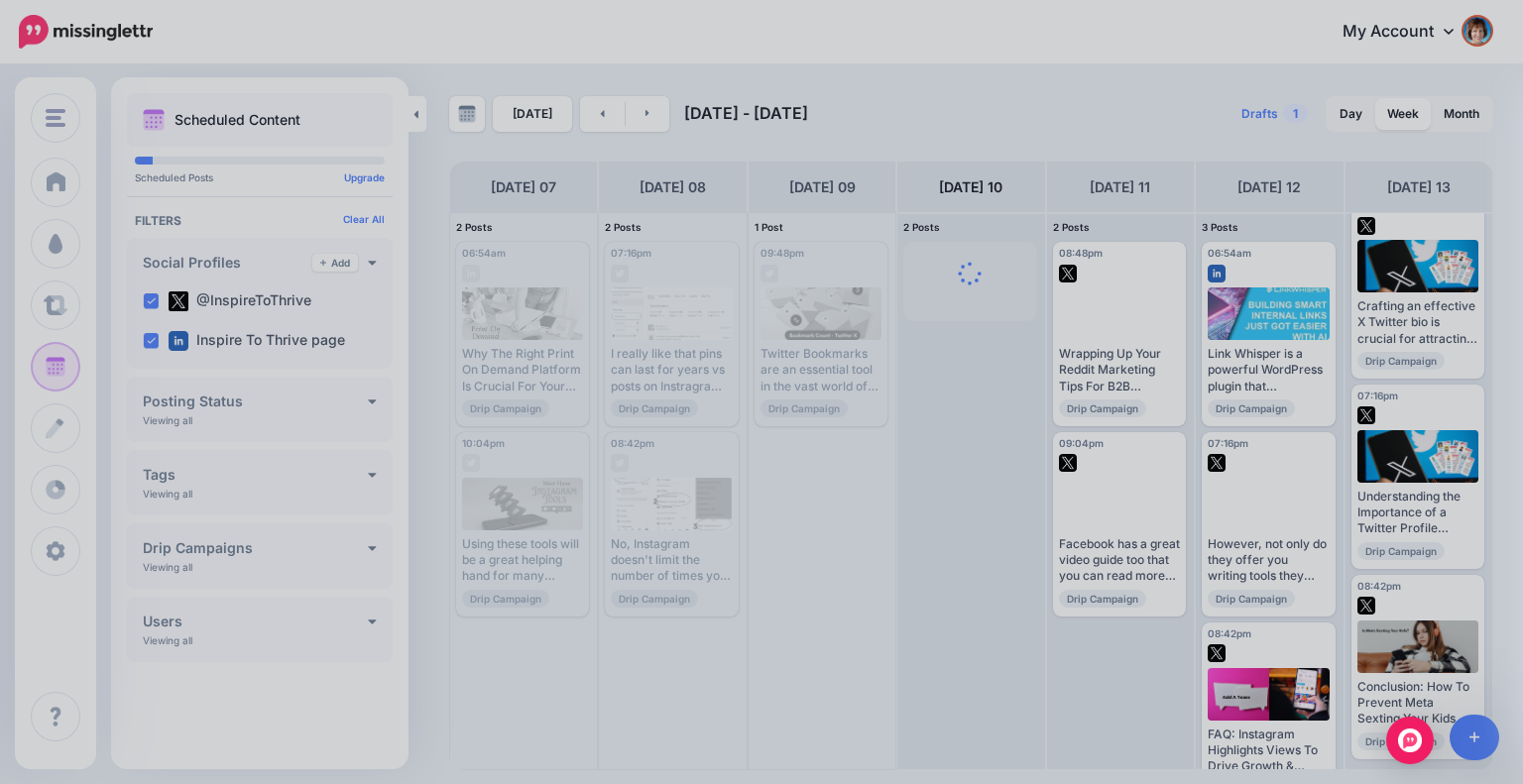 scroll, scrollTop: 0, scrollLeft: 0, axis: both 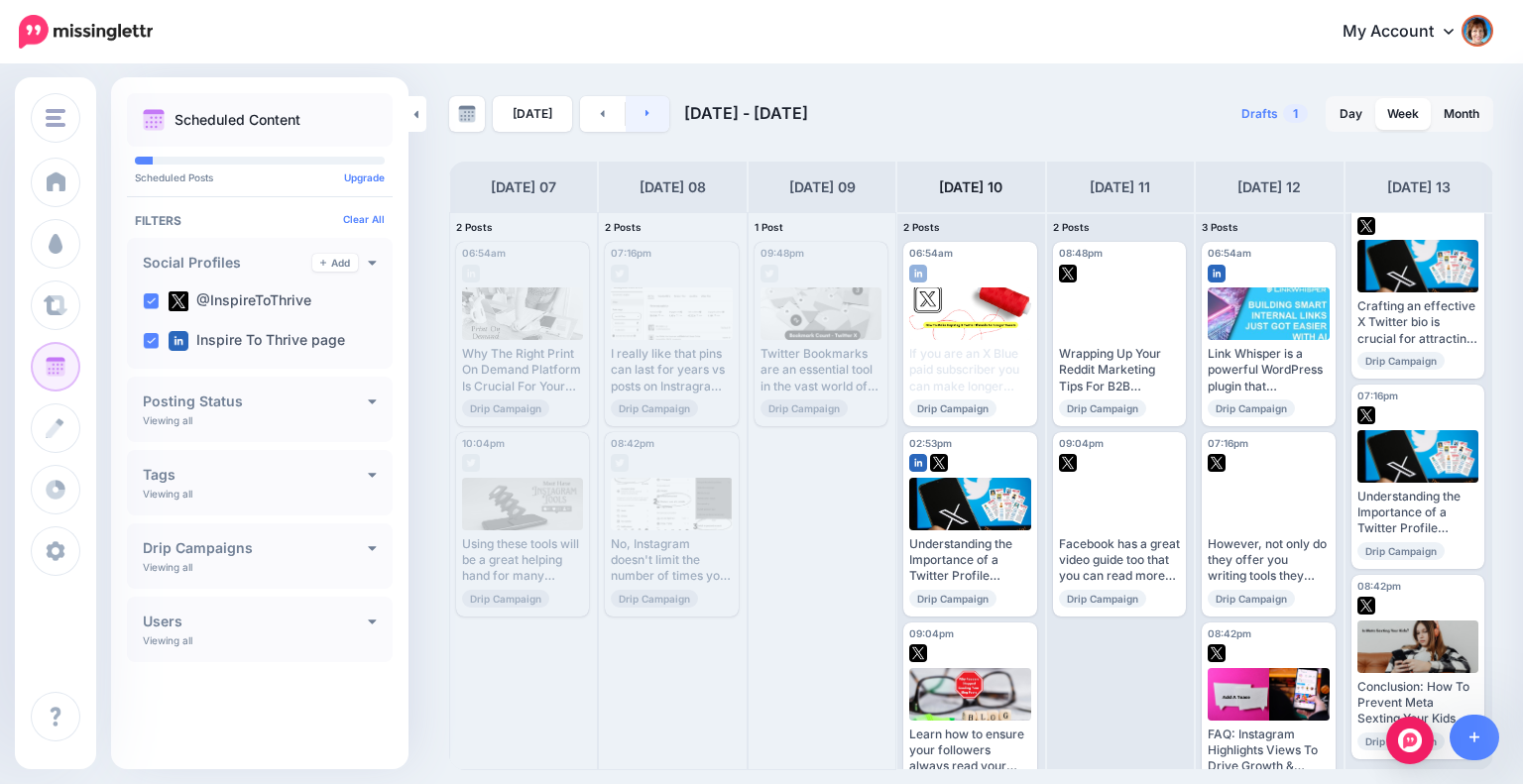 click at bounding box center (647, 114) 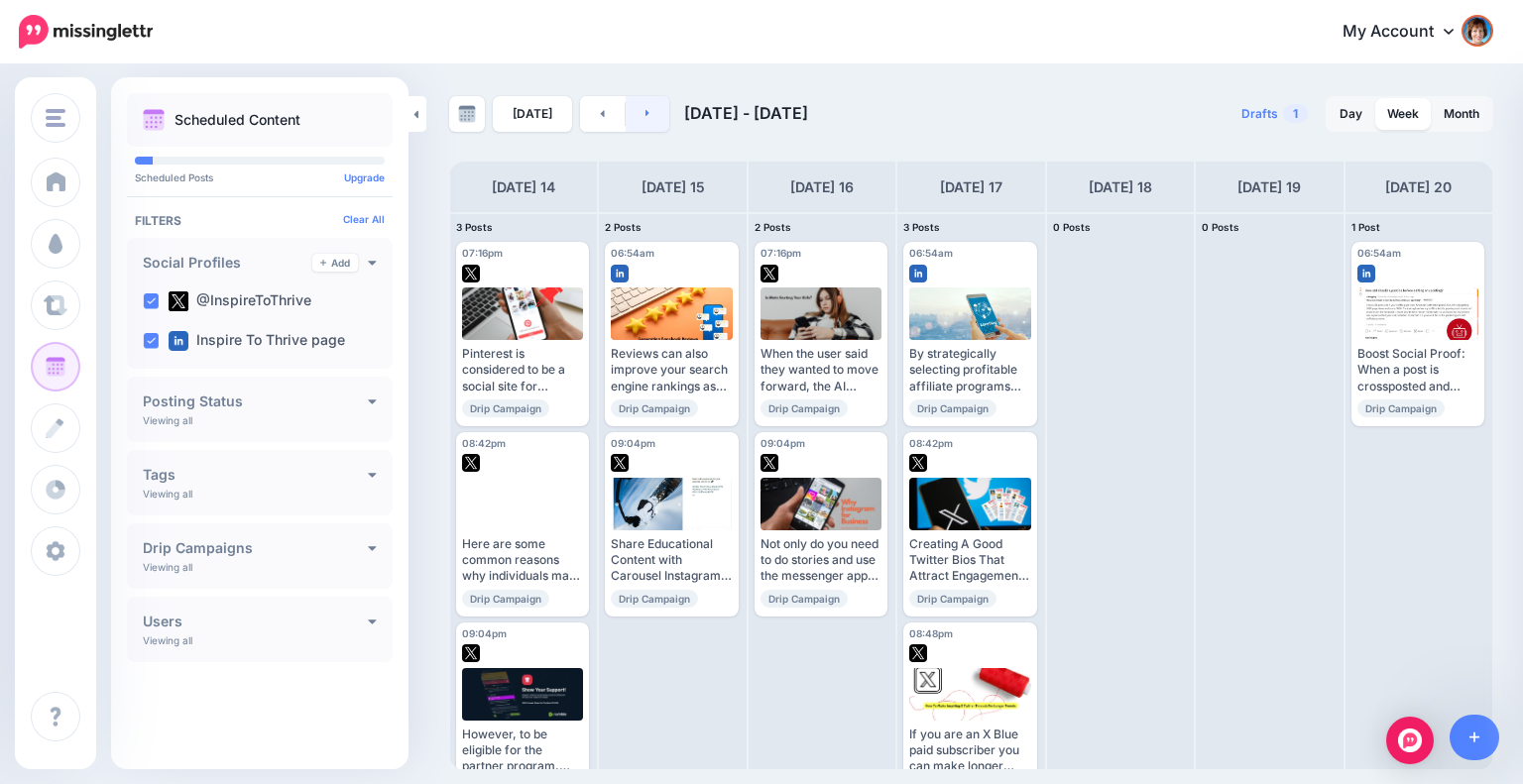 click at bounding box center (647, 114) 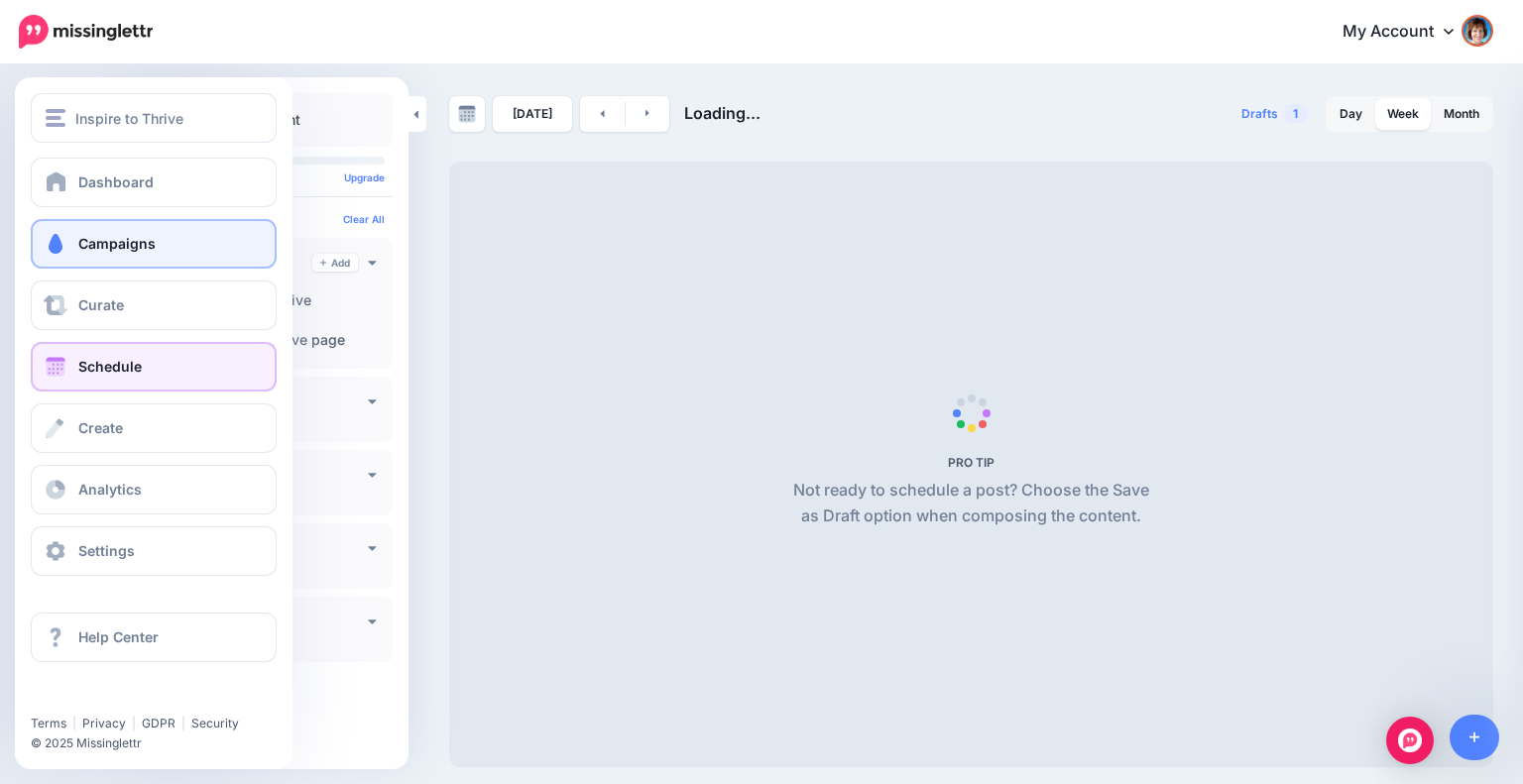 click on "Campaigns" at bounding box center [117, 243] 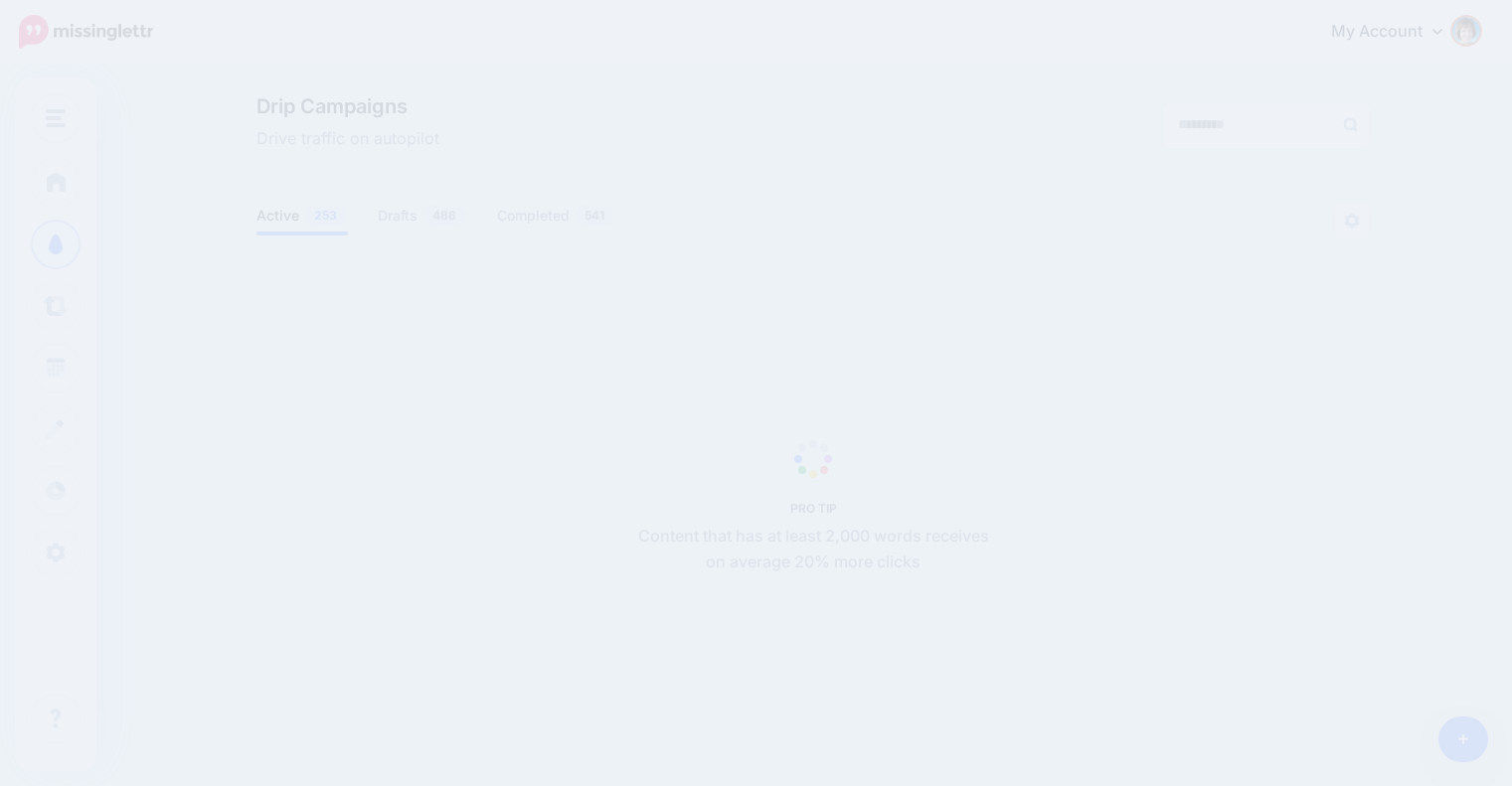 scroll, scrollTop: 0, scrollLeft: 0, axis: both 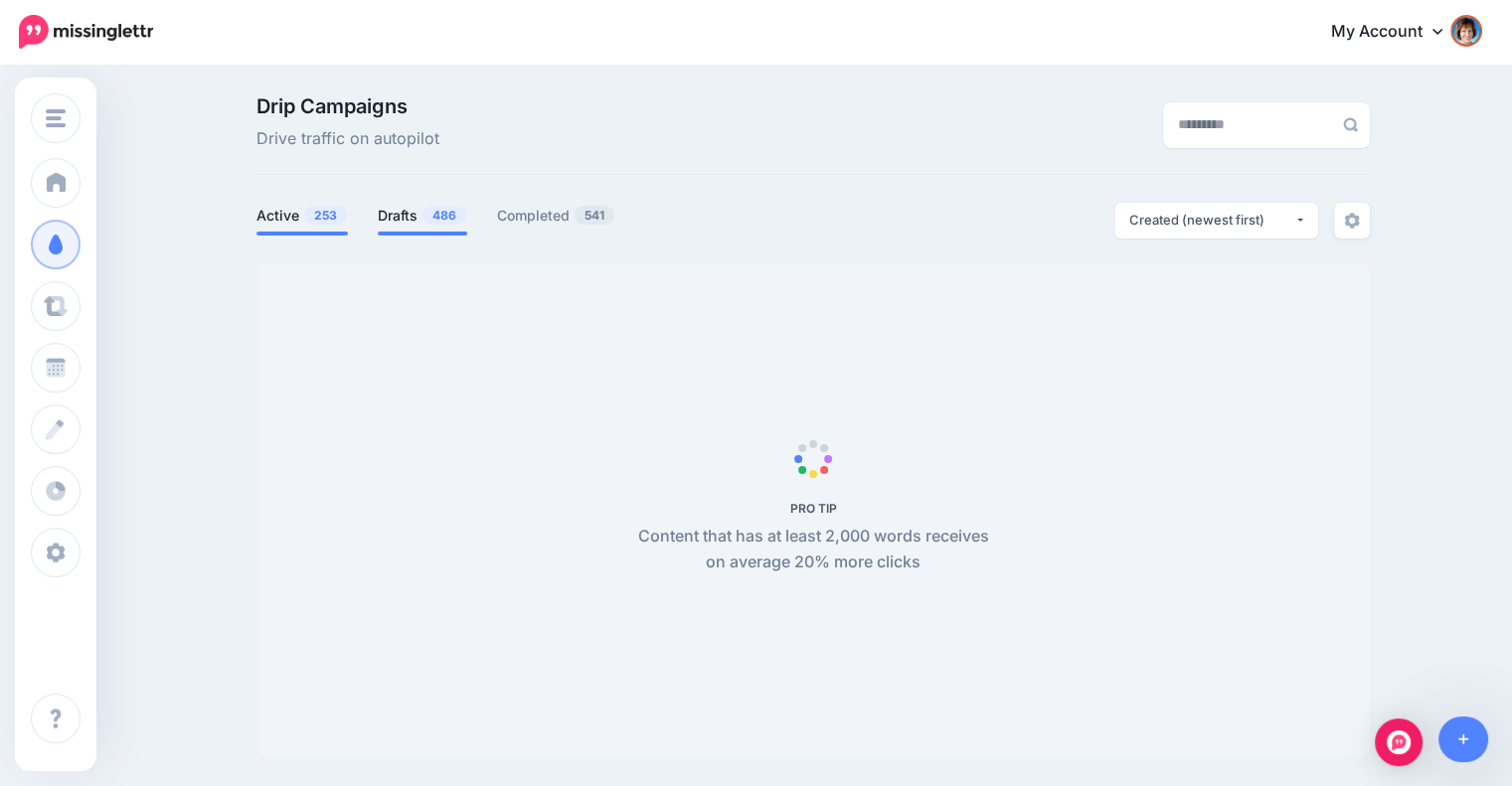 click on "Drafts  486" at bounding box center (422, 216) 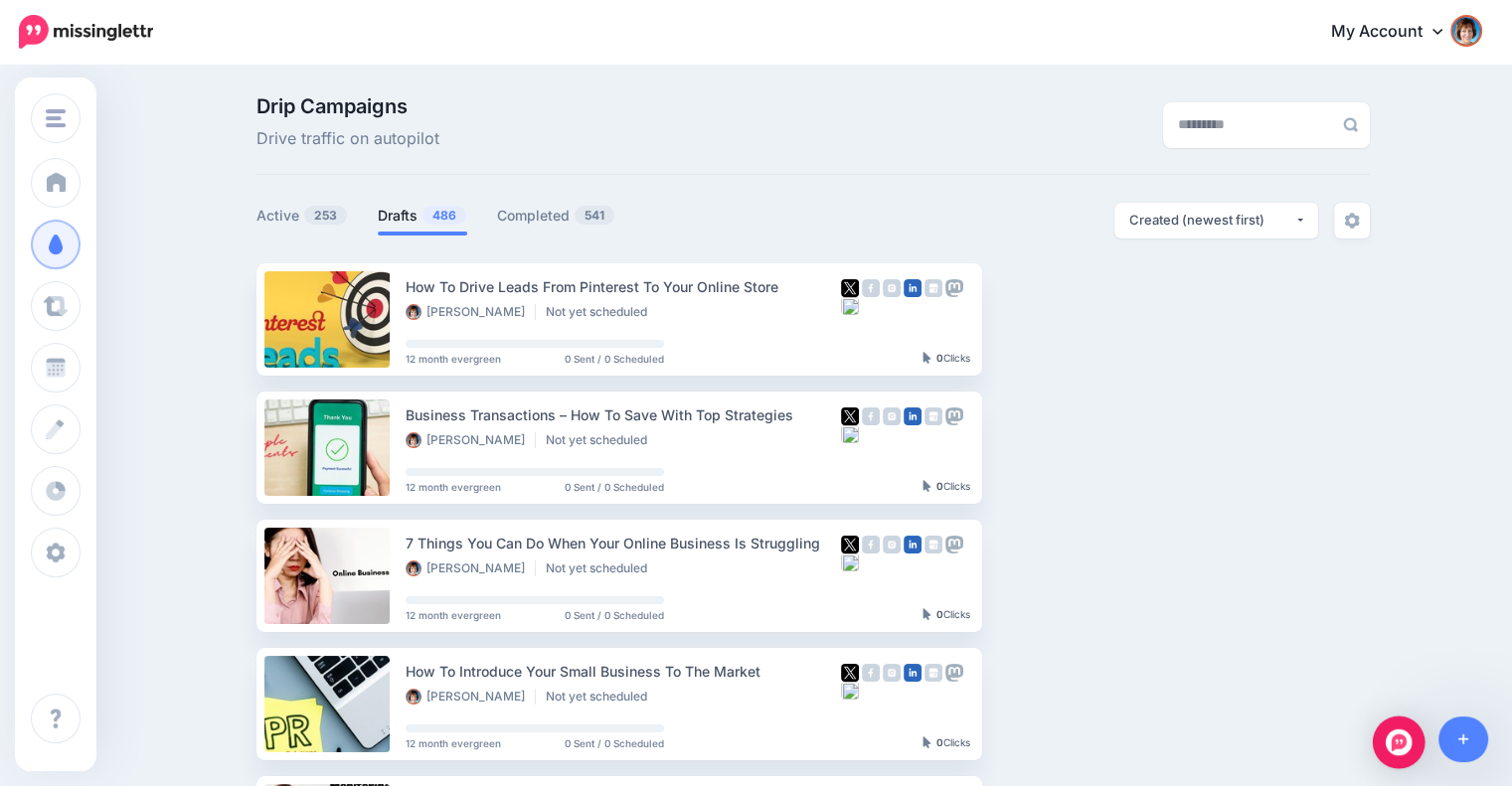 click at bounding box center (1399, 742) 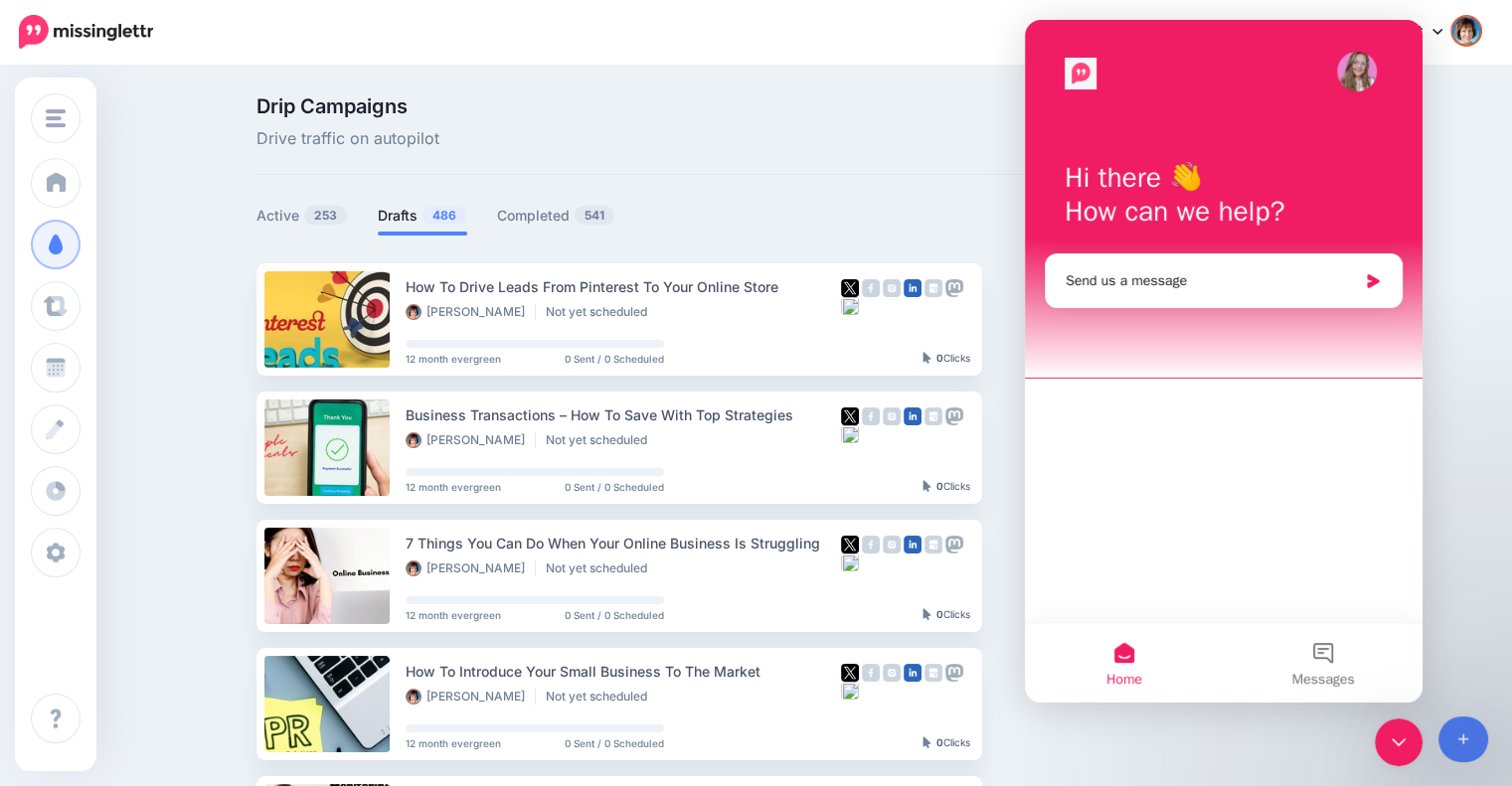 scroll, scrollTop: 0, scrollLeft: 0, axis: both 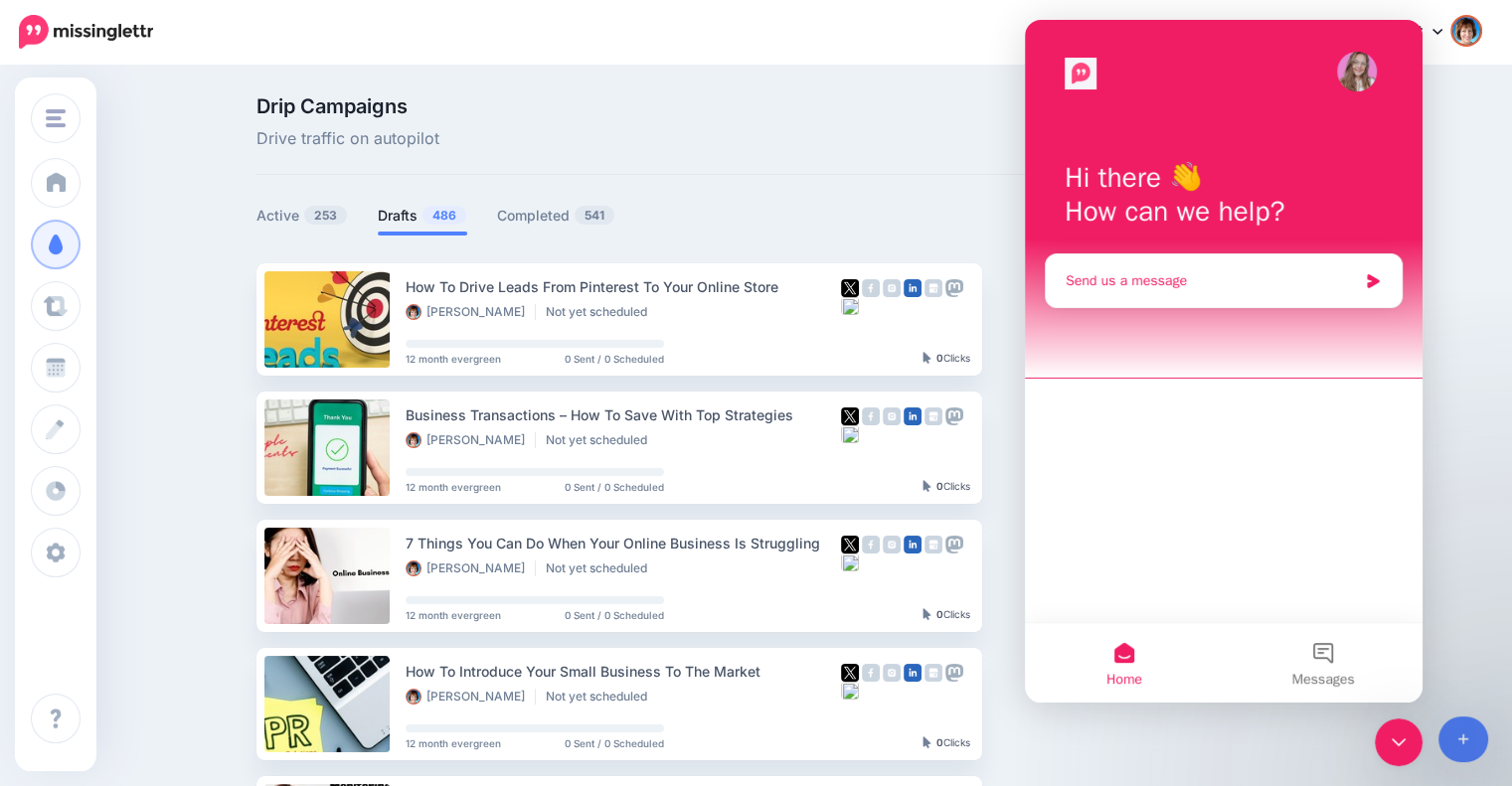 click on "Send us a message" at bounding box center (1211, 280) 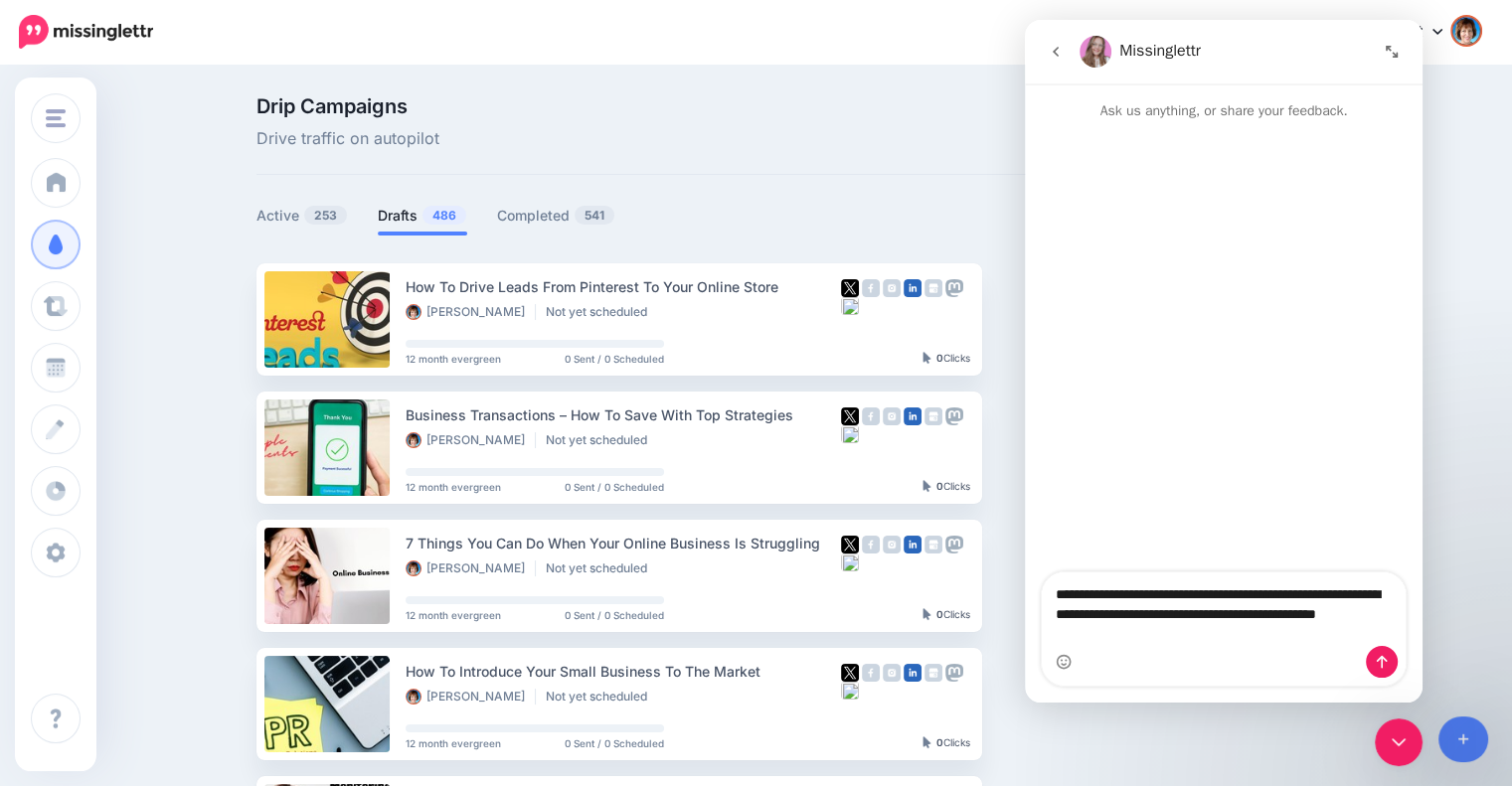 type on "**********" 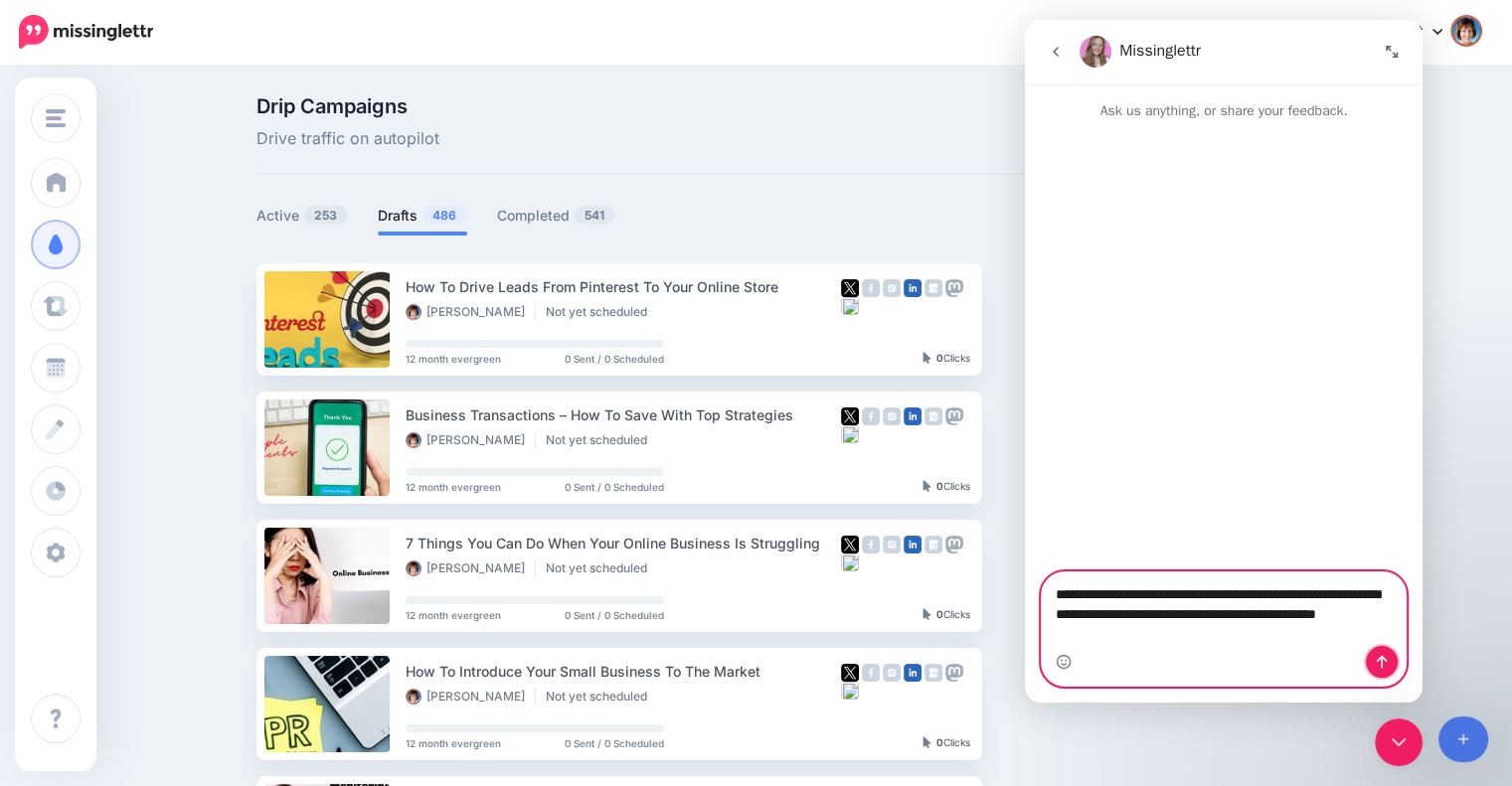 click 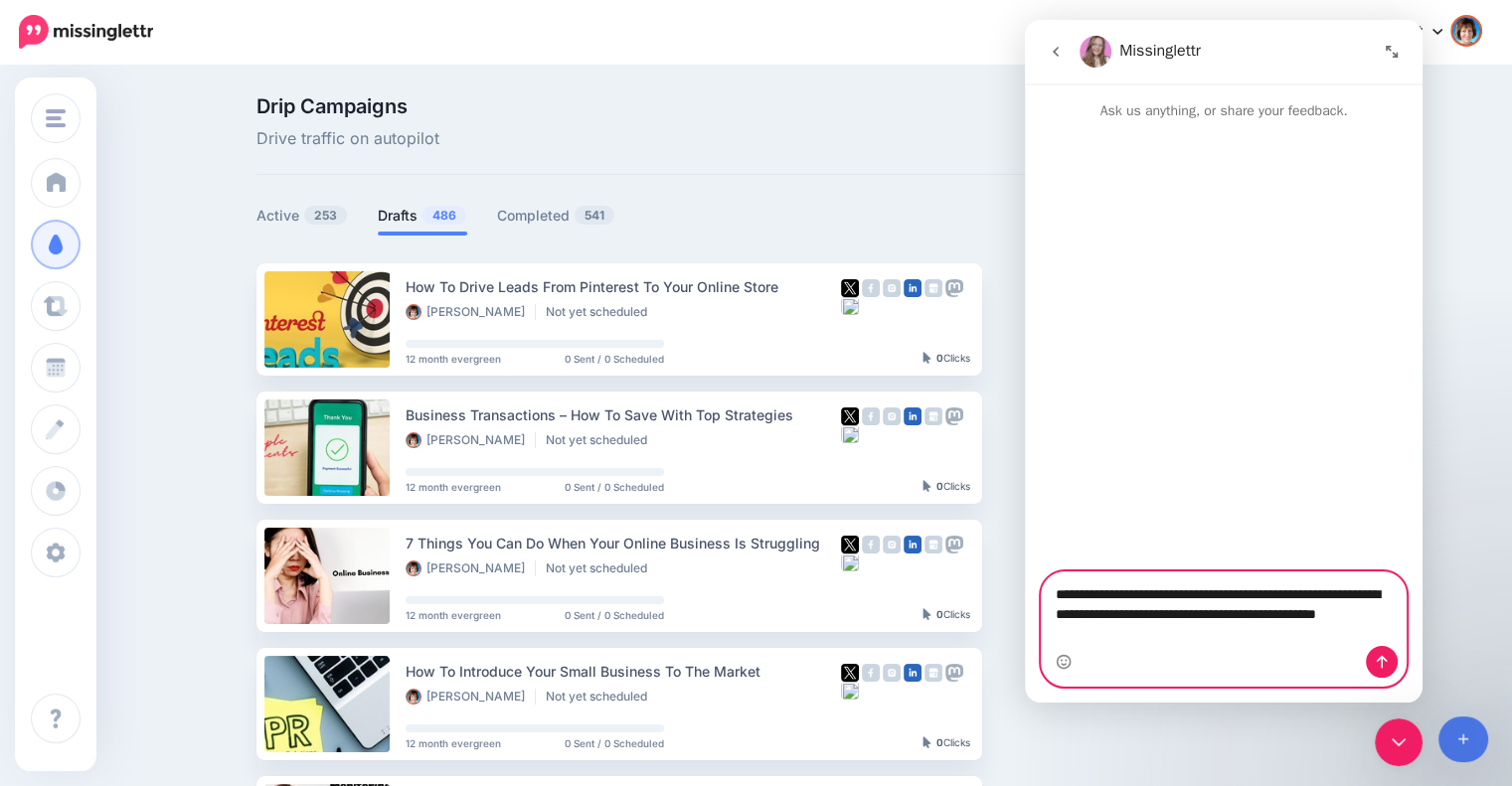 type 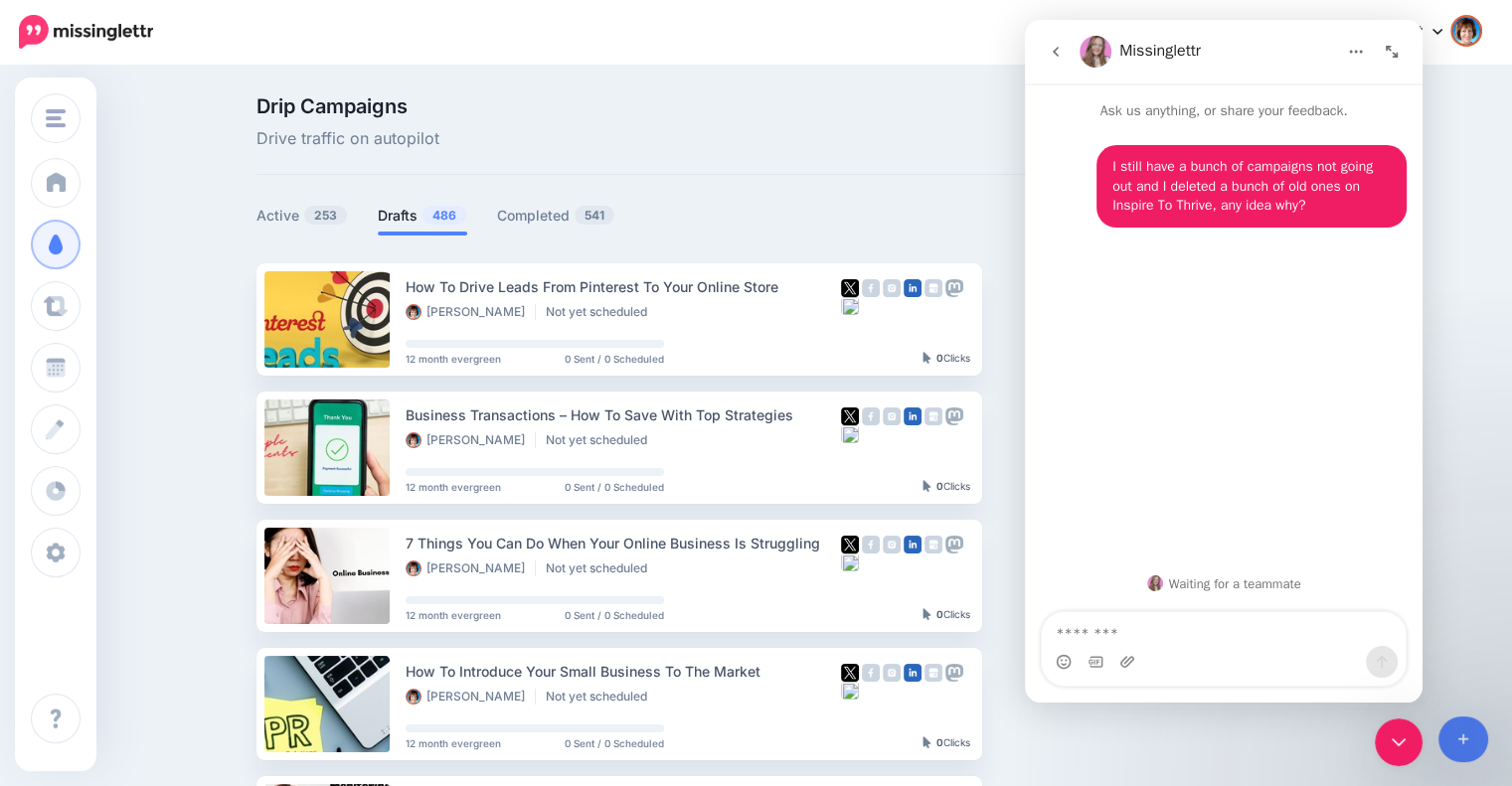 click on "Drip Campaigns
Drive traffic on autopilot
Active  253
486 541" at bounding box center [756, 912] 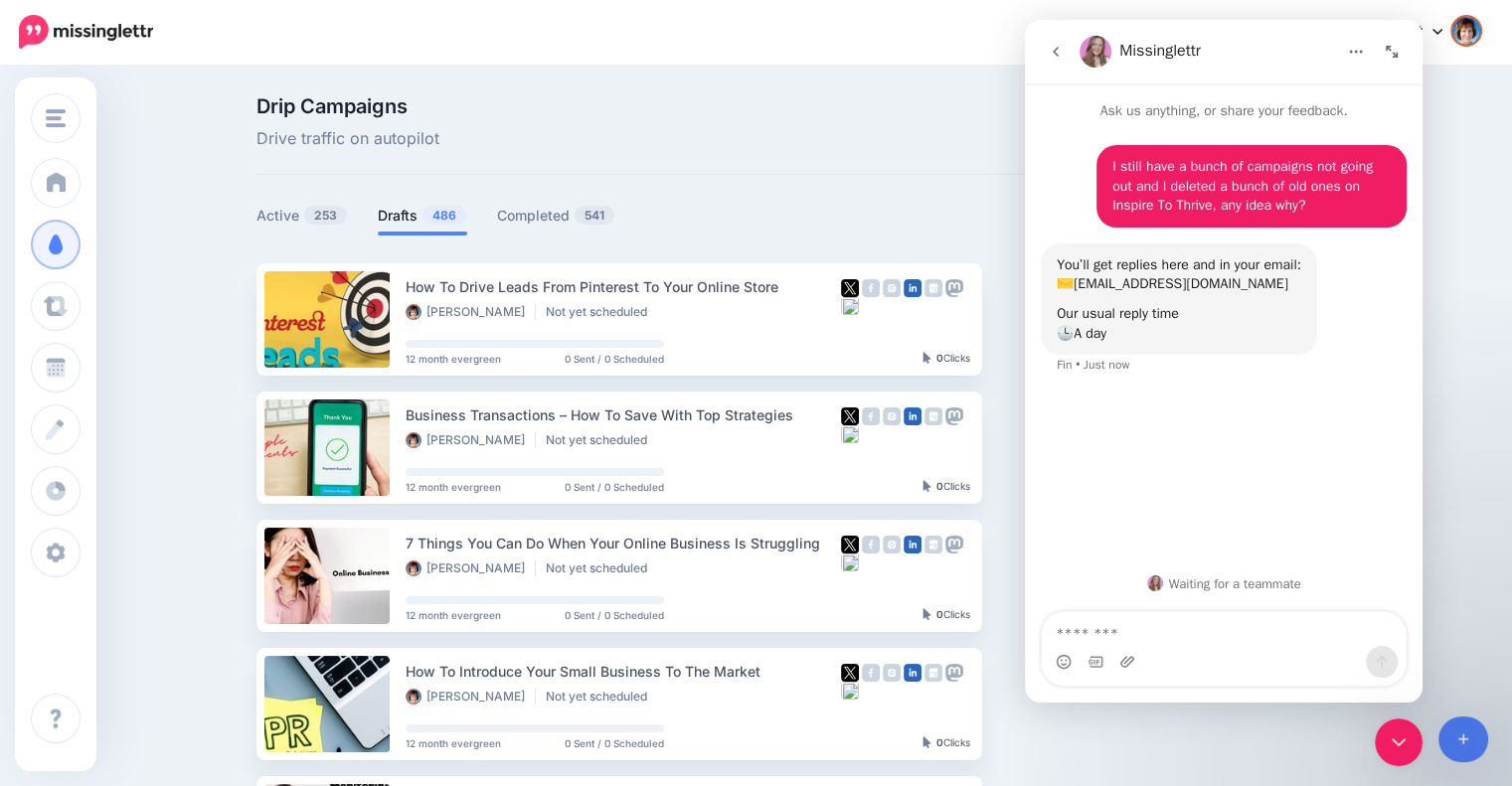 click 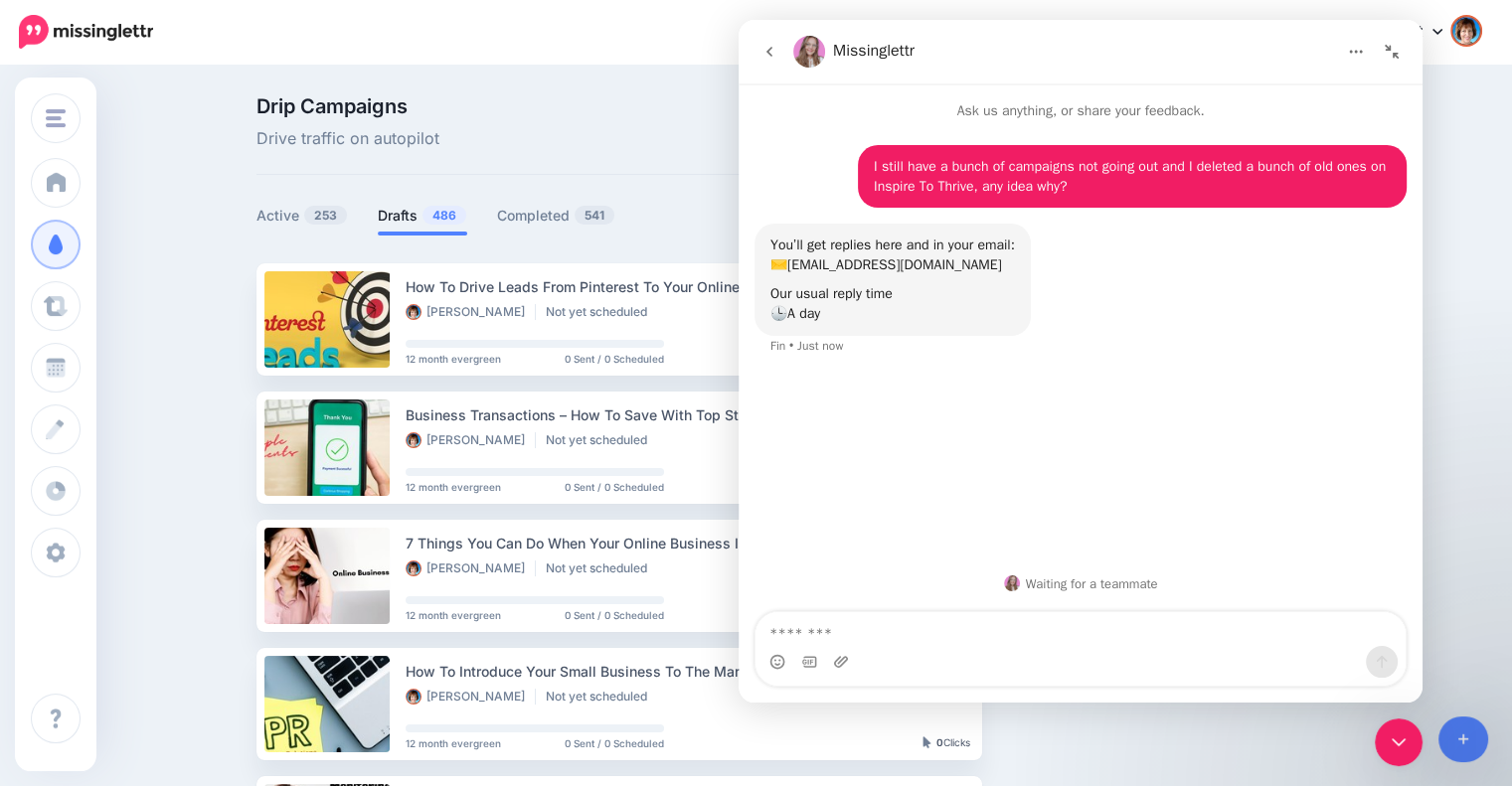 click 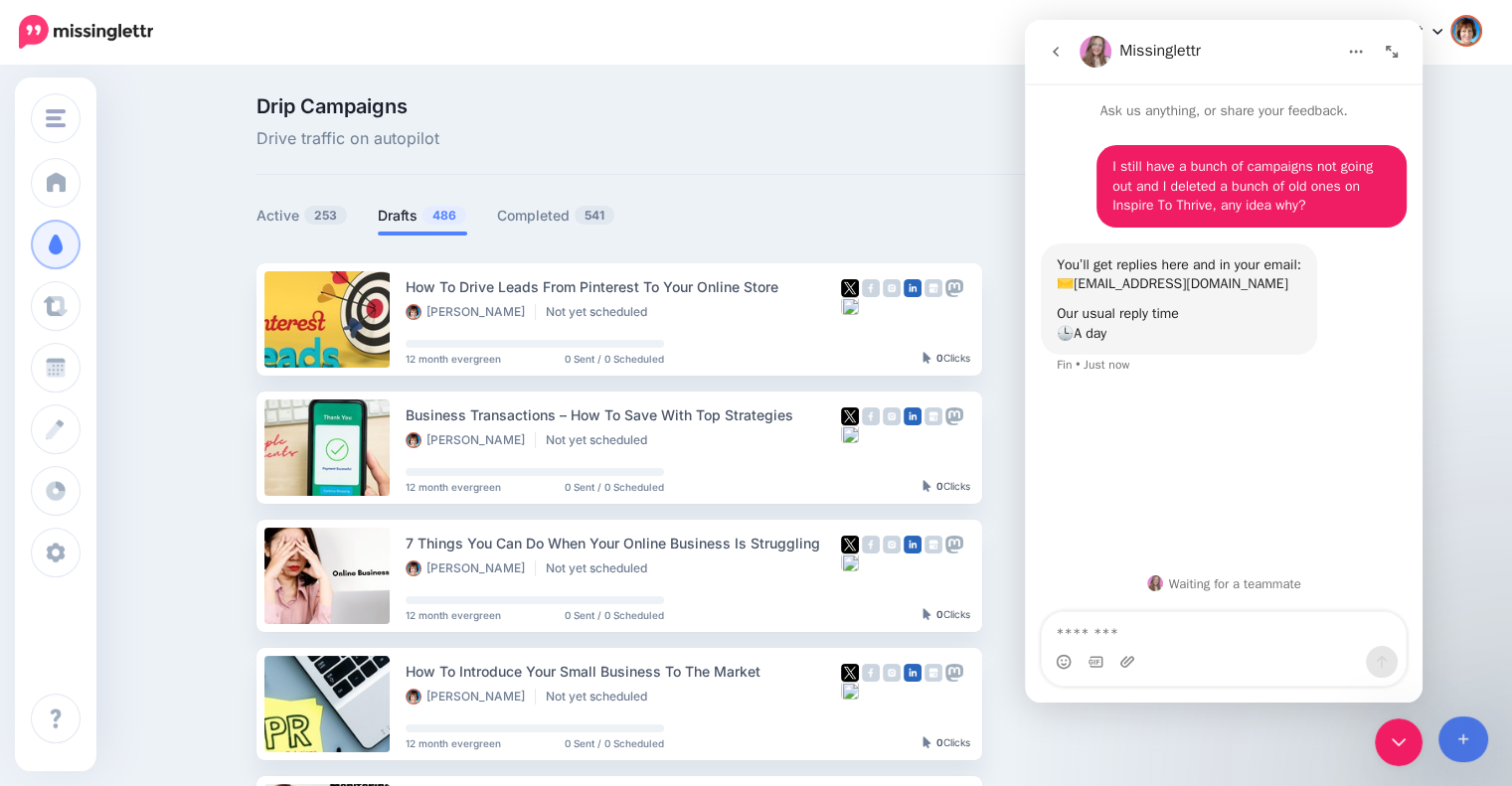 click on "Drip Campaigns
Drive traffic on autopilot
Active  253
486 541" at bounding box center (756, 912) 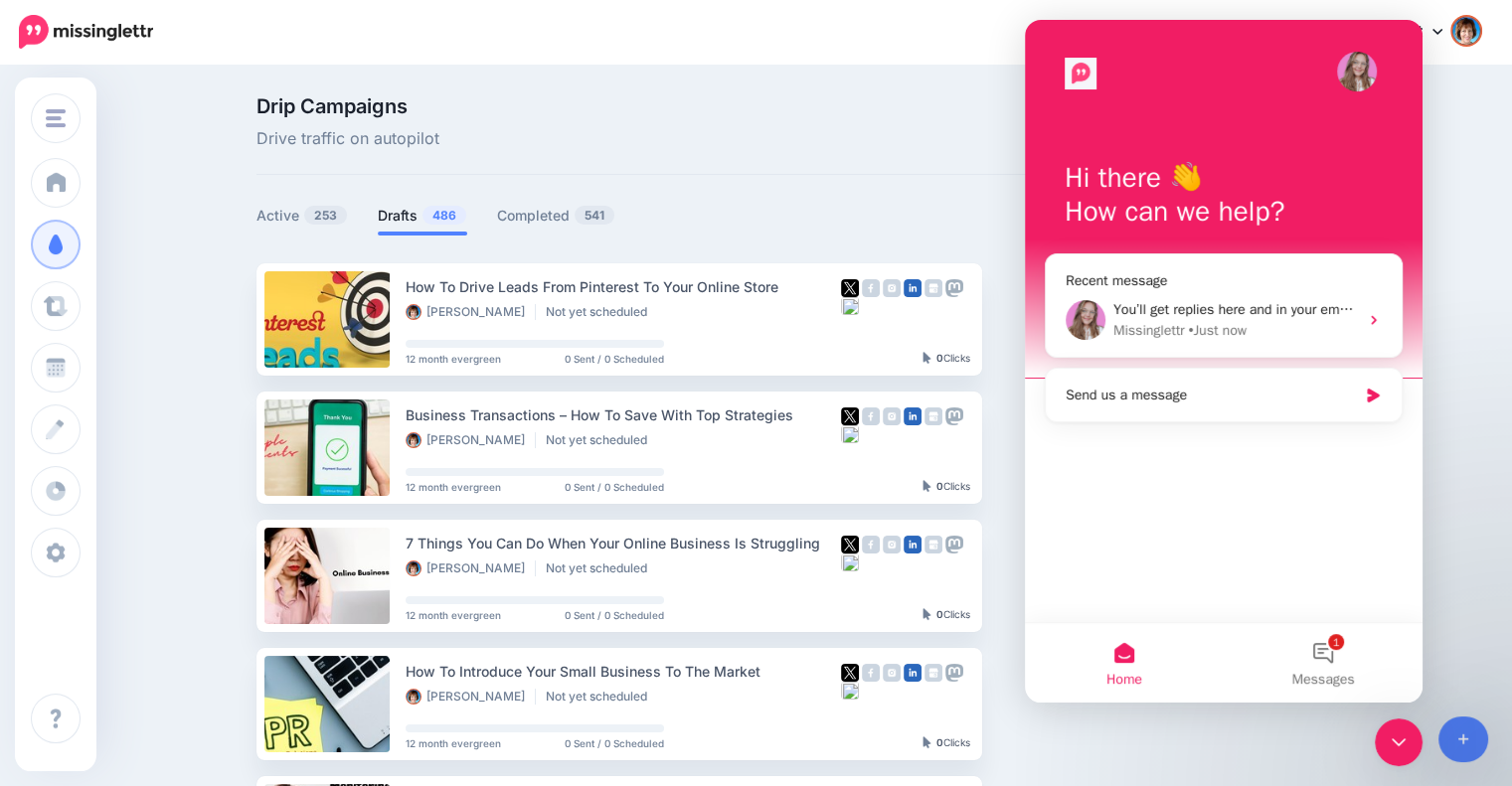 click on "Drip Campaigns
Drive traffic on autopilot
Active  253
486 541" at bounding box center (756, 912) 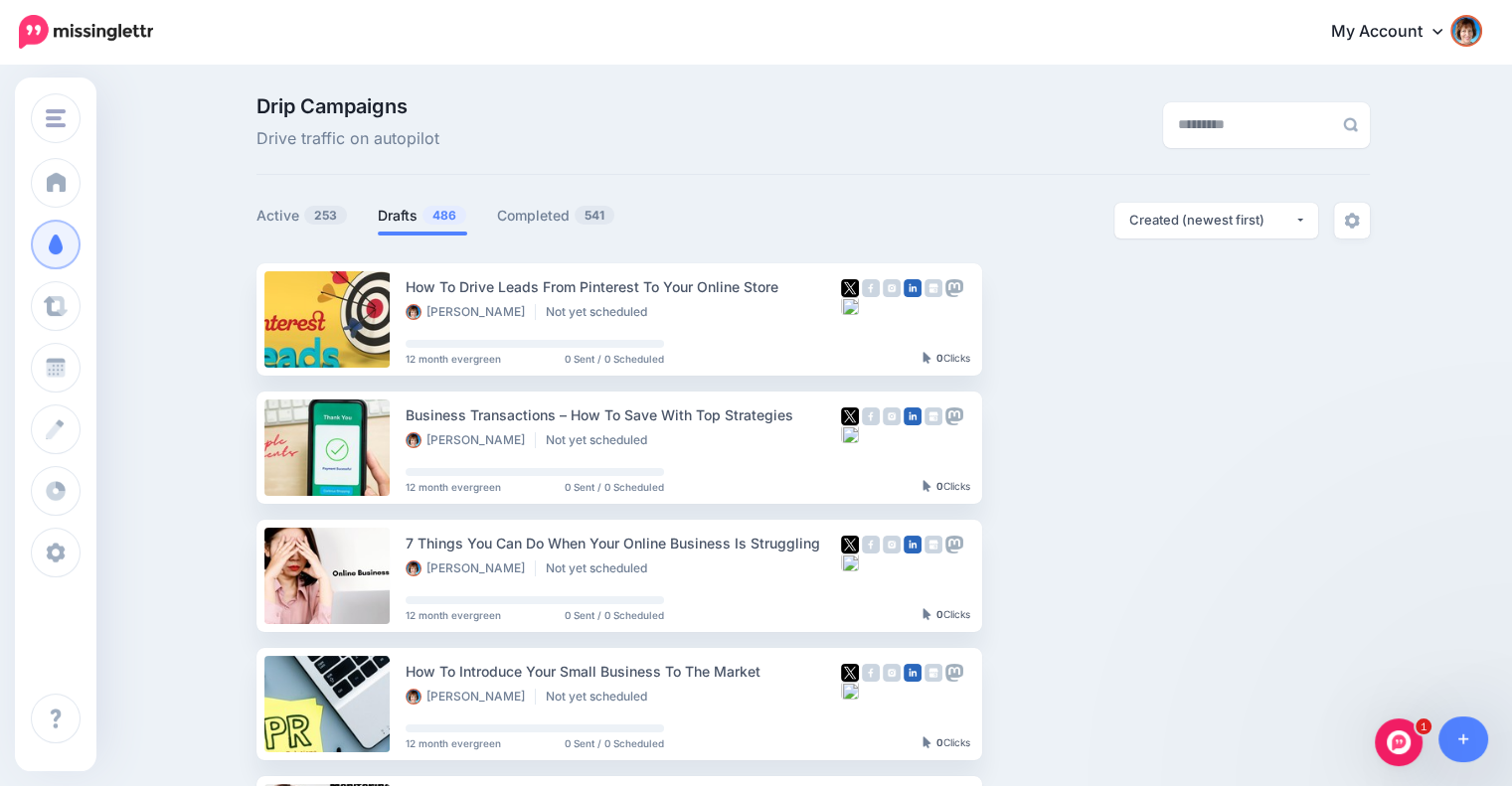 scroll, scrollTop: 0, scrollLeft: 0, axis: both 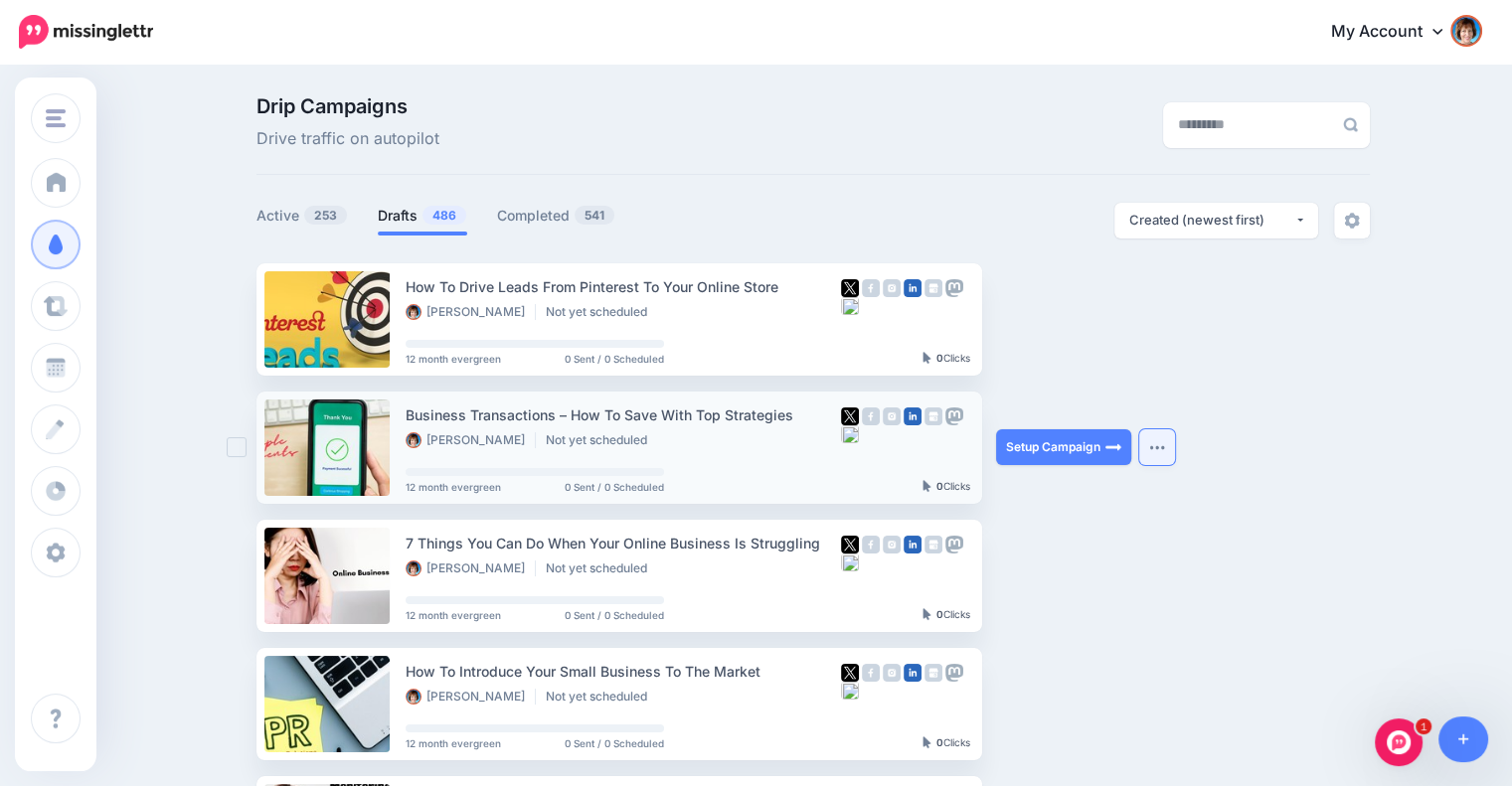 click at bounding box center (1157, 447) 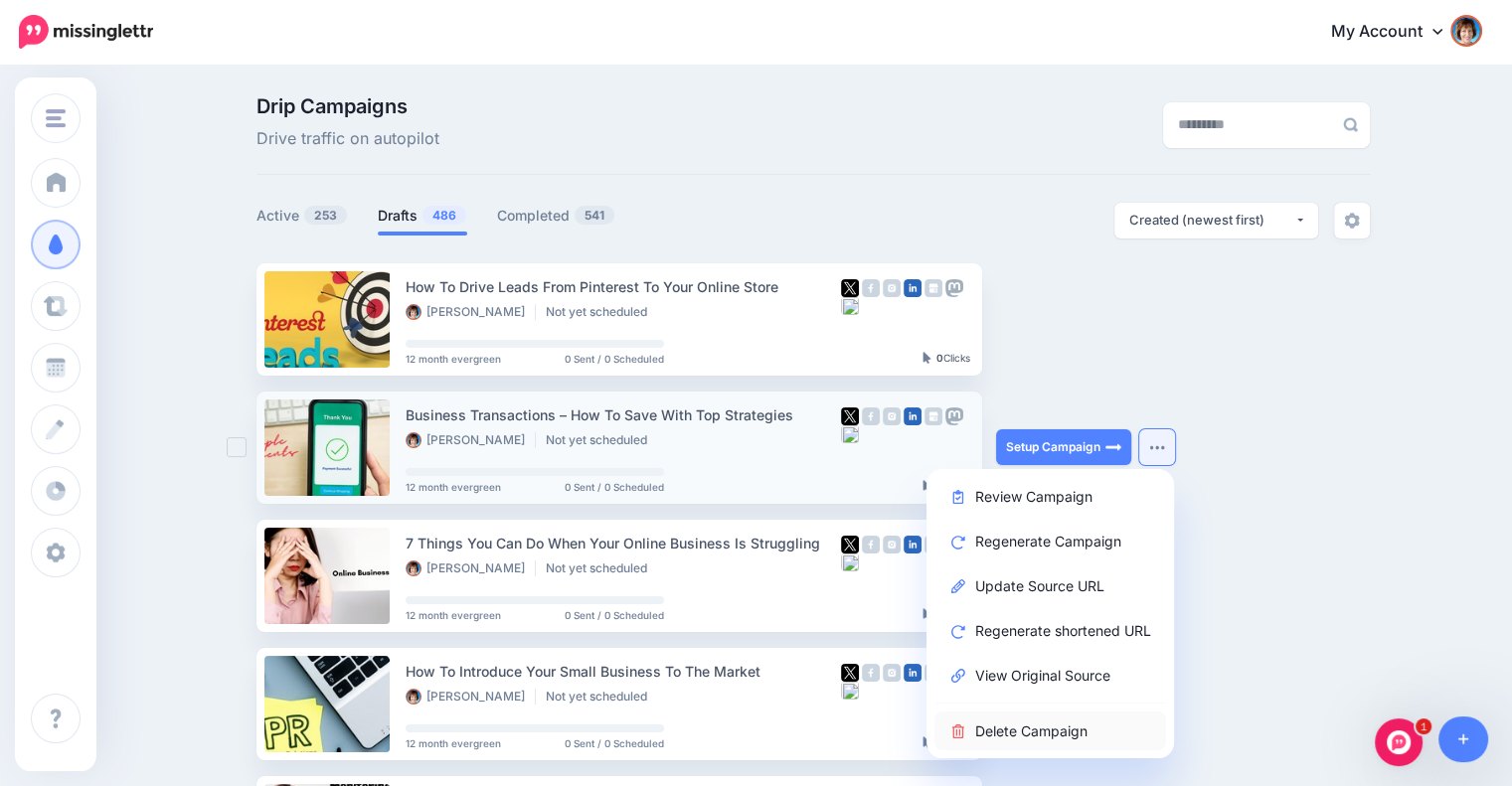 click on "Delete Campaign" at bounding box center [1050, 730] 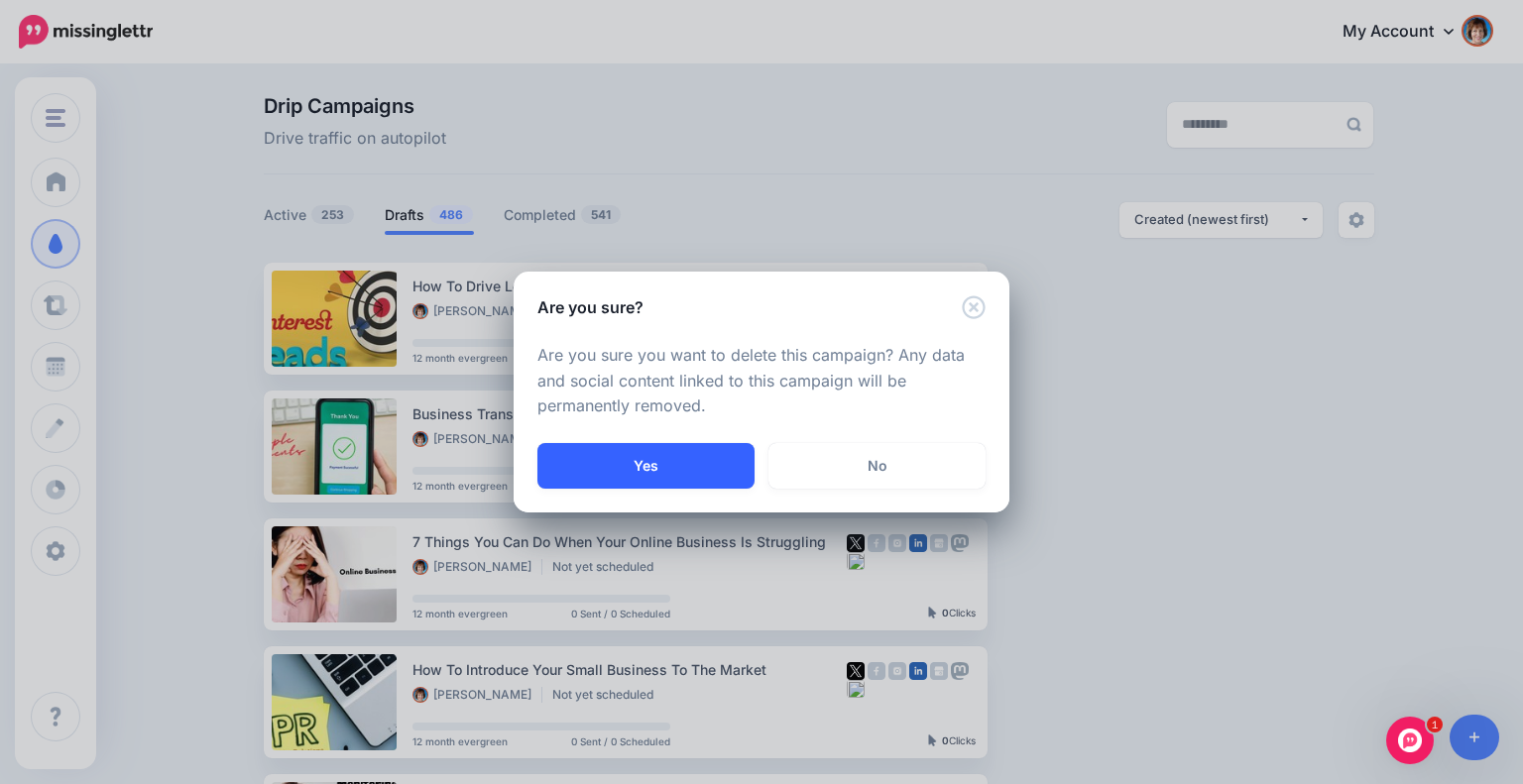 click on "Yes" at bounding box center (645, 466) 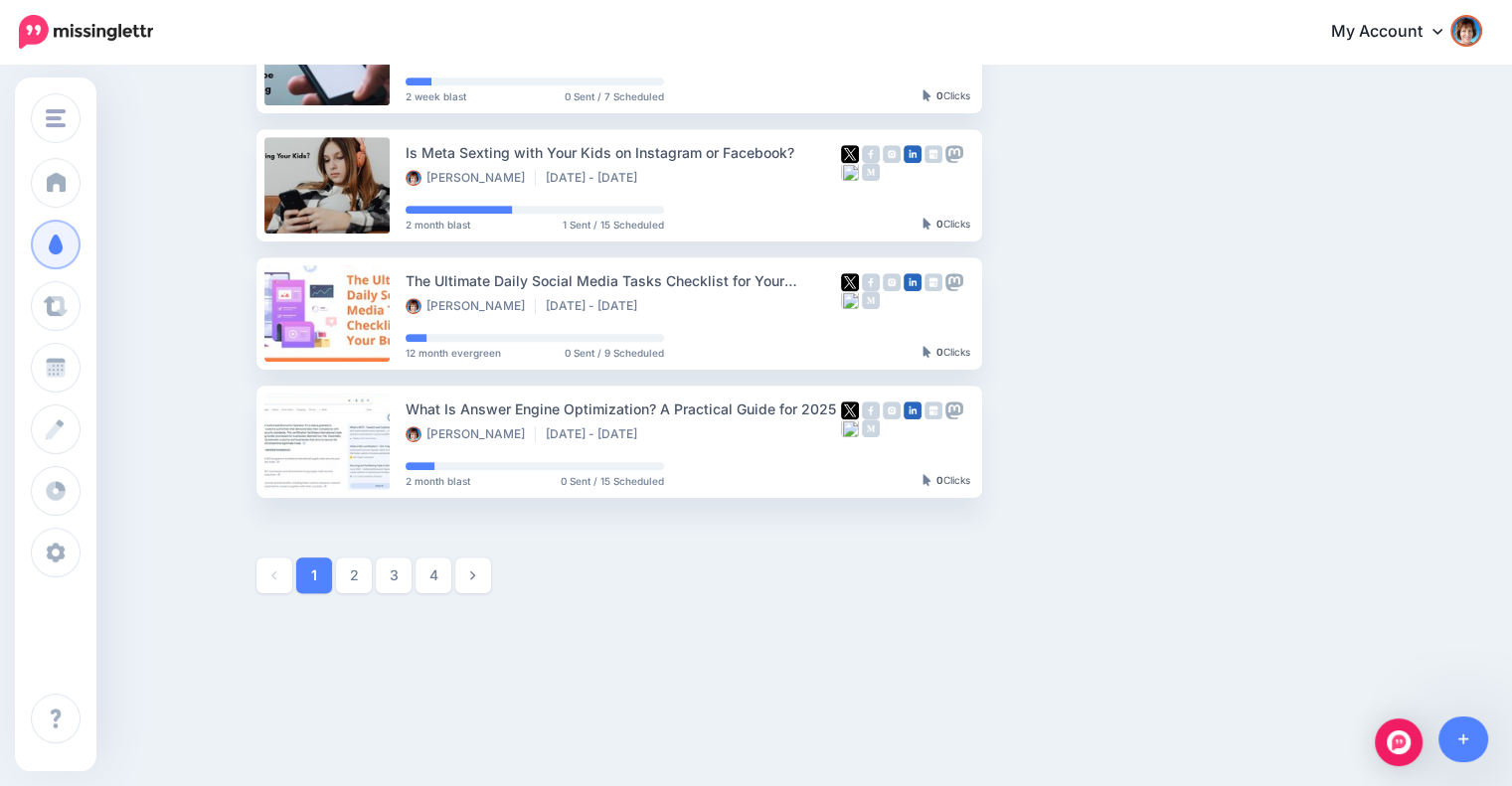 scroll, scrollTop: 1037, scrollLeft: 0, axis: vertical 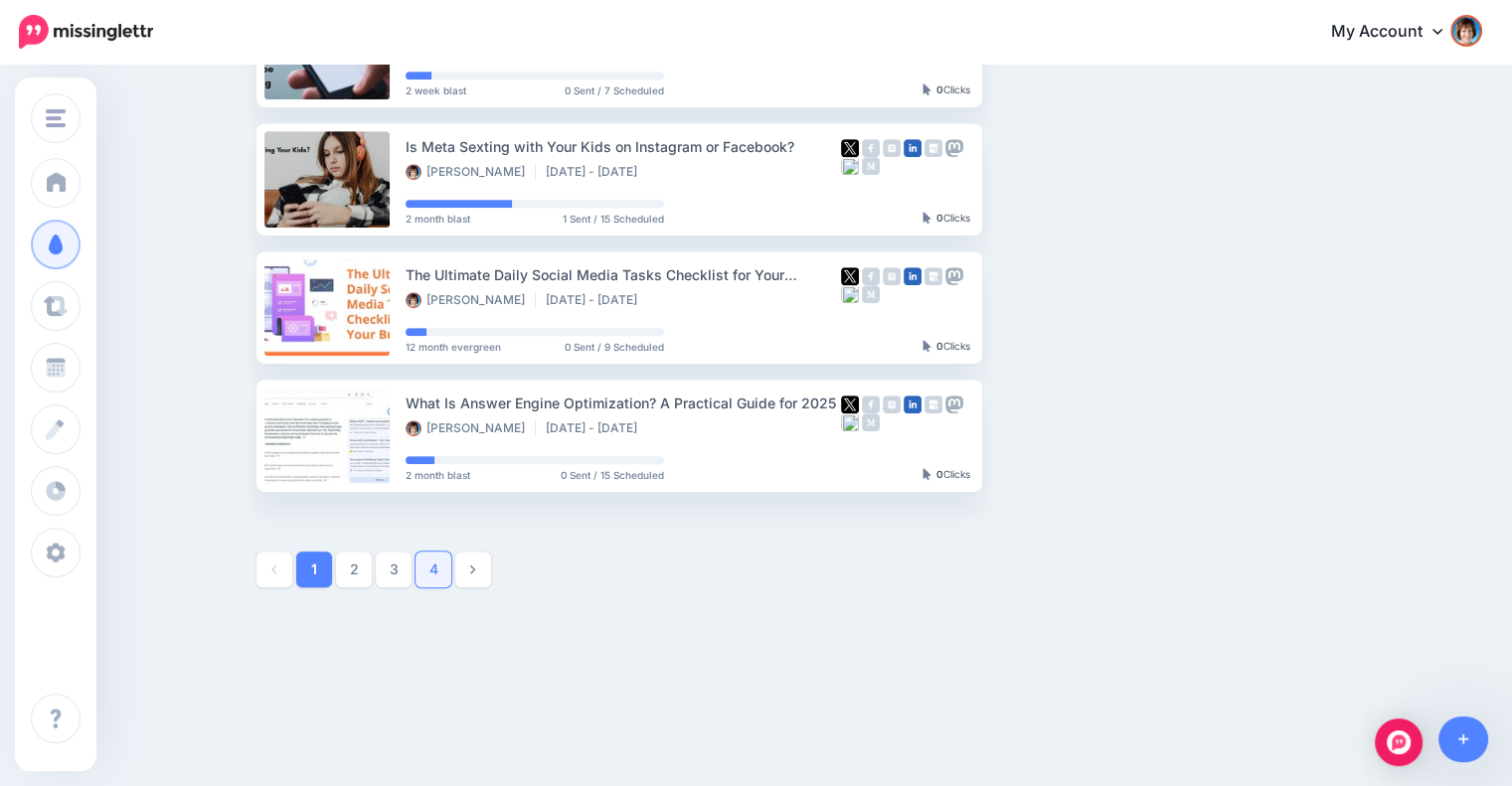 click on "4" at bounding box center (433, 569) 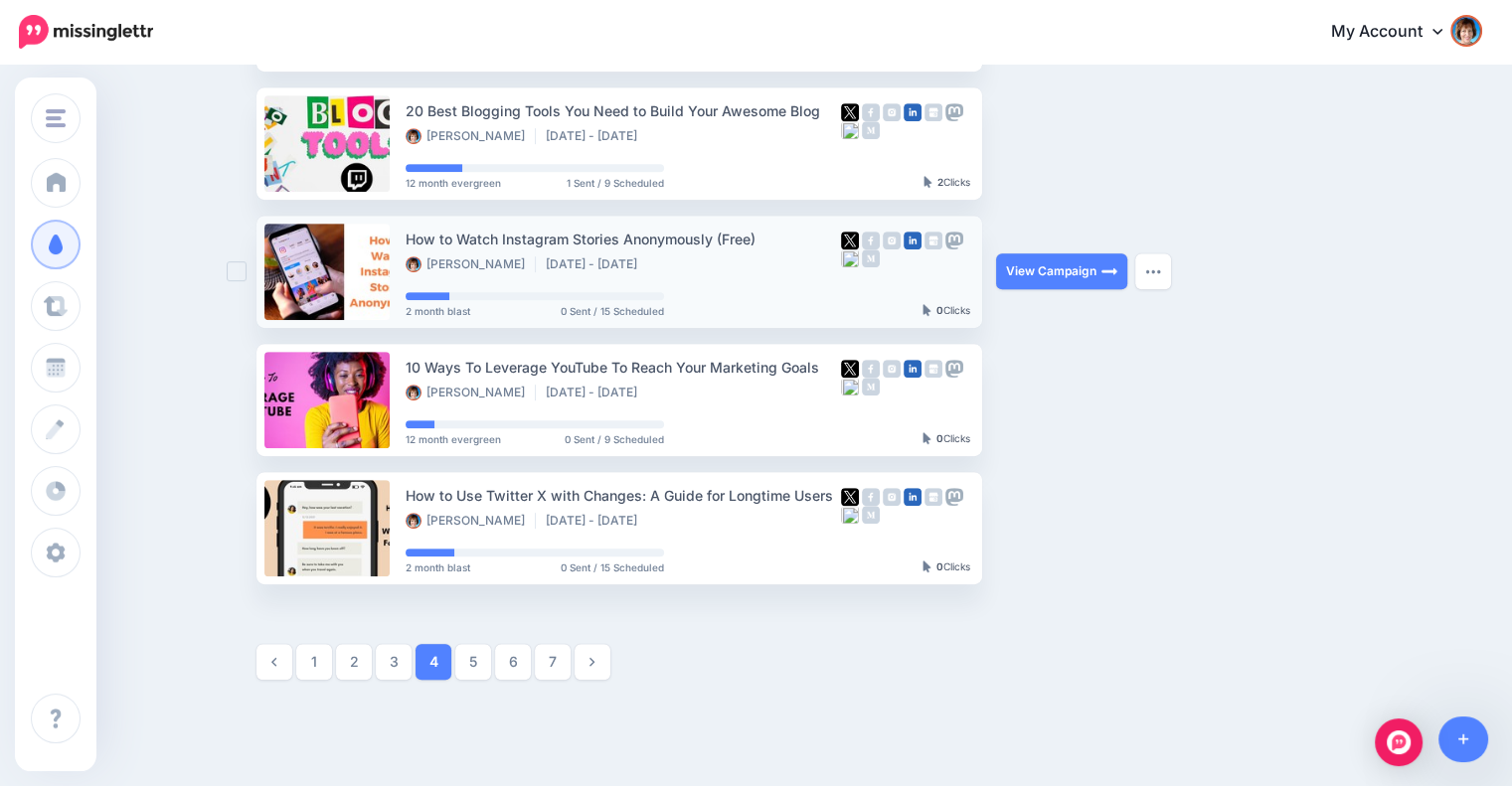 scroll, scrollTop: 999, scrollLeft: 0, axis: vertical 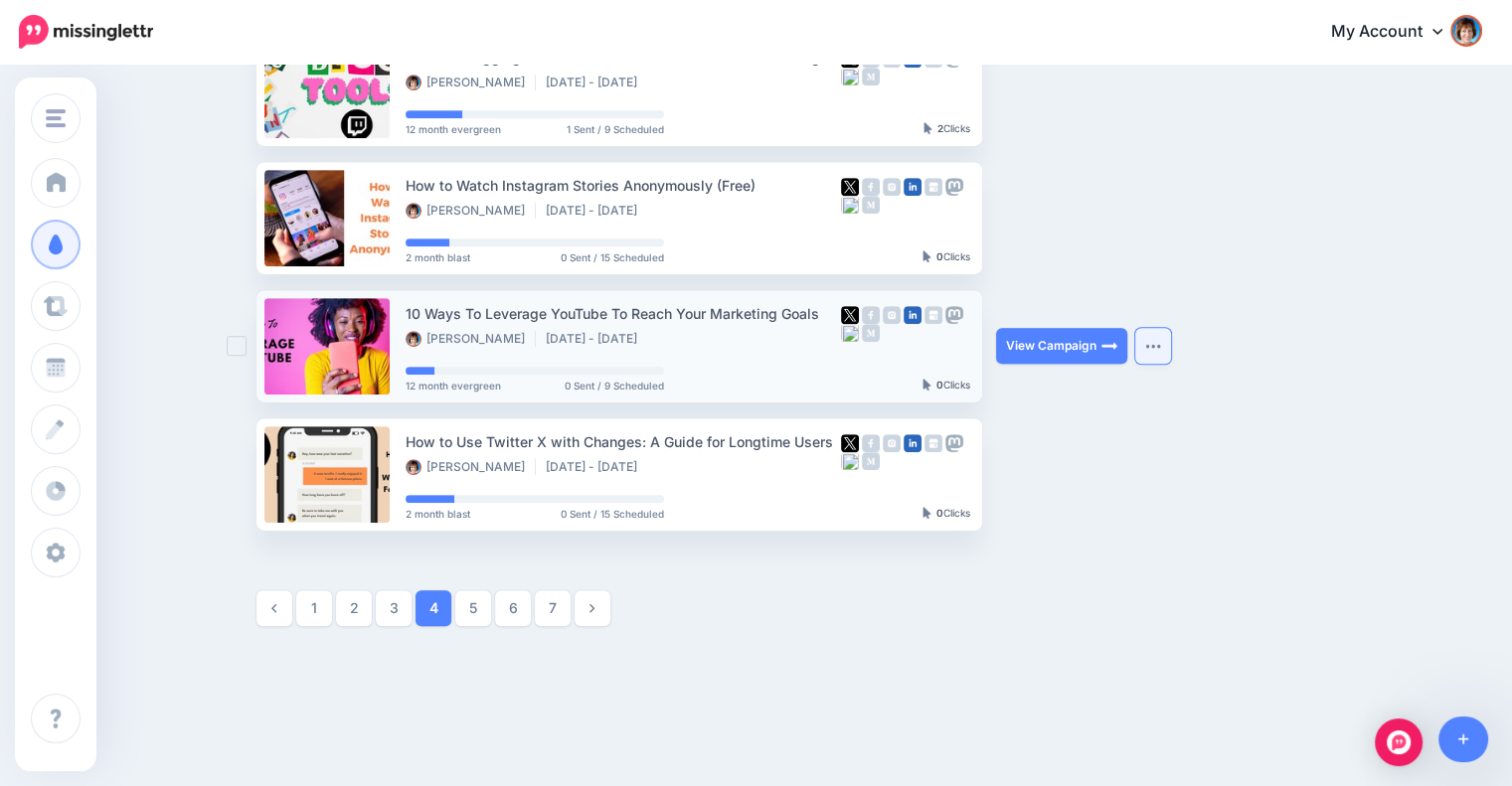 click at bounding box center (1153, 346) 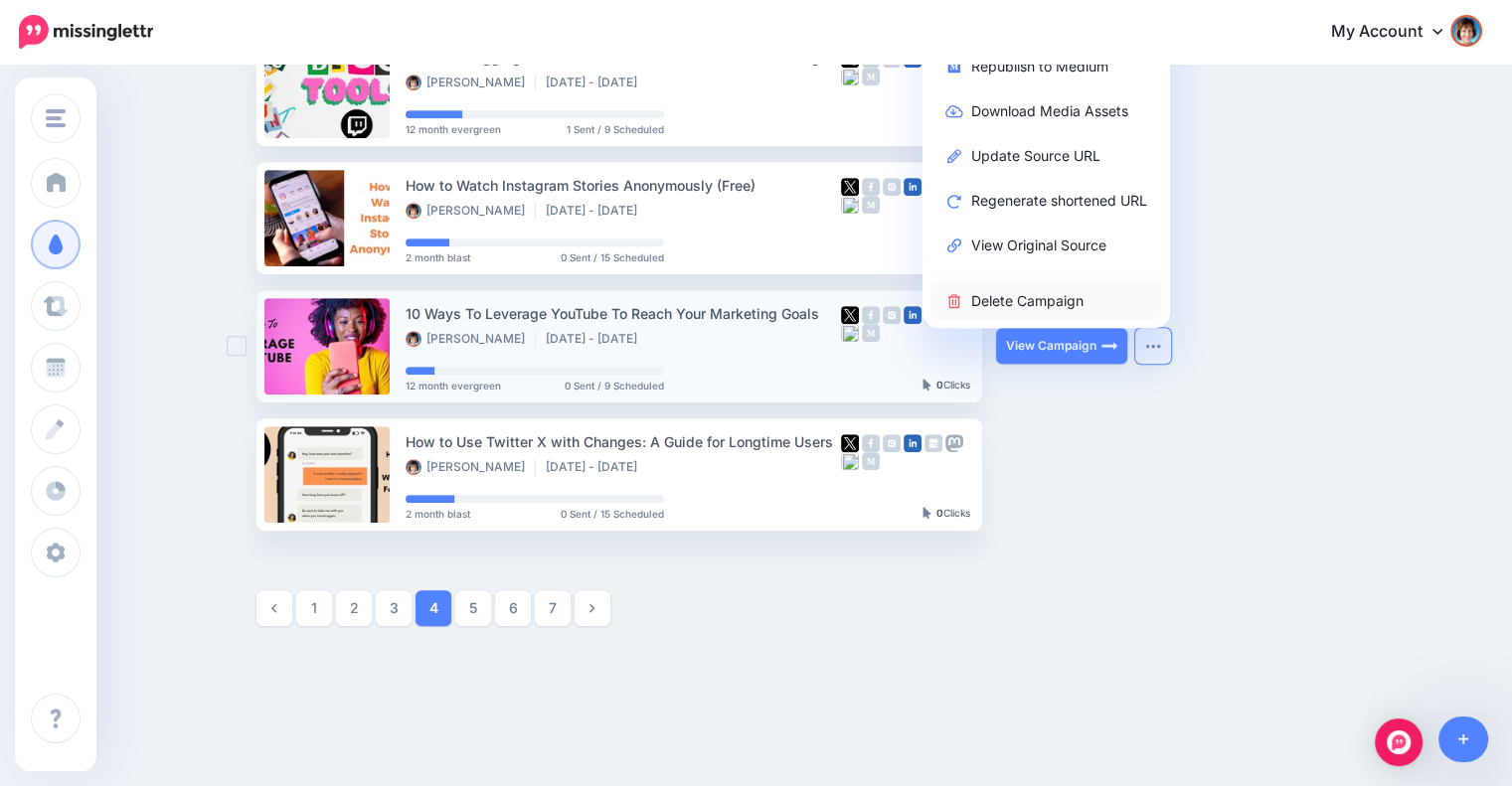 click on "Delete Campaign" at bounding box center [1046, 300] 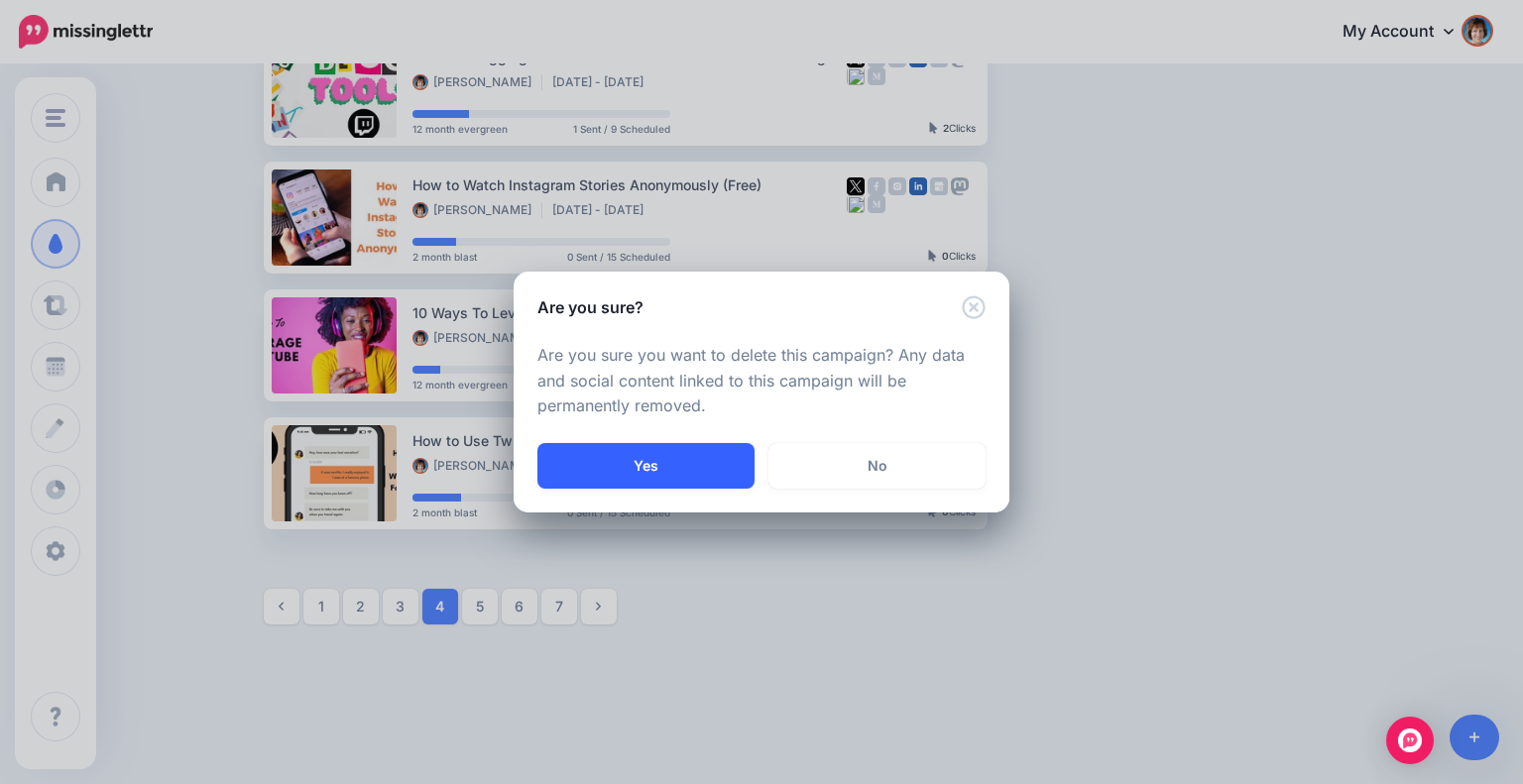 click on "Yes" at bounding box center [645, 466] 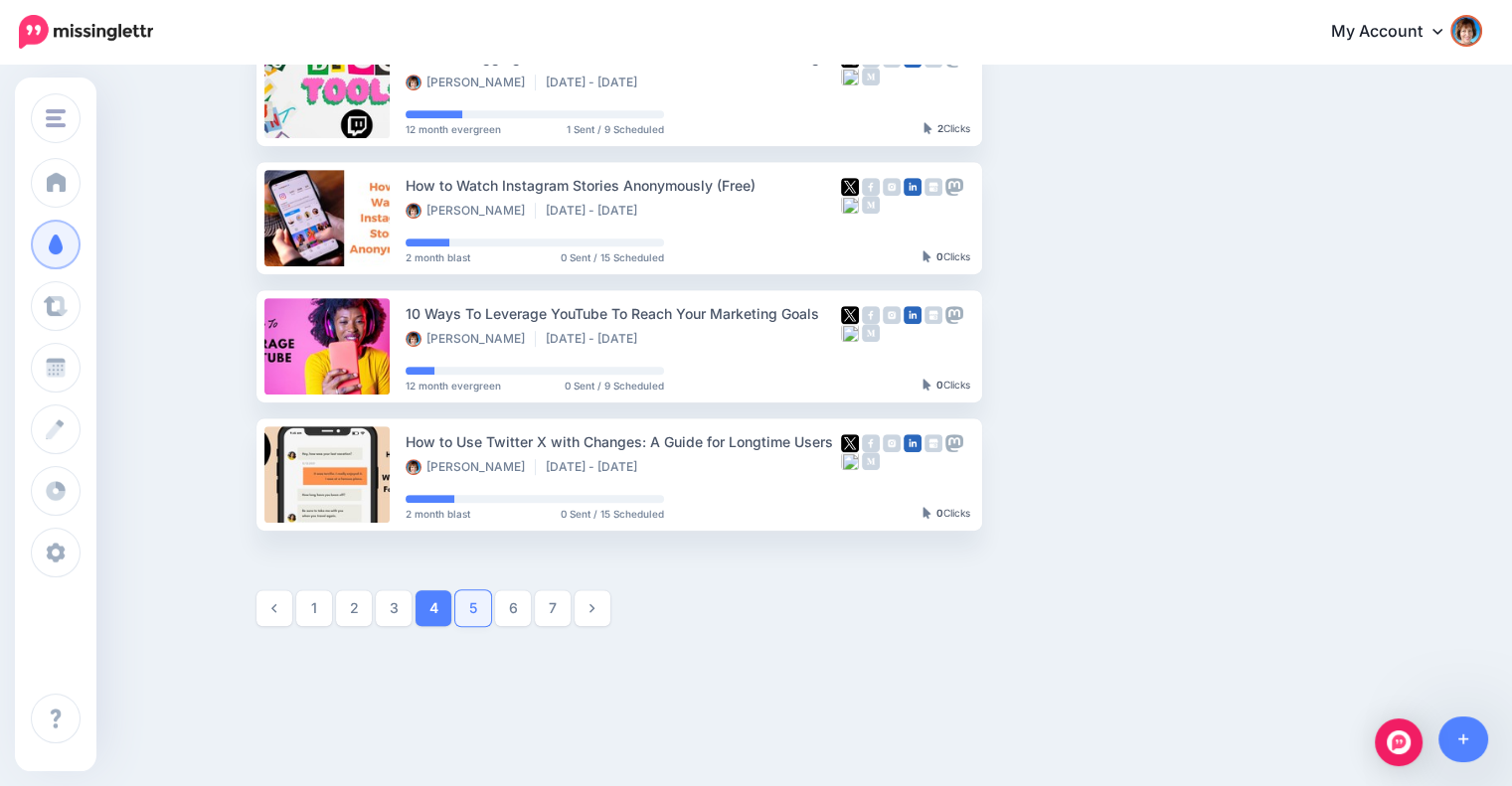 click on "5" at bounding box center (473, 608) 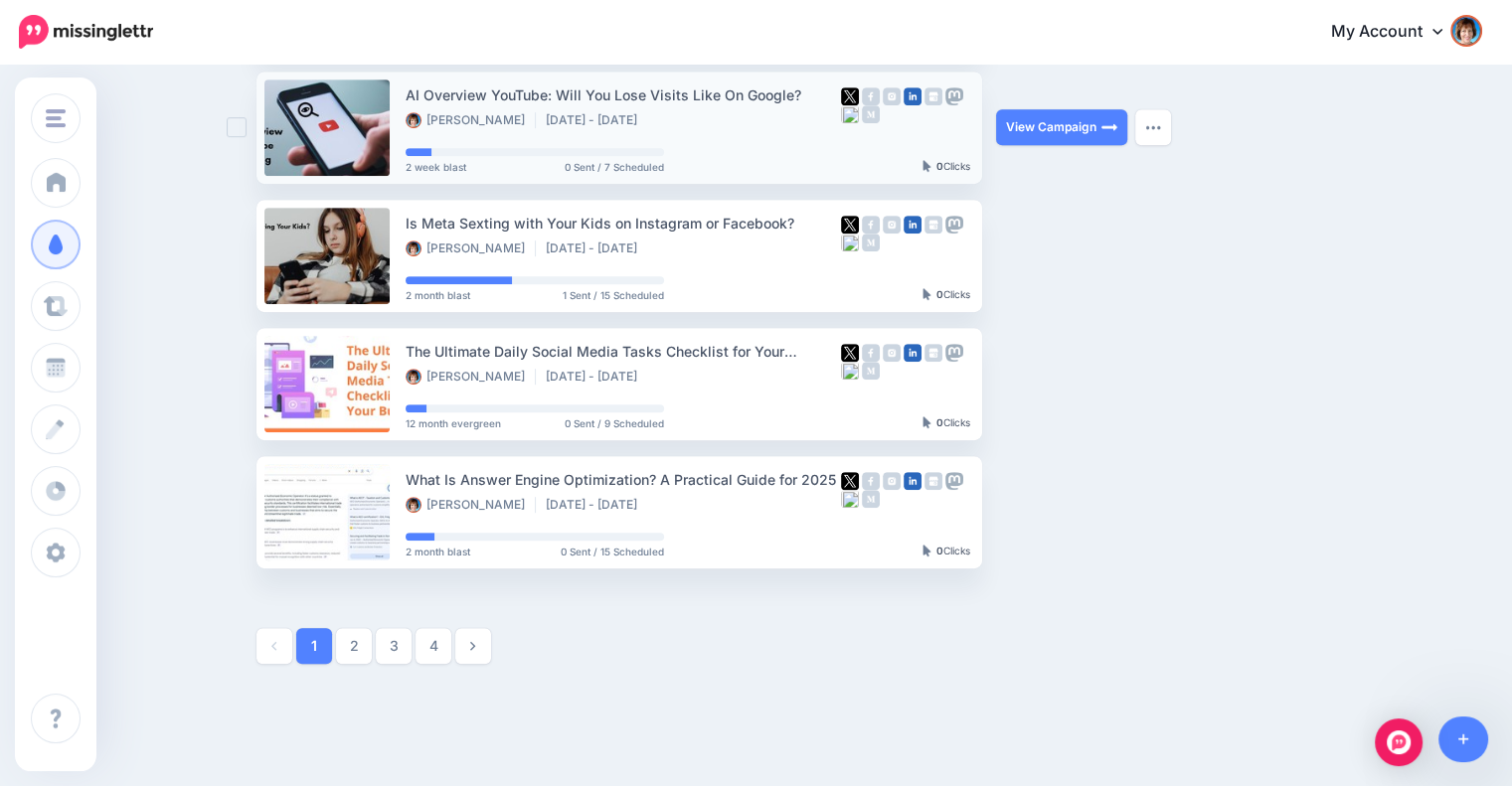 scroll, scrollTop: 1037, scrollLeft: 0, axis: vertical 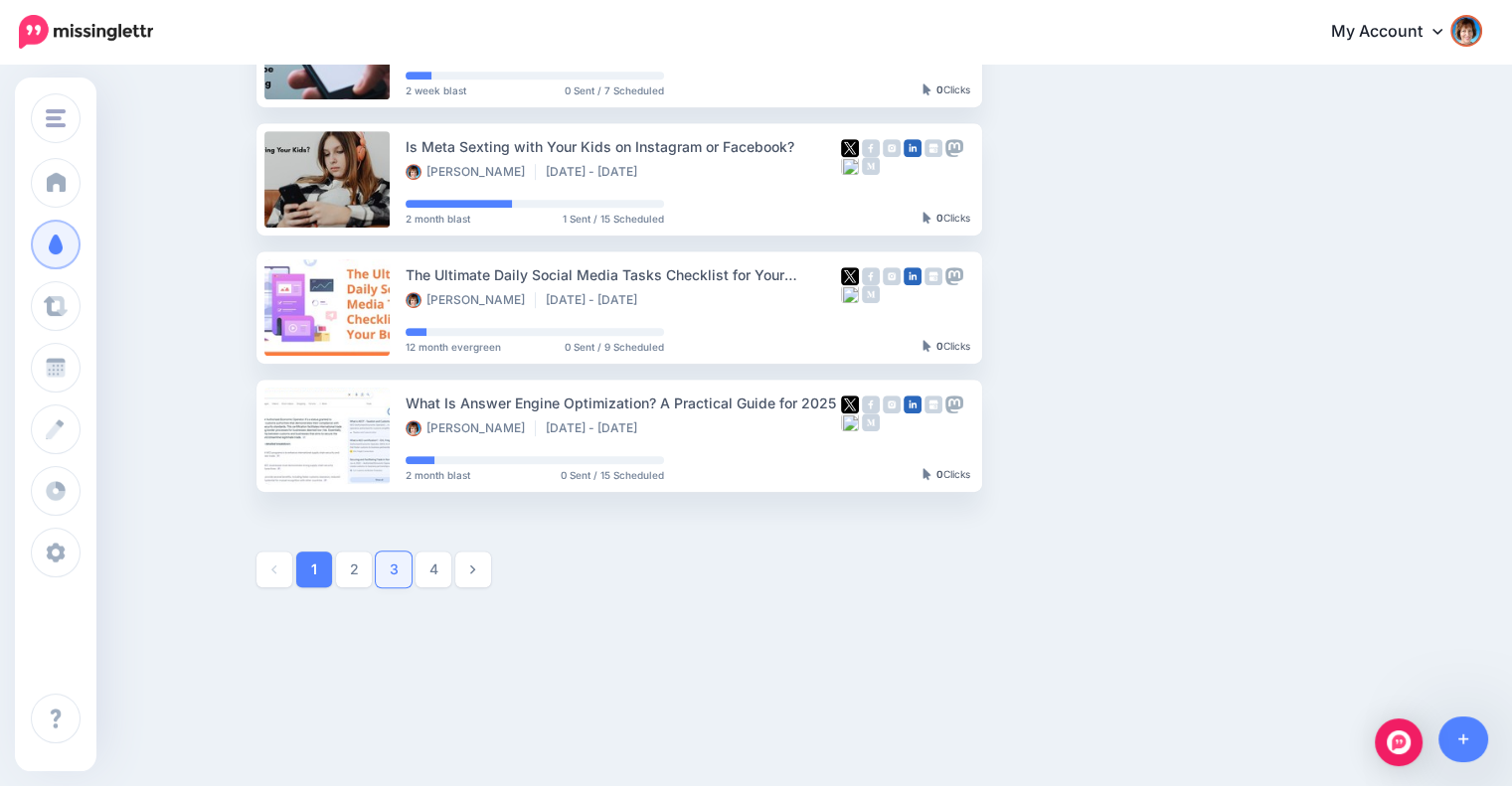 click on "3" at bounding box center [394, 569] 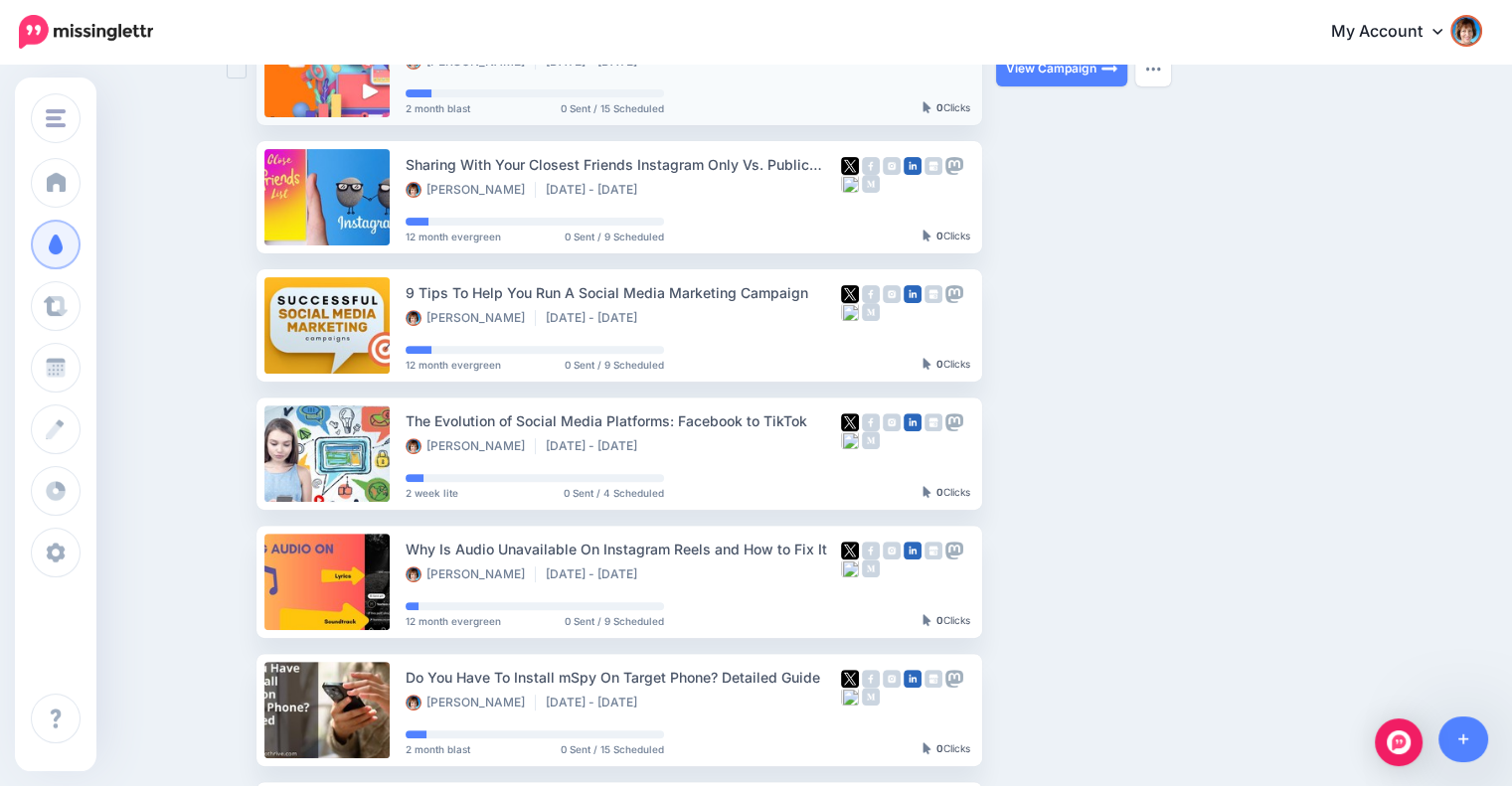 scroll, scrollTop: 668, scrollLeft: 0, axis: vertical 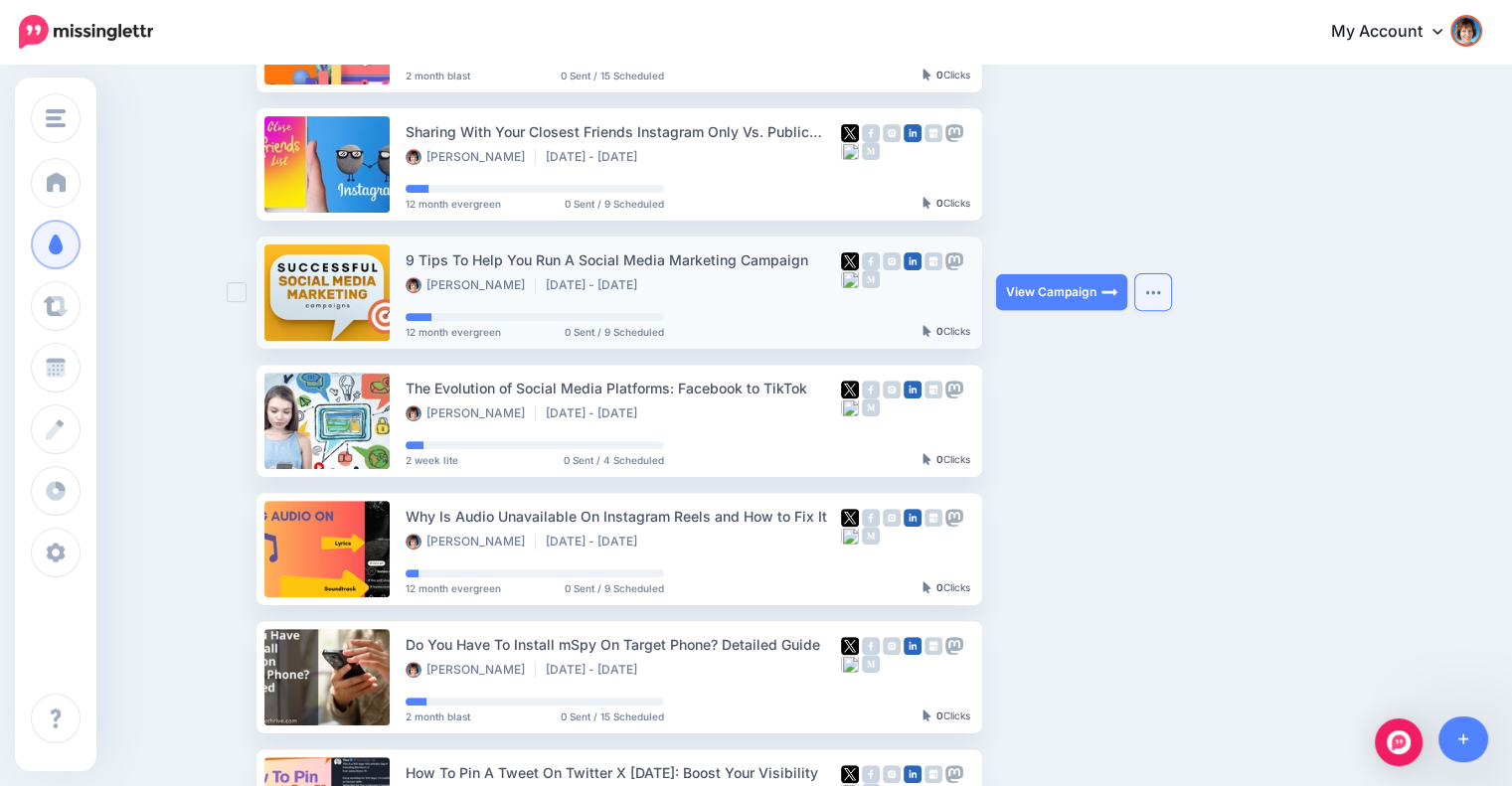 click at bounding box center [1153, 292] 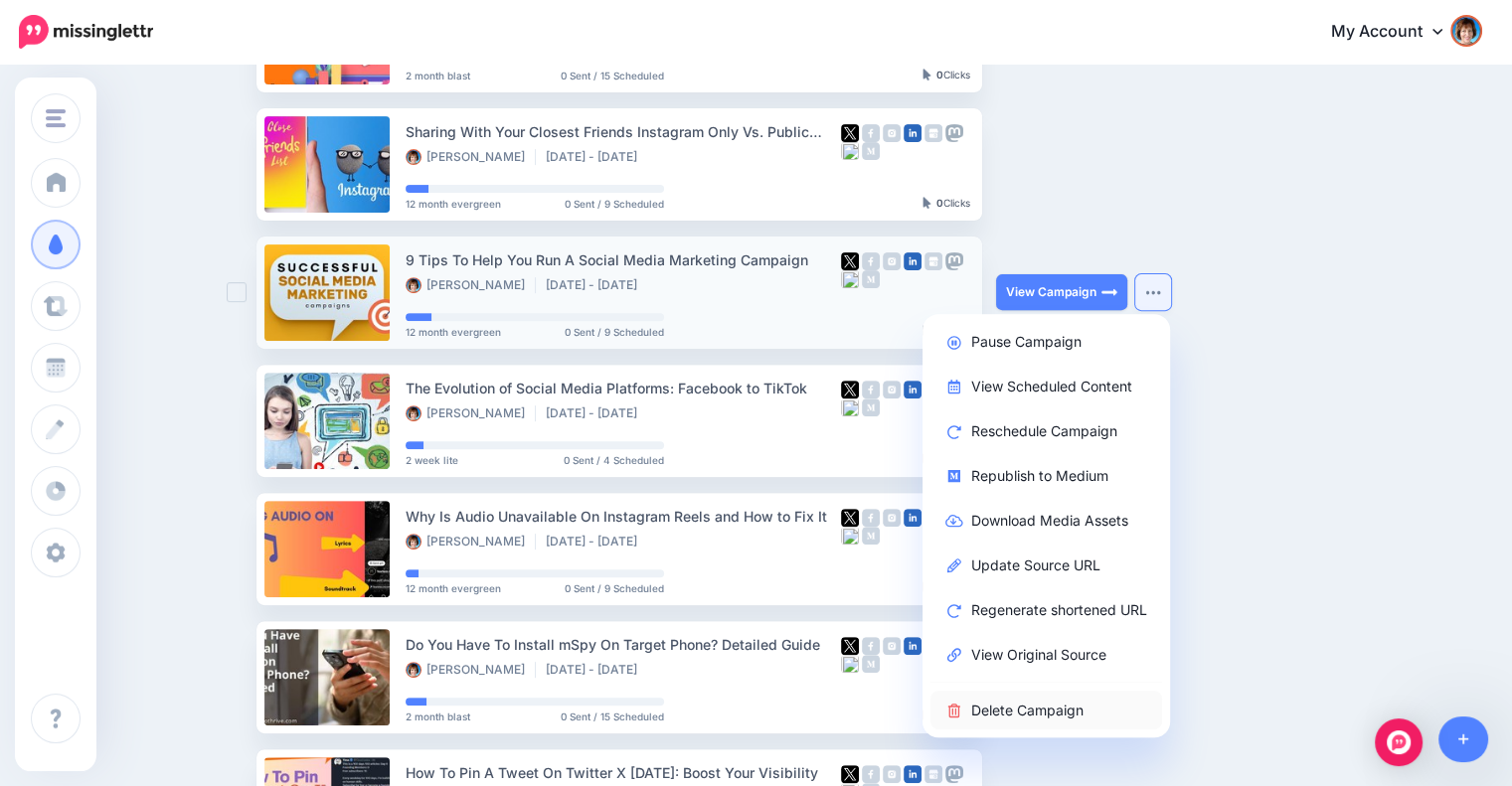 click on "Delete Campaign" at bounding box center (1046, 709) 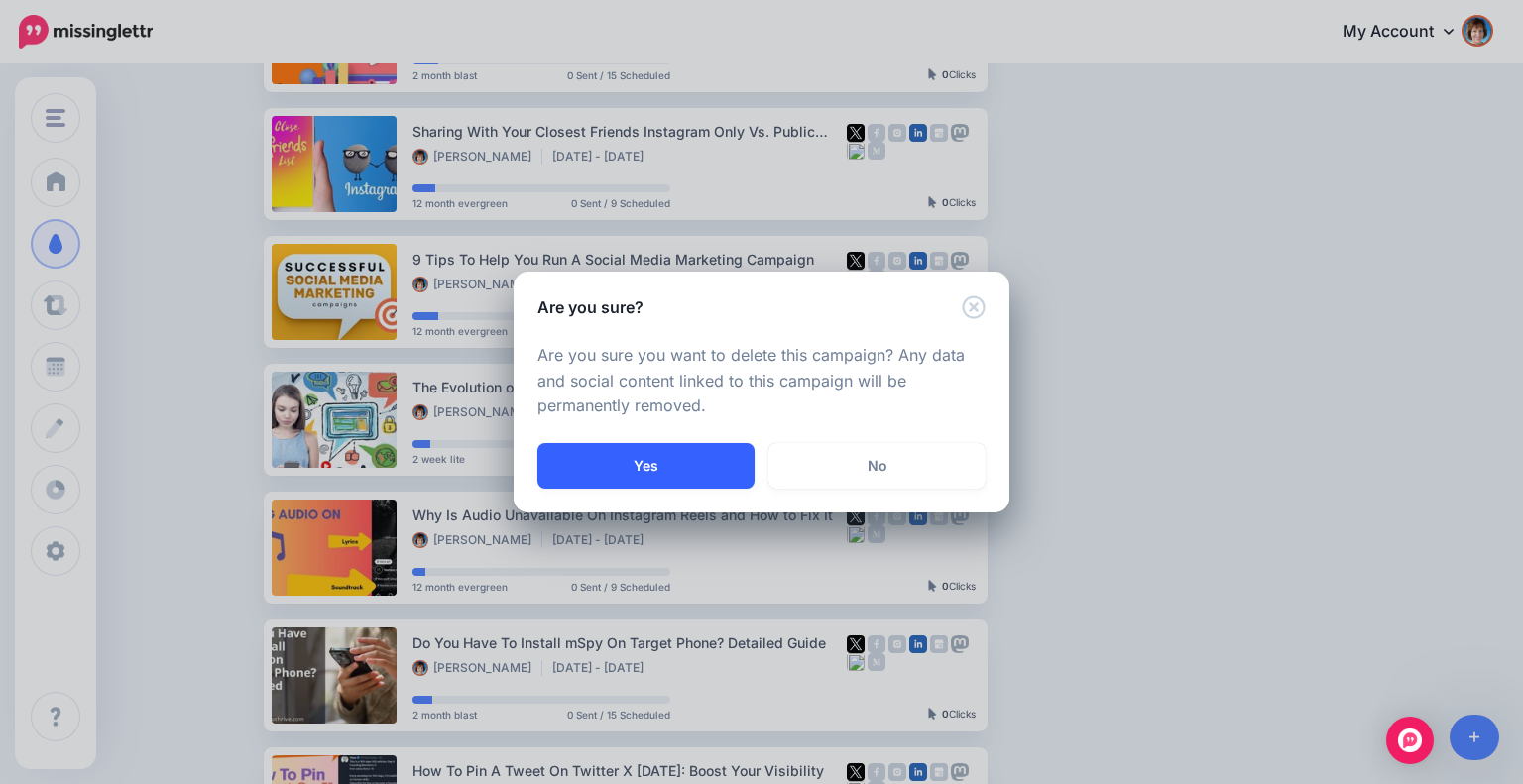 click on "Yes" at bounding box center (645, 466) 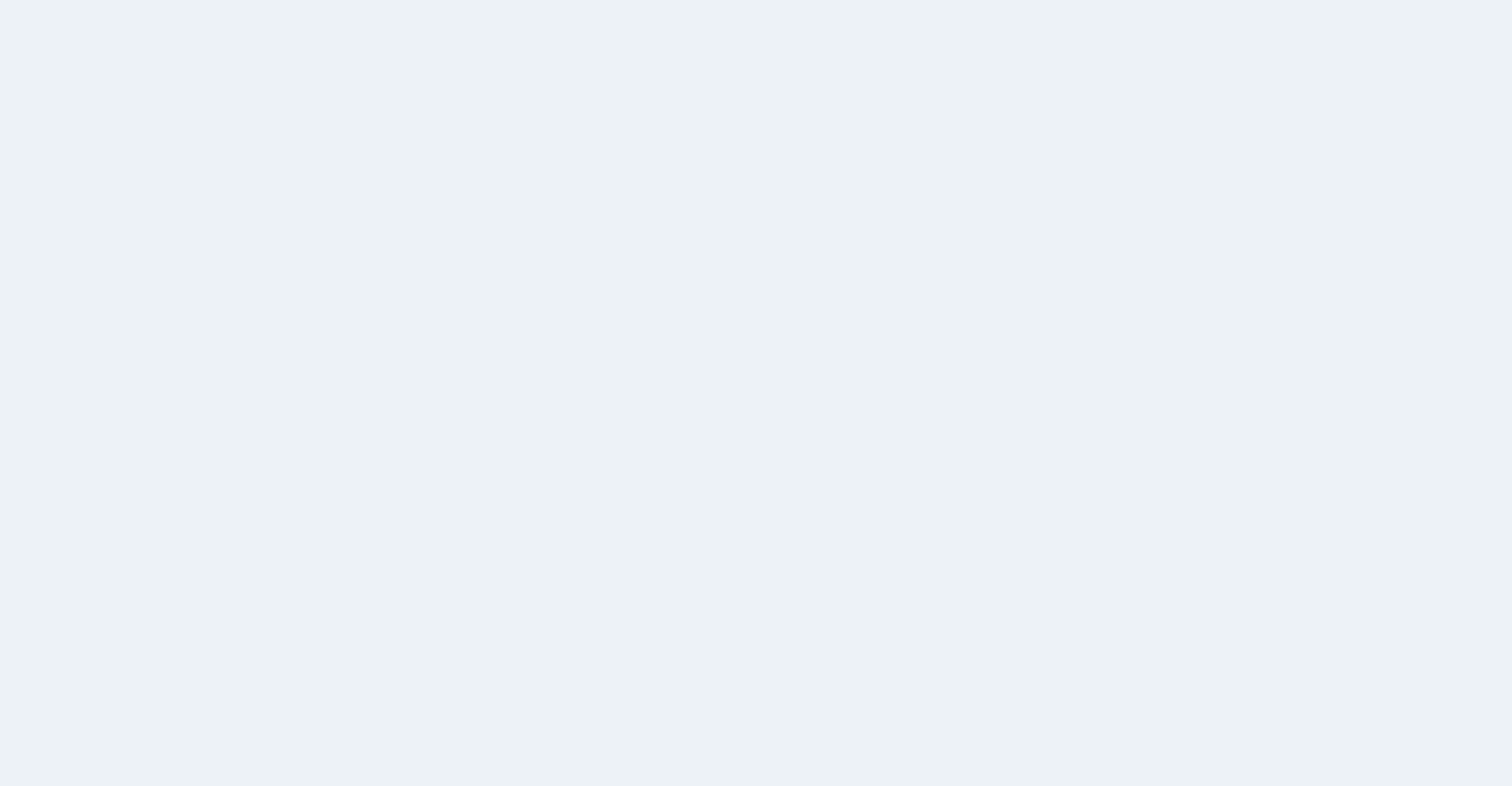 scroll, scrollTop: 171, scrollLeft: 0, axis: vertical 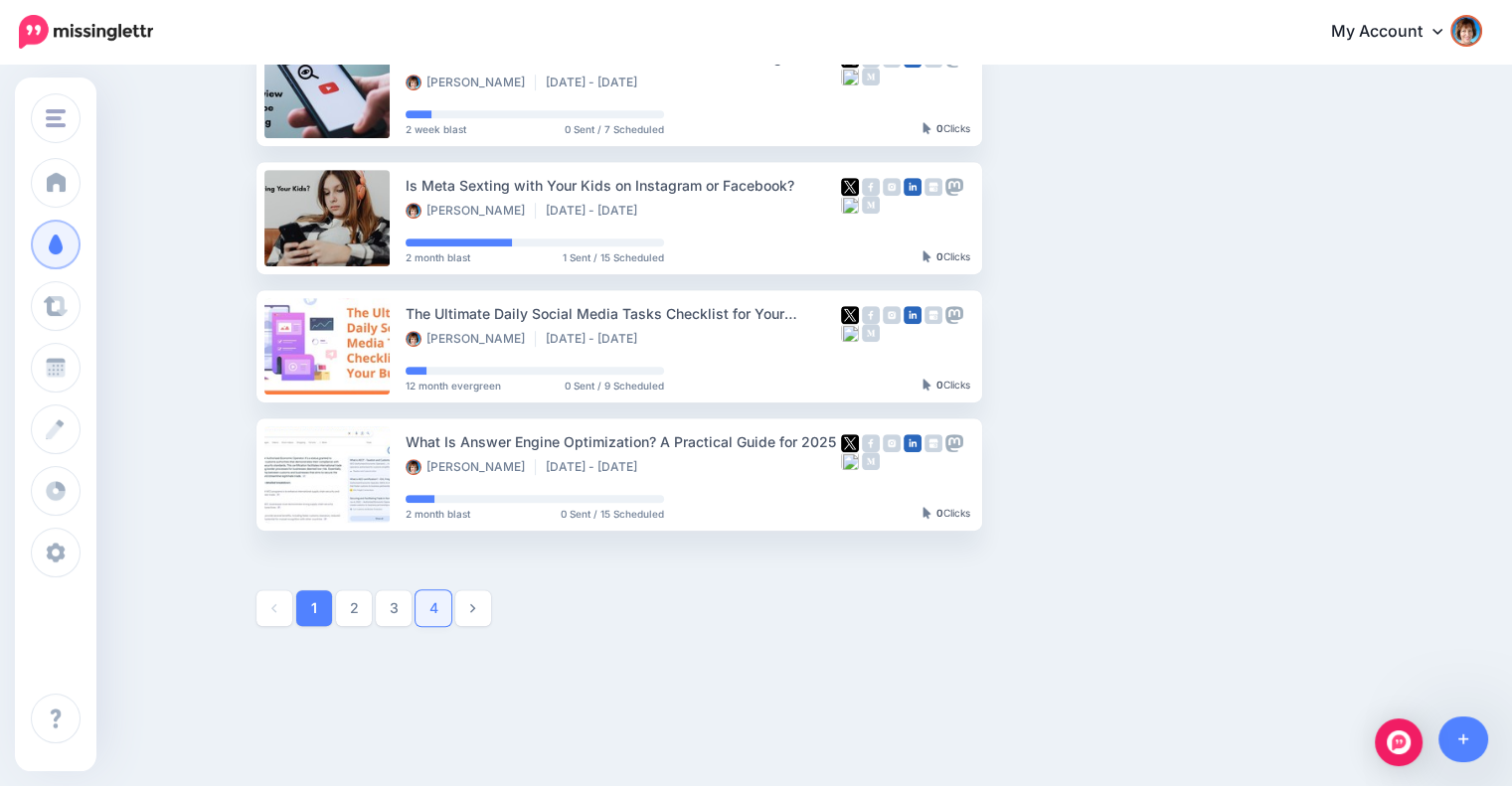 click on "4" at bounding box center (433, 608) 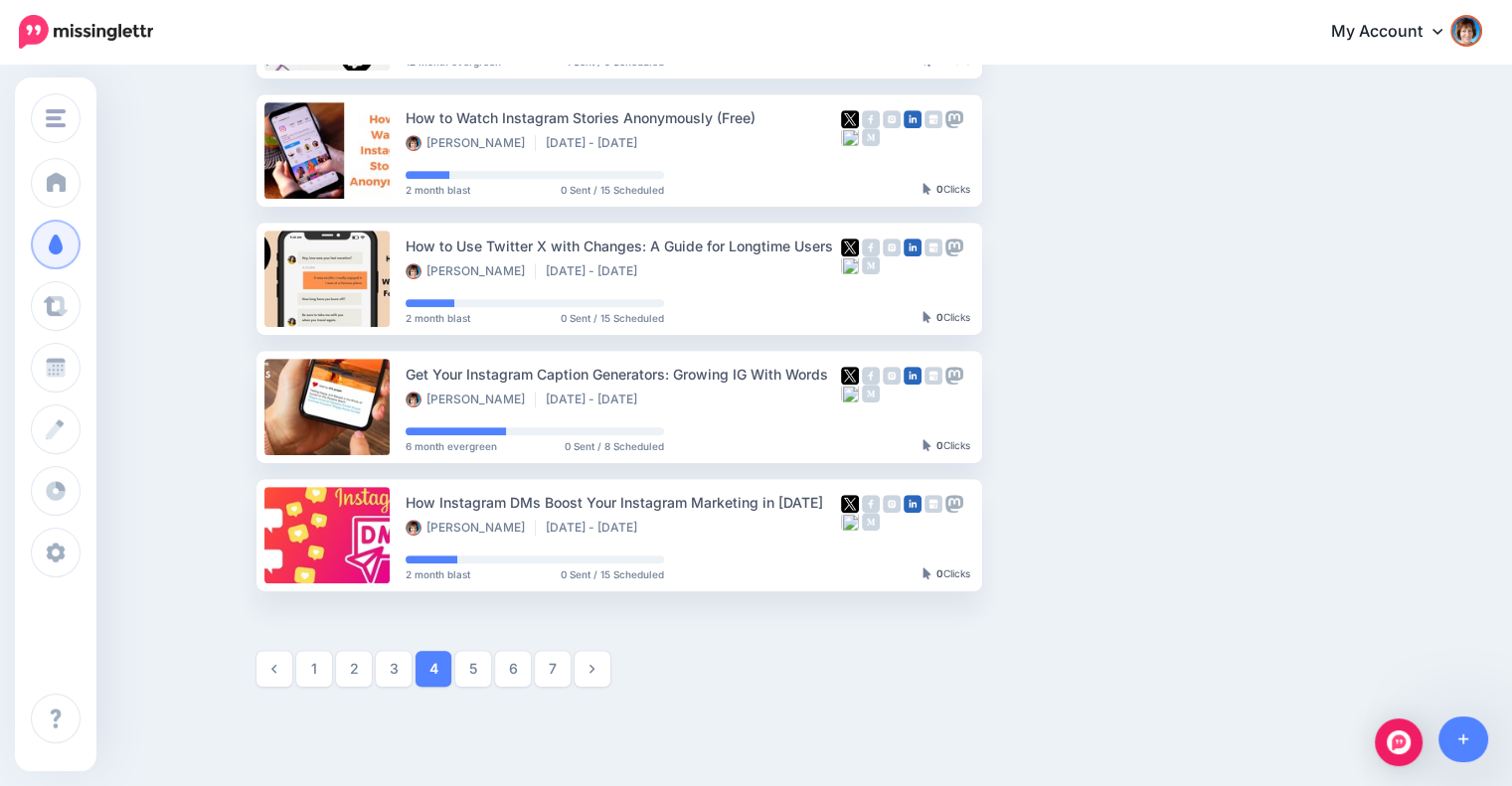 scroll, scrollTop: 998, scrollLeft: 0, axis: vertical 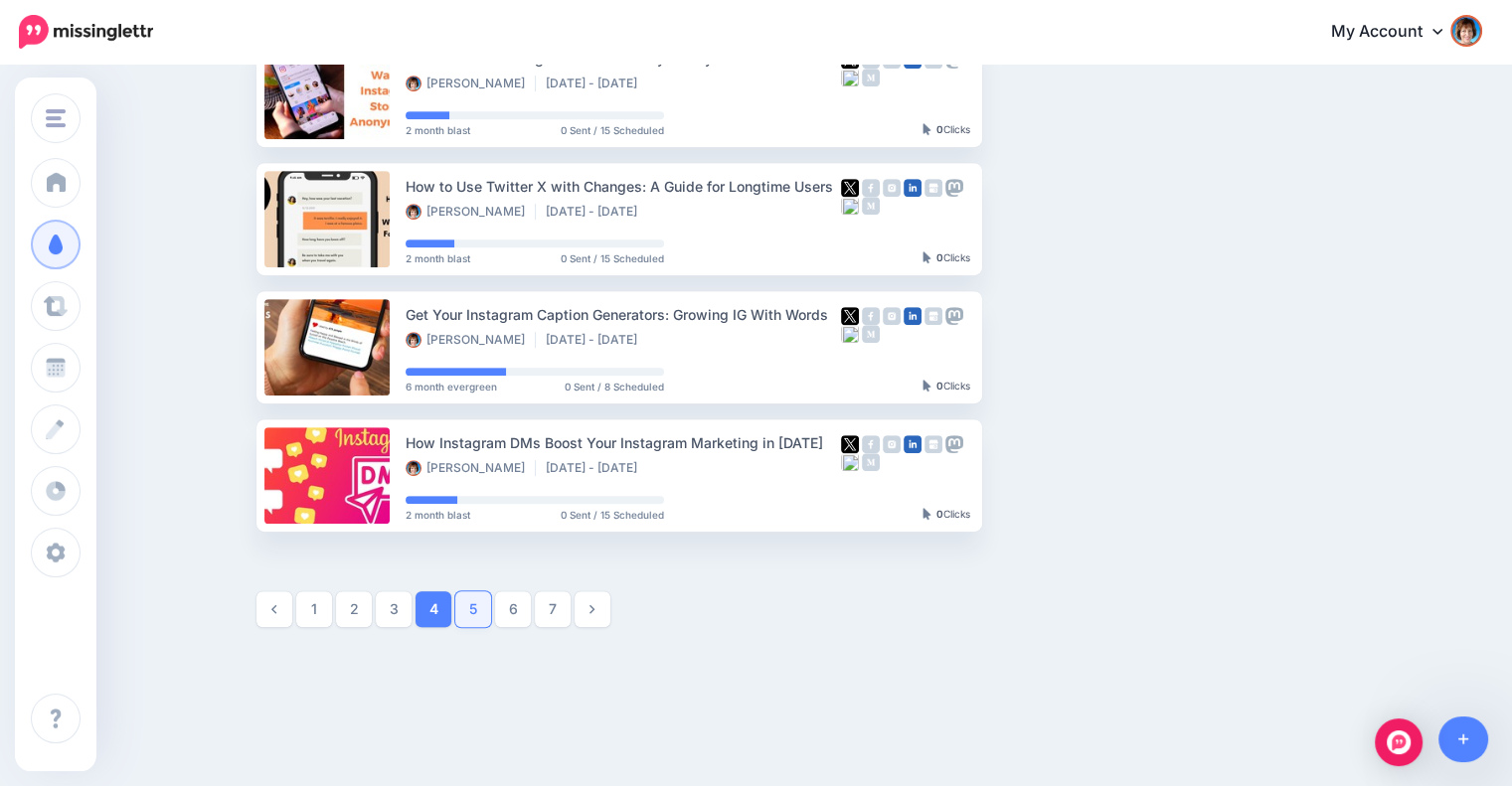 click on "5" at bounding box center [473, 609] 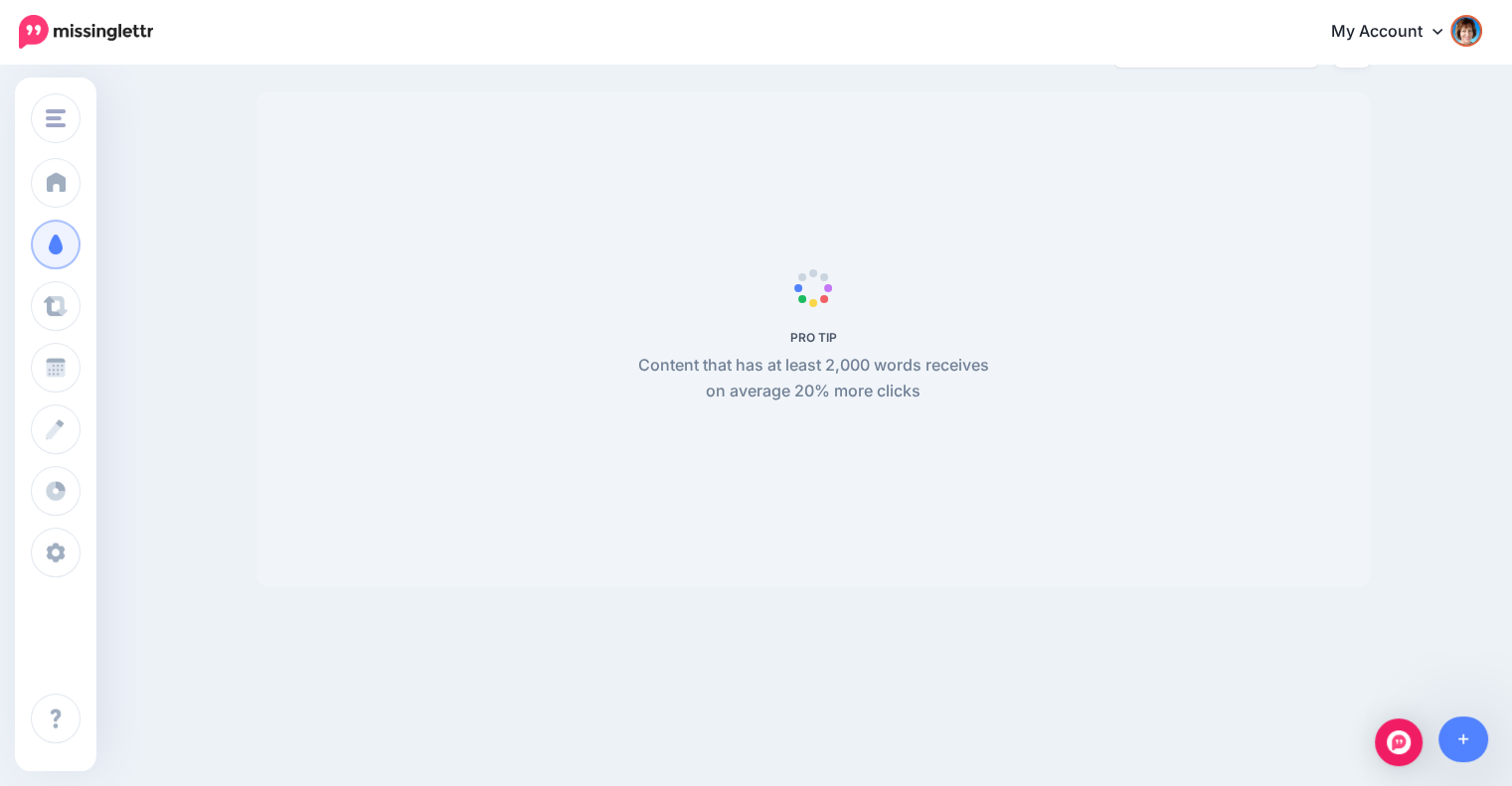 scroll, scrollTop: 171, scrollLeft: 0, axis: vertical 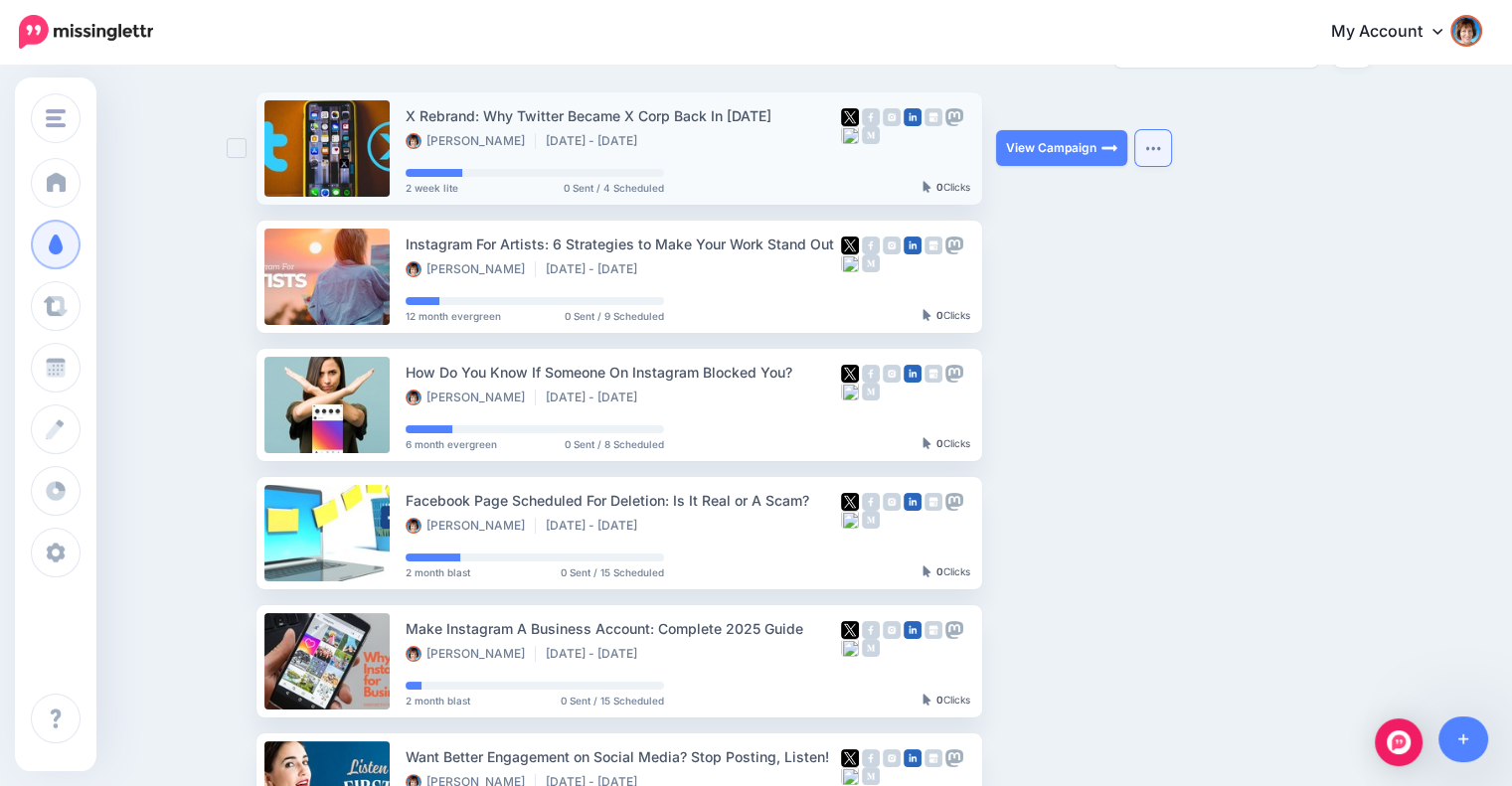 click at bounding box center [1153, 148] 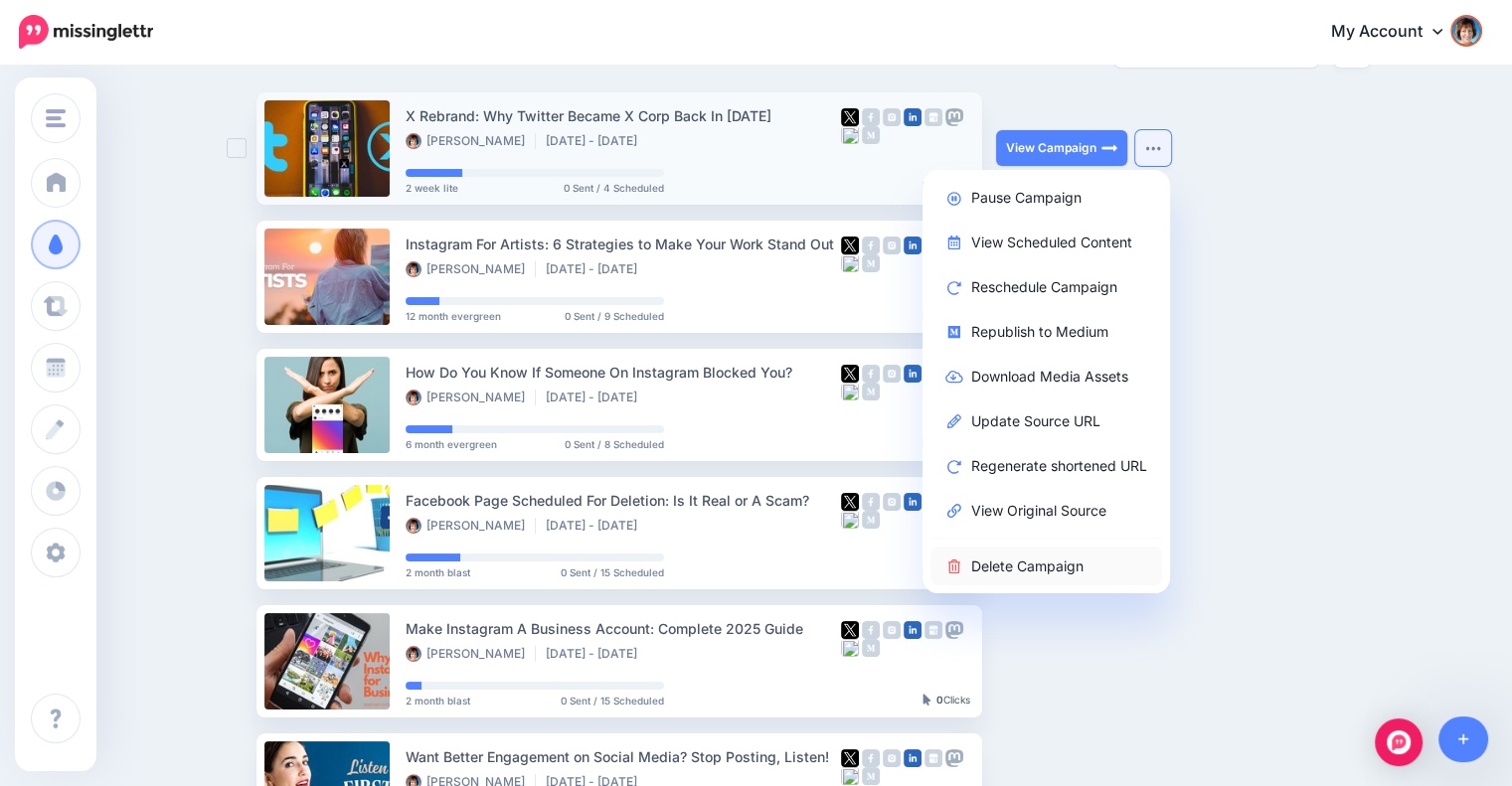 click on "Delete Campaign" at bounding box center (1046, 565) 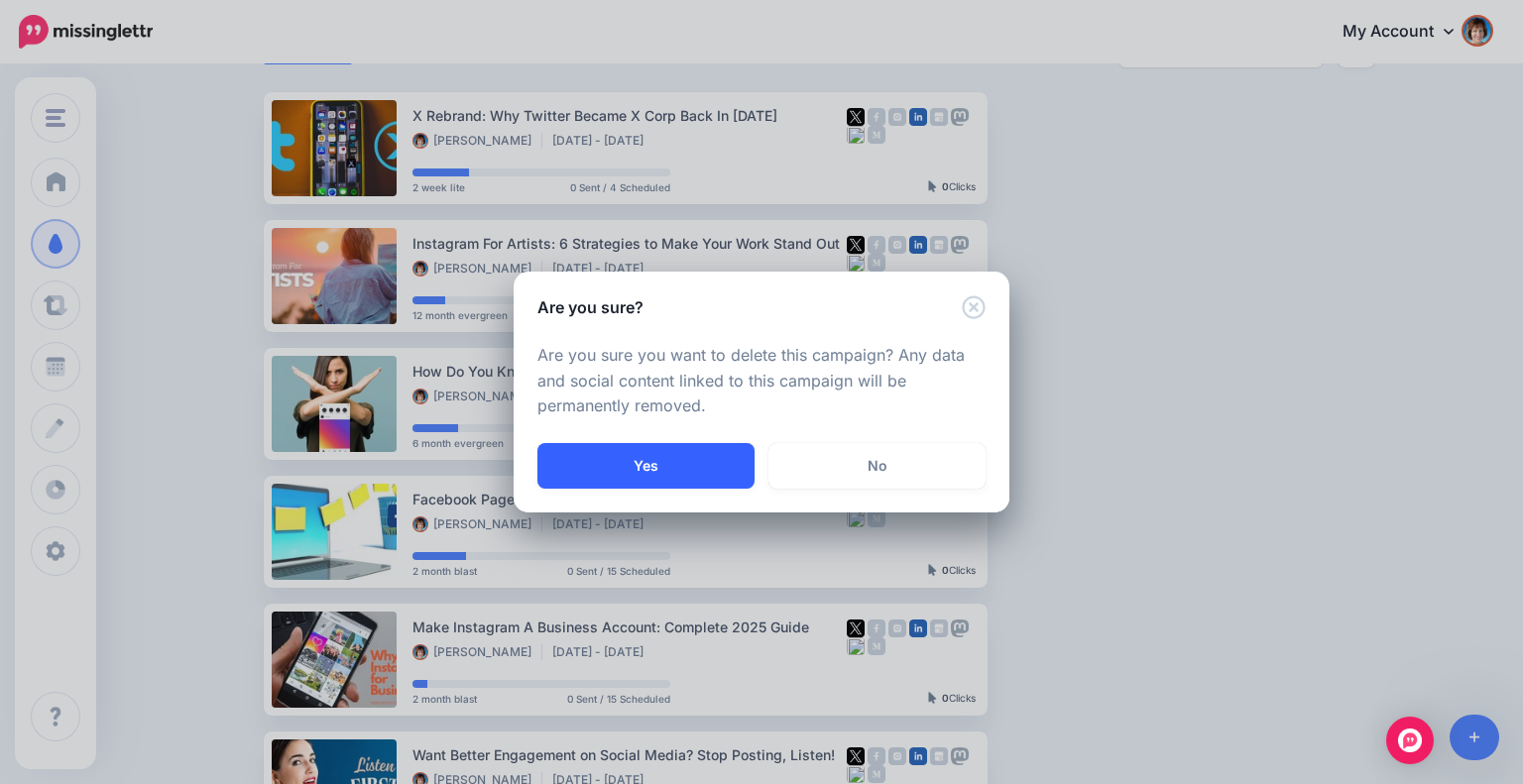 click on "Yes" at bounding box center [645, 466] 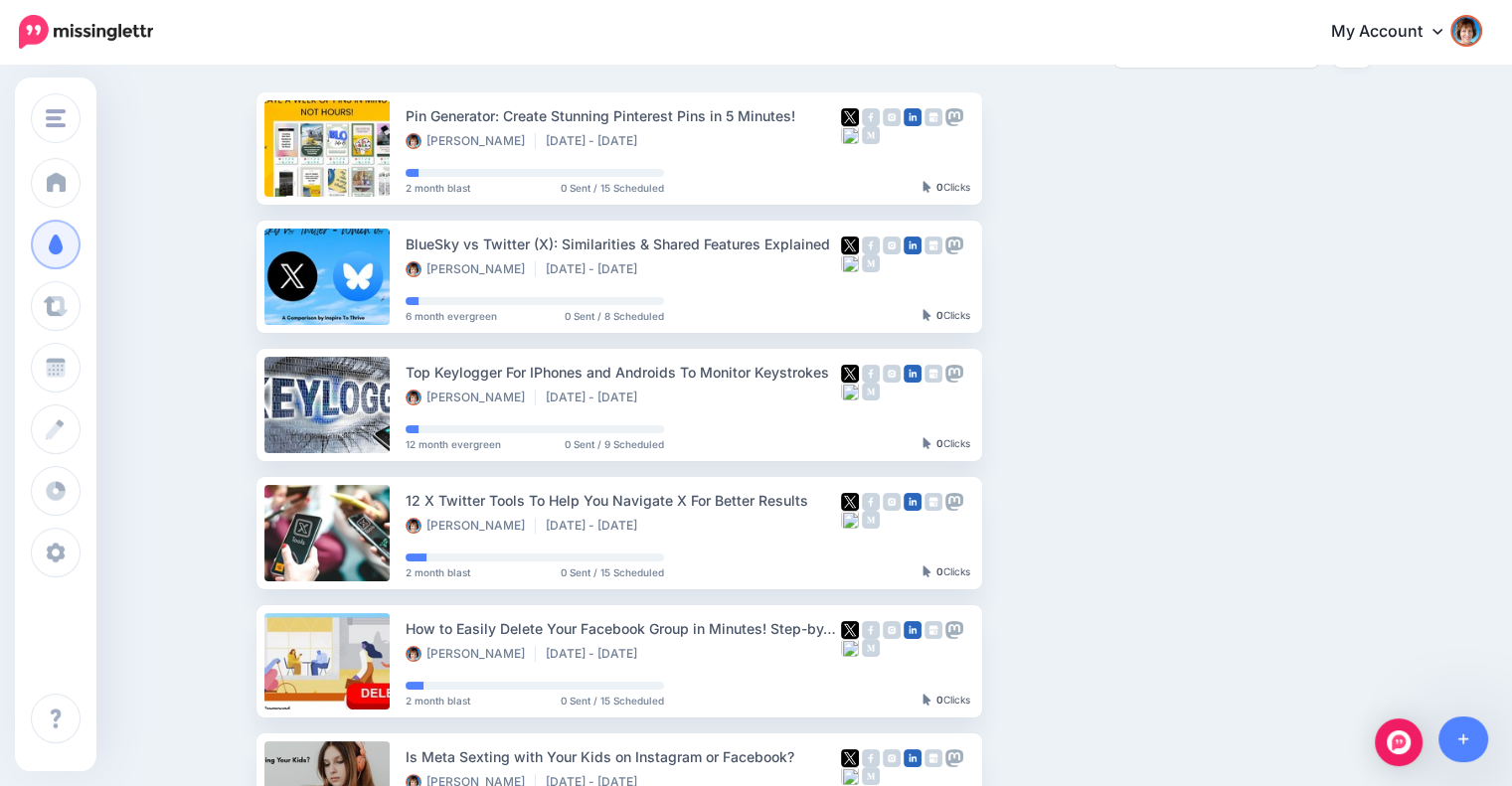 scroll, scrollTop: 1037, scrollLeft: 0, axis: vertical 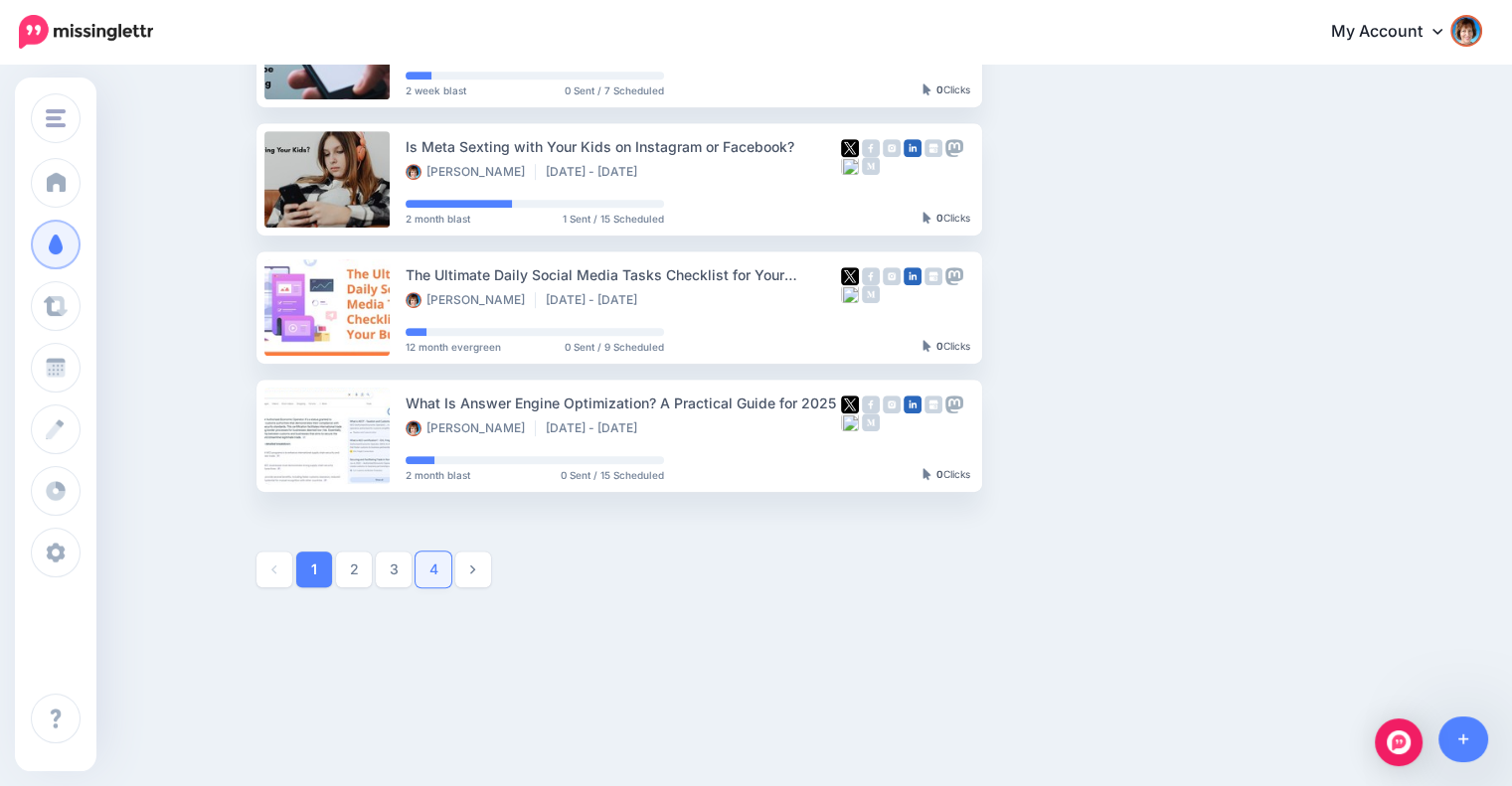 click on "4" at bounding box center [433, 569] 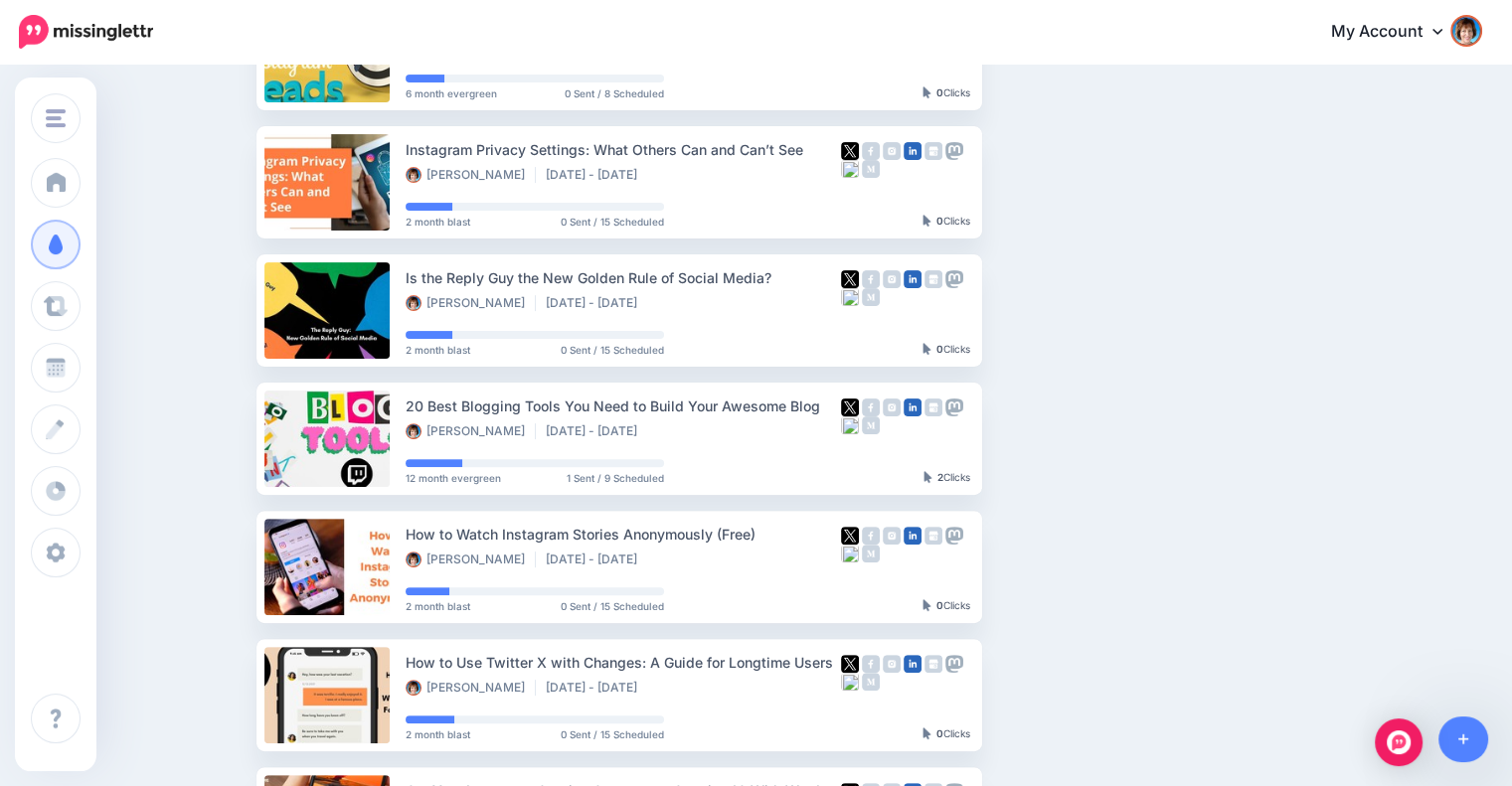 scroll, scrollTop: 999, scrollLeft: 0, axis: vertical 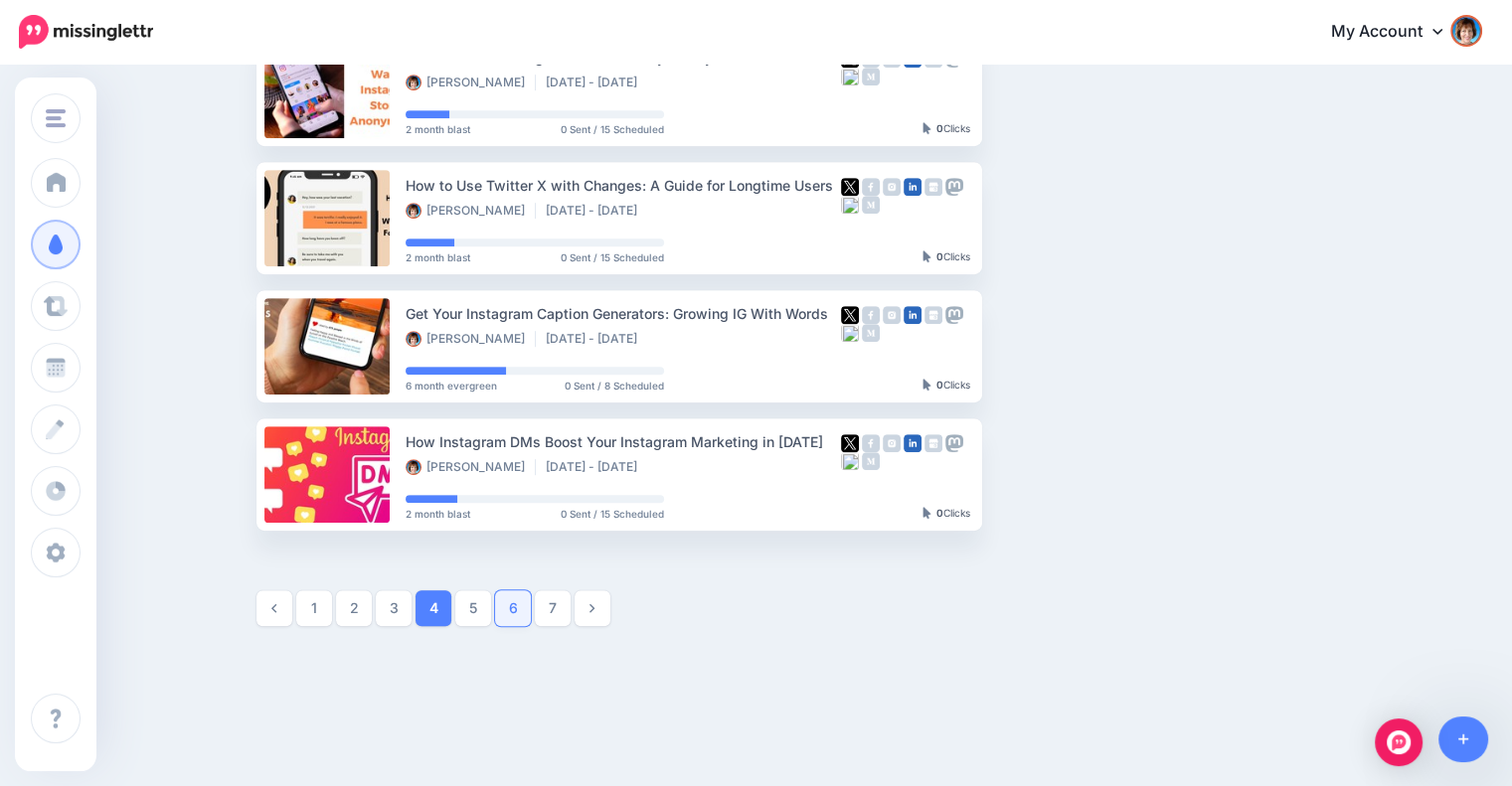 click on "6" at bounding box center [513, 608] 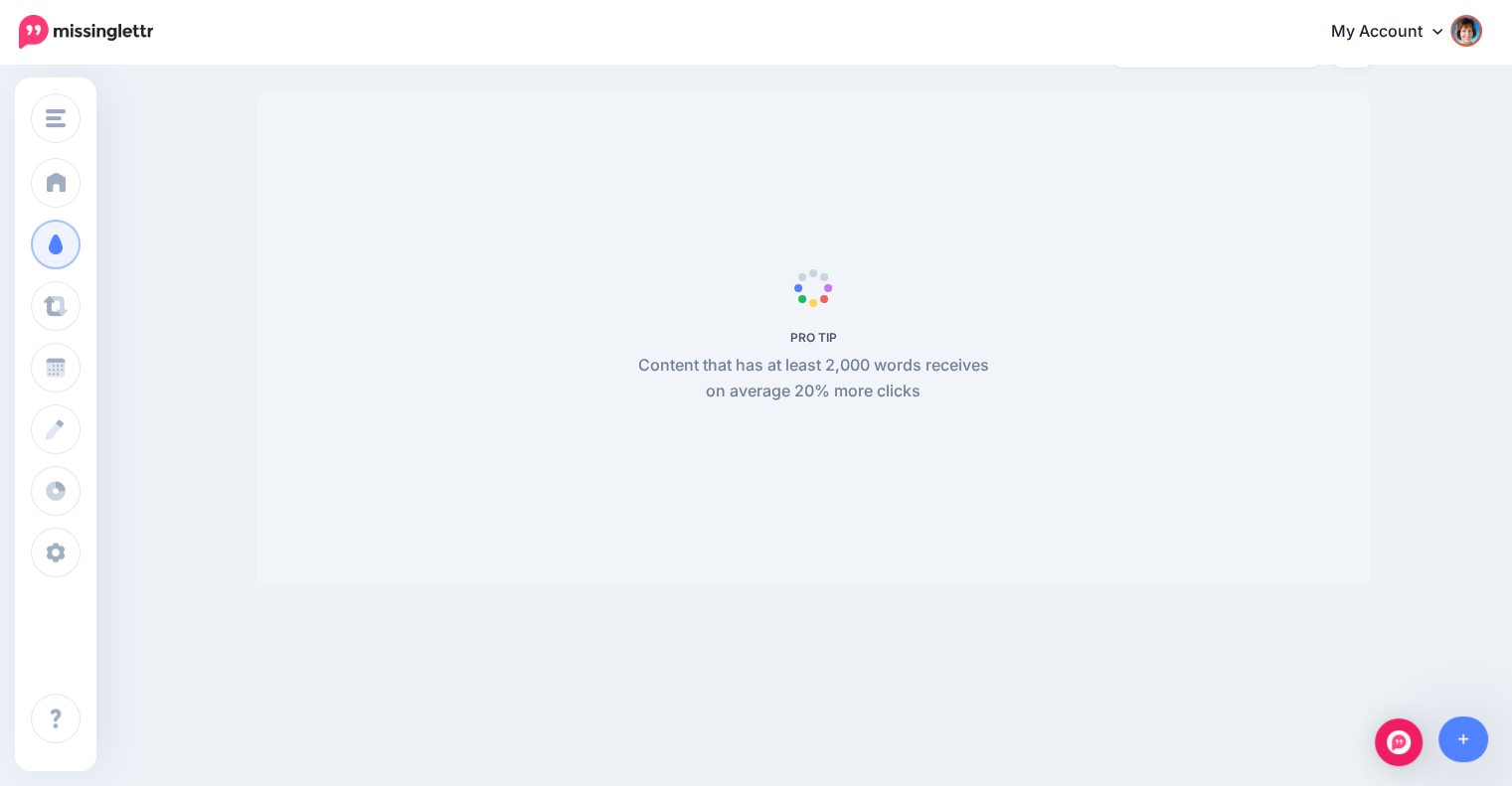 scroll, scrollTop: 171, scrollLeft: 0, axis: vertical 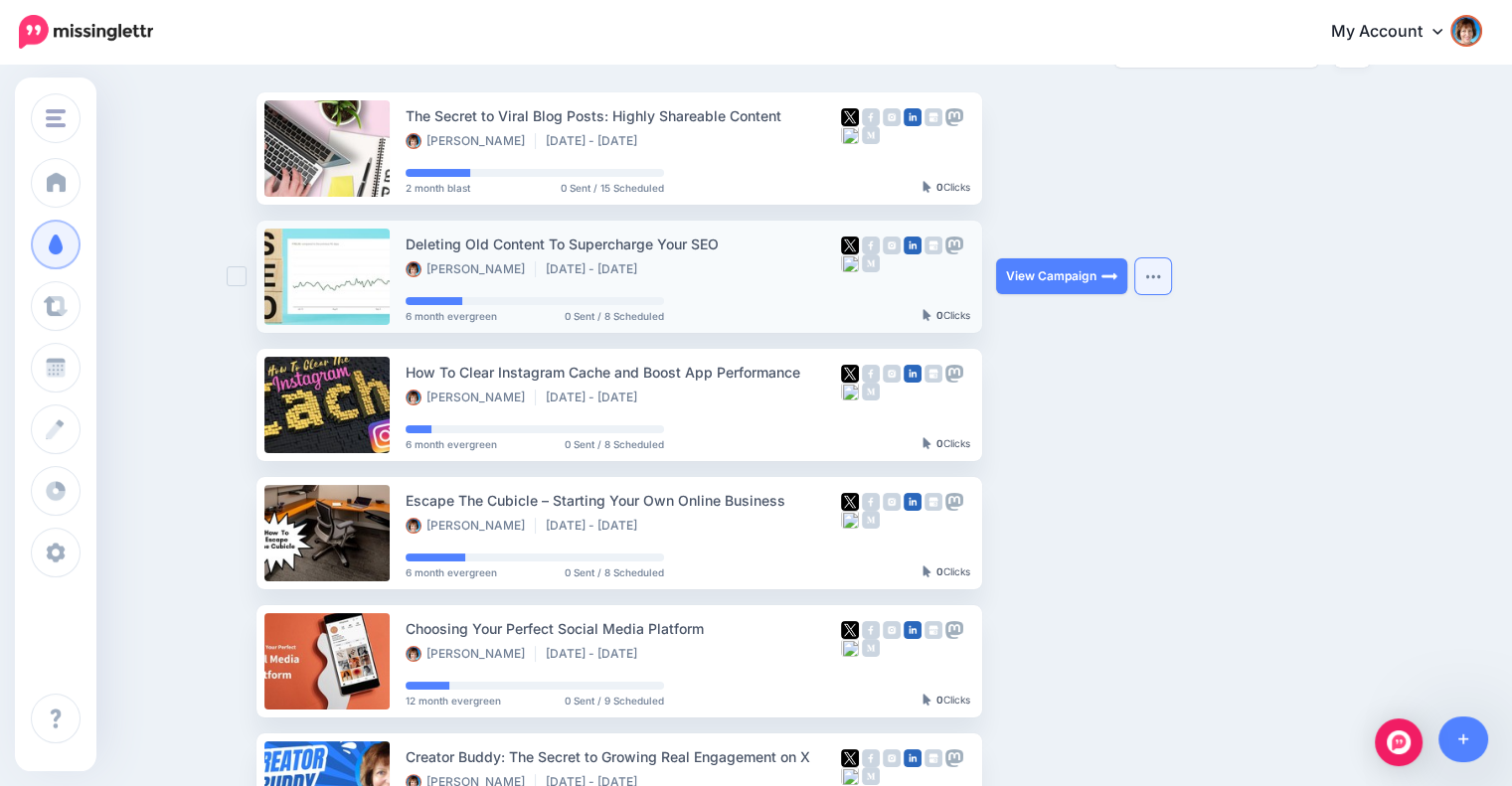 click at bounding box center (1153, 276) 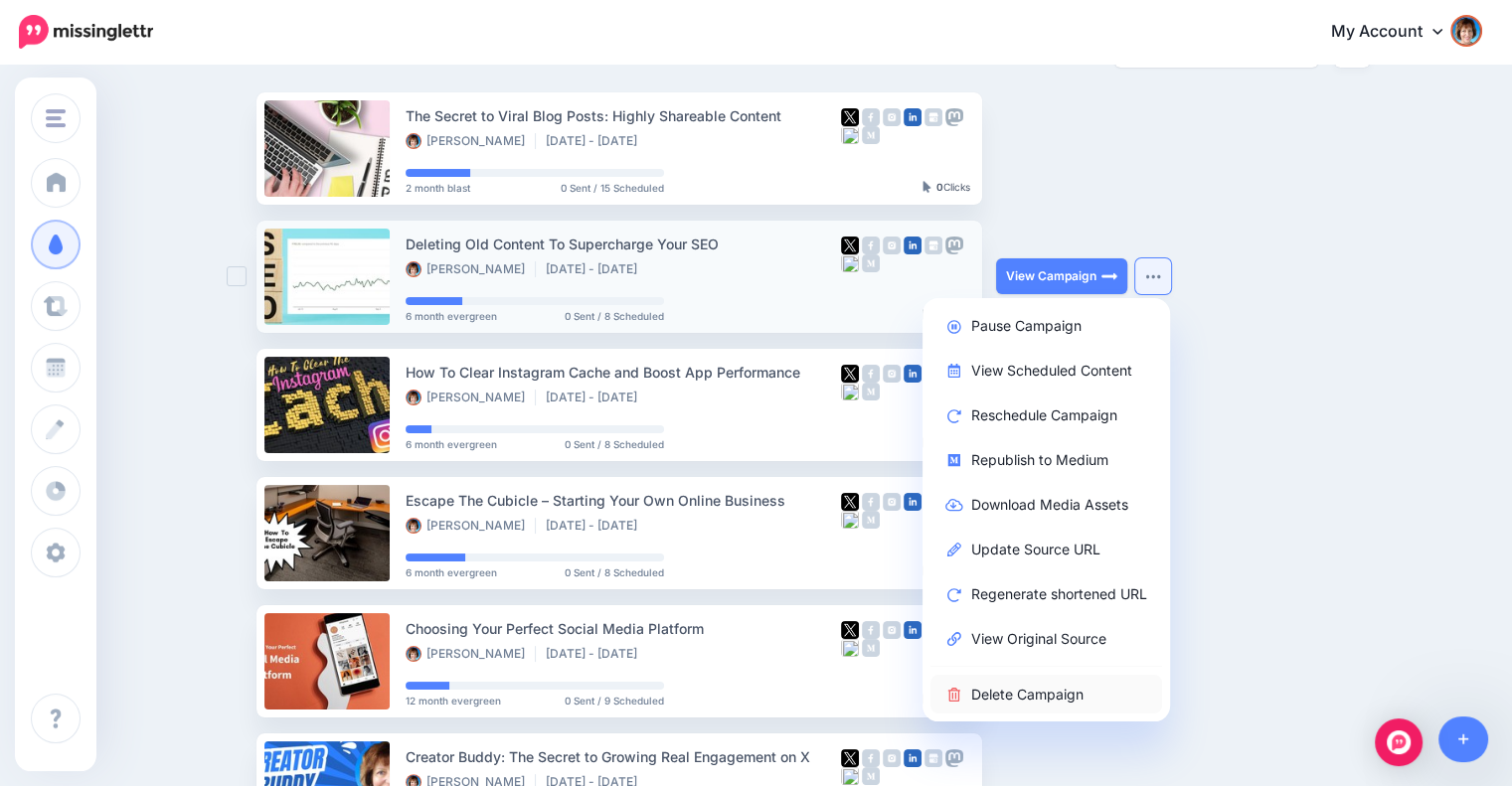 click on "Delete Campaign" at bounding box center (1046, 694) 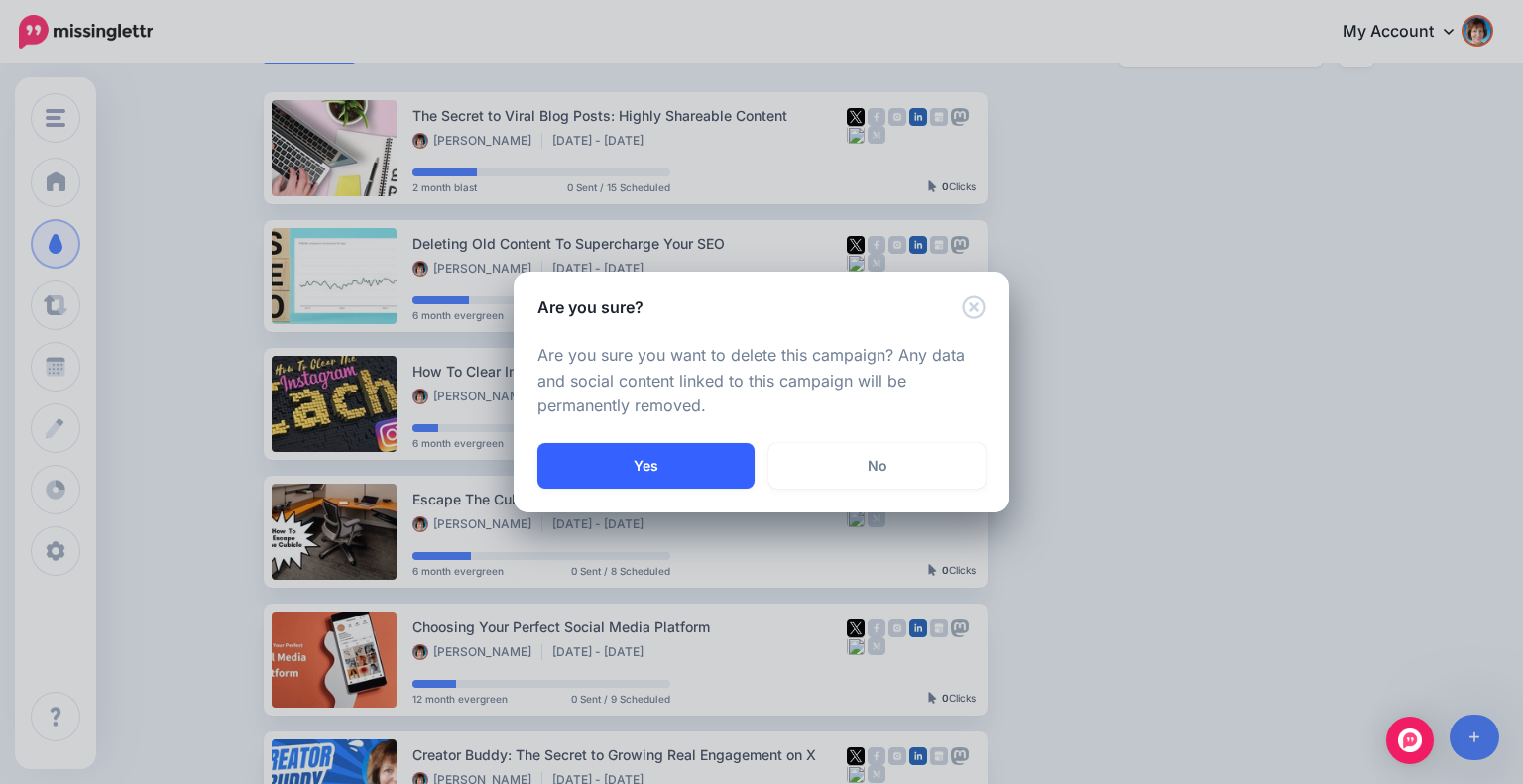 click on "Yes" at bounding box center (645, 466) 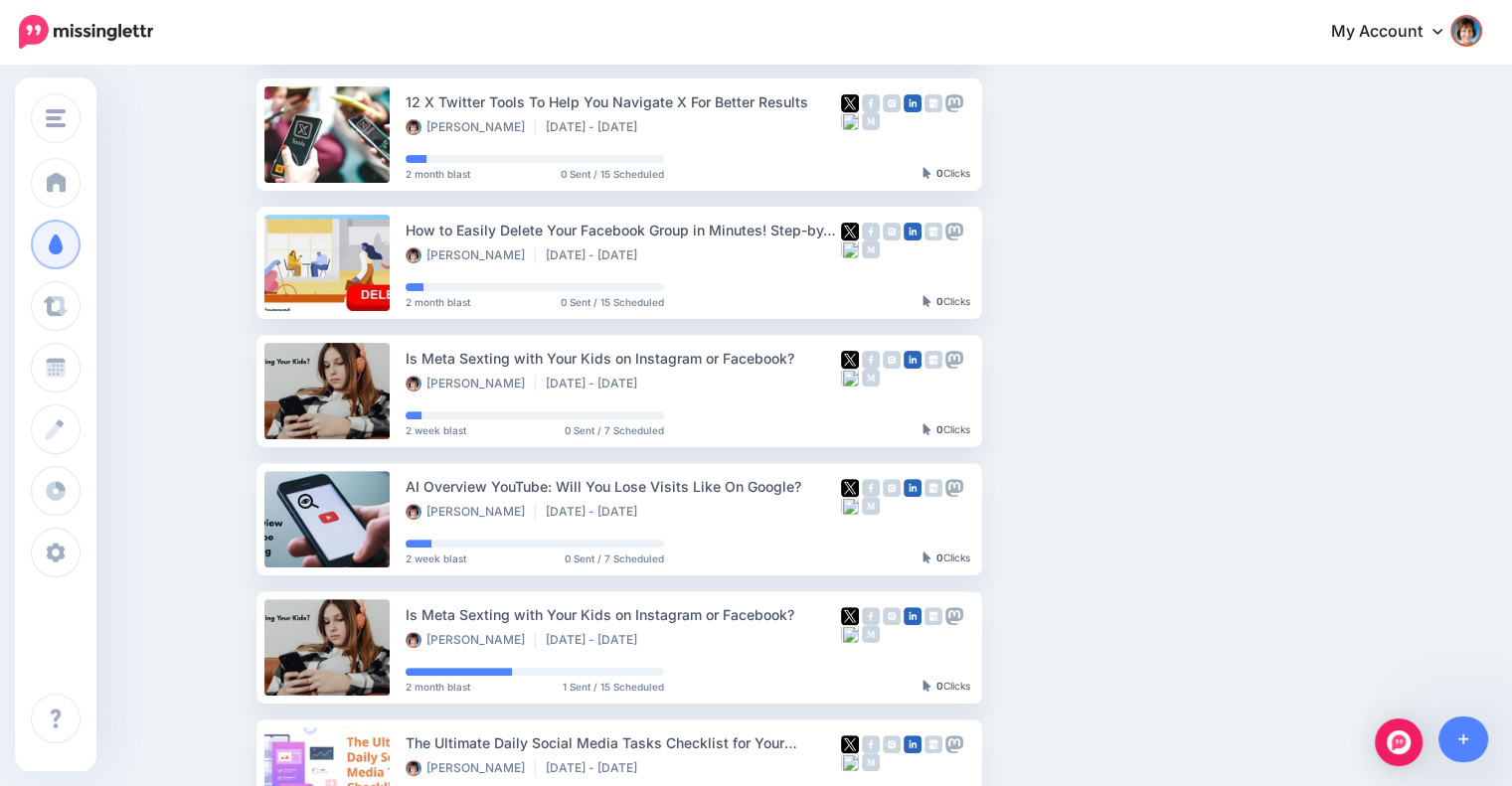 scroll, scrollTop: 1037, scrollLeft: 0, axis: vertical 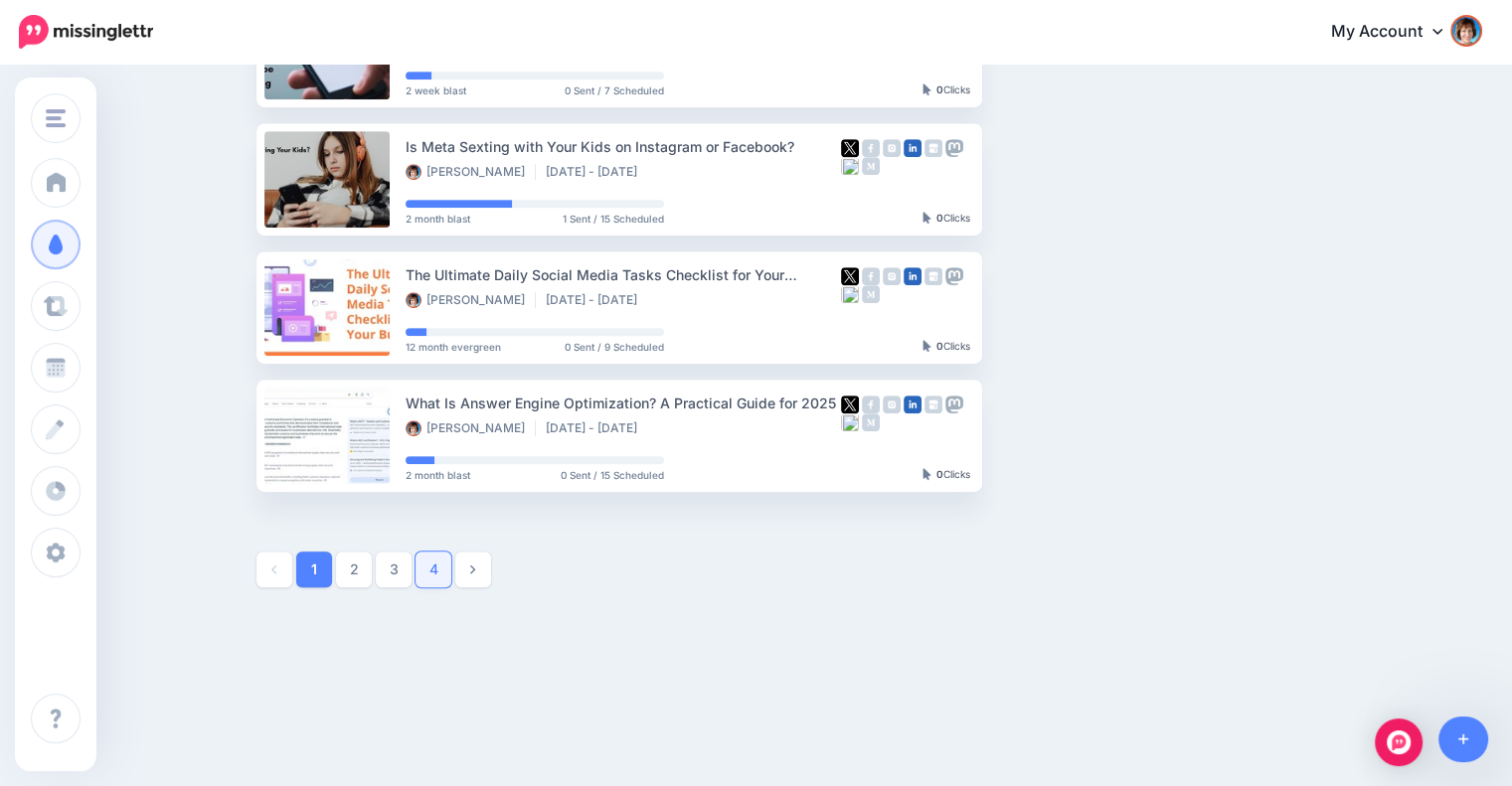 click on "4" at bounding box center [433, 569] 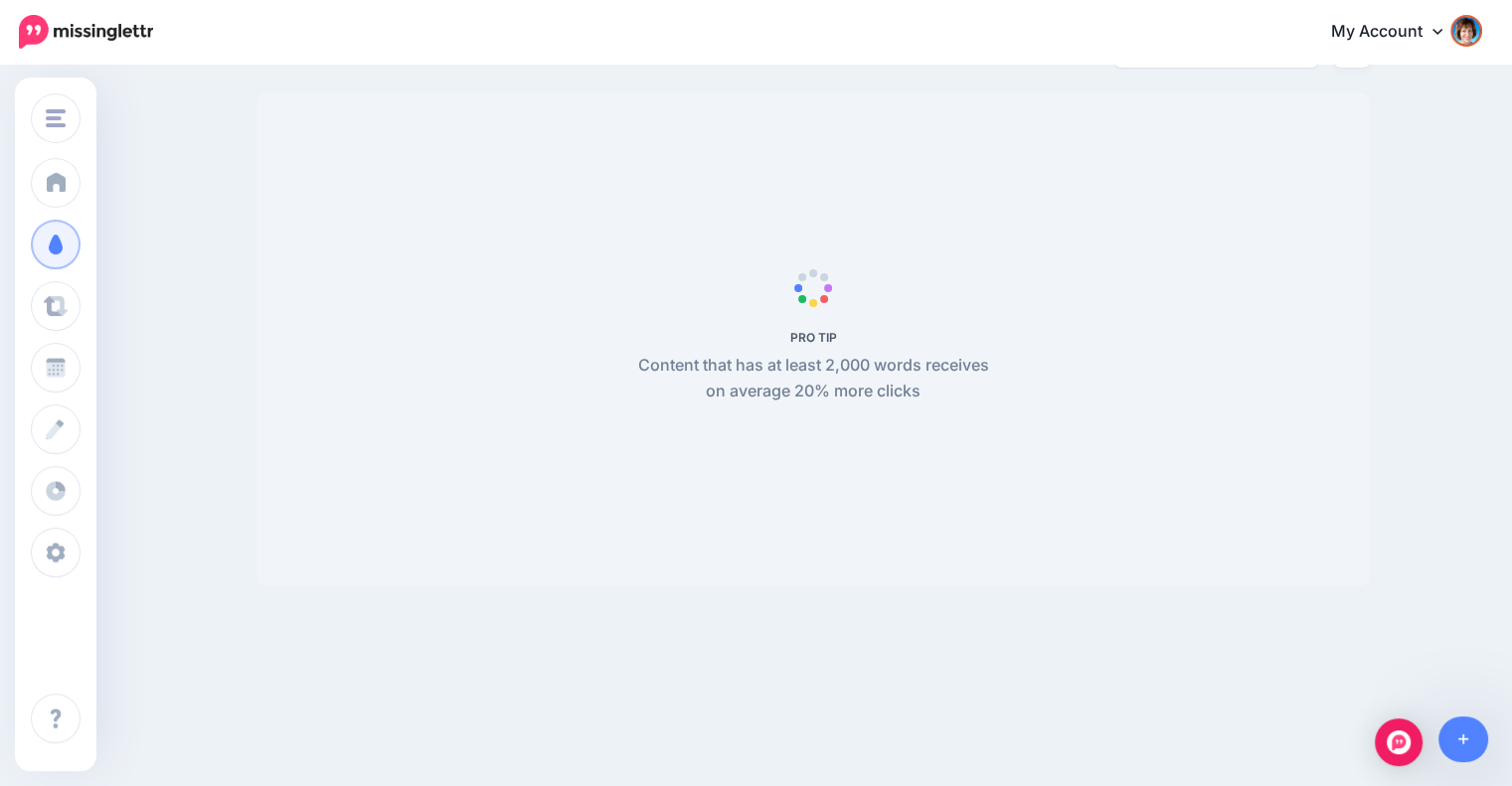 scroll, scrollTop: 171, scrollLeft: 0, axis: vertical 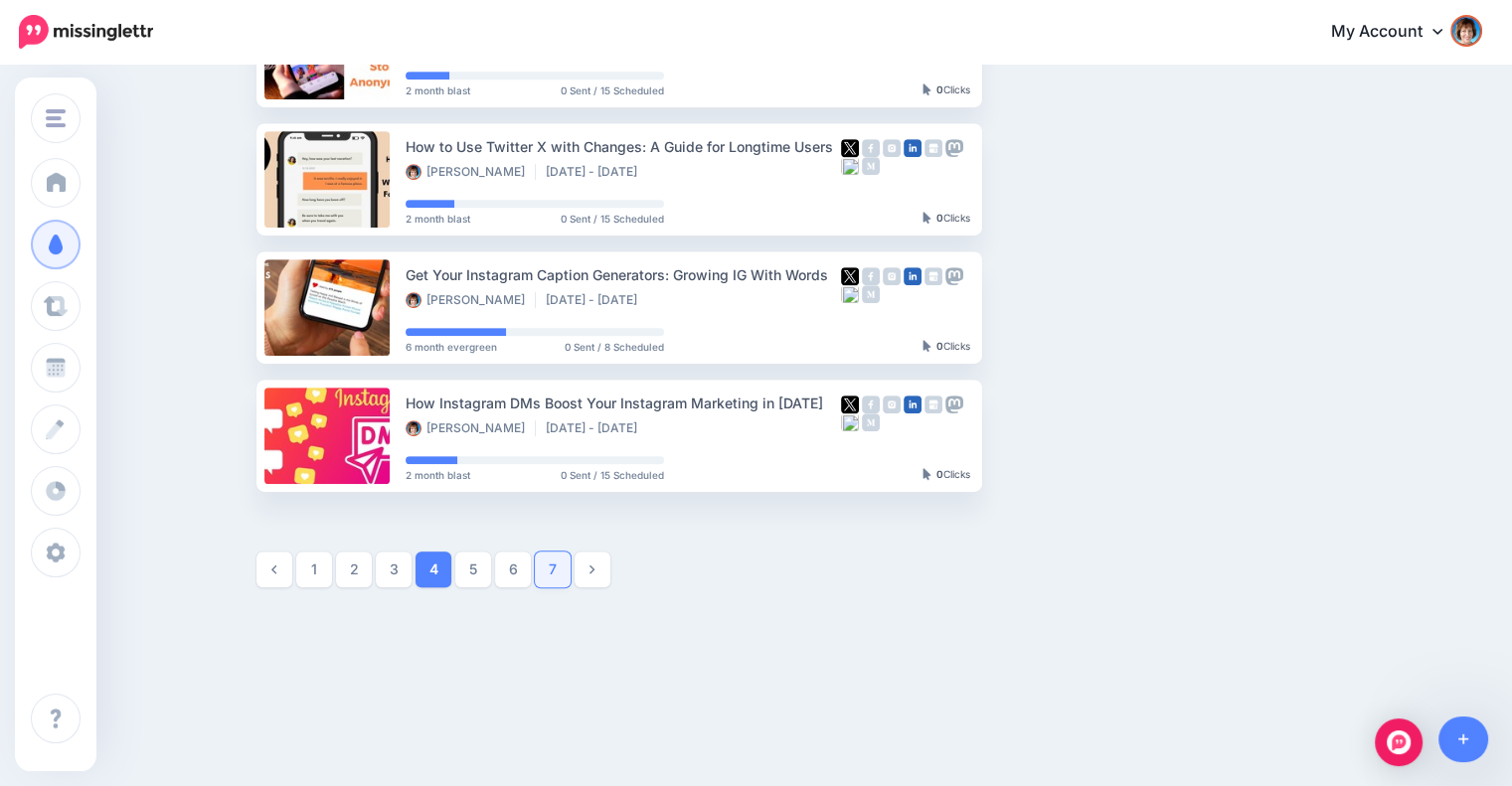 click on "7" at bounding box center (553, 569) 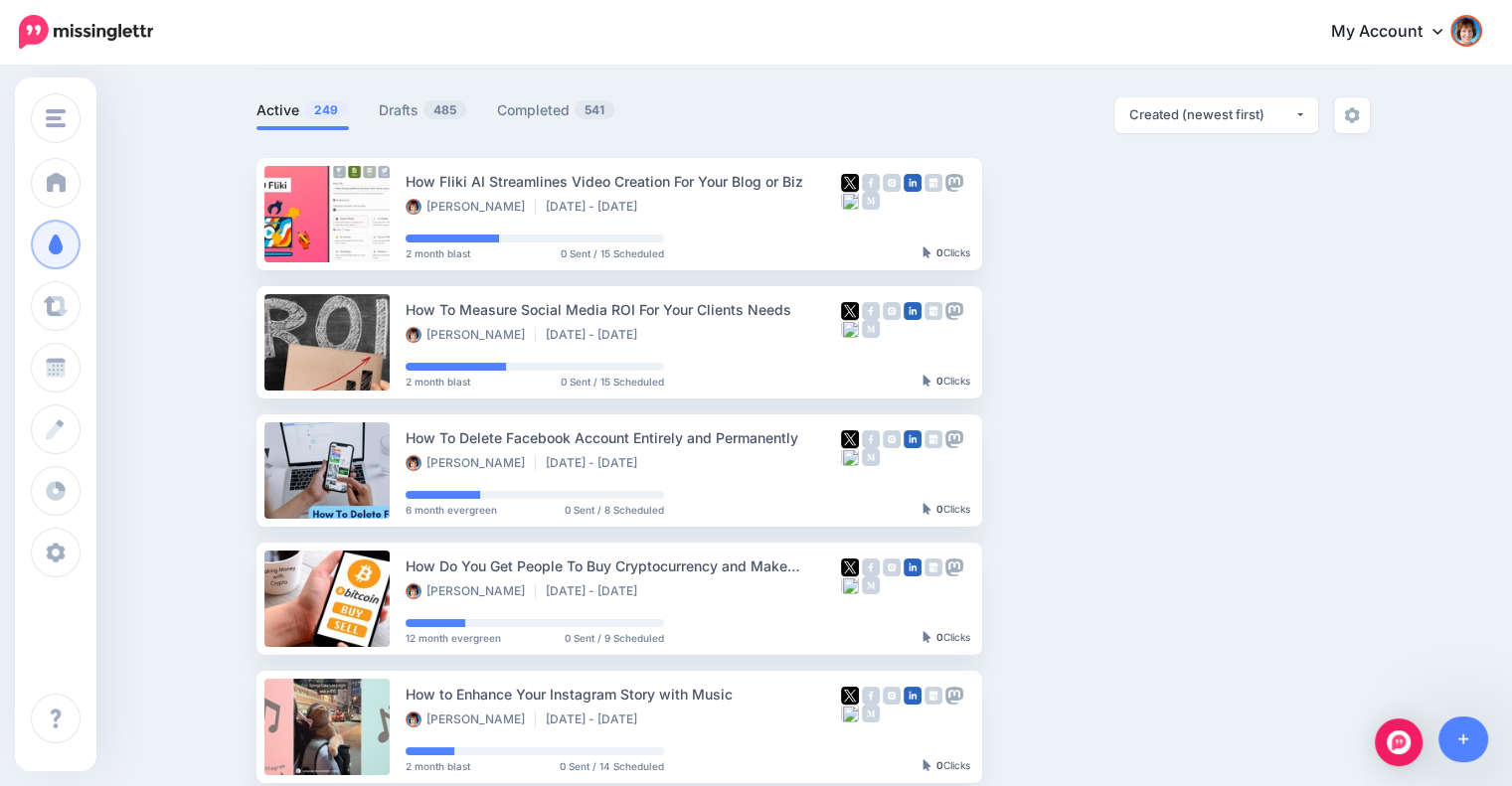 scroll, scrollTop: 0, scrollLeft: 0, axis: both 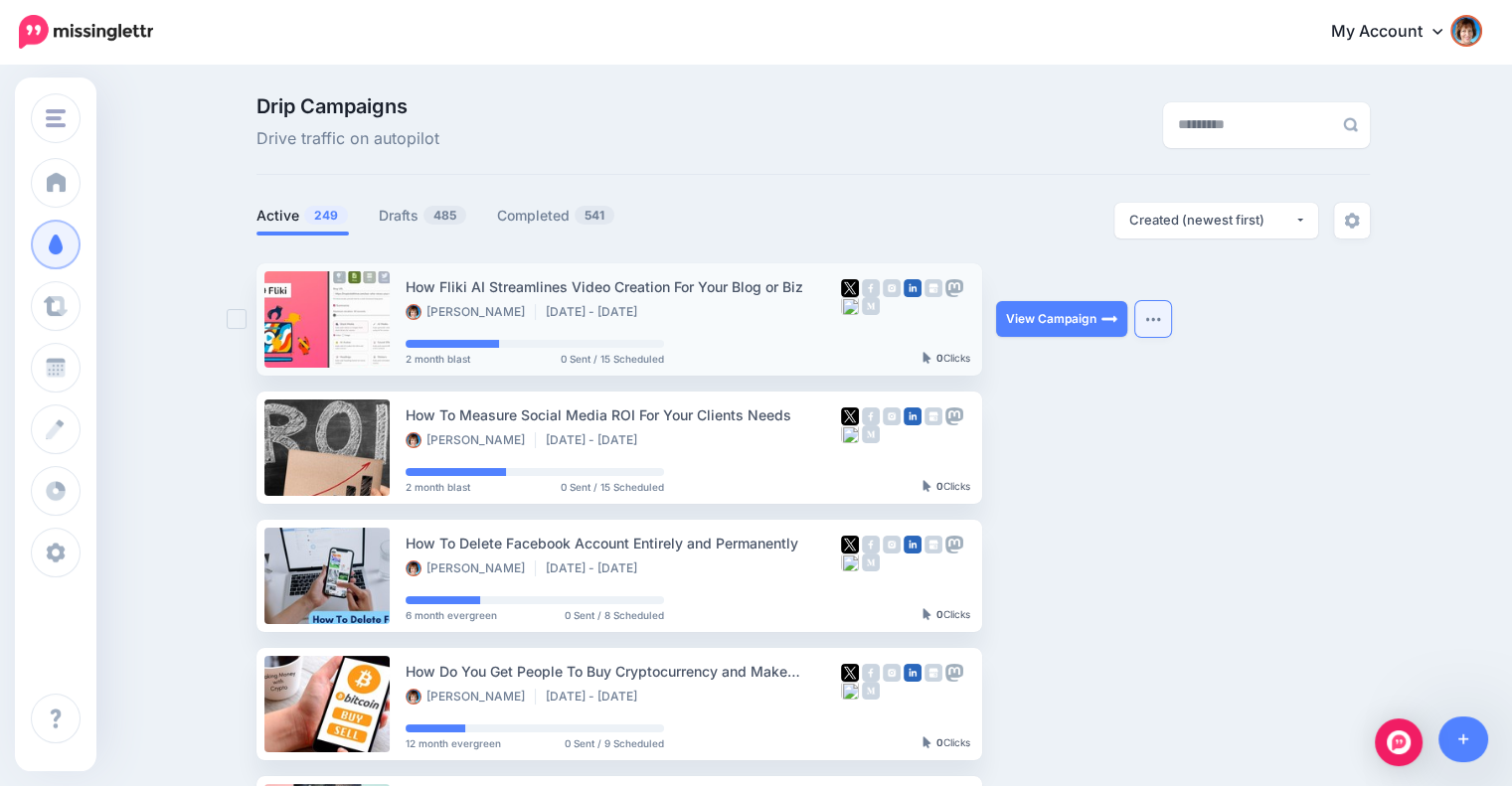 click at bounding box center (1153, 319) 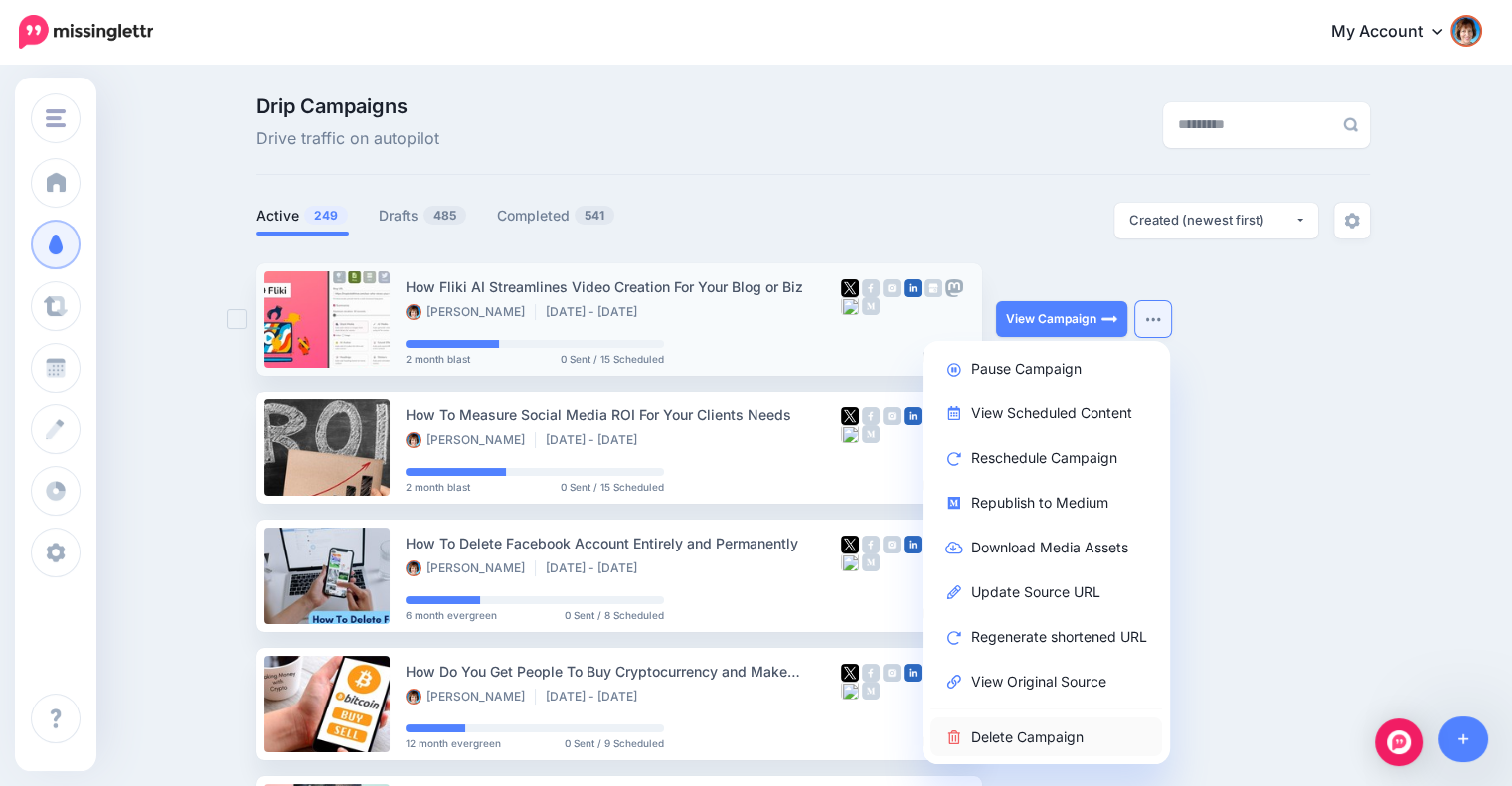 click on "Delete Campaign" at bounding box center (1046, 736) 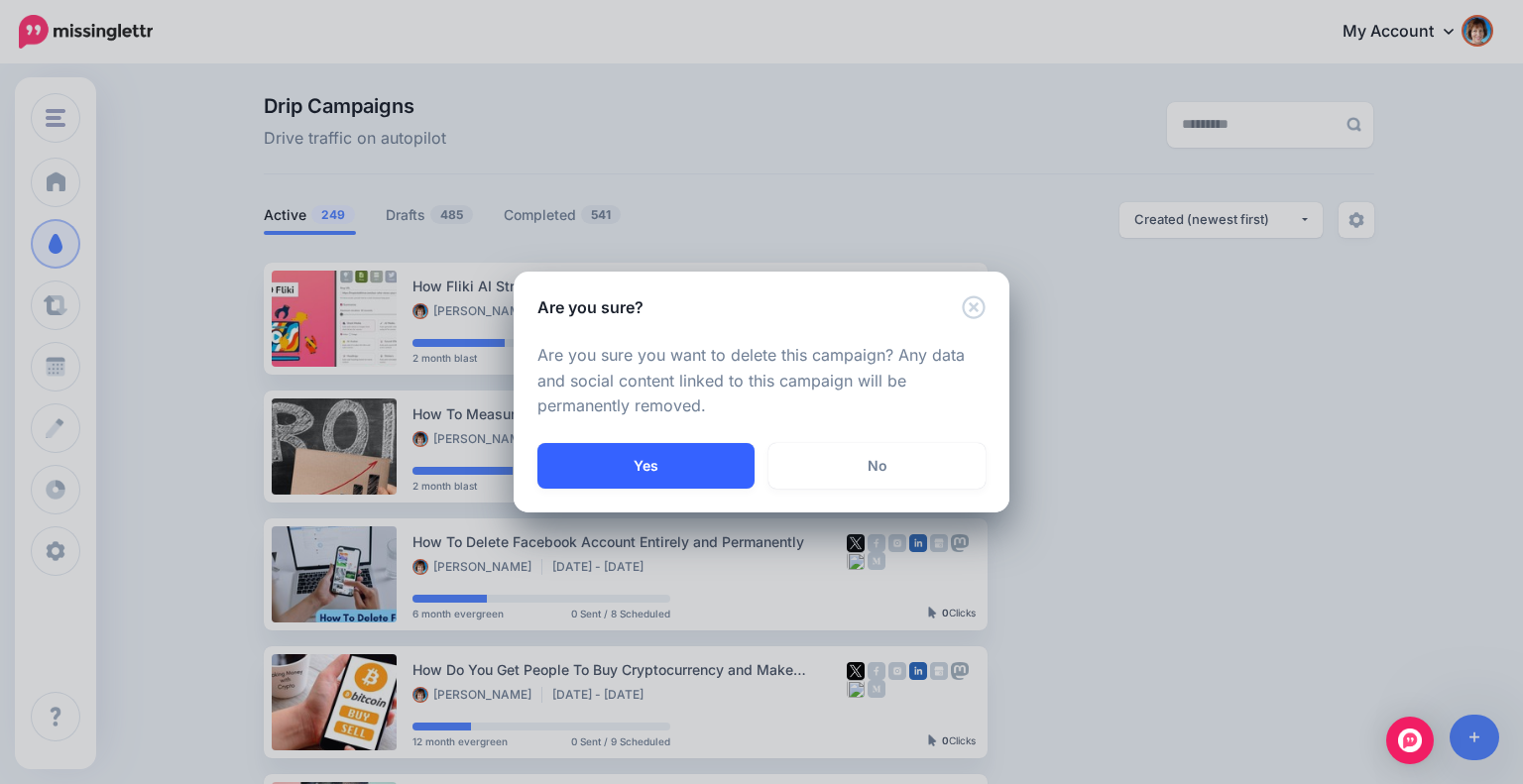 click on "Yes" at bounding box center (645, 466) 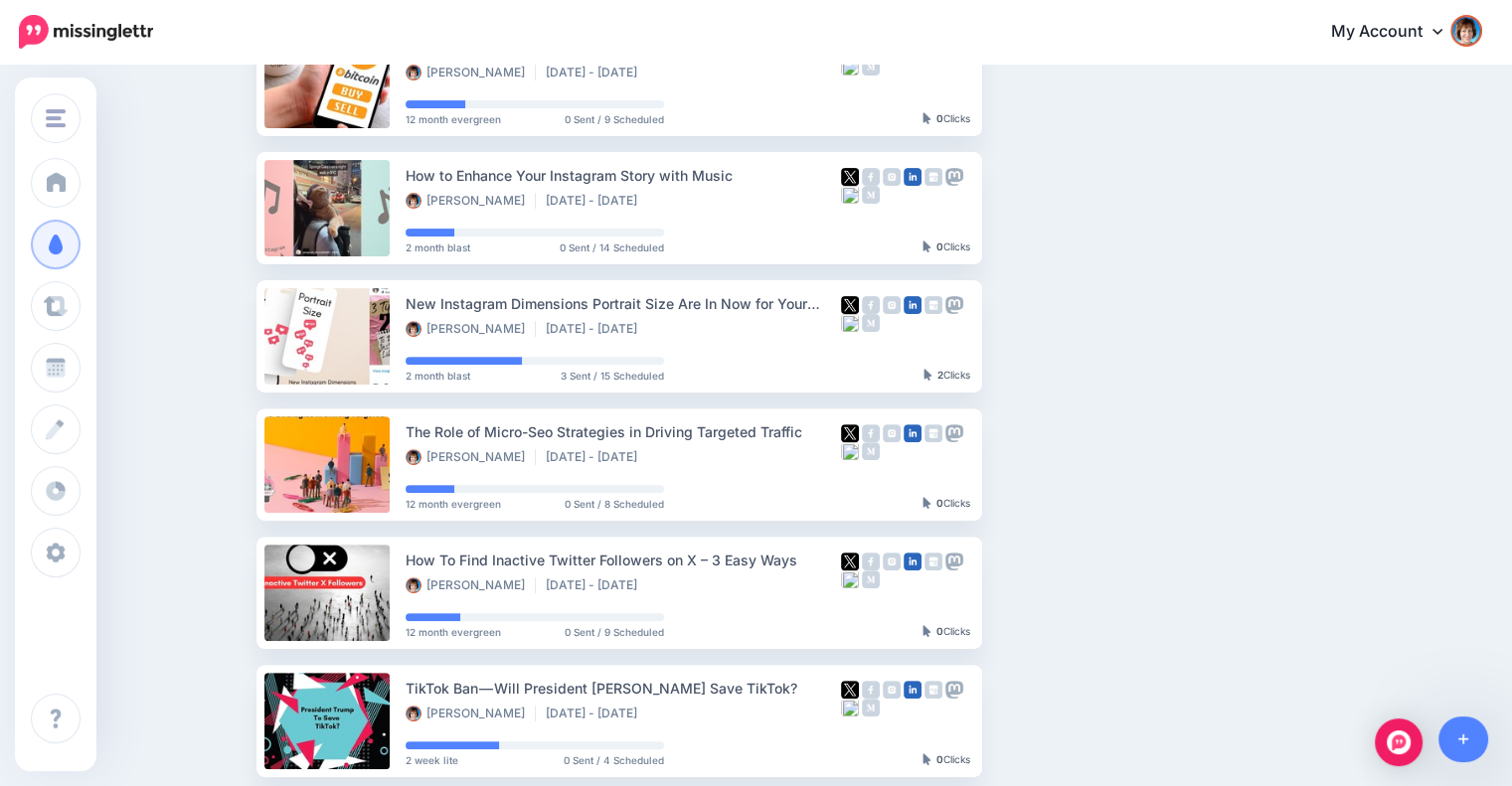 scroll, scrollTop: 662, scrollLeft: 0, axis: vertical 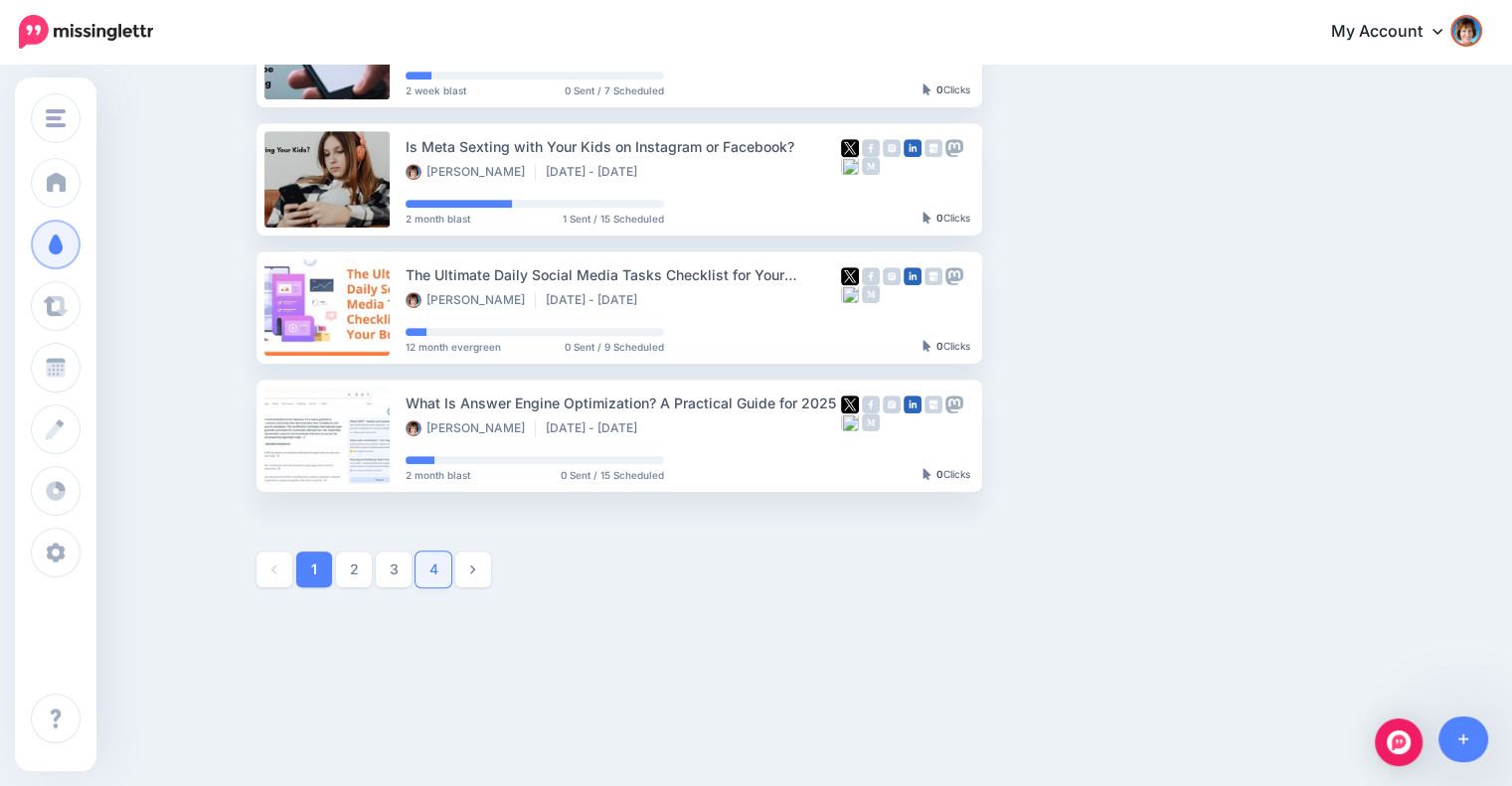 click on "4" at bounding box center [433, 569] 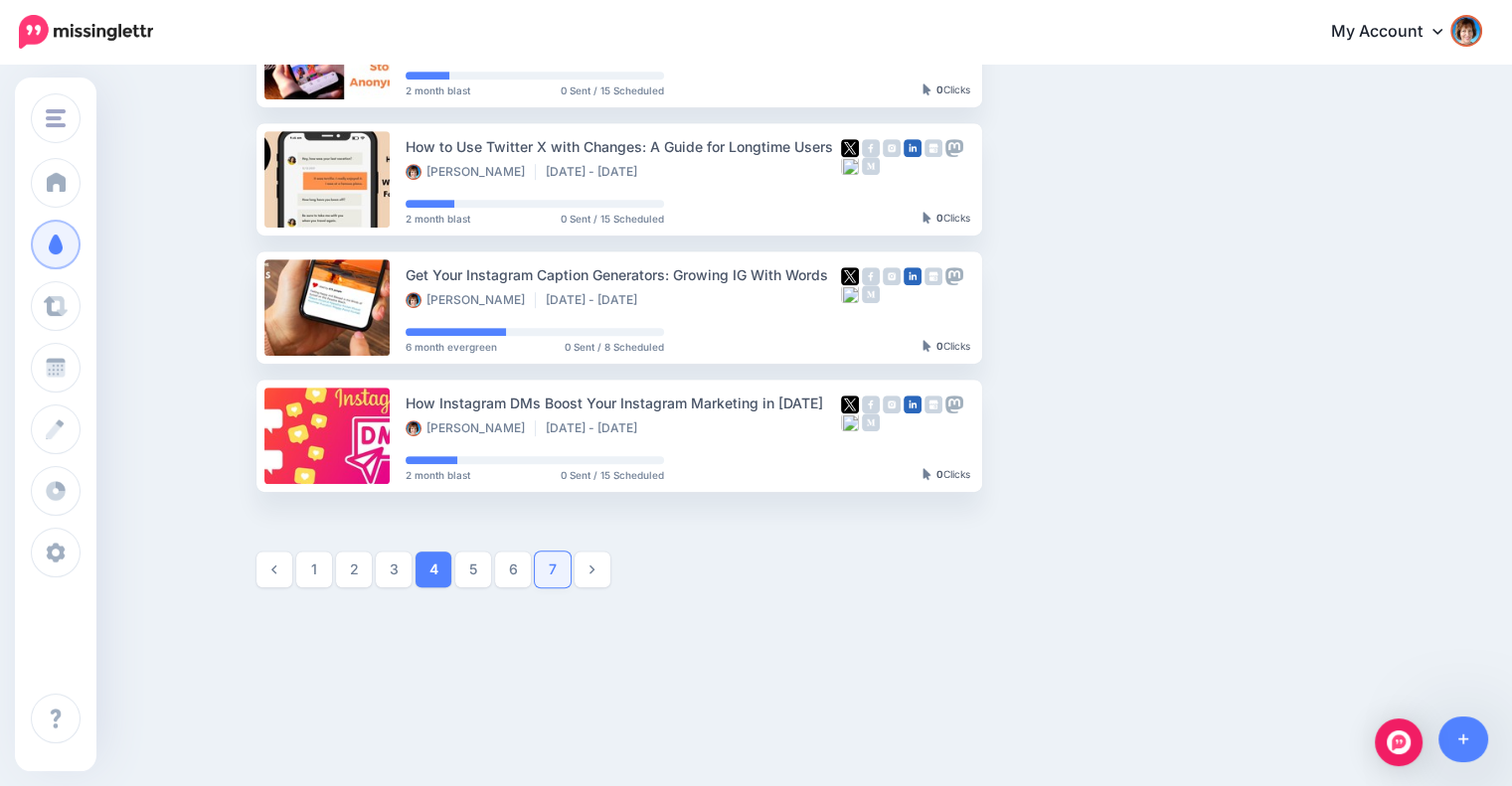 click on "7" at bounding box center [553, 569] 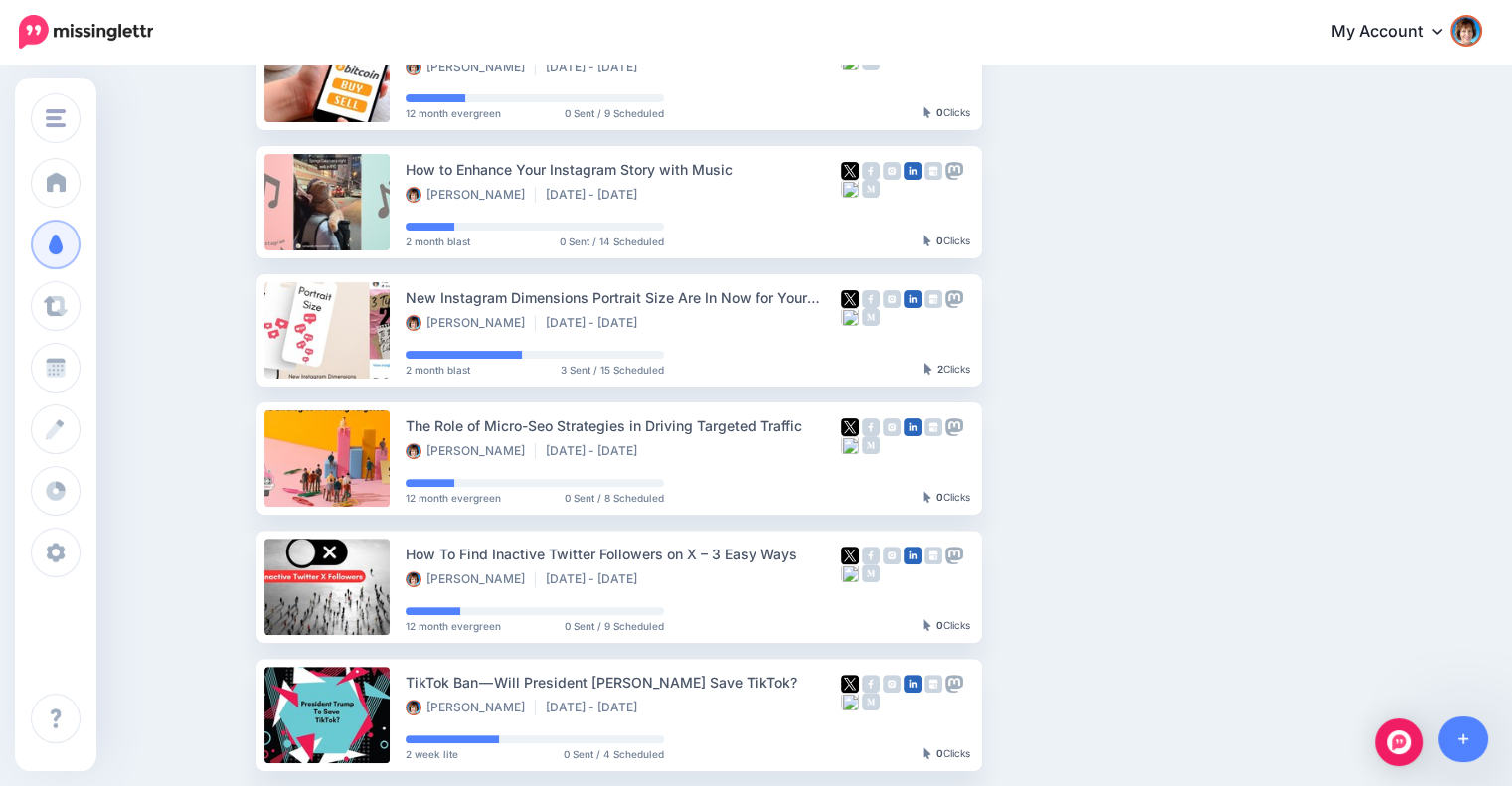 scroll, scrollTop: 668, scrollLeft: 0, axis: vertical 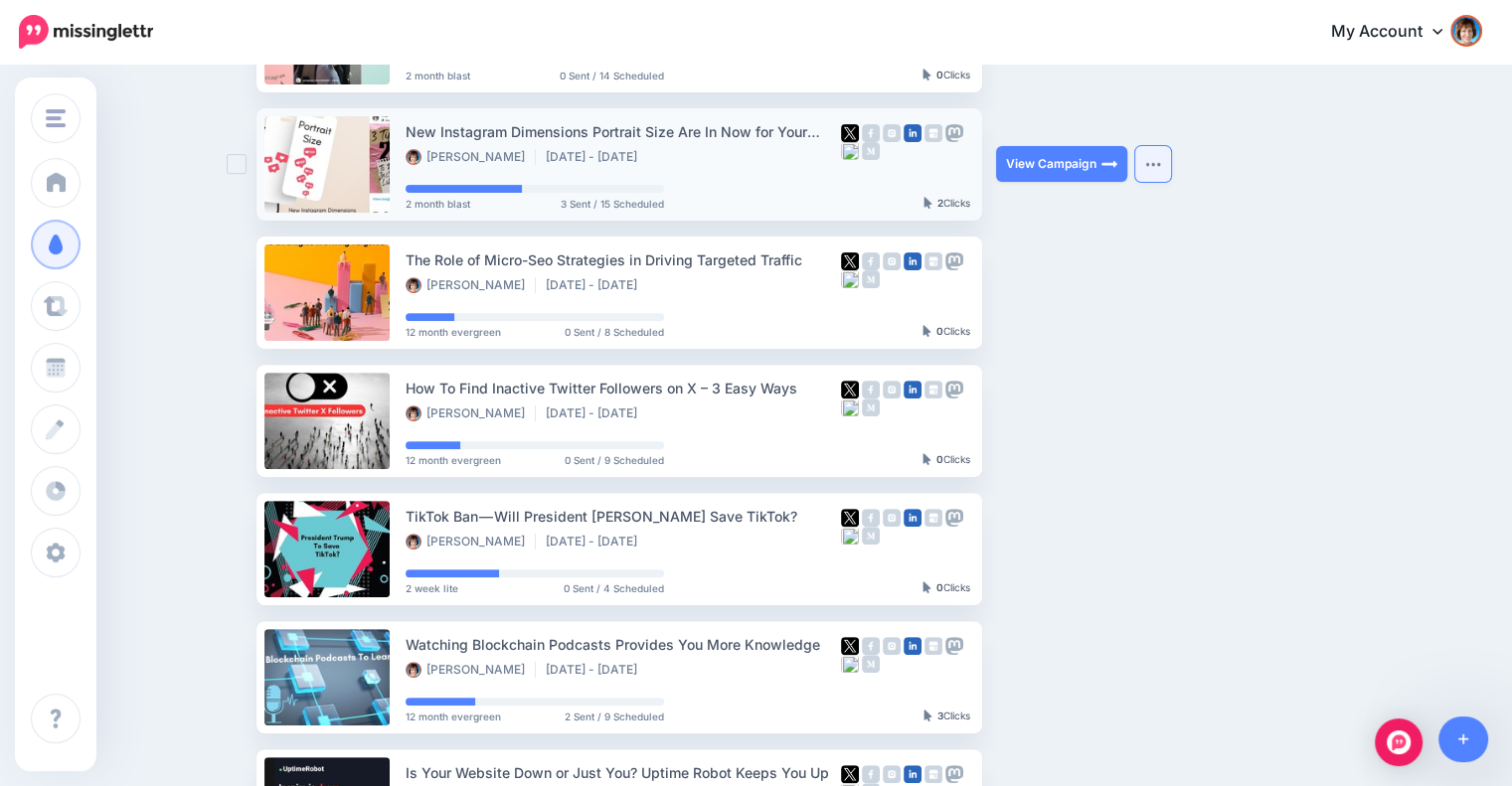 click at bounding box center (1153, 164) 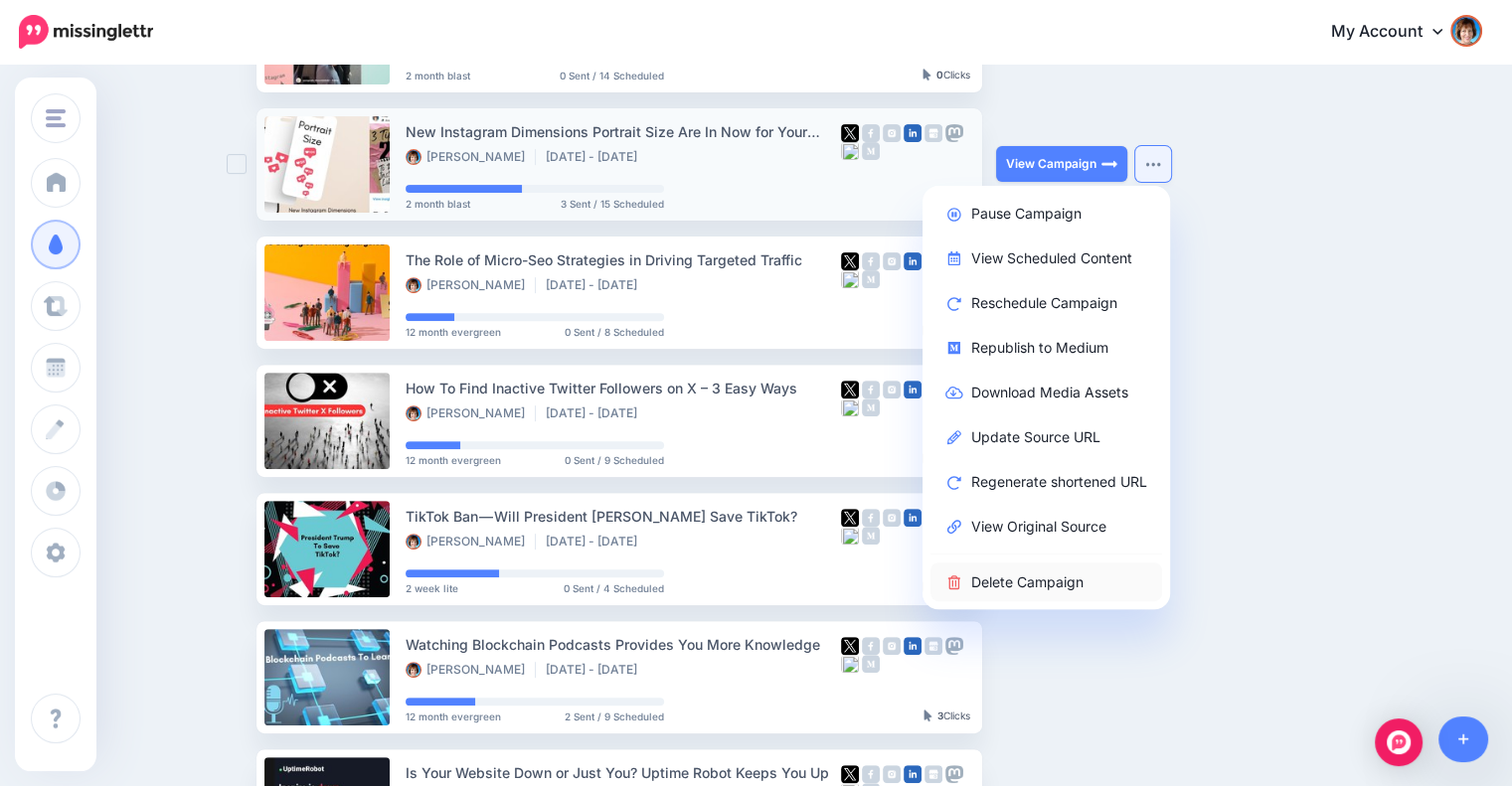 click on "Delete Campaign" at bounding box center (1046, 581) 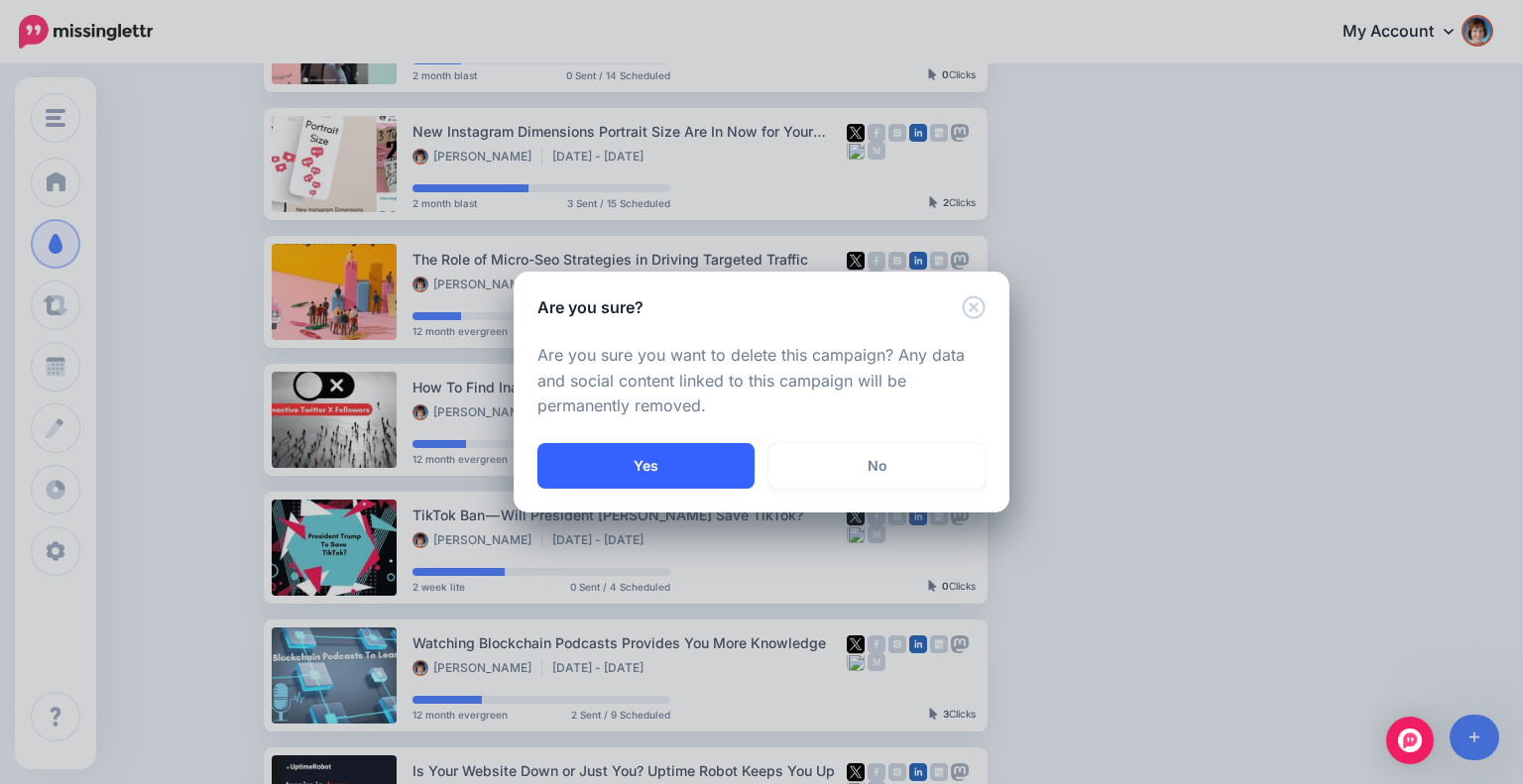 click on "Yes" at bounding box center (645, 466) 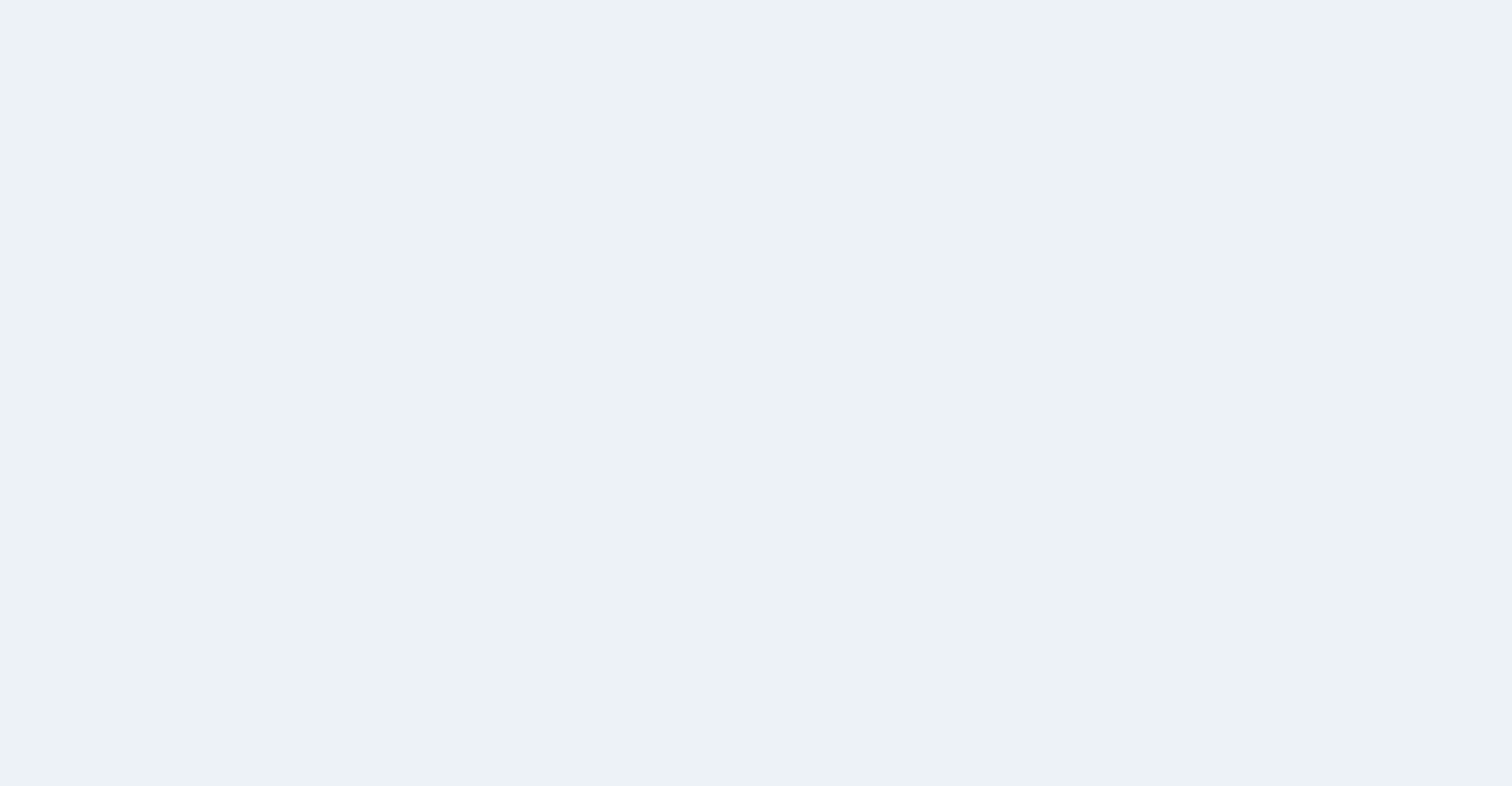 scroll, scrollTop: 171, scrollLeft: 0, axis: vertical 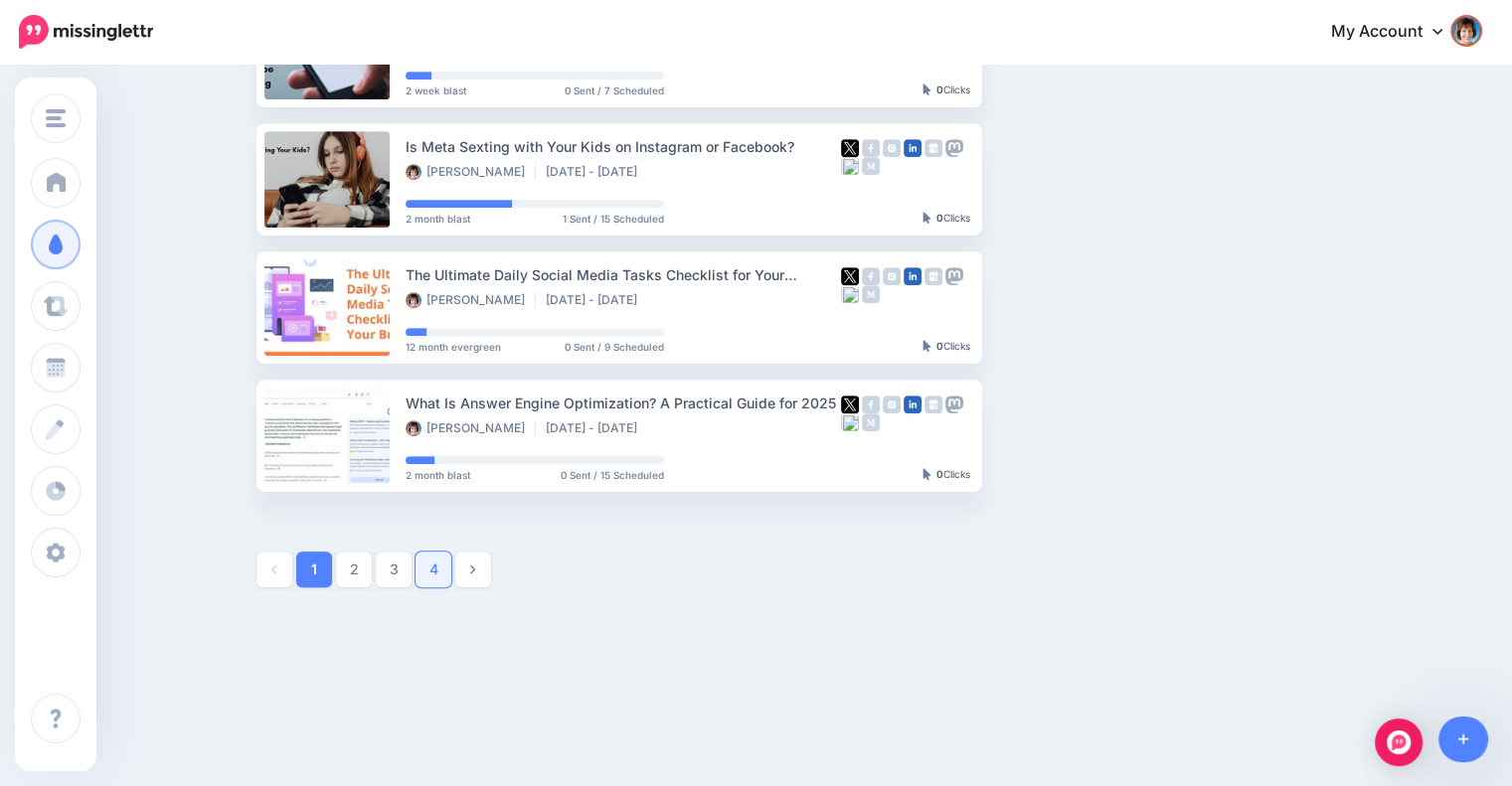 click on "4" at bounding box center (433, 569) 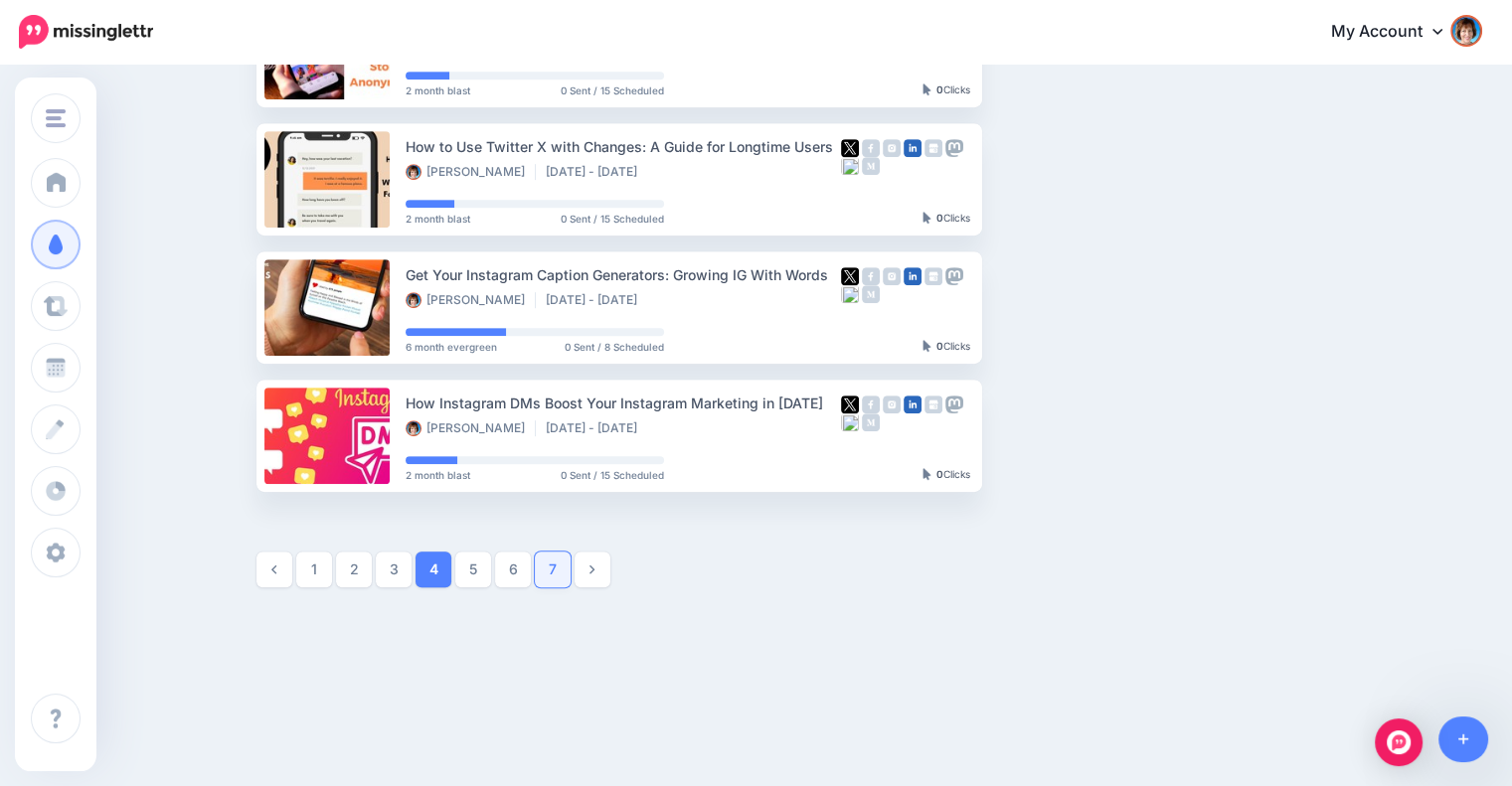 click on "7" at bounding box center (553, 569) 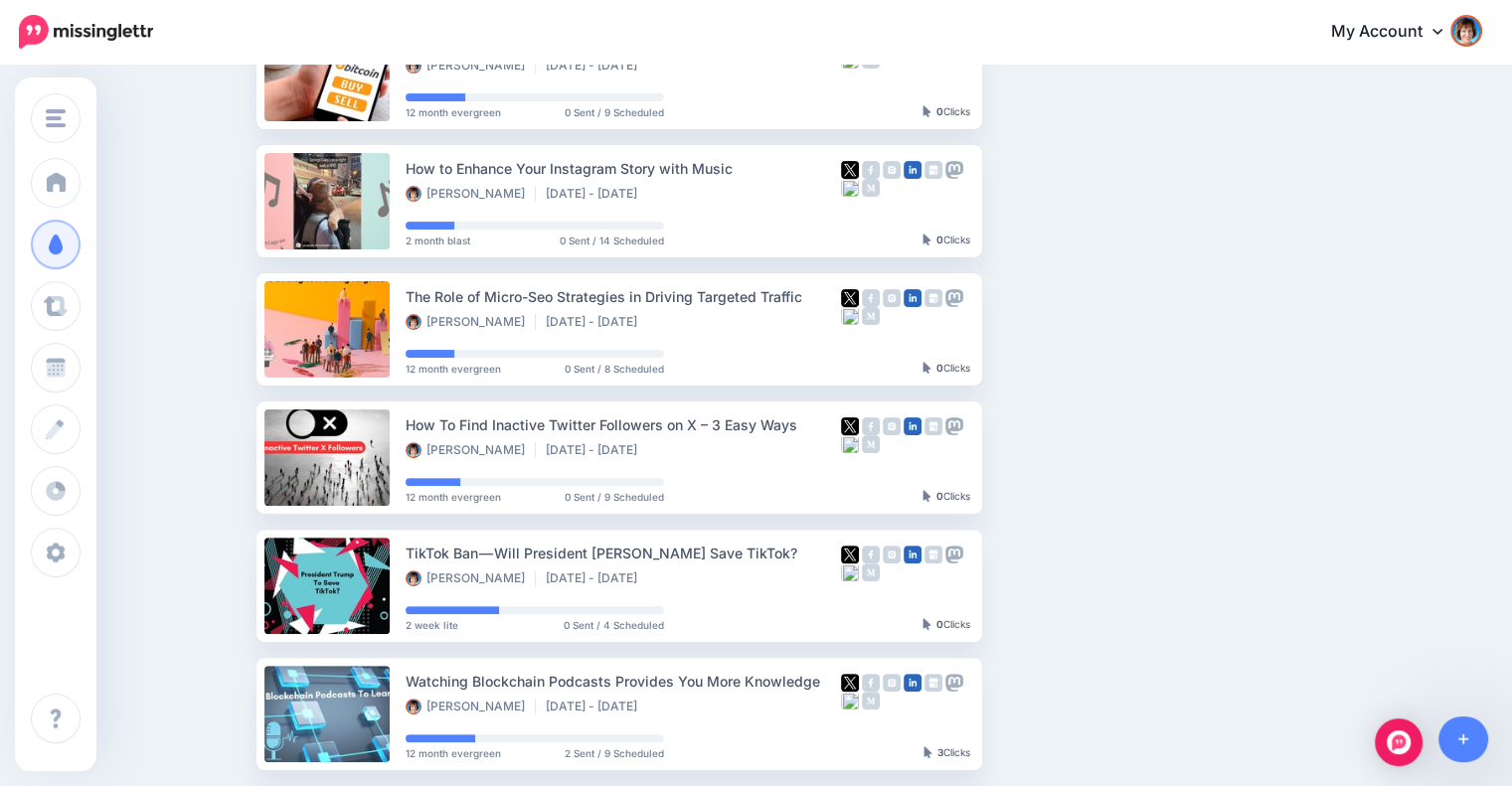 scroll, scrollTop: 999, scrollLeft: 0, axis: vertical 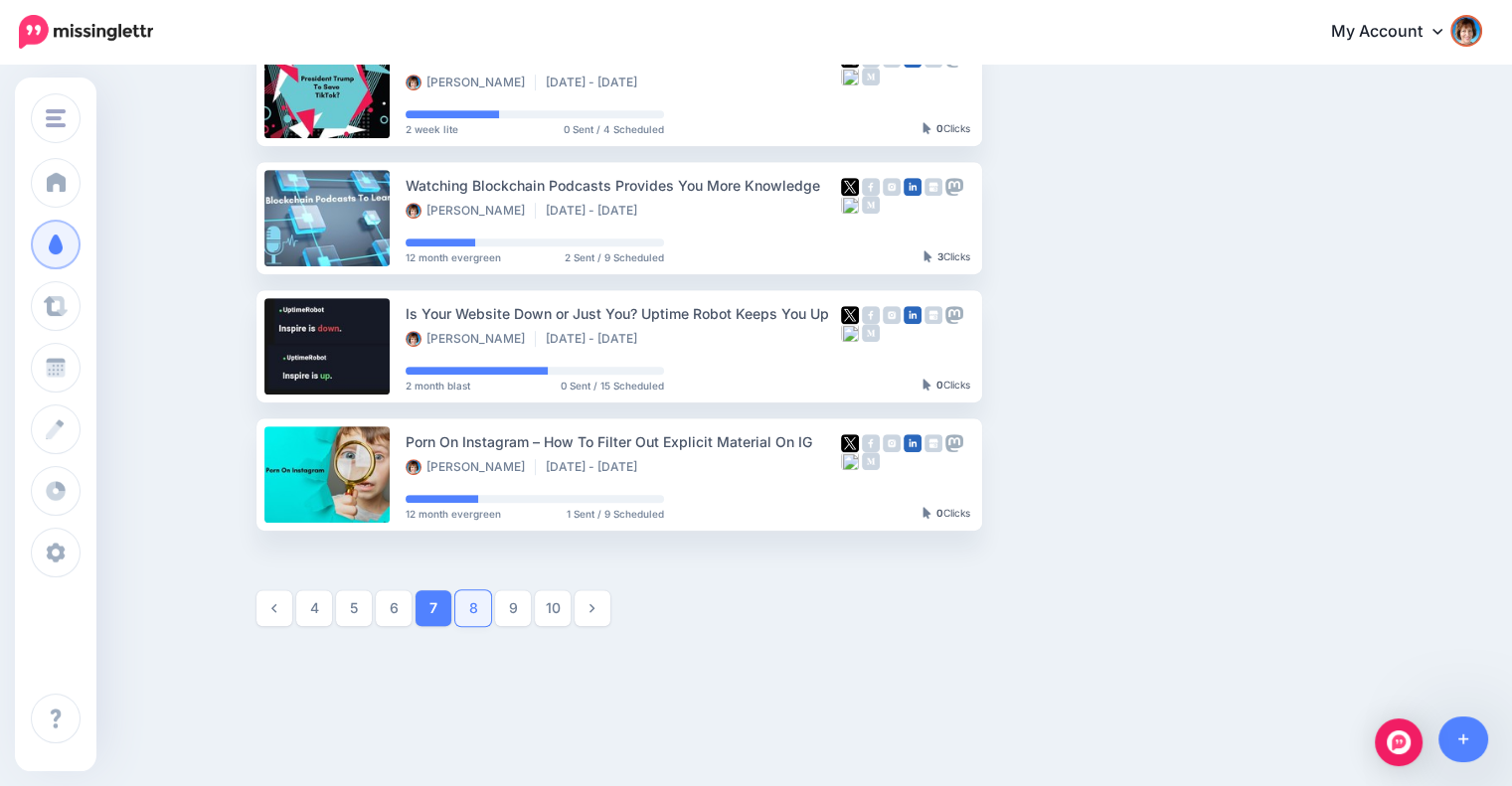 click on "8" at bounding box center (473, 608) 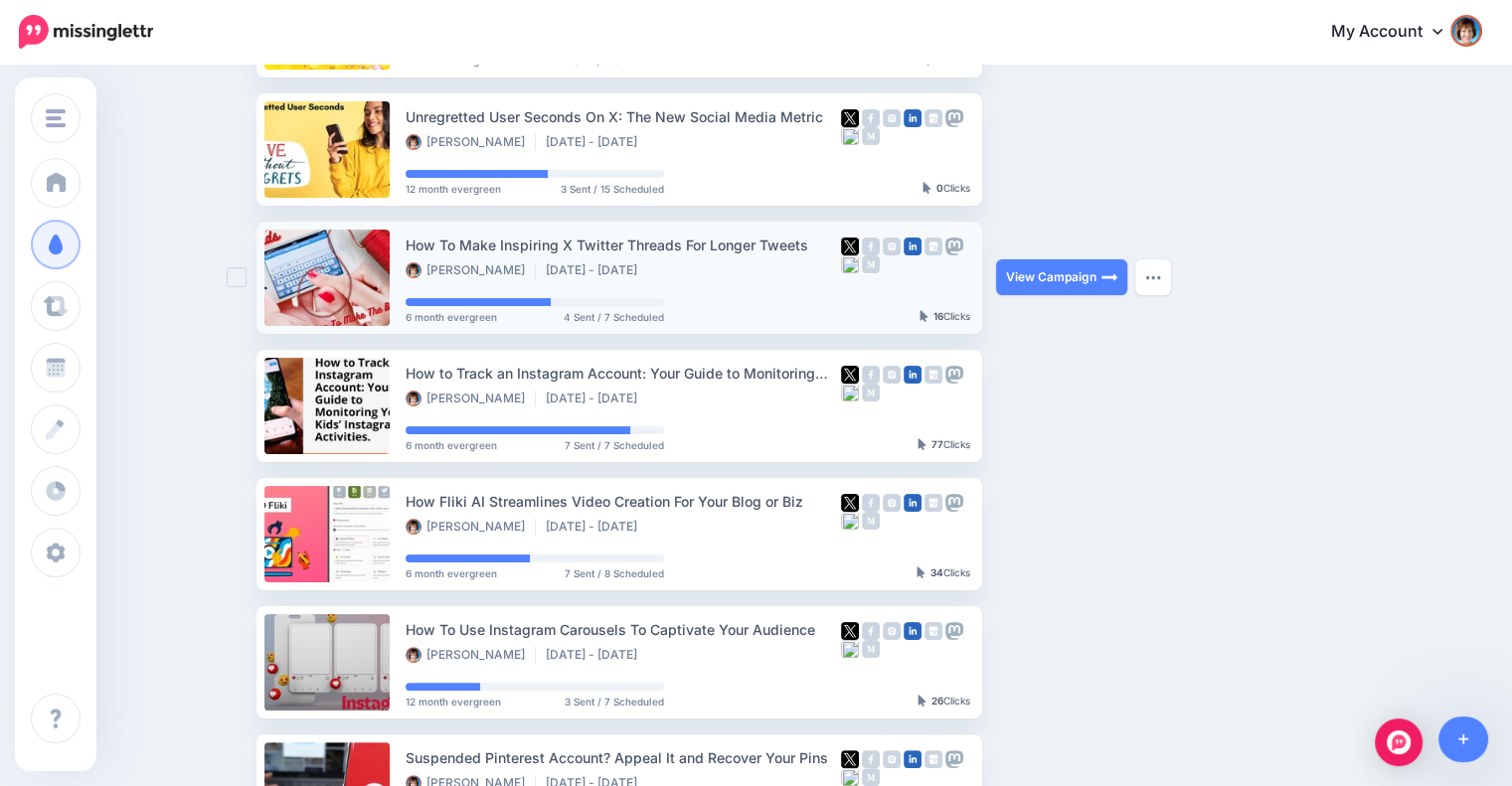 scroll, scrollTop: 336, scrollLeft: 0, axis: vertical 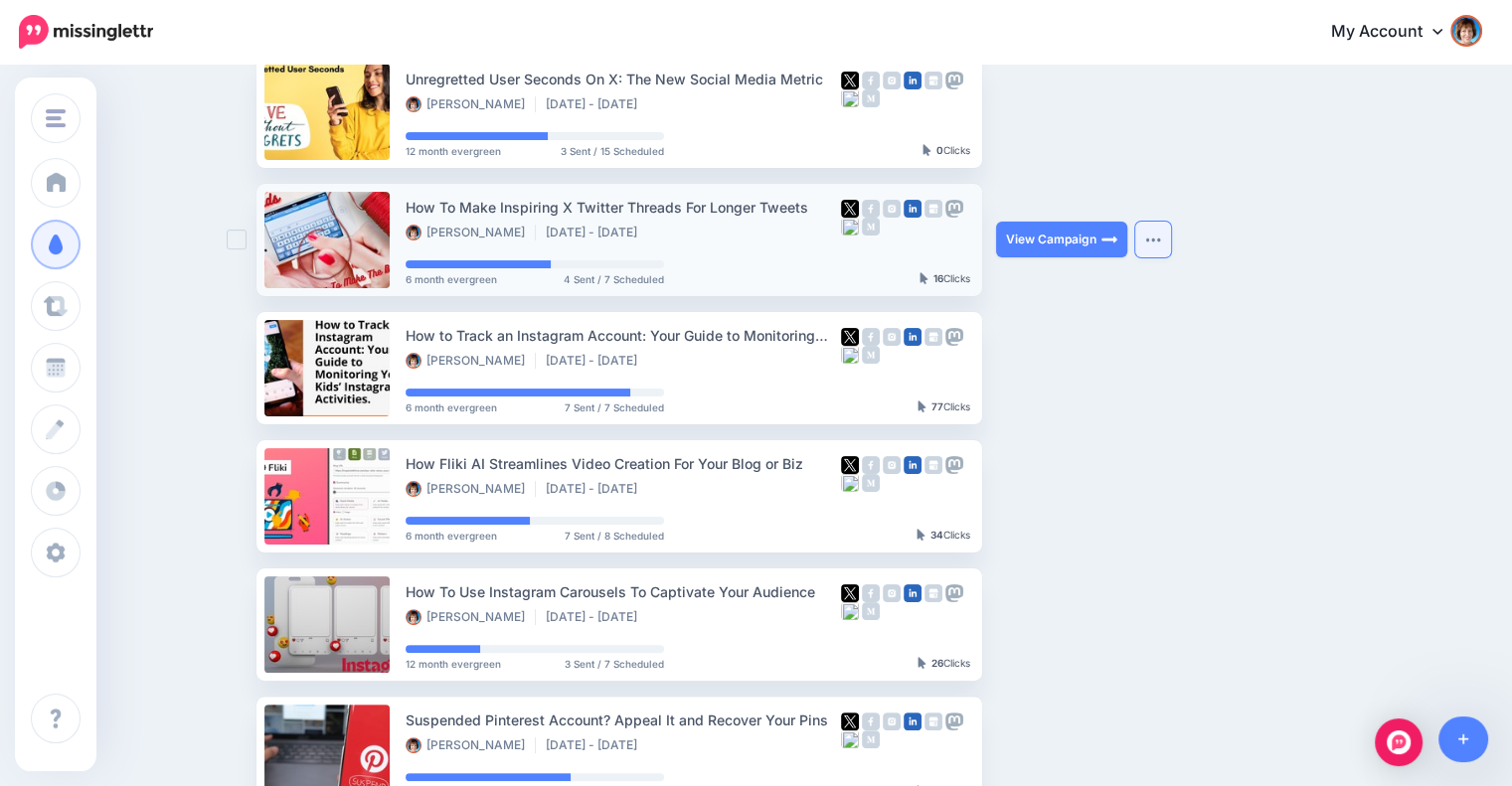 click at bounding box center [1153, 239] 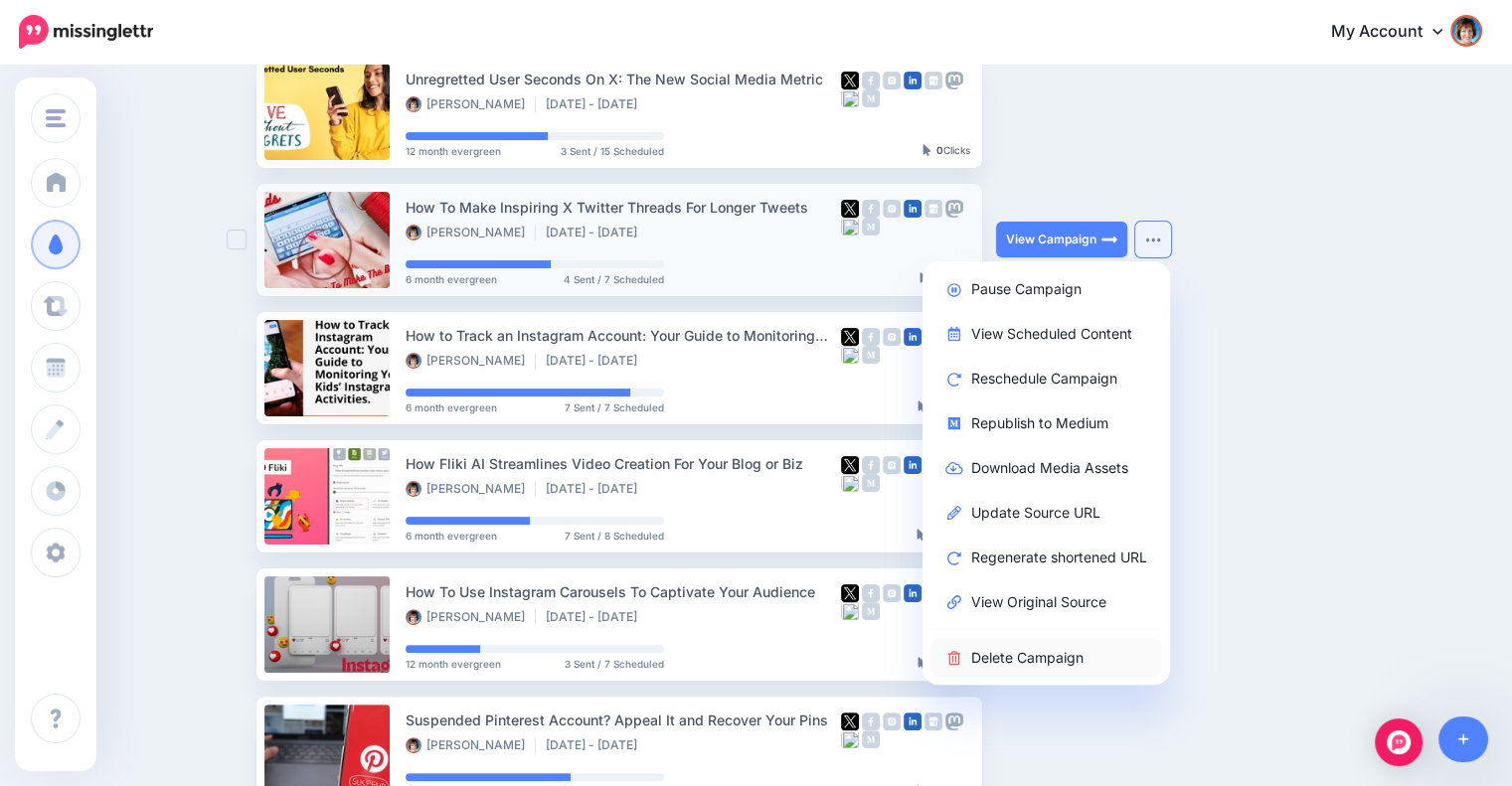 click on "Delete Campaign" at bounding box center (1046, 657) 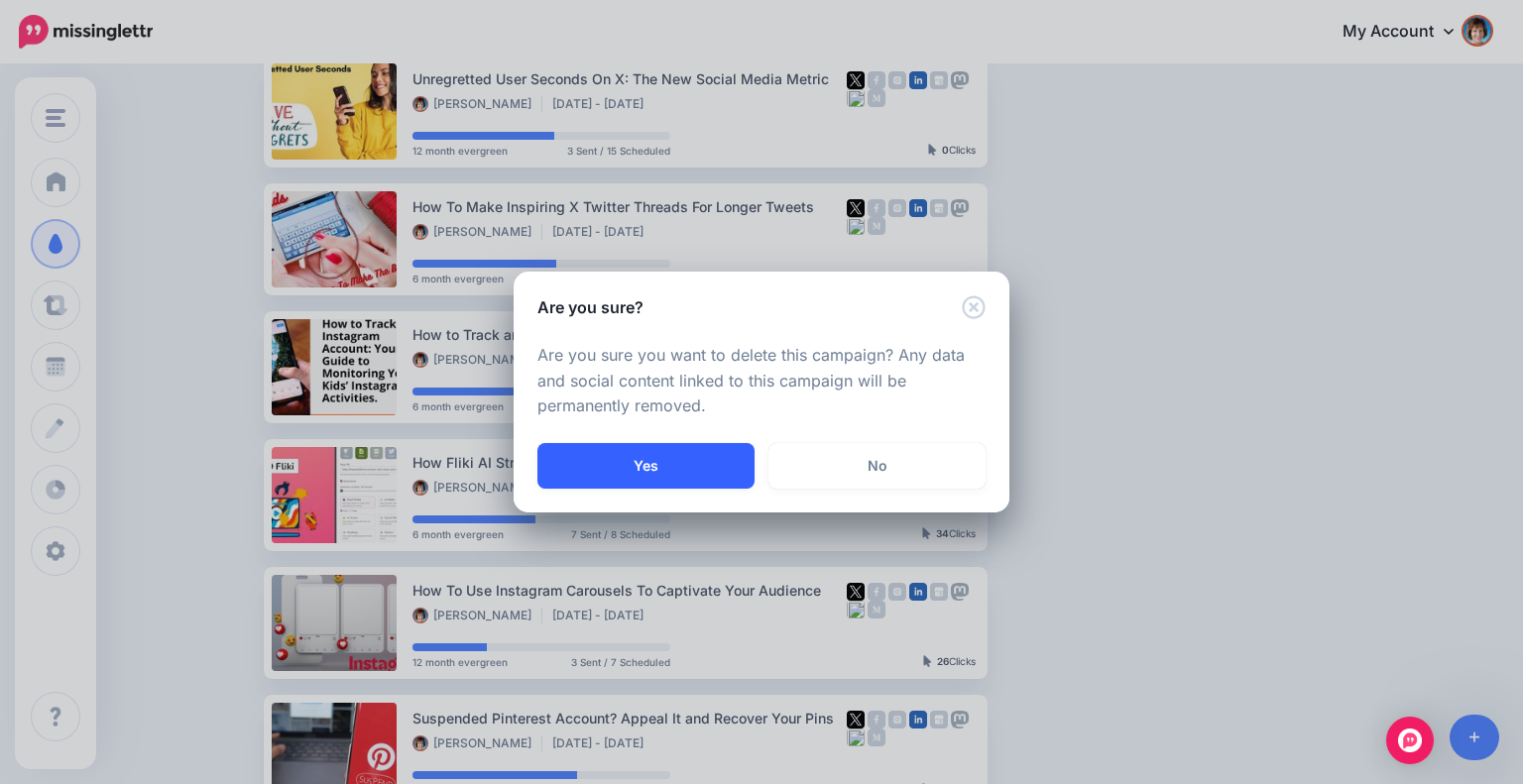 click on "Yes" at bounding box center [645, 466] 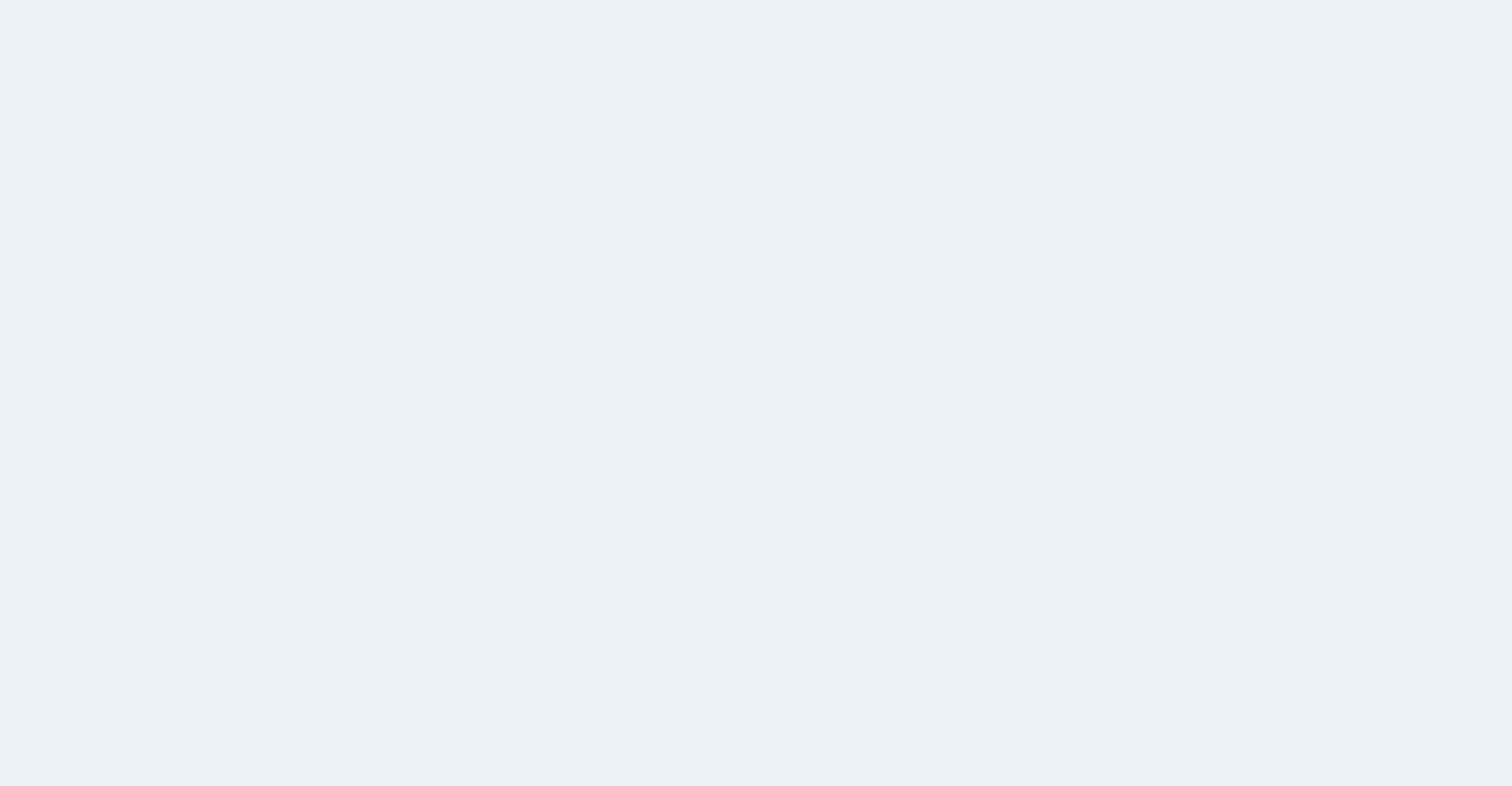 scroll, scrollTop: 171, scrollLeft: 0, axis: vertical 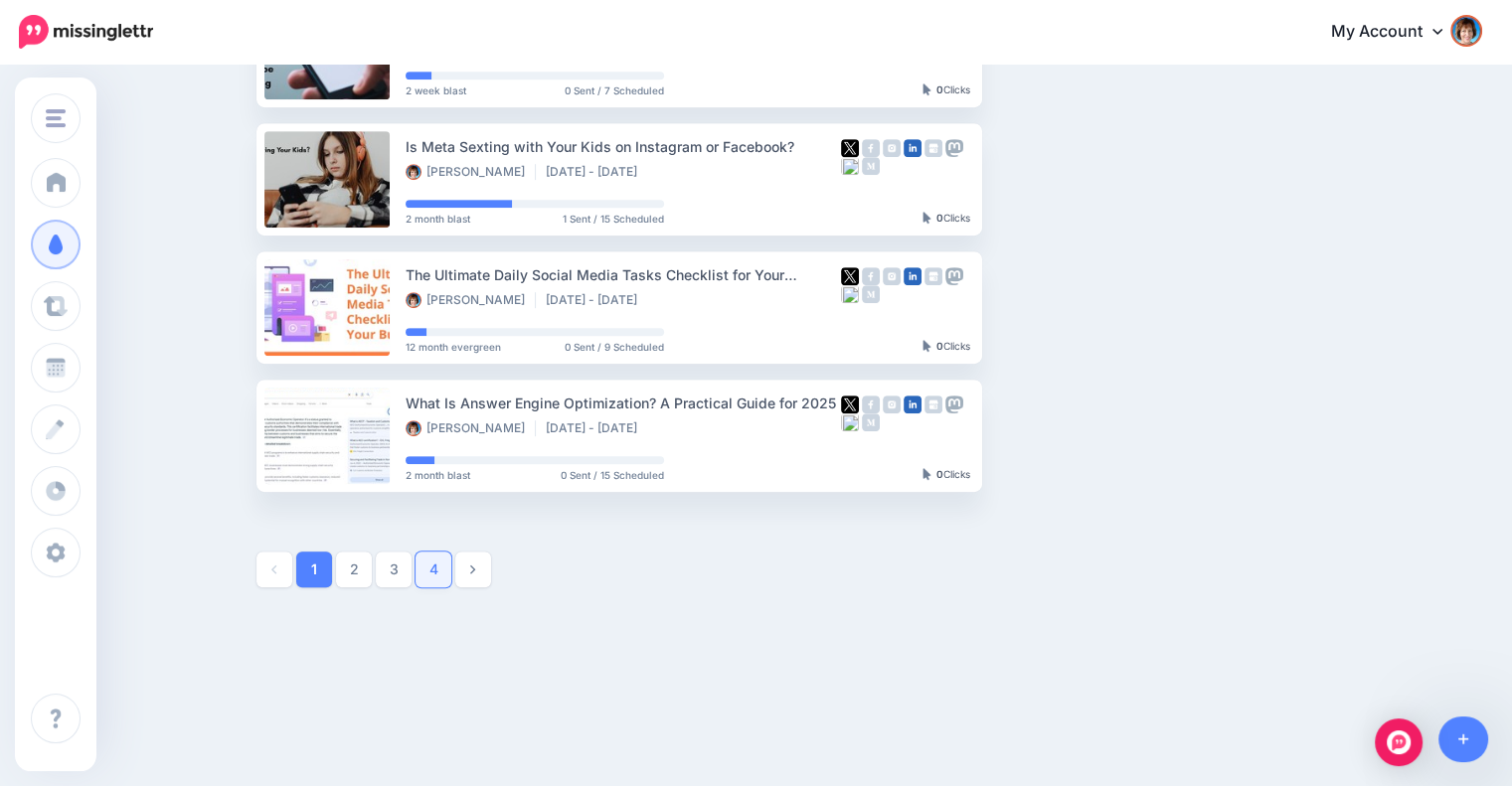 click on "4" at bounding box center [433, 569] 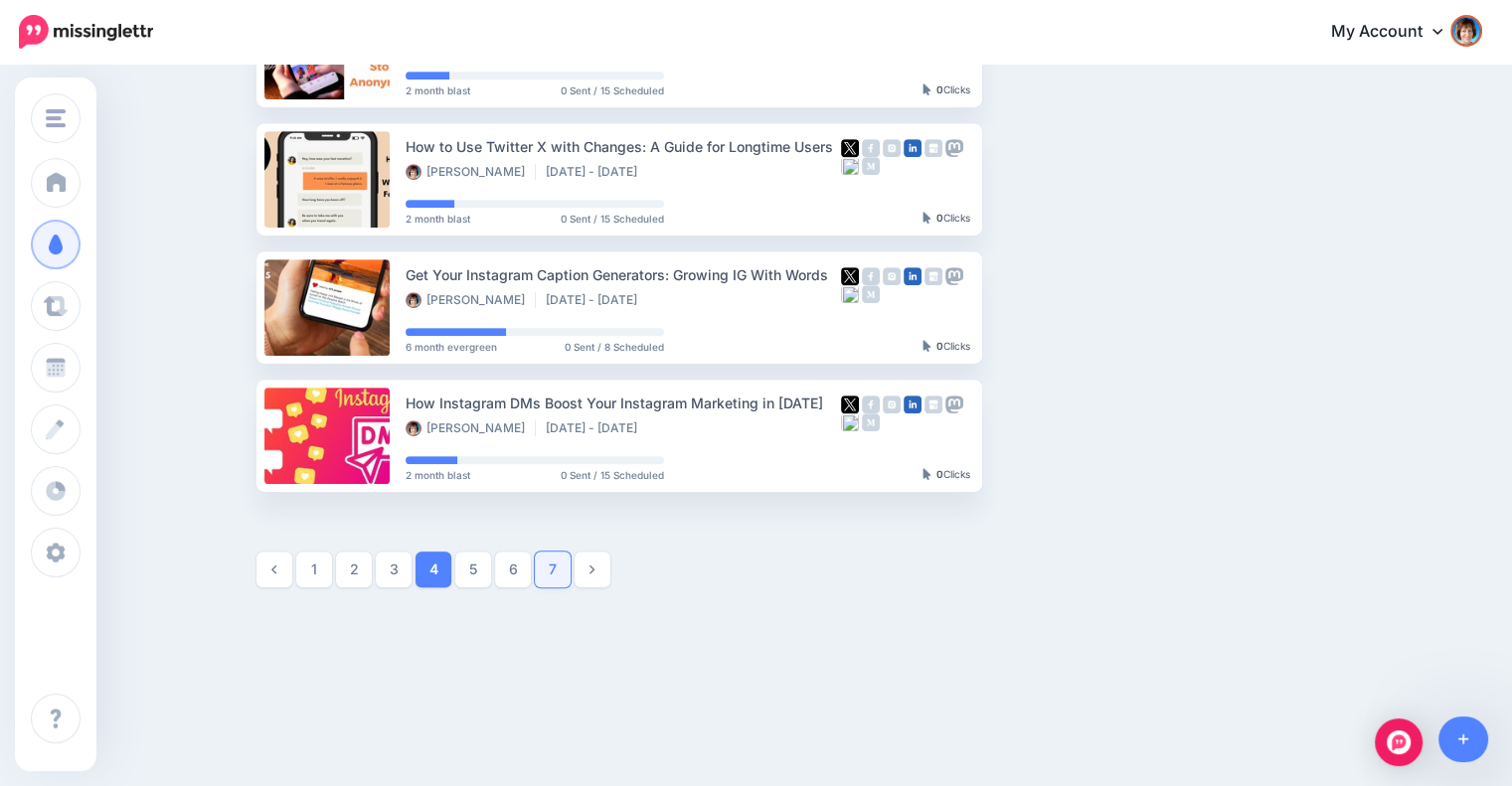 click on "7" at bounding box center [553, 569] 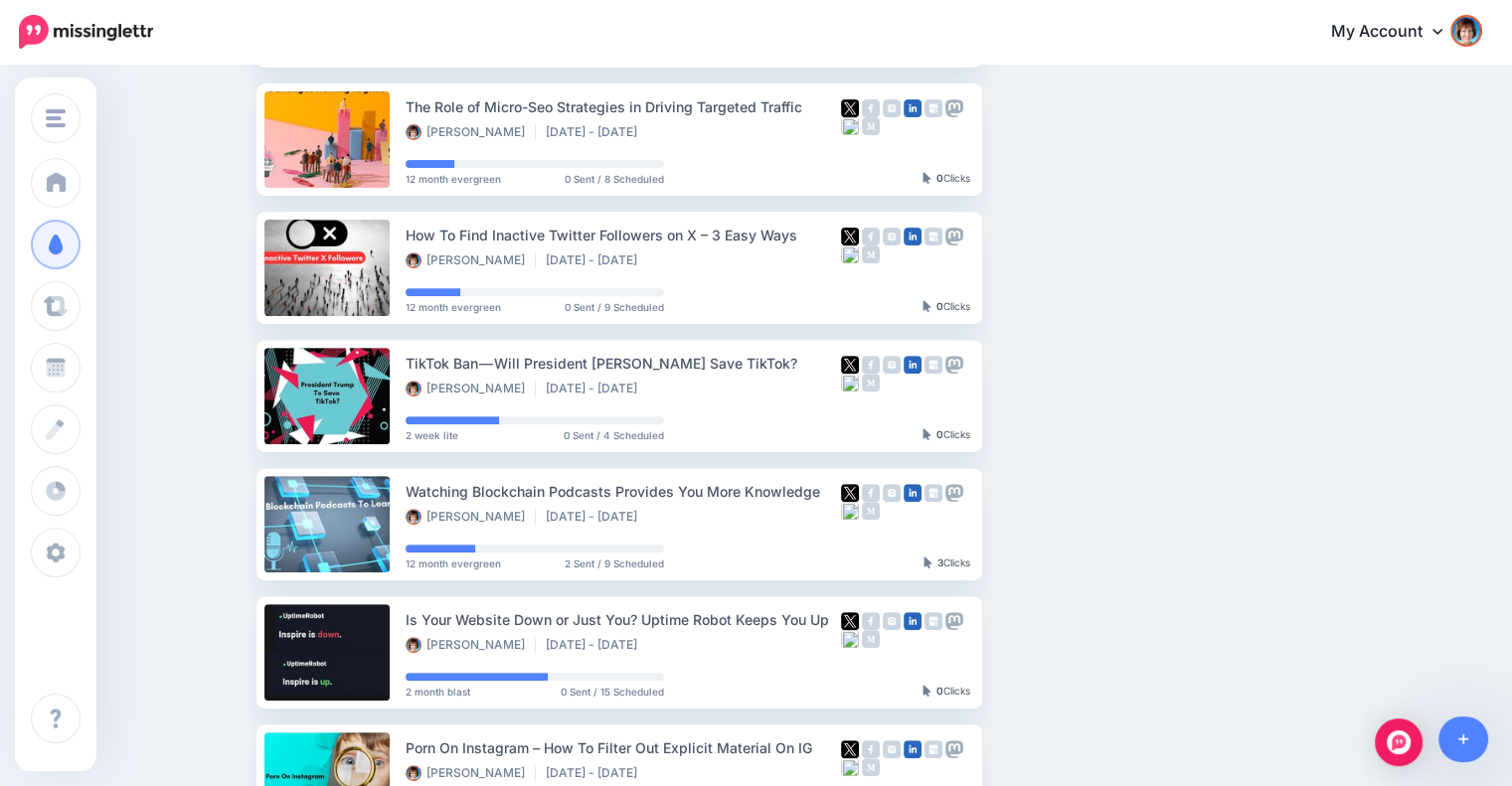 scroll, scrollTop: 999, scrollLeft: 0, axis: vertical 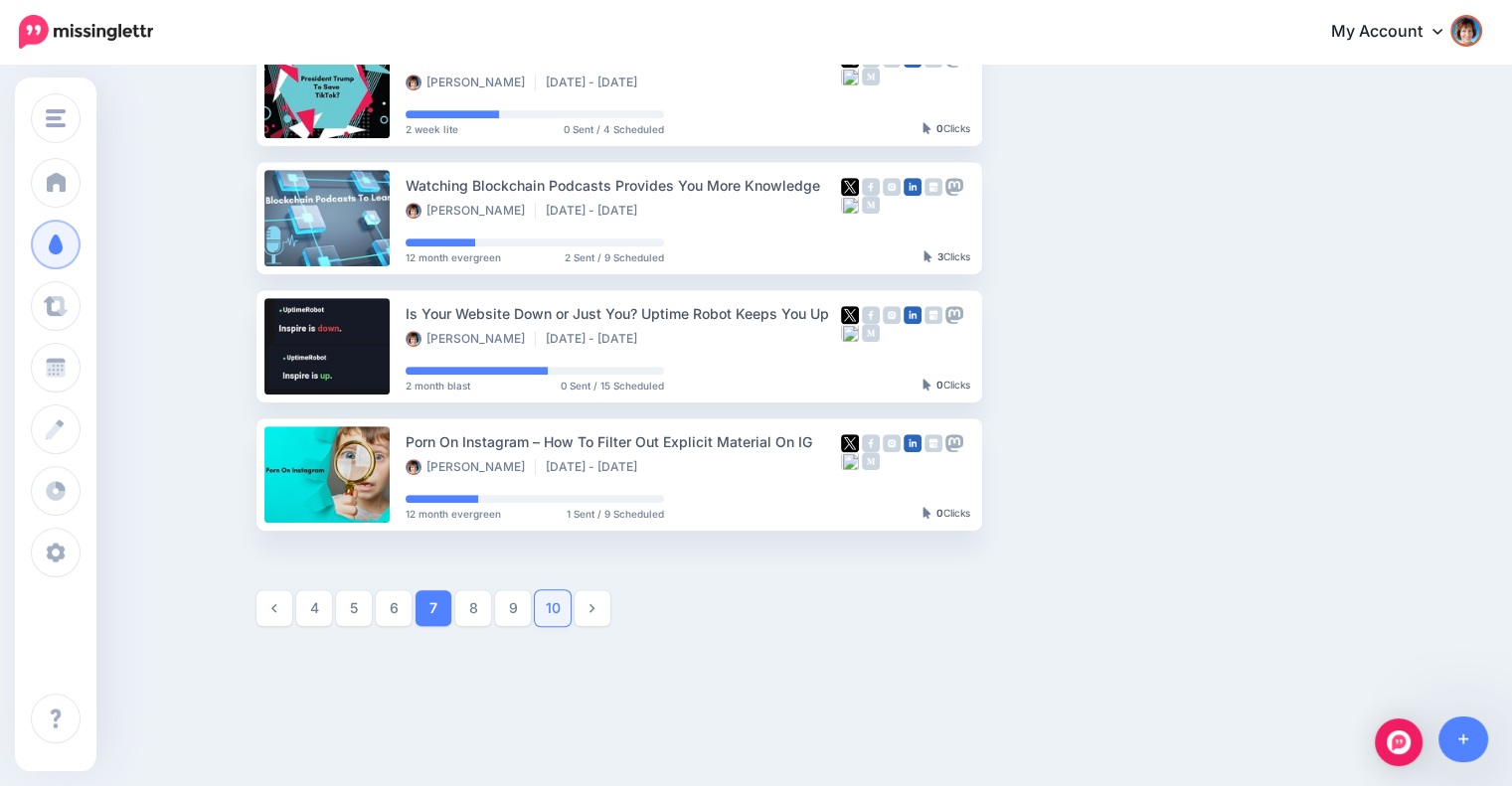 click on "10" at bounding box center [553, 608] 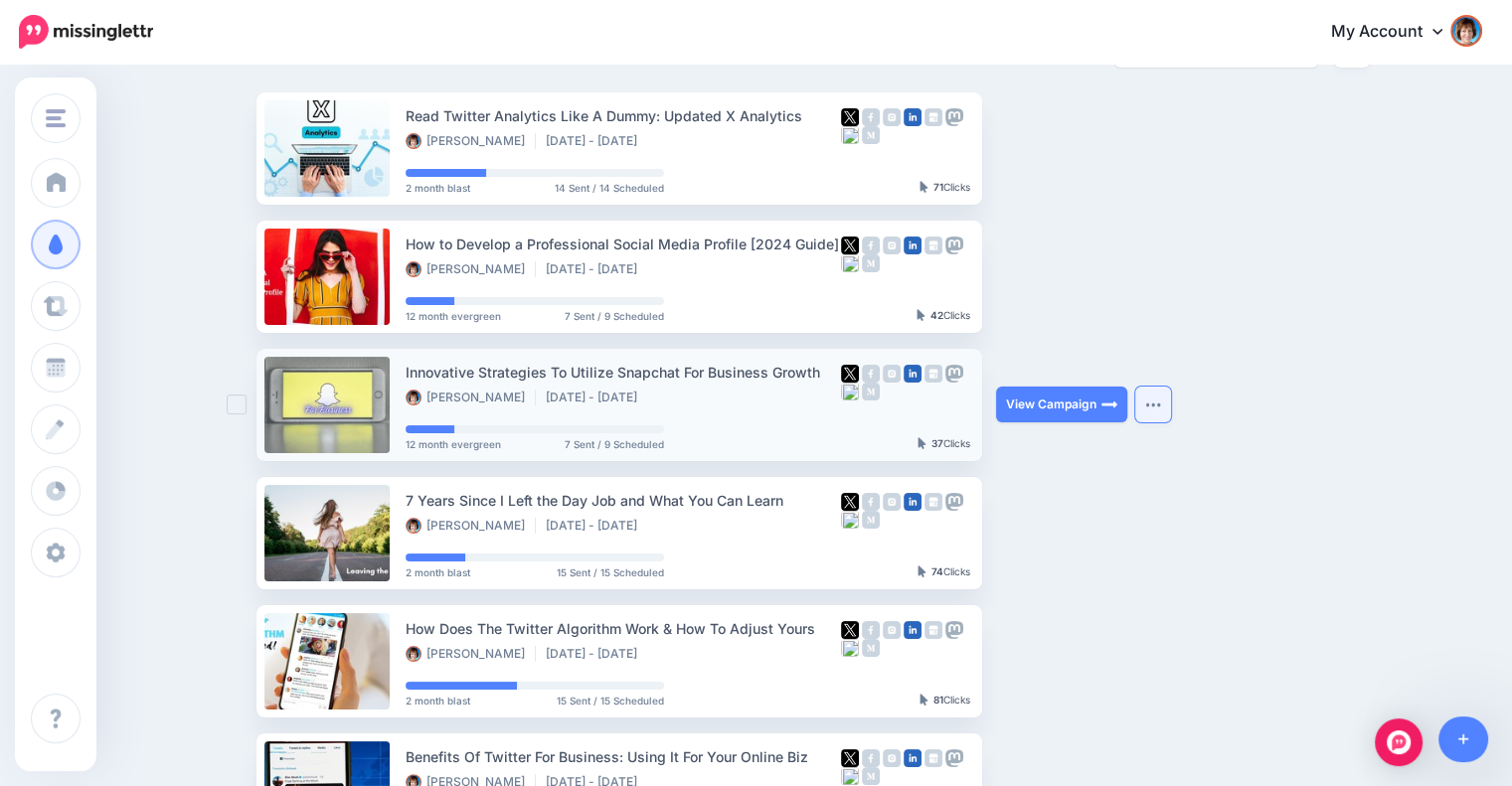 click at bounding box center [1153, 404] 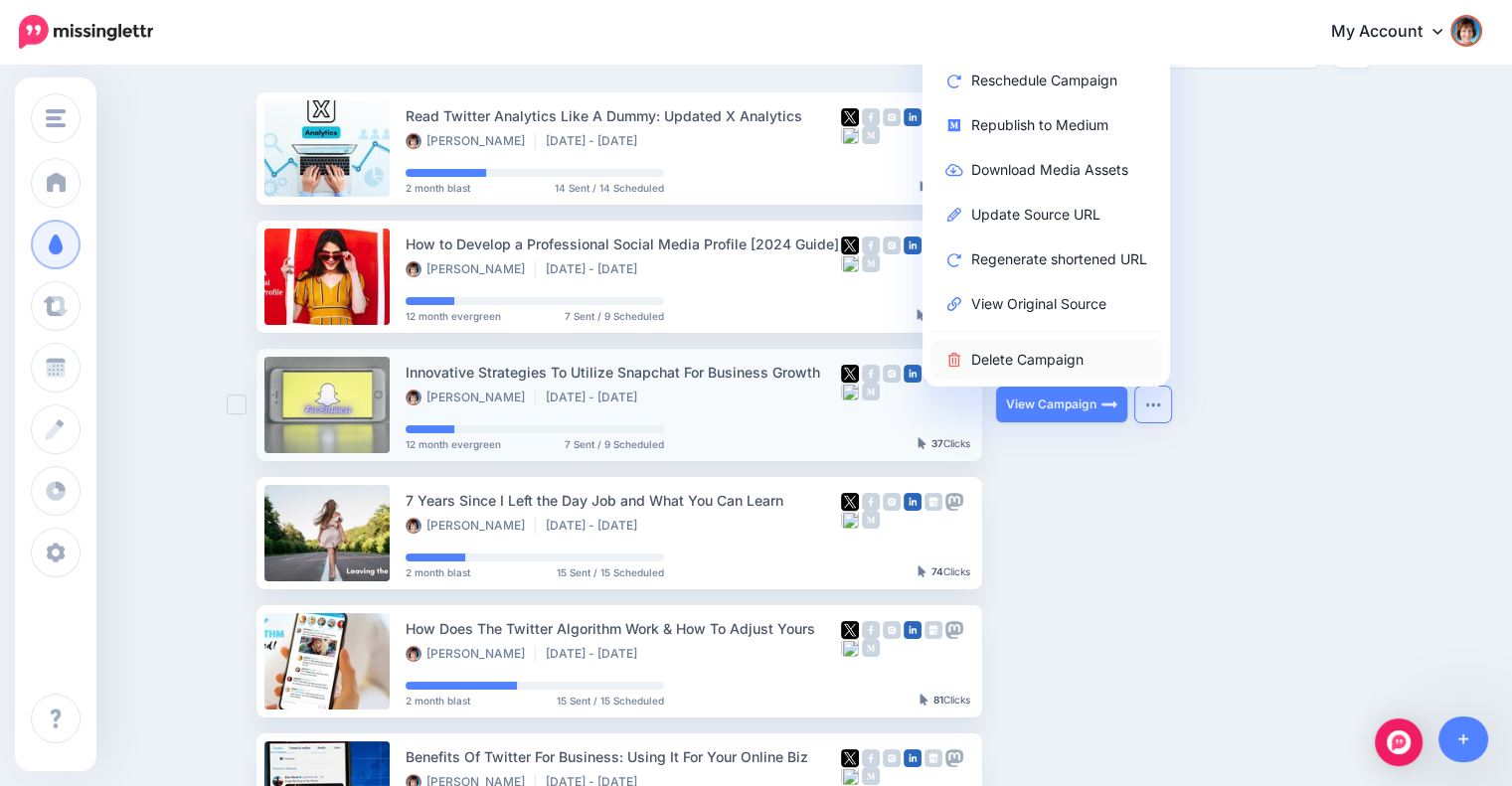 click on "Delete Campaign" at bounding box center (1046, 359) 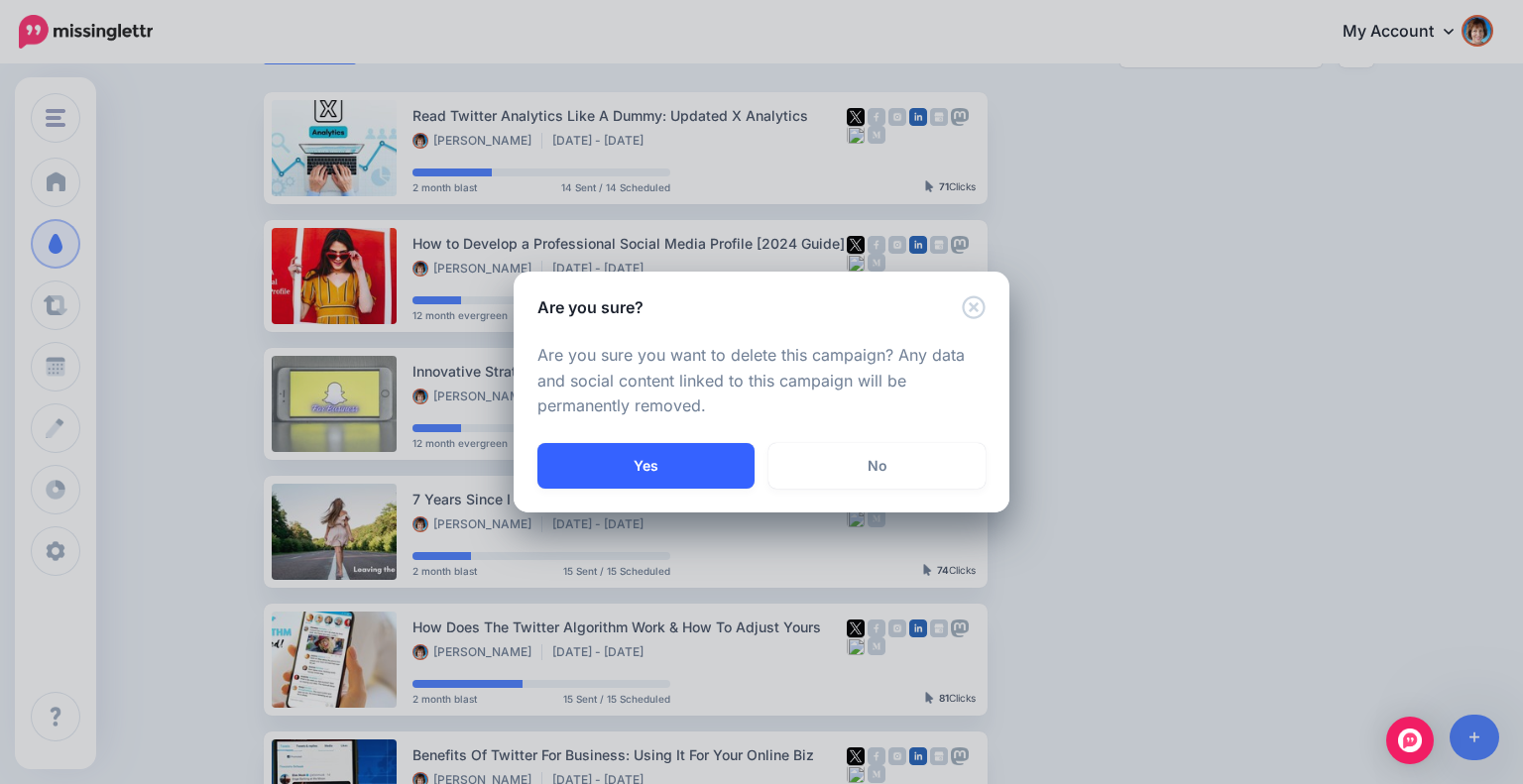click on "Yes" at bounding box center (645, 466) 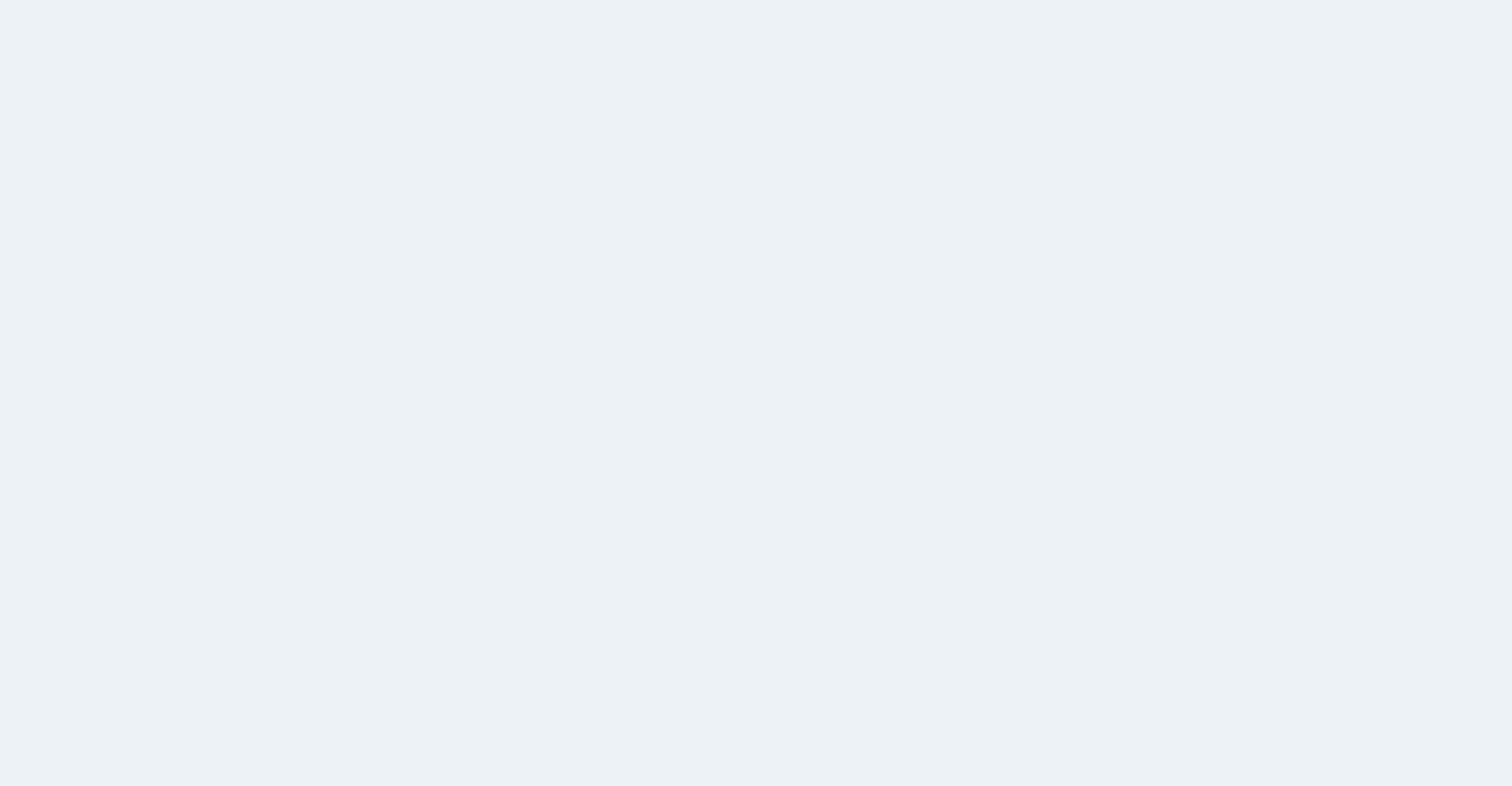 scroll, scrollTop: 171, scrollLeft: 0, axis: vertical 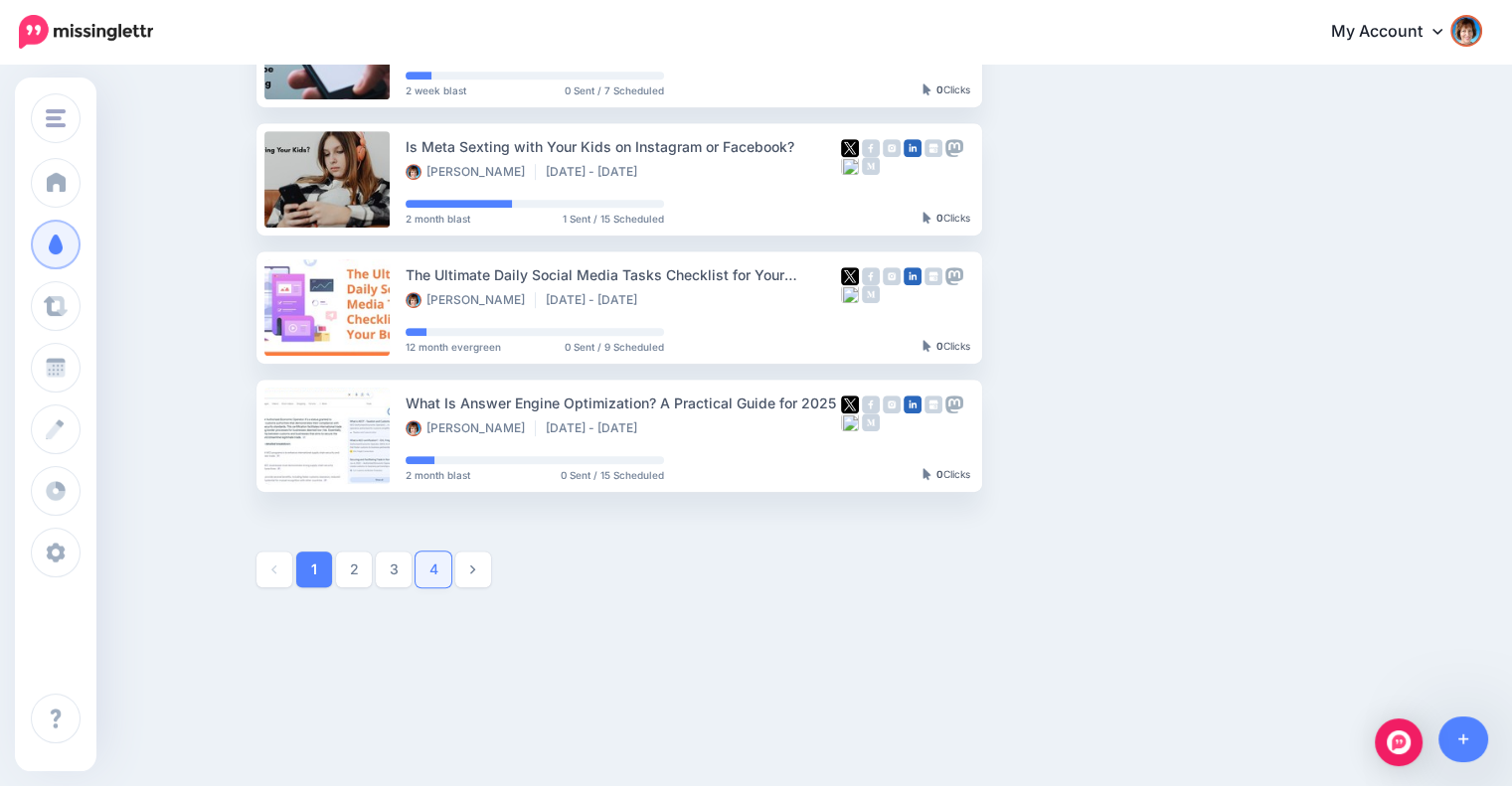 click on "4" at bounding box center [433, 569] 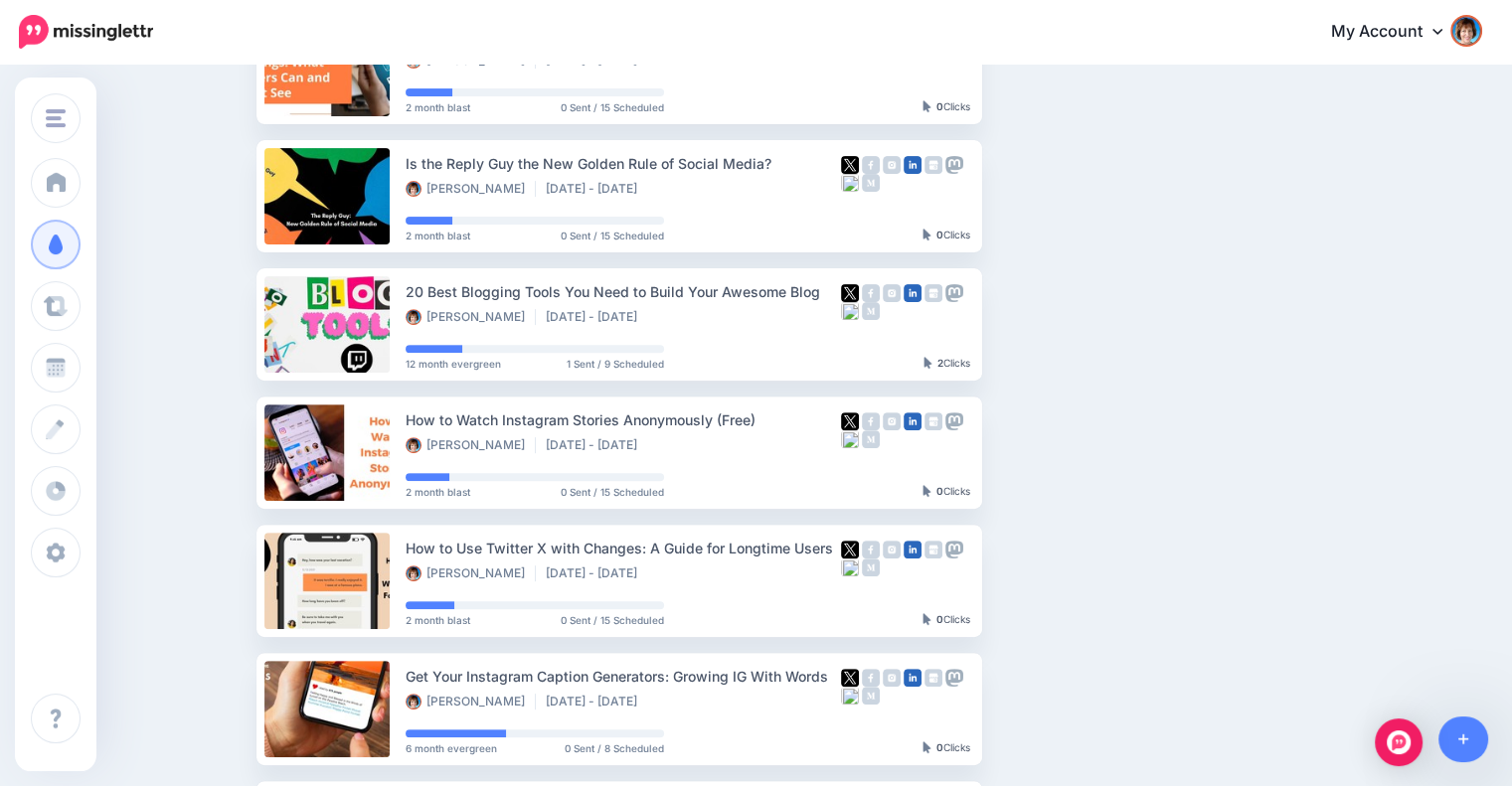 scroll, scrollTop: 1037, scrollLeft: 0, axis: vertical 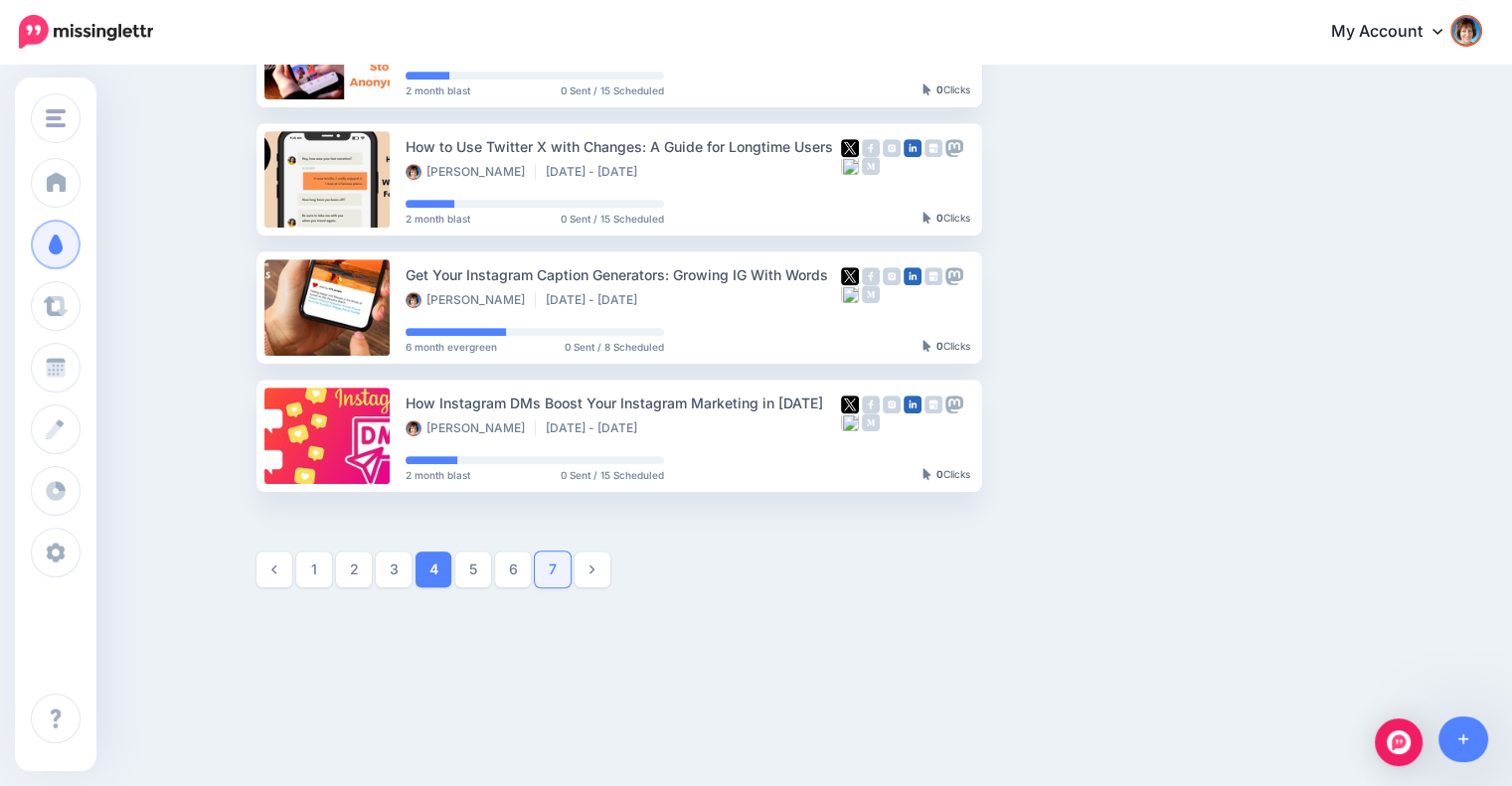 click on "7" at bounding box center (553, 569) 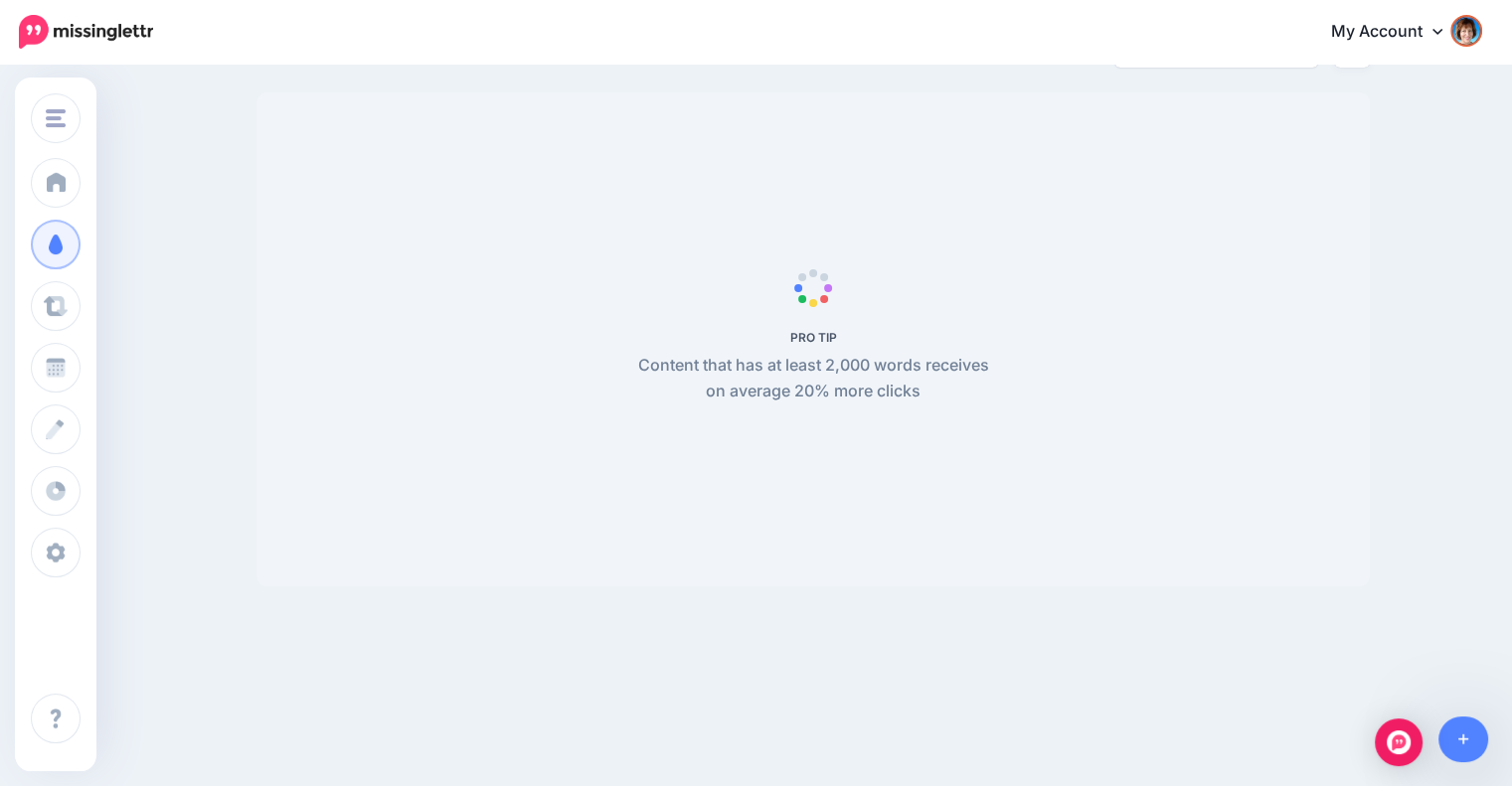 scroll, scrollTop: 171, scrollLeft: 0, axis: vertical 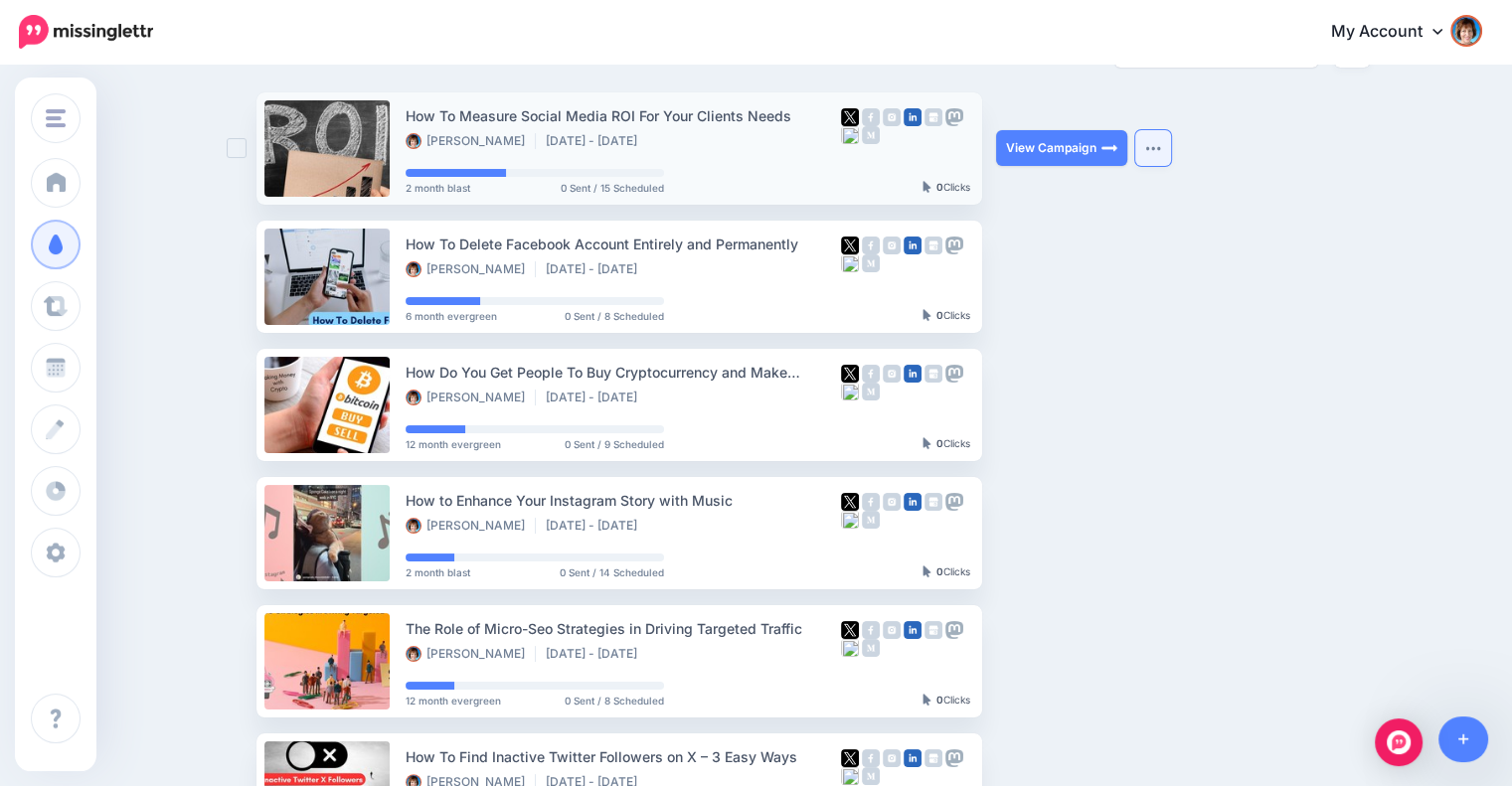 click at bounding box center [1153, 148] 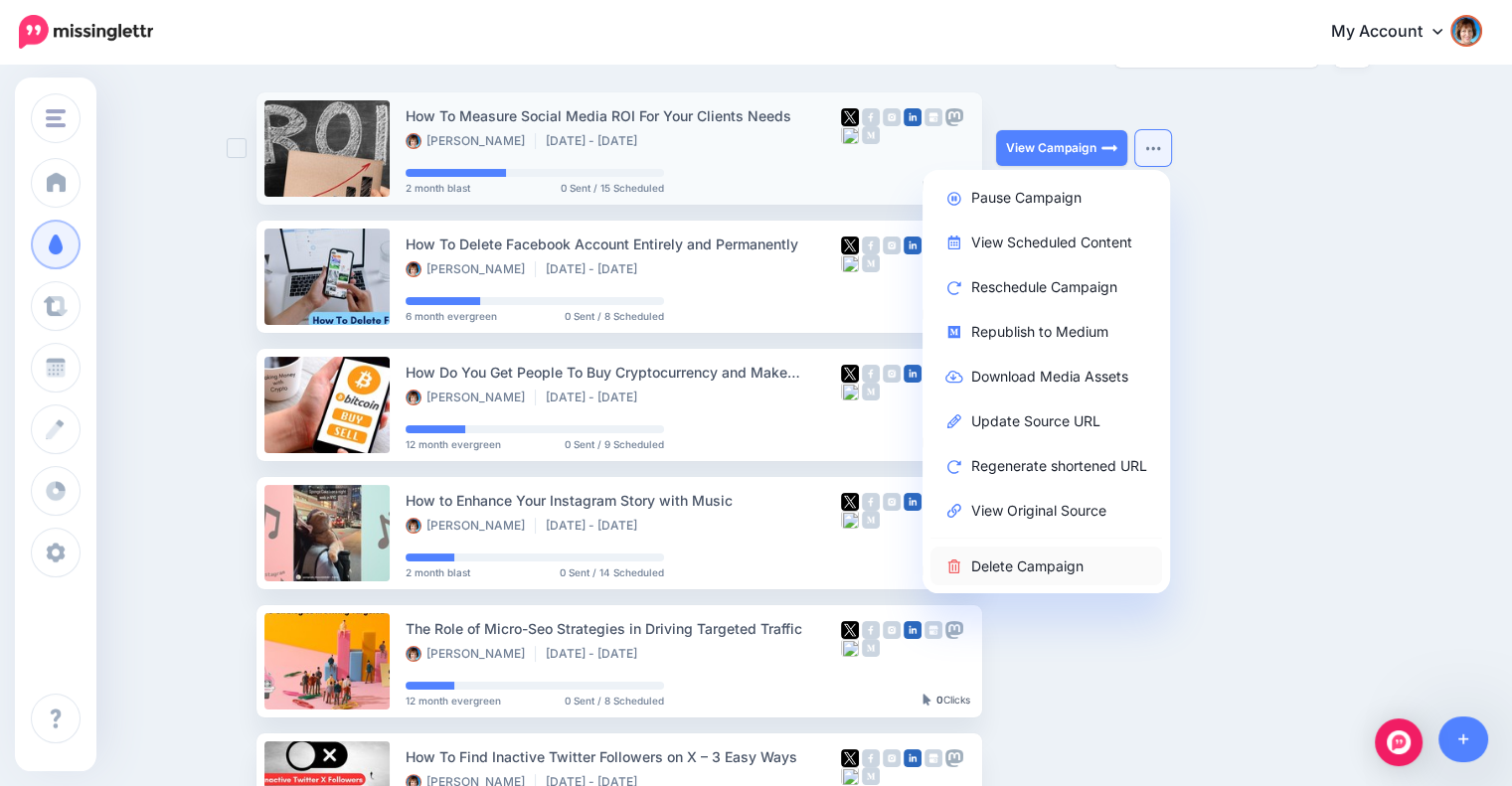 click on "Delete Campaign" at bounding box center [1046, 565] 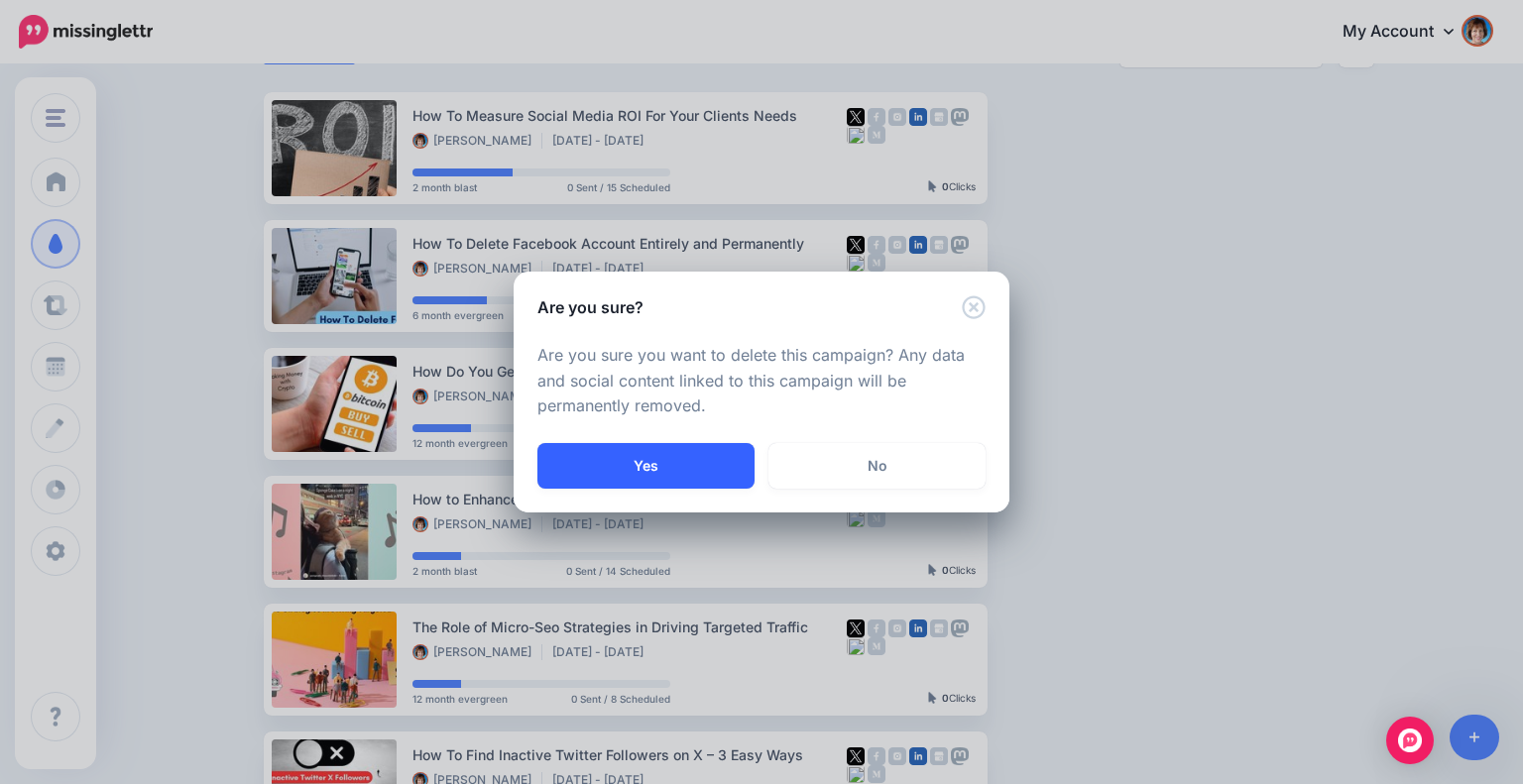 click on "Yes" at bounding box center [645, 466] 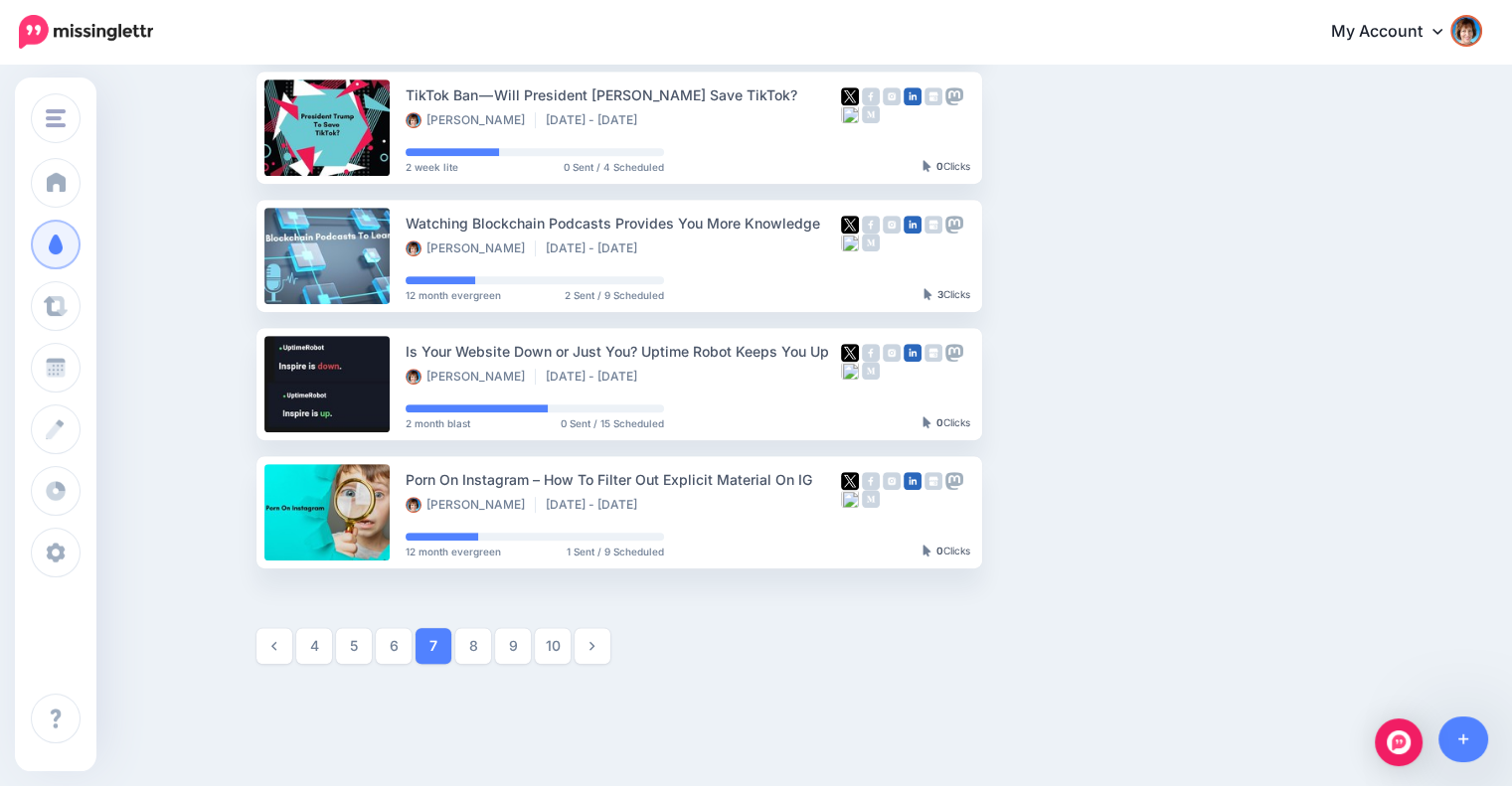 scroll, scrollTop: 999, scrollLeft: 0, axis: vertical 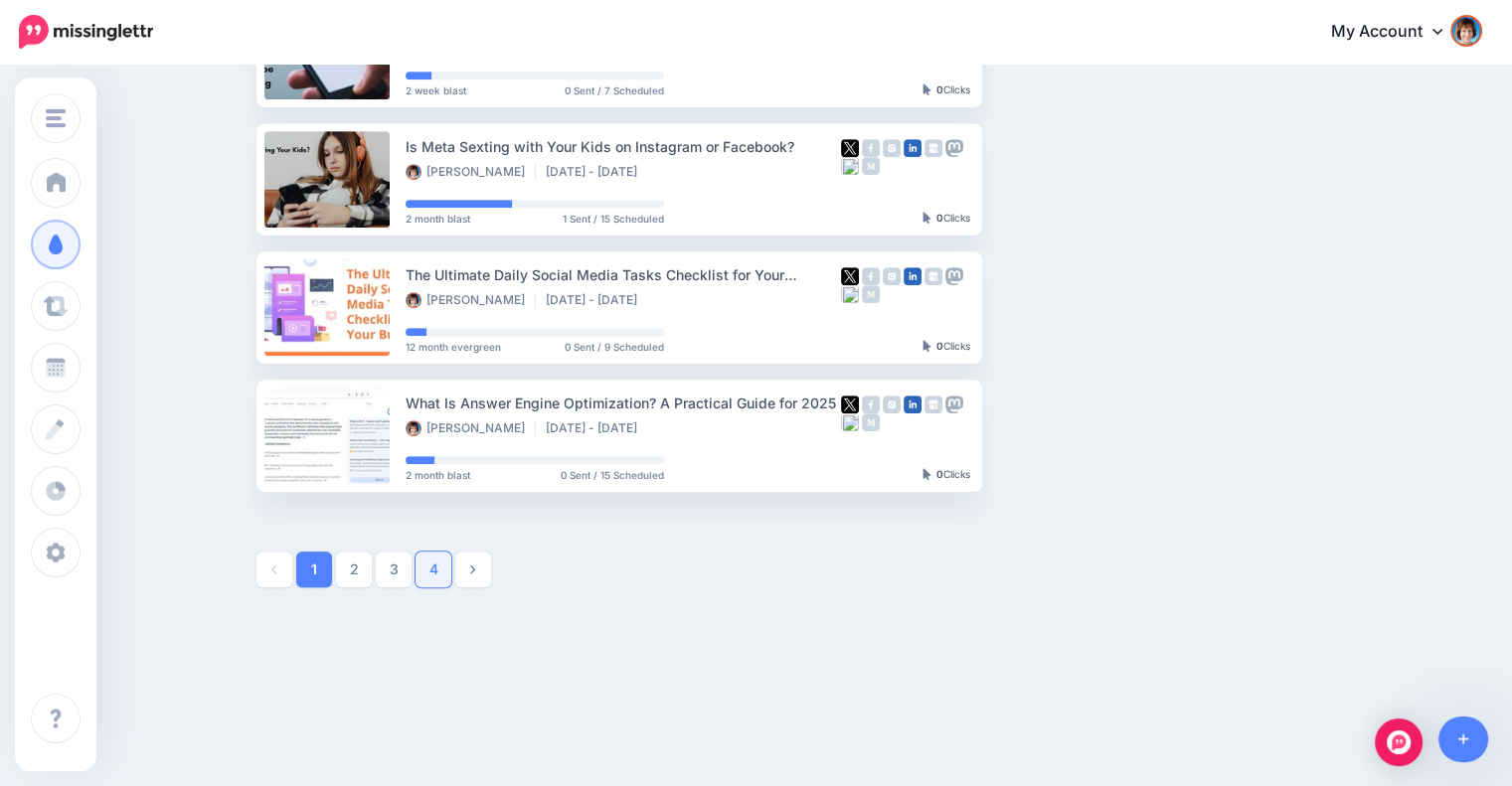 click on "4" at bounding box center (433, 569) 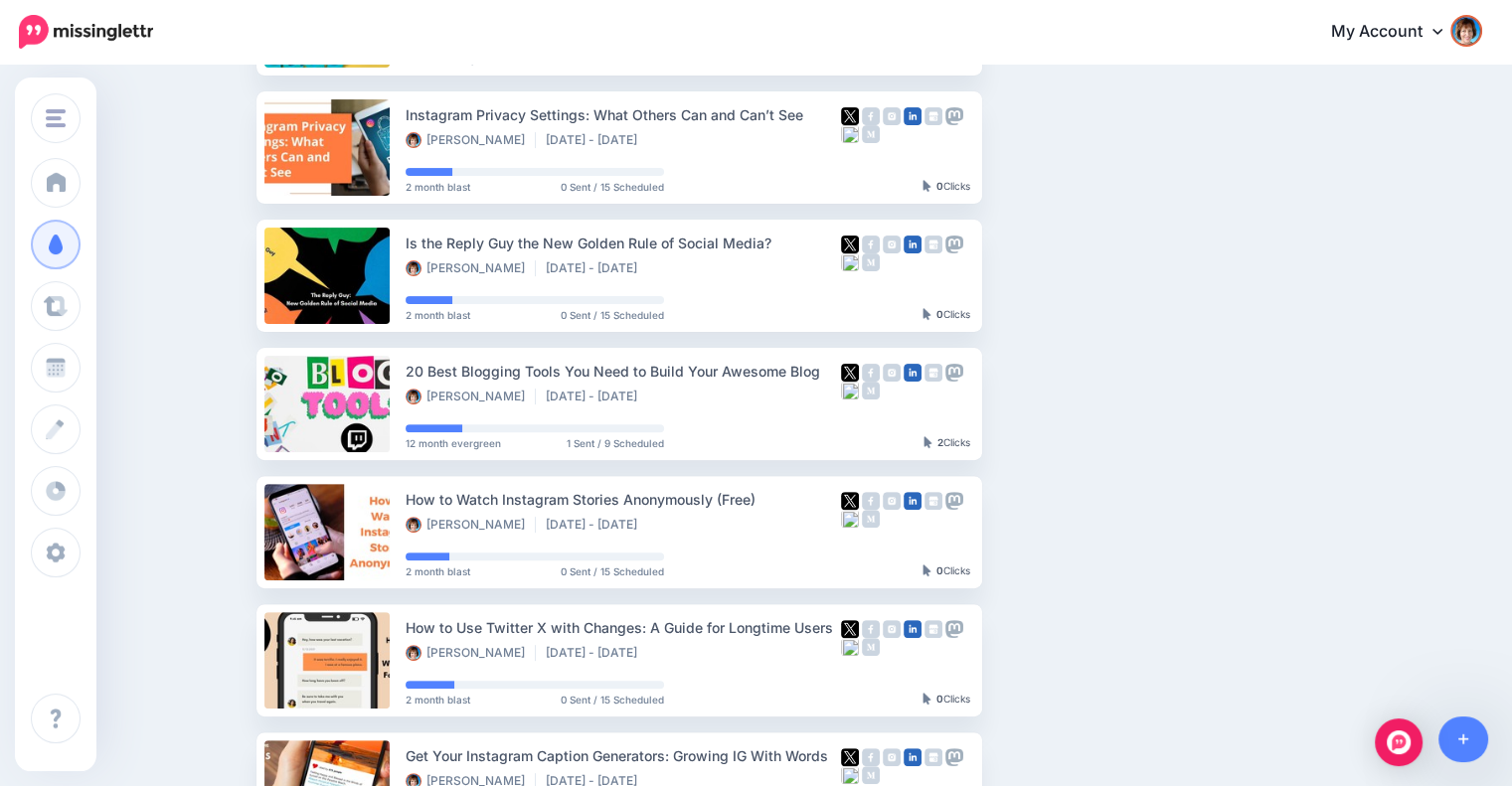 scroll, scrollTop: 1037, scrollLeft: 0, axis: vertical 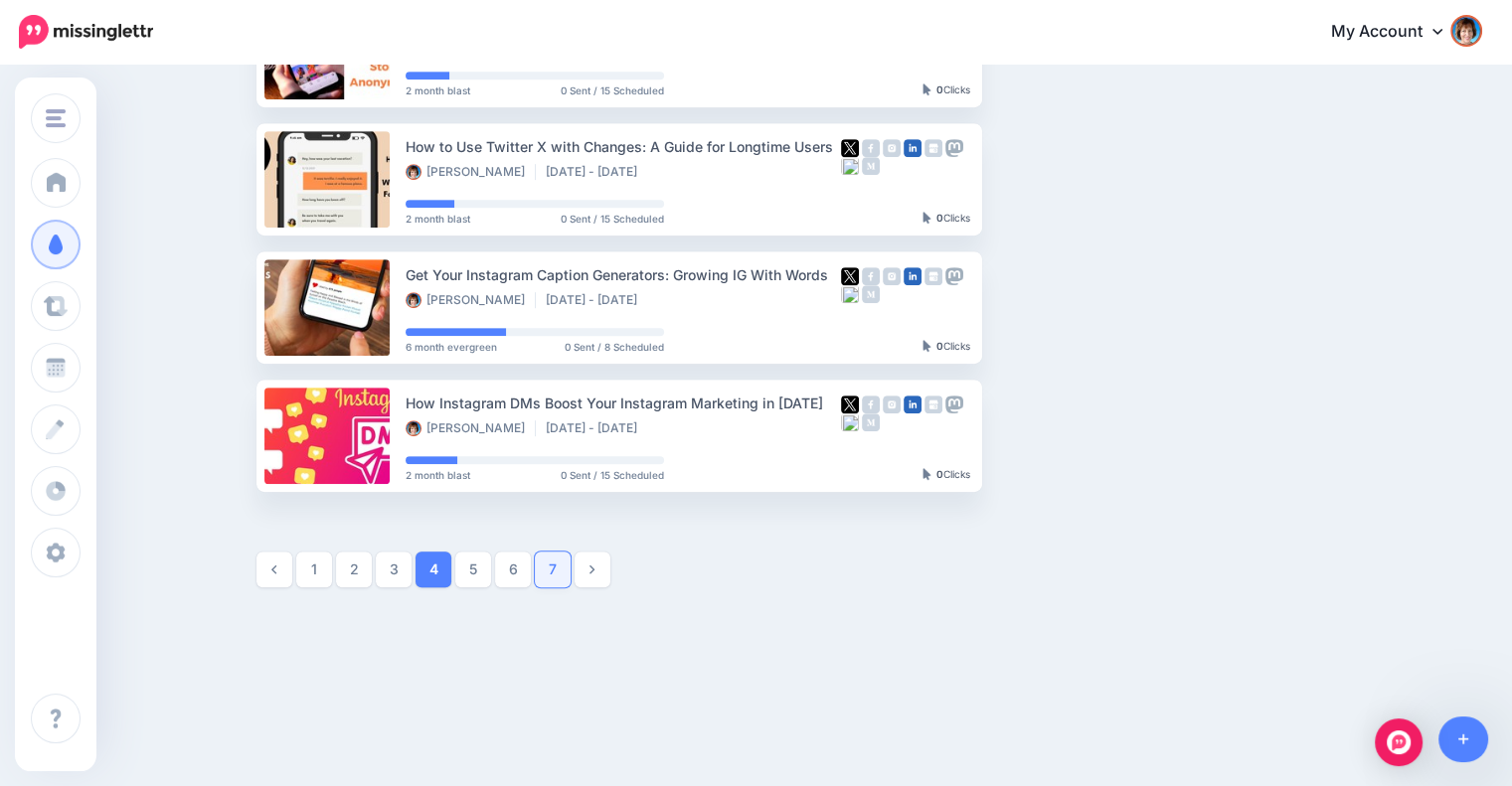 click on "7" at bounding box center [553, 569] 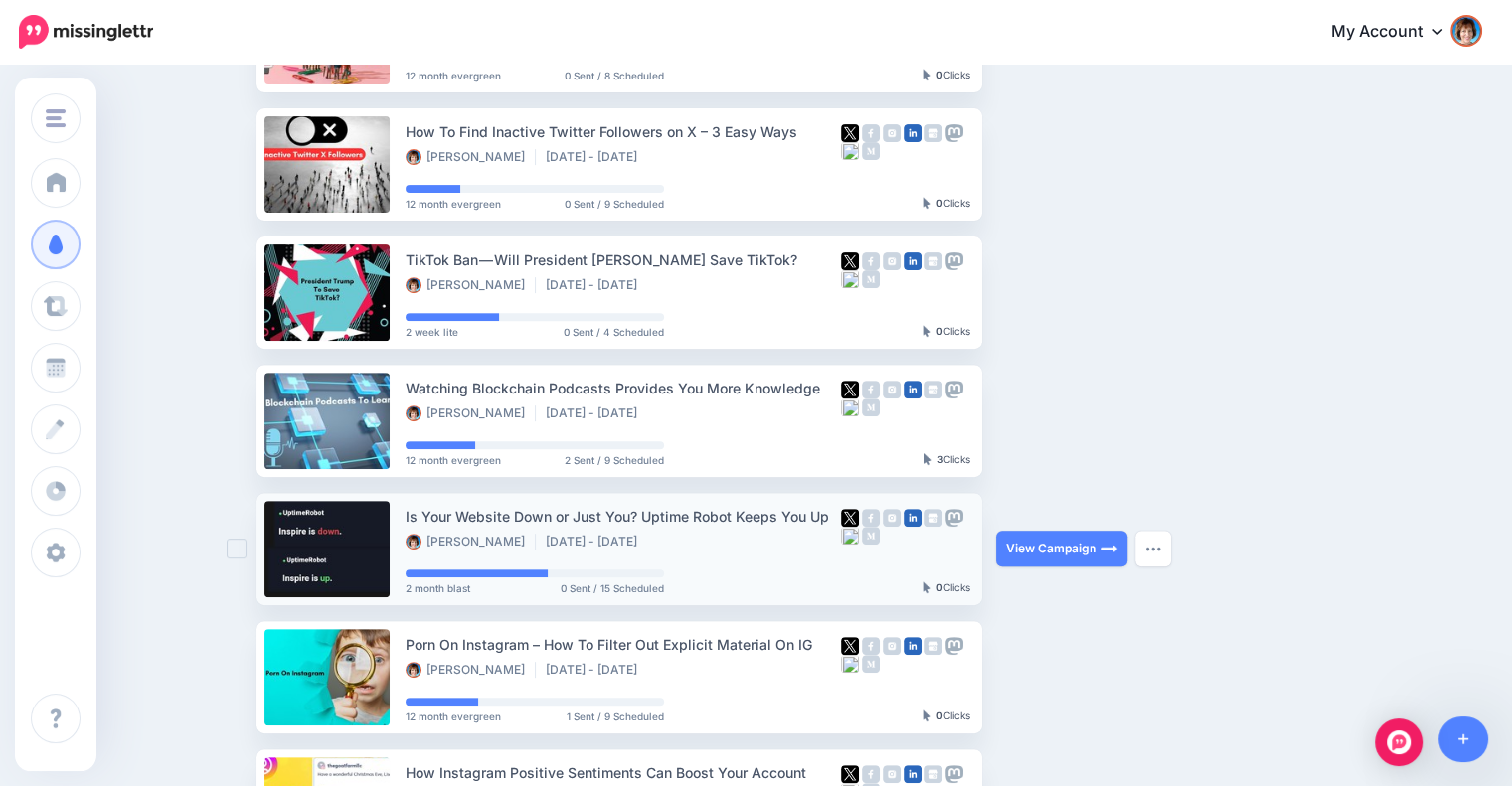 scroll, scrollTop: 833, scrollLeft: 0, axis: vertical 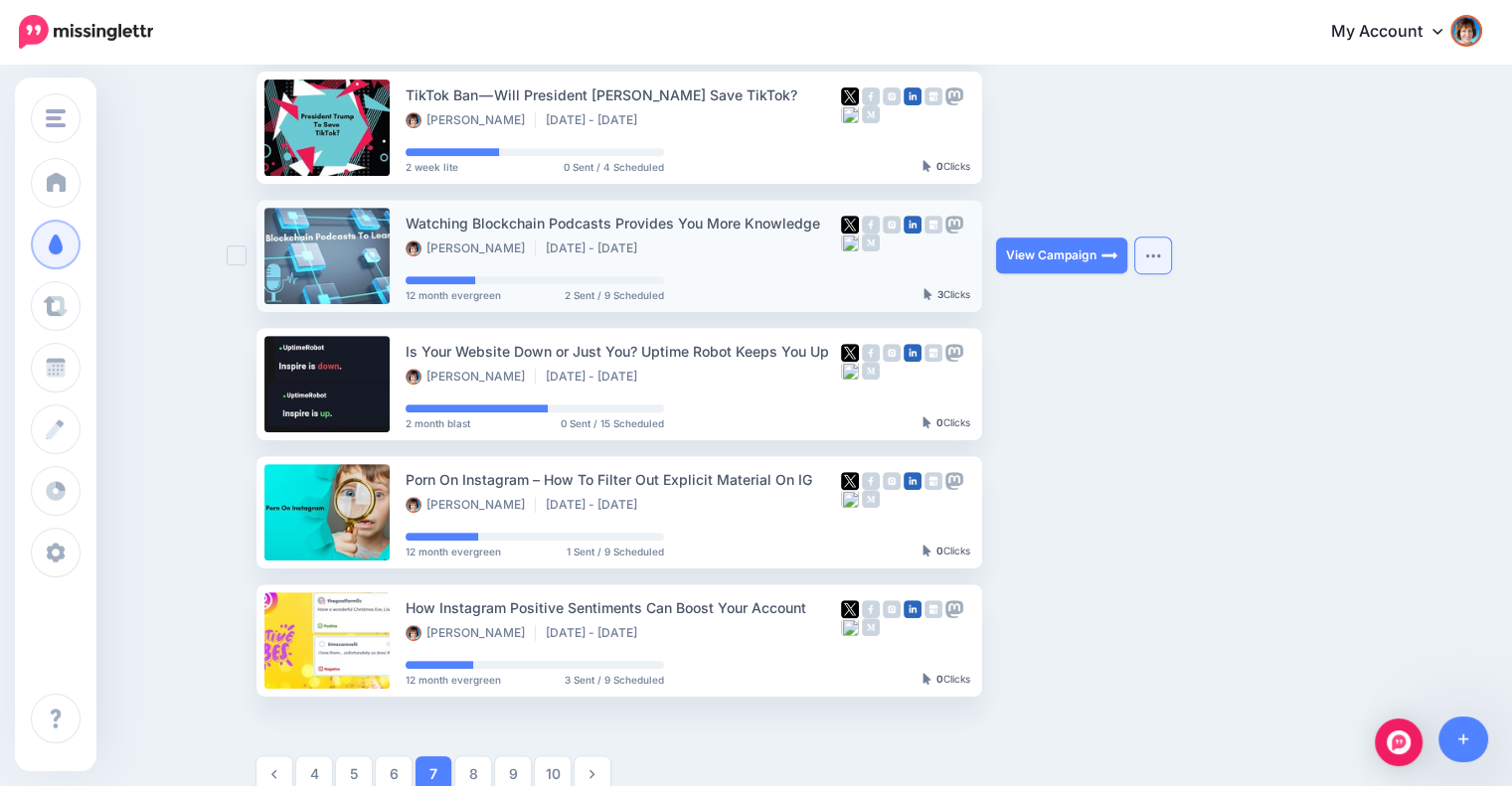 click at bounding box center (1153, 255) 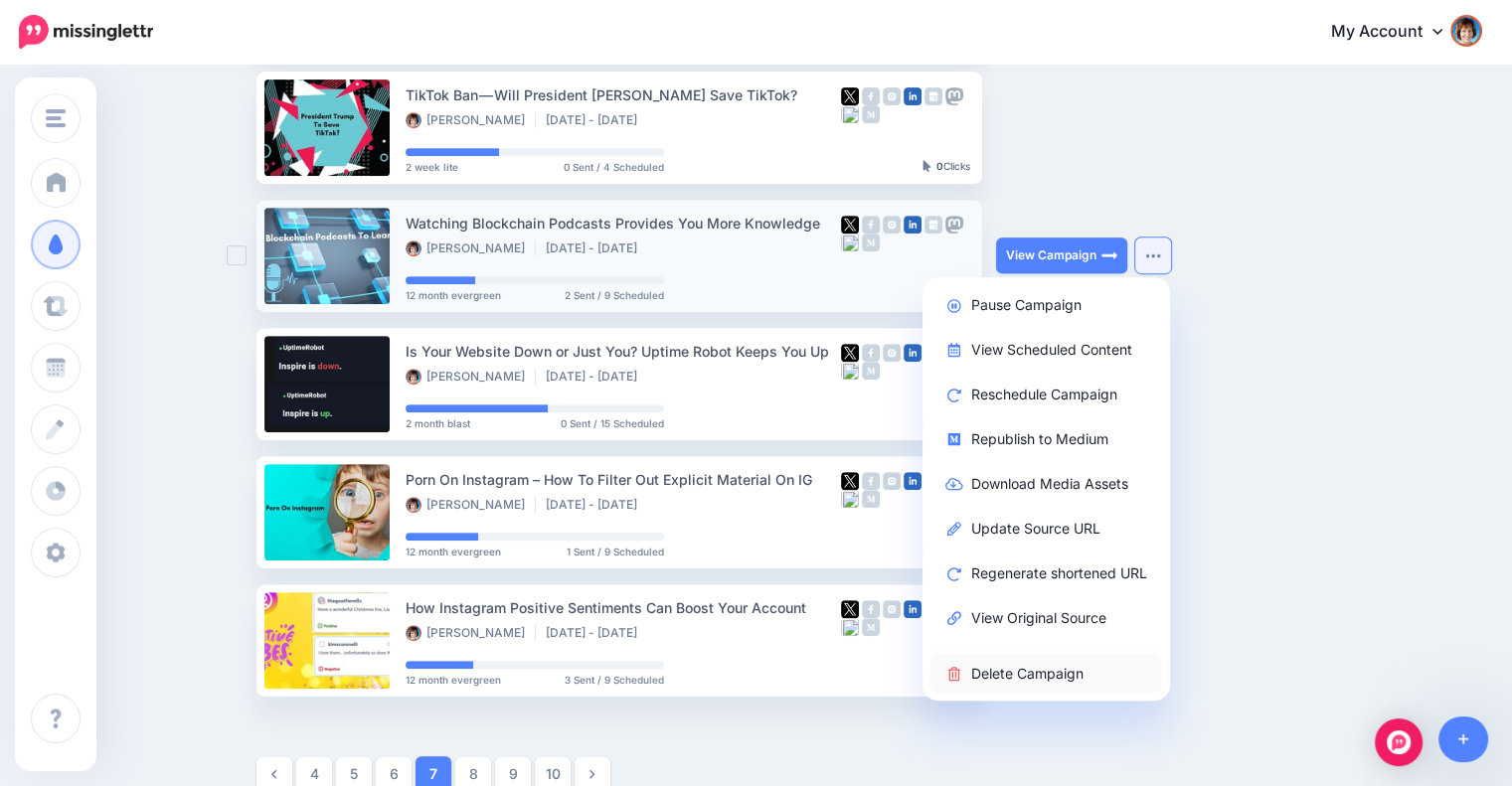 click on "Delete Campaign" at bounding box center (1046, 673) 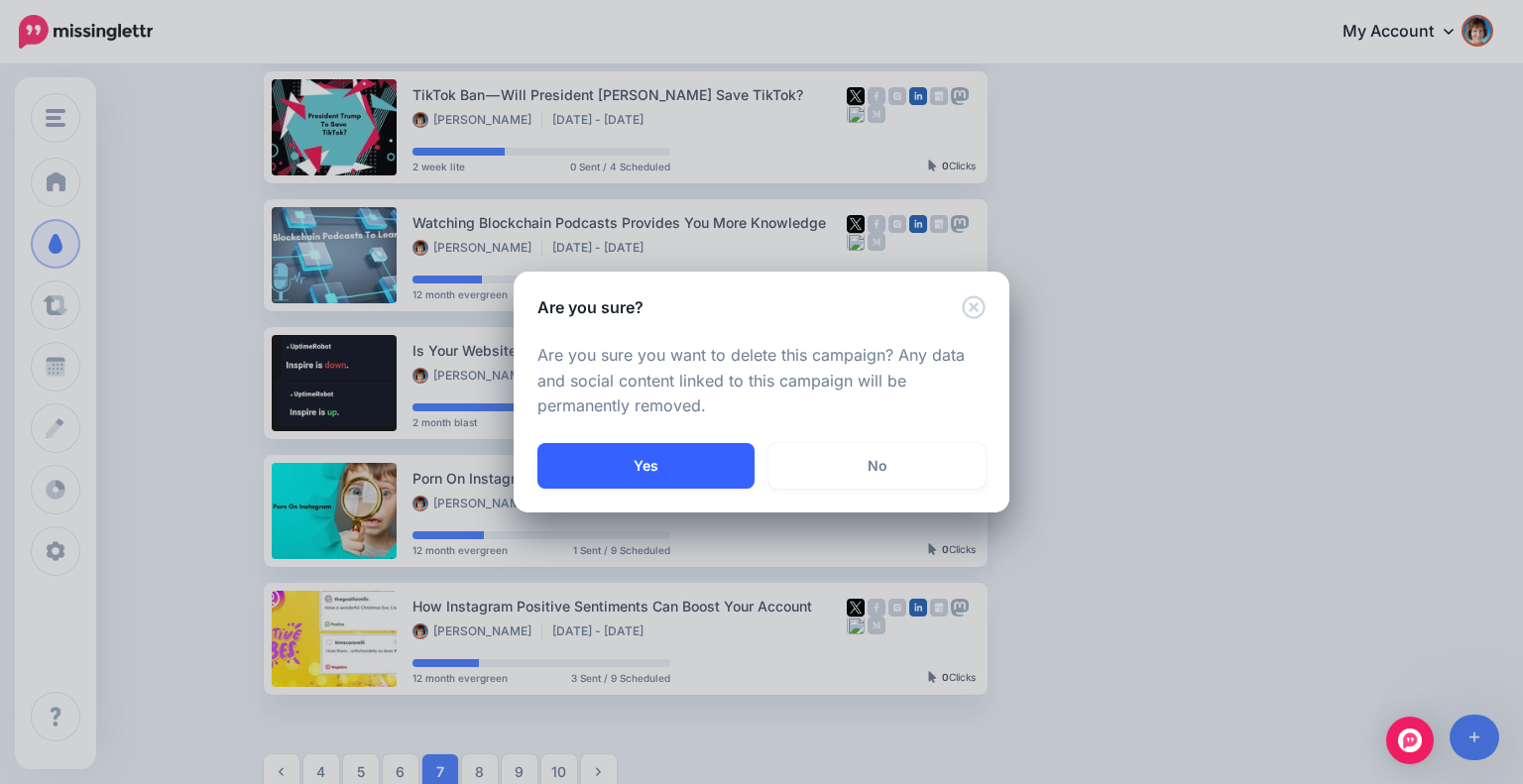 click on "Yes" at bounding box center (645, 466) 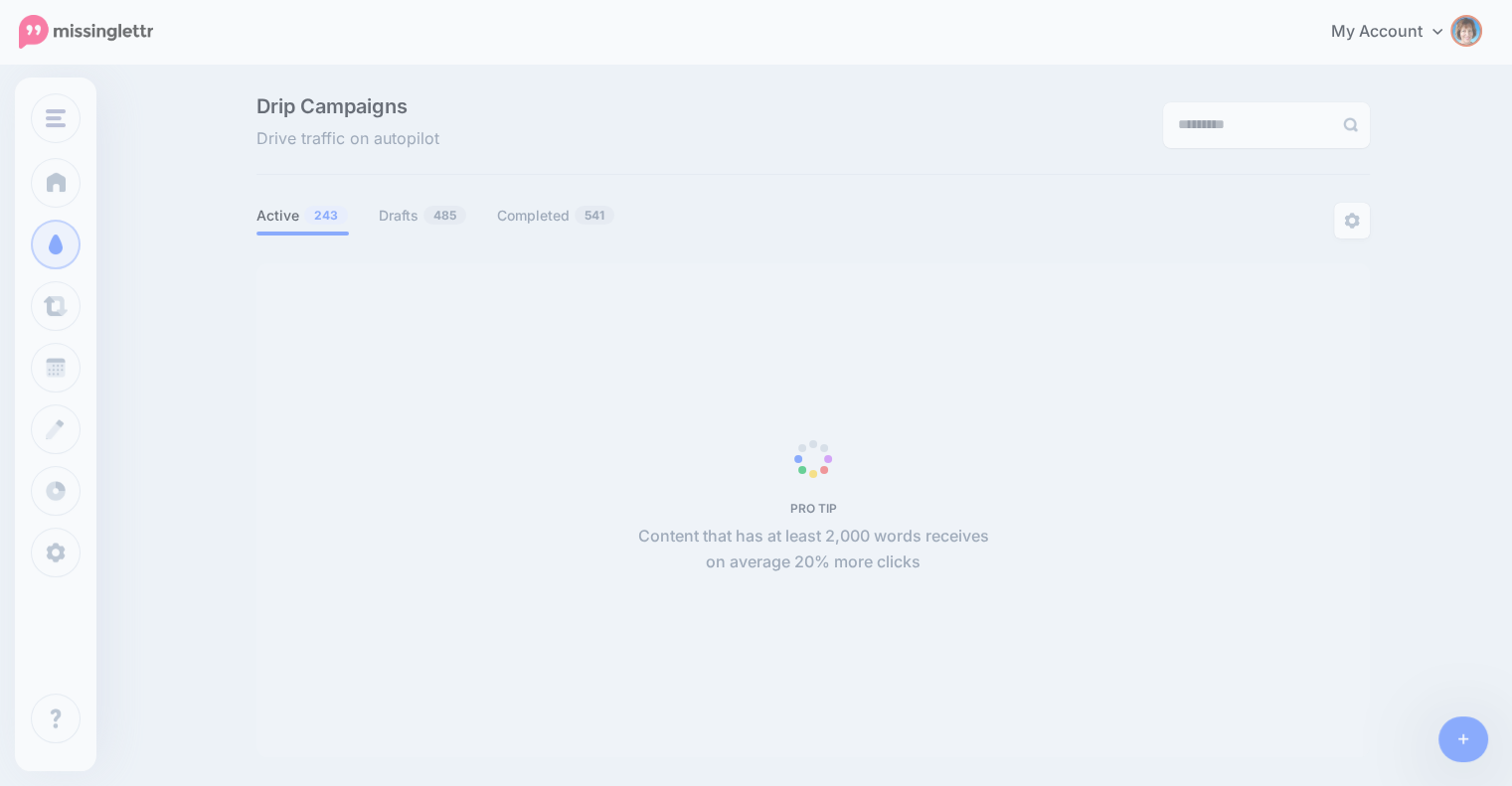 scroll, scrollTop: 171, scrollLeft: 0, axis: vertical 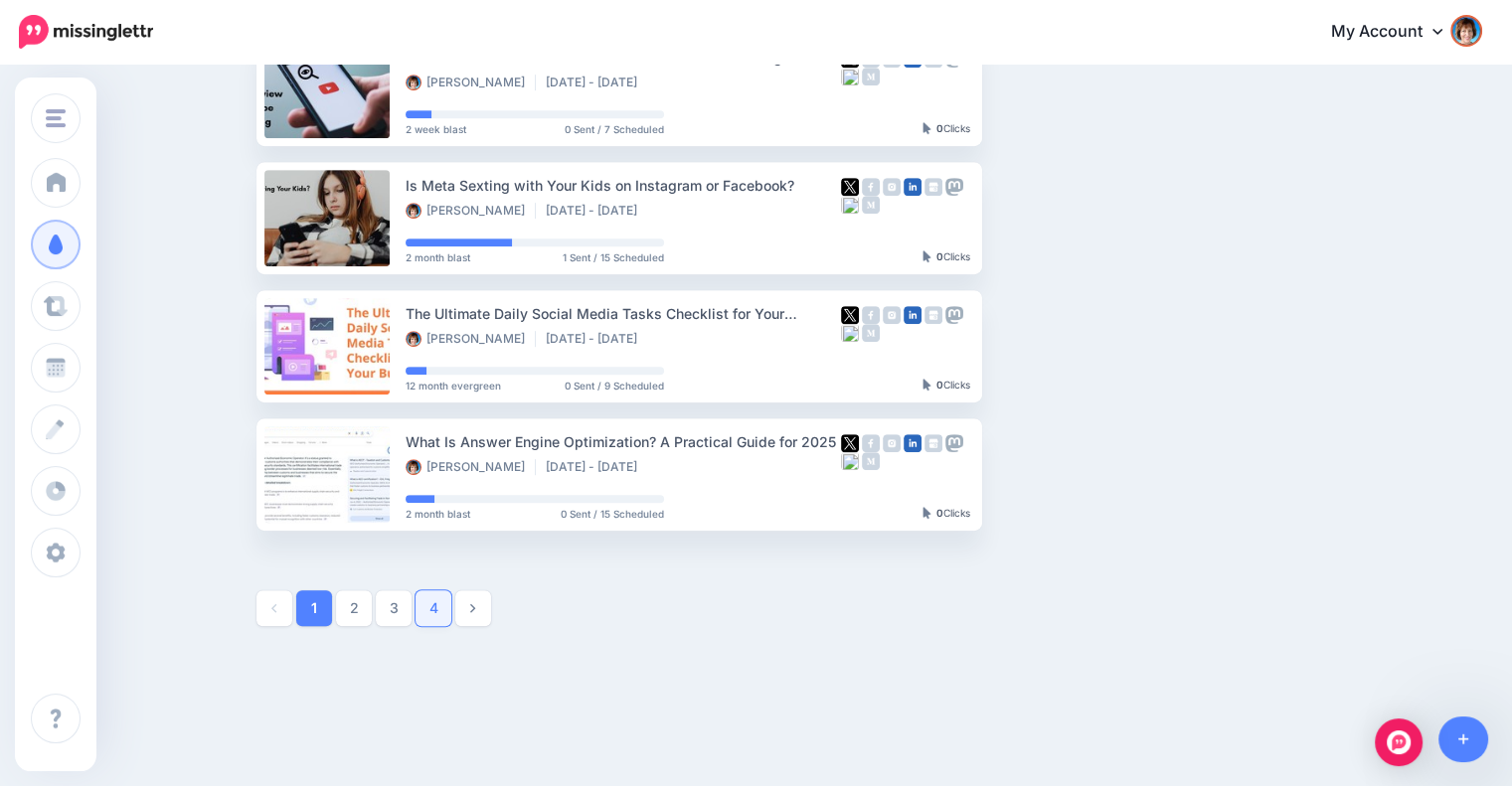 click on "4" at bounding box center [433, 608] 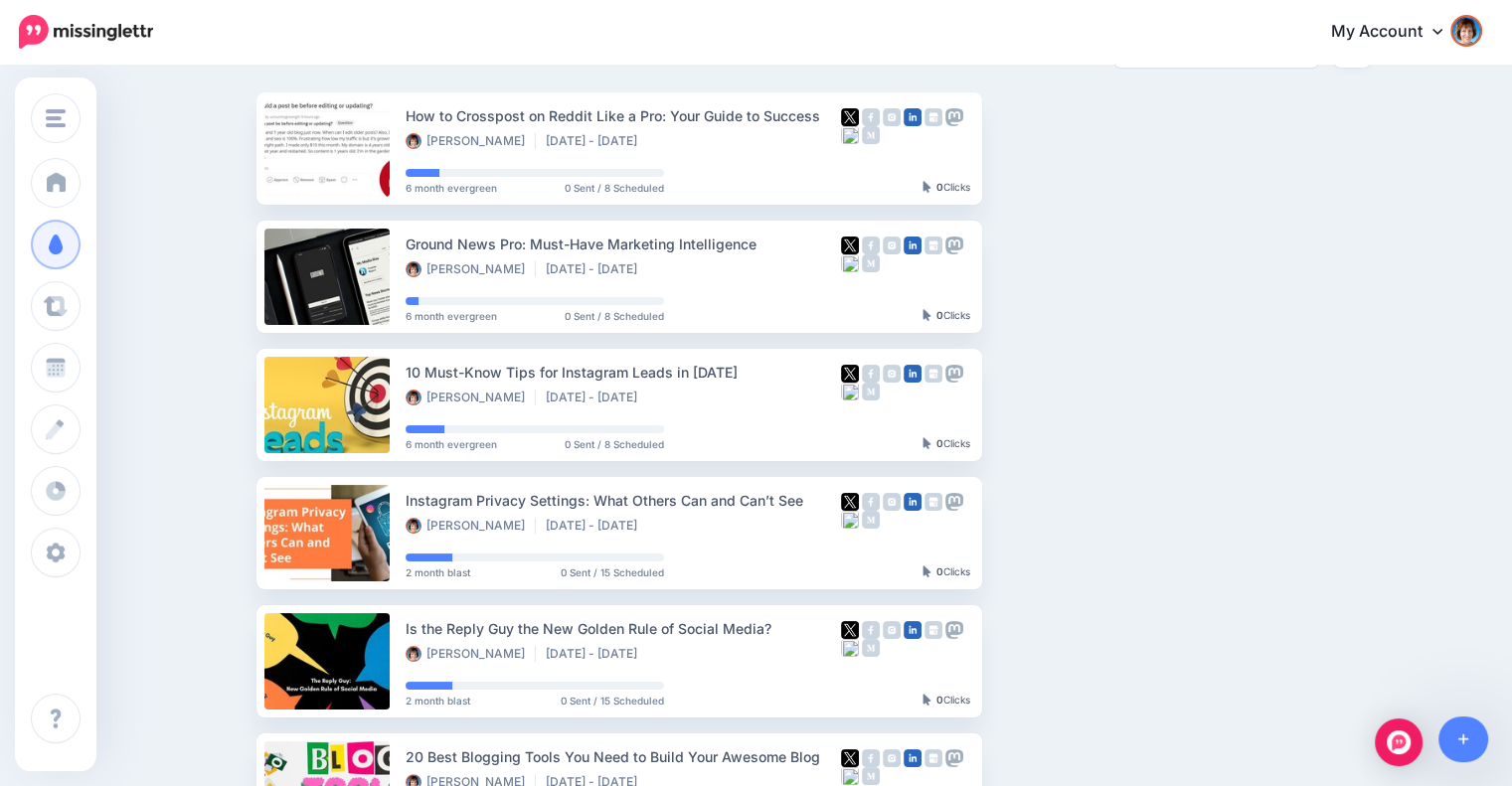 scroll, scrollTop: 999, scrollLeft: 0, axis: vertical 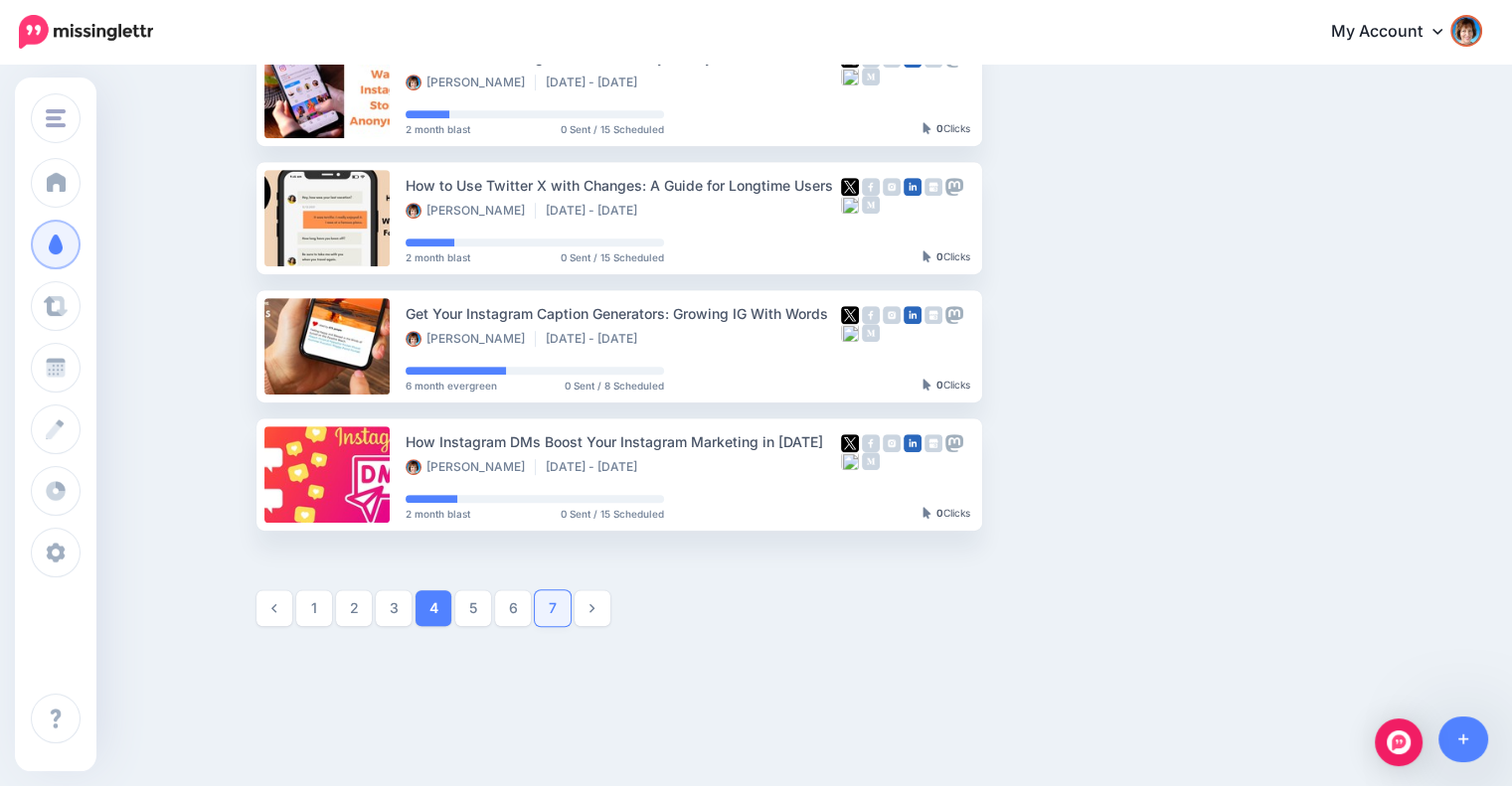 click on "7" at bounding box center (553, 608) 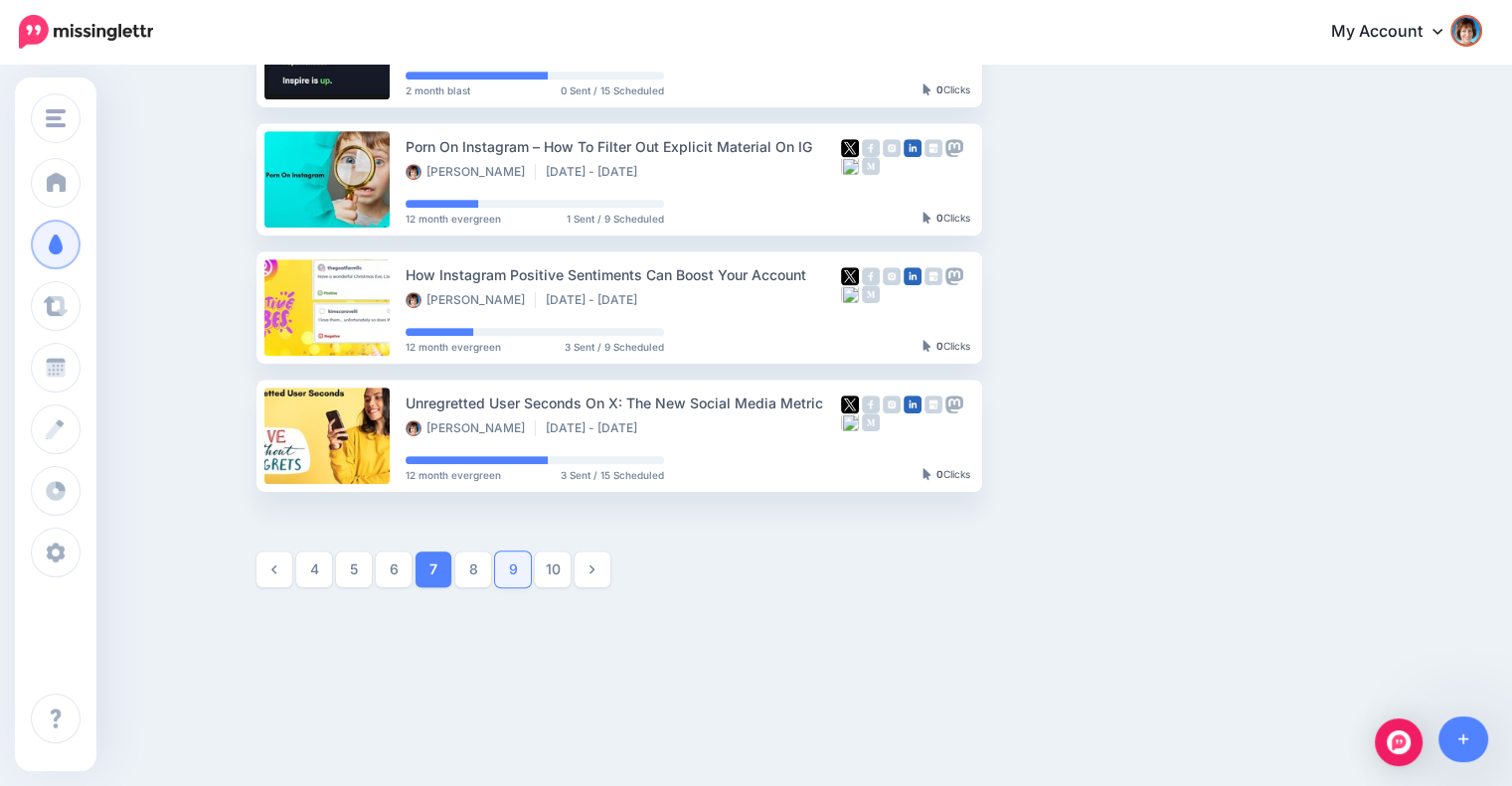 click on "9" at bounding box center (513, 569) 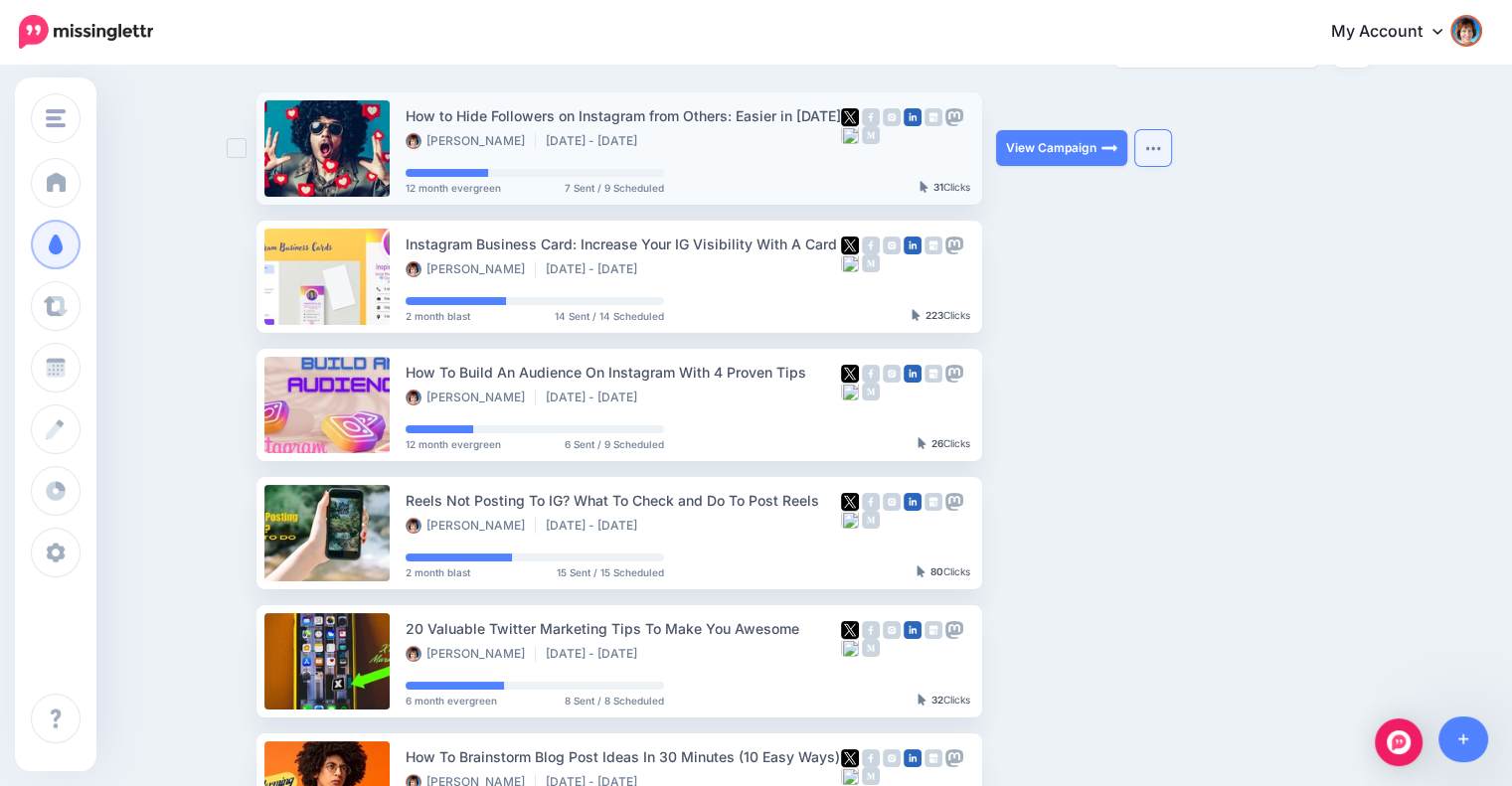 click at bounding box center (1153, 148) 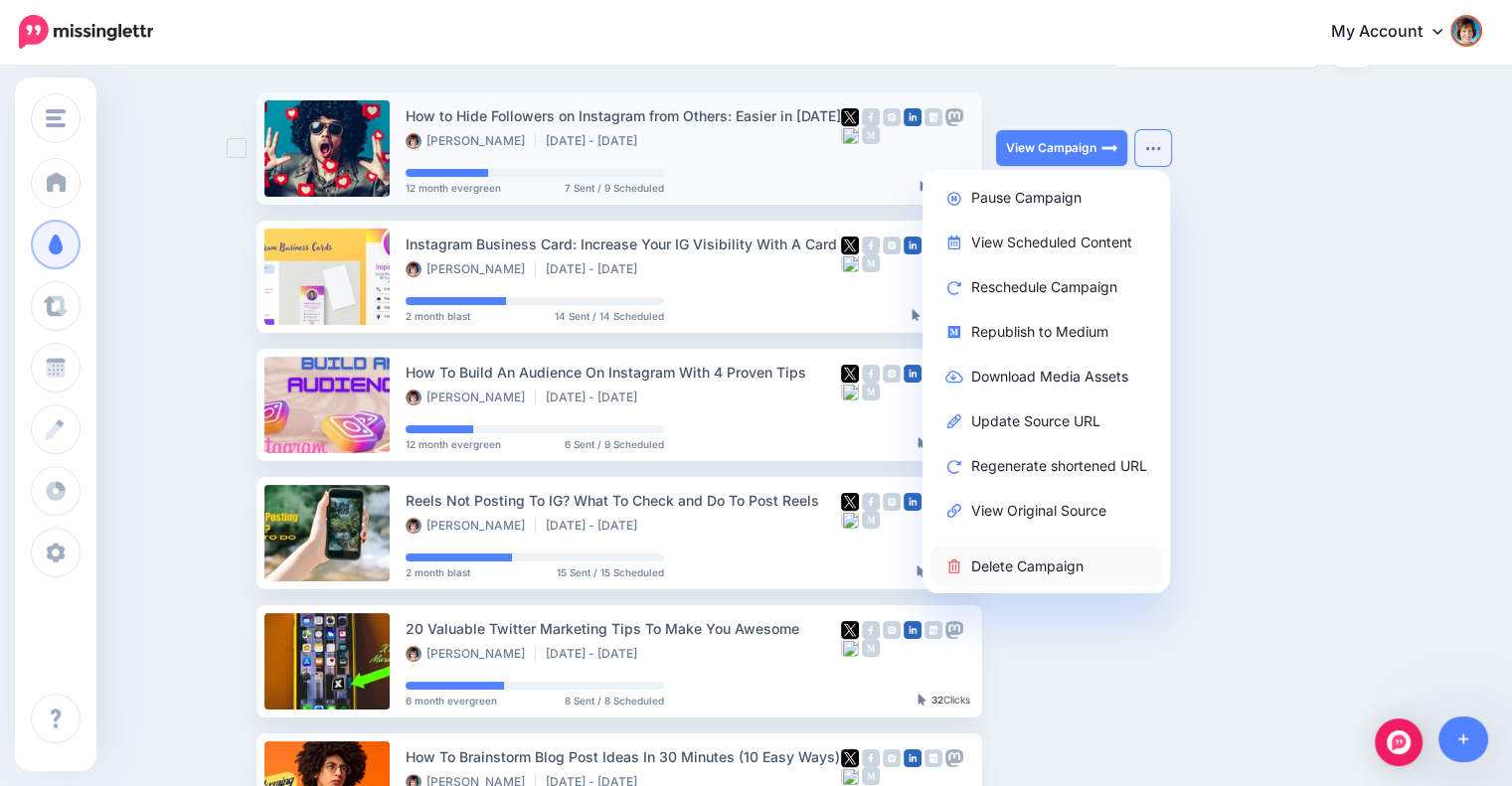 click on "Delete Campaign" at bounding box center (1046, 565) 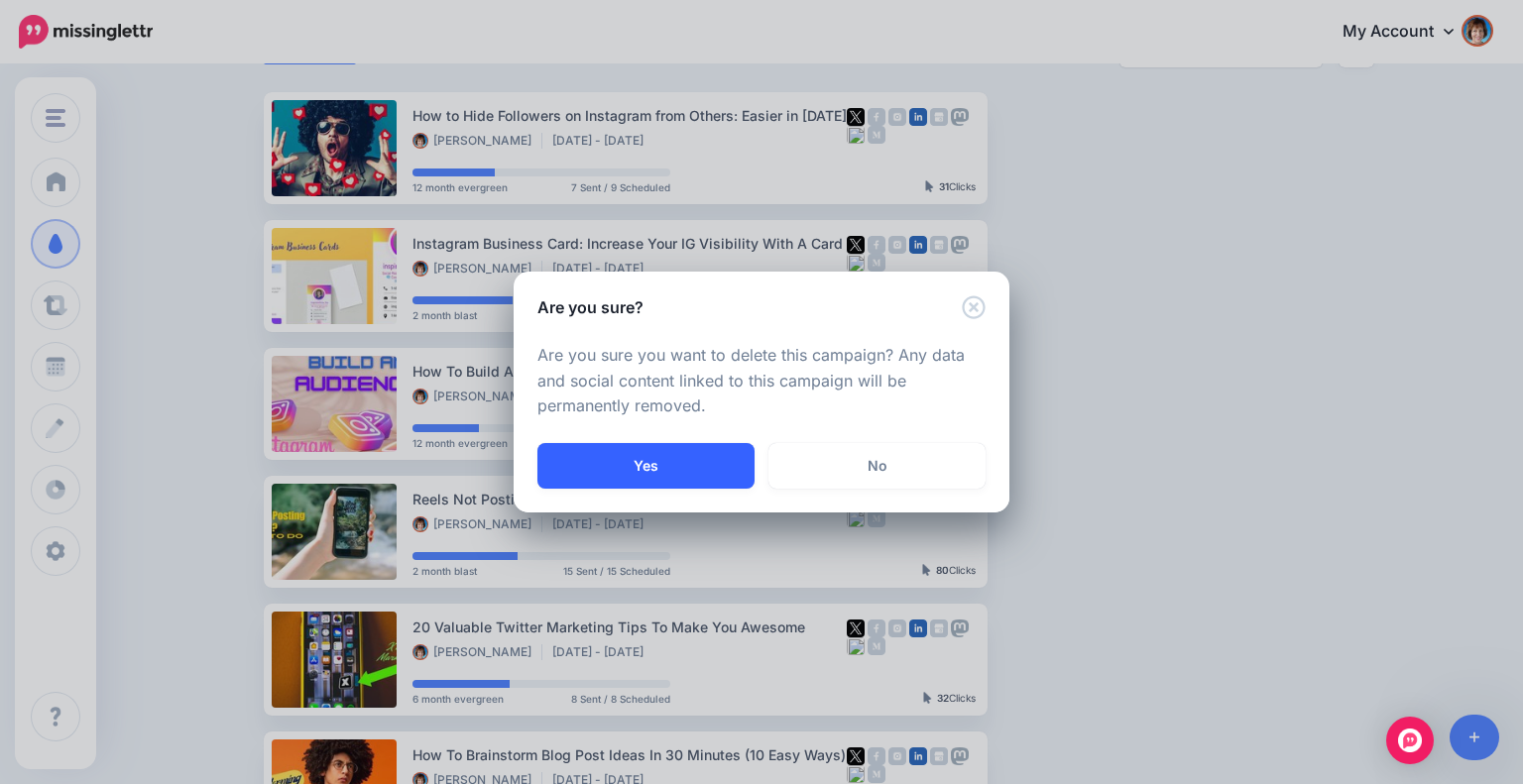 click on "Yes" at bounding box center [645, 466] 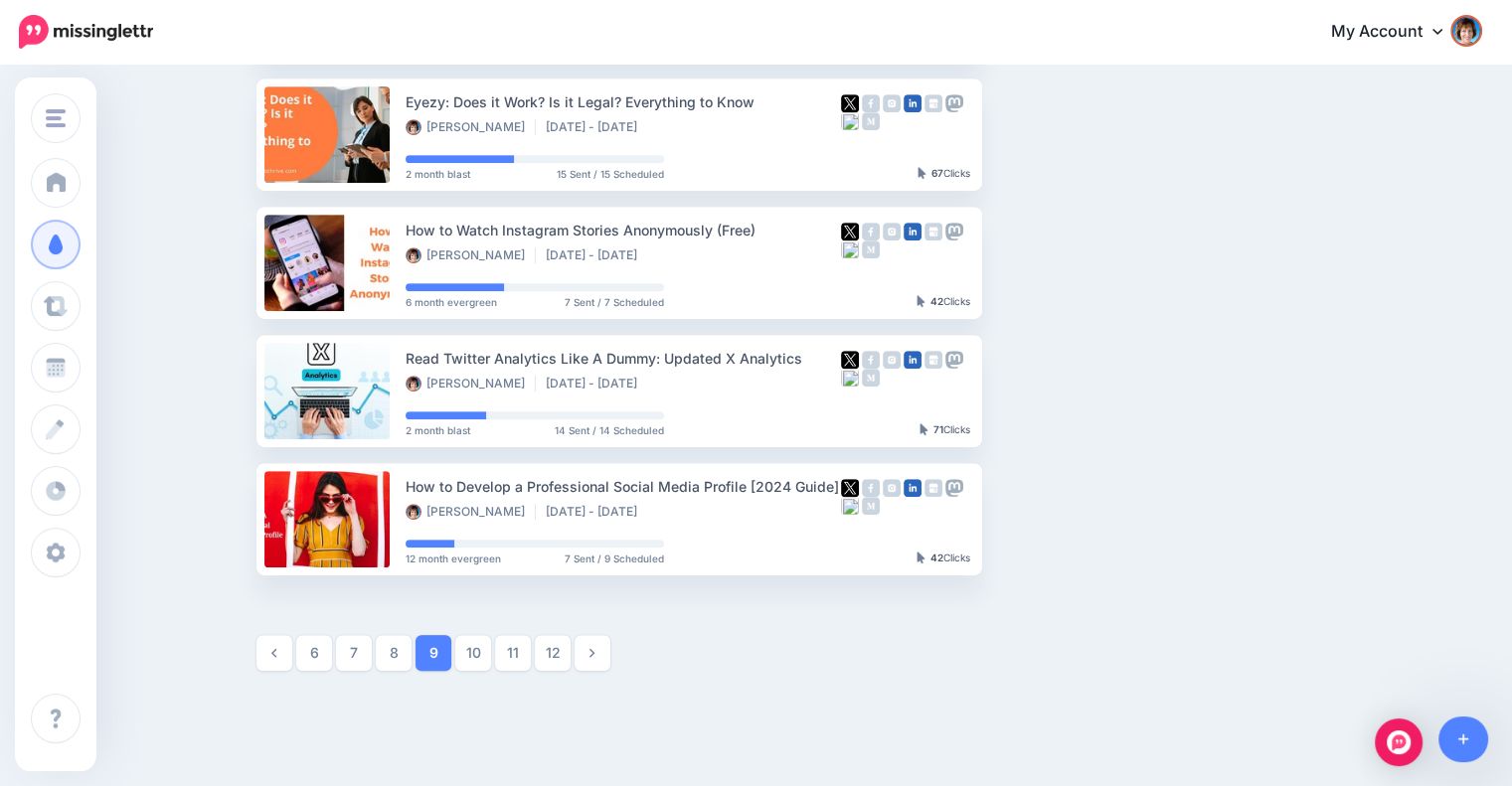 scroll, scrollTop: 1037, scrollLeft: 0, axis: vertical 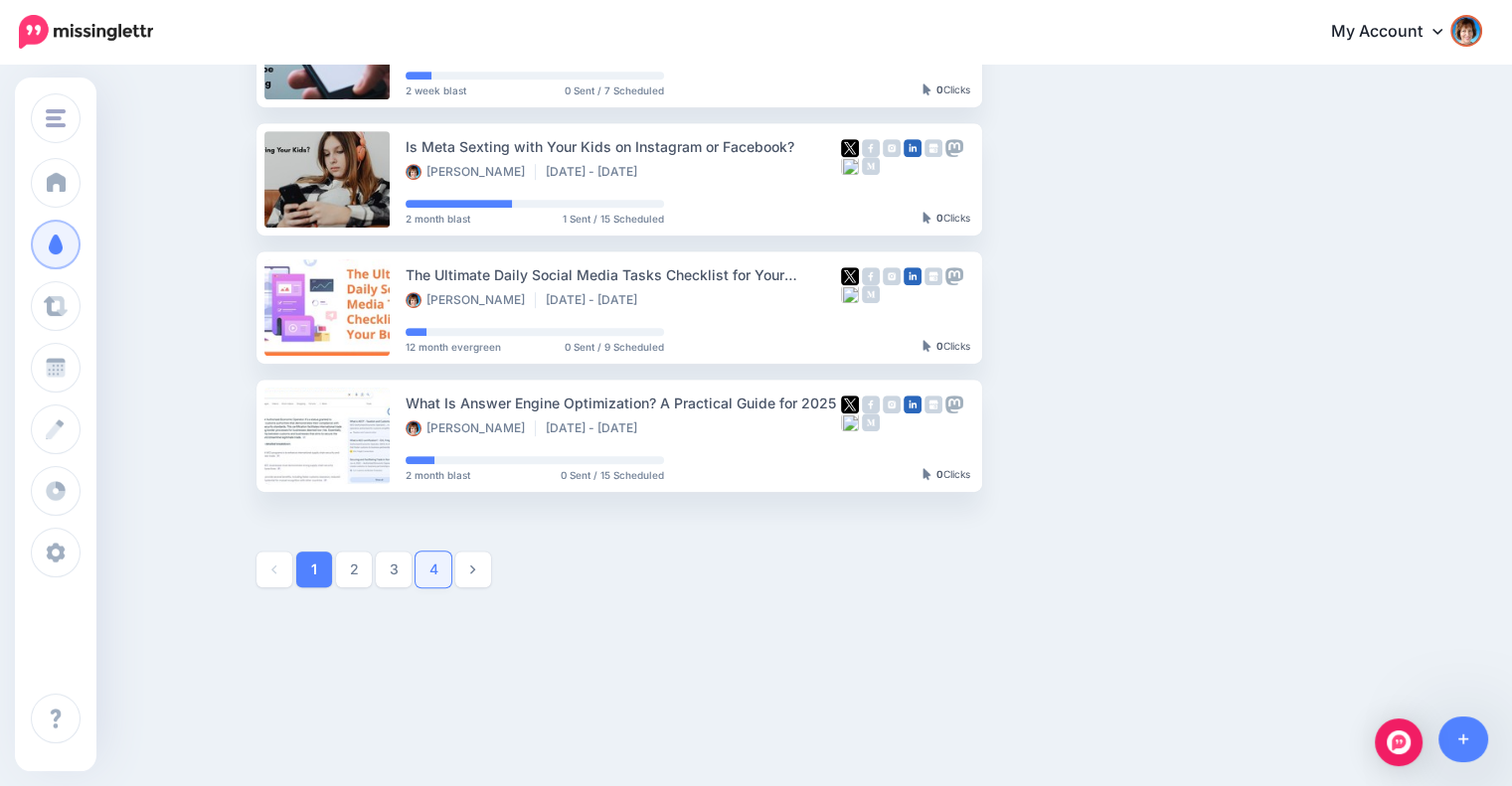 click on "4" at bounding box center [433, 569] 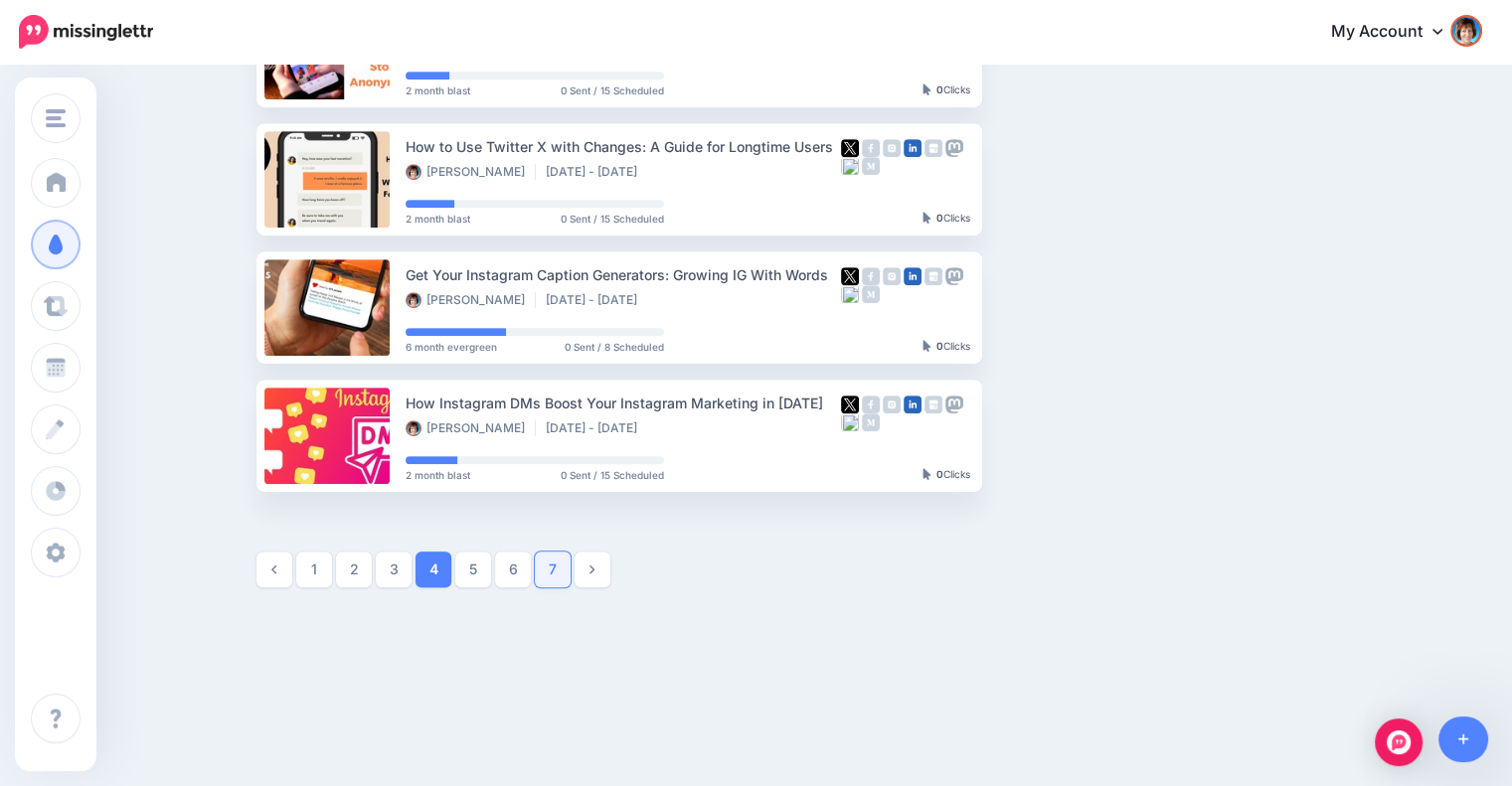click on "7" at bounding box center [553, 569] 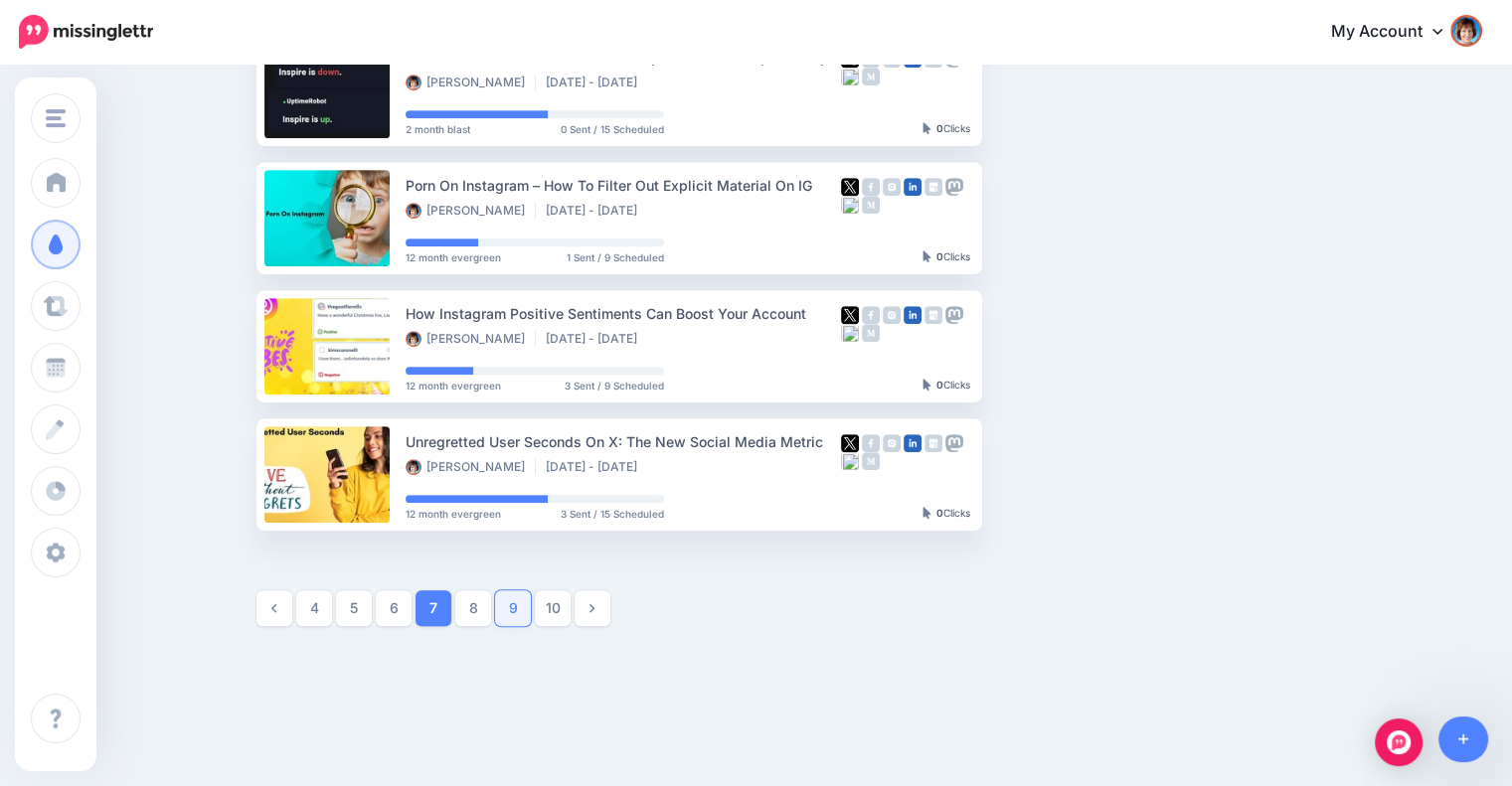 click on "9" at bounding box center (513, 608) 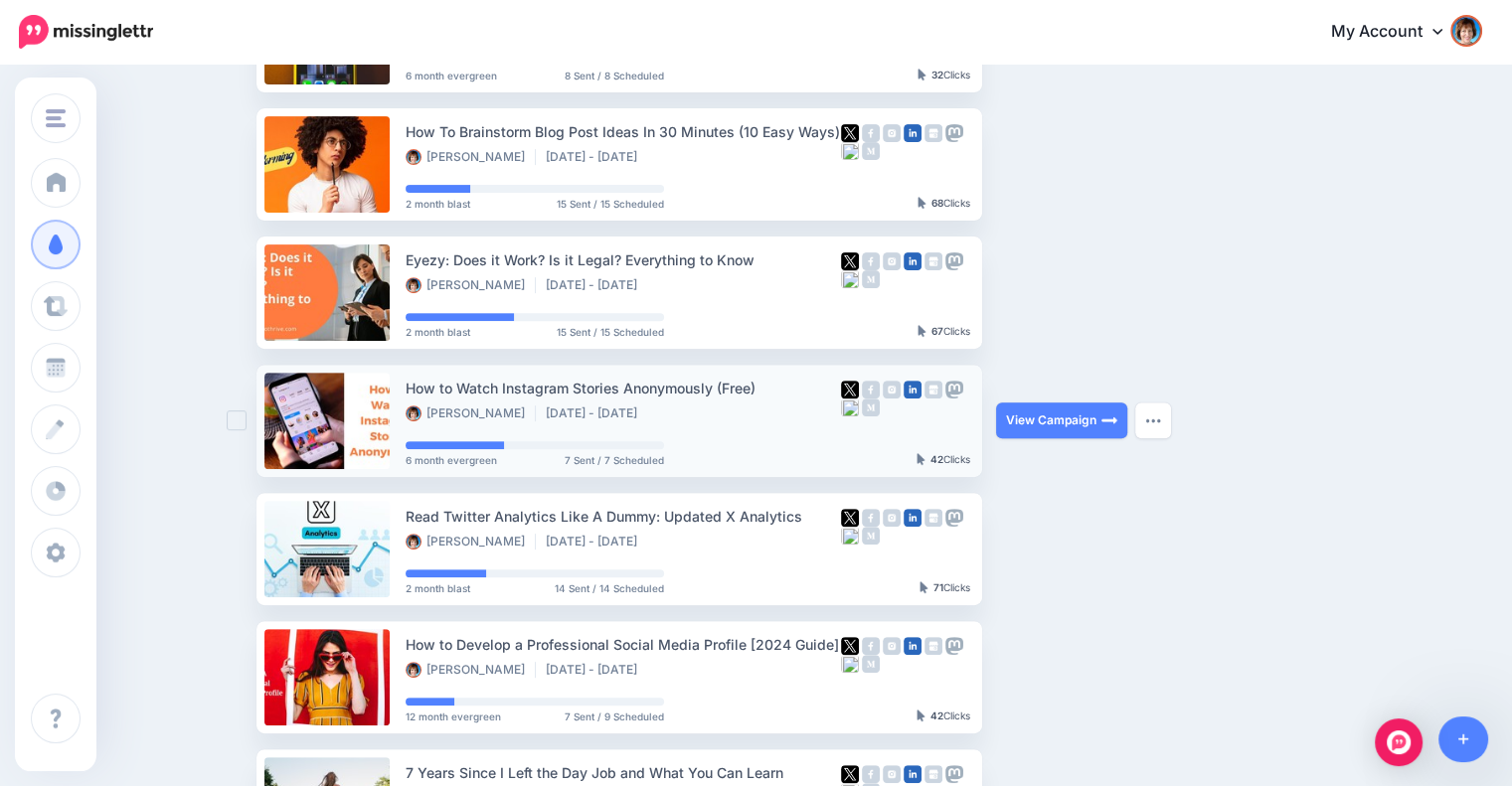 scroll, scrollTop: 998, scrollLeft: 0, axis: vertical 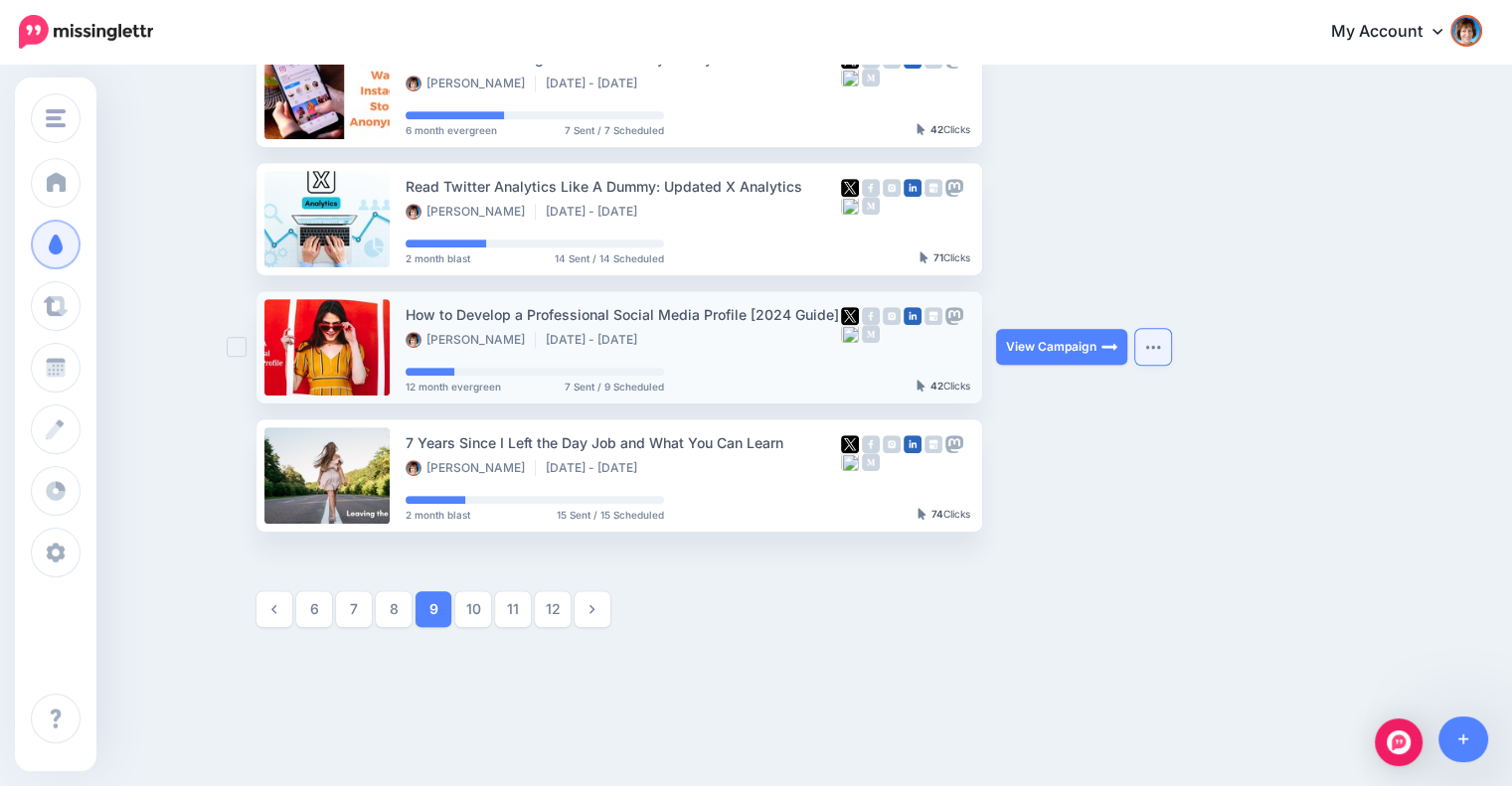 click at bounding box center [1153, 347] 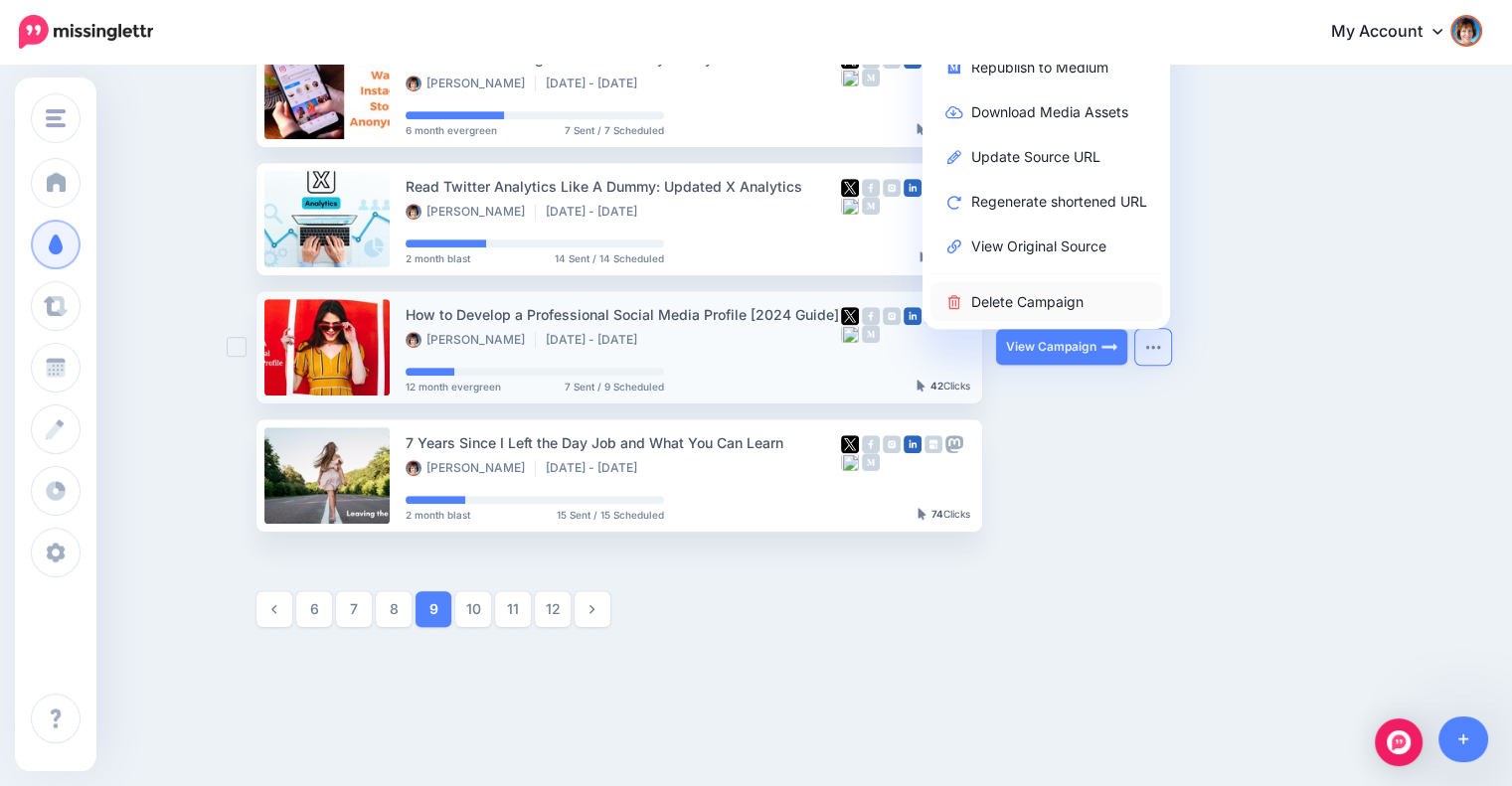 click on "Delete Campaign" at bounding box center [1046, 301] 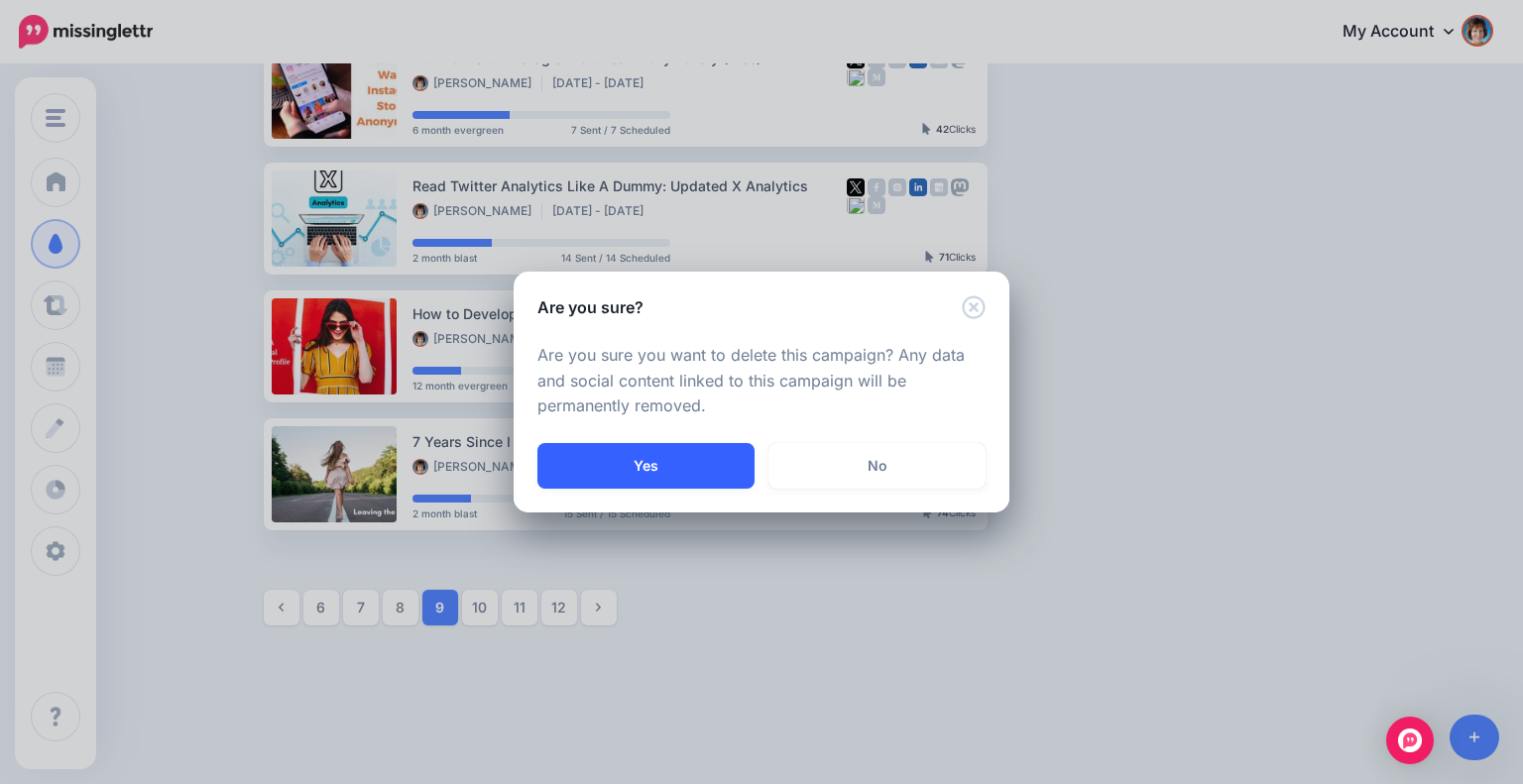 click on "Yes" at bounding box center (645, 466) 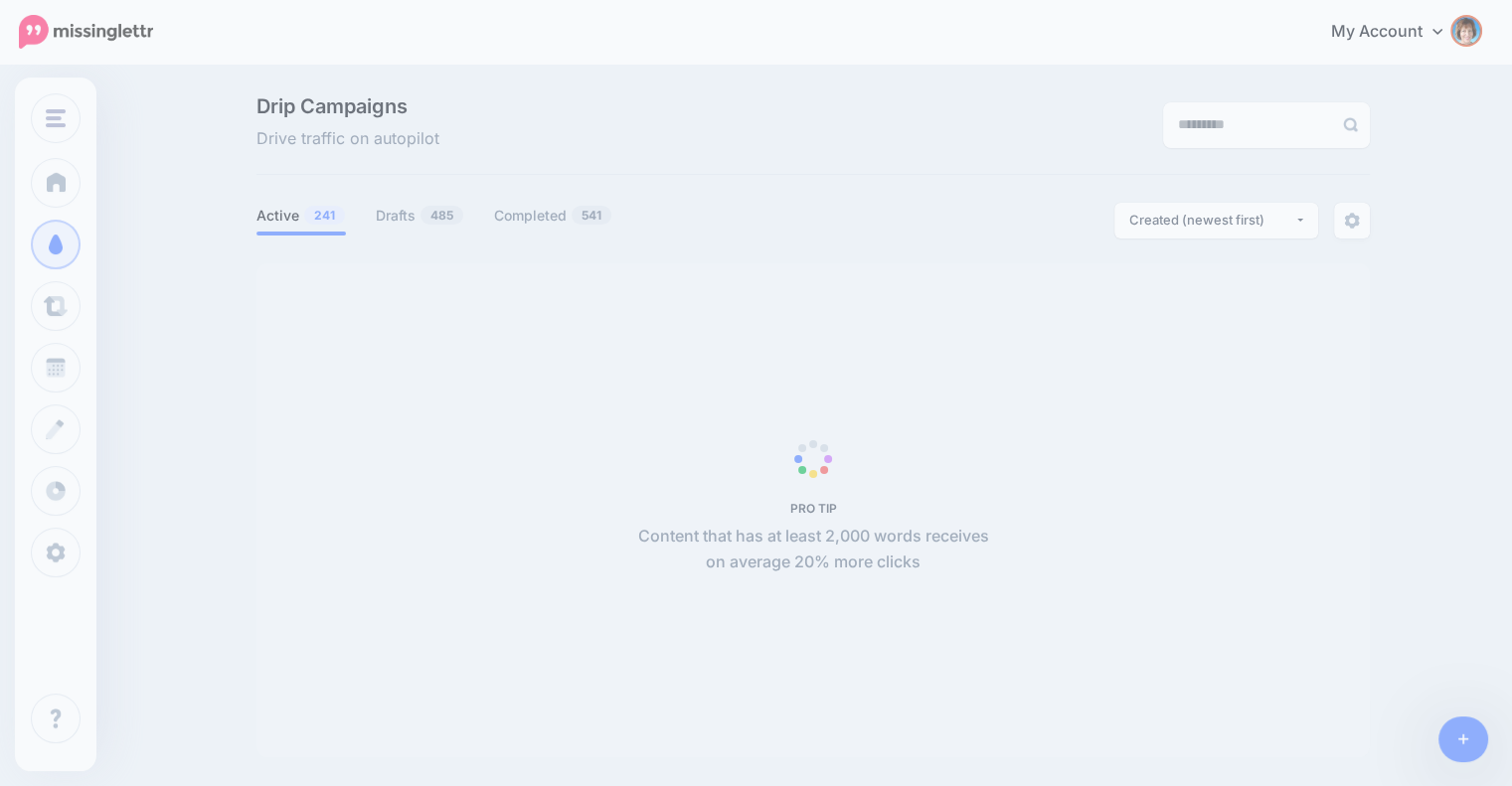 scroll, scrollTop: 171, scrollLeft: 0, axis: vertical 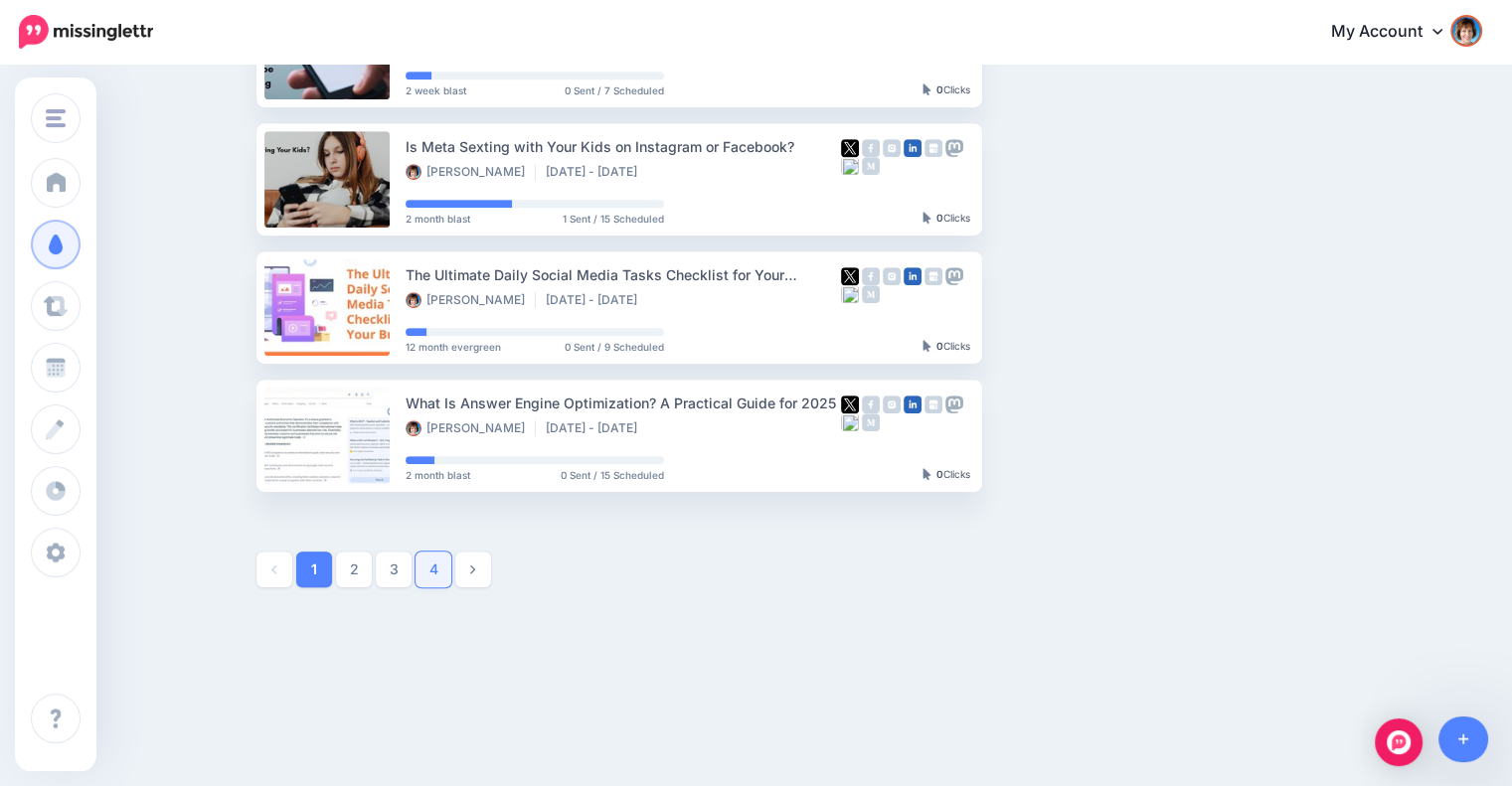 click on "4" at bounding box center (433, 569) 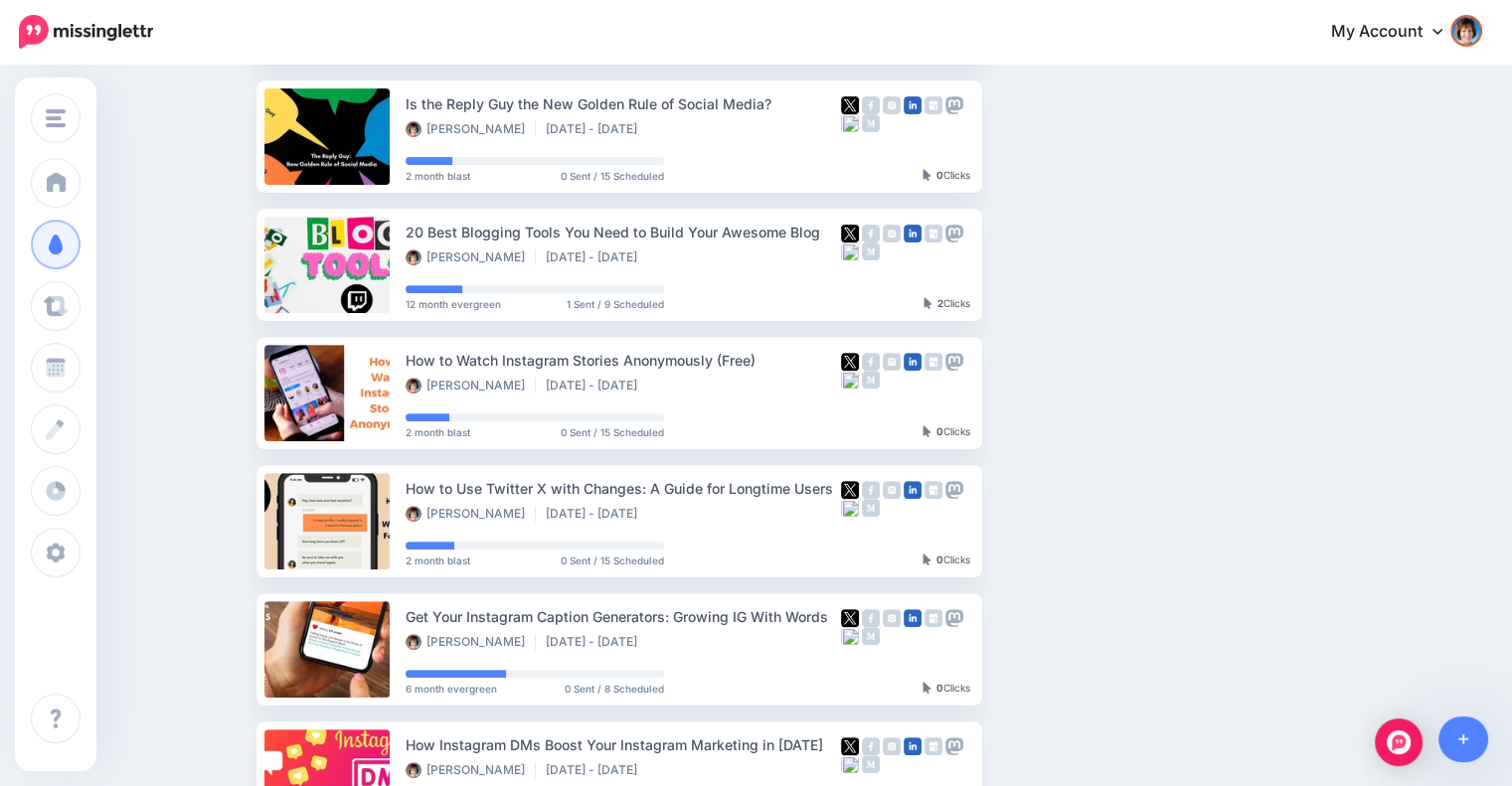 scroll, scrollTop: 1037, scrollLeft: 0, axis: vertical 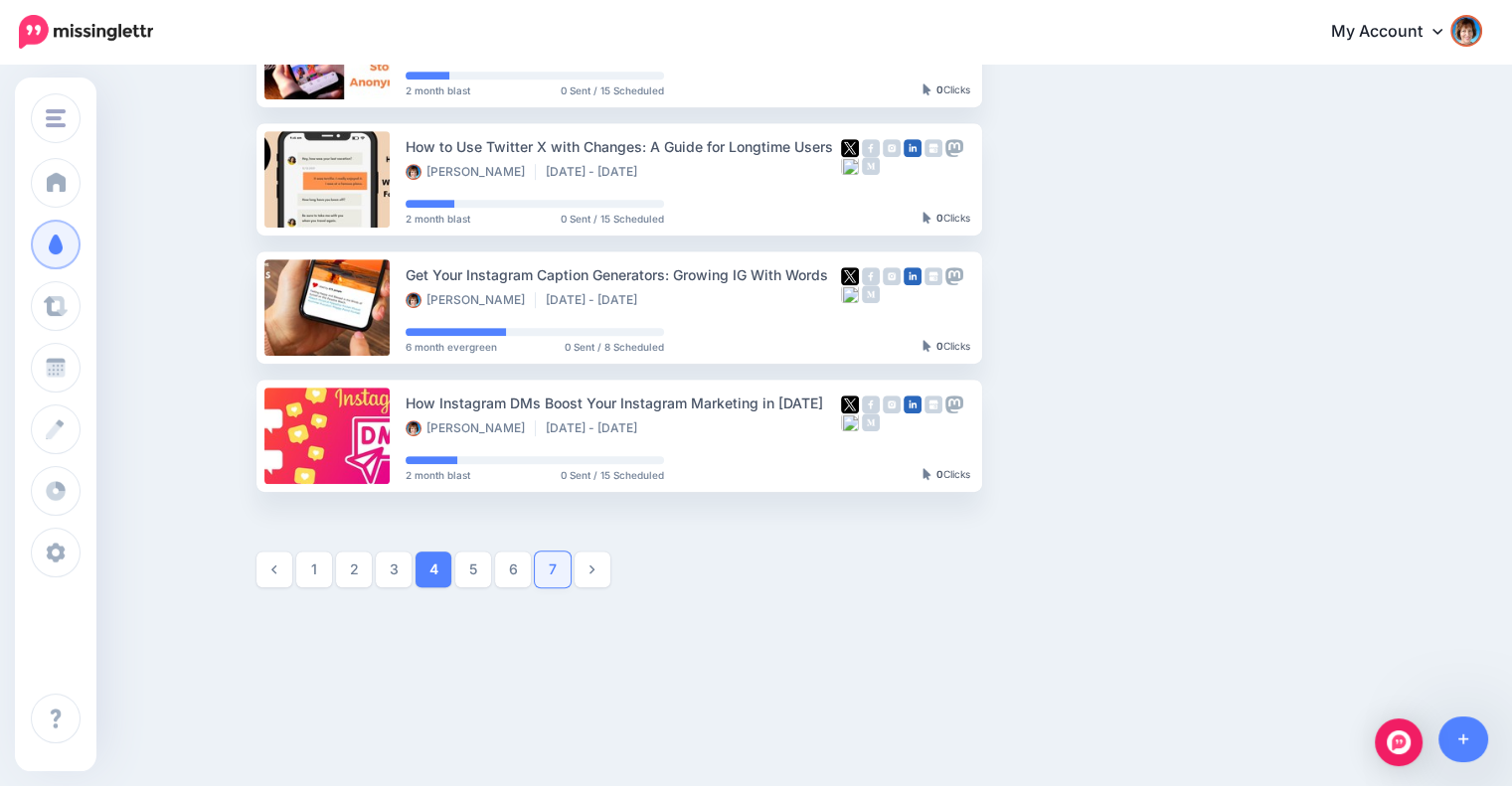 click on "7" at bounding box center [553, 569] 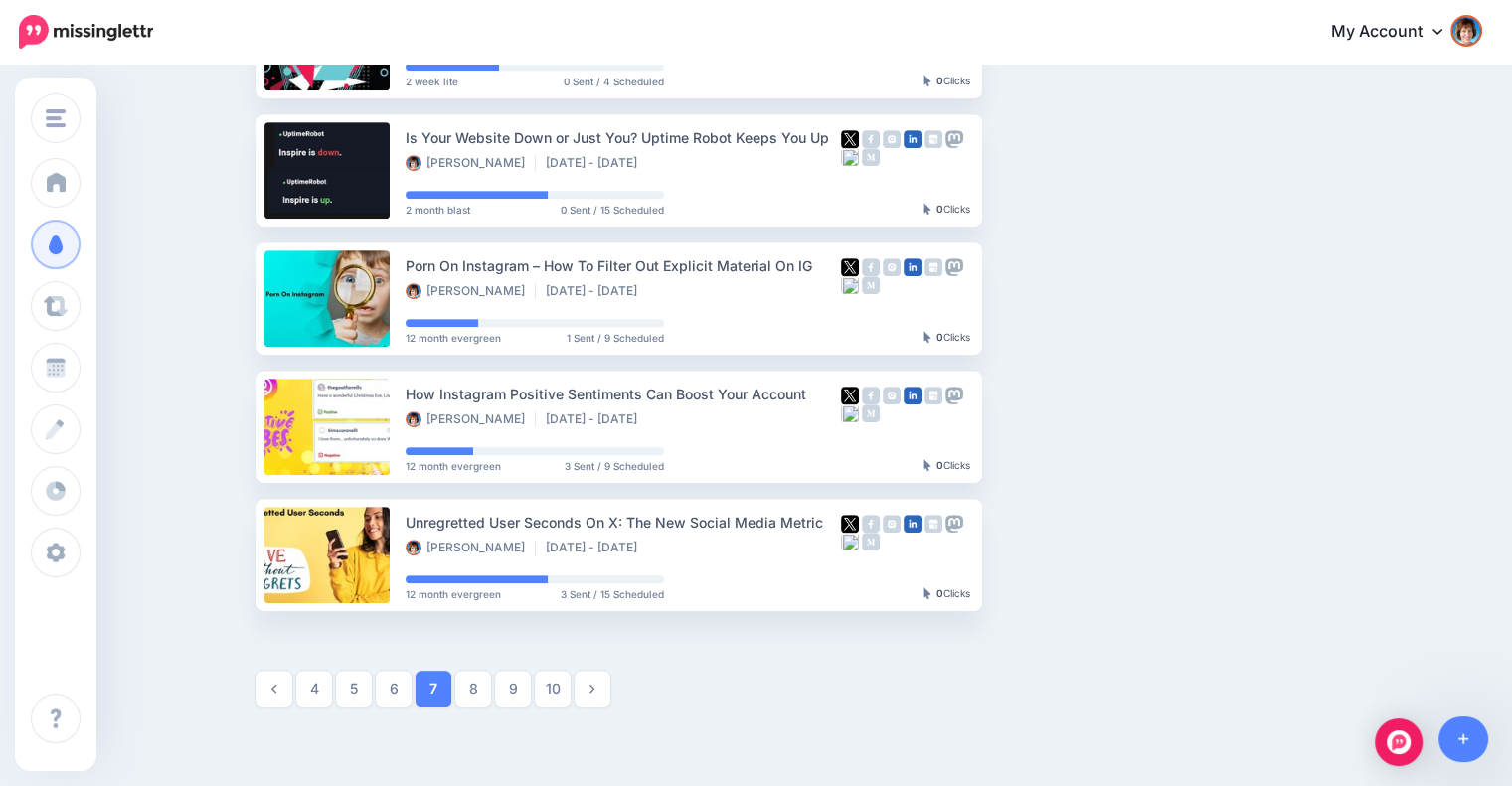 scroll, scrollTop: 999, scrollLeft: 0, axis: vertical 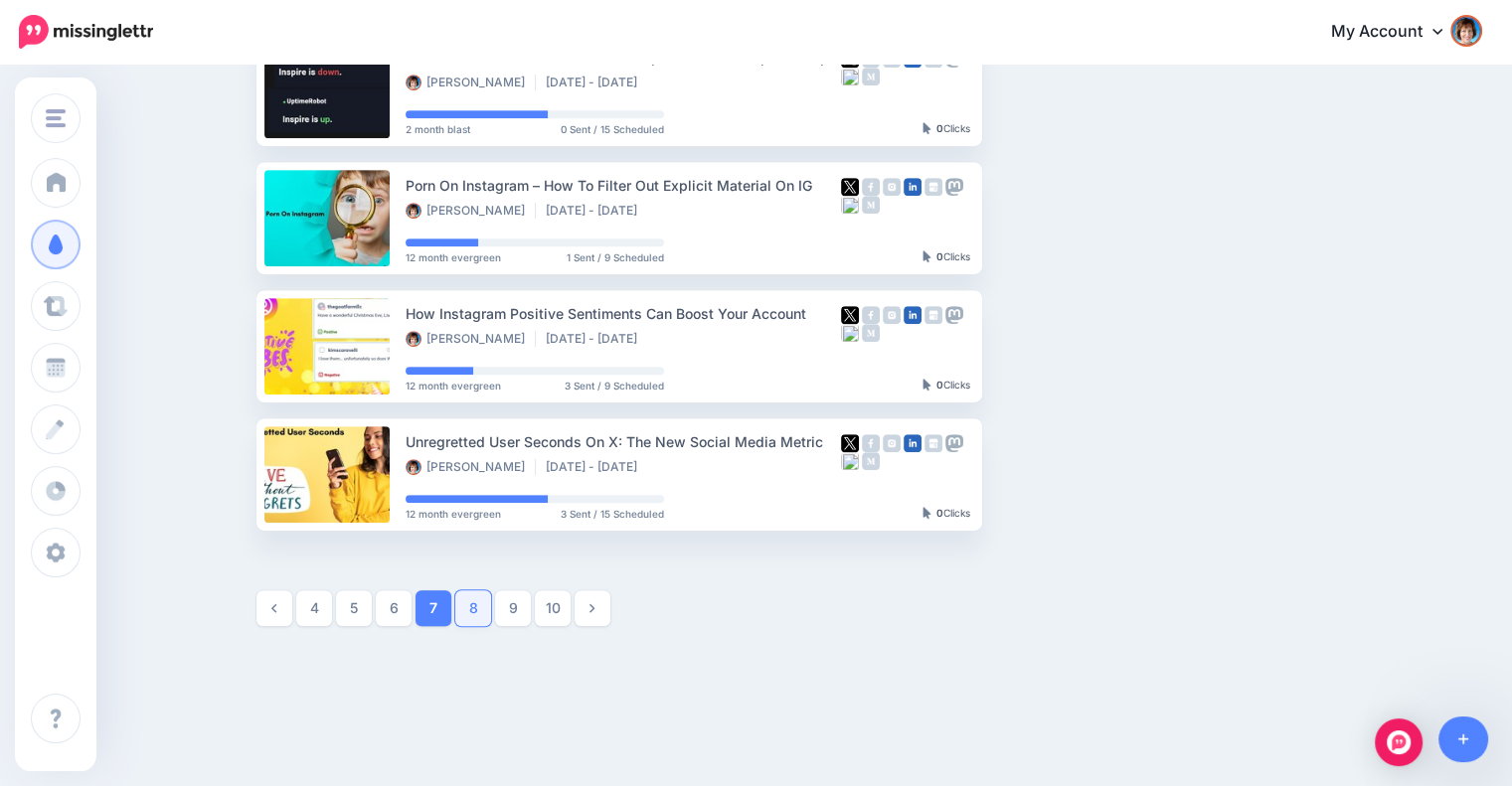 click on "8" at bounding box center (473, 608) 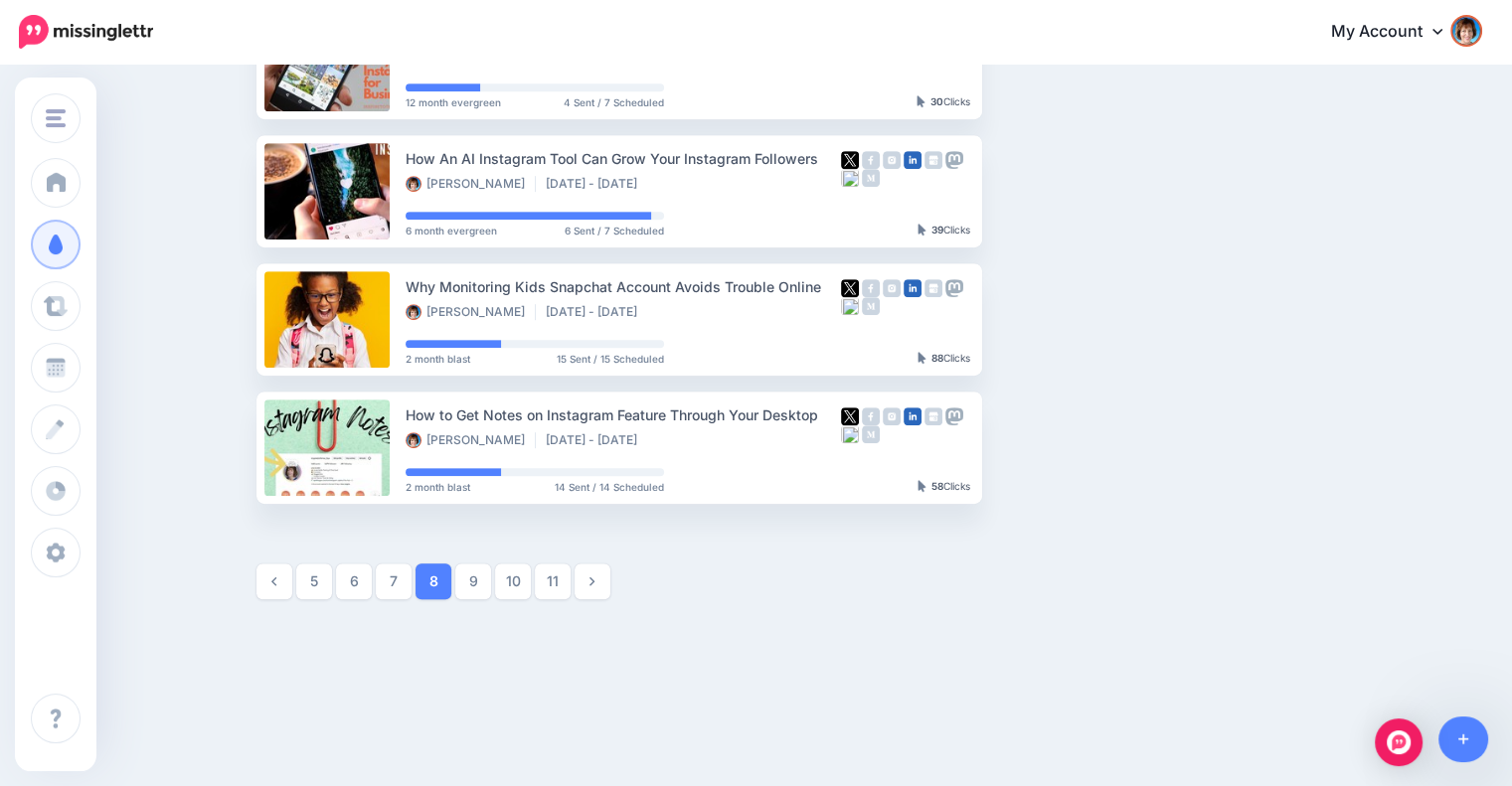 scroll, scrollTop: 1037, scrollLeft: 0, axis: vertical 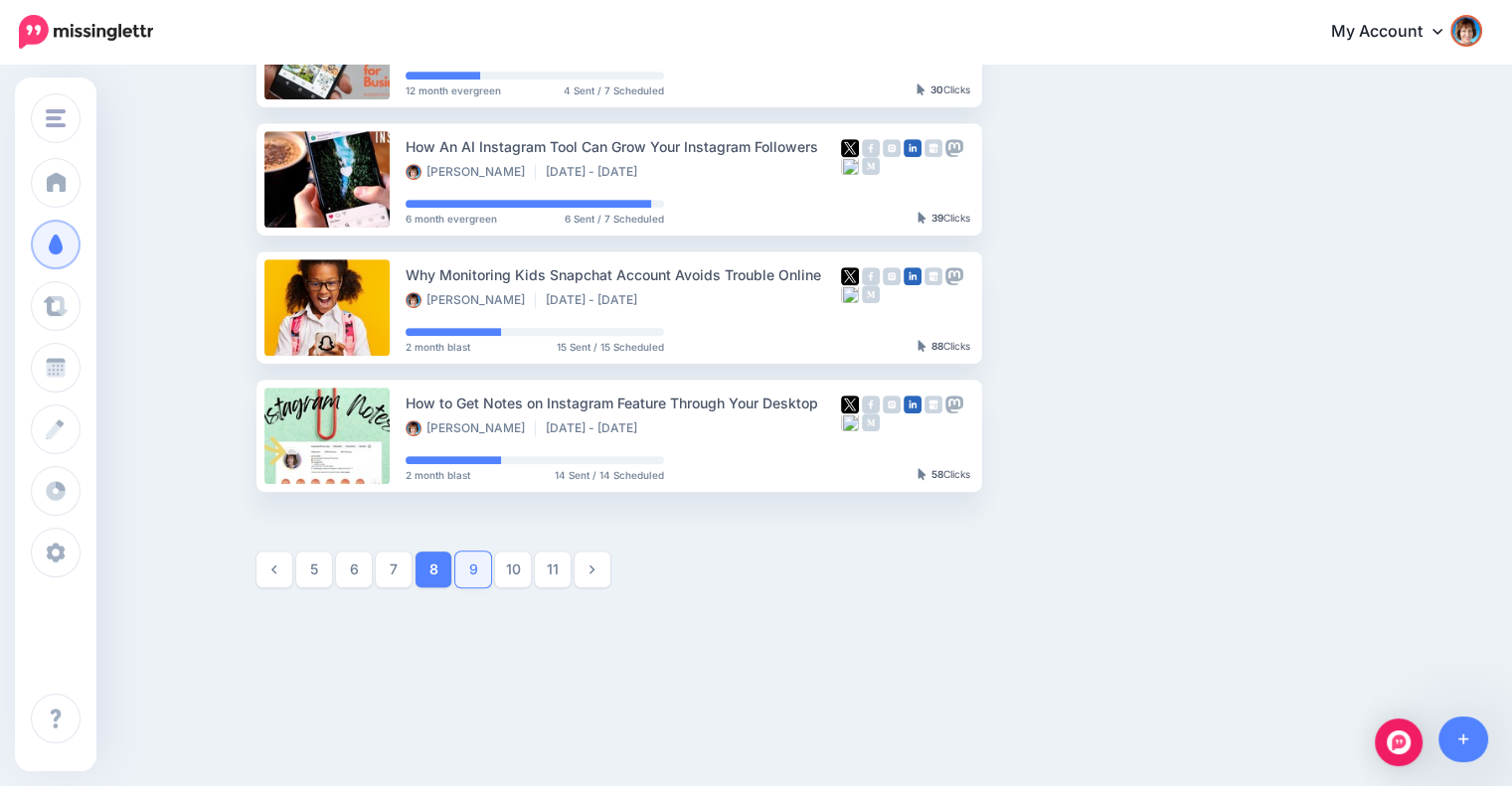click on "9" at bounding box center [473, 569] 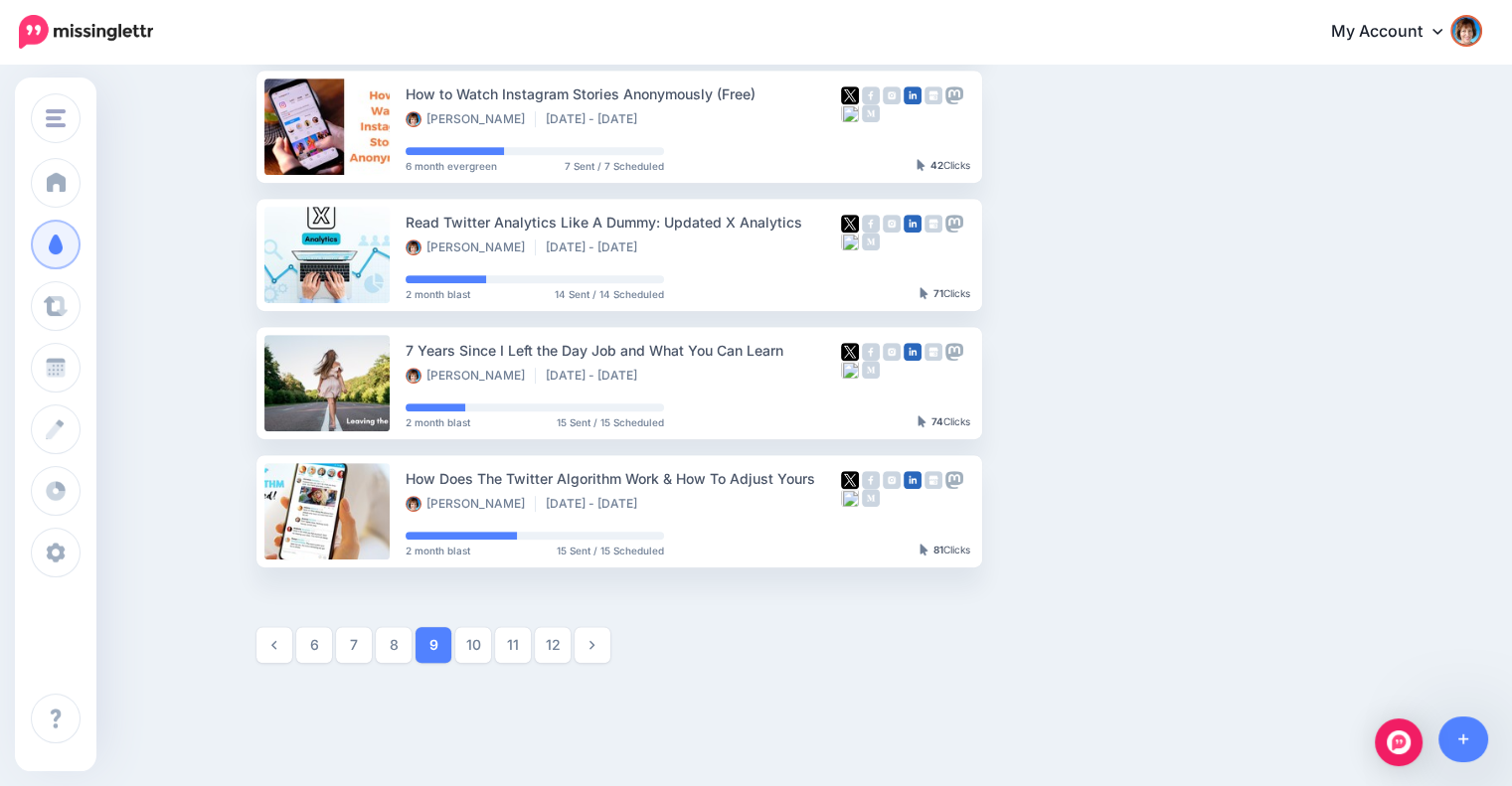 scroll, scrollTop: 999, scrollLeft: 0, axis: vertical 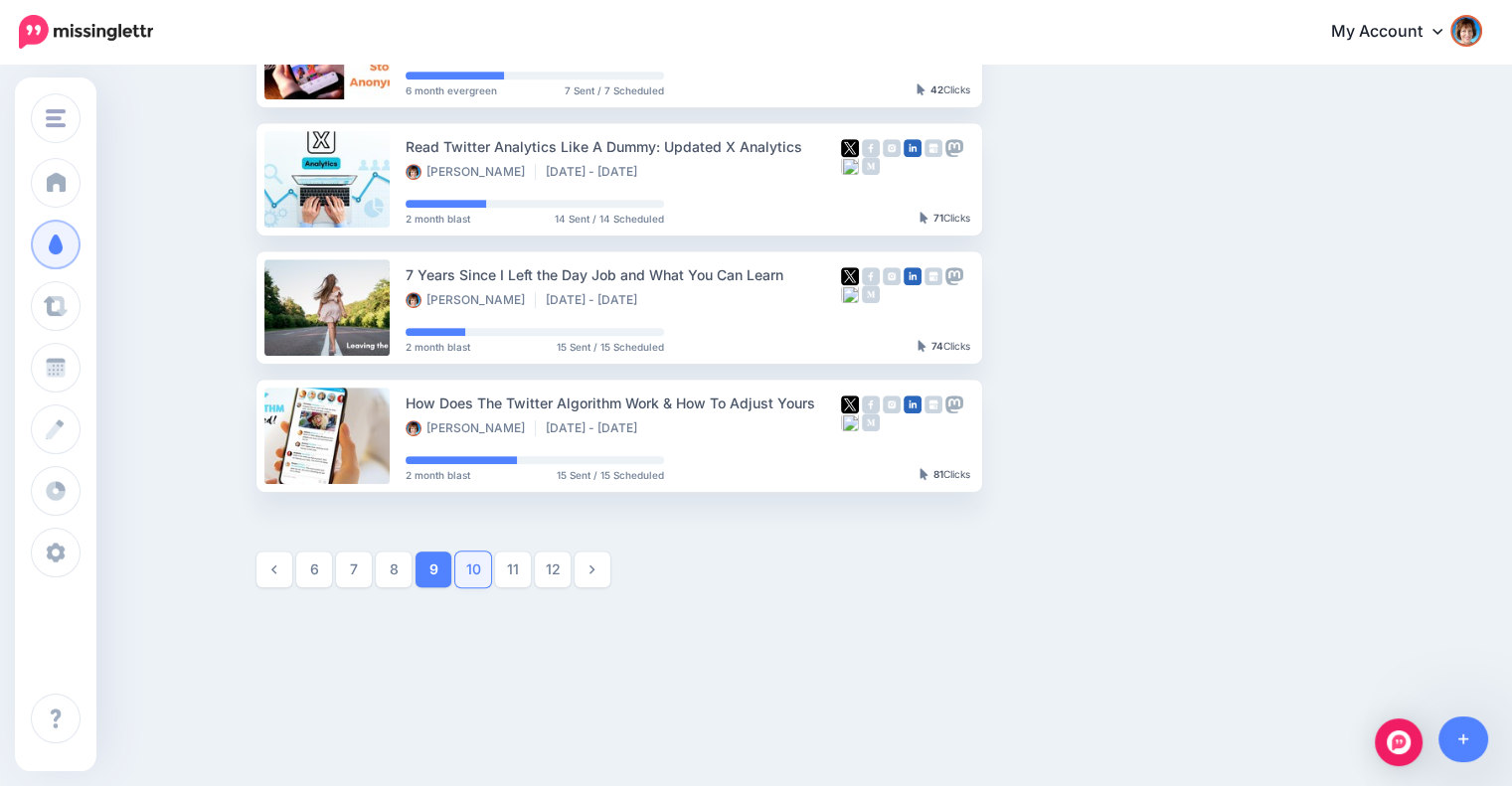 click on "10" at bounding box center [473, 569] 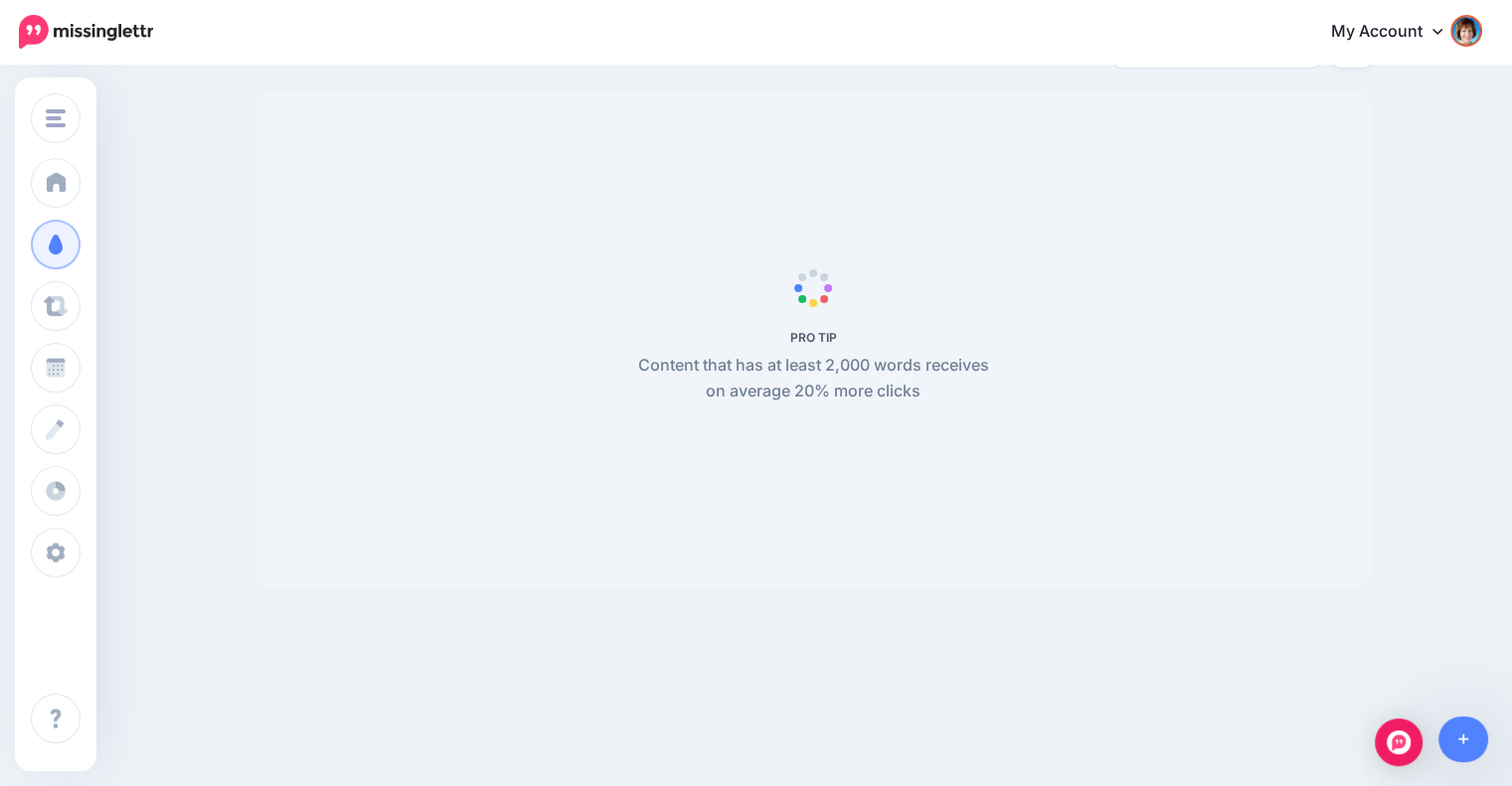 scroll, scrollTop: 171, scrollLeft: 0, axis: vertical 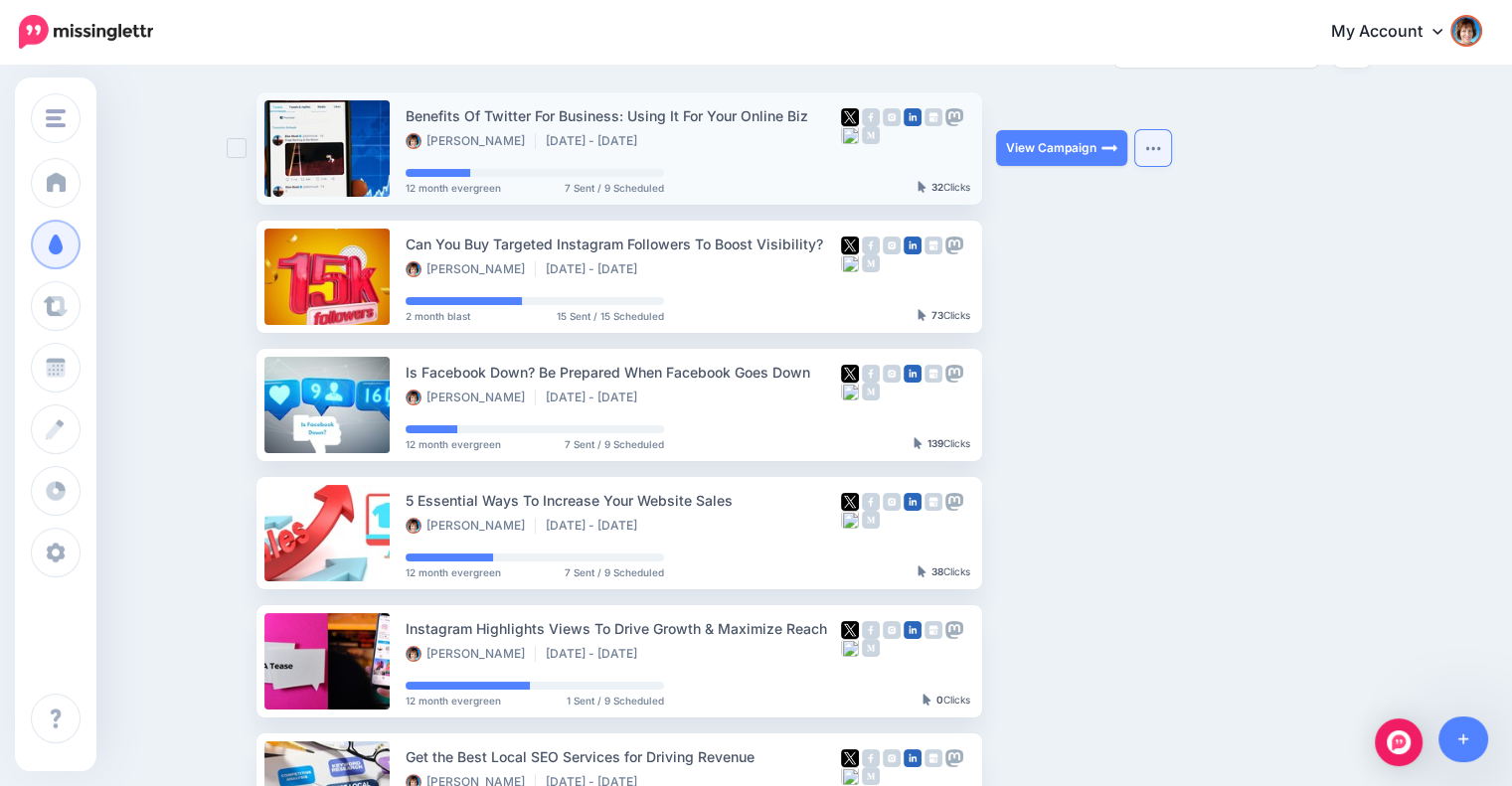 click at bounding box center (1153, 148) 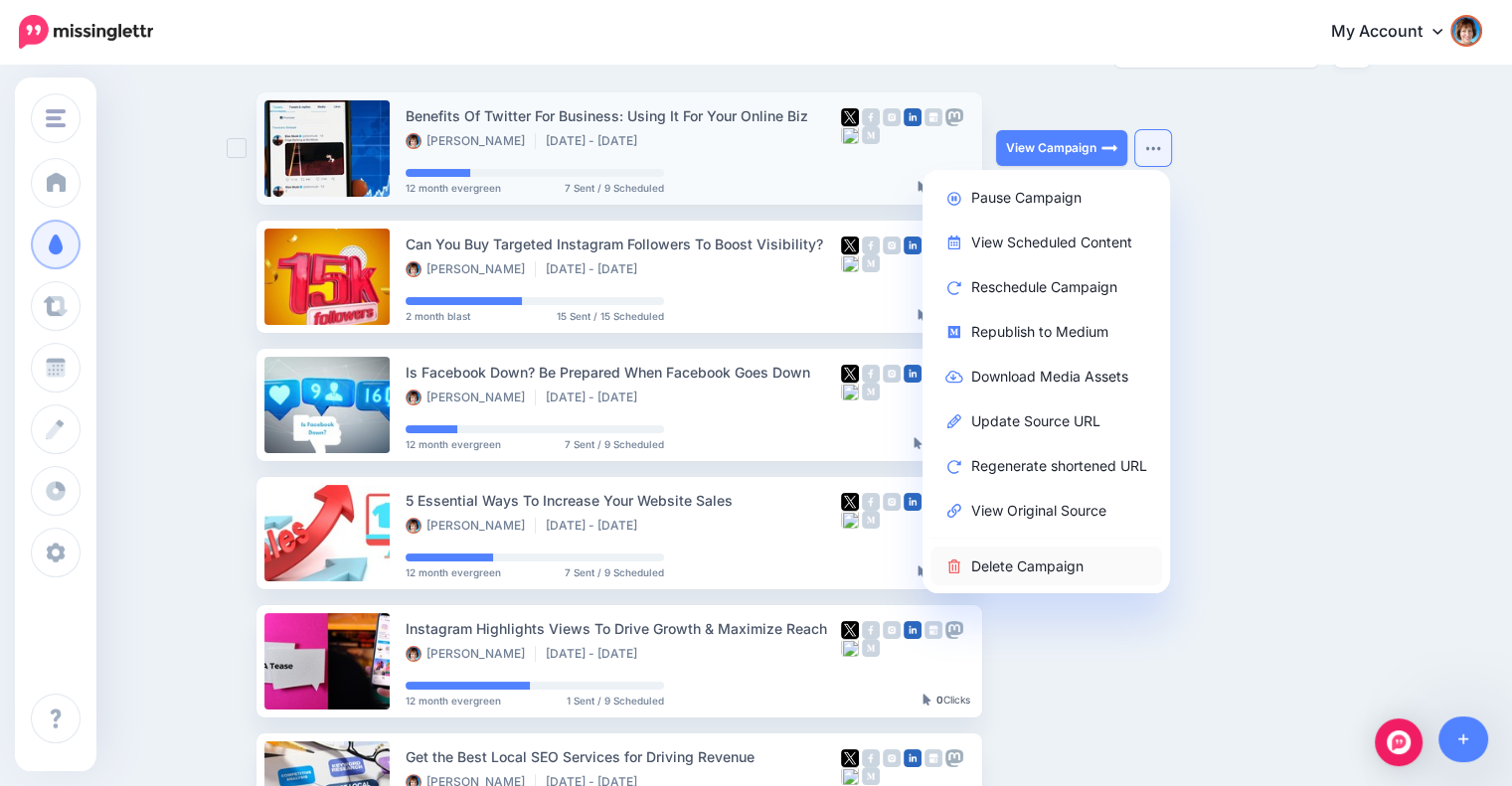 click on "Delete Campaign" at bounding box center (1046, 565) 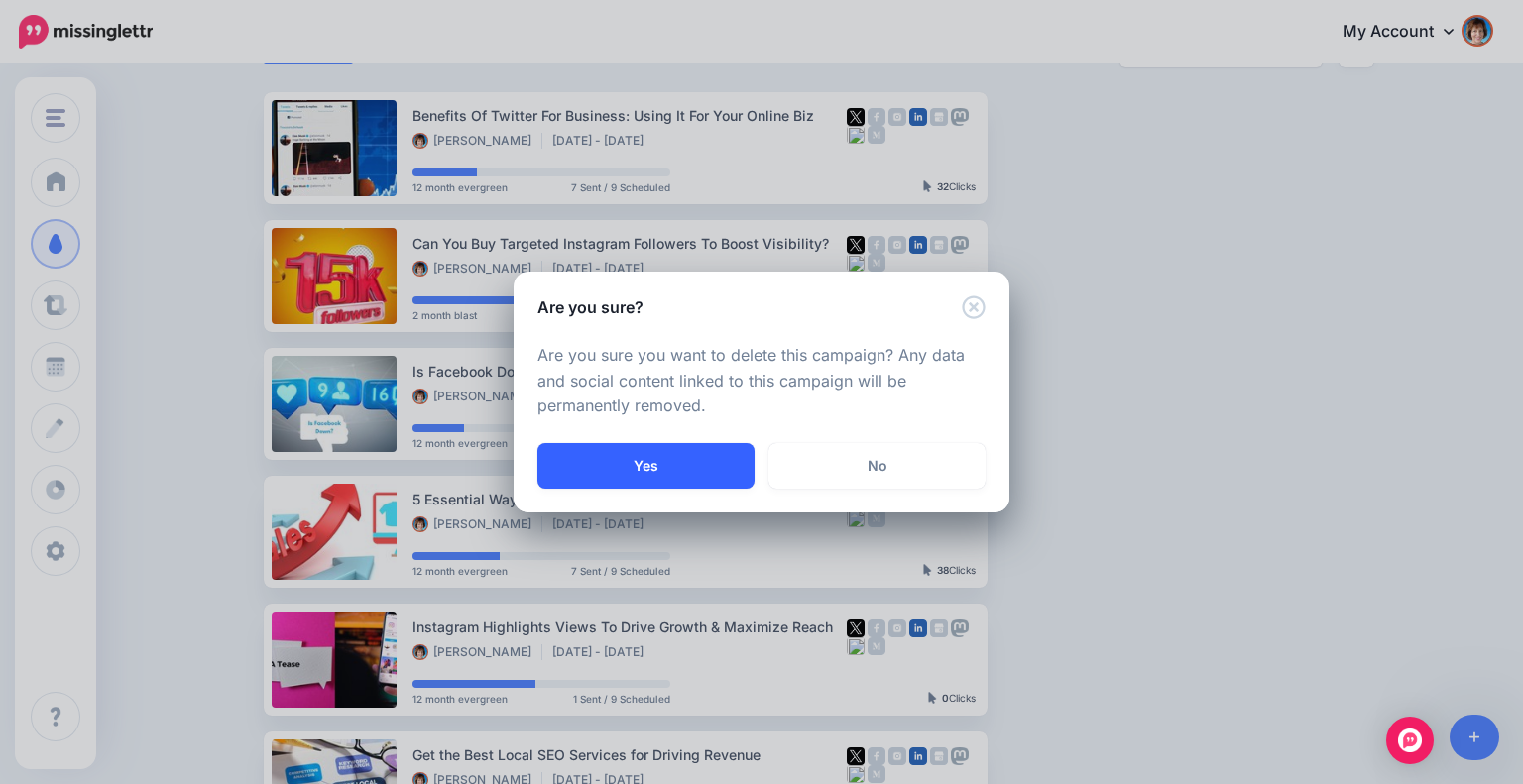 click on "Yes" at bounding box center [645, 466] 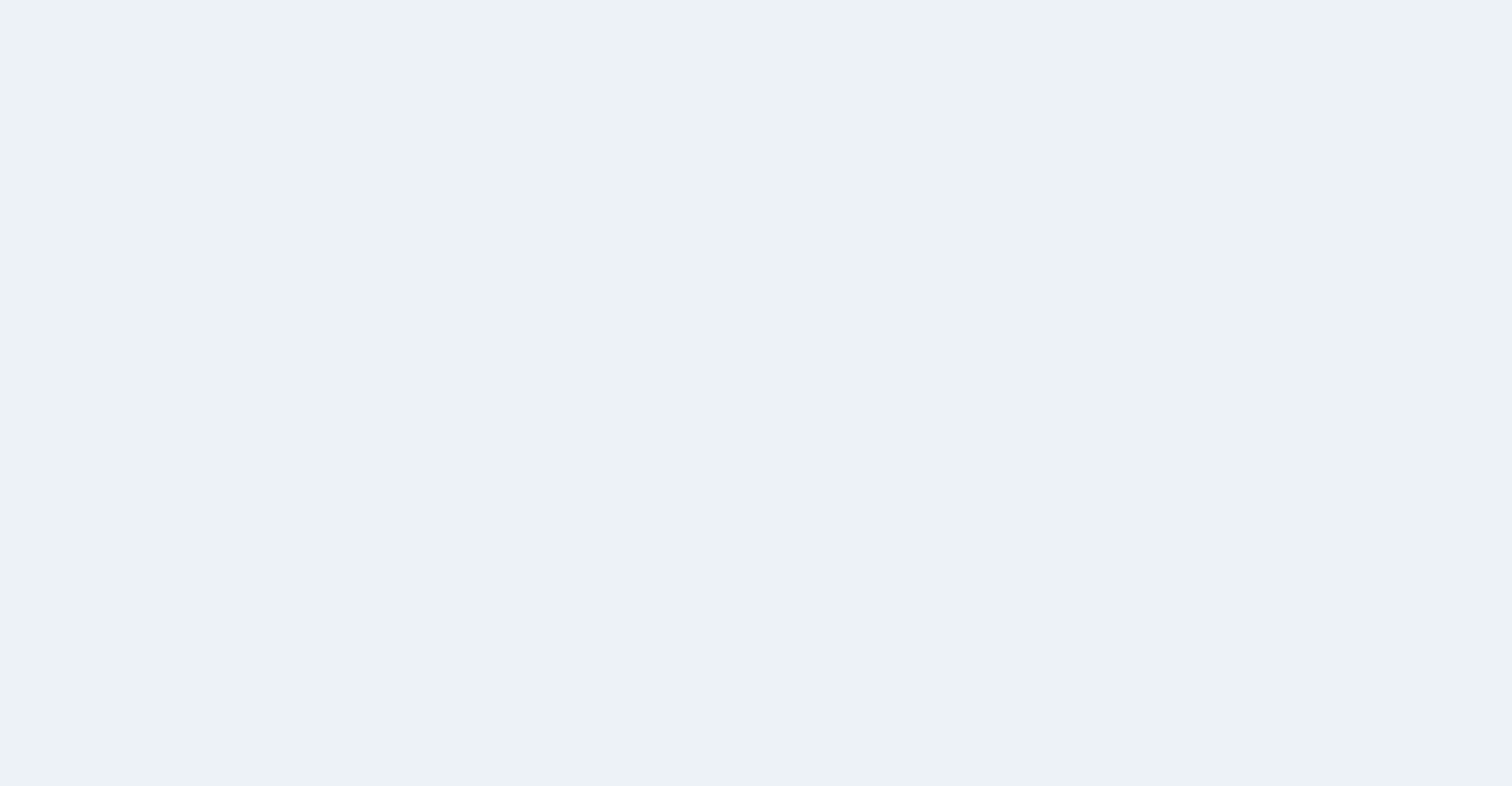scroll, scrollTop: 171, scrollLeft: 0, axis: vertical 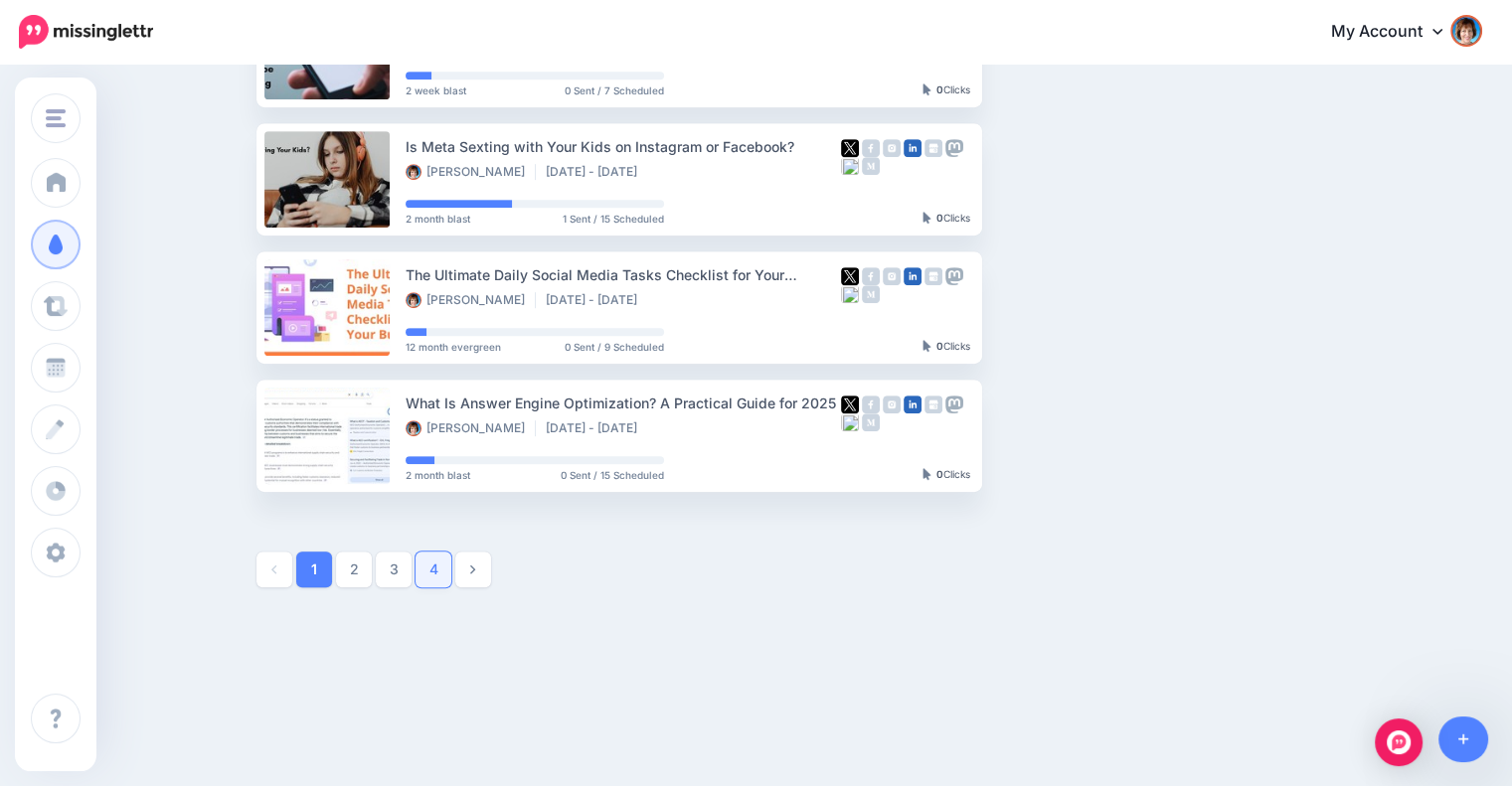click on "4" at bounding box center [433, 569] 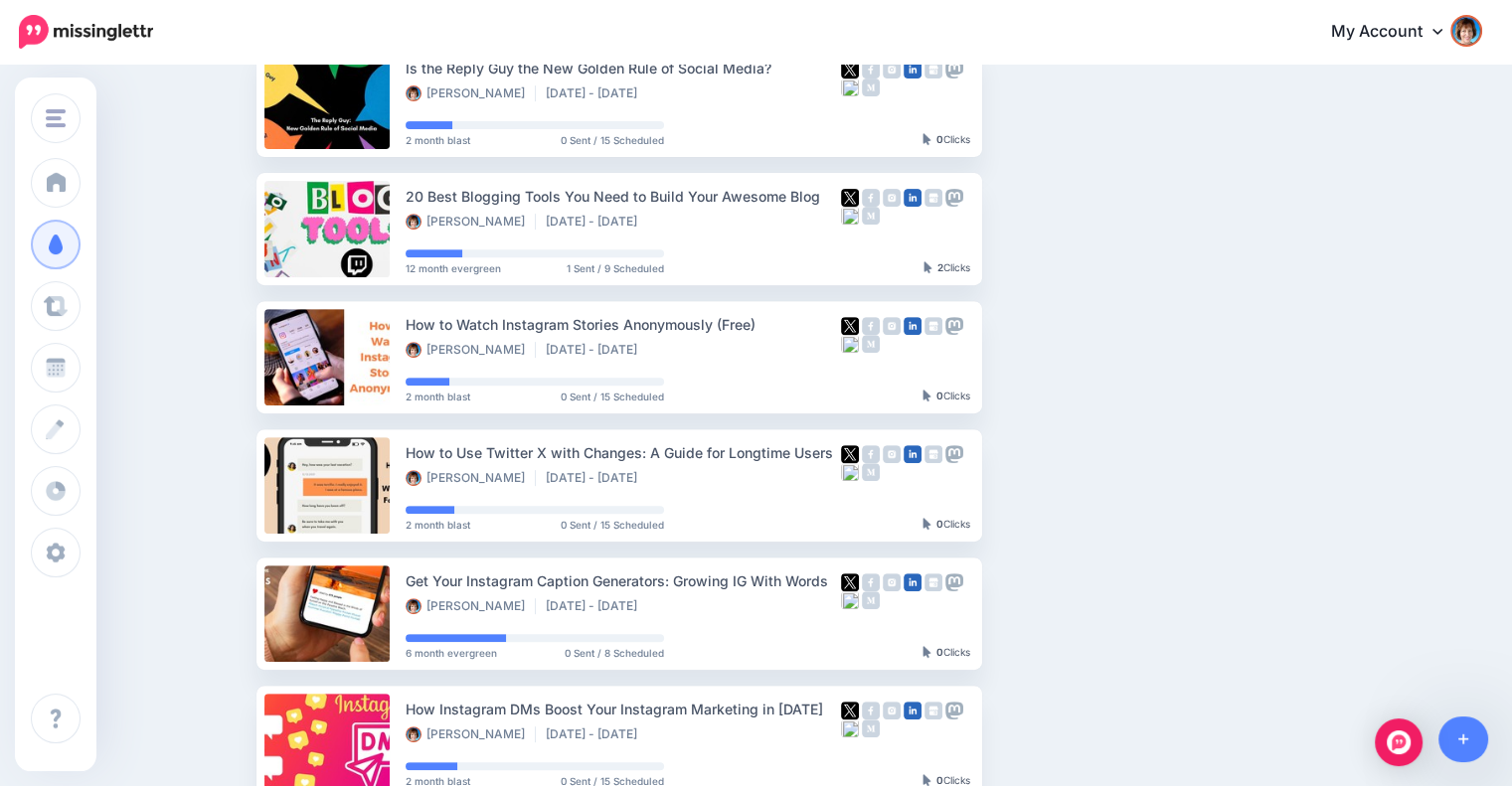 scroll, scrollTop: 1037, scrollLeft: 0, axis: vertical 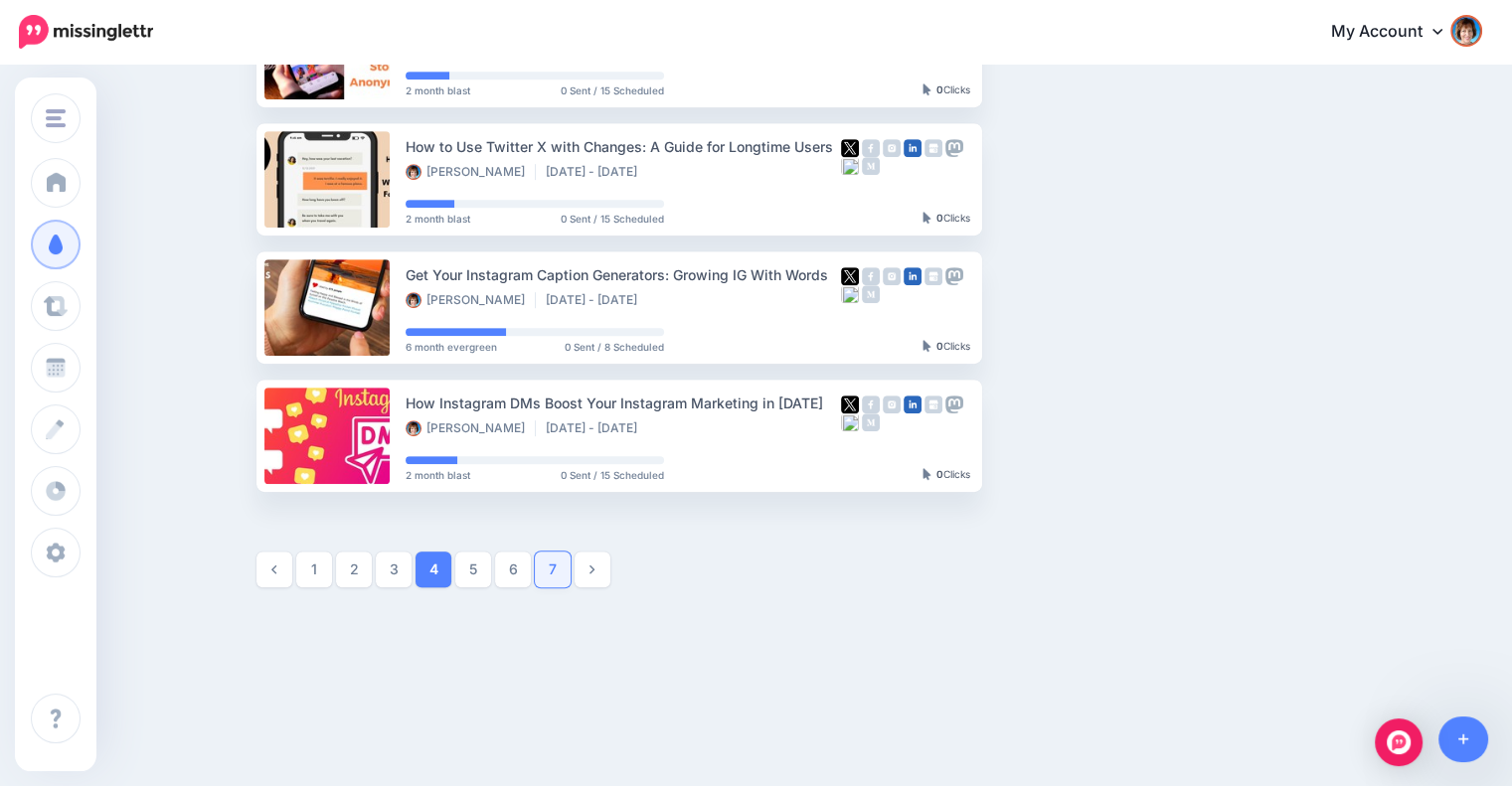 click on "7" at bounding box center [553, 569] 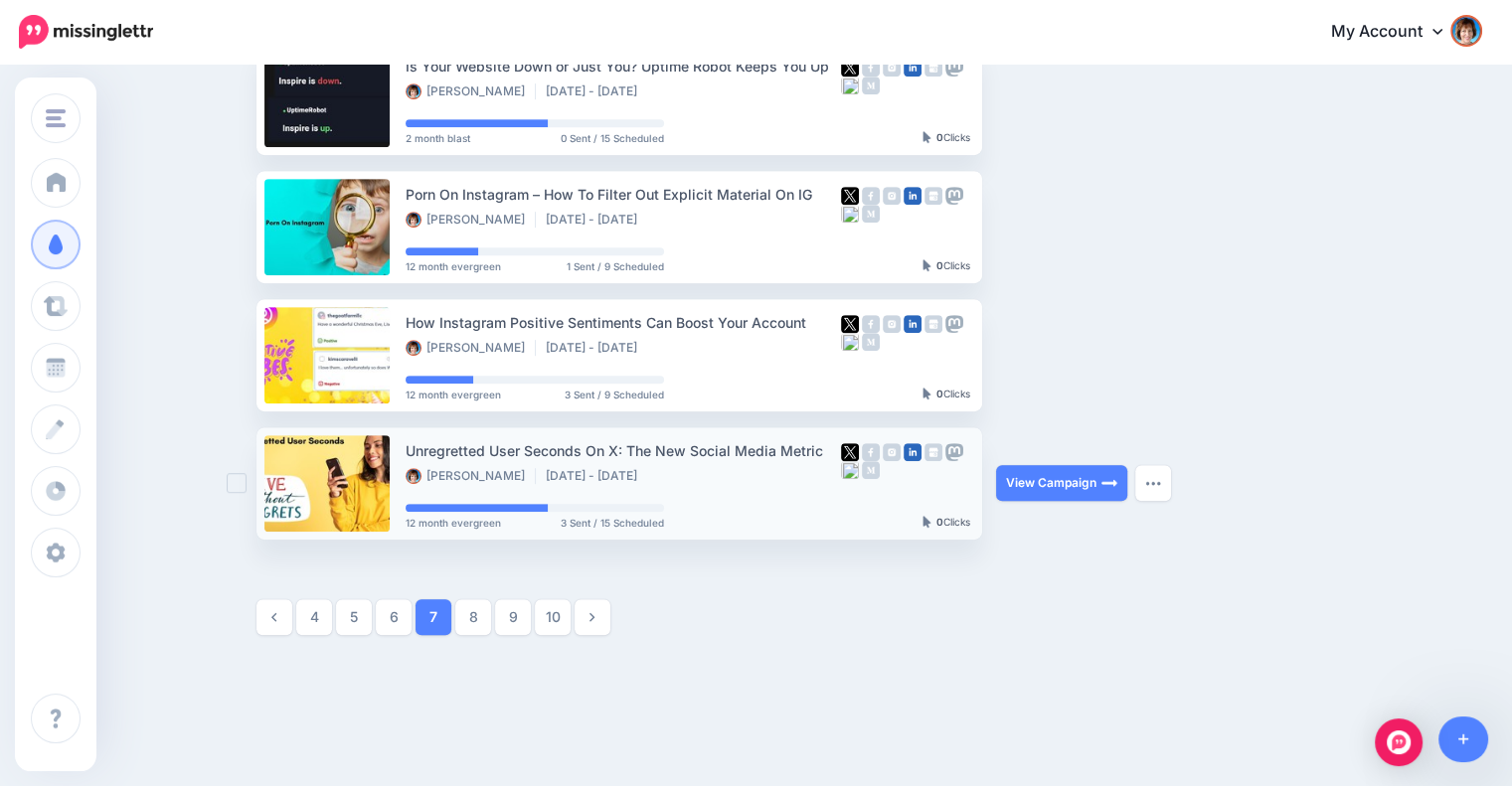 scroll, scrollTop: 999, scrollLeft: 0, axis: vertical 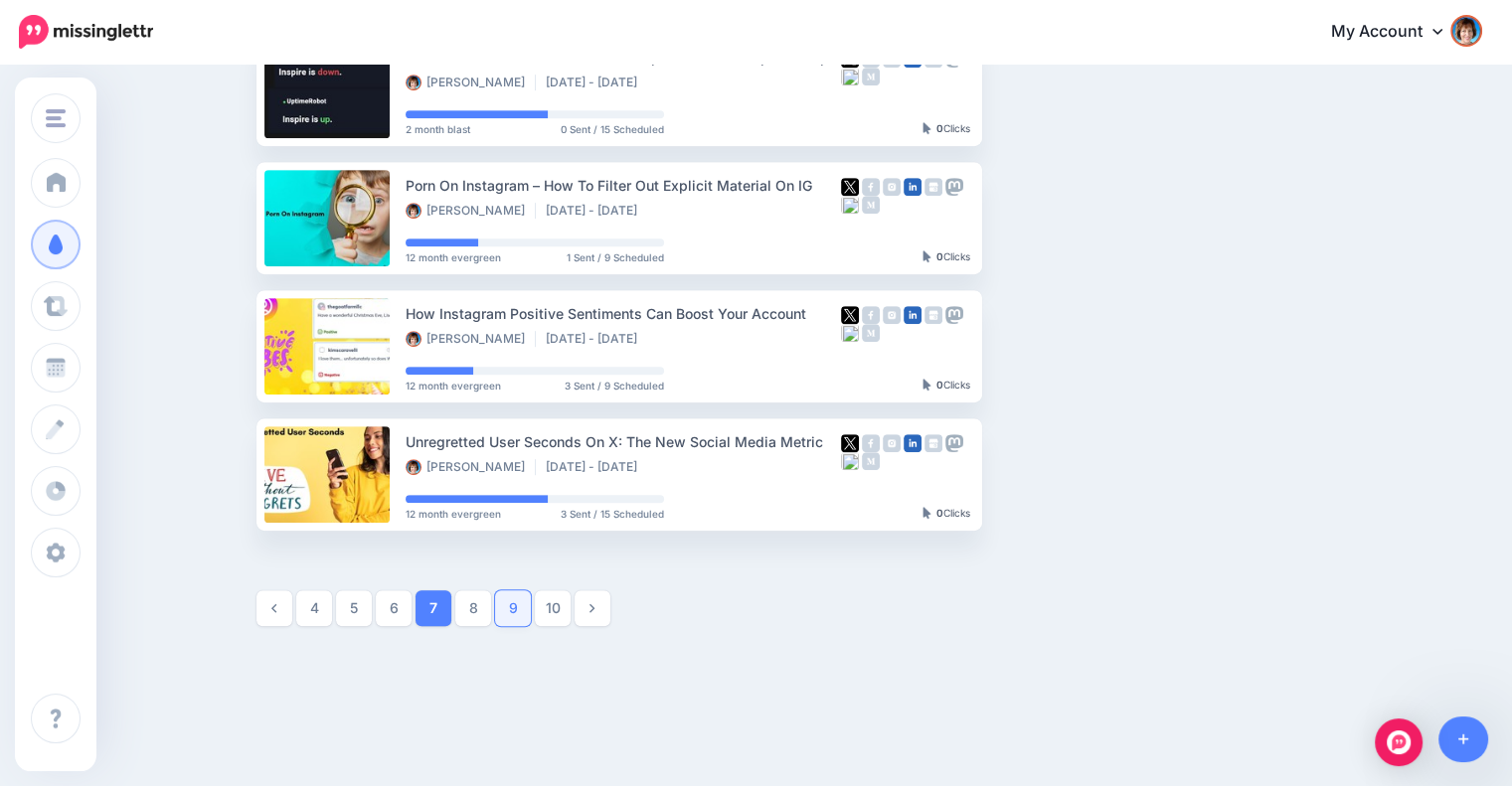 click on "9" at bounding box center (513, 608) 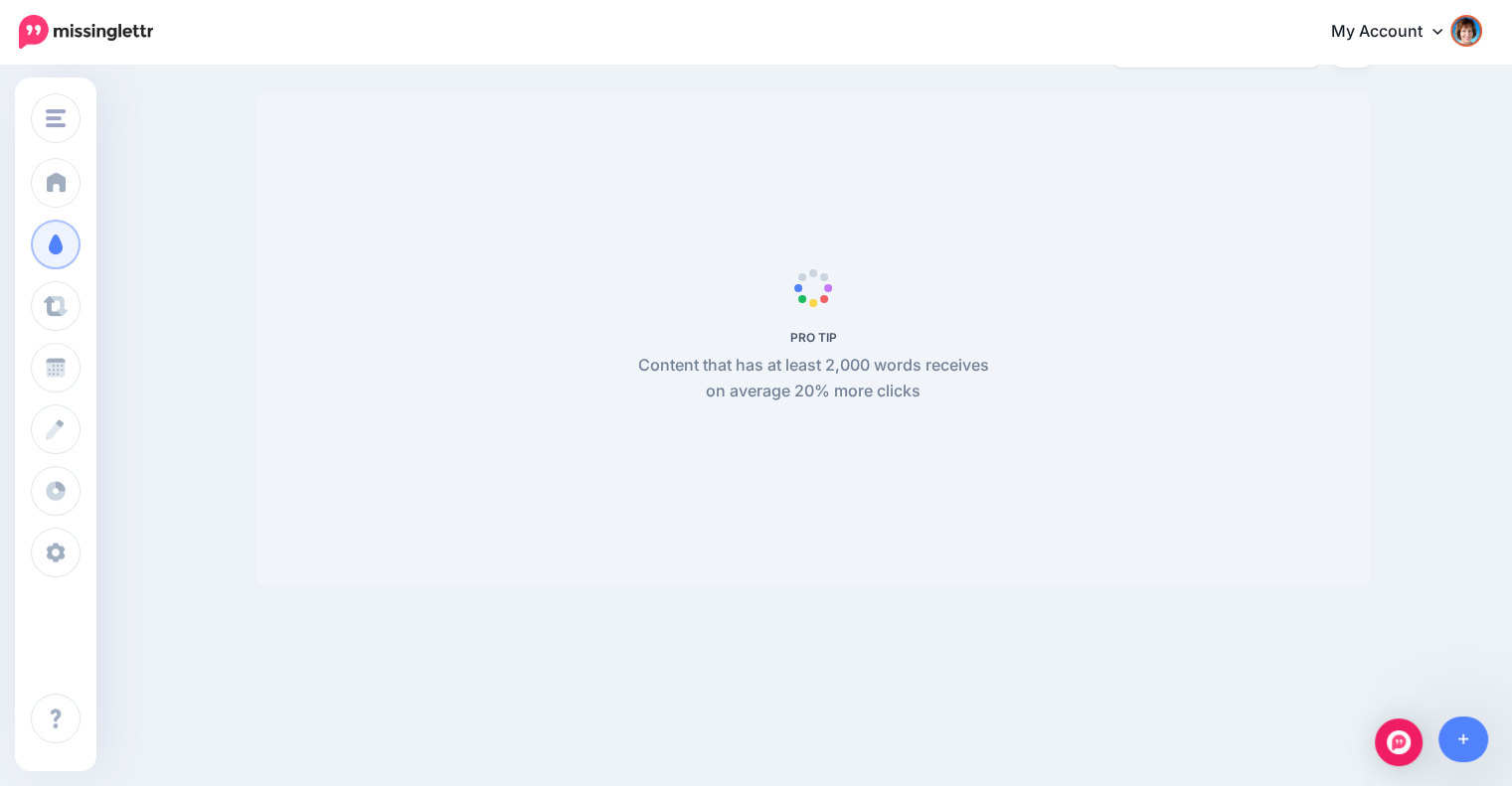 scroll, scrollTop: 171, scrollLeft: 0, axis: vertical 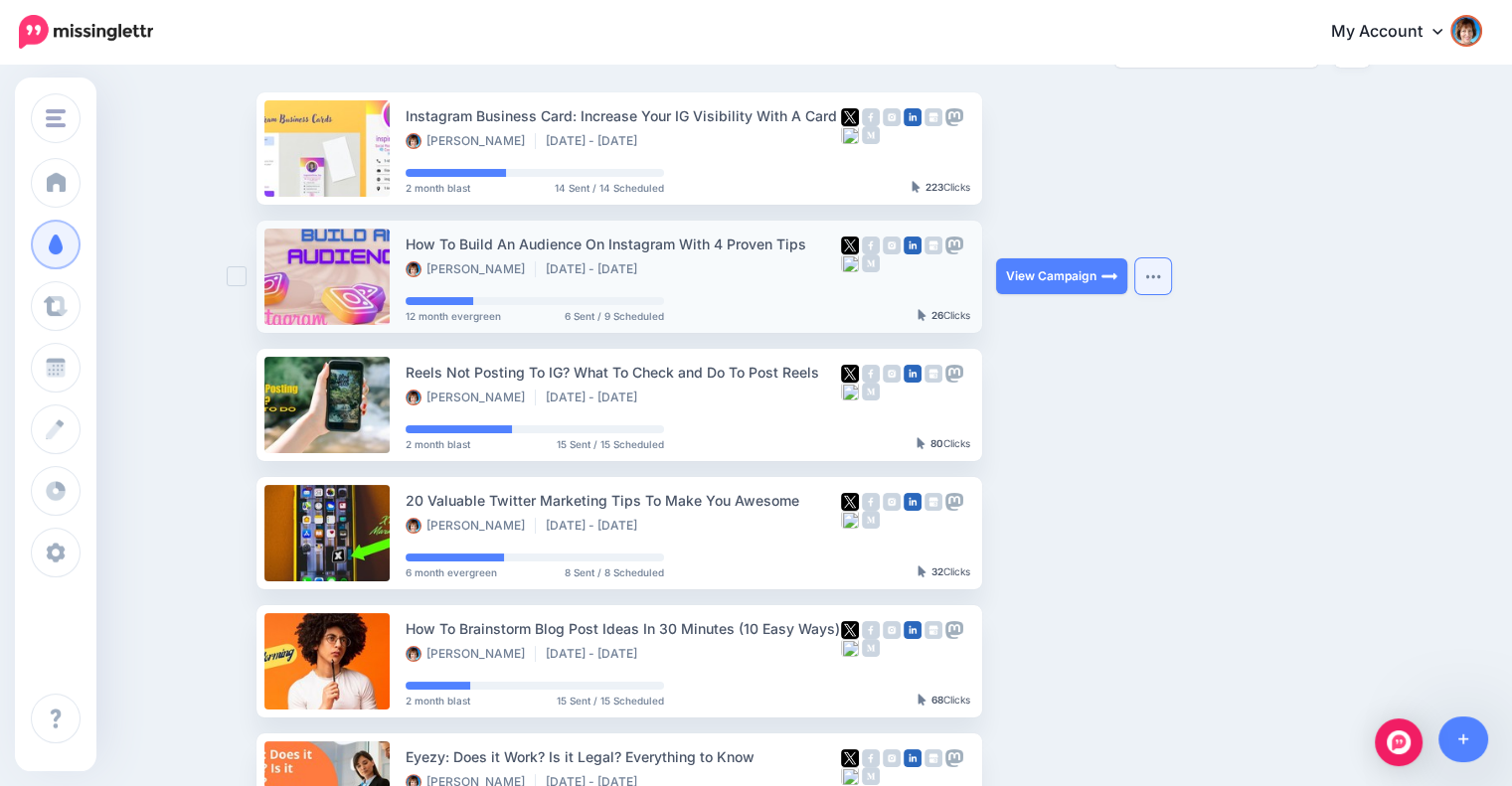click at bounding box center [1153, 276] 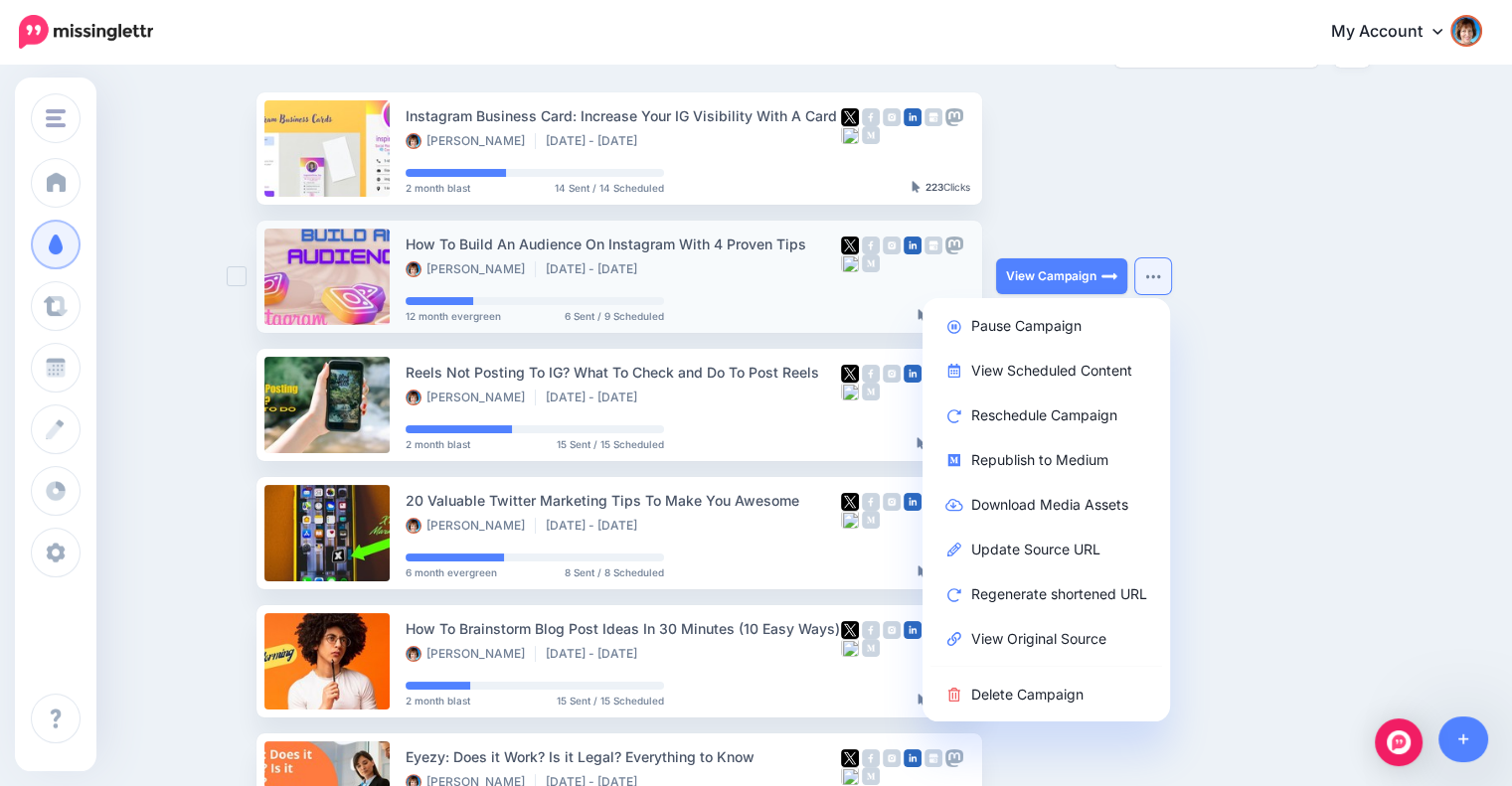 click at bounding box center (1153, 276) 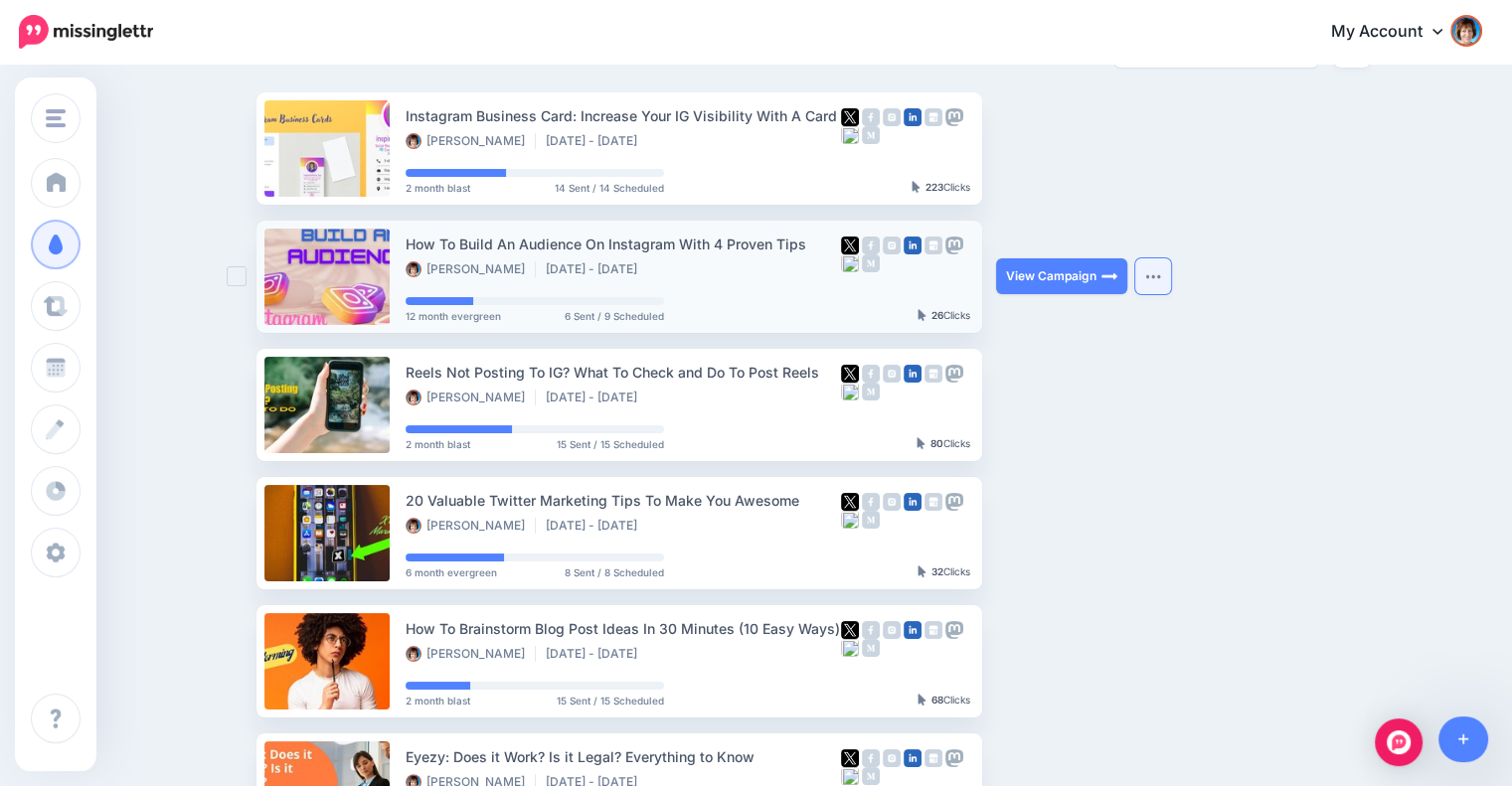 click at bounding box center (1153, 276) 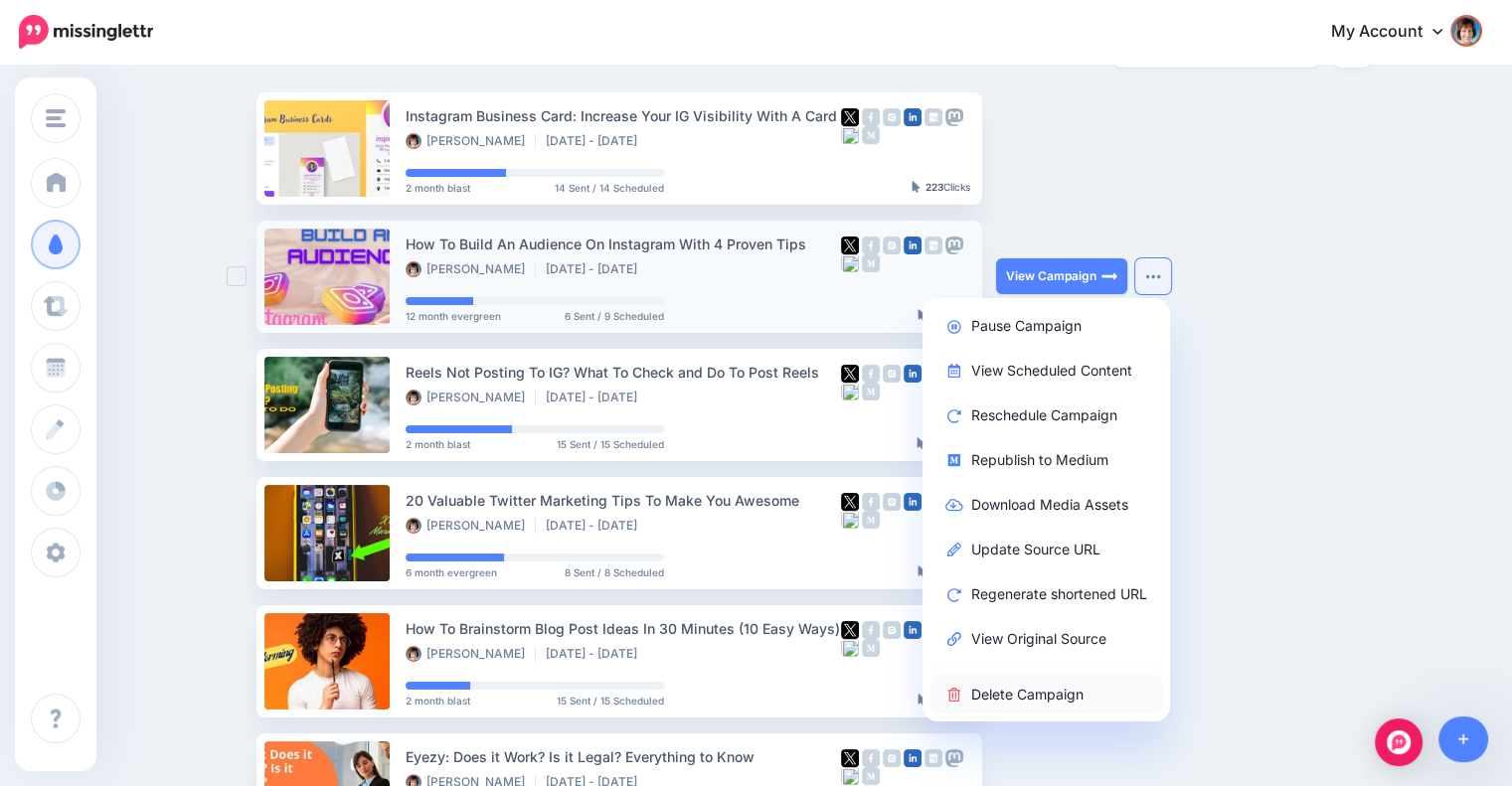 click on "Delete Campaign" at bounding box center [1046, 694] 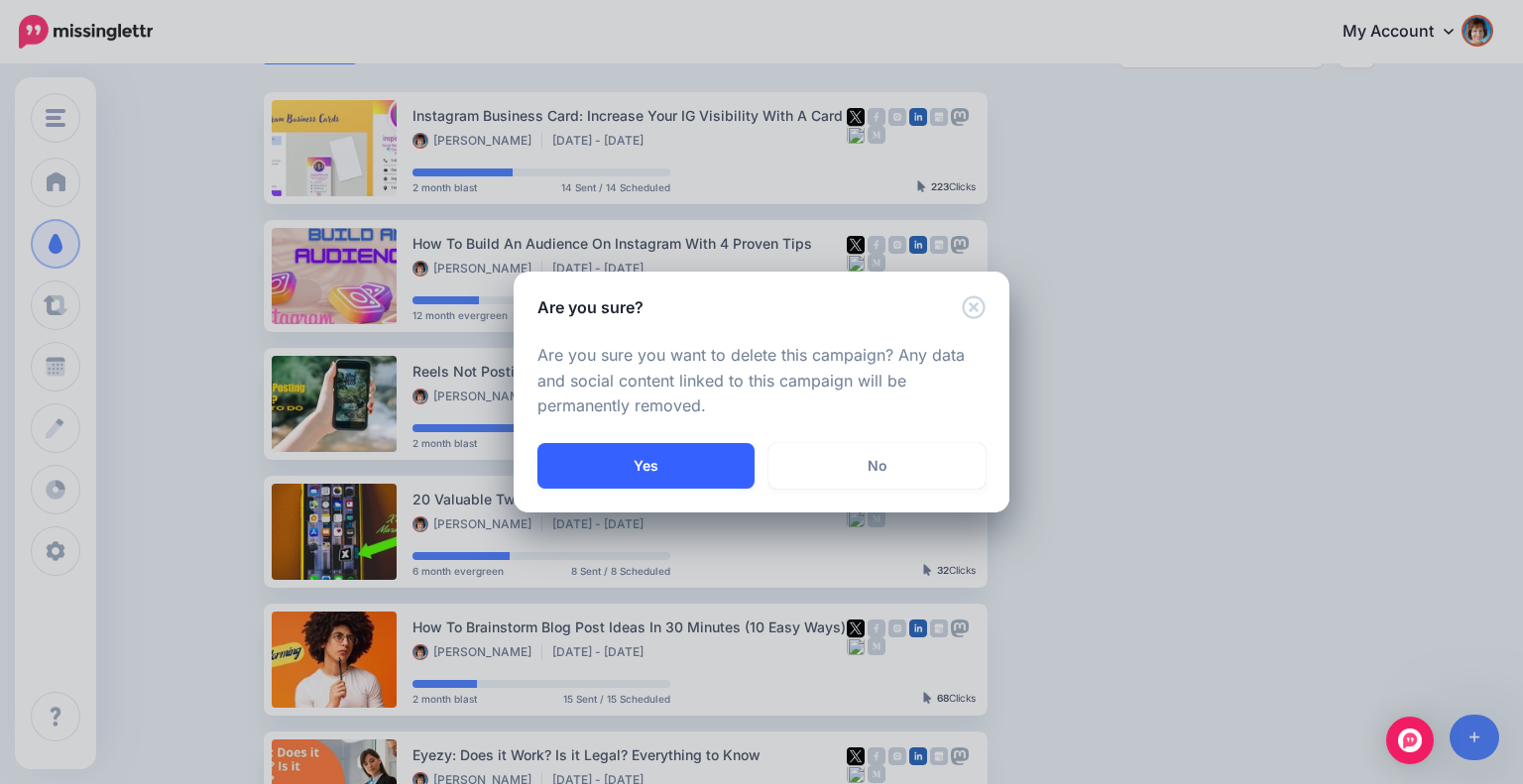 click on "Yes" at bounding box center (645, 466) 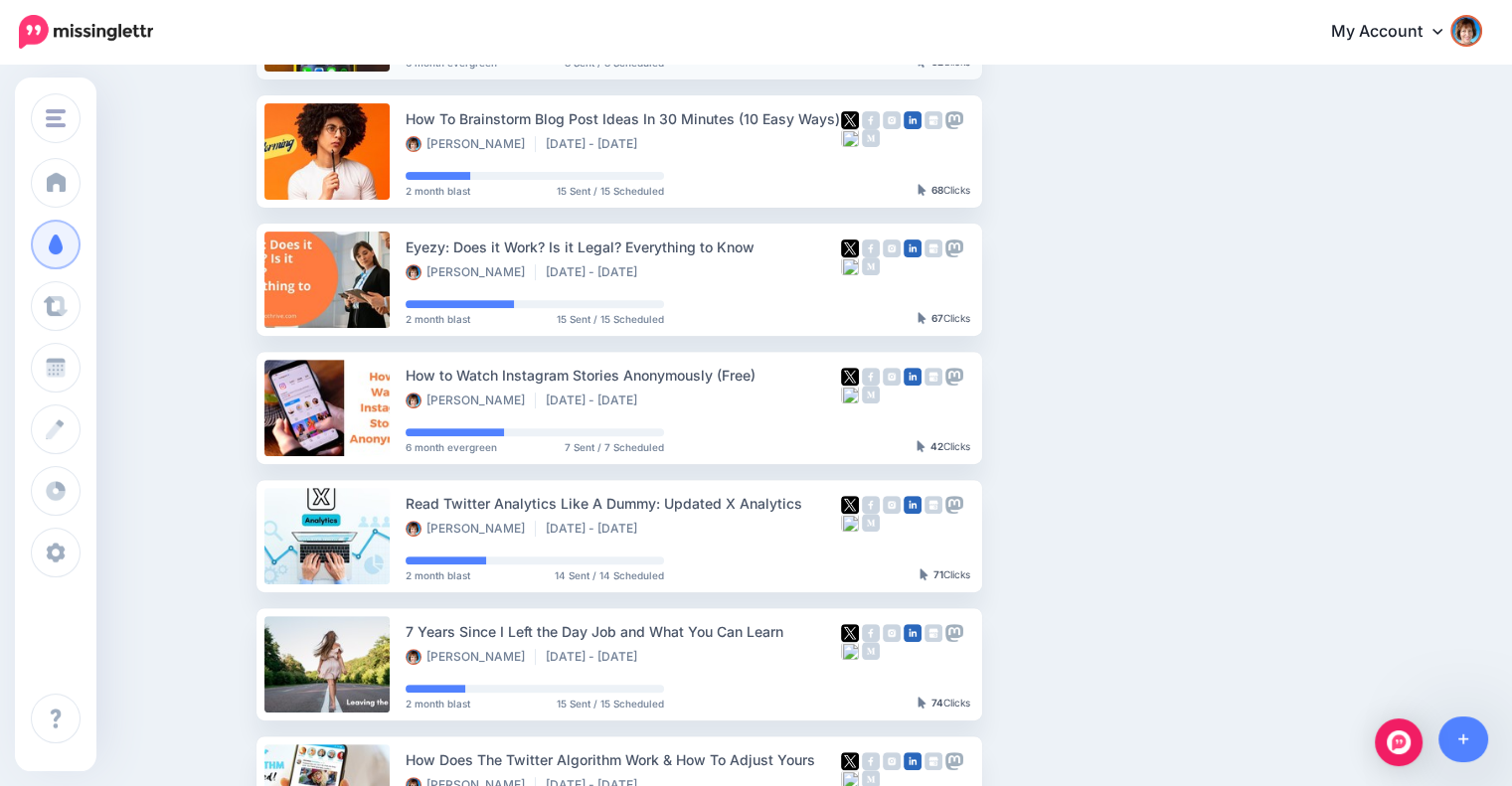 scroll, scrollTop: 833, scrollLeft: 0, axis: vertical 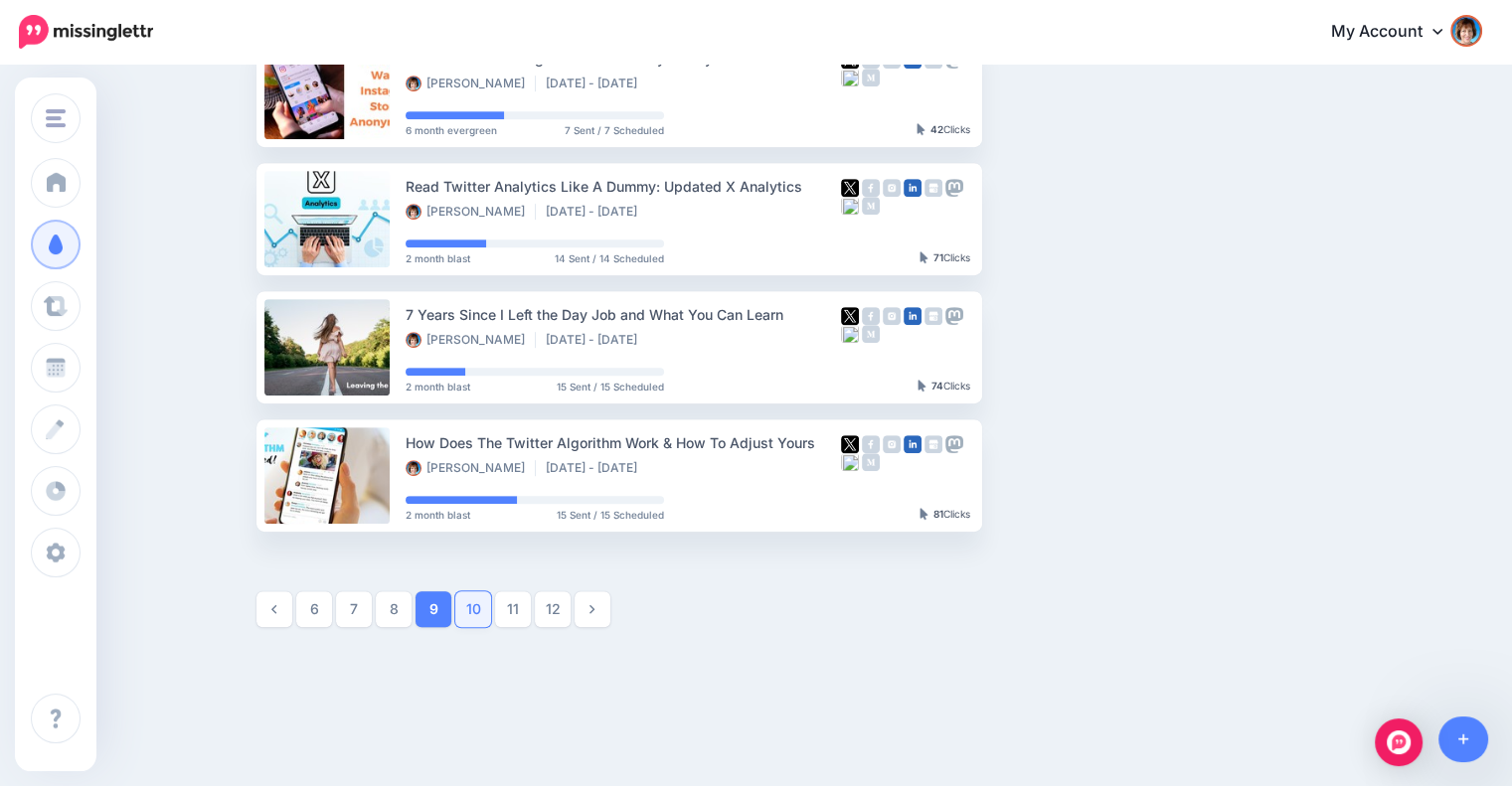 click on "10" at bounding box center [473, 609] 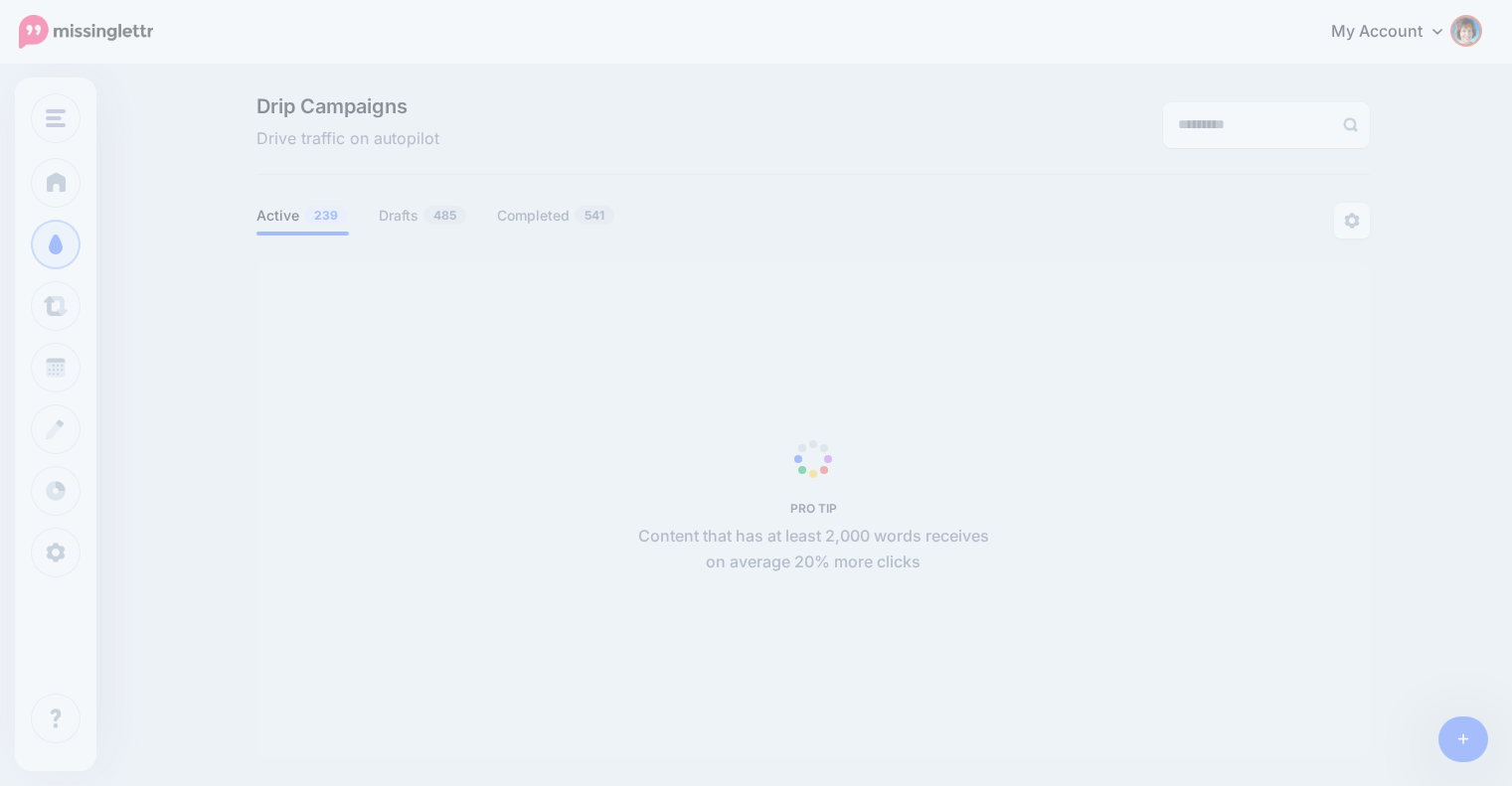 scroll, scrollTop: 171, scrollLeft: 0, axis: vertical 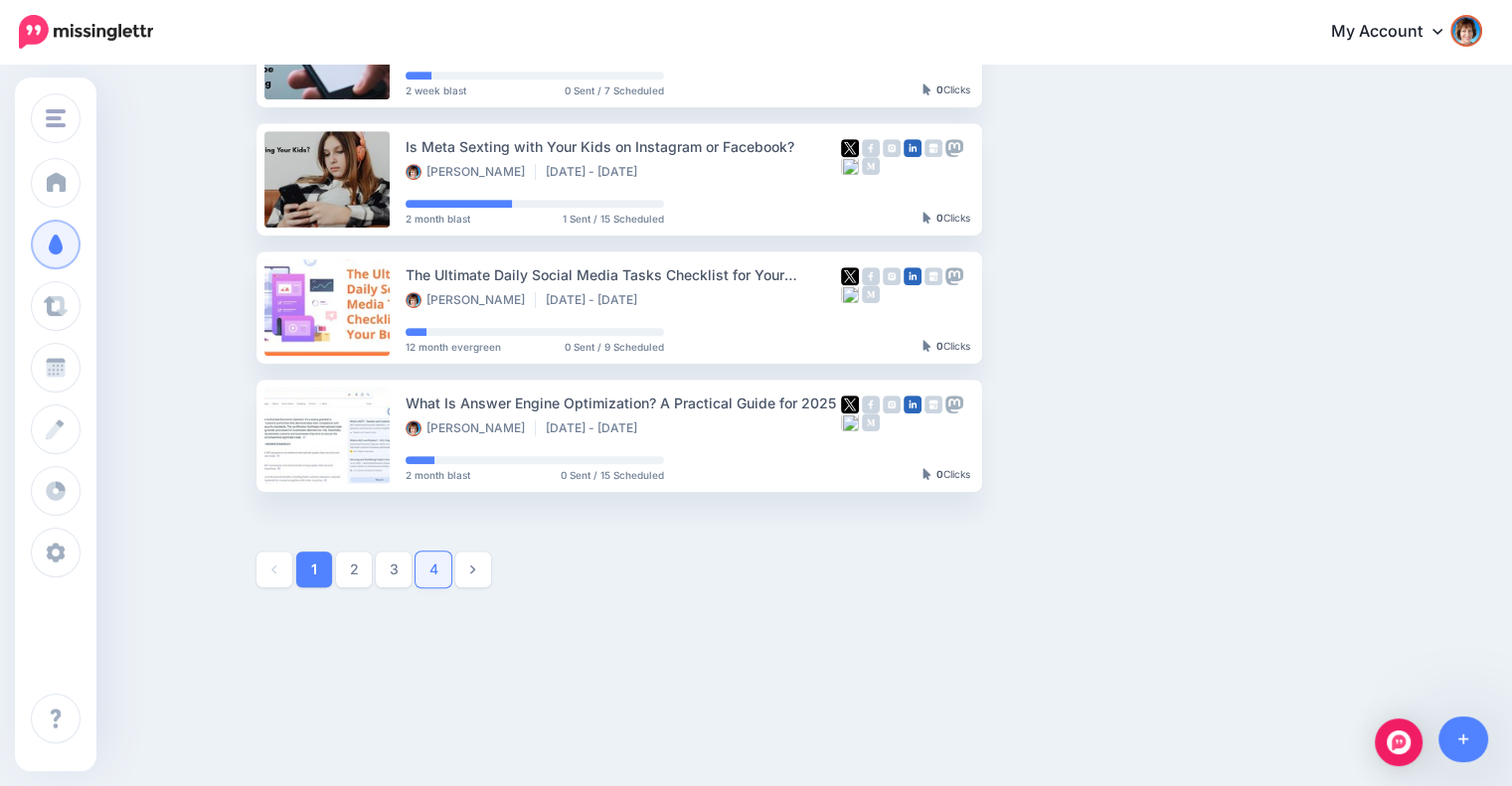 click on "4" at bounding box center (433, 569) 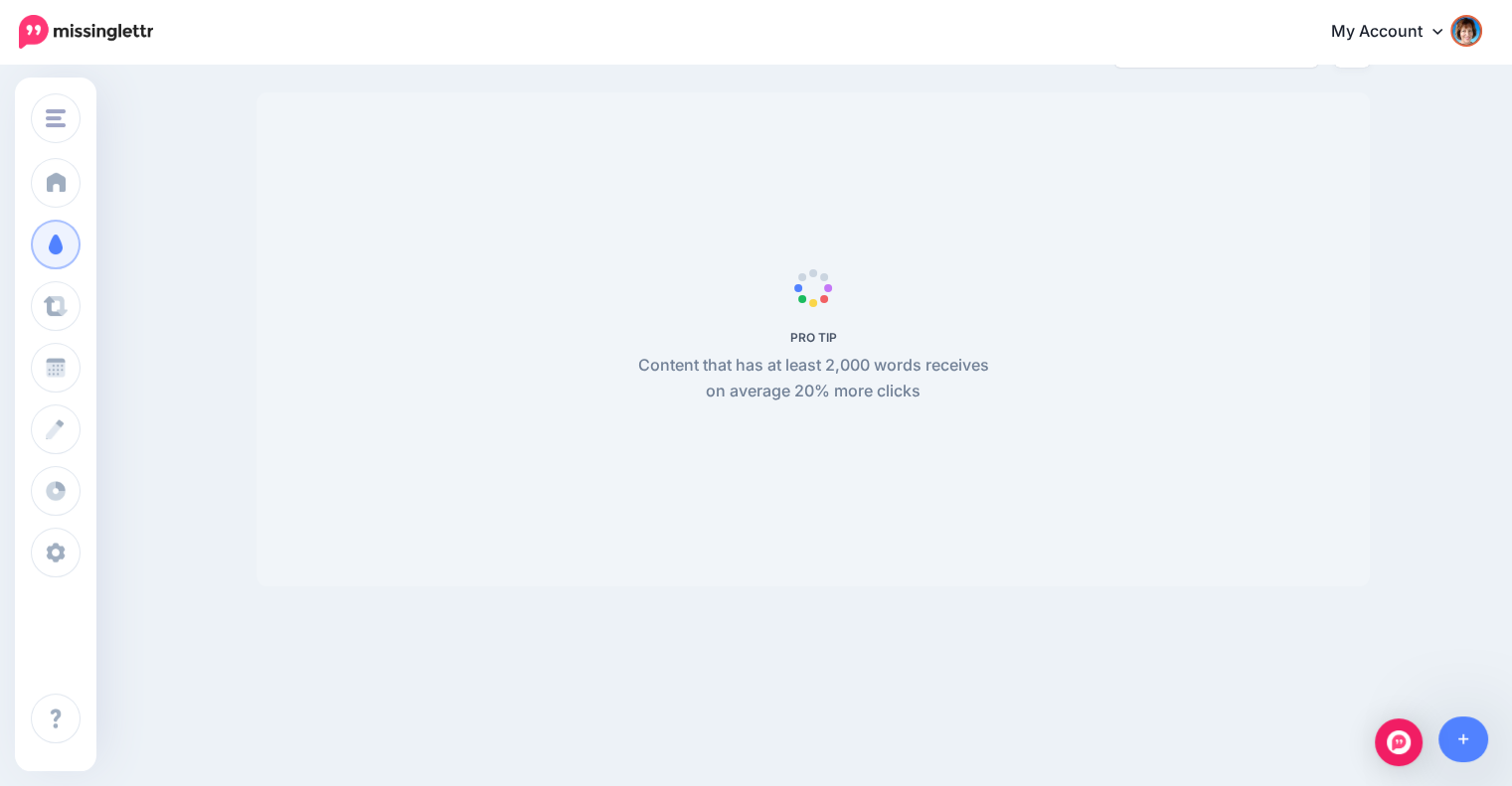 scroll, scrollTop: 171, scrollLeft: 0, axis: vertical 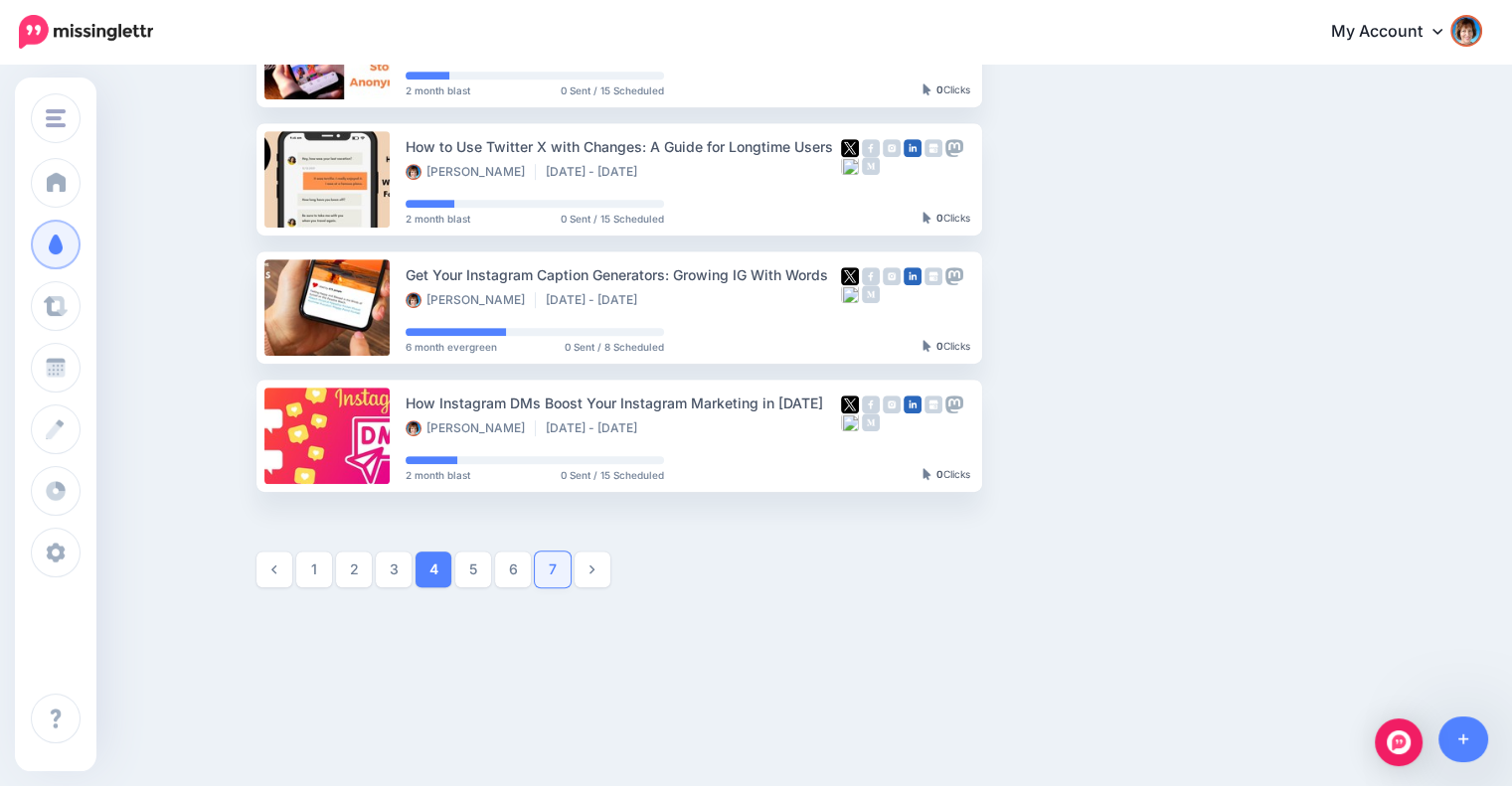 click on "7" at bounding box center (553, 569) 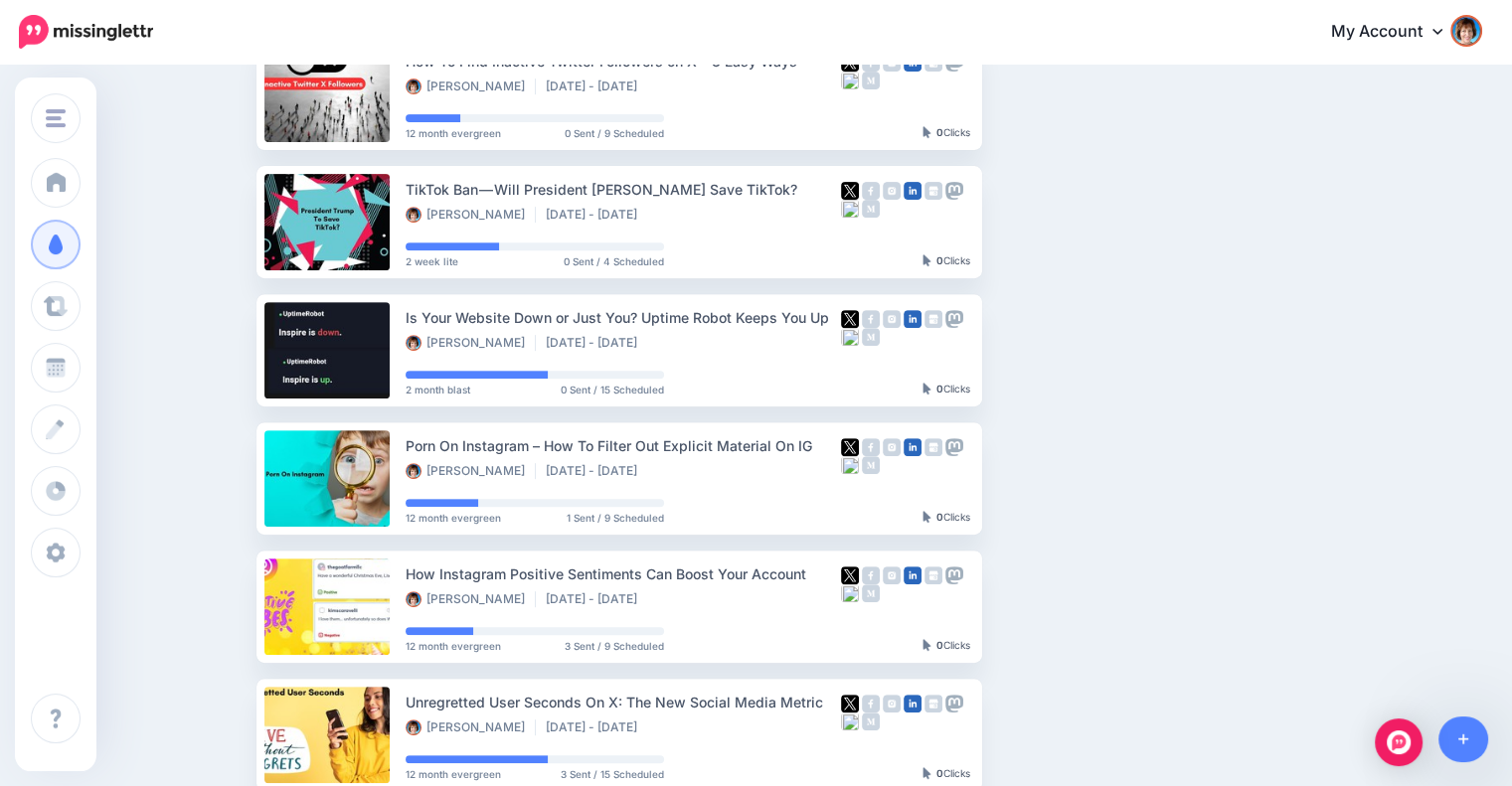 scroll, scrollTop: 1037, scrollLeft: 0, axis: vertical 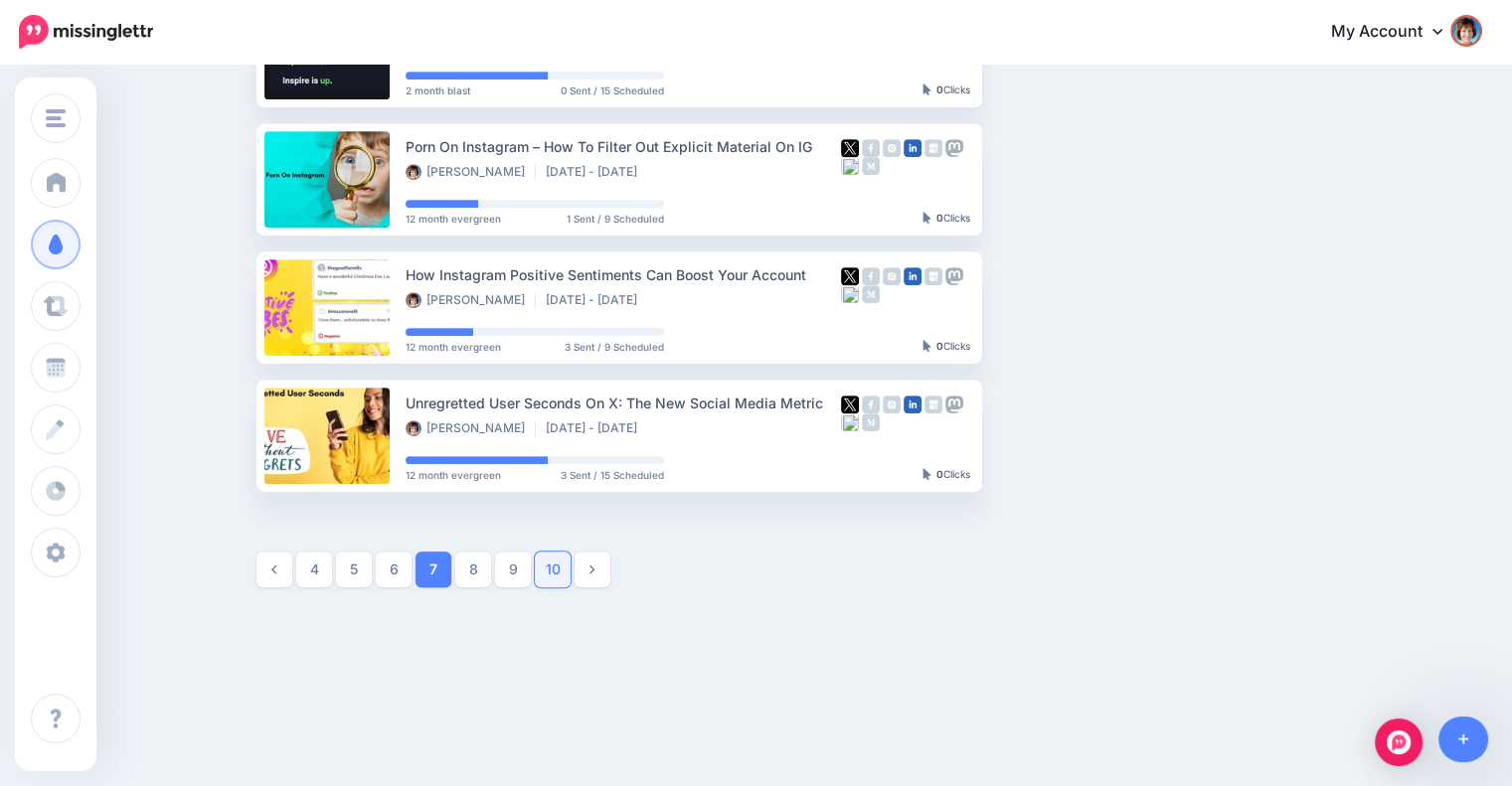 click on "10" at bounding box center [553, 569] 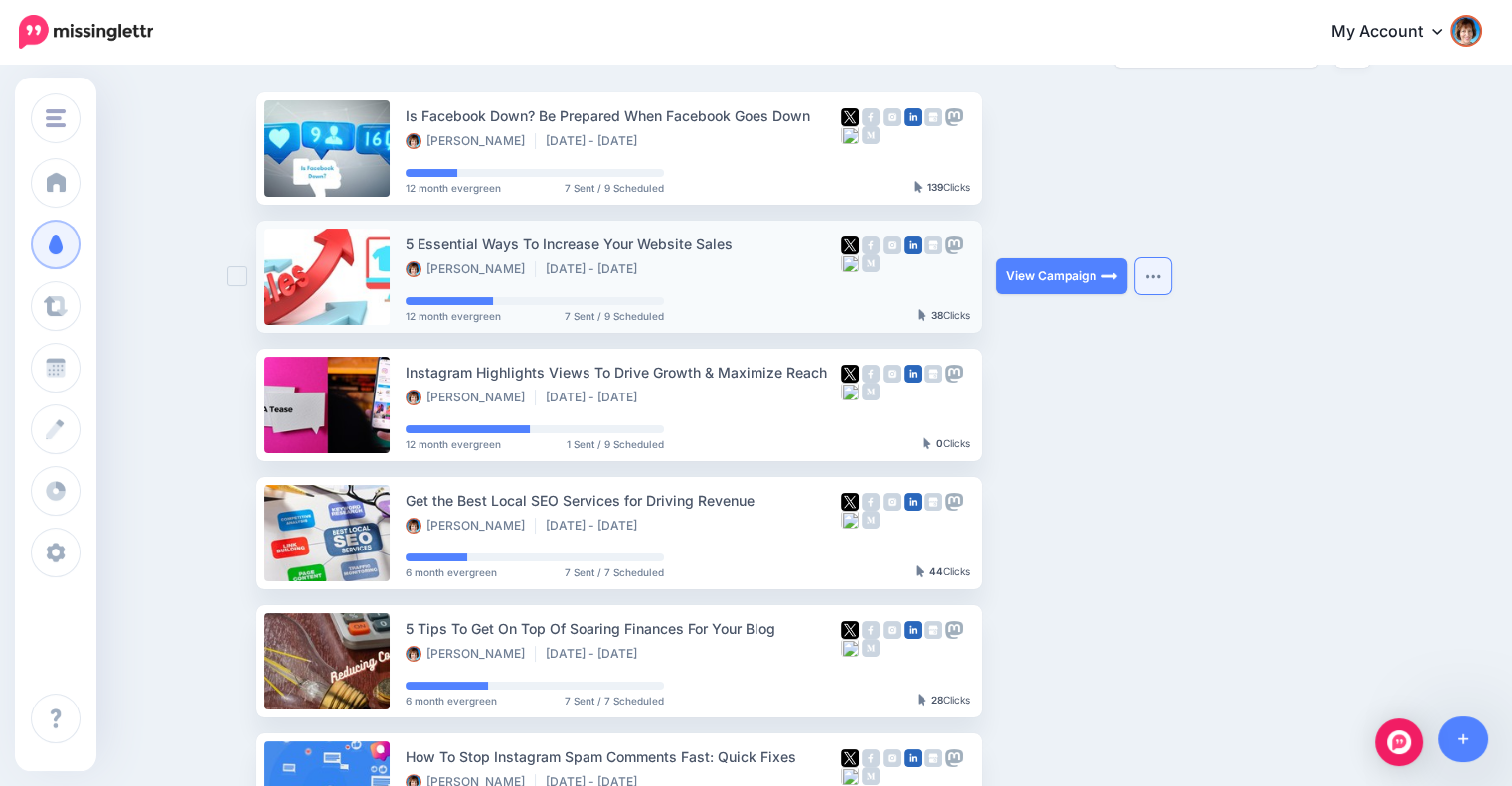 click at bounding box center (1153, 276) 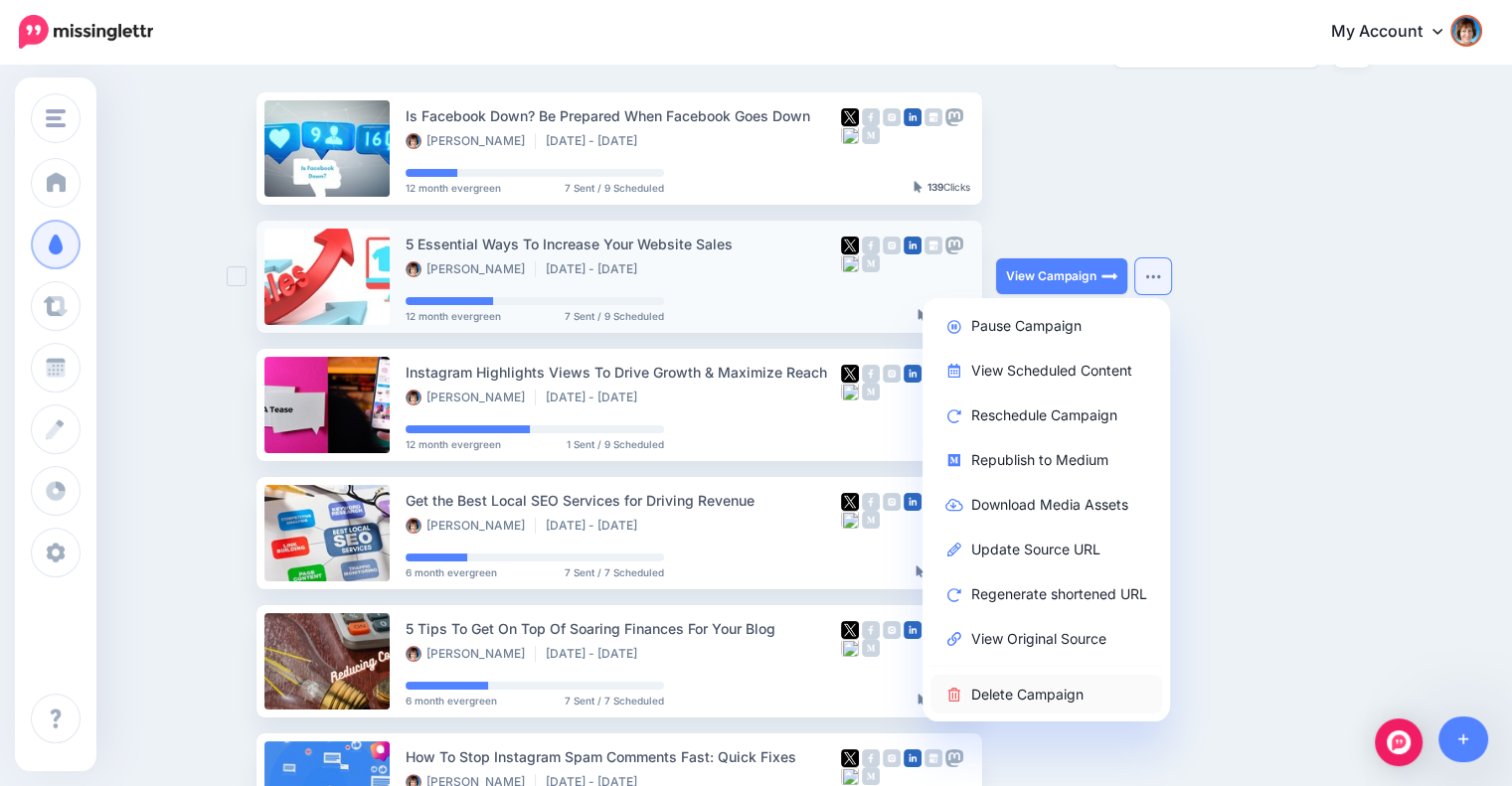 click on "Delete Campaign" at bounding box center (1046, 694) 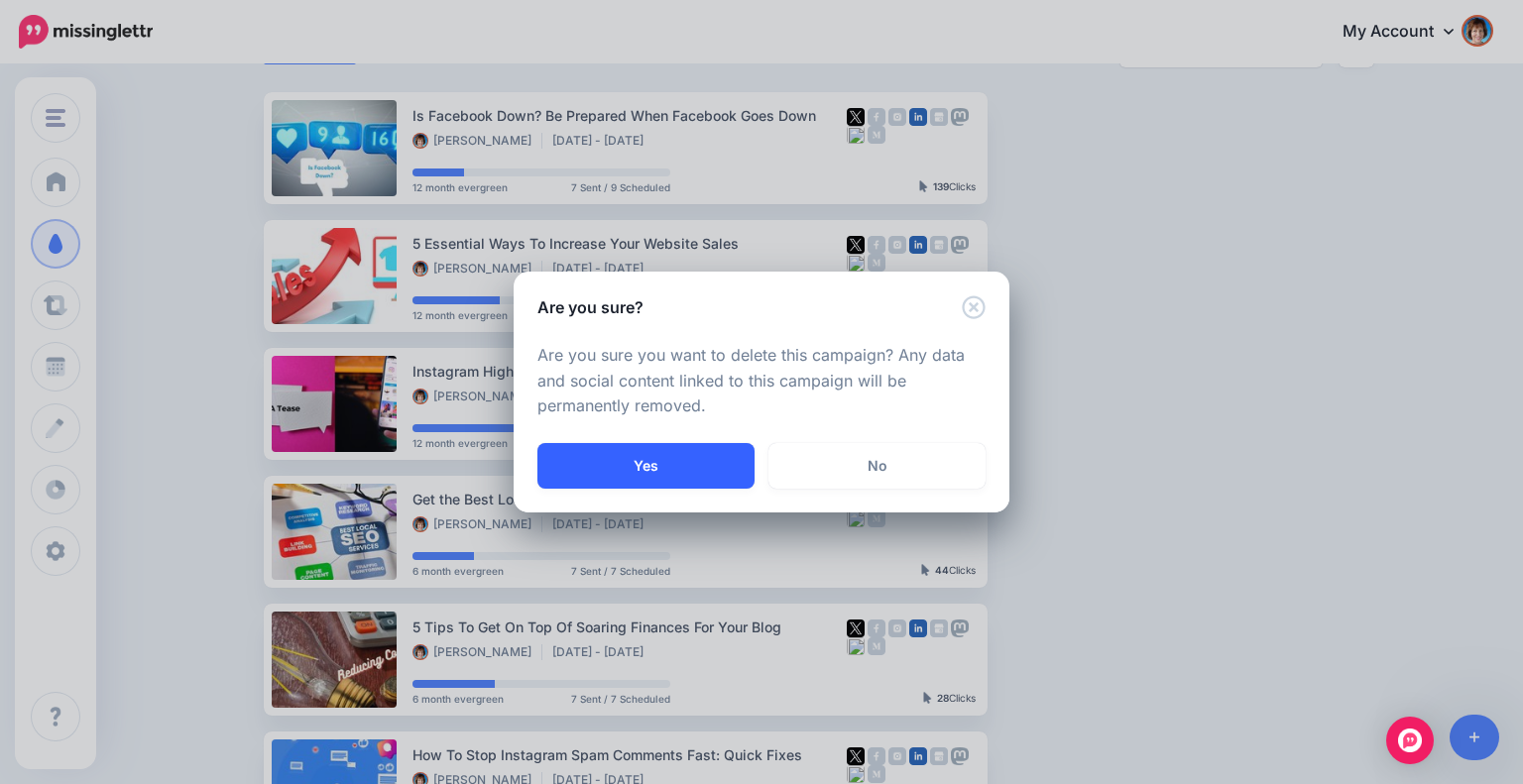 click on "Yes" at bounding box center [645, 466] 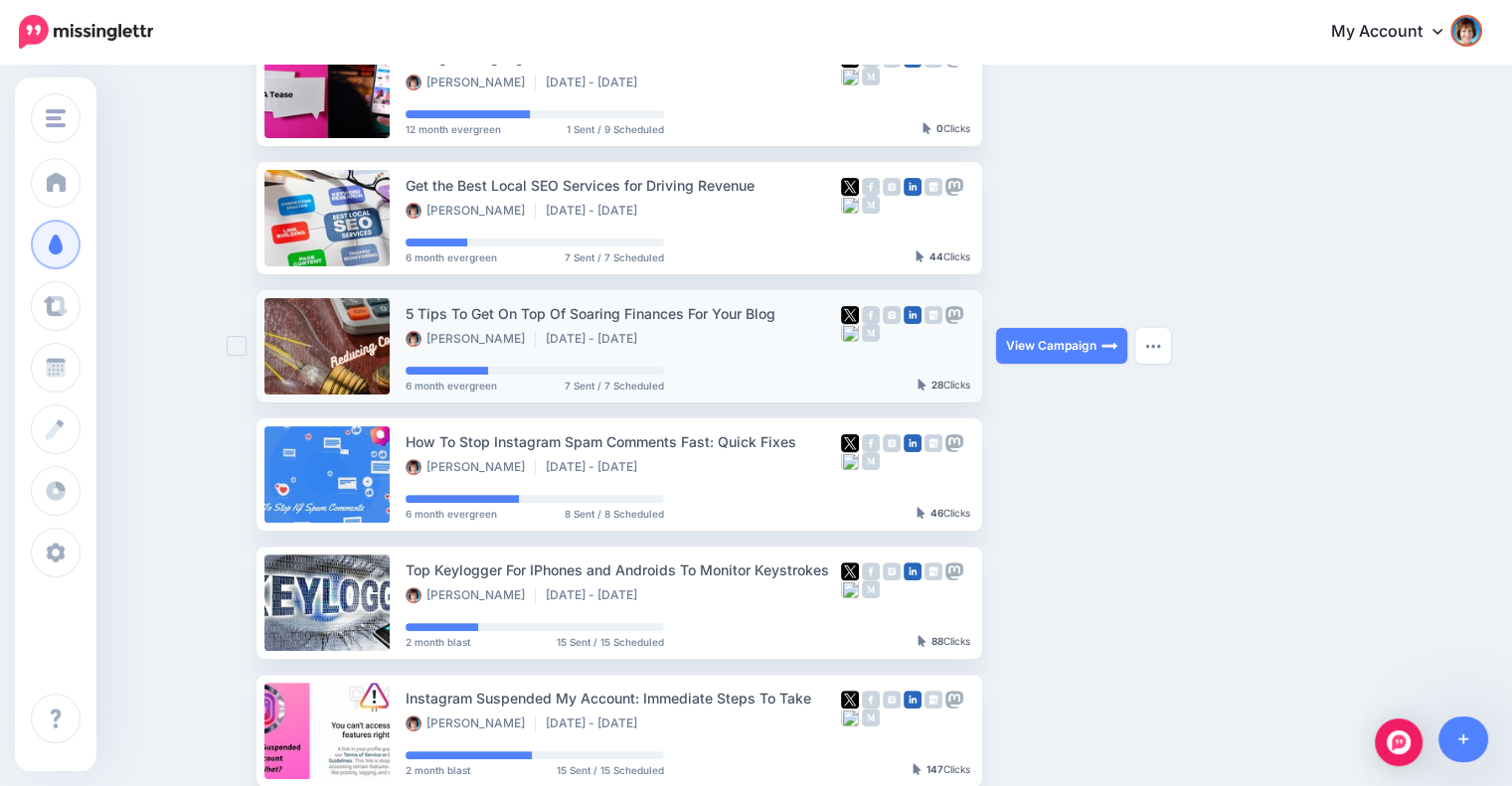 scroll, scrollTop: 668, scrollLeft: 0, axis: vertical 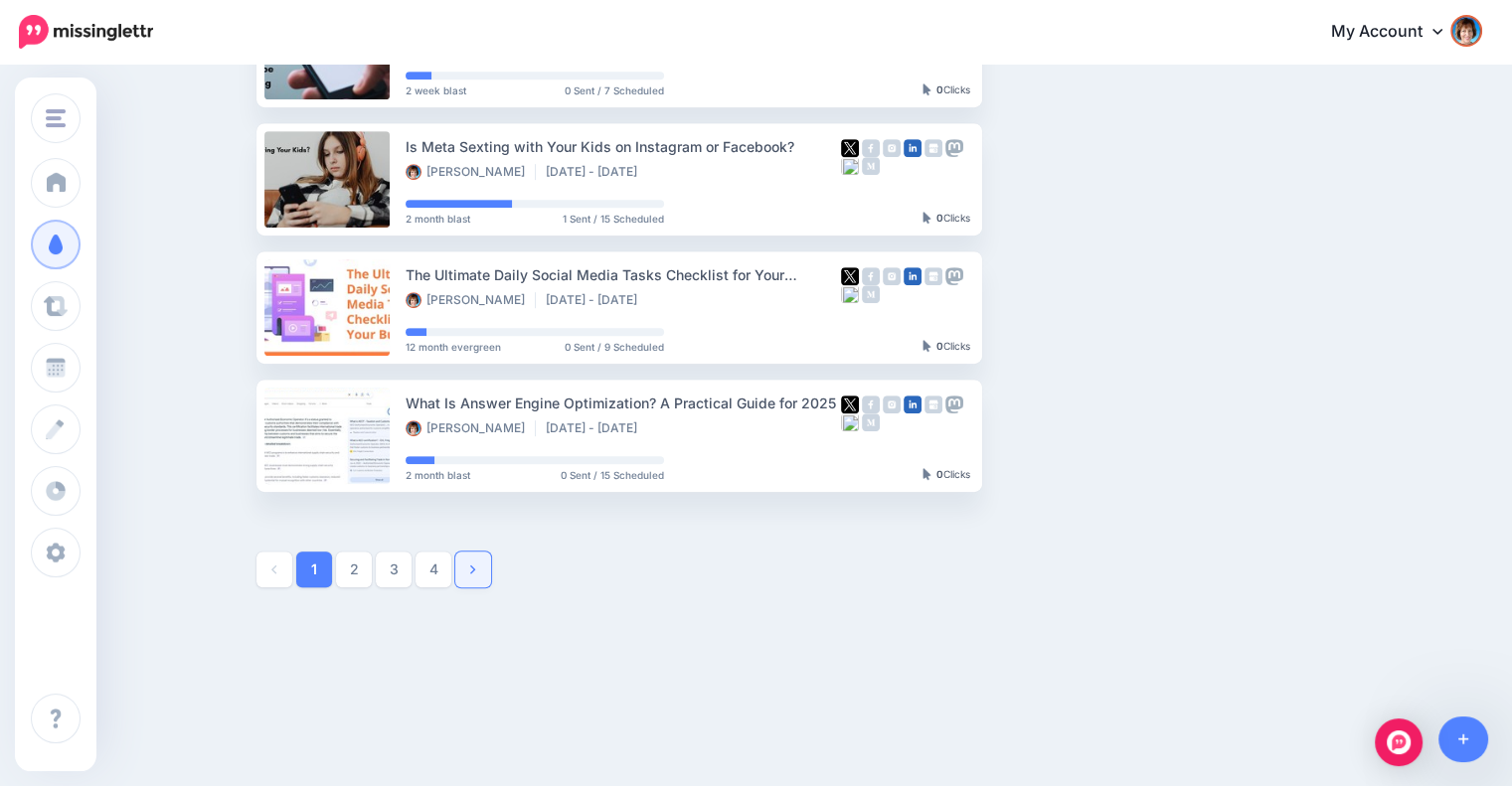click at bounding box center (473, 569) 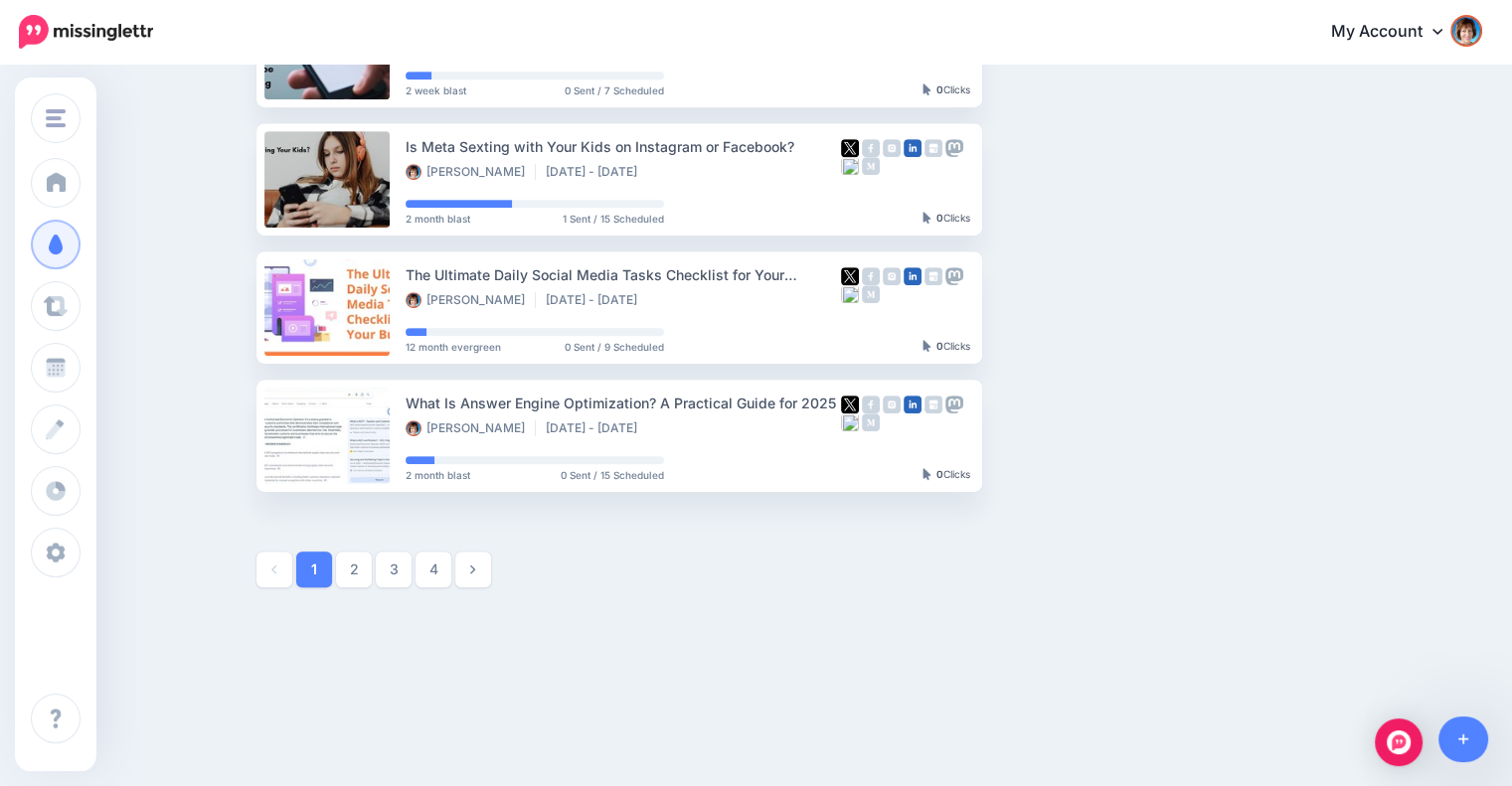 scroll, scrollTop: 171, scrollLeft: 0, axis: vertical 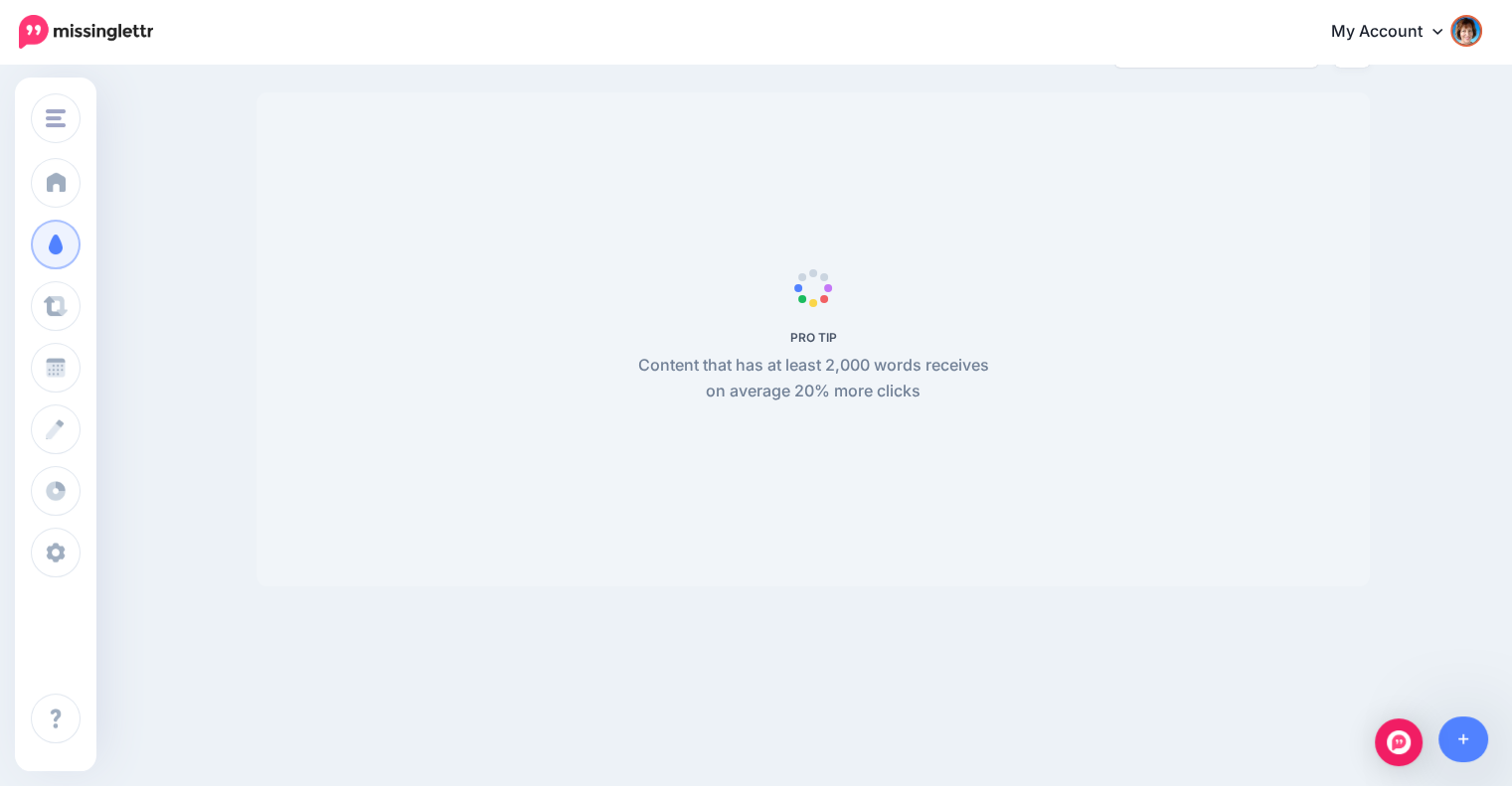 click on "PRO TIP
Content that has at least 2,000 words receives on average 20% more clicks" at bounding box center (813, 339) 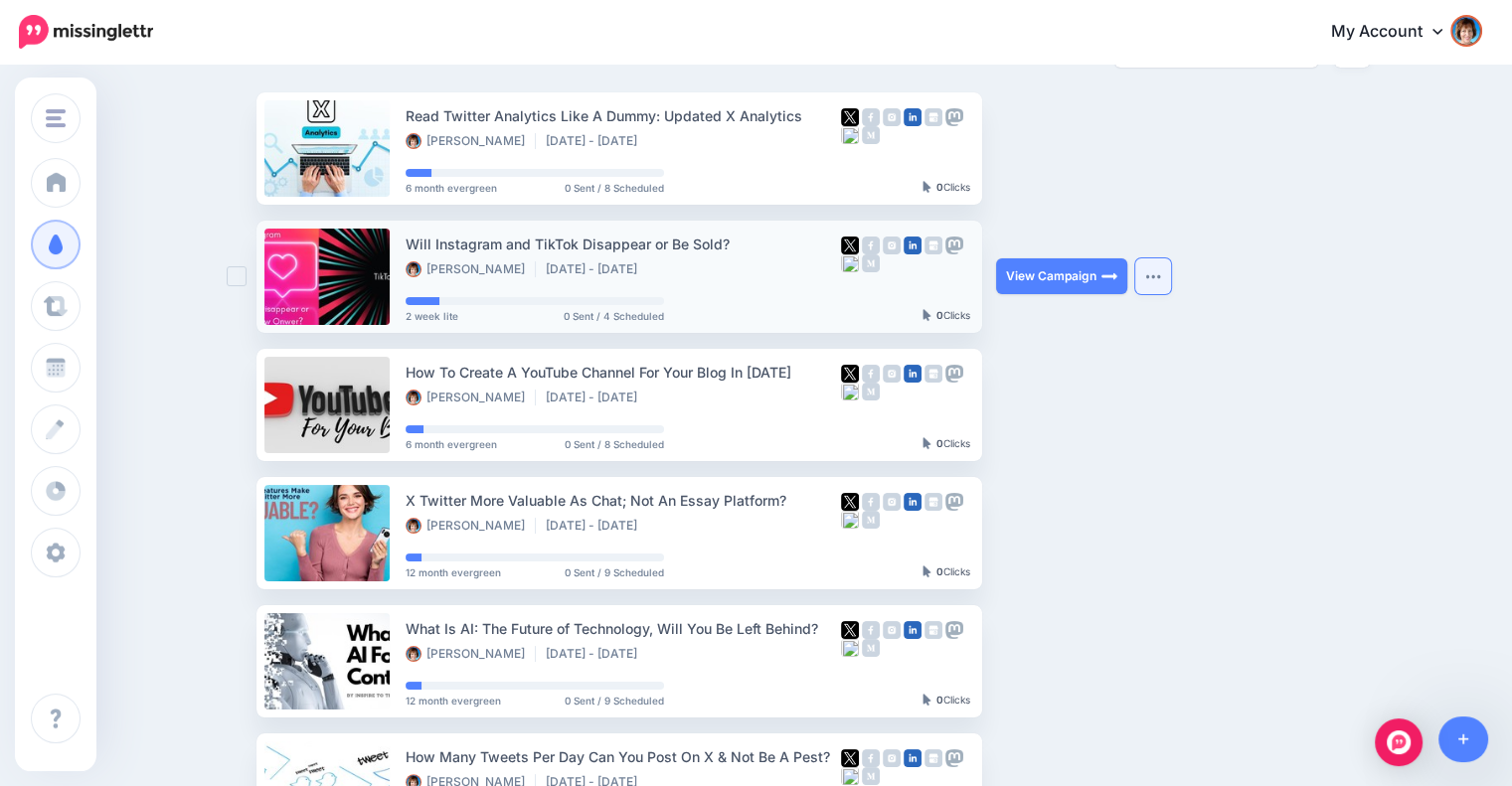 click at bounding box center (1153, 276) 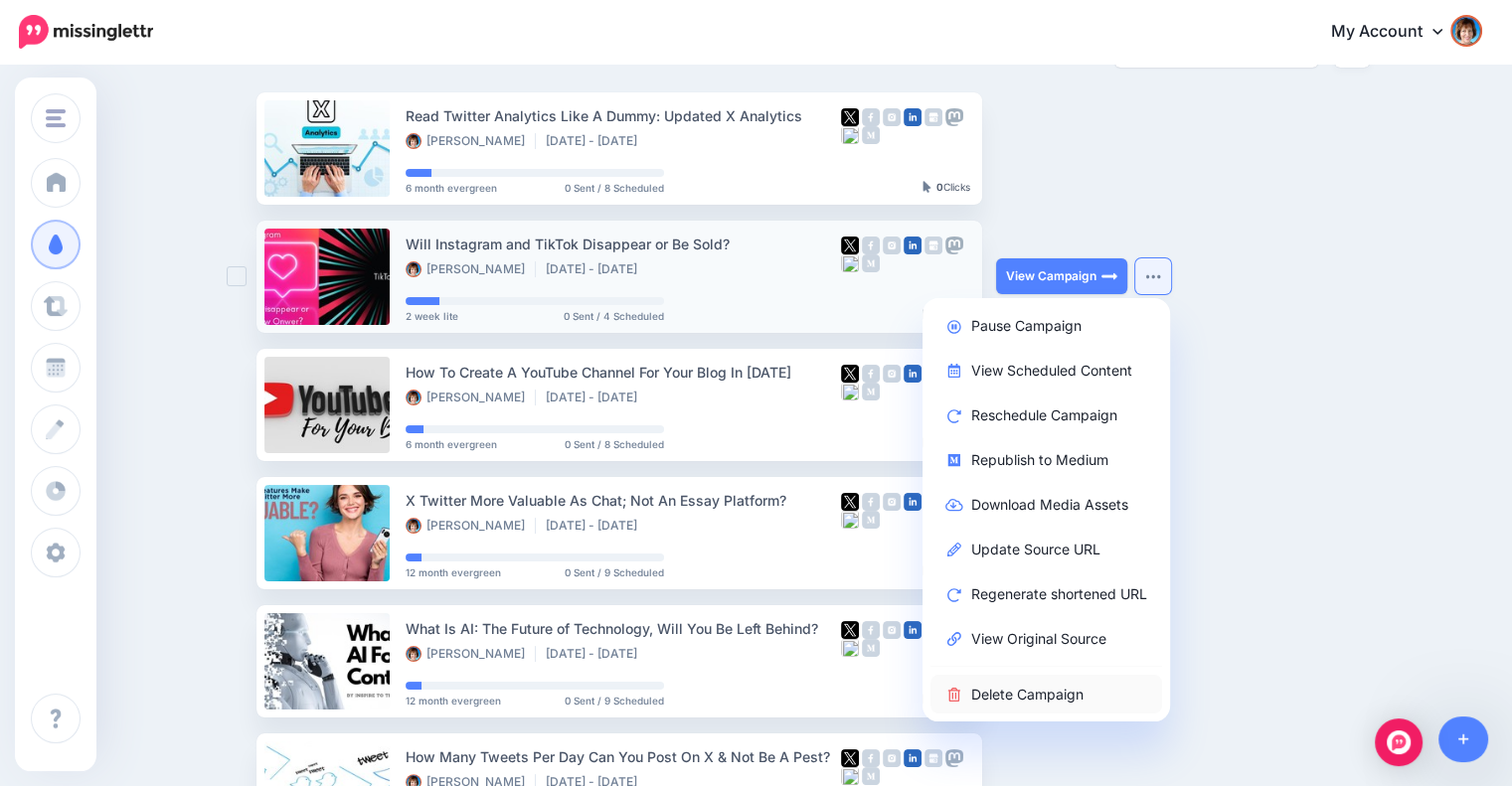 click on "Delete Campaign" at bounding box center [1046, 694] 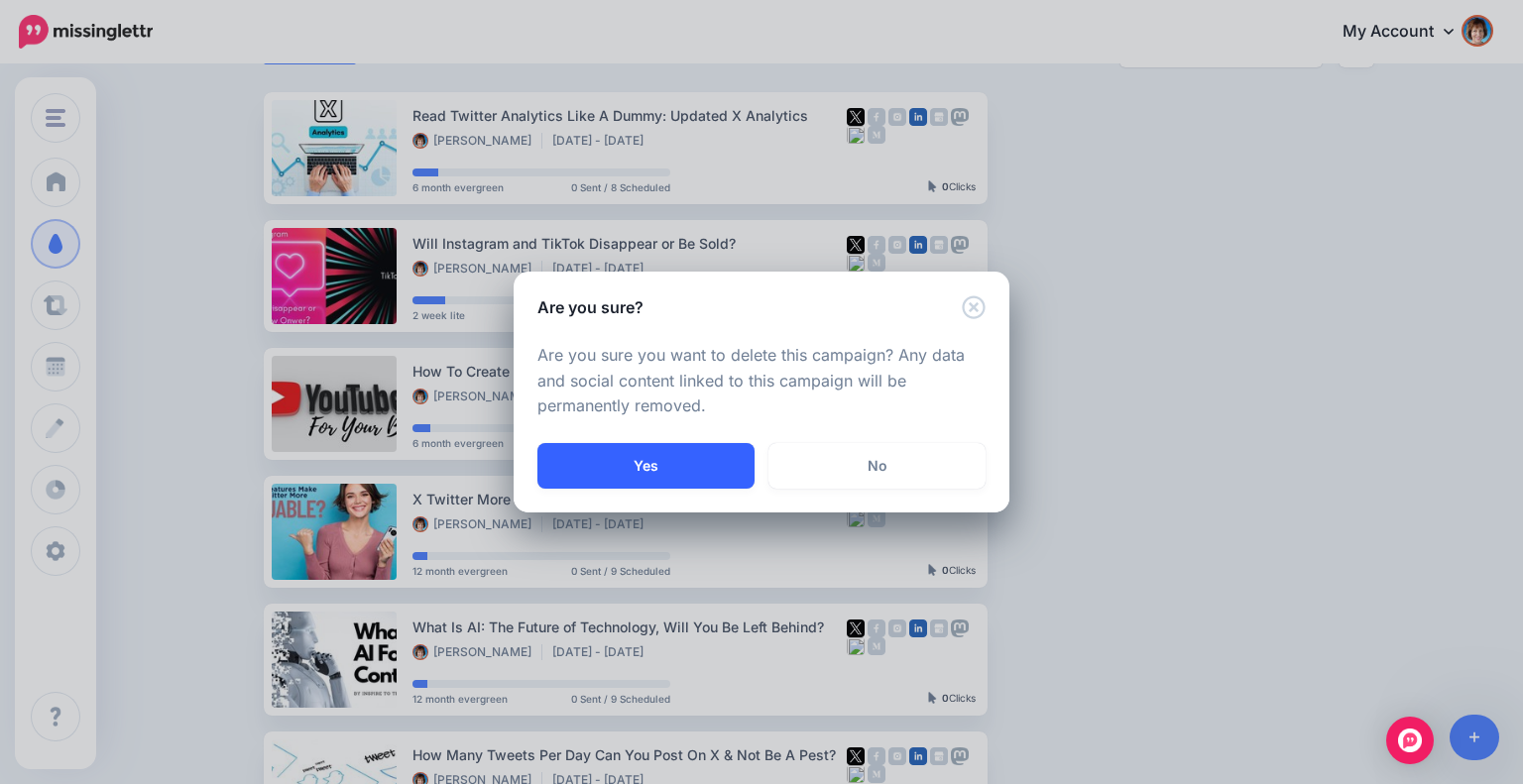click on "Yes" at bounding box center [645, 466] 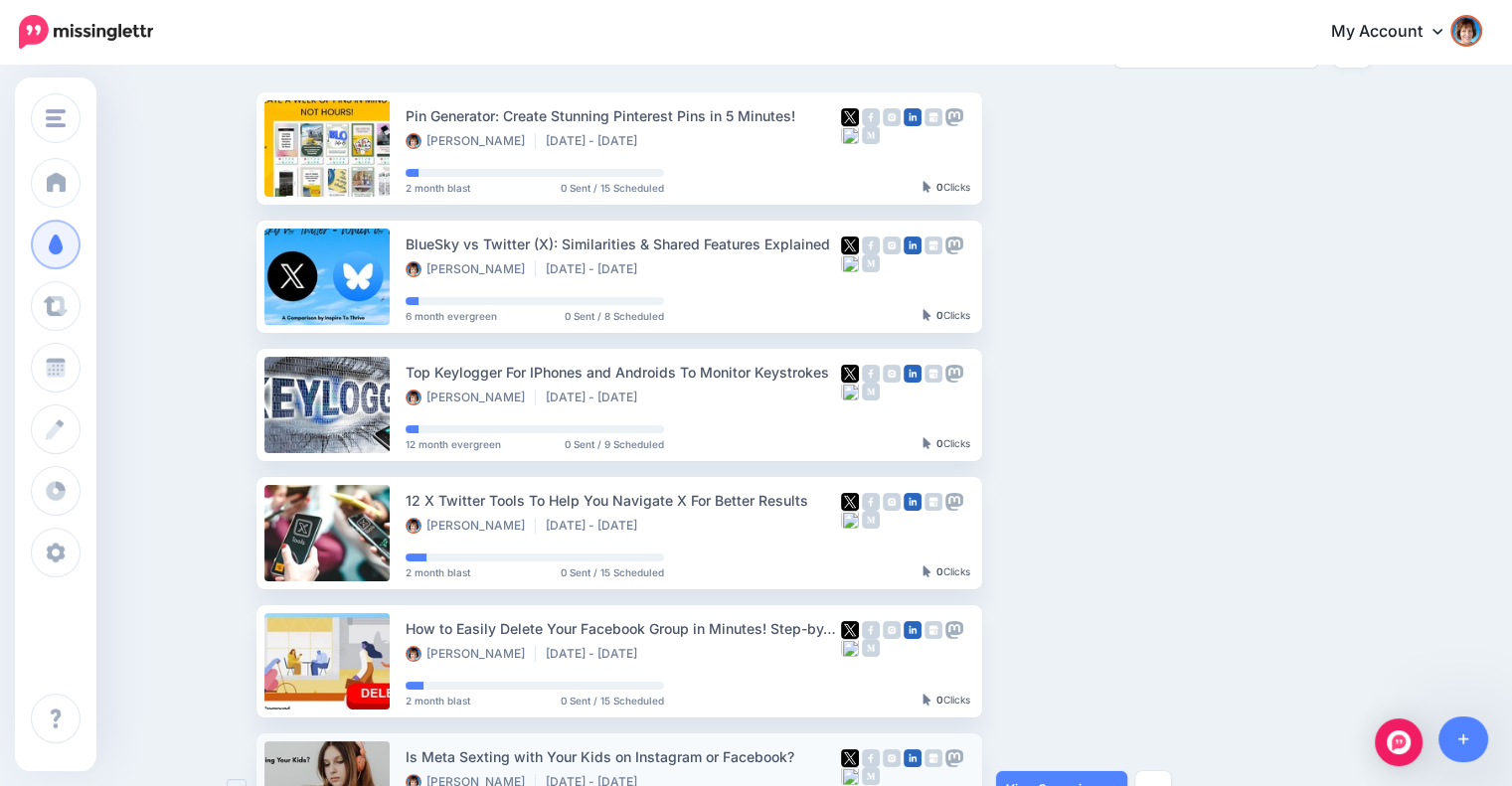 scroll, scrollTop: 1037, scrollLeft: 0, axis: vertical 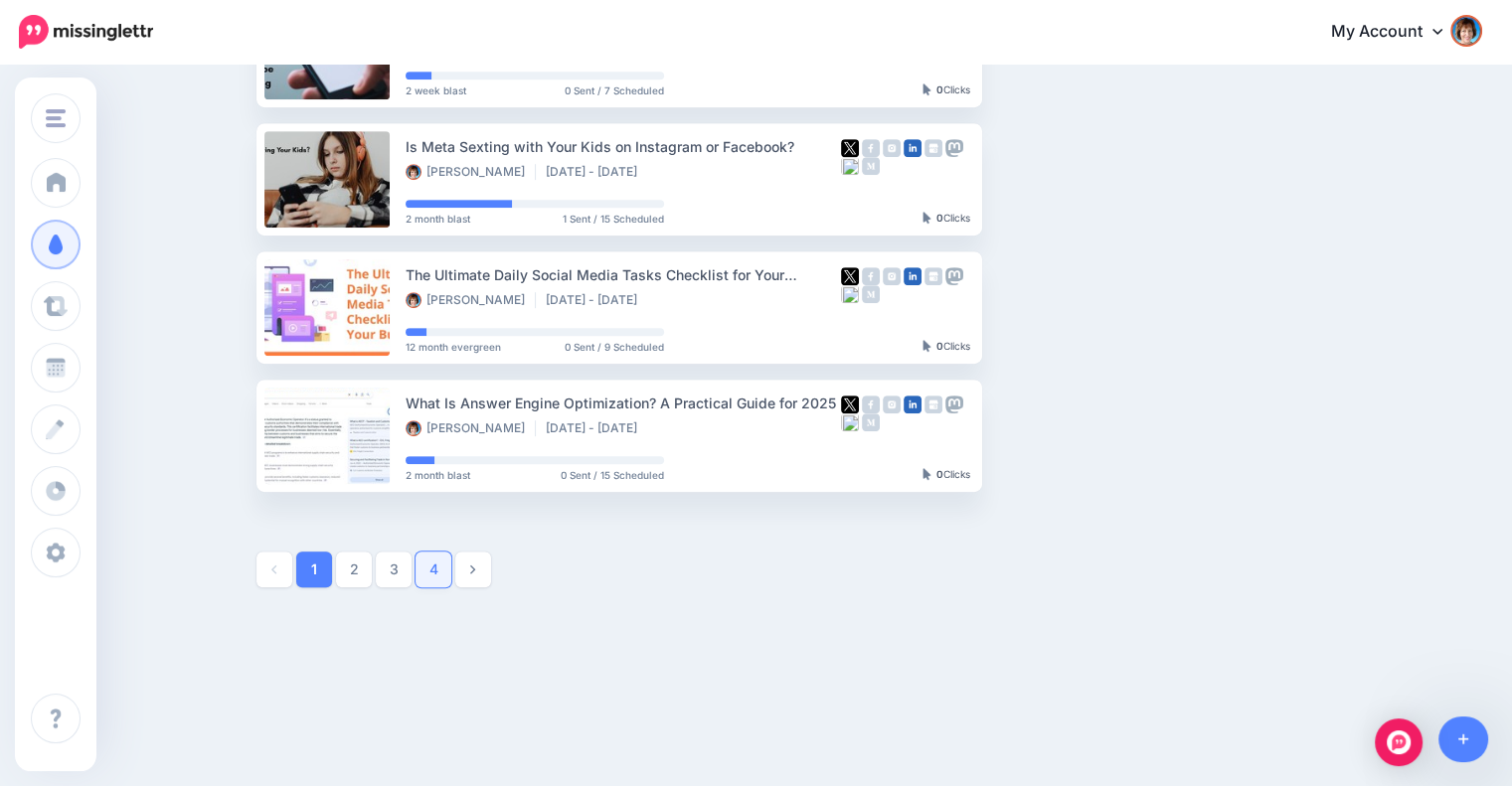 click on "4" at bounding box center (433, 569) 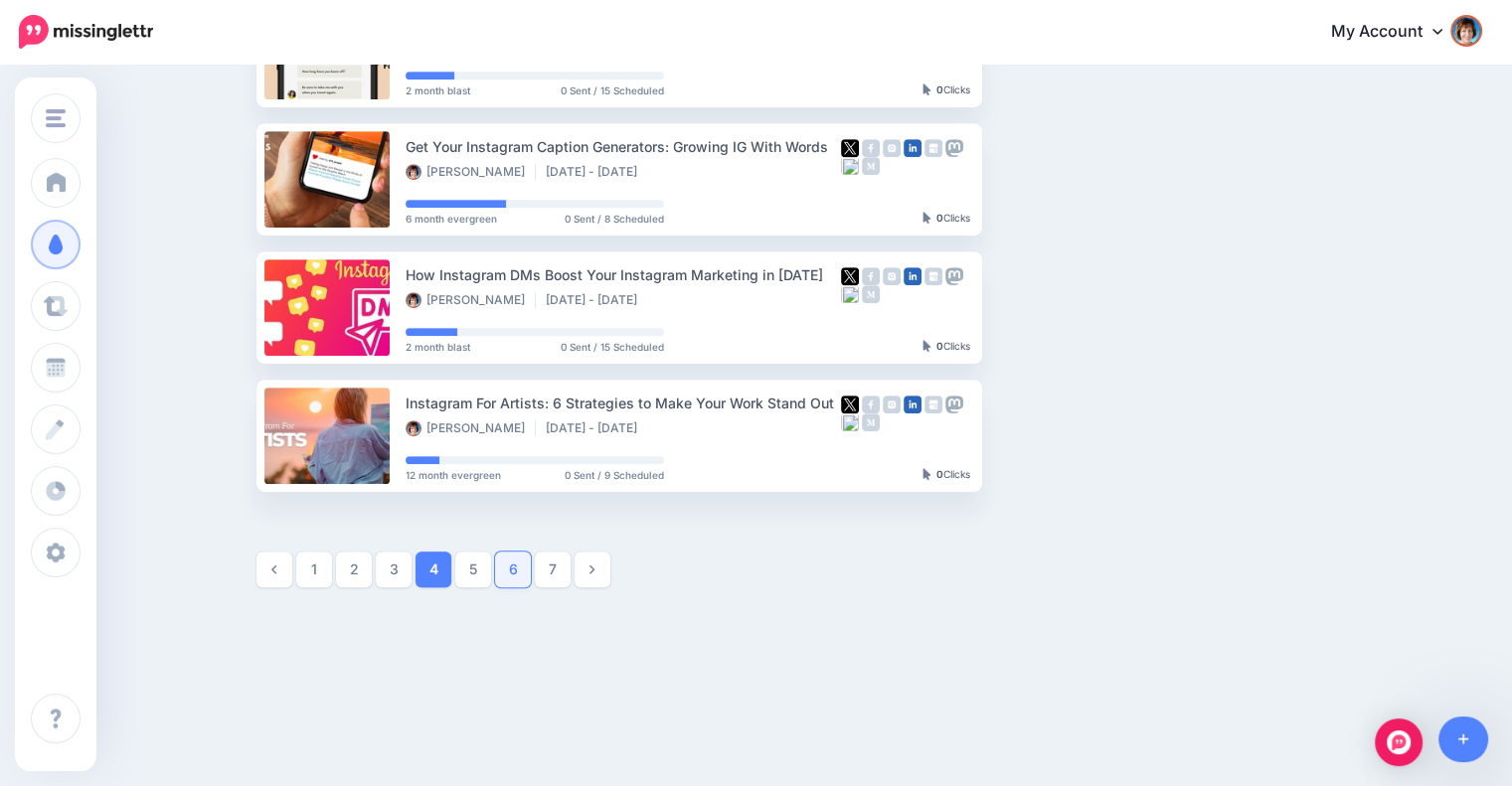 click on "6" at bounding box center [513, 569] 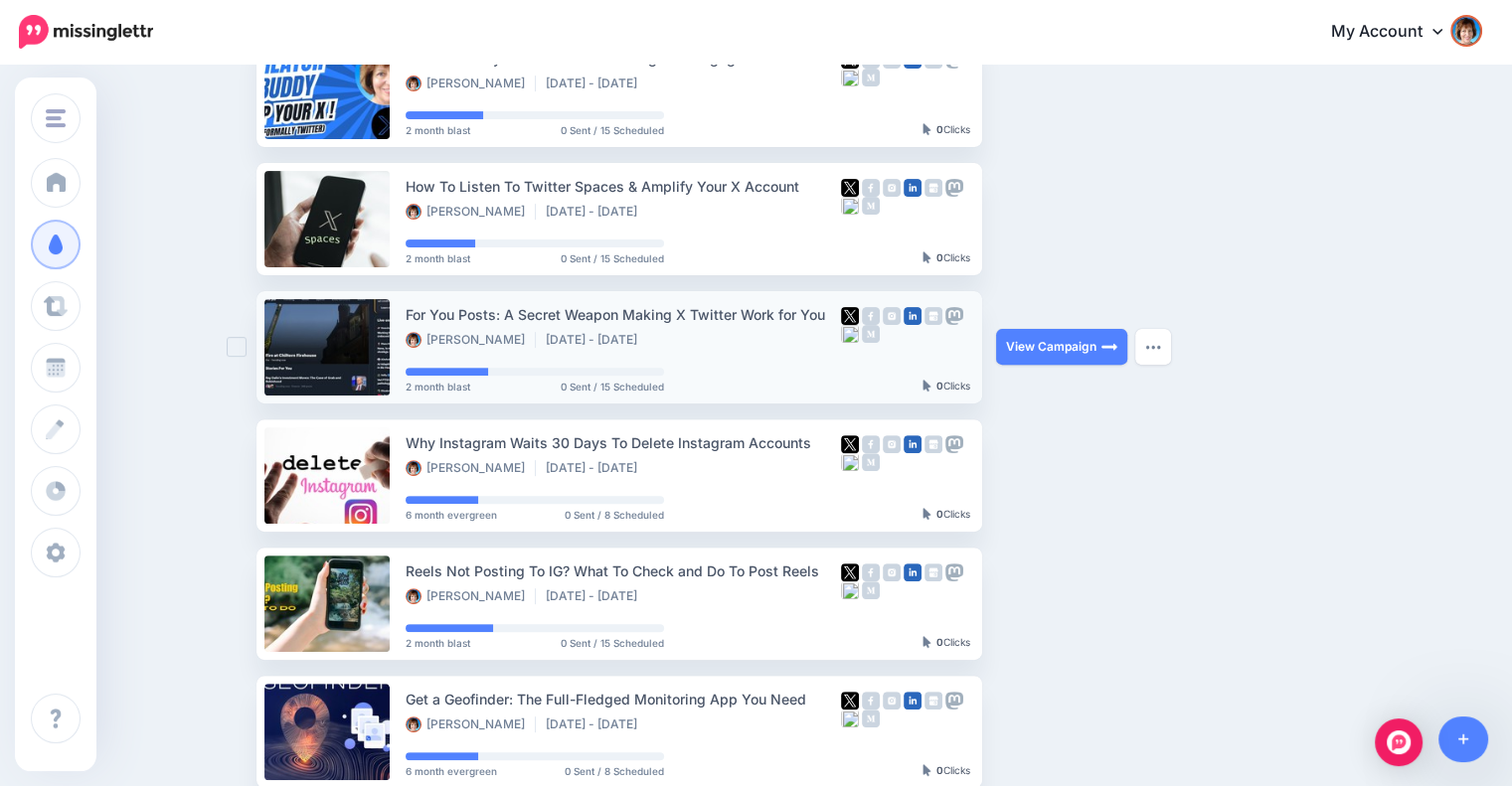 scroll, scrollTop: 1037, scrollLeft: 0, axis: vertical 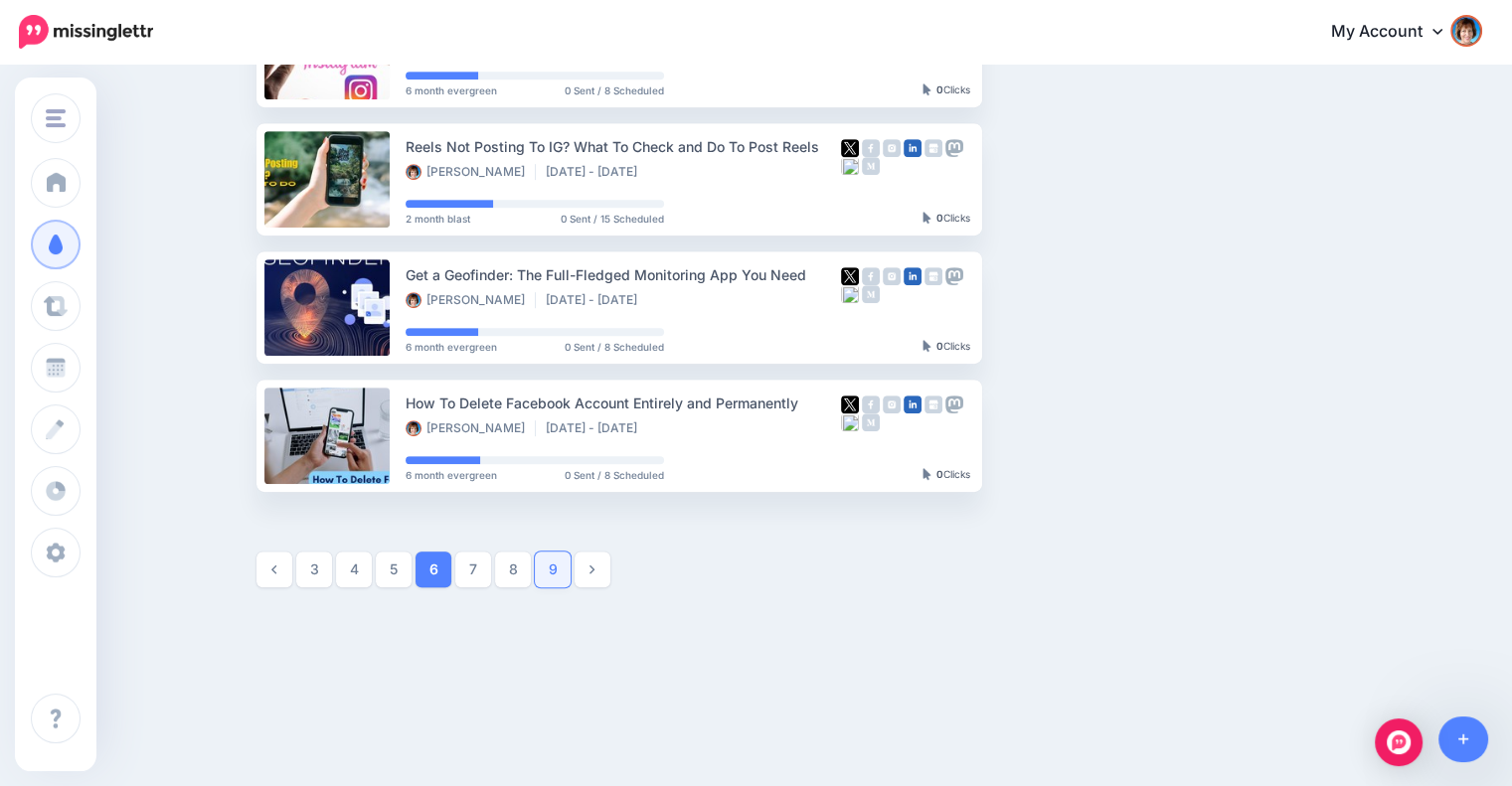 click on "9" at bounding box center [553, 569] 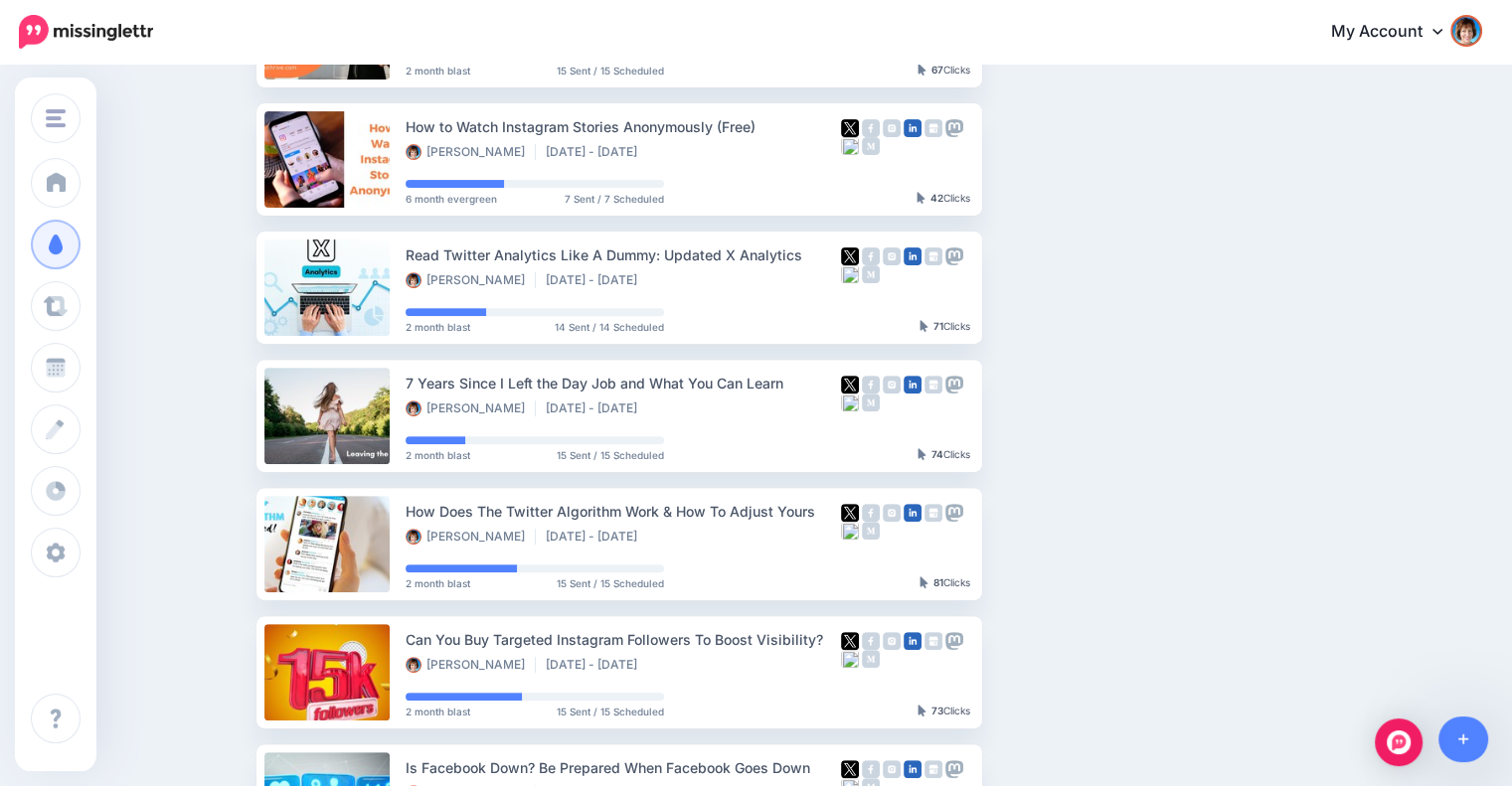 scroll, scrollTop: 999, scrollLeft: 0, axis: vertical 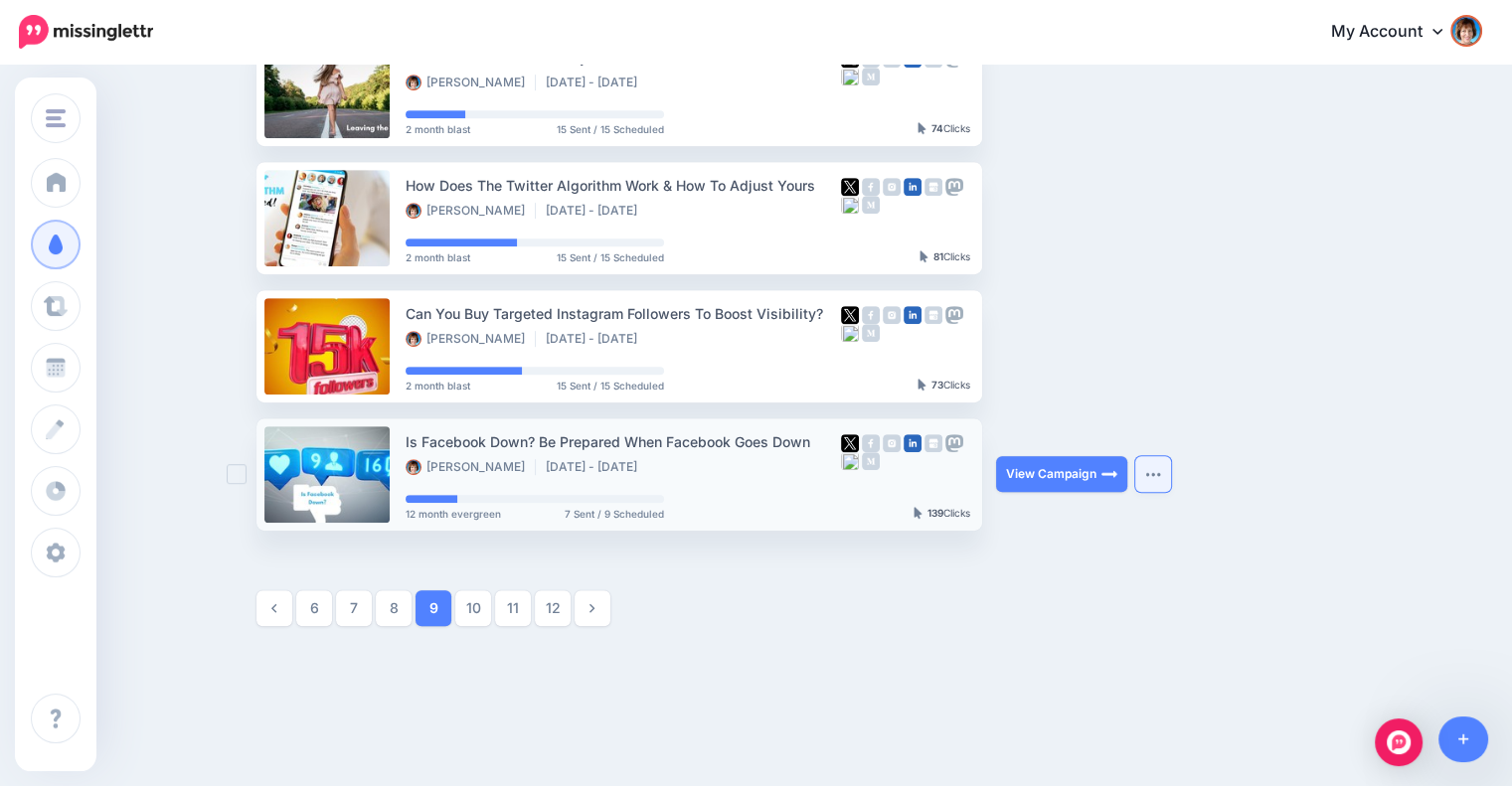 click at bounding box center (1153, 474) 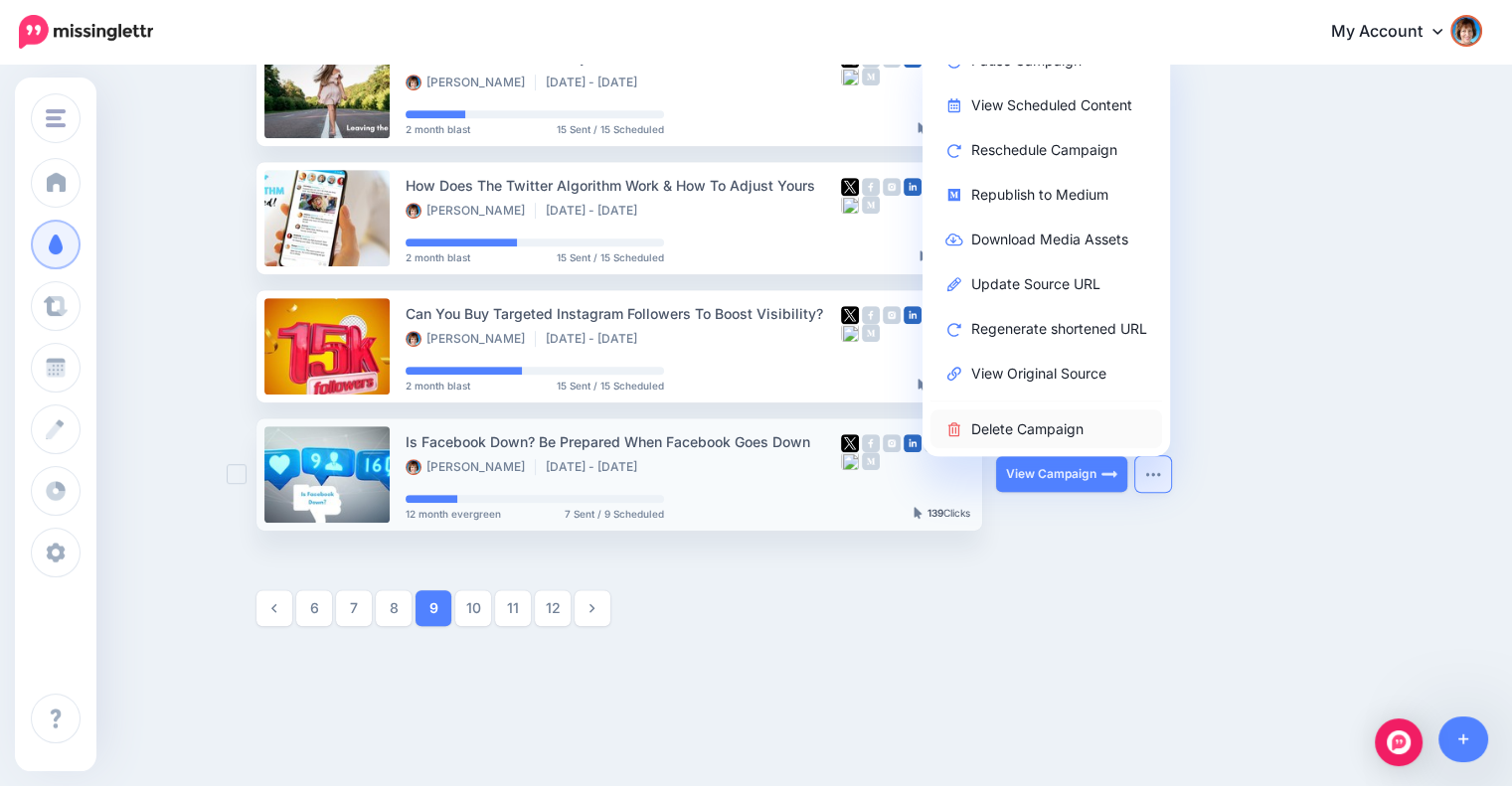 click on "Delete Campaign" at bounding box center [1046, 428] 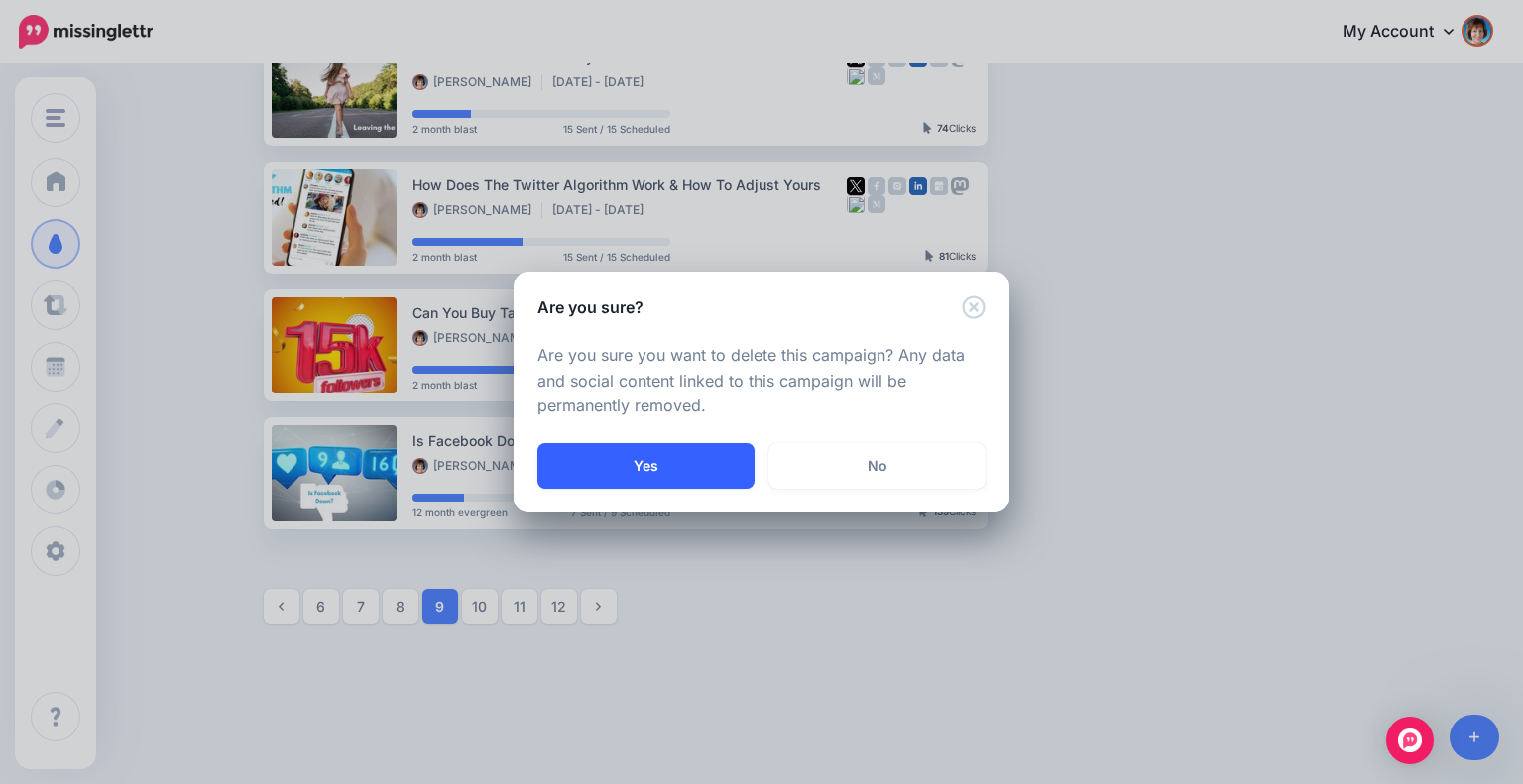 click on "Yes" at bounding box center (645, 466) 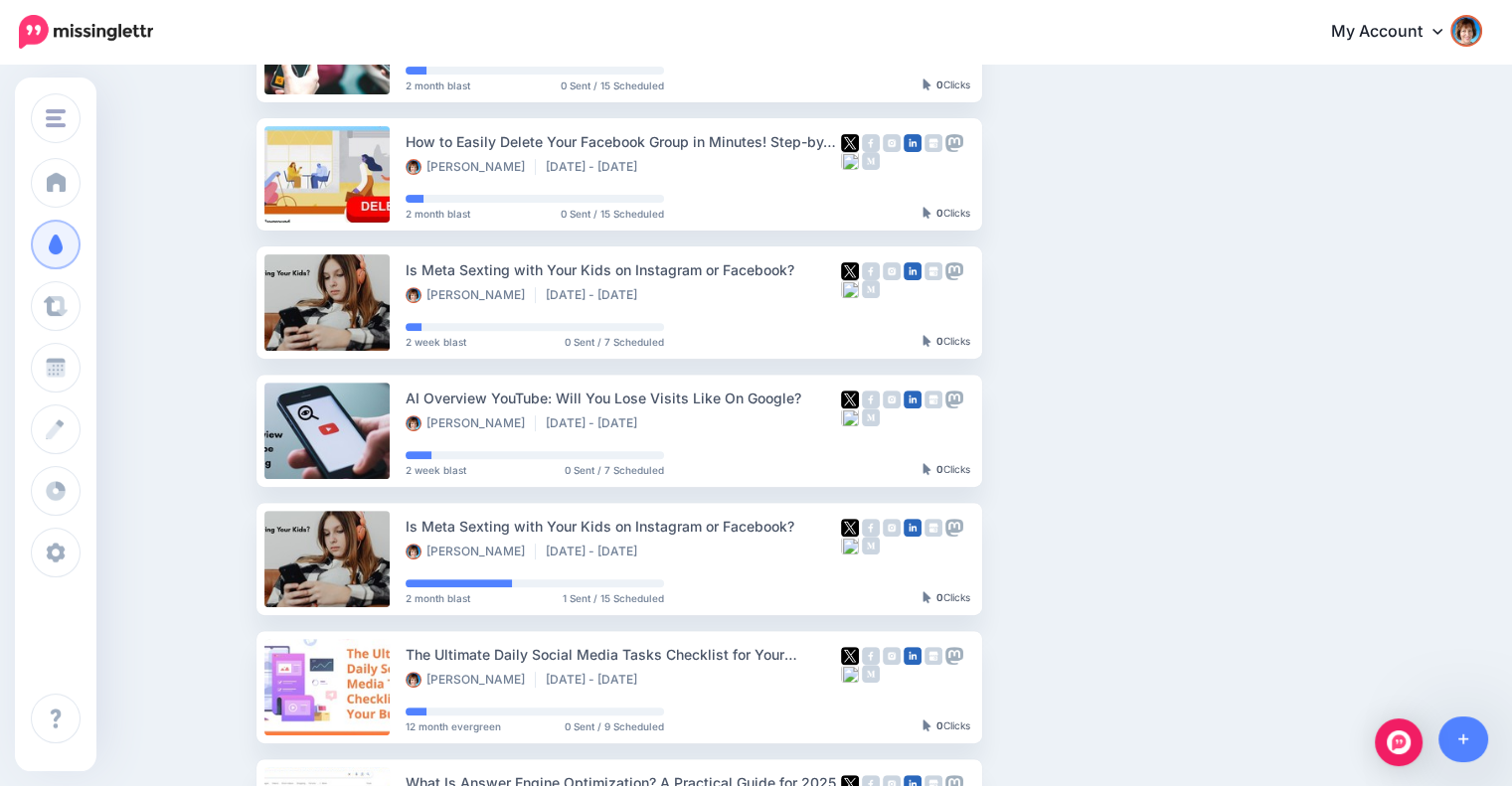 scroll, scrollTop: 1037, scrollLeft: 0, axis: vertical 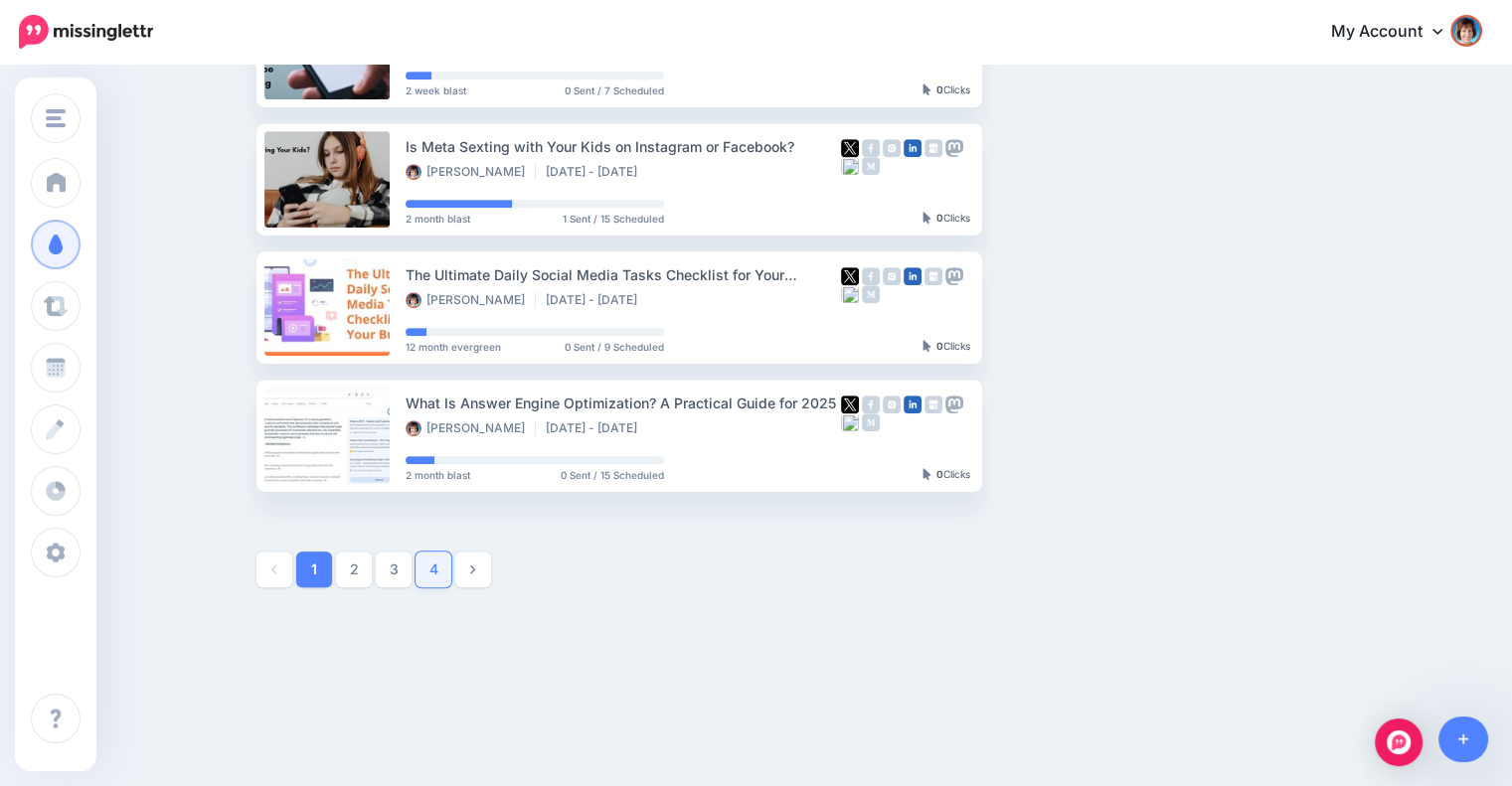 click on "4" at bounding box center [433, 569] 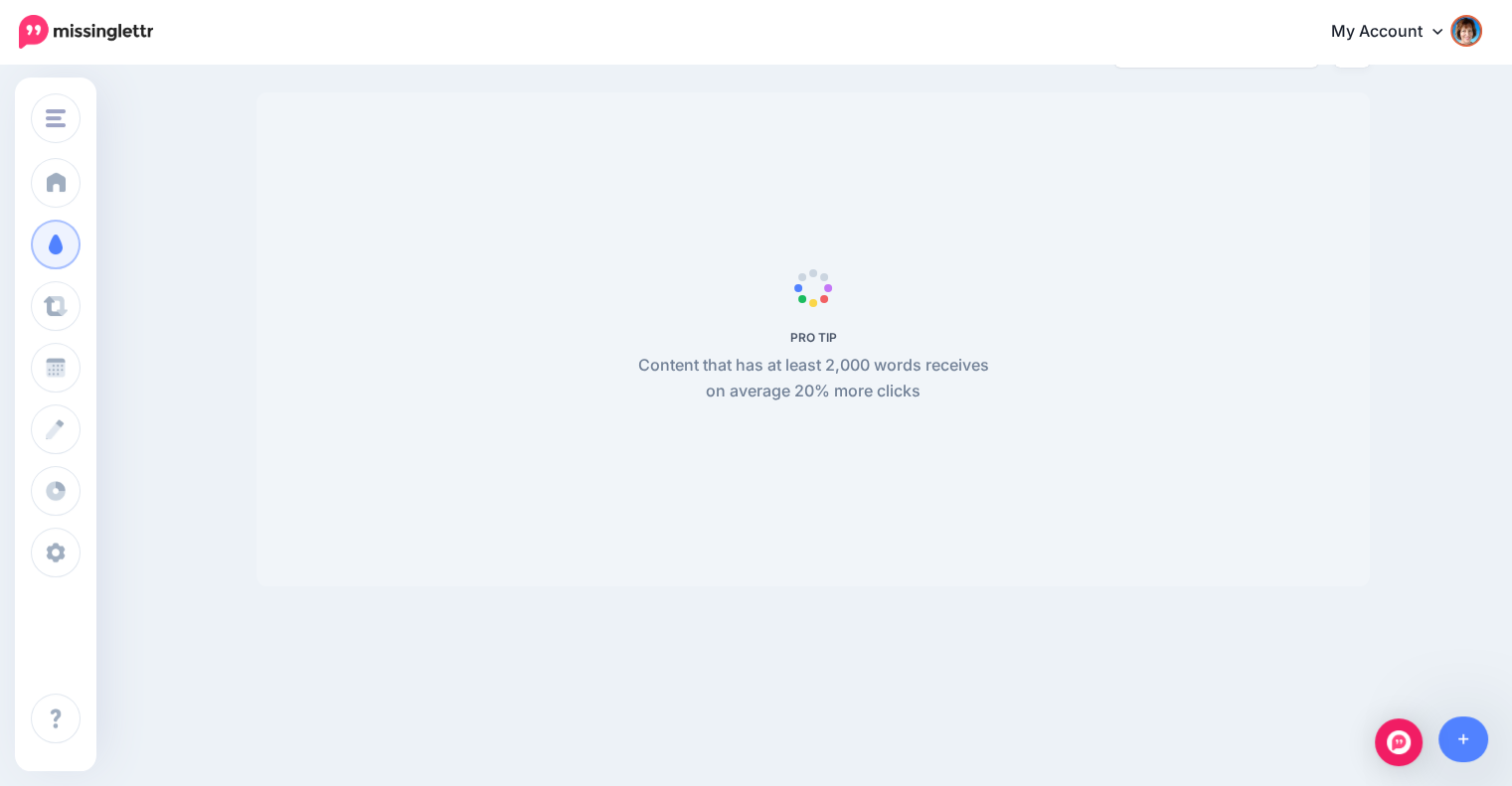 scroll, scrollTop: 171, scrollLeft: 0, axis: vertical 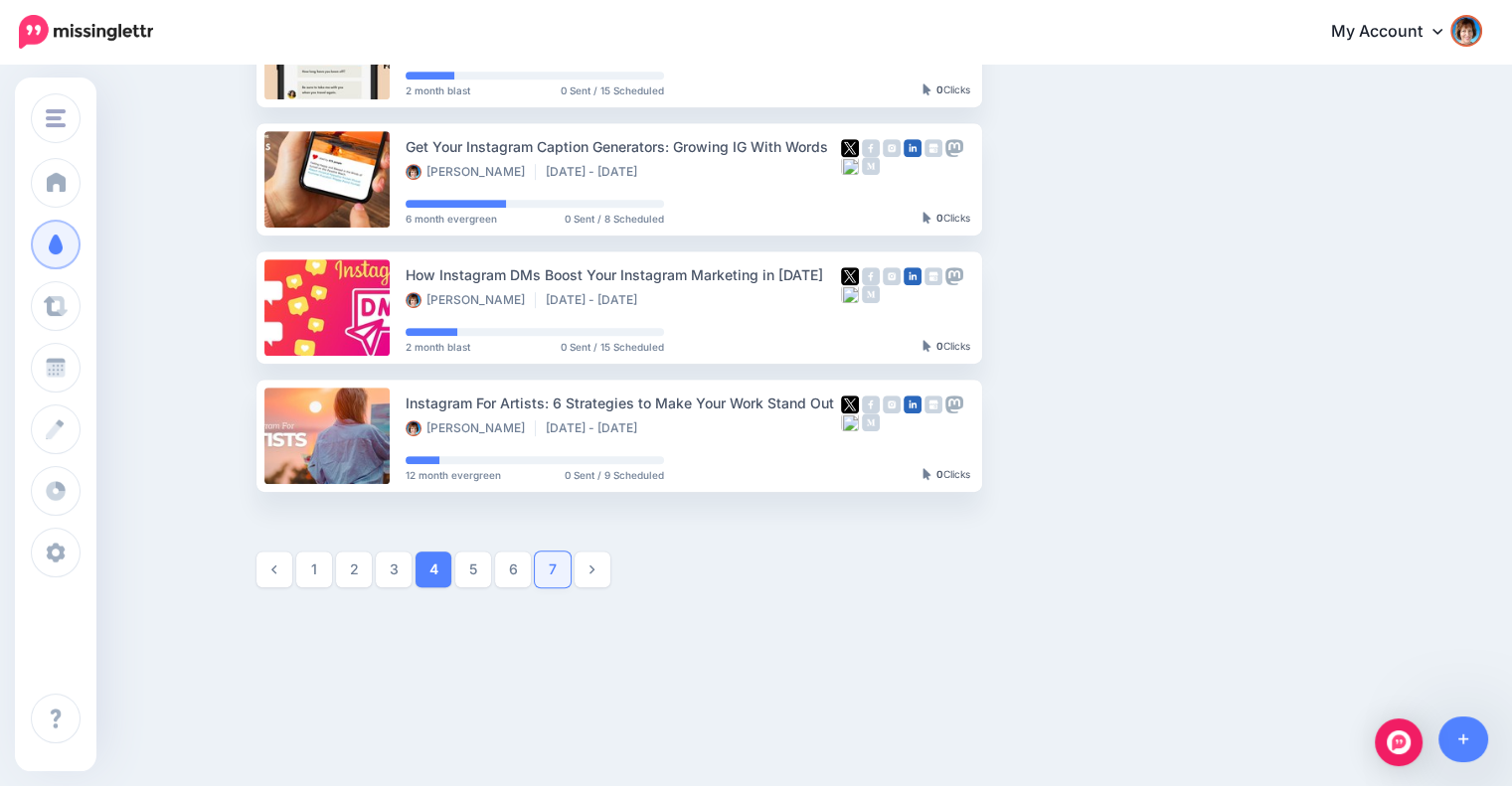 click on "7" at bounding box center [553, 569] 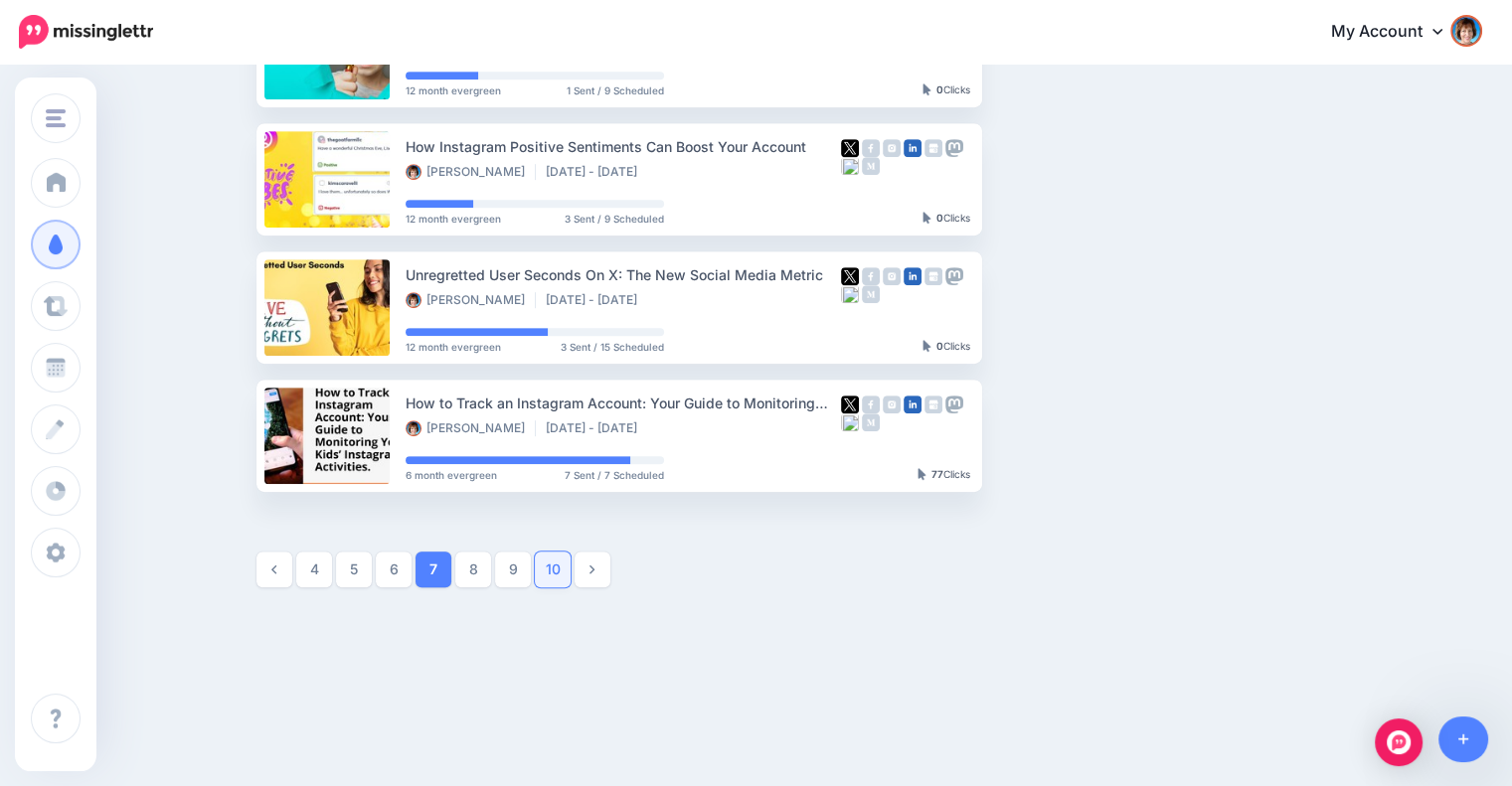 click on "10" at bounding box center [553, 569] 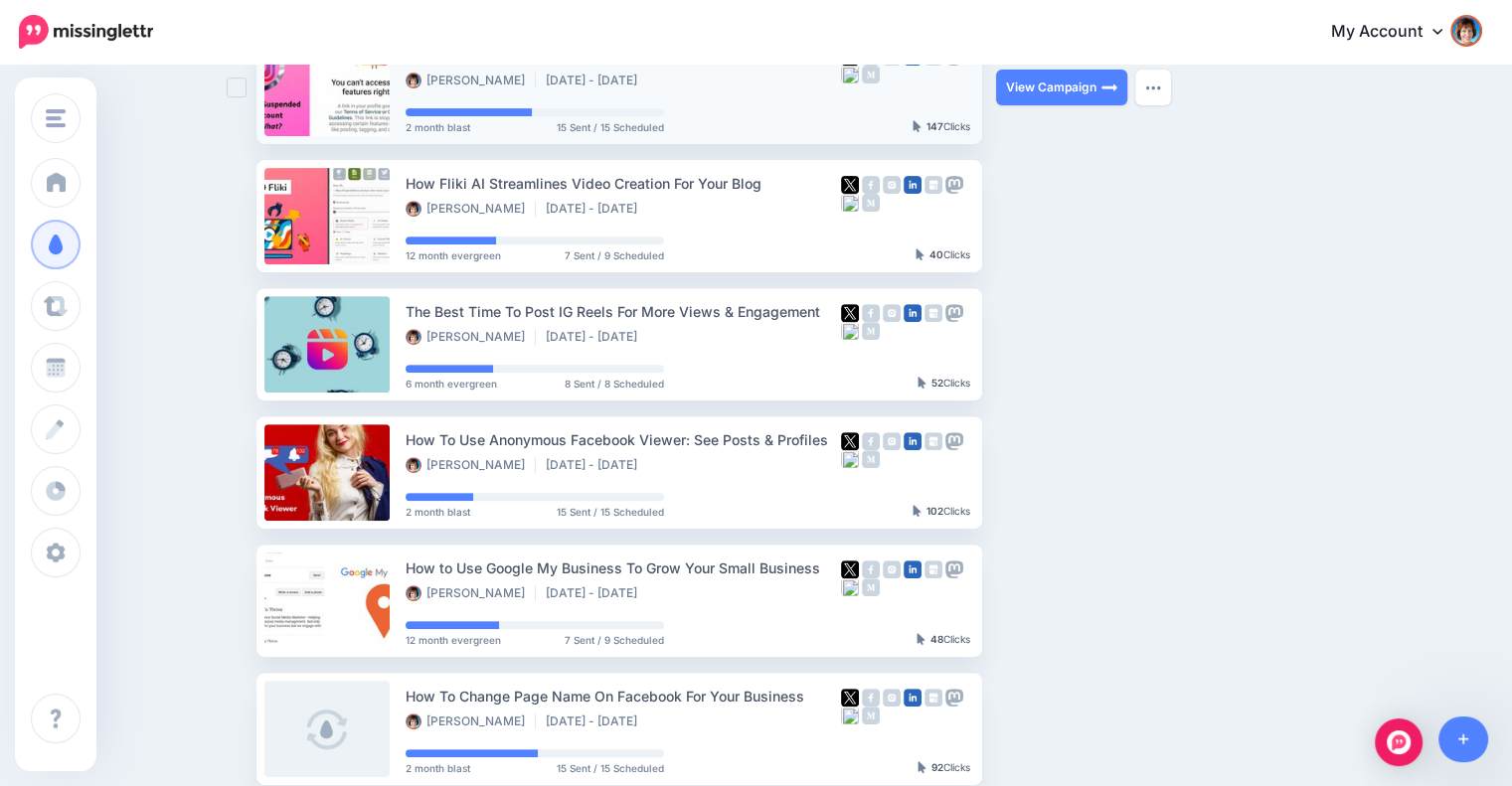 scroll, scrollTop: 833, scrollLeft: 0, axis: vertical 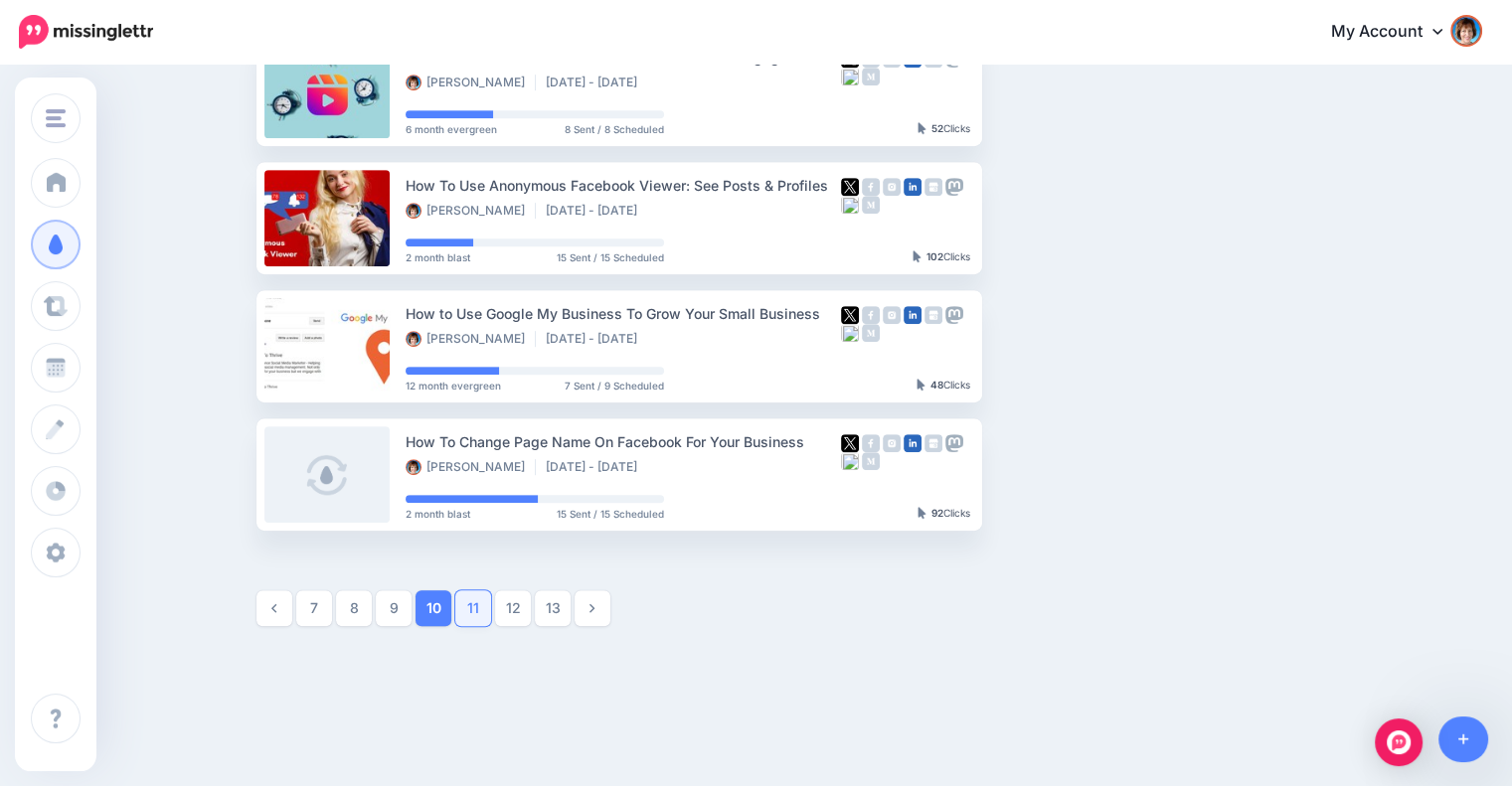 click on "11" at bounding box center (473, 608) 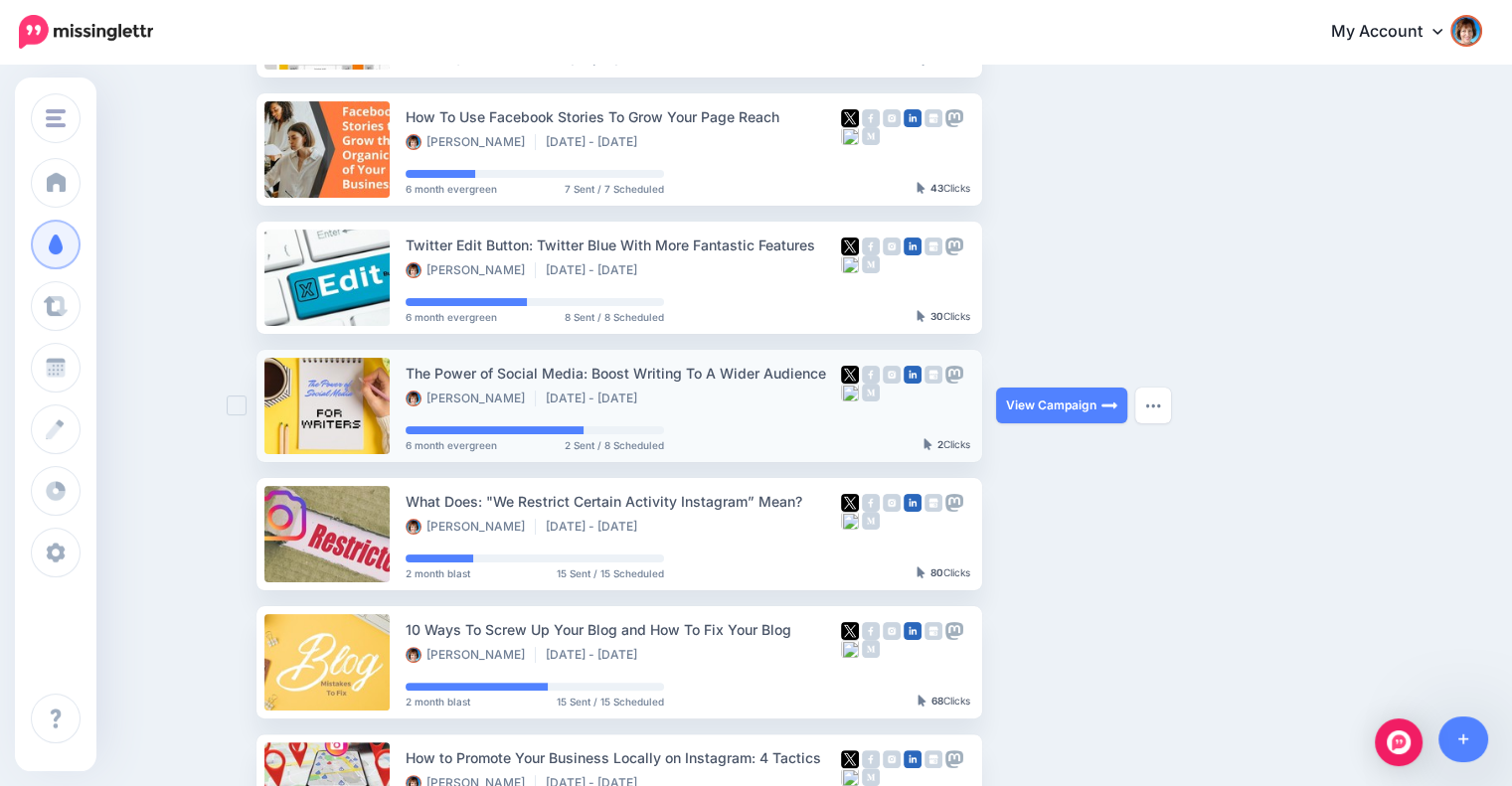 scroll, scrollTop: 336, scrollLeft: 0, axis: vertical 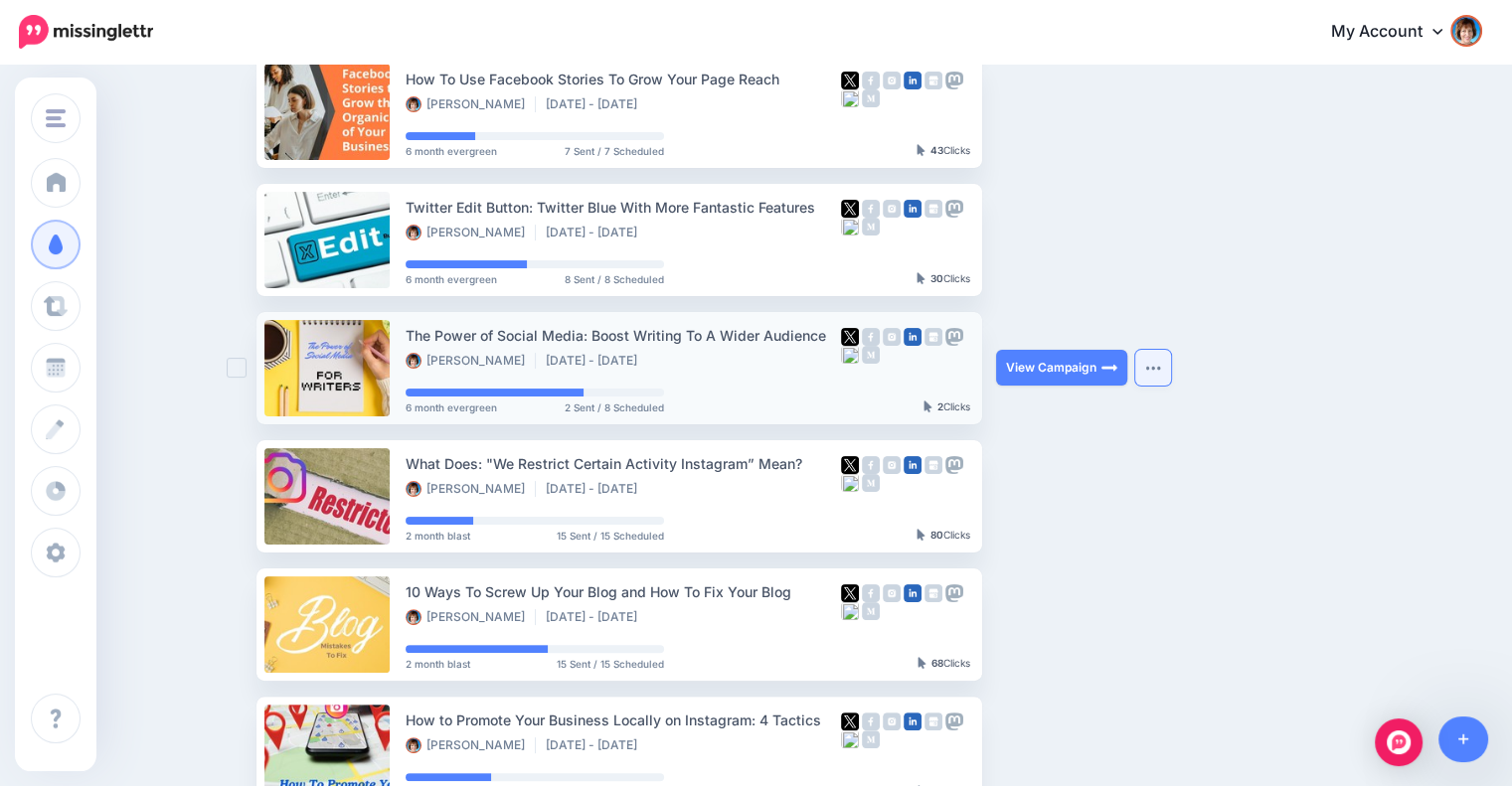 click at bounding box center (1153, 368) 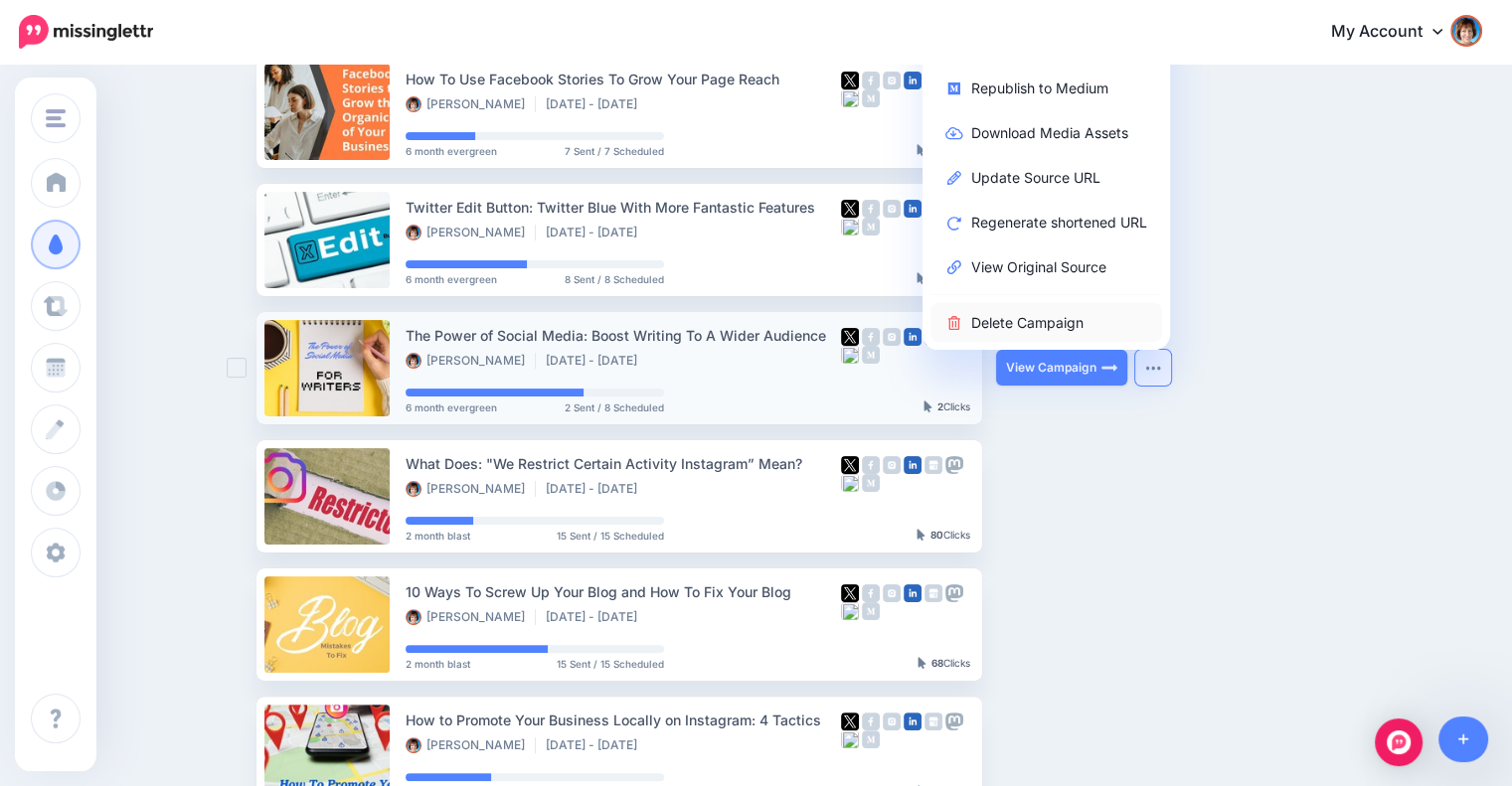 click on "Delete Campaign" at bounding box center [1046, 322] 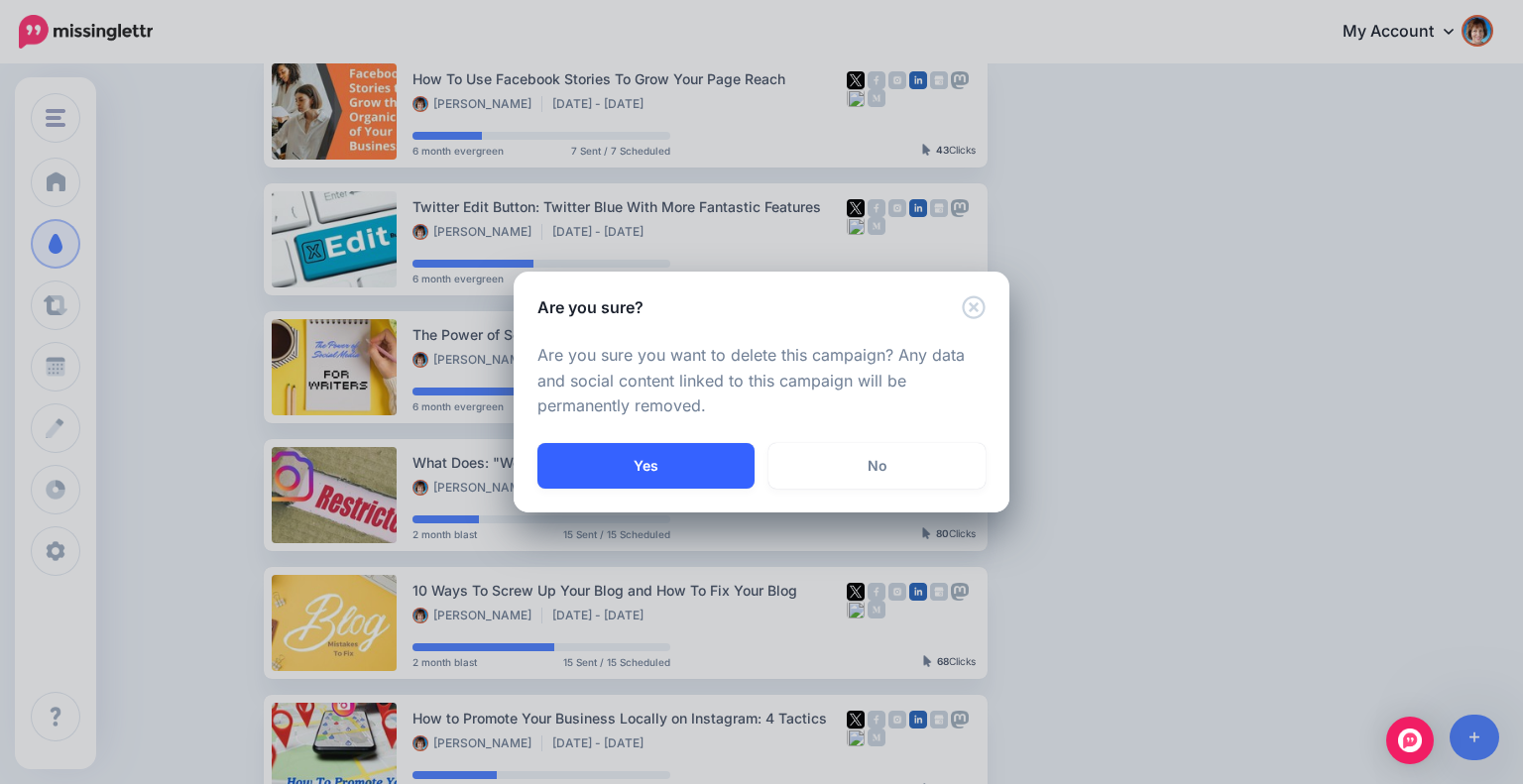 click on "Yes" at bounding box center (645, 466) 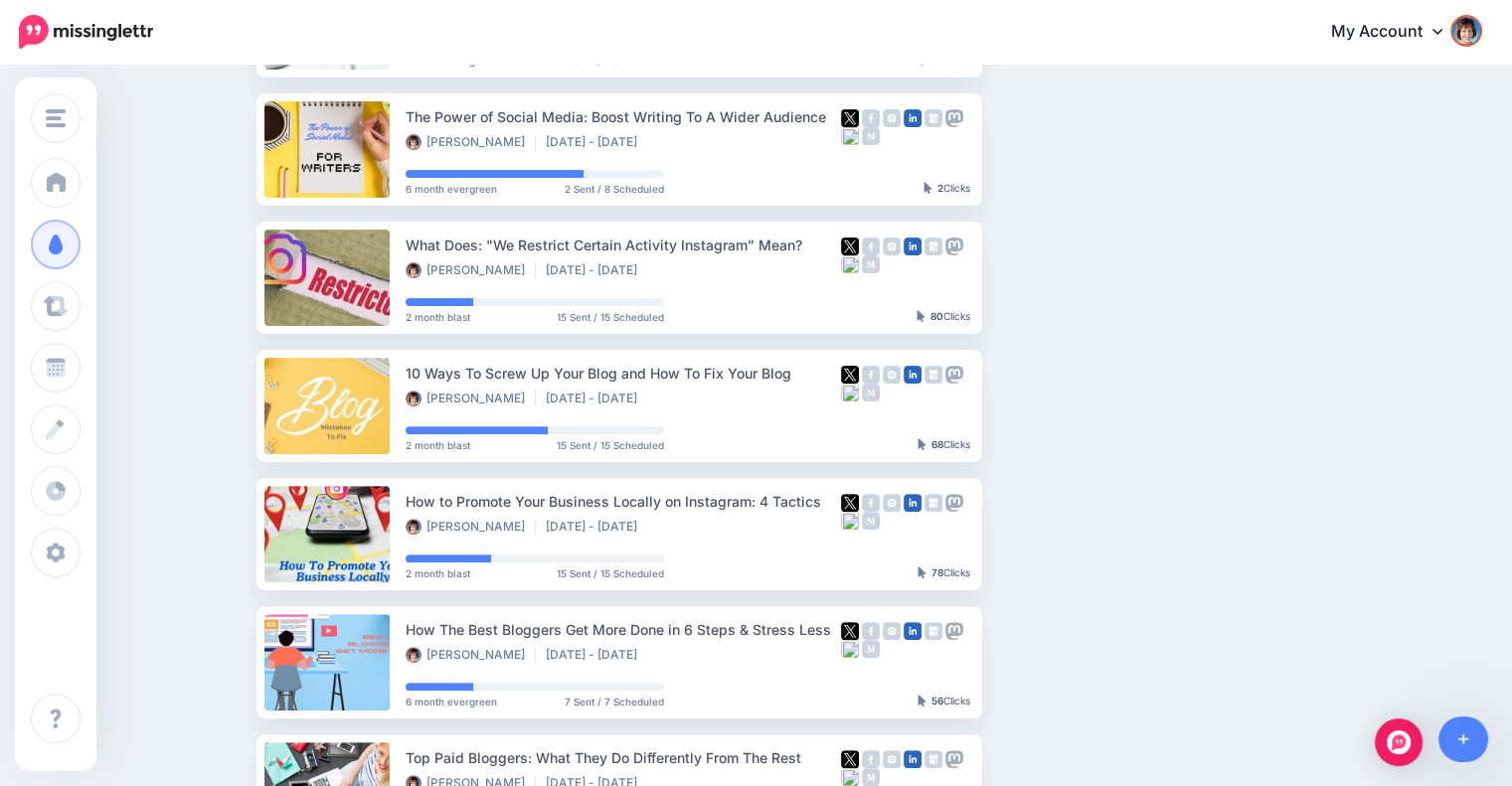 scroll, scrollTop: 833, scrollLeft: 0, axis: vertical 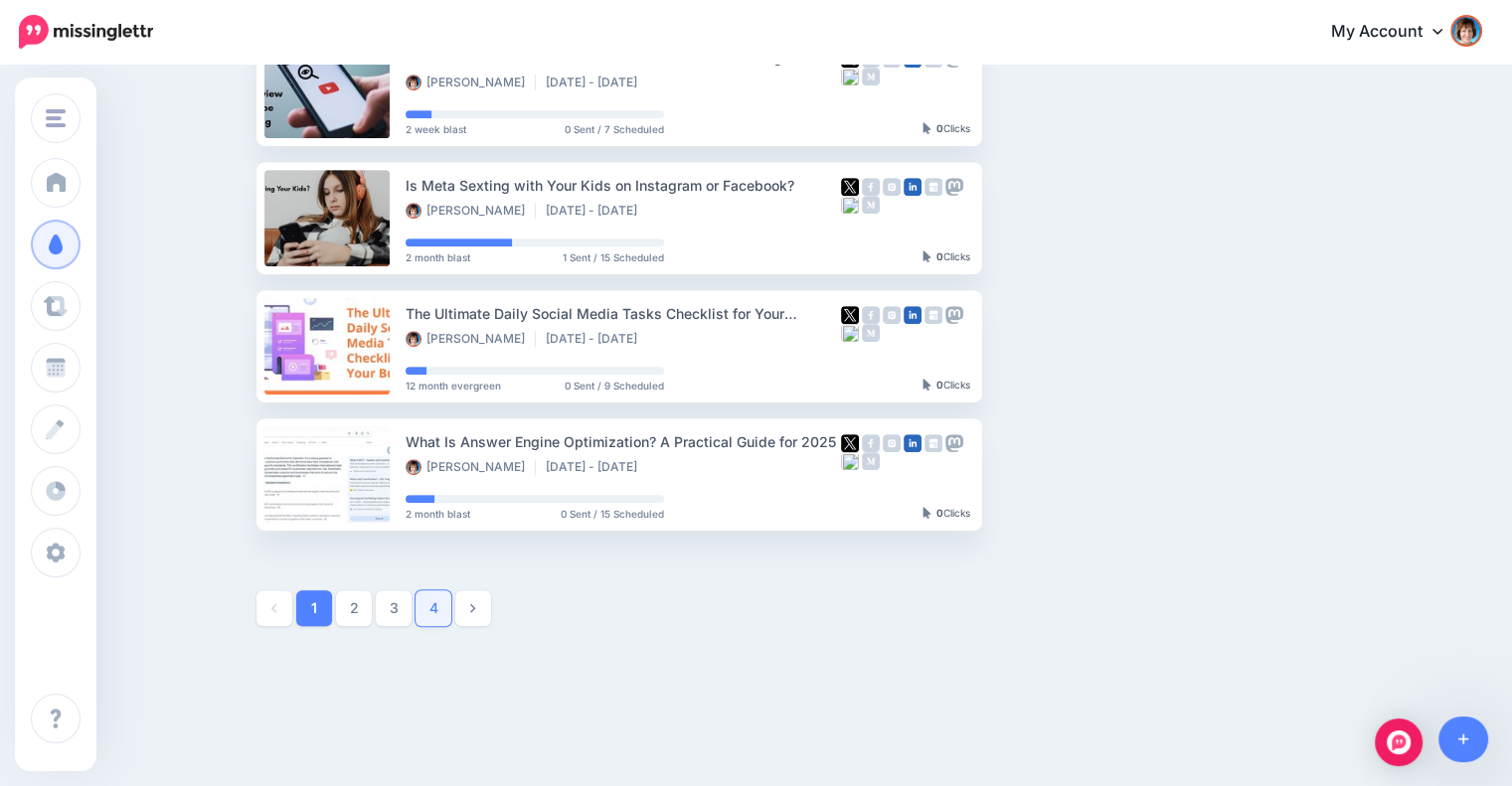 click on "4" at bounding box center [433, 608] 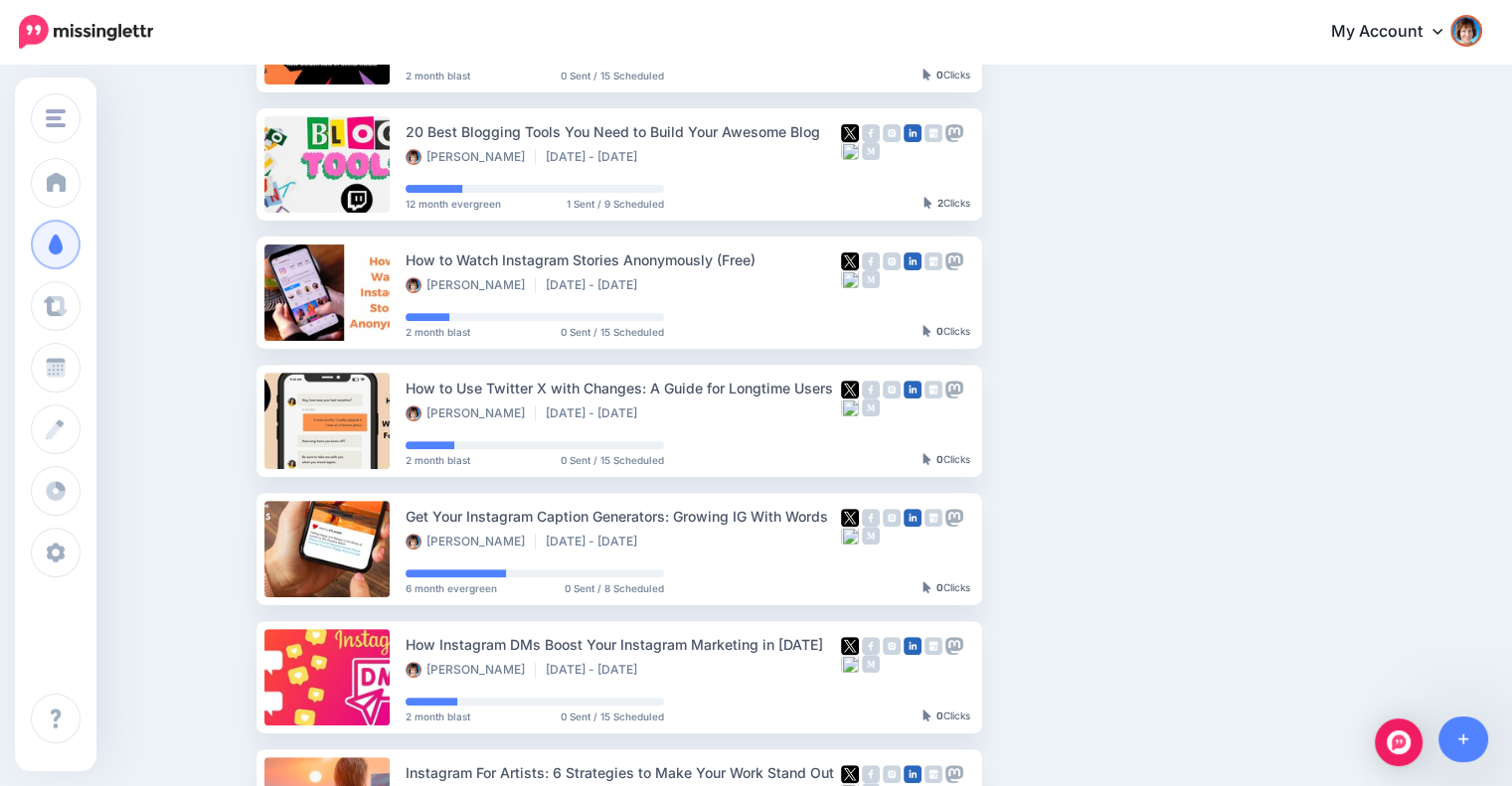 scroll, scrollTop: 1037, scrollLeft: 0, axis: vertical 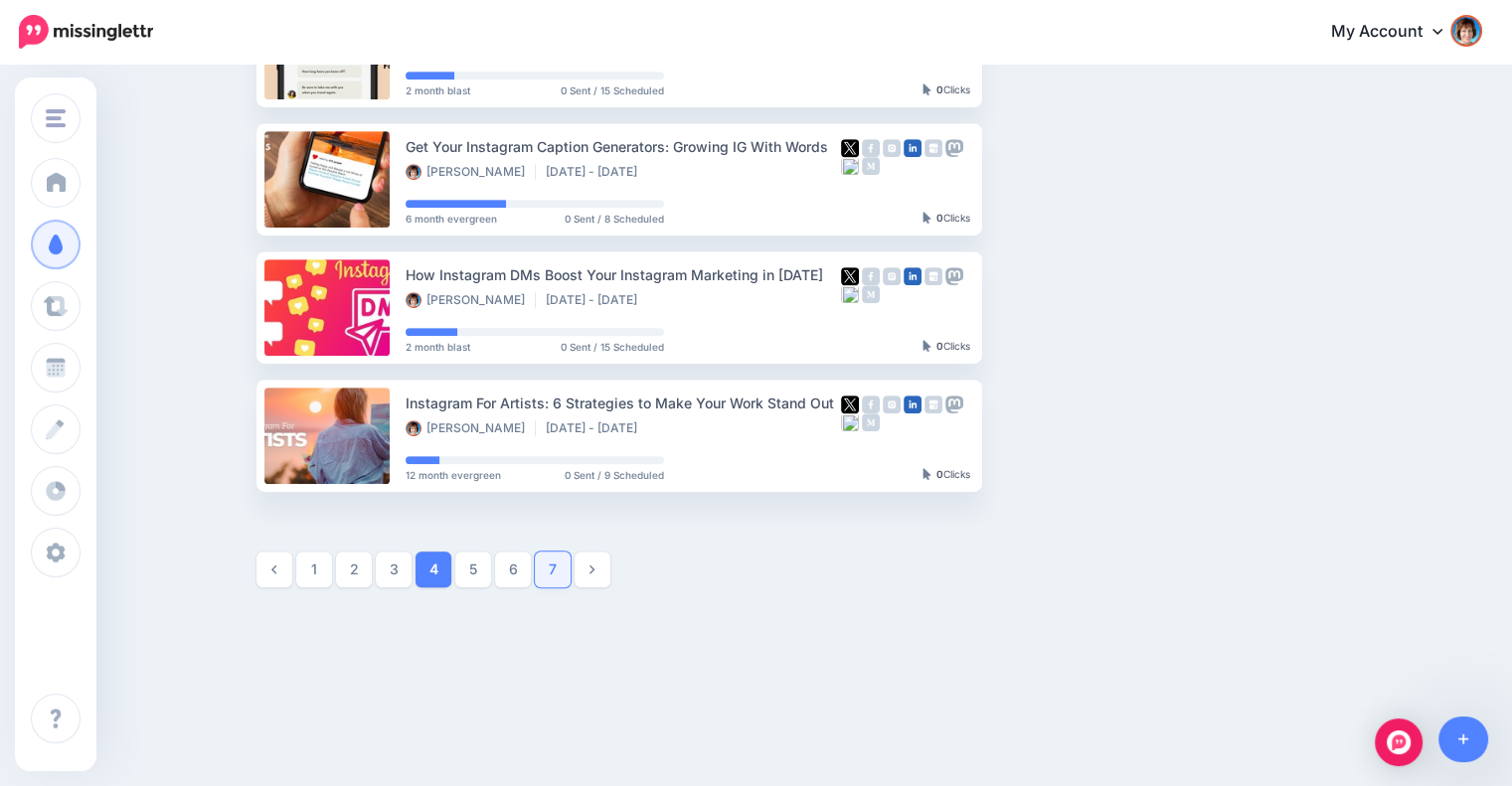 click on "7" at bounding box center (553, 569) 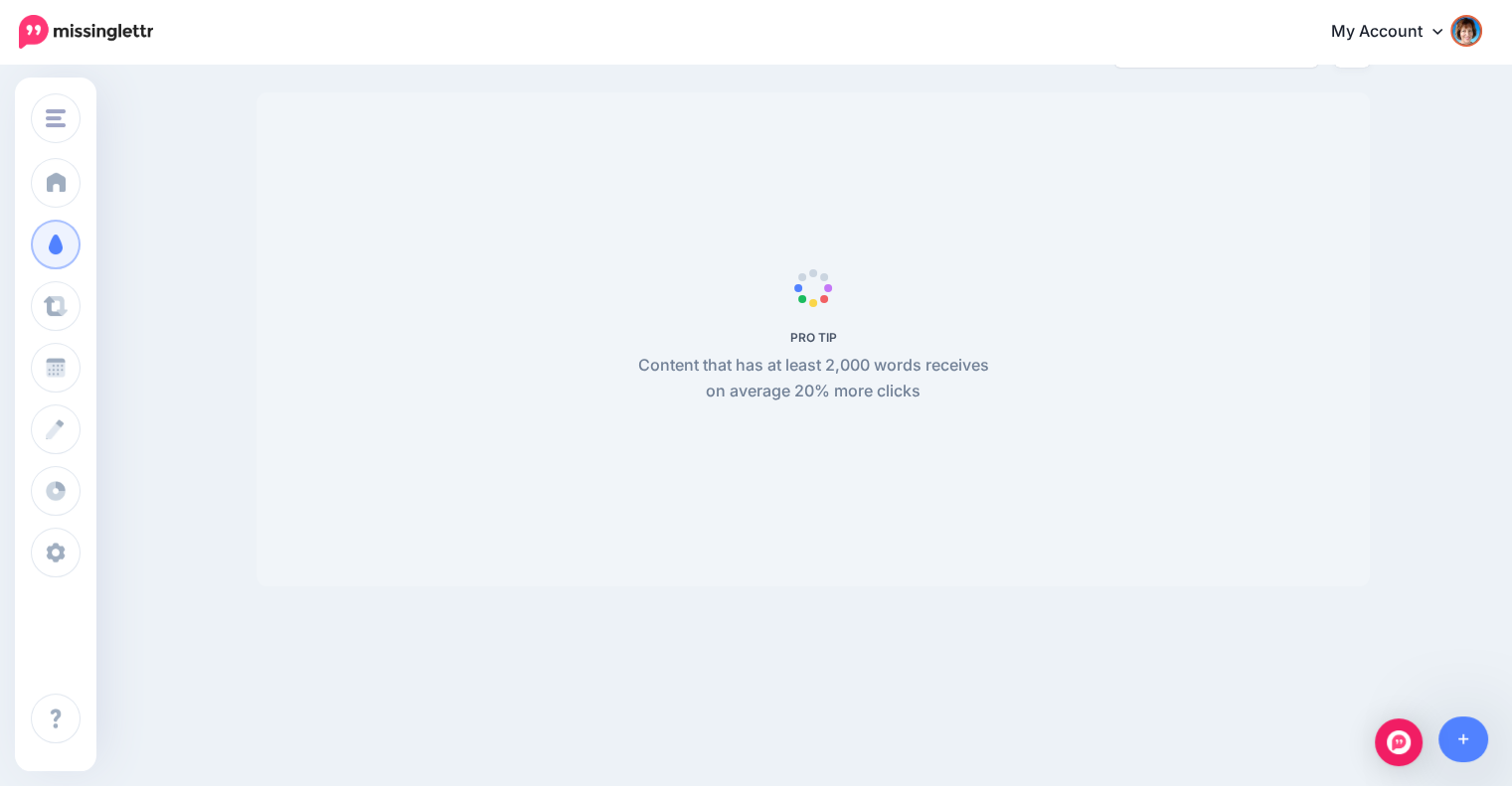 scroll, scrollTop: 171, scrollLeft: 0, axis: vertical 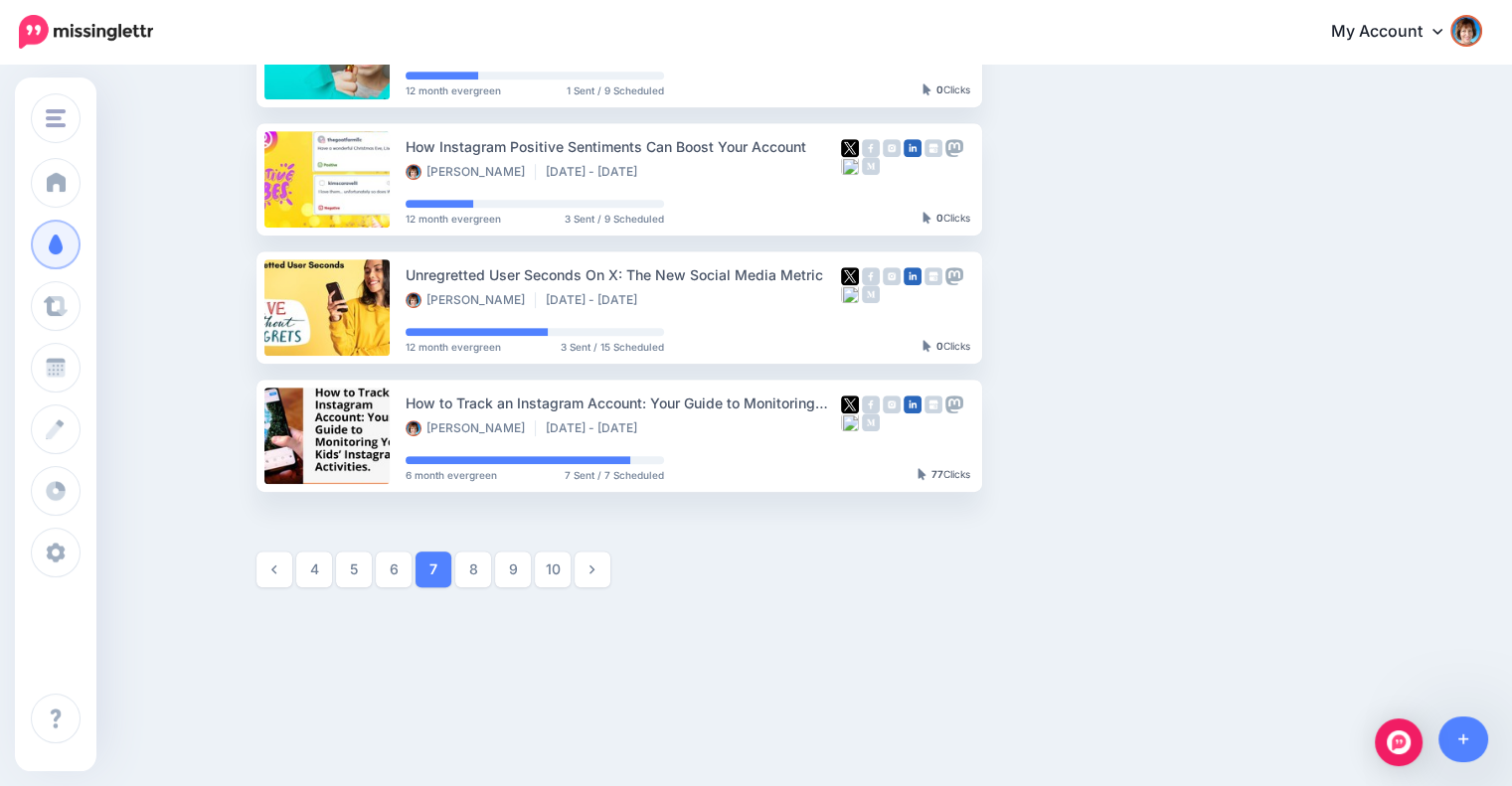 click on "10" at bounding box center (553, 569) 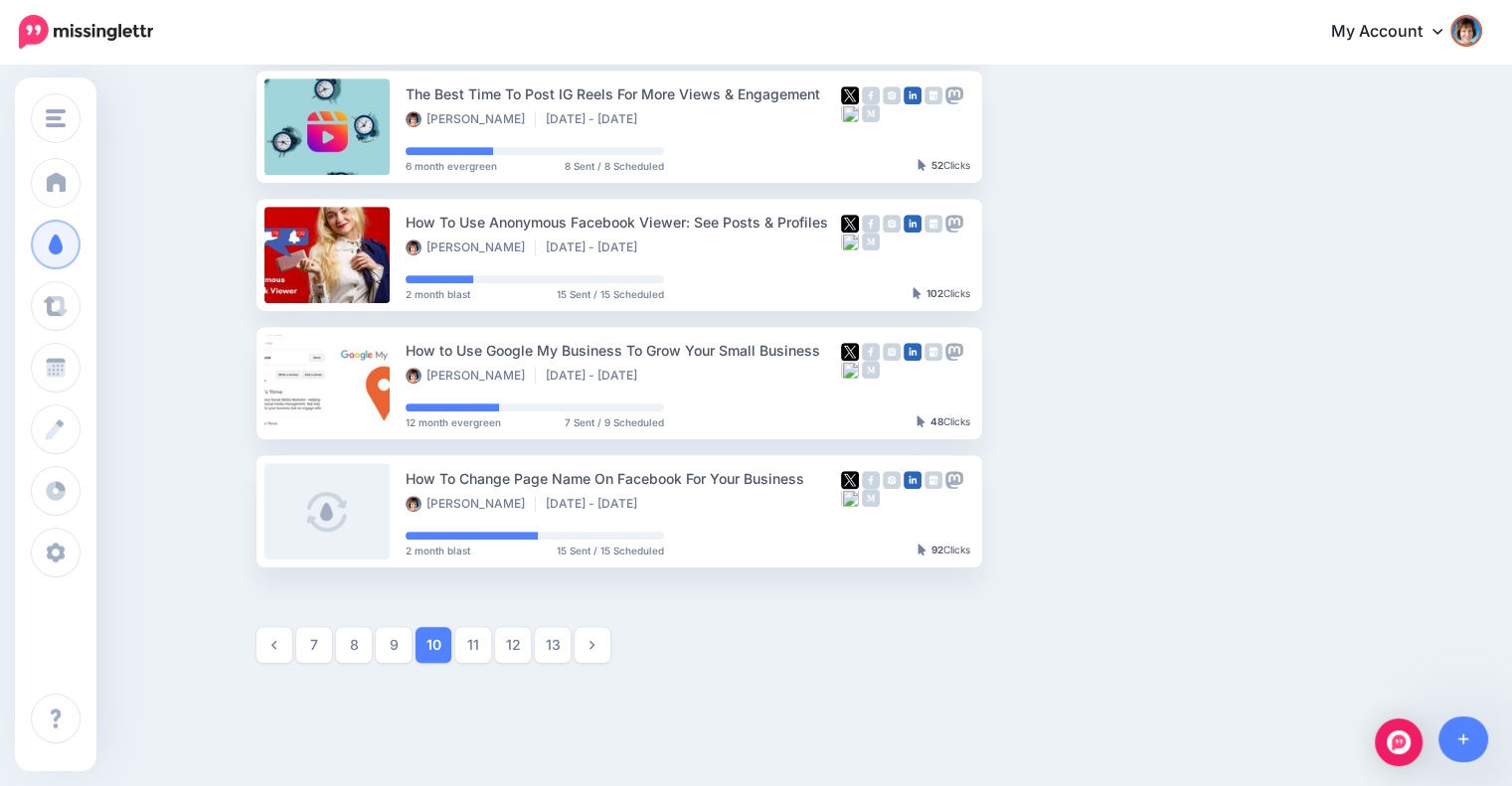 scroll, scrollTop: 1037, scrollLeft: 0, axis: vertical 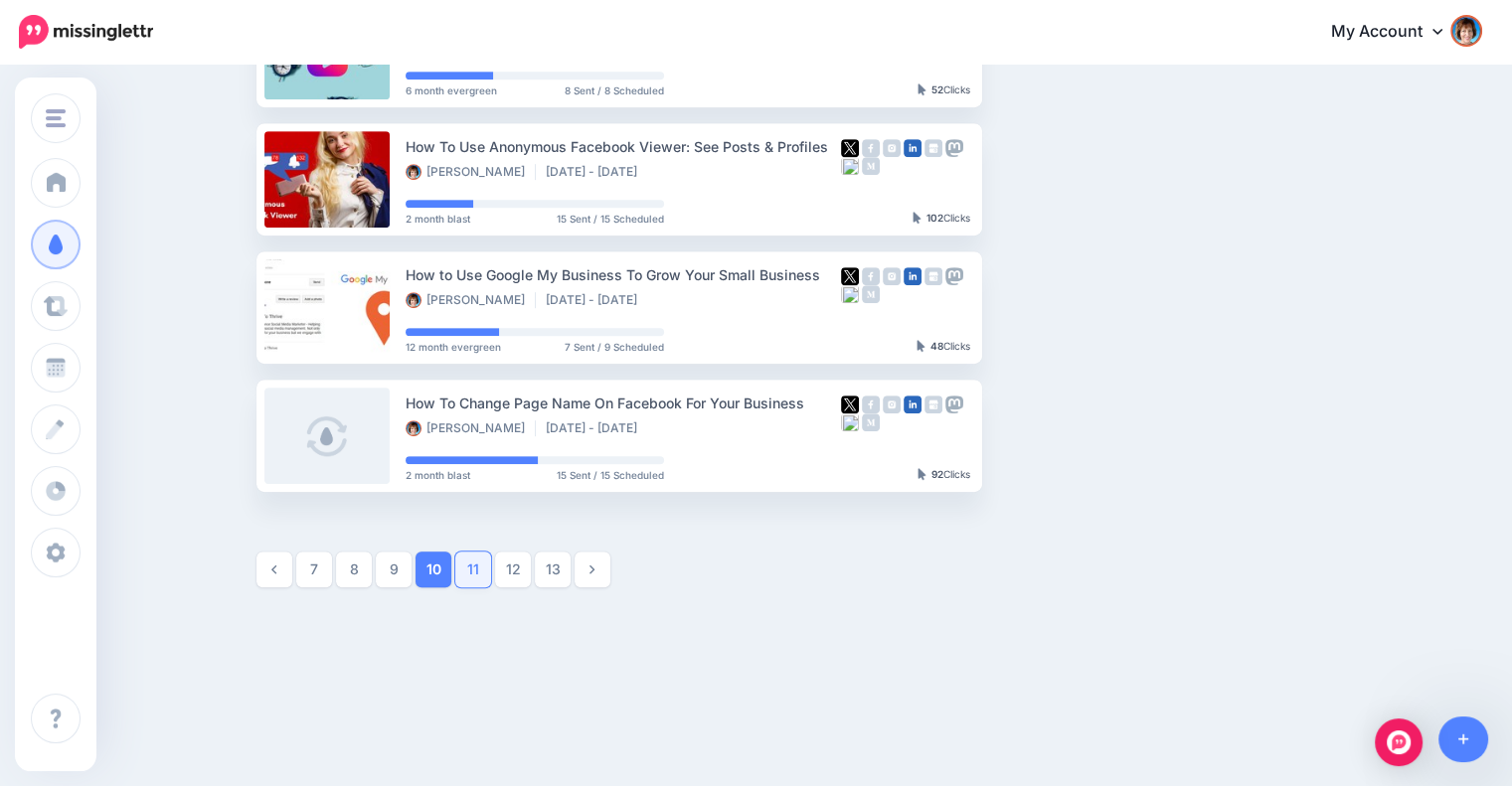click on "11" at bounding box center (473, 569) 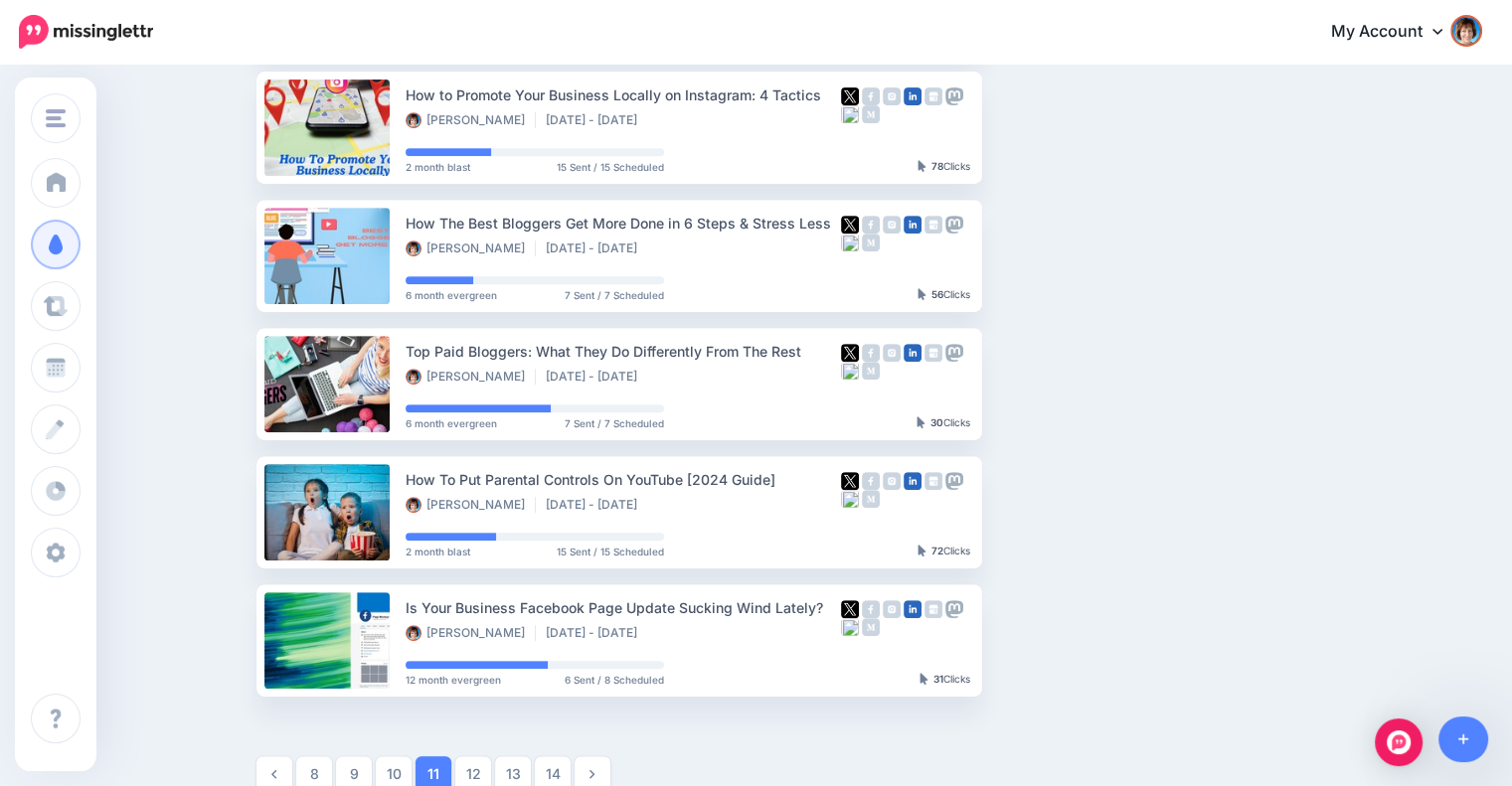 scroll, scrollTop: 999, scrollLeft: 0, axis: vertical 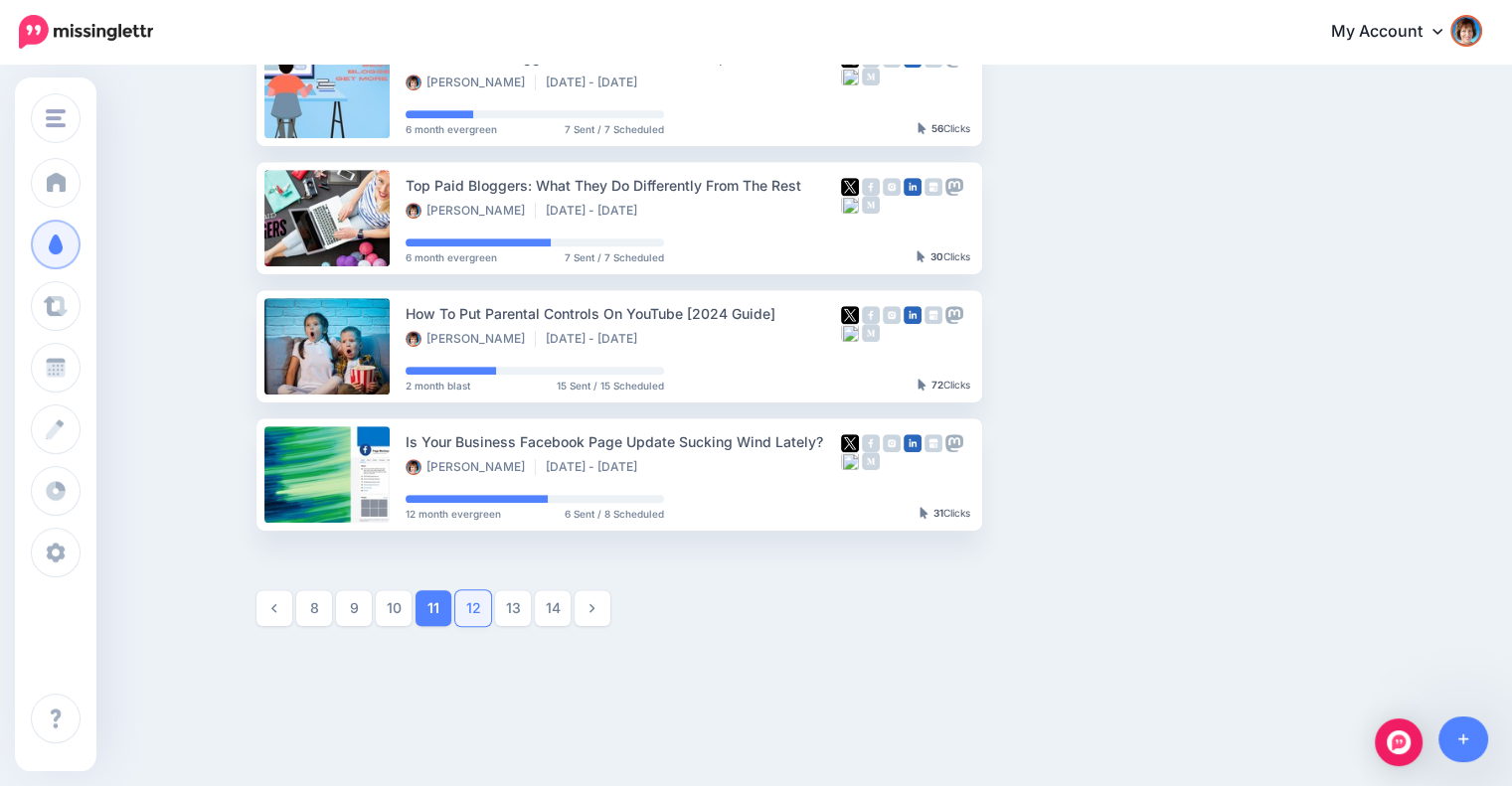 click on "12" at bounding box center (473, 608) 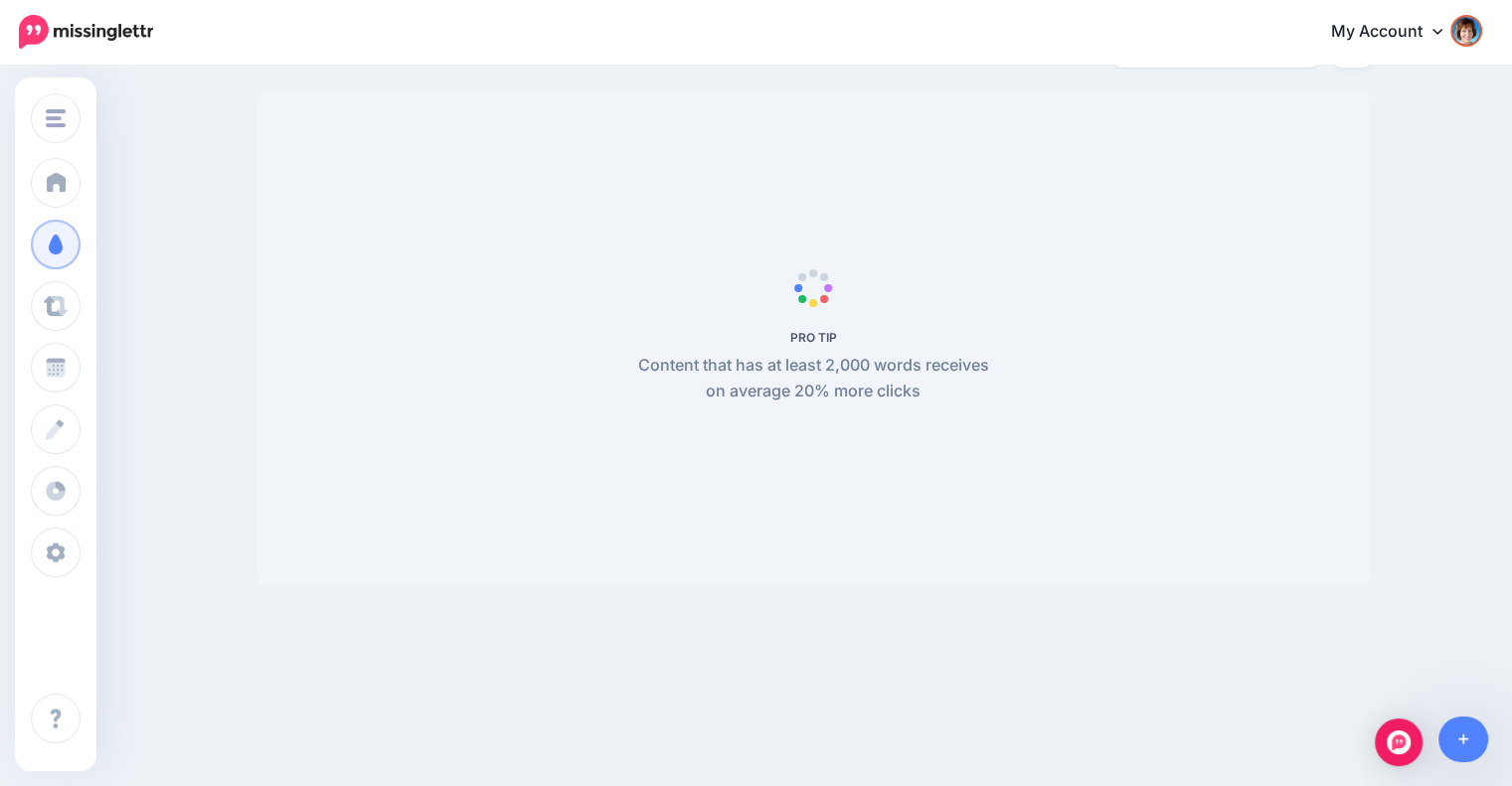 scroll, scrollTop: 171, scrollLeft: 0, axis: vertical 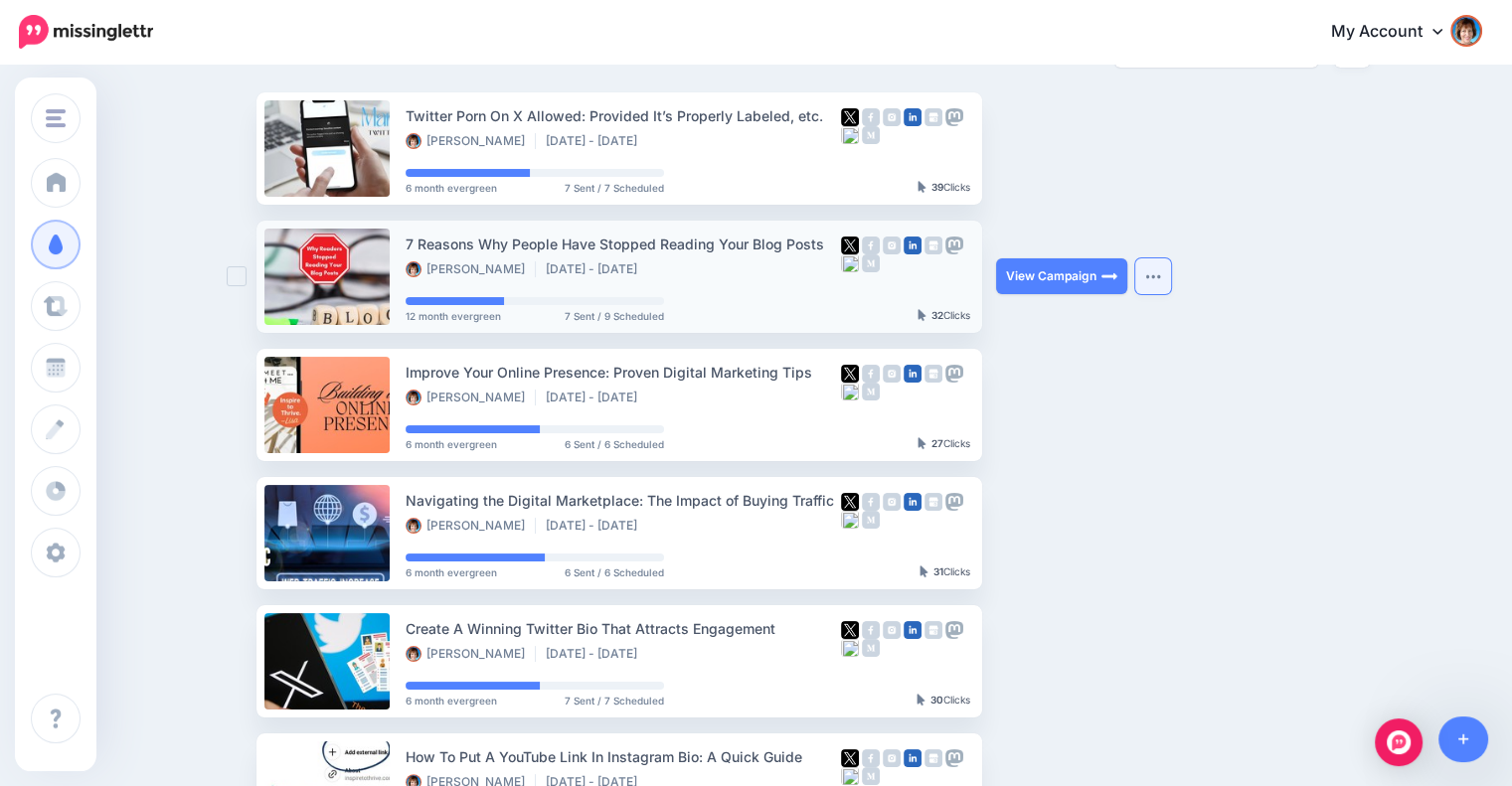 click at bounding box center [1153, 276] 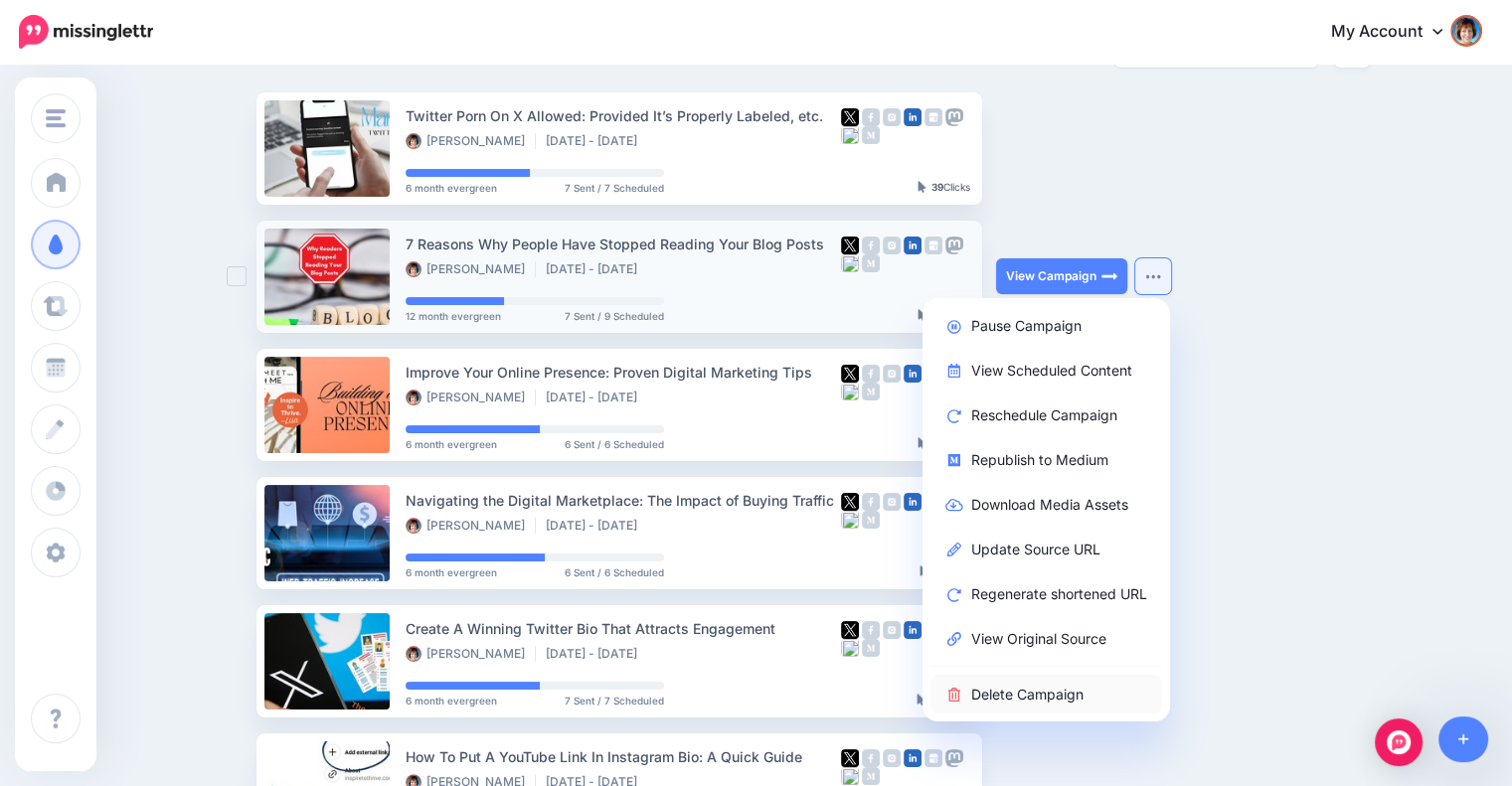 click on "Delete Campaign" at bounding box center [1046, 694] 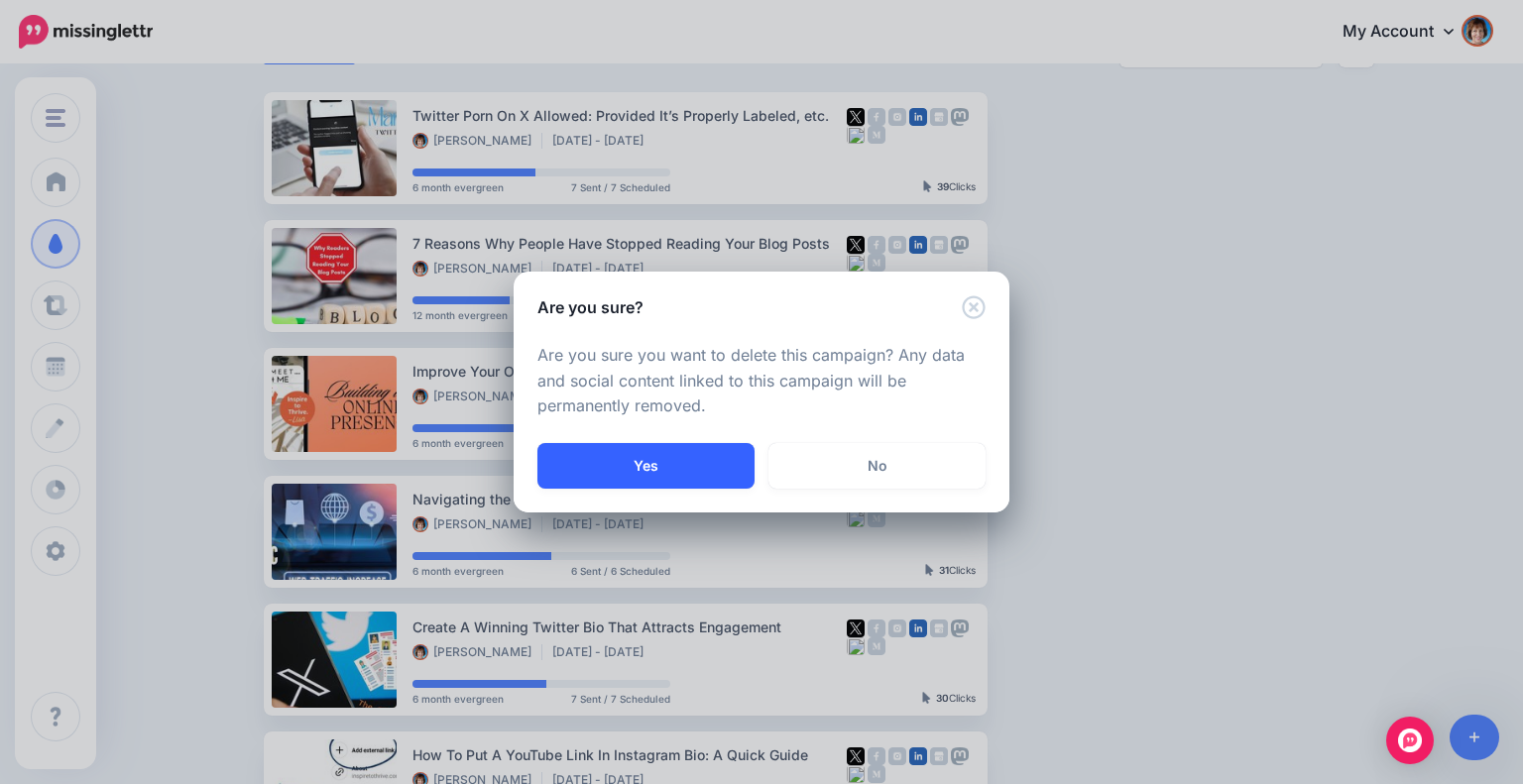 click on "Yes" at bounding box center (645, 466) 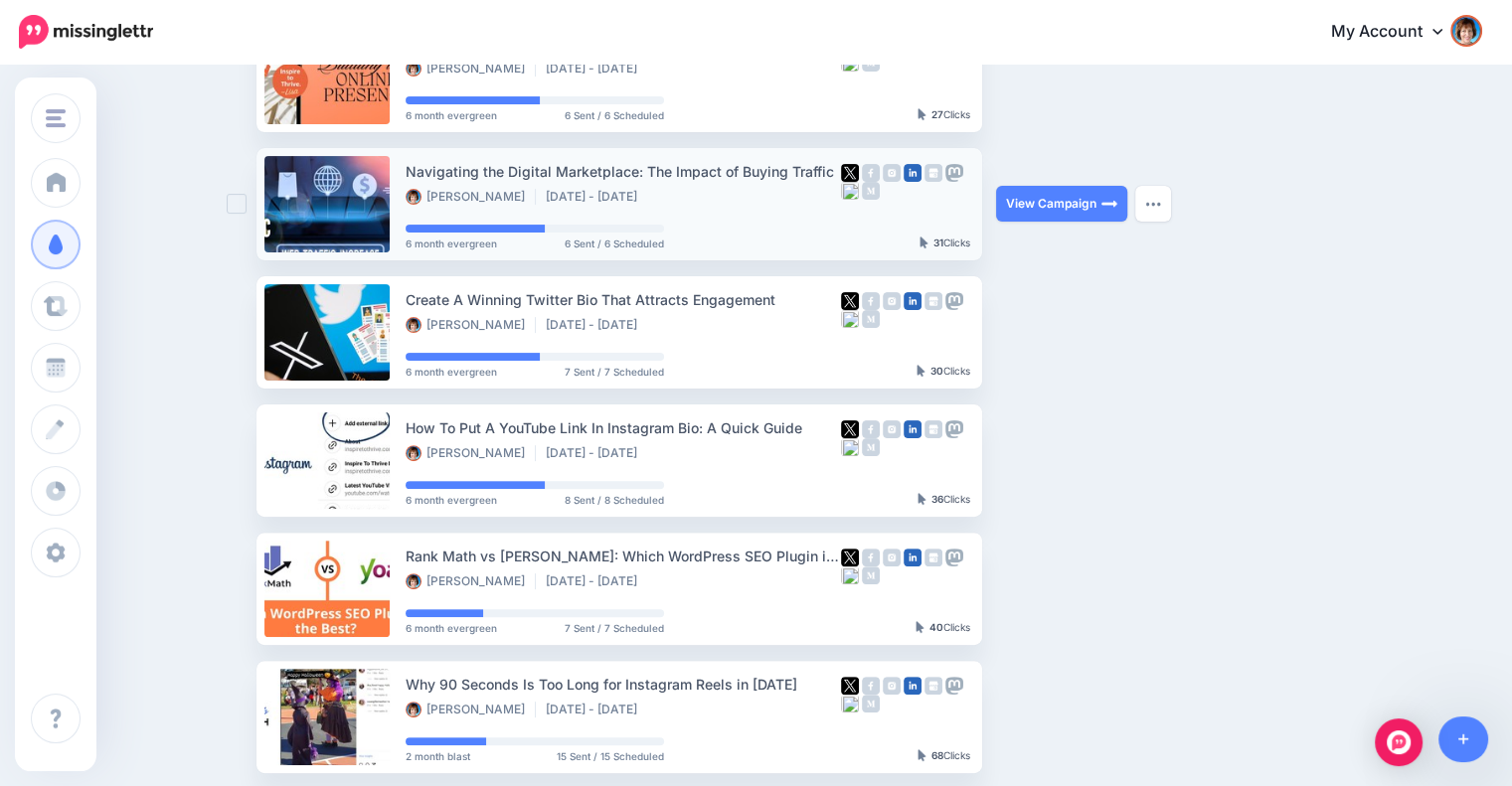 scroll, scrollTop: 501, scrollLeft: 0, axis: vertical 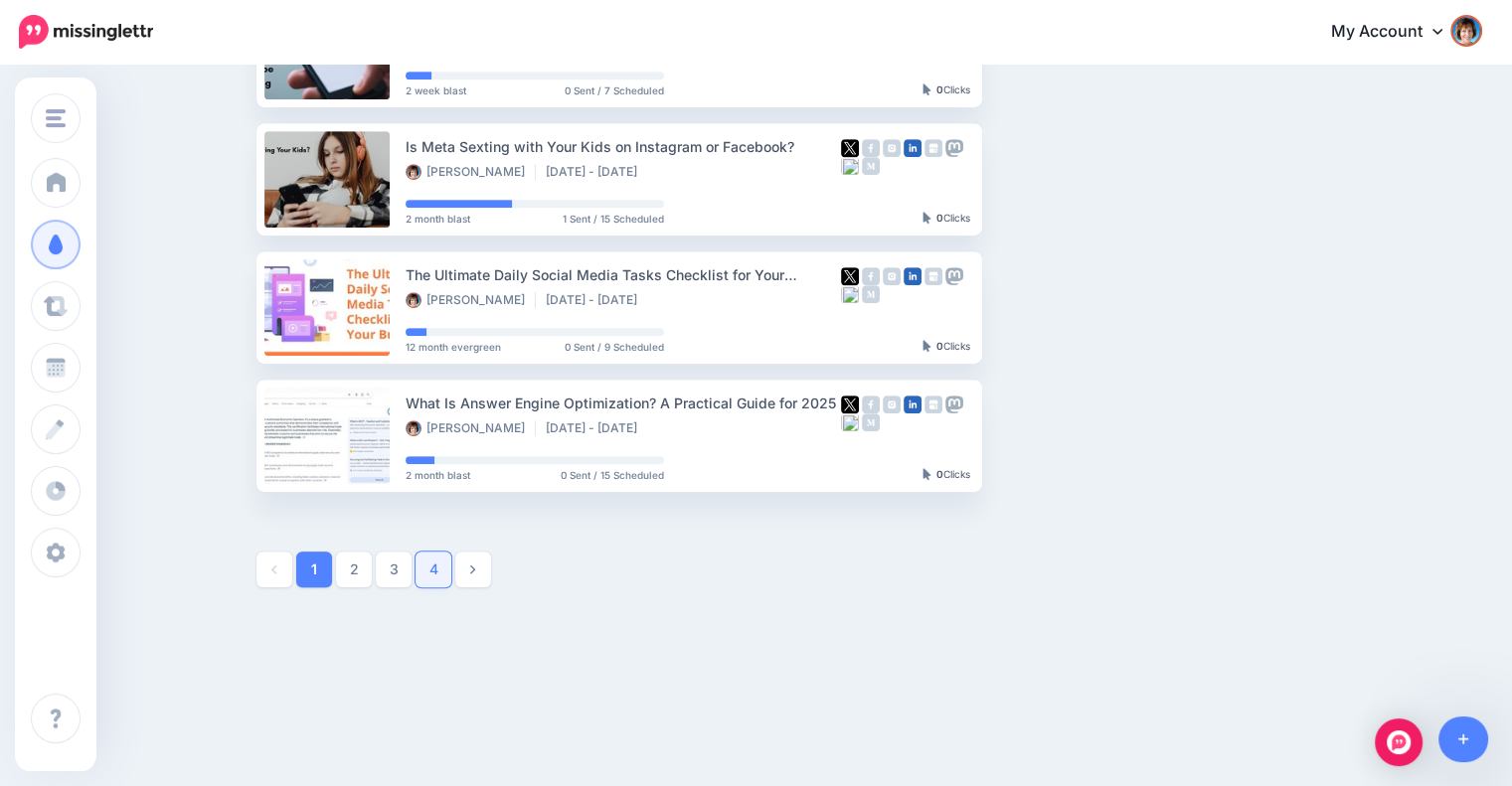 click on "4" at bounding box center [433, 569] 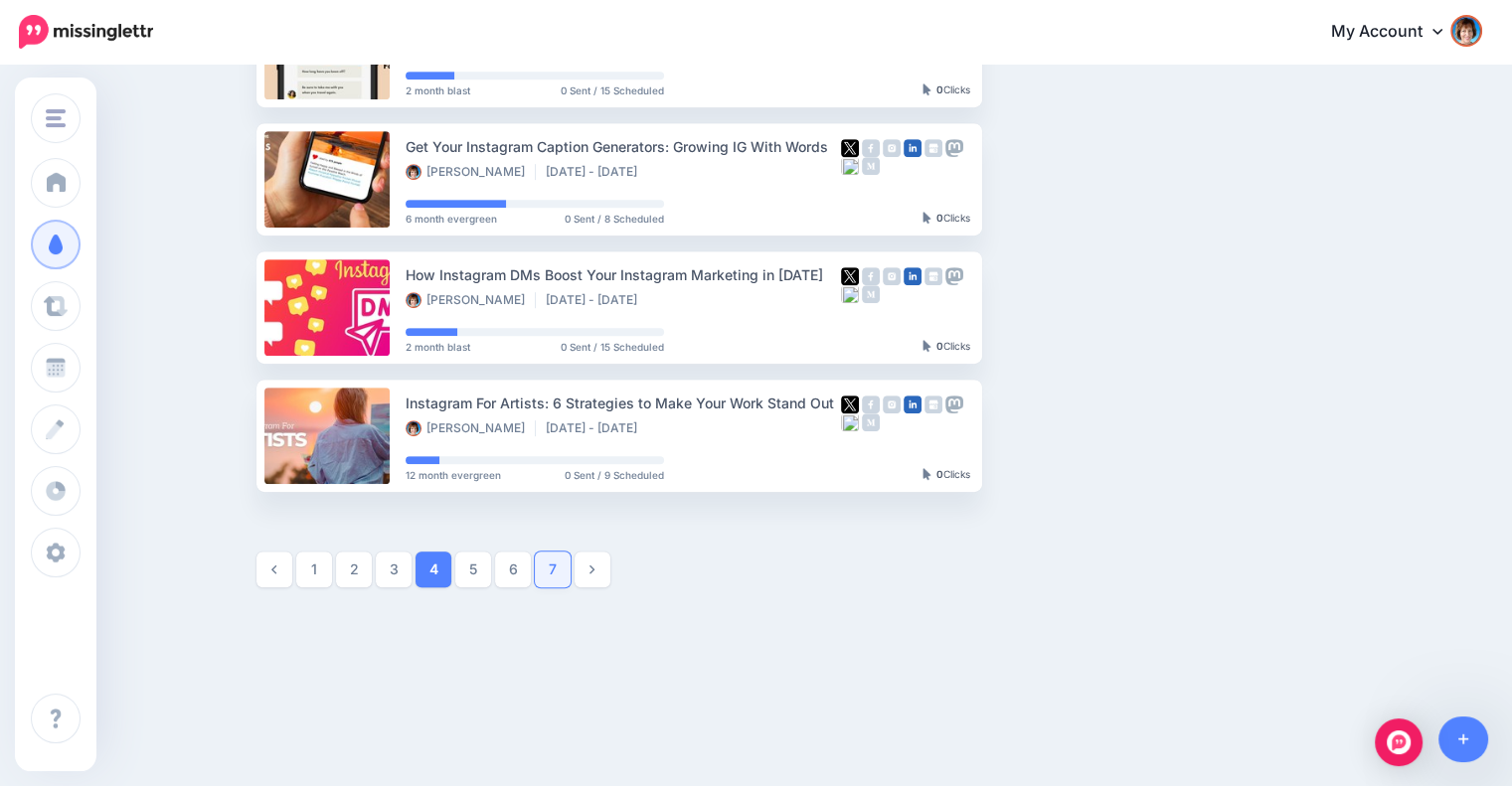 click on "7" at bounding box center [553, 569] 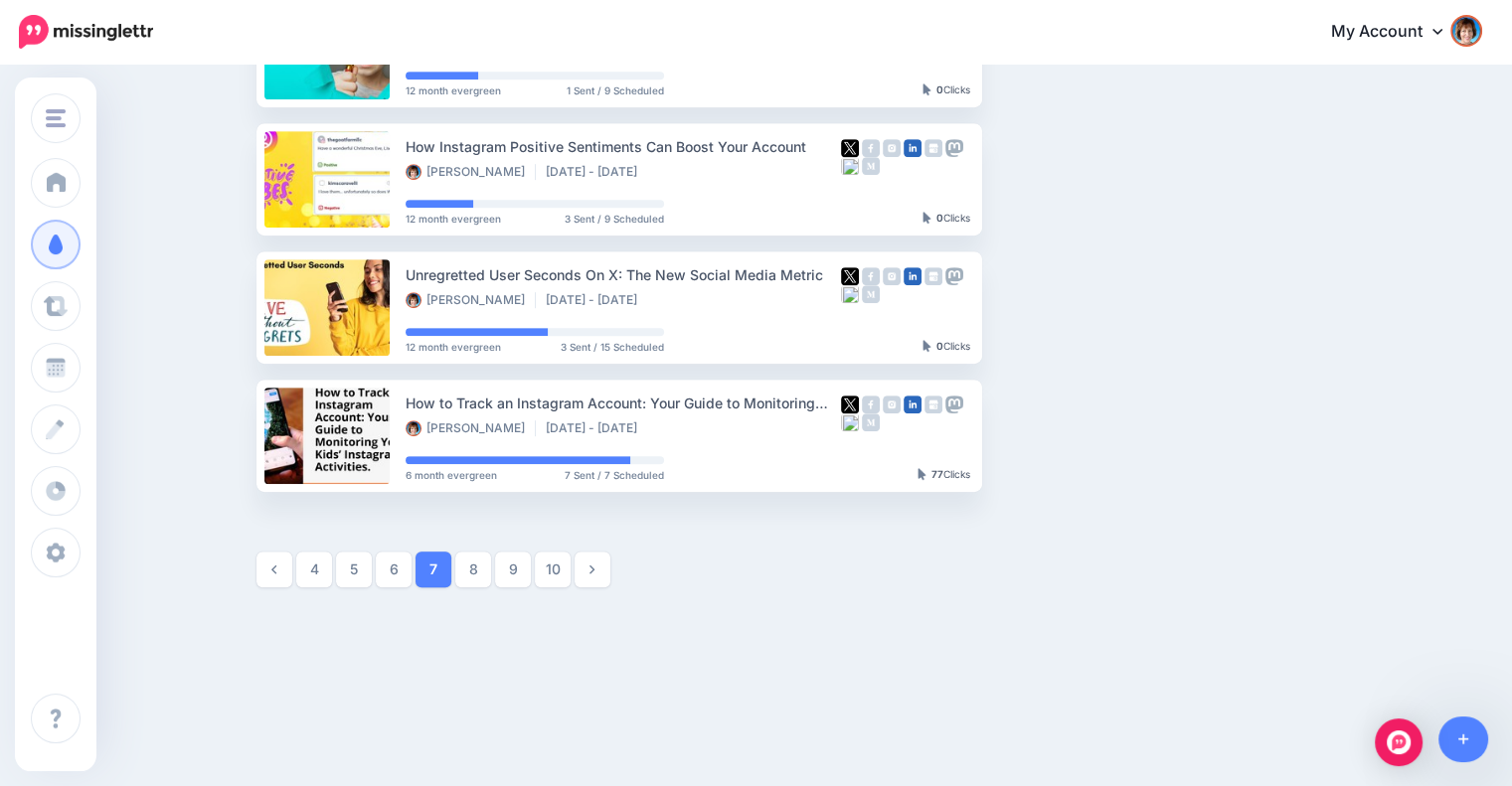 click on "10" at bounding box center (553, 569) 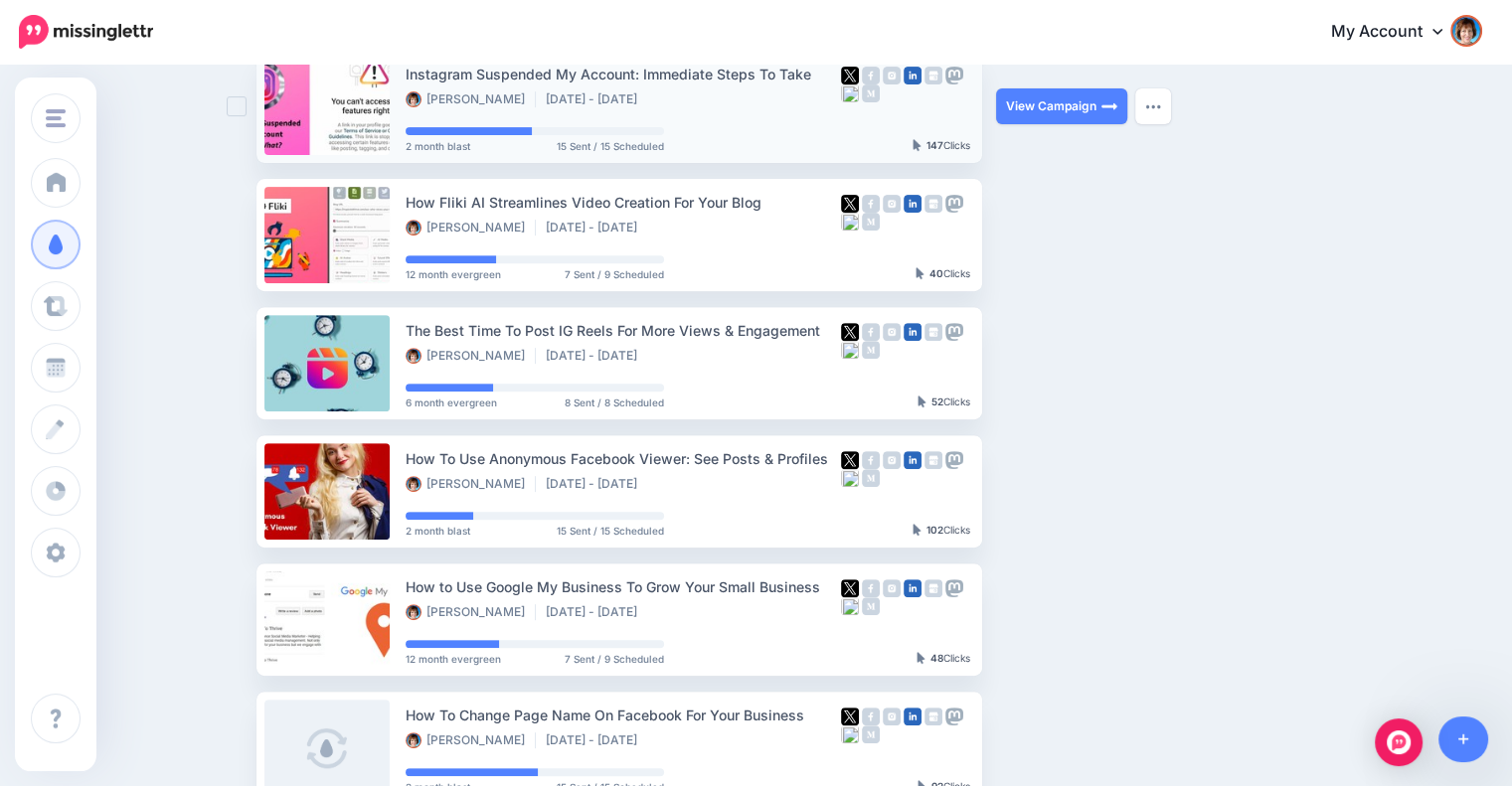 scroll, scrollTop: 1037, scrollLeft: 0, axis: vertical 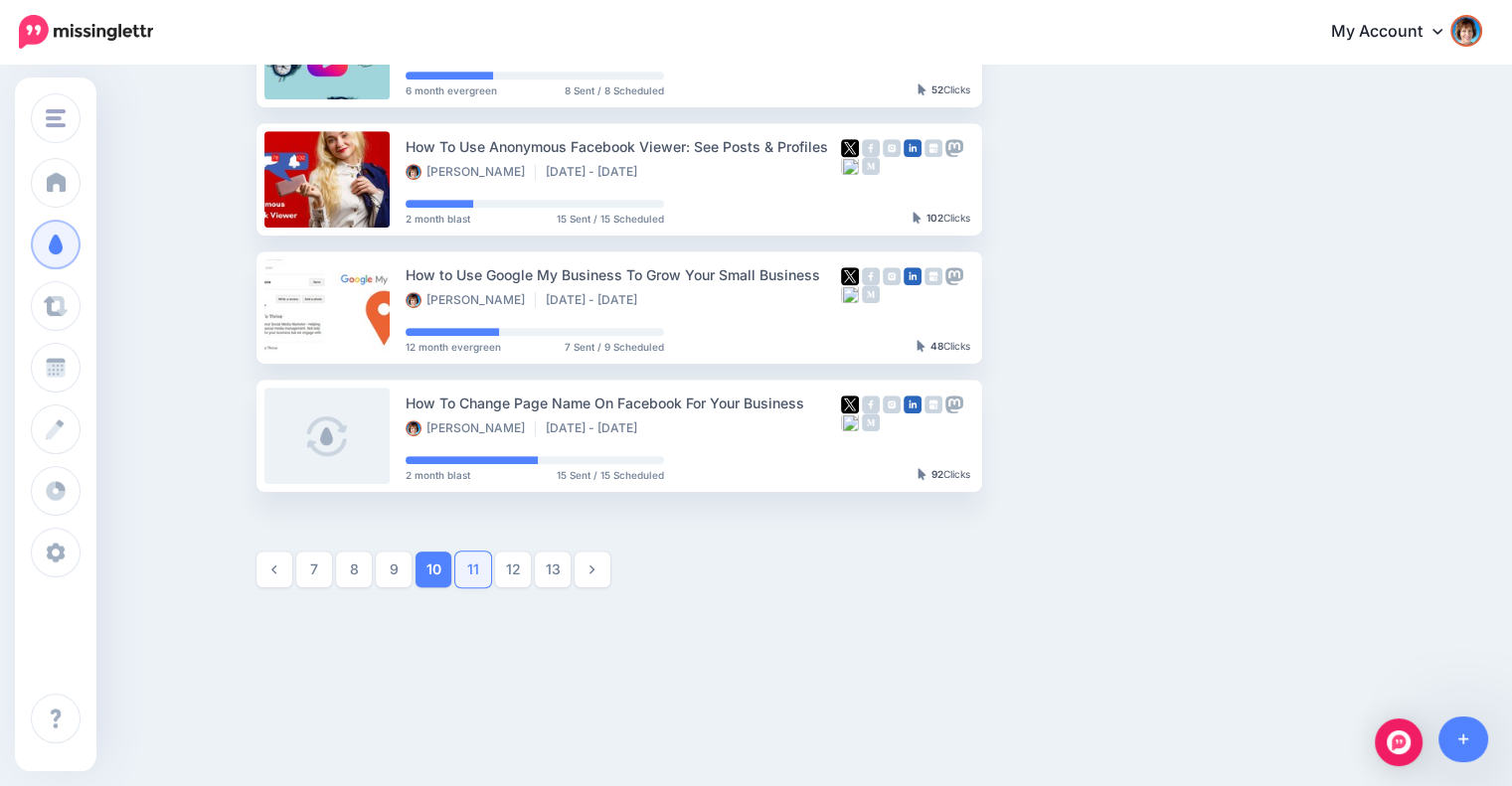 click on "11" at bounding box center (473, 569) 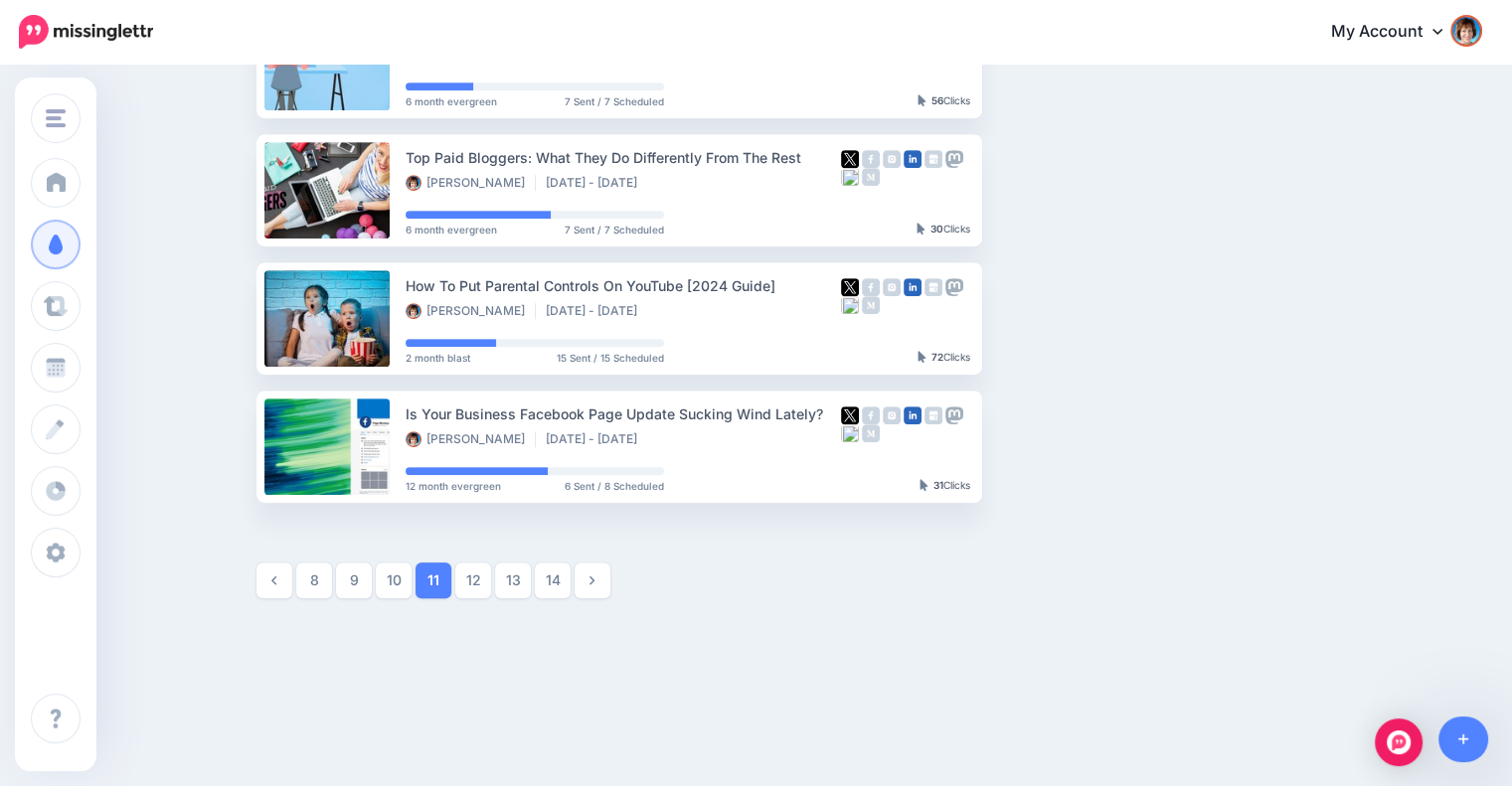 scroll, scrollTop: 1037, scrollLeft: 0, axis: vertical 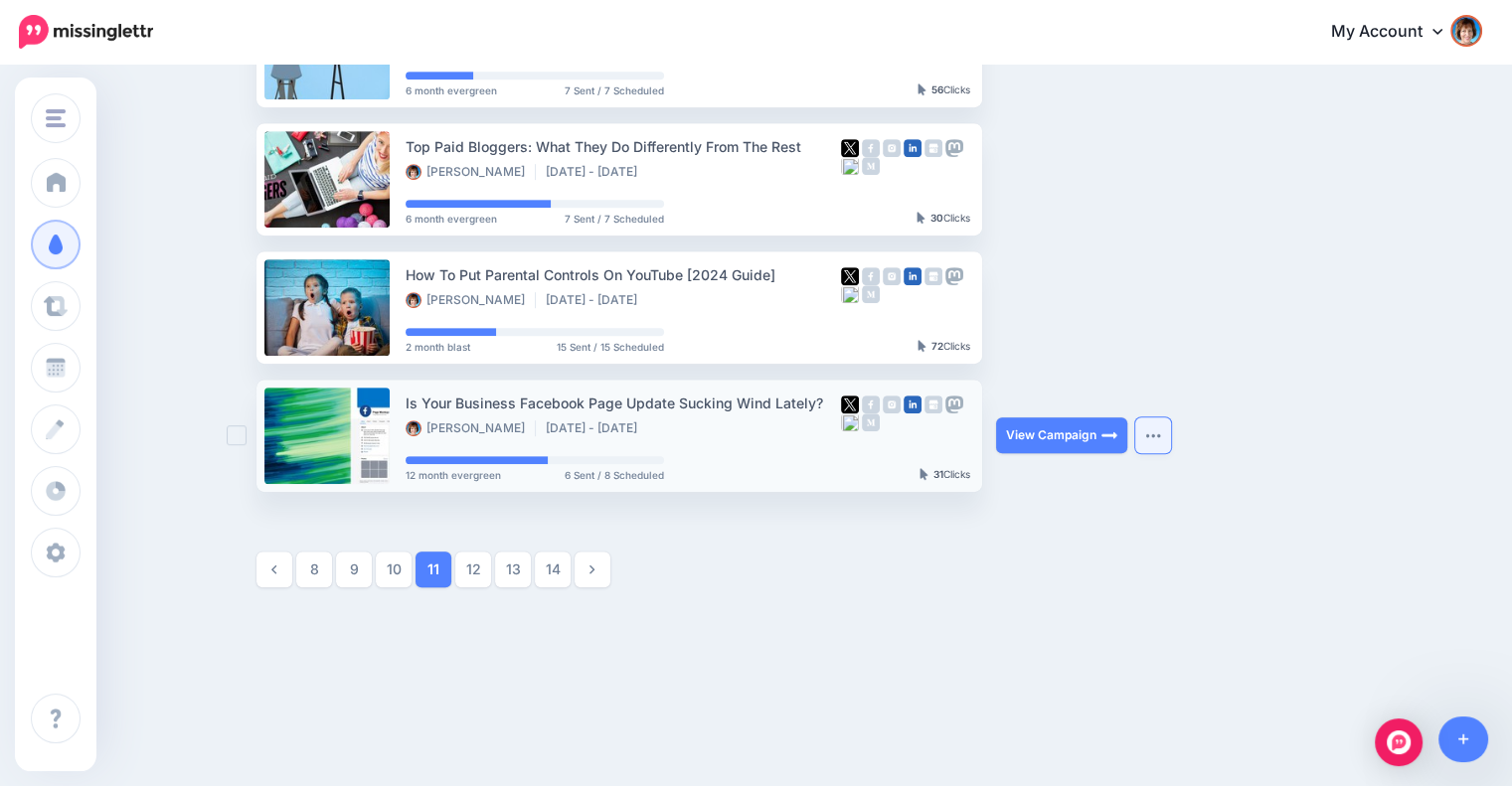 click at bounding box center [1153, 435] 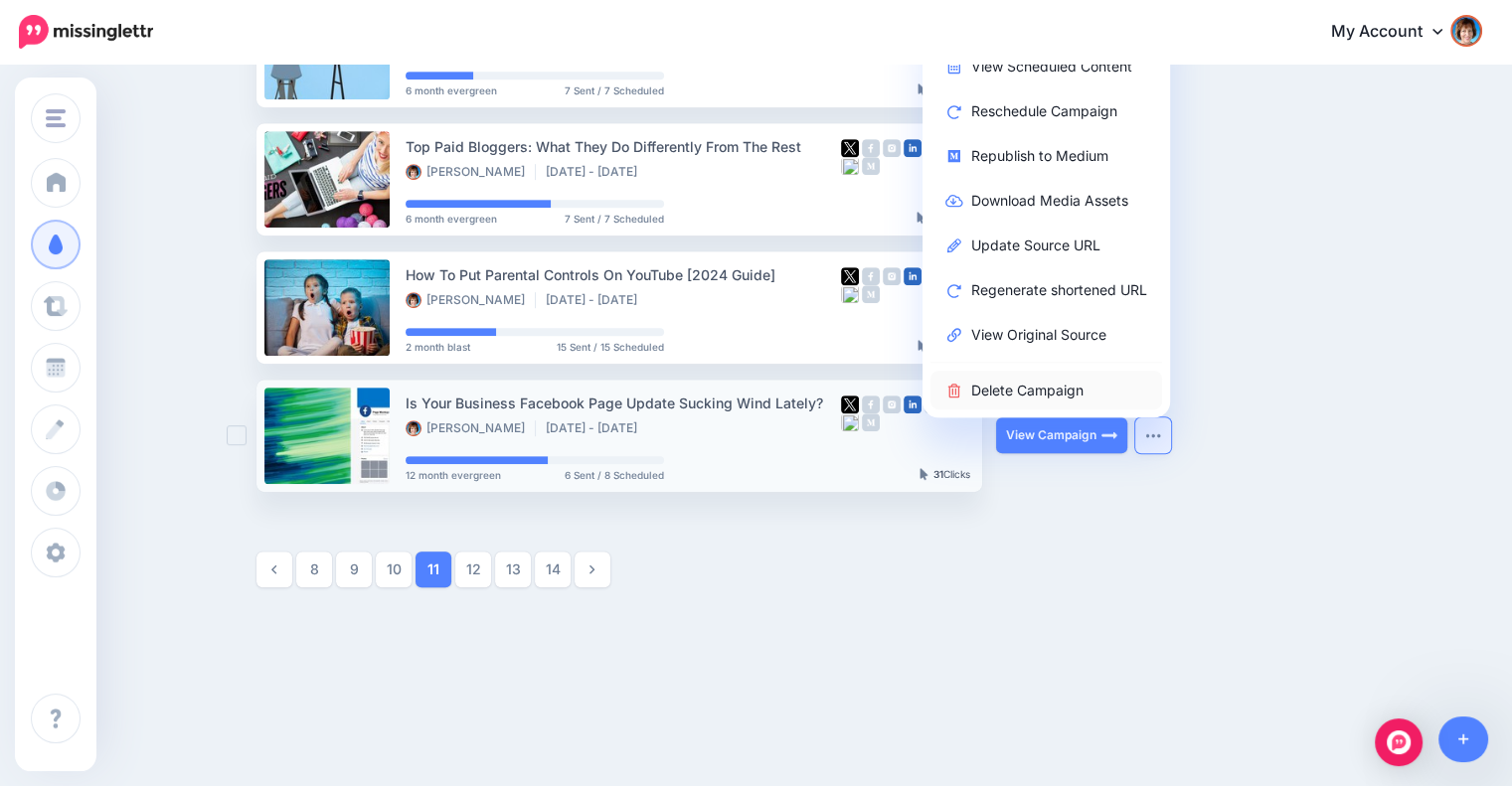 click on "Delete Campaign" at bounding box center [1046, 390] 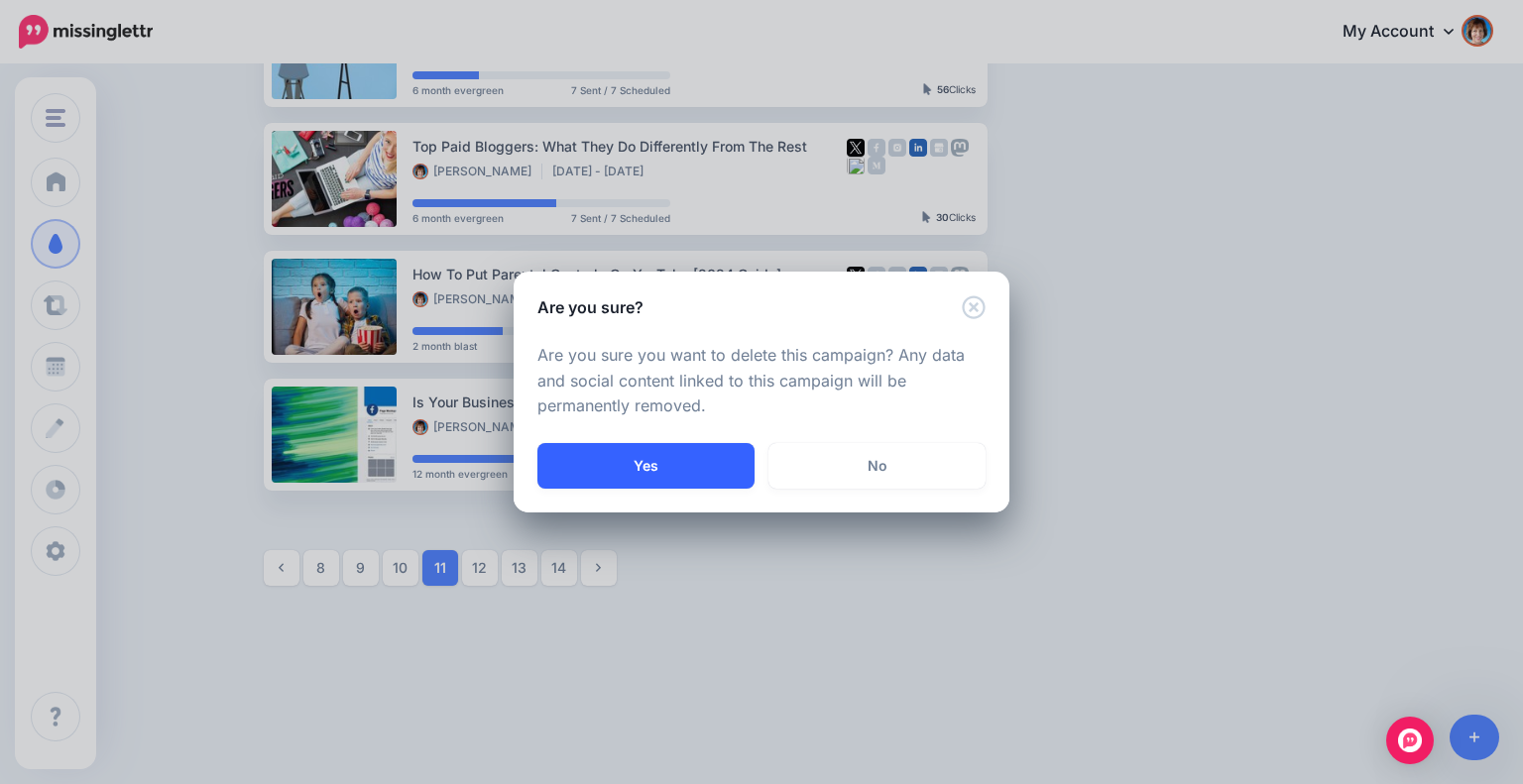 click on "Yes" at bounding box center (645, 466) 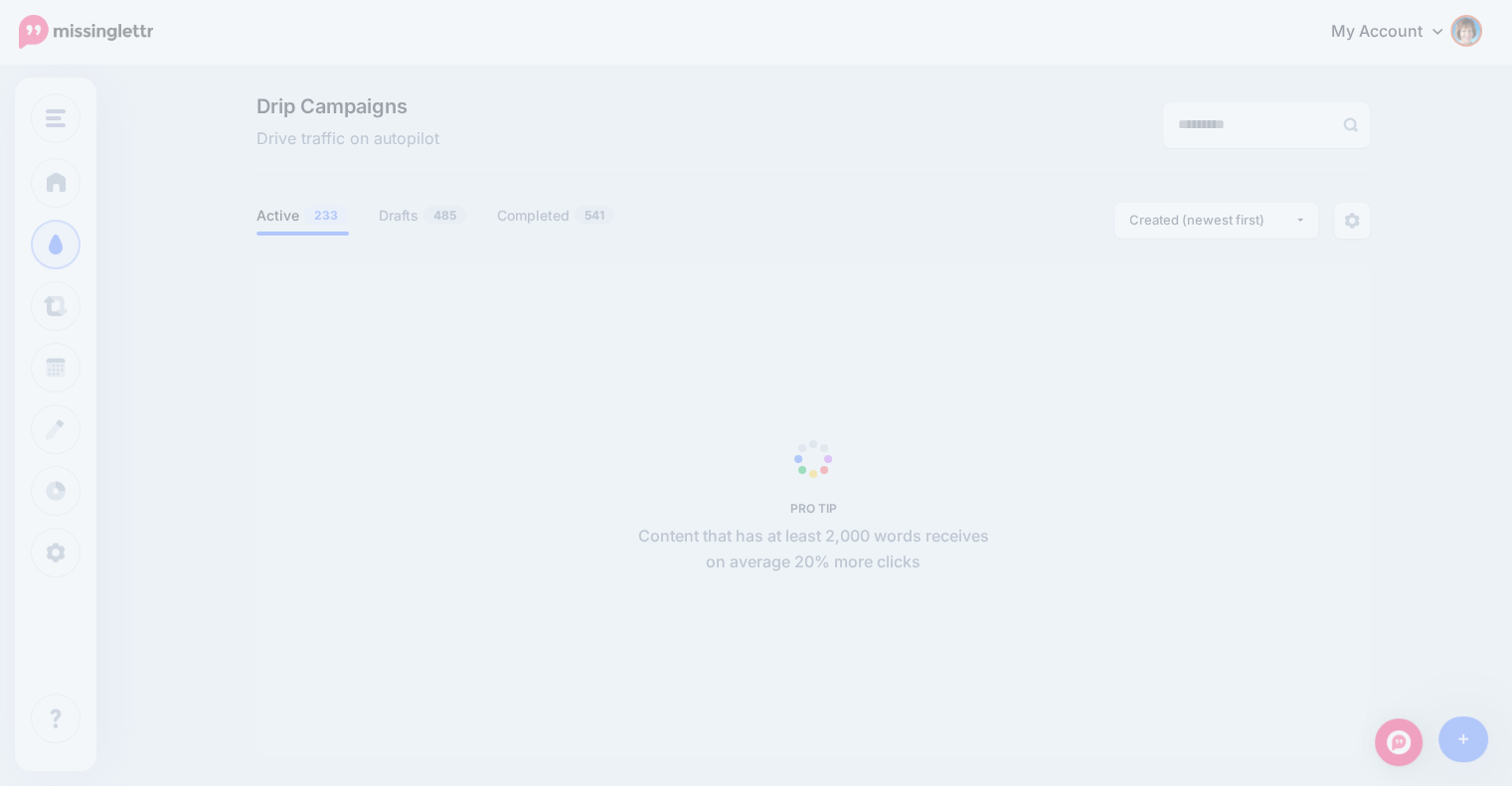 scroll, scrollTop: 171, scrollLeft: 0, axis: vertical 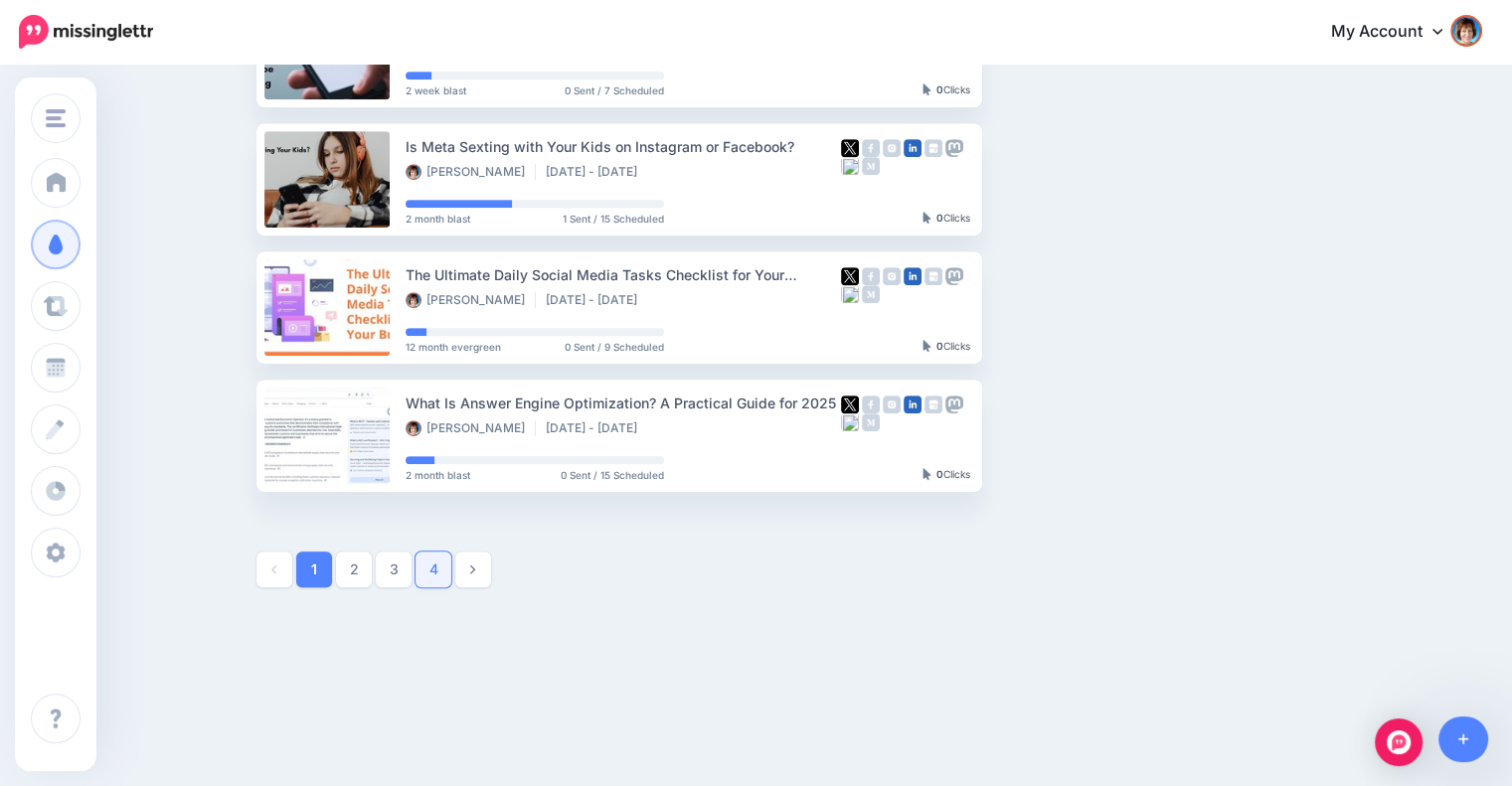 click on "4" at bounding box center (433, 569) 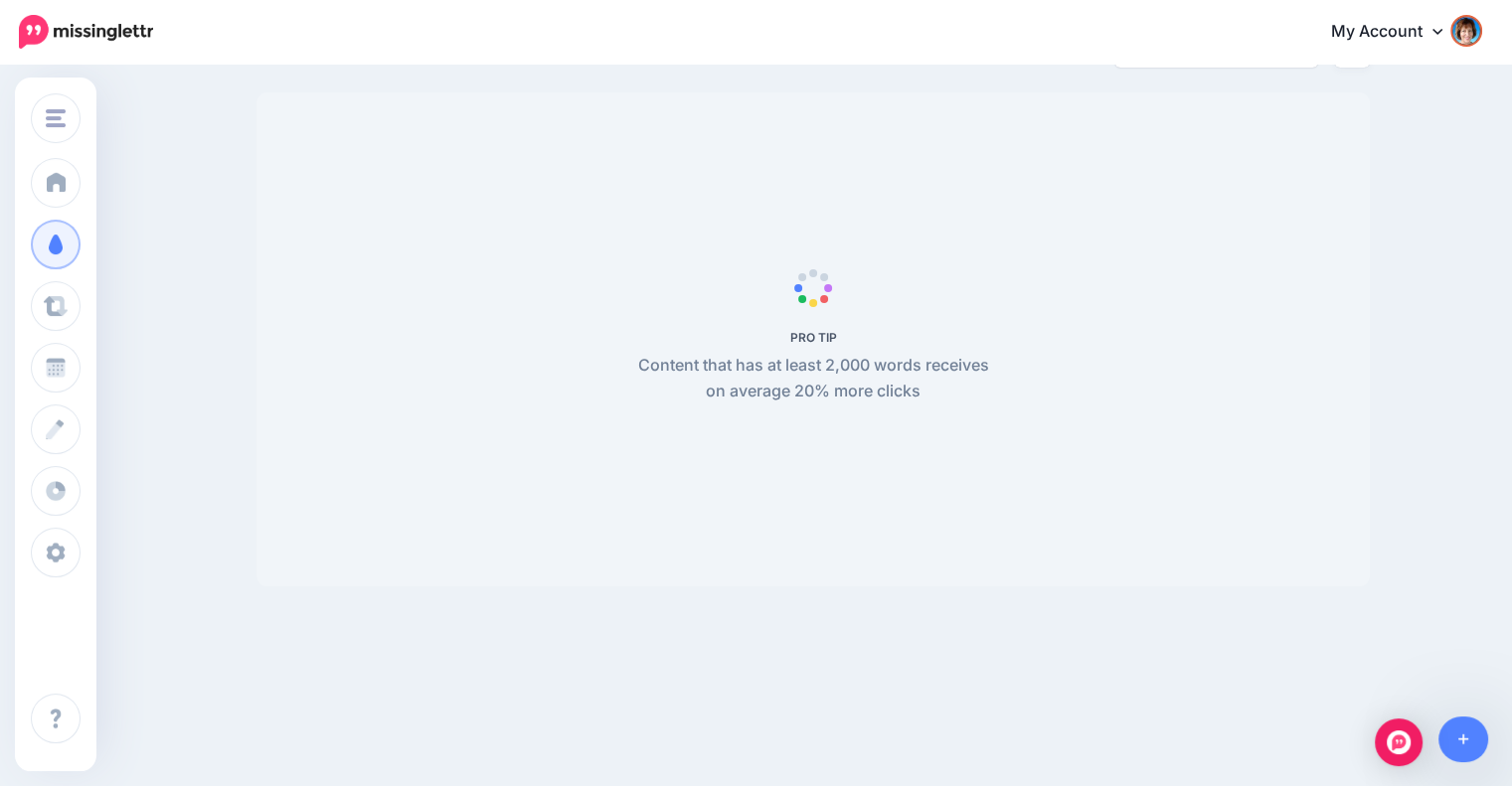 scroll, scrollTop: 171, scrollLeft: 0, axis: vertical 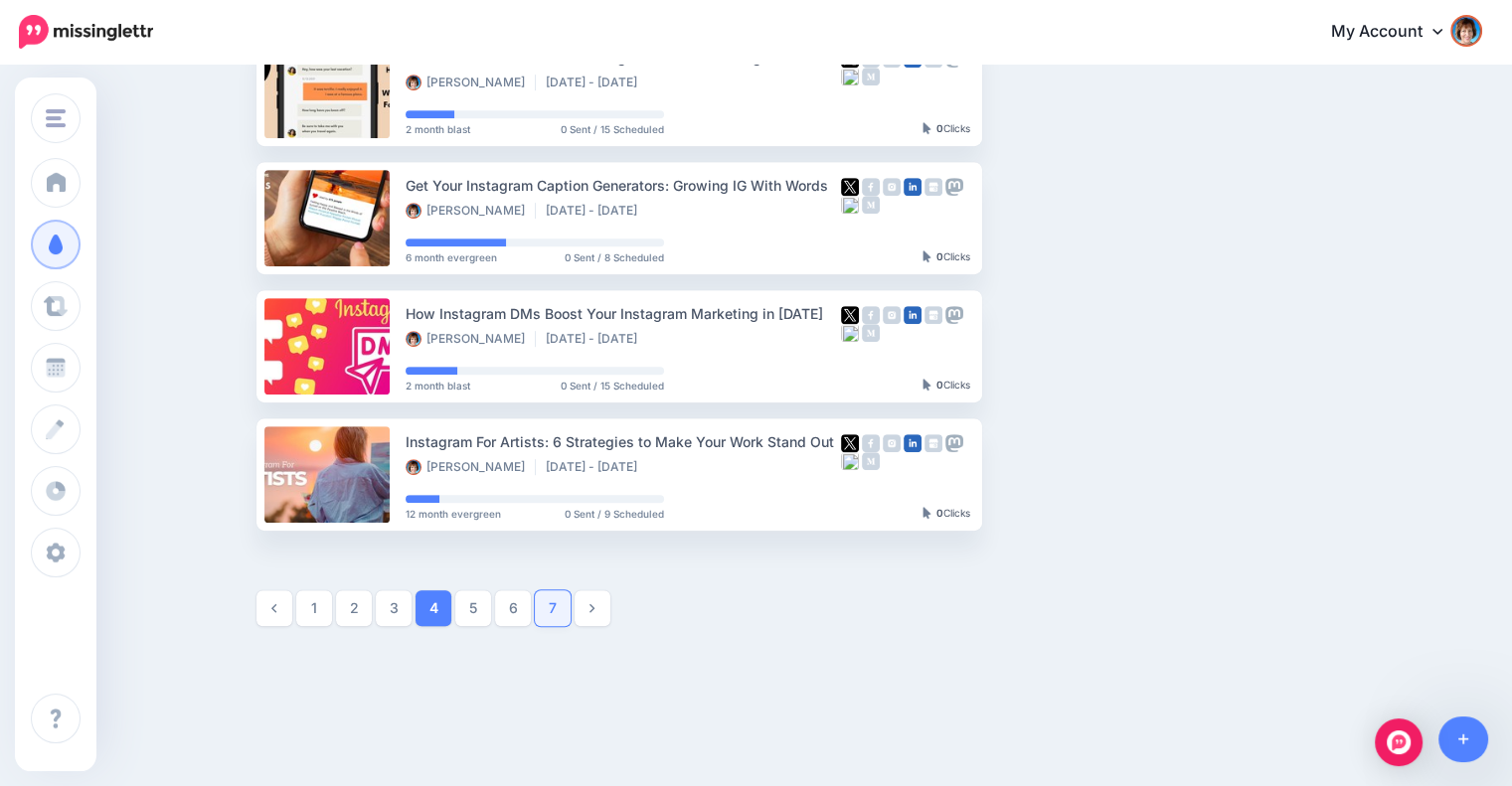 click on "7" at bounding box center (553, 608) 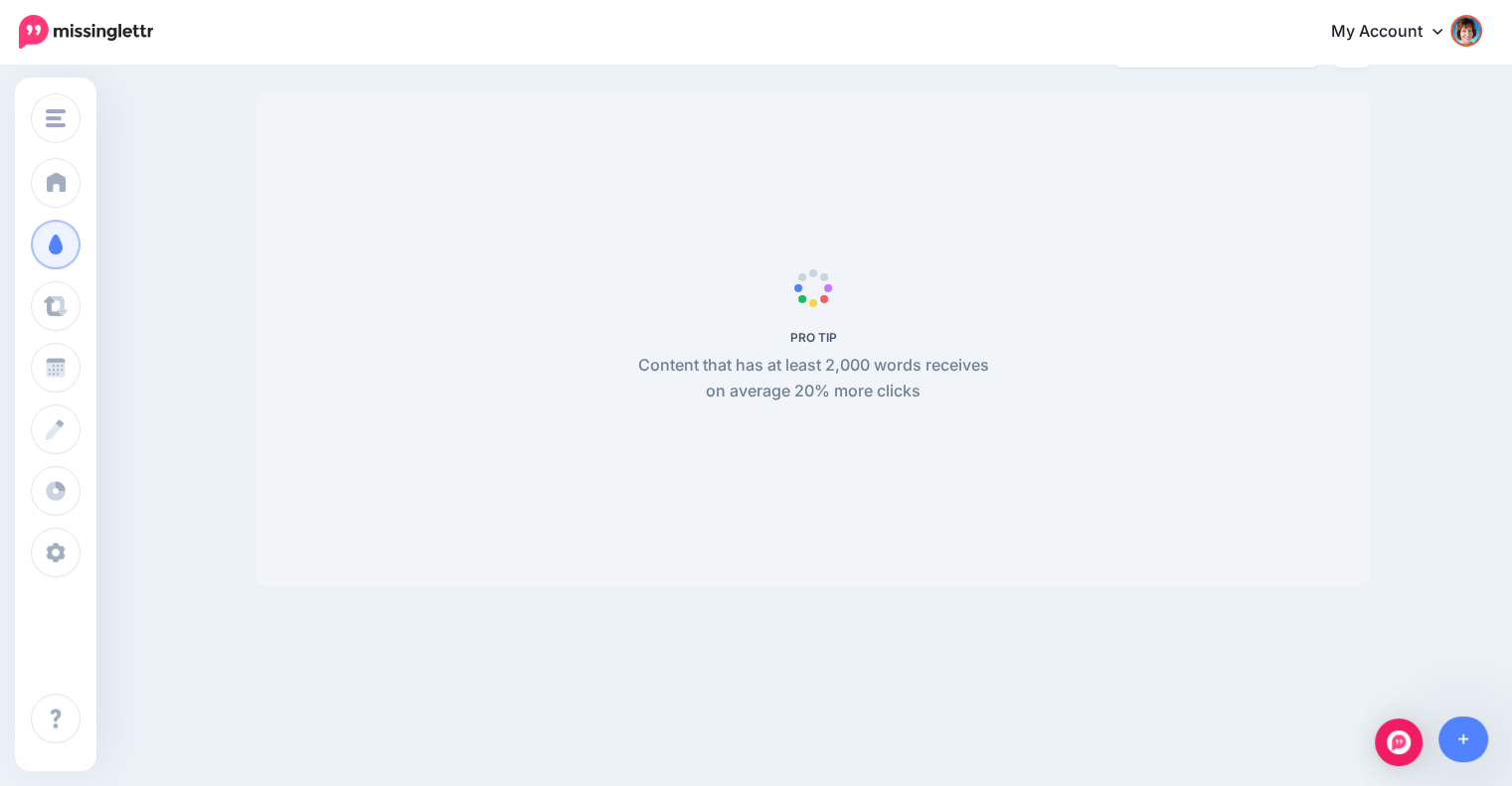 scroll, scrollTop: 171, scrollLeft: 0, axis: vertical 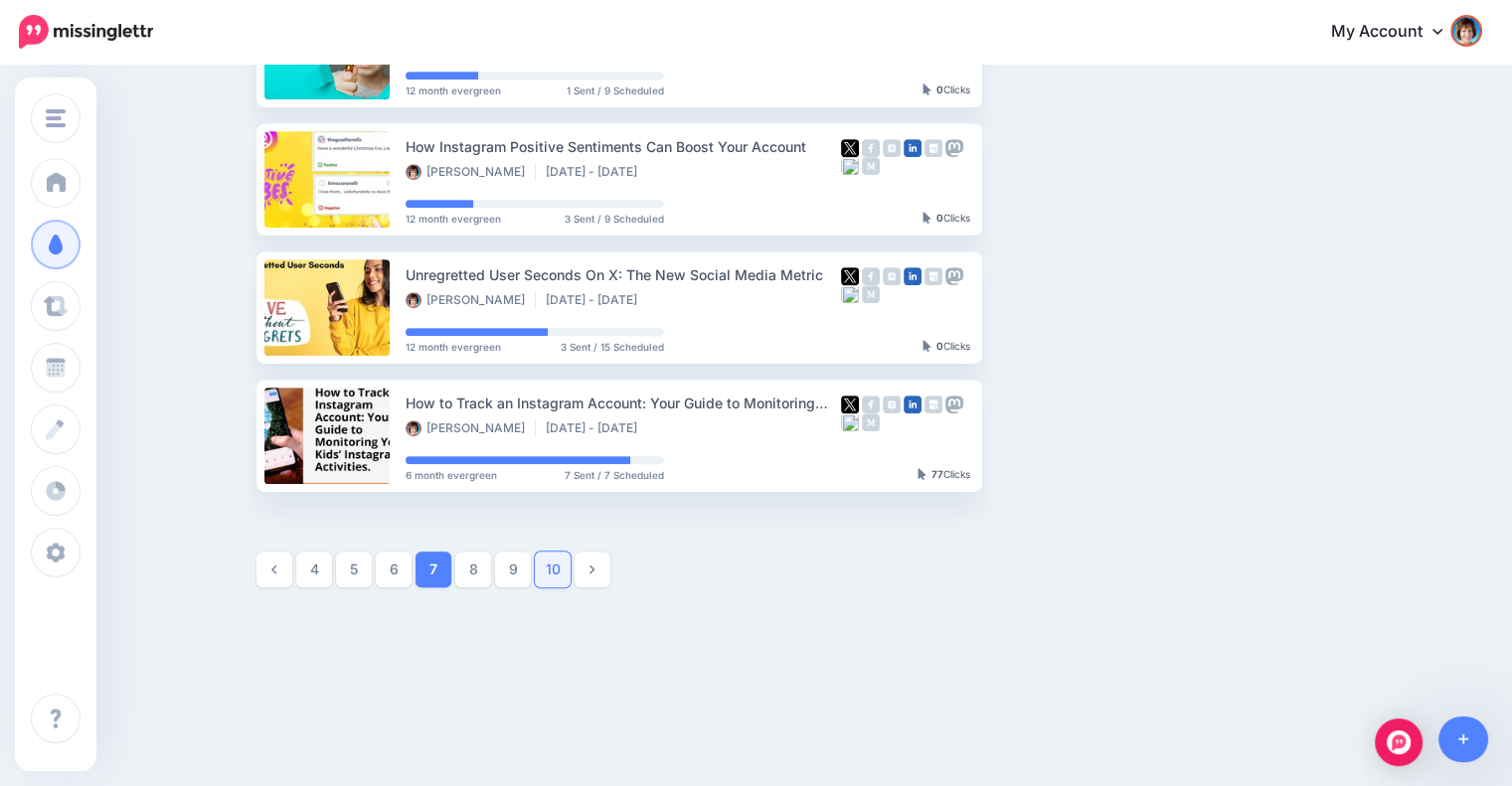 click on "10" at bounding box center [553, 569] 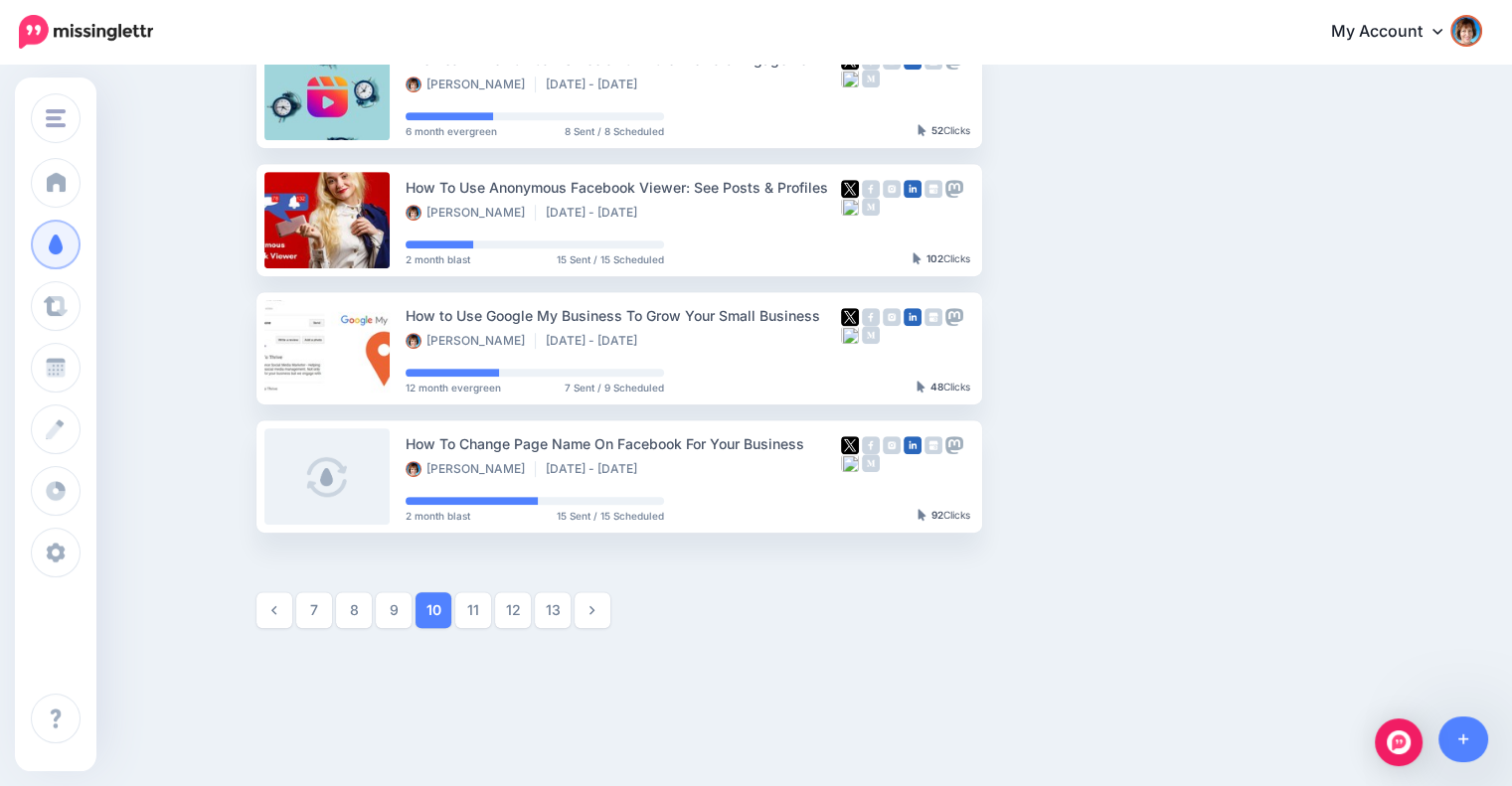 scroll, scrollTop: 999, scrollLeft: 0, axis: vertical 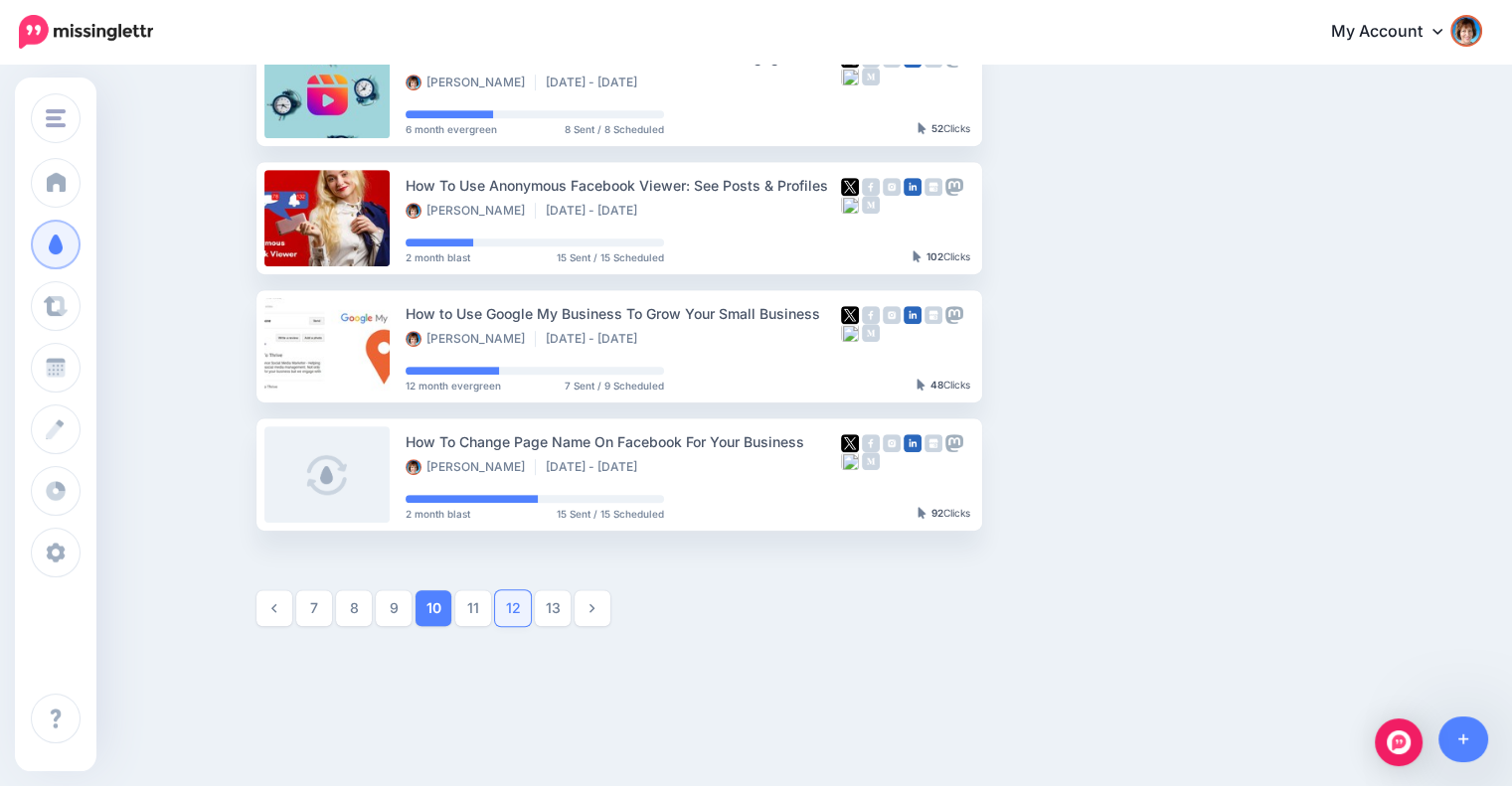 click on "12" at bounding box center (513, 608) 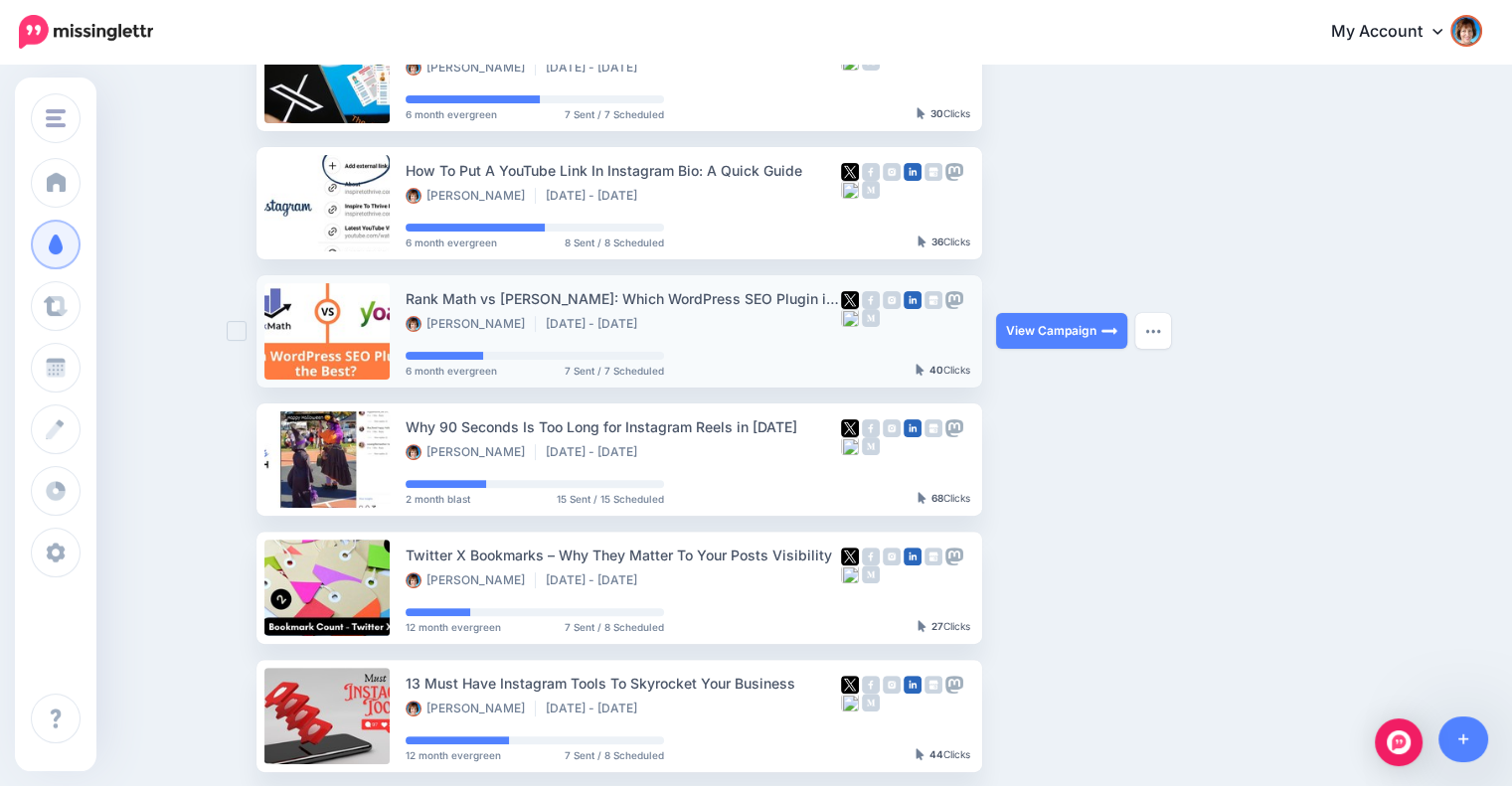 scroll, scrollTop: 668, scrollLeft: 0, axis: vertical 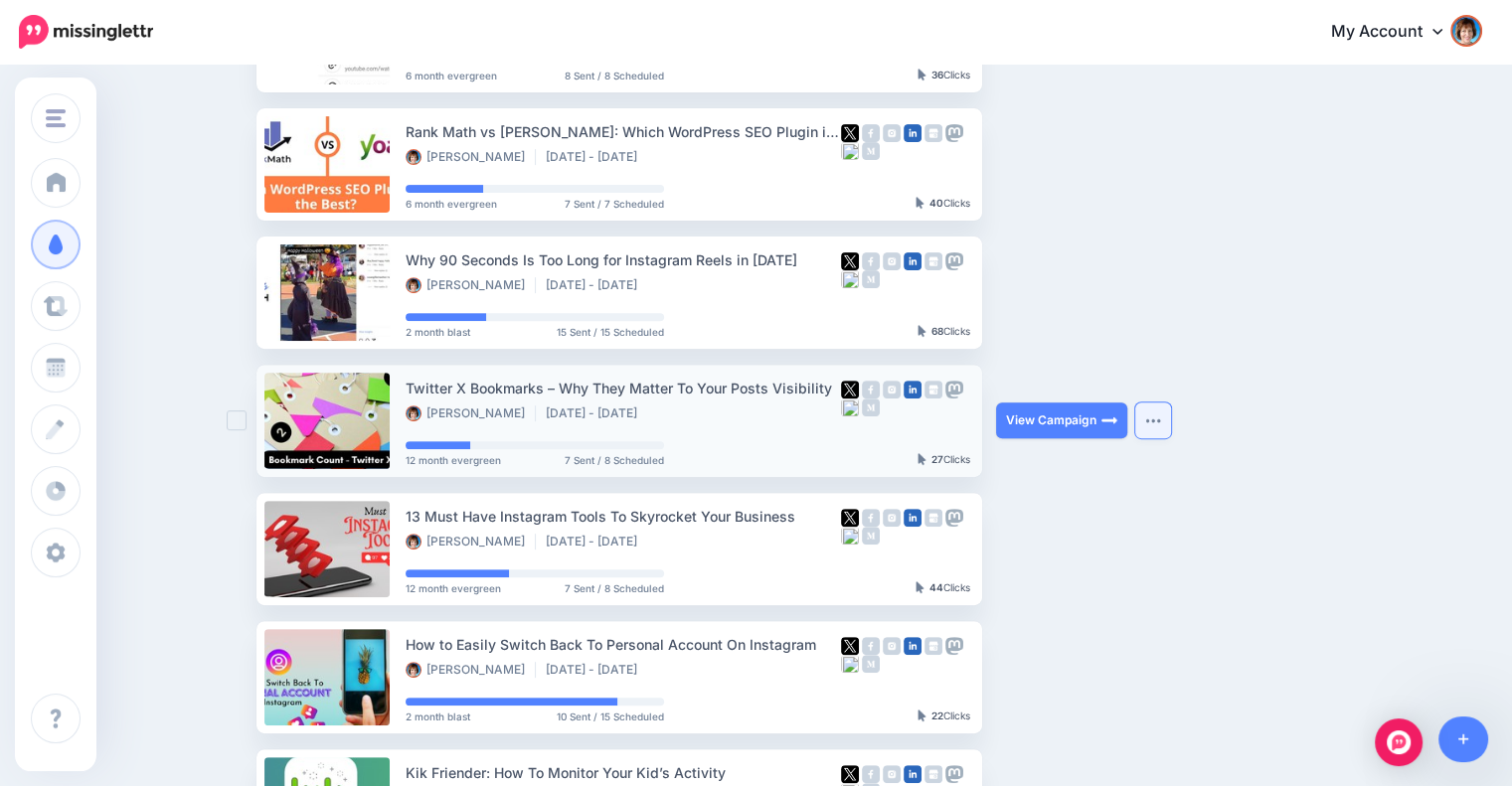 click at bounding box center [1153, 420] 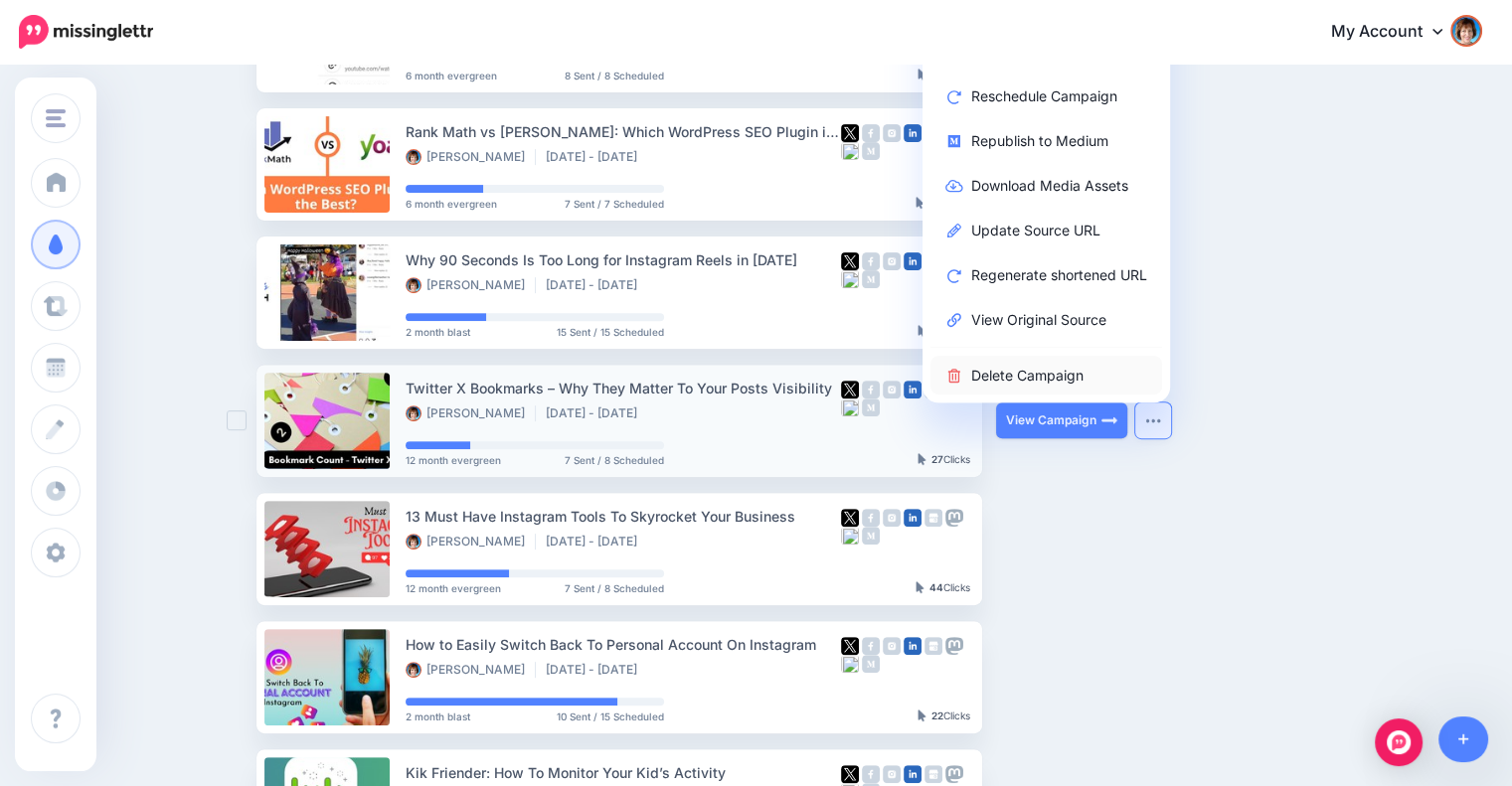 click on "Delete Campaign" at bounding box center [1046, 375] 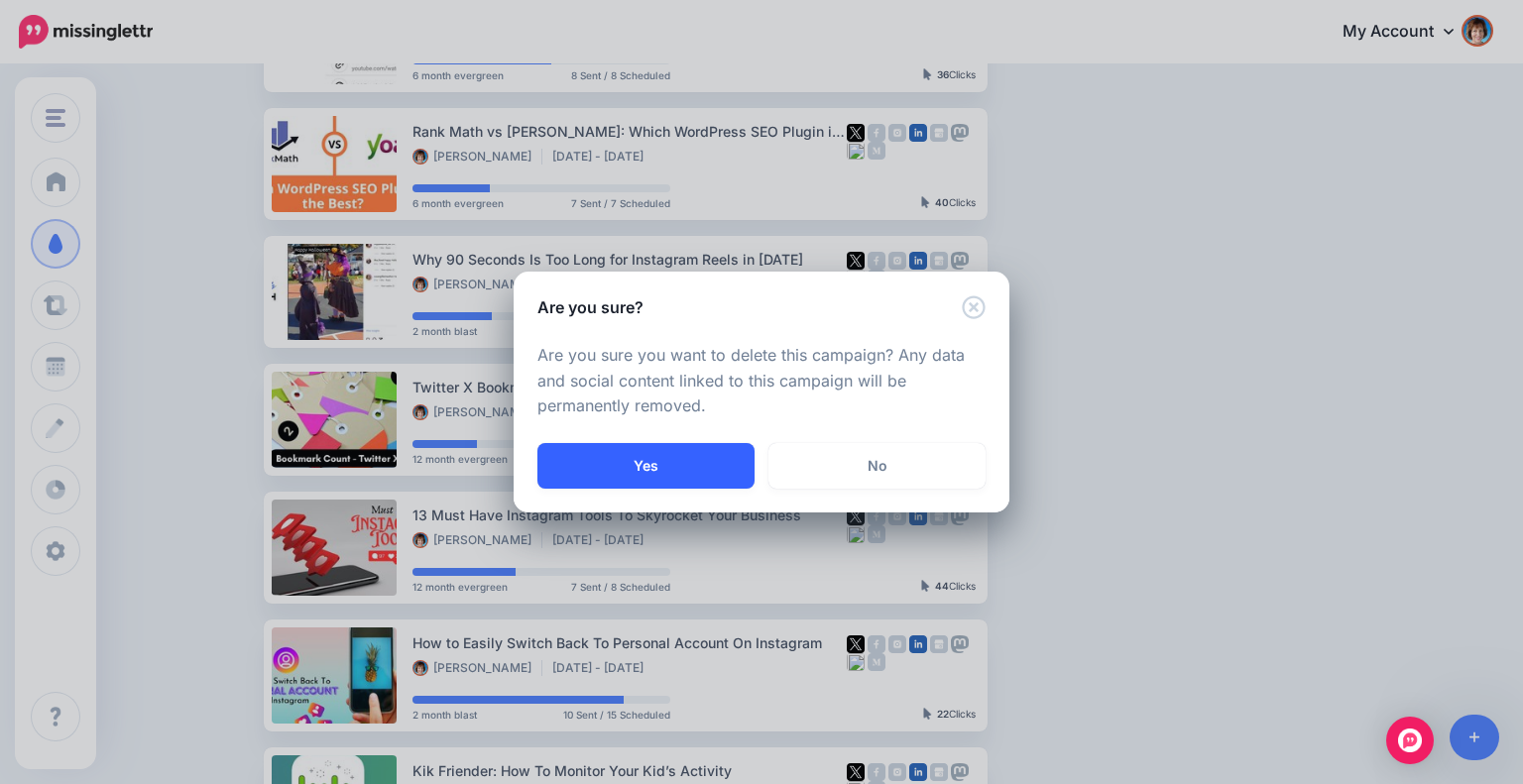 click on "Yes" at bounding box center [645, 466] 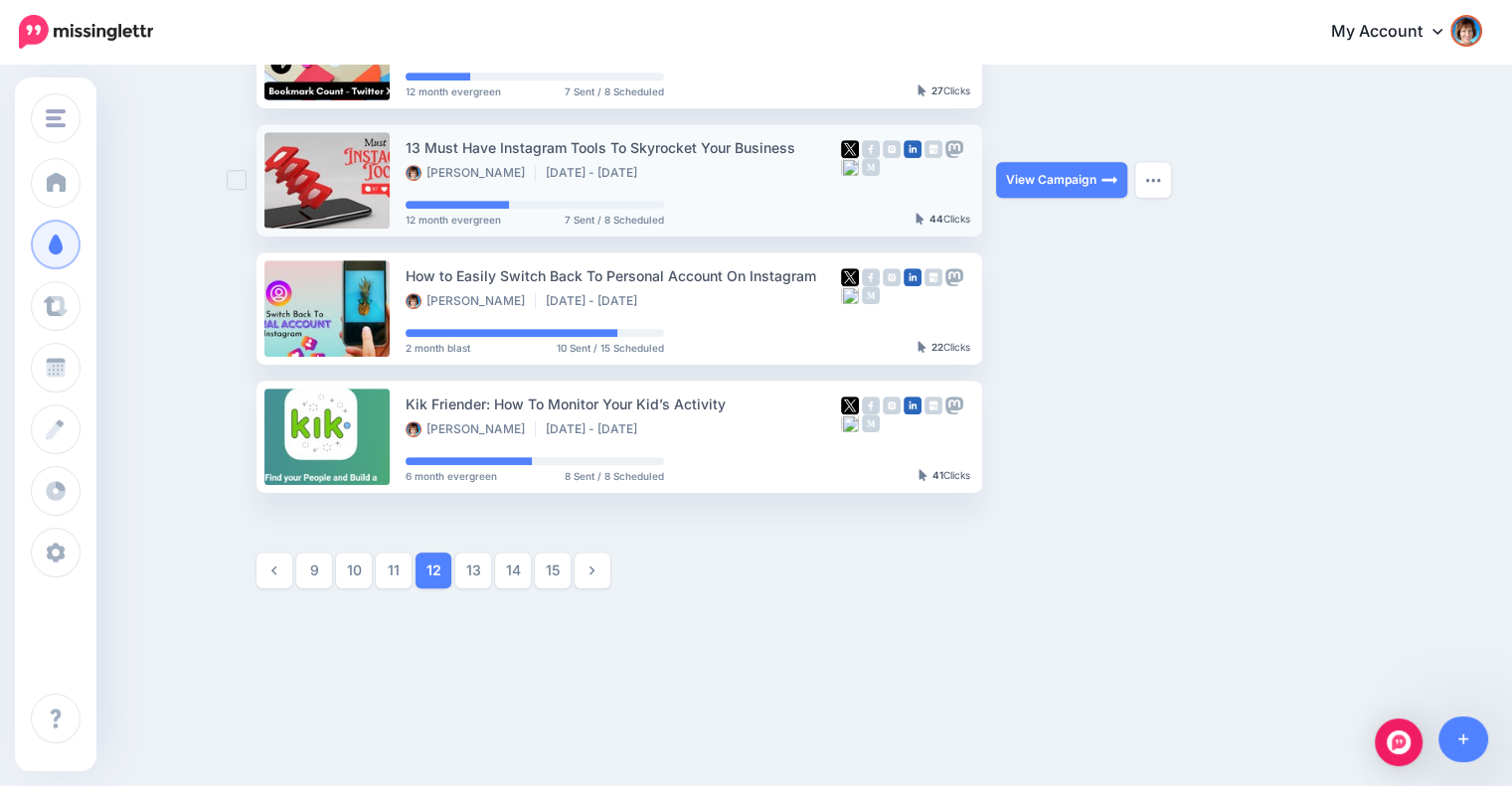 scroll, scrollTop: 1037, scrollLeft: 0, axis: vertical 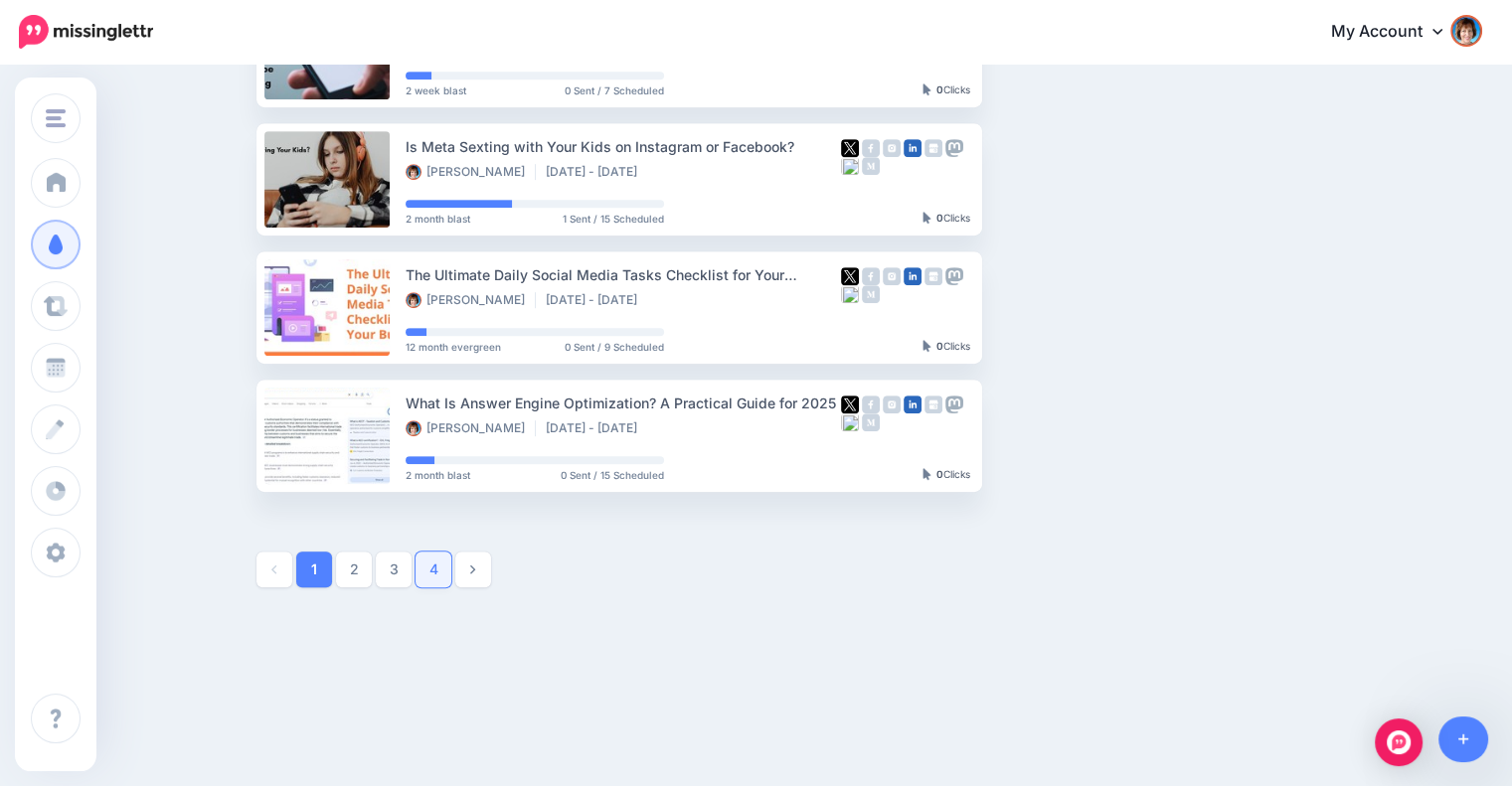 click on "4" at bounding box center [433, 569] 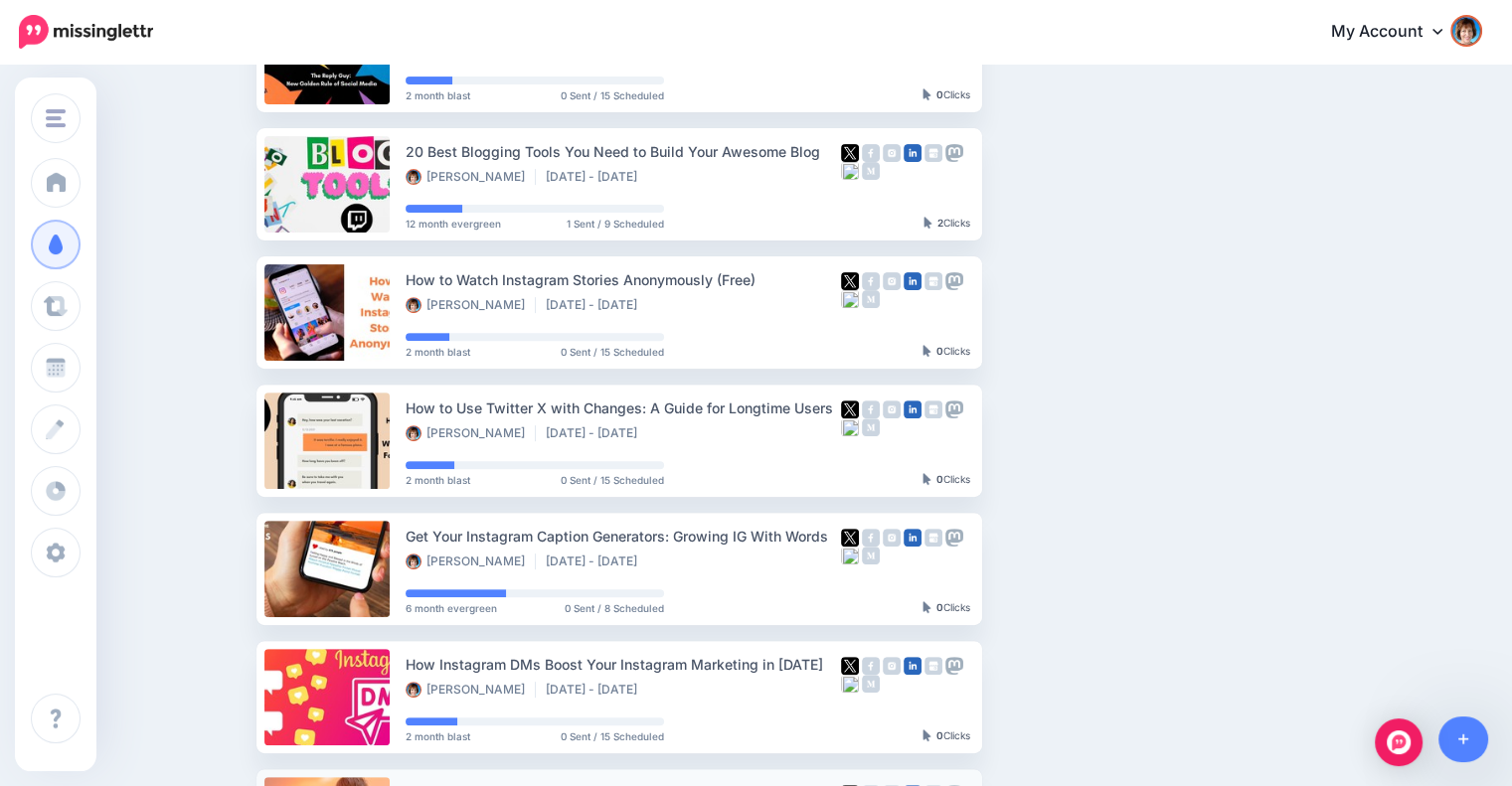 scroll, scrollTop: 1037, scrollLeft: 0, axis: vertical 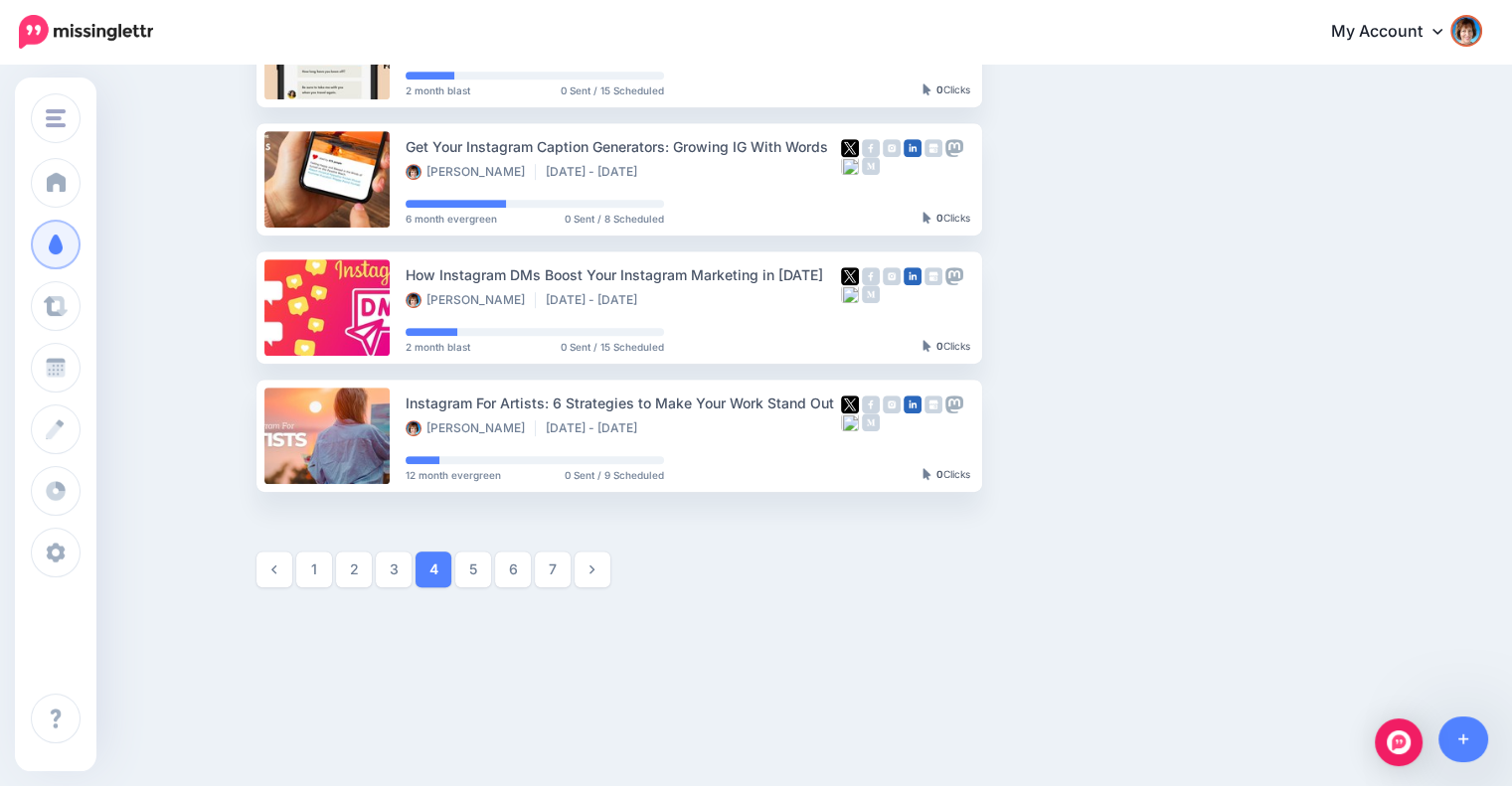 click on "1
2
3
4
5
6" at bounding box center [469, 569] 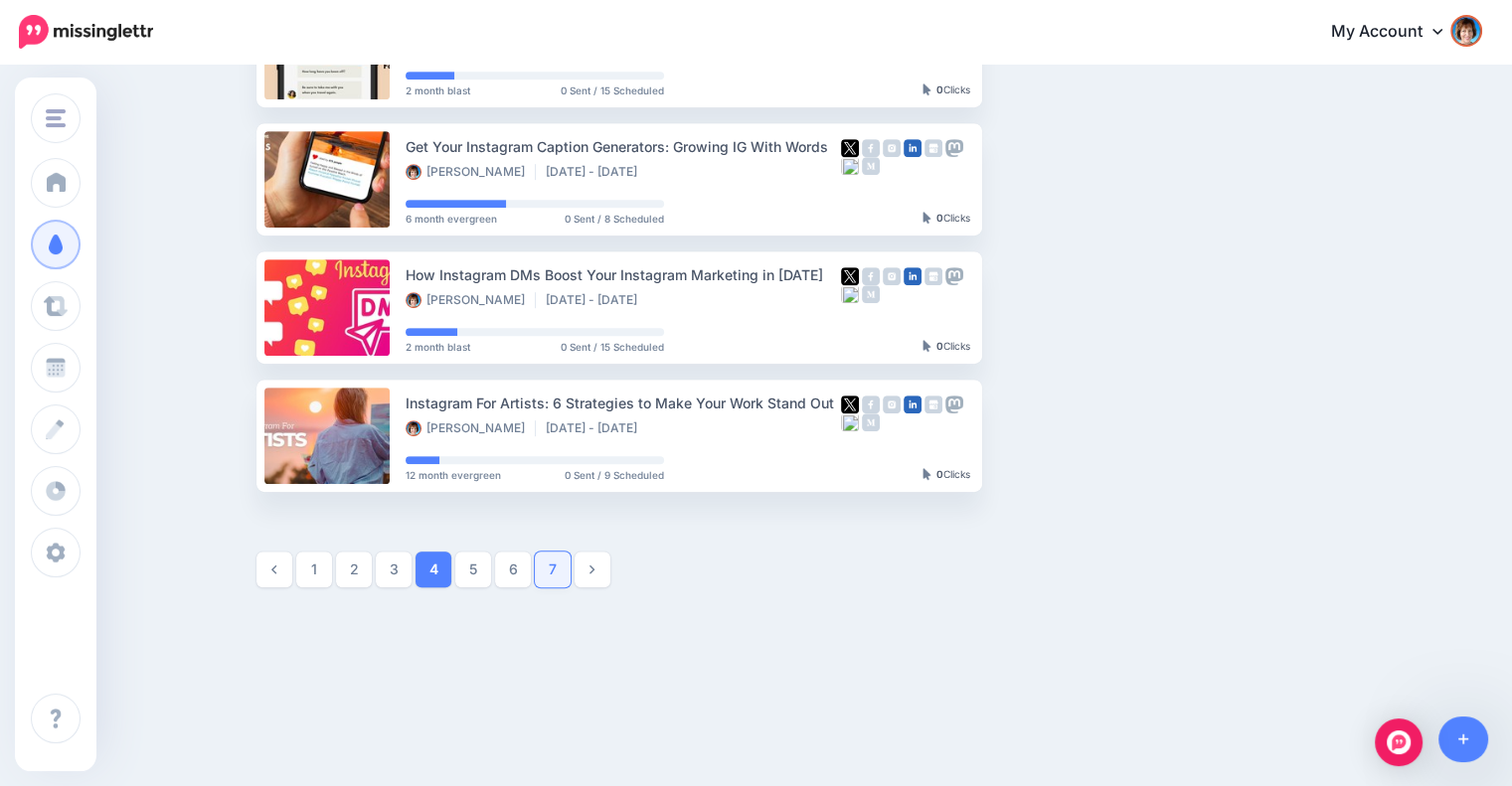 click on "7" at bounding box center [553, 569] 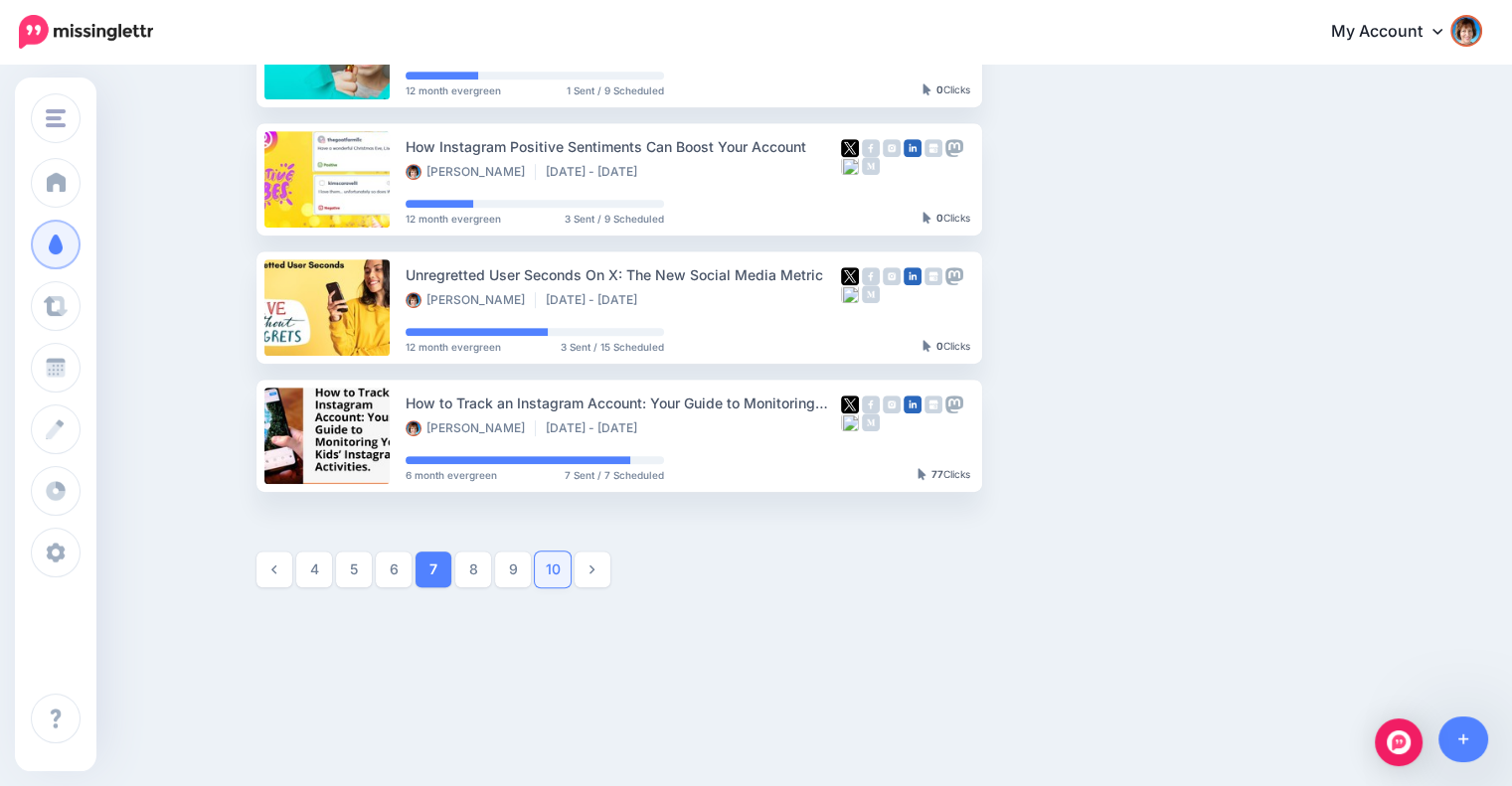 click on "10" at bounding box center (553, 569) 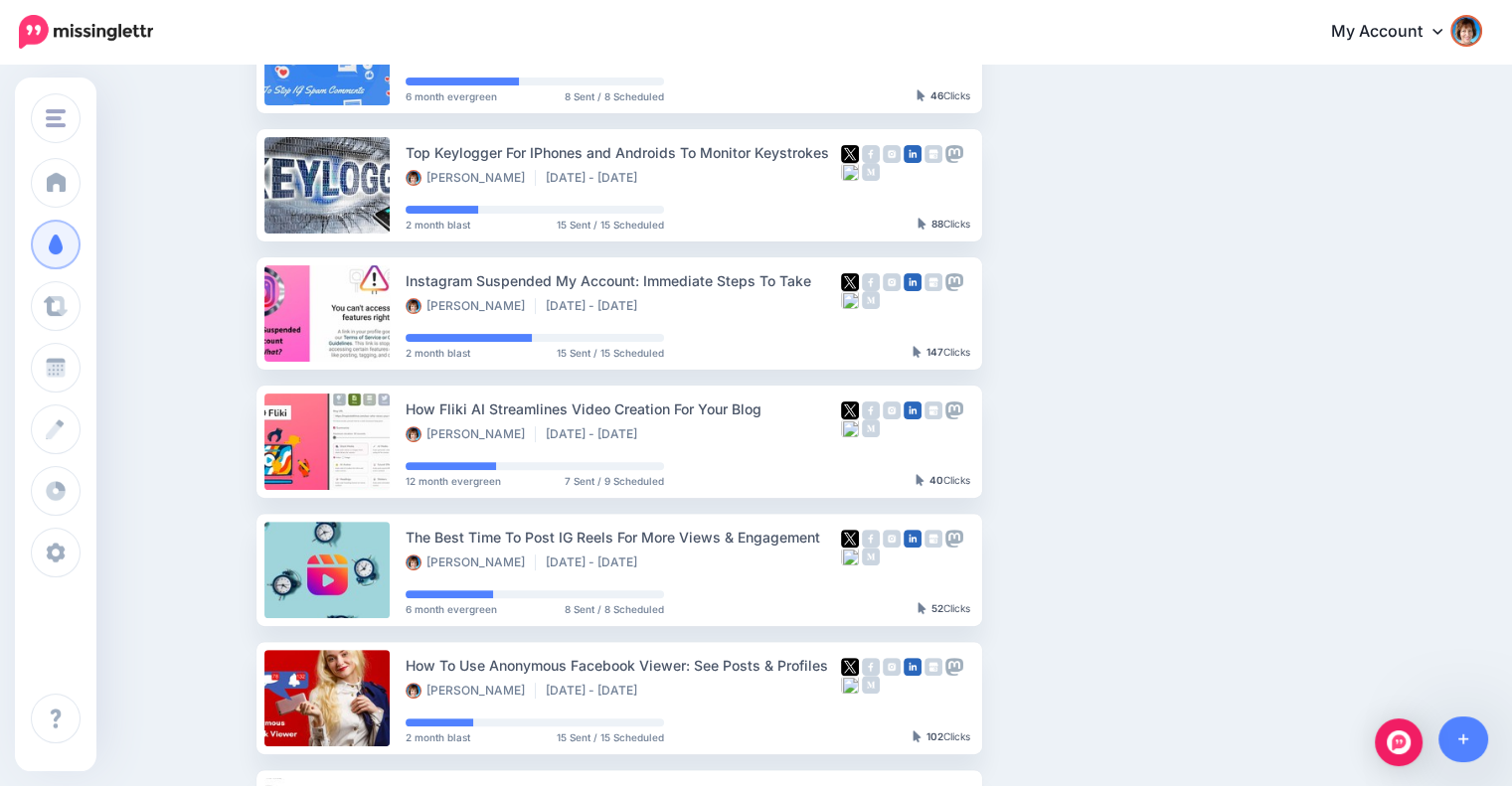 scroll, scrollTop: 999, scrollLeft: 0, axis: vertical 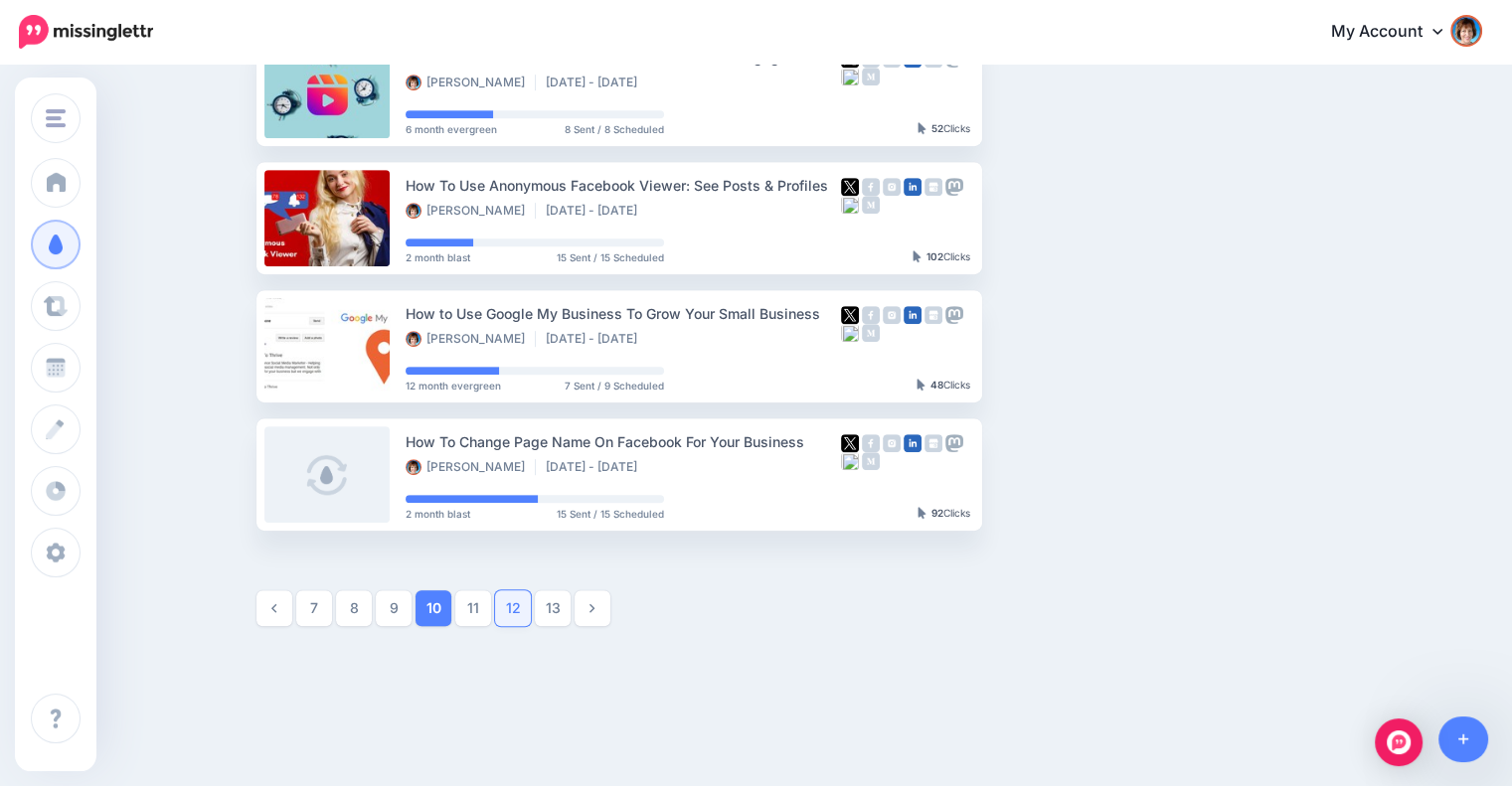 click on "12" at bounding box center [513, 608] 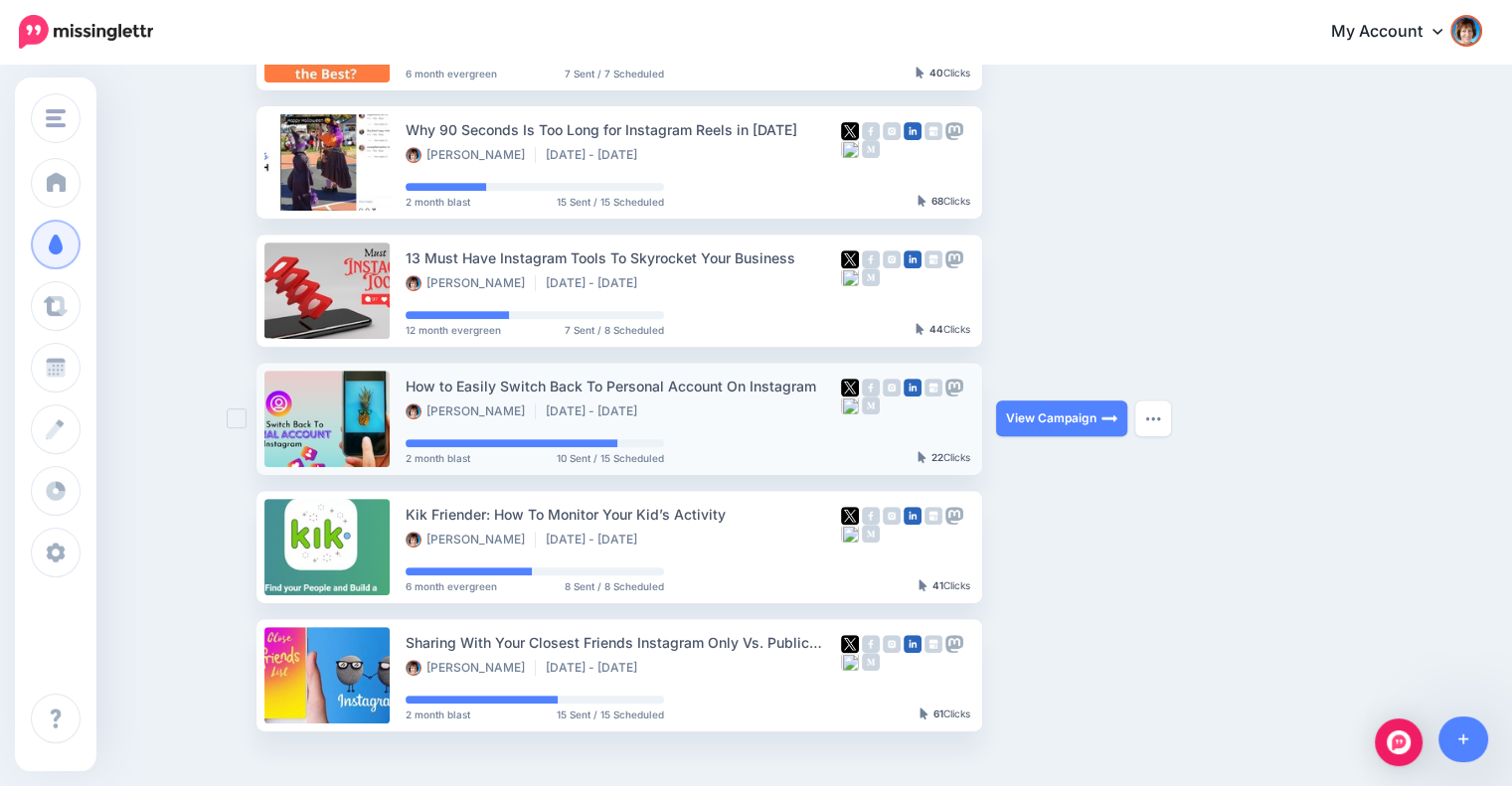 scroll, scrollTop: 833, scrollLeft: 0, axis: vertical 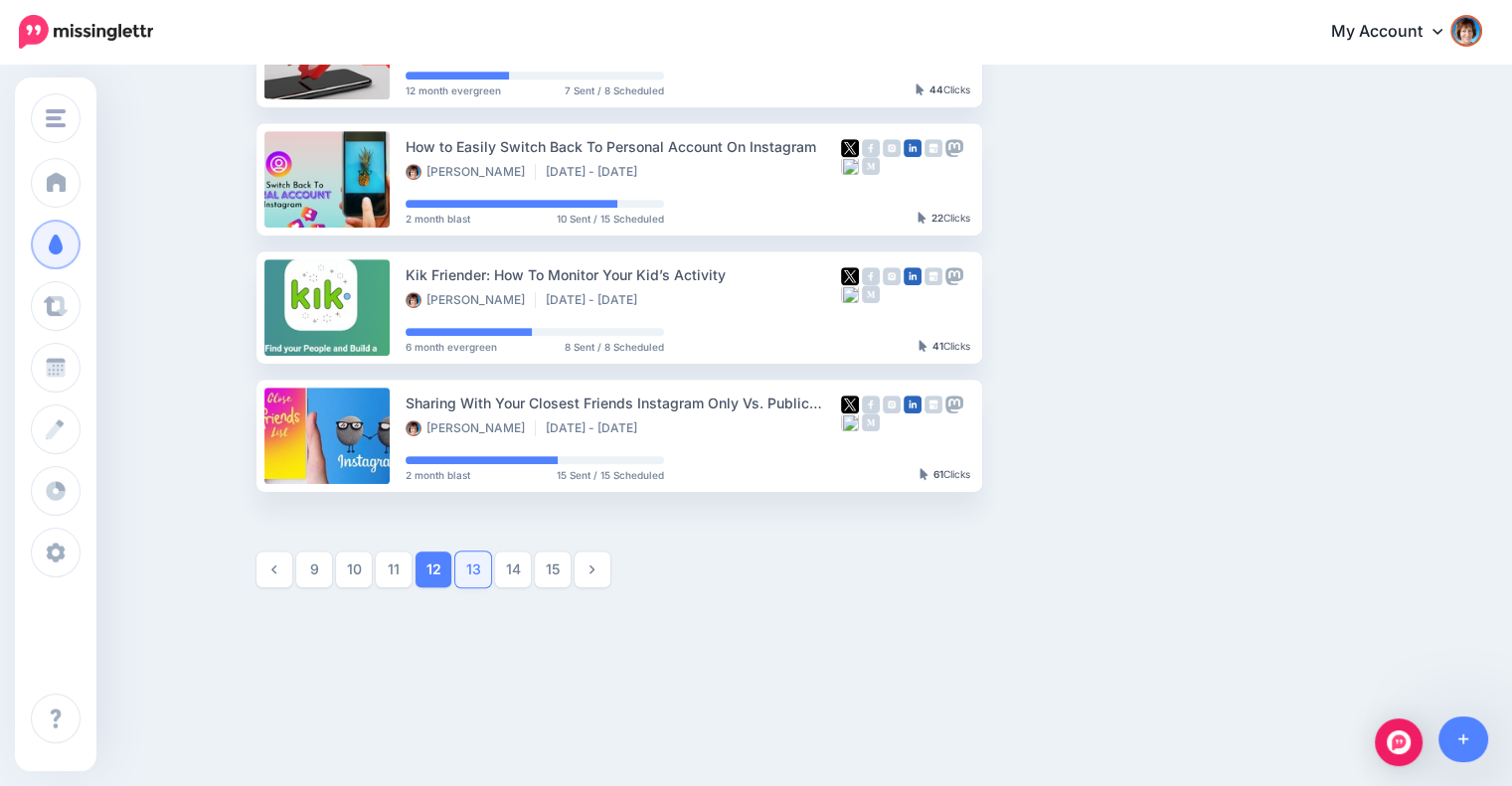 click on "13" at bounding box center (473, 569) 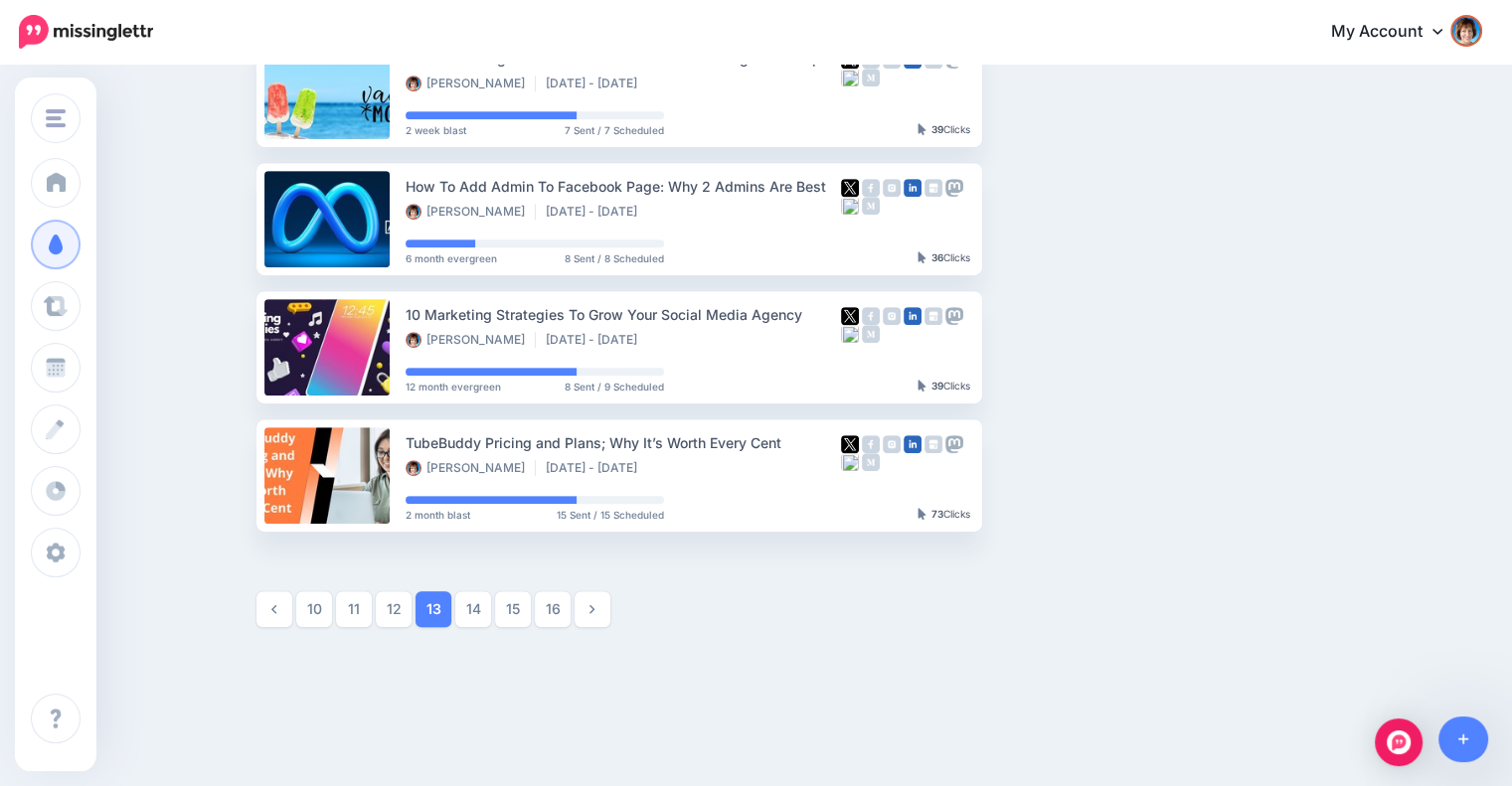 scroll, scrollTop: 999, scrollLeft: 0, axis: vertical 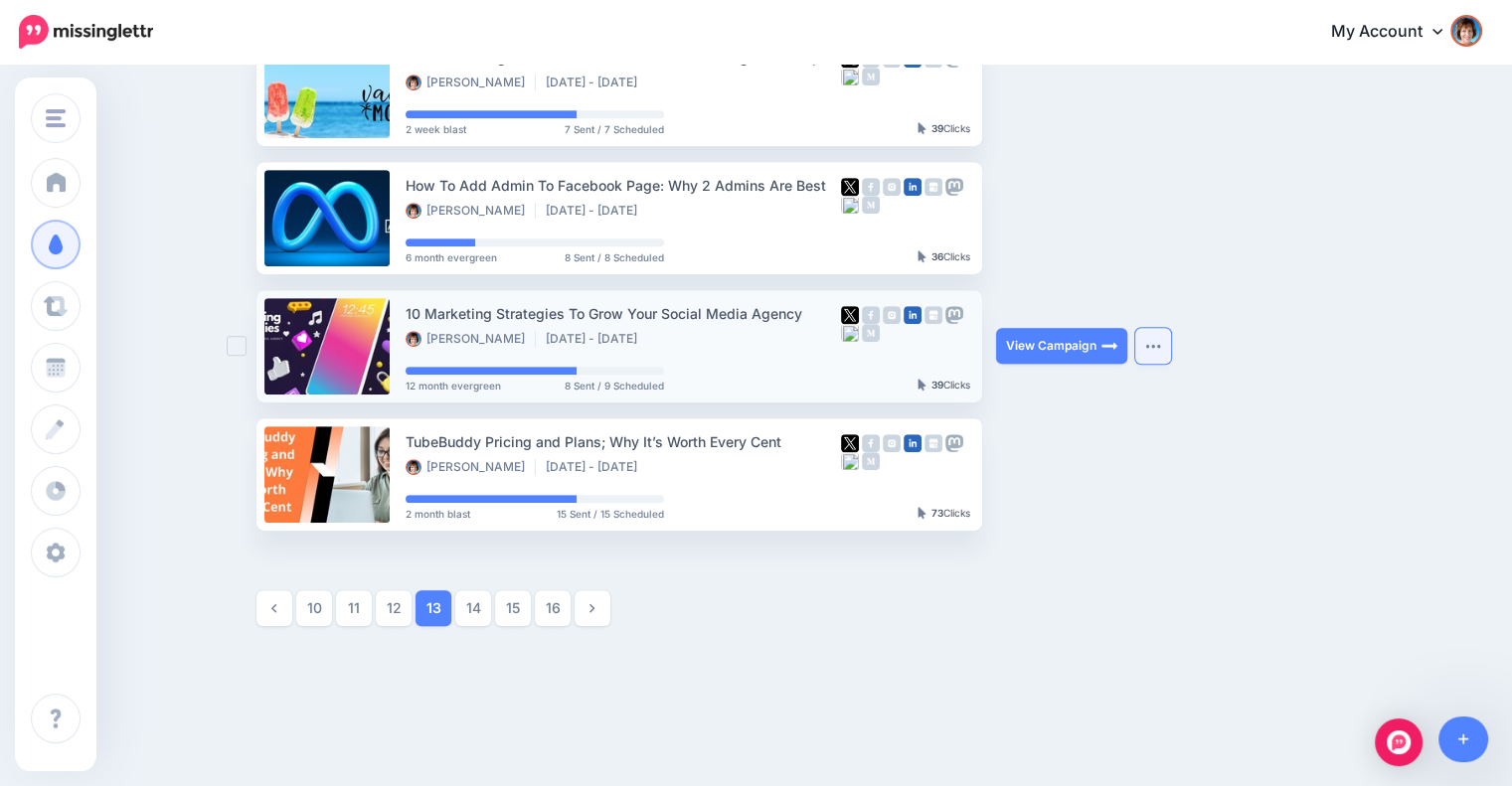 click at bounding box center [1153, 346] 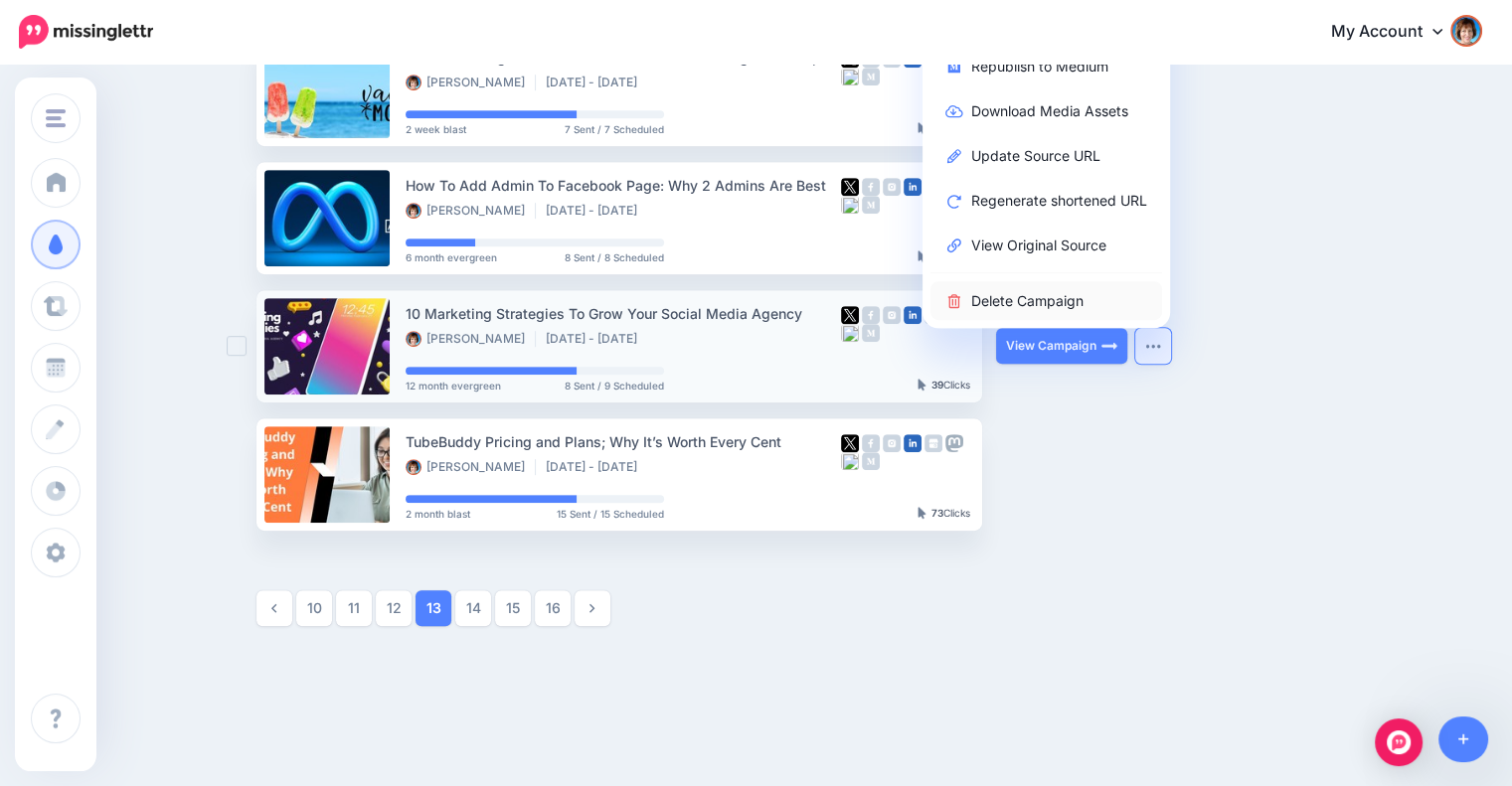 click on "Delete Campaign" at bounding box center [1046, 300] 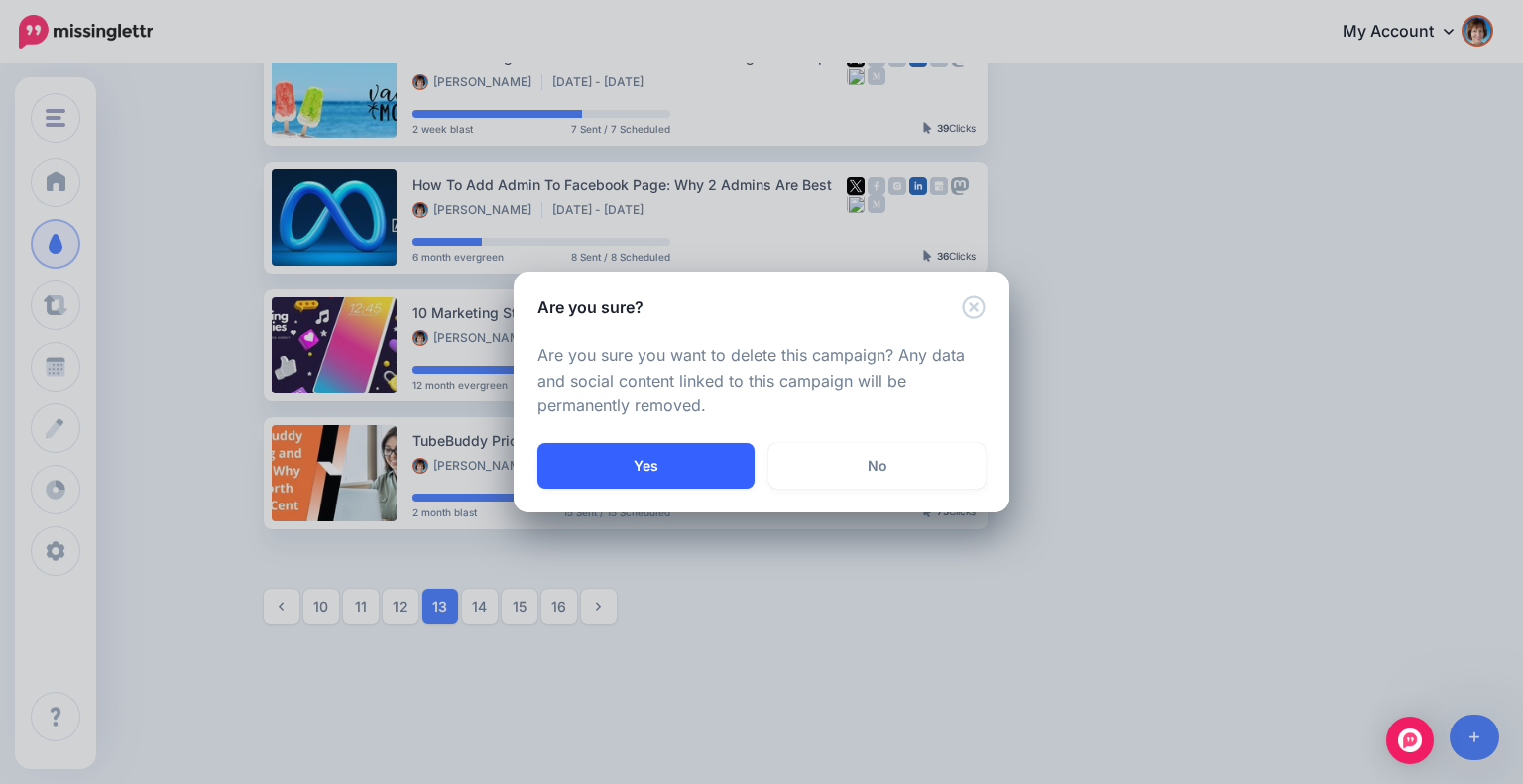 click on "Yes" at bounding box center [645, 466] 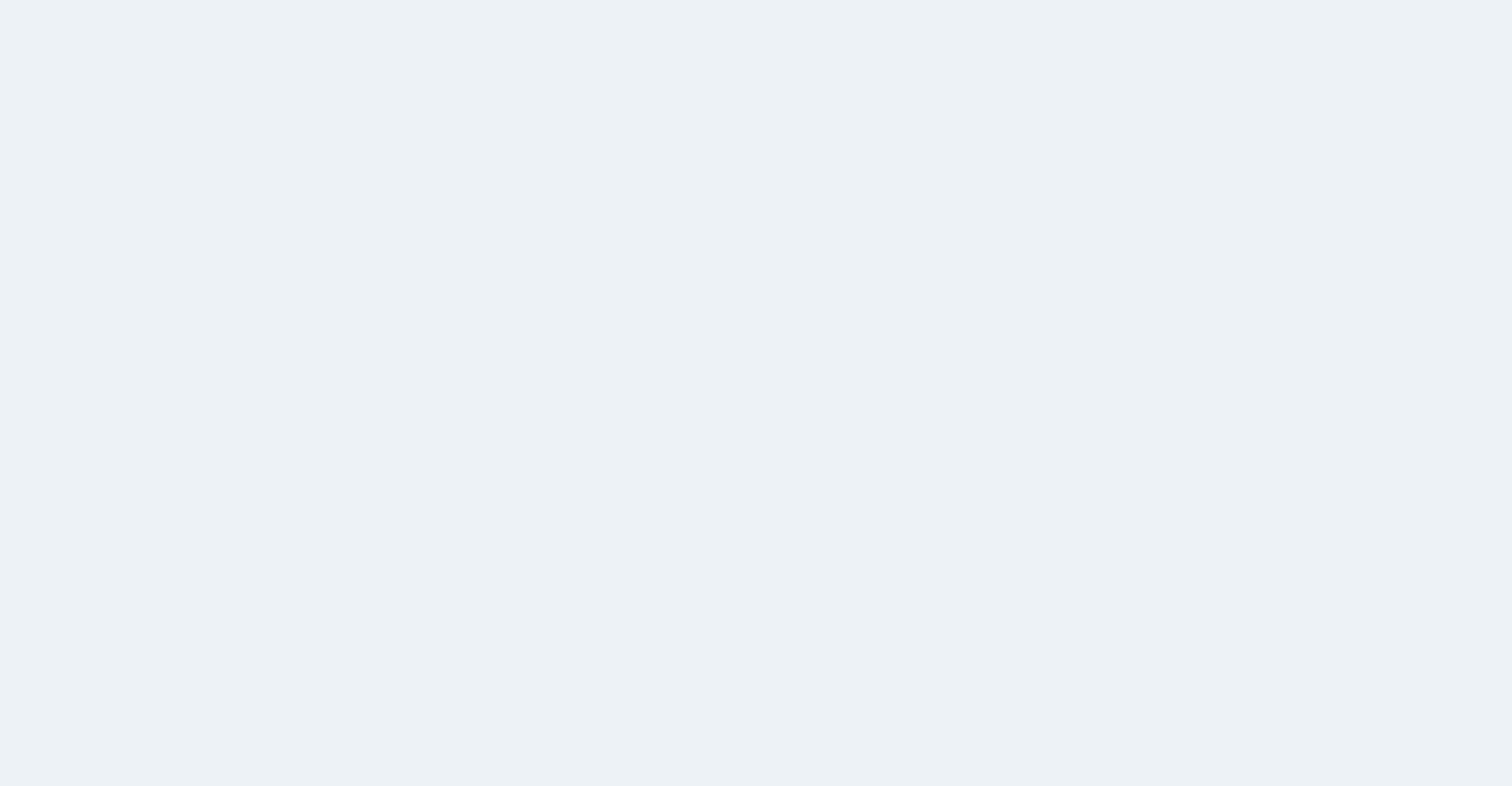 scroll, scrollTop: 171, scrollLeft: 0, axis: vertical 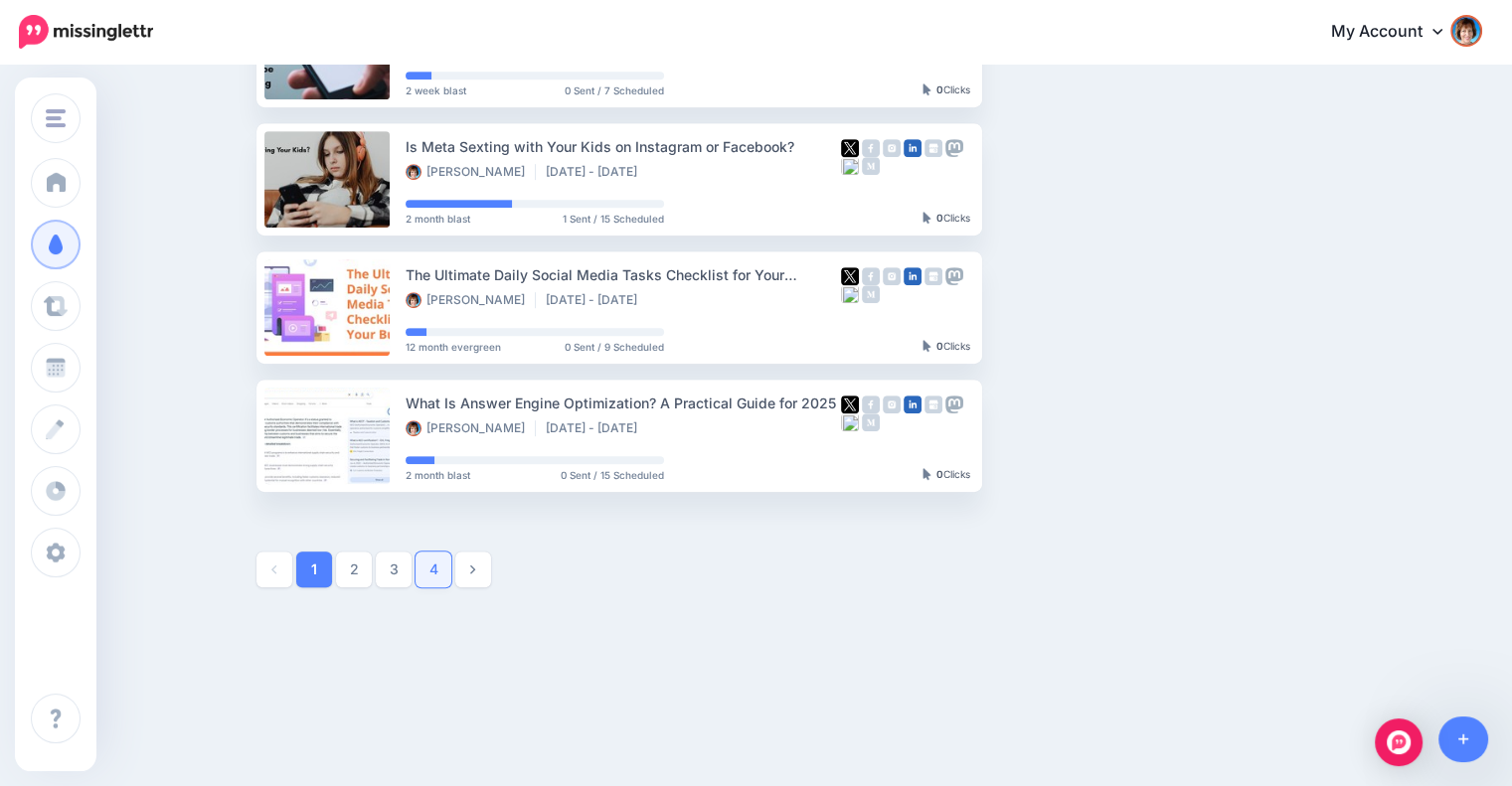 click on "4" at bounding box center [433, 569] 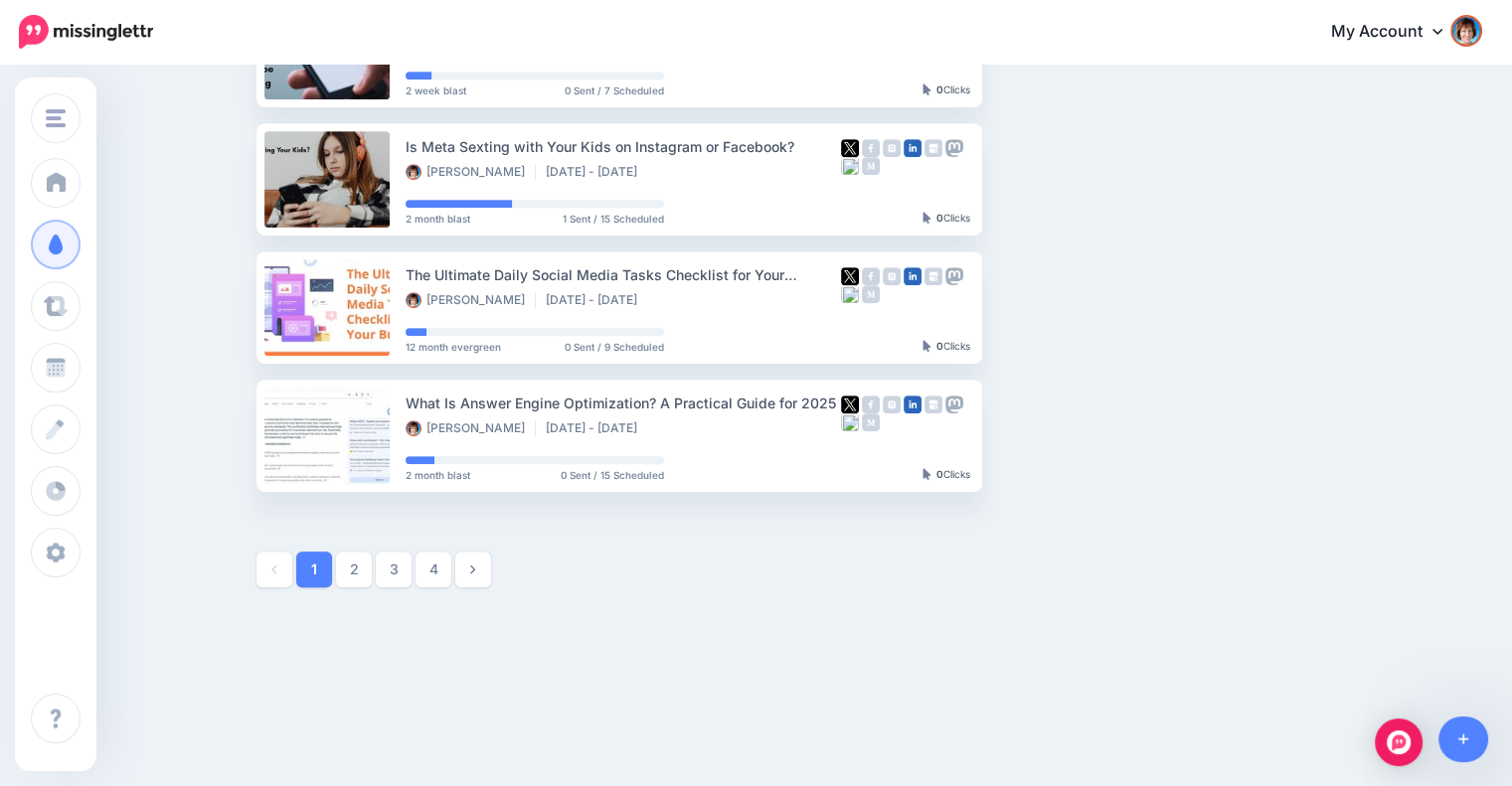 scroll, scrollTop: 171, scrollLeft: 0, axis: vertical 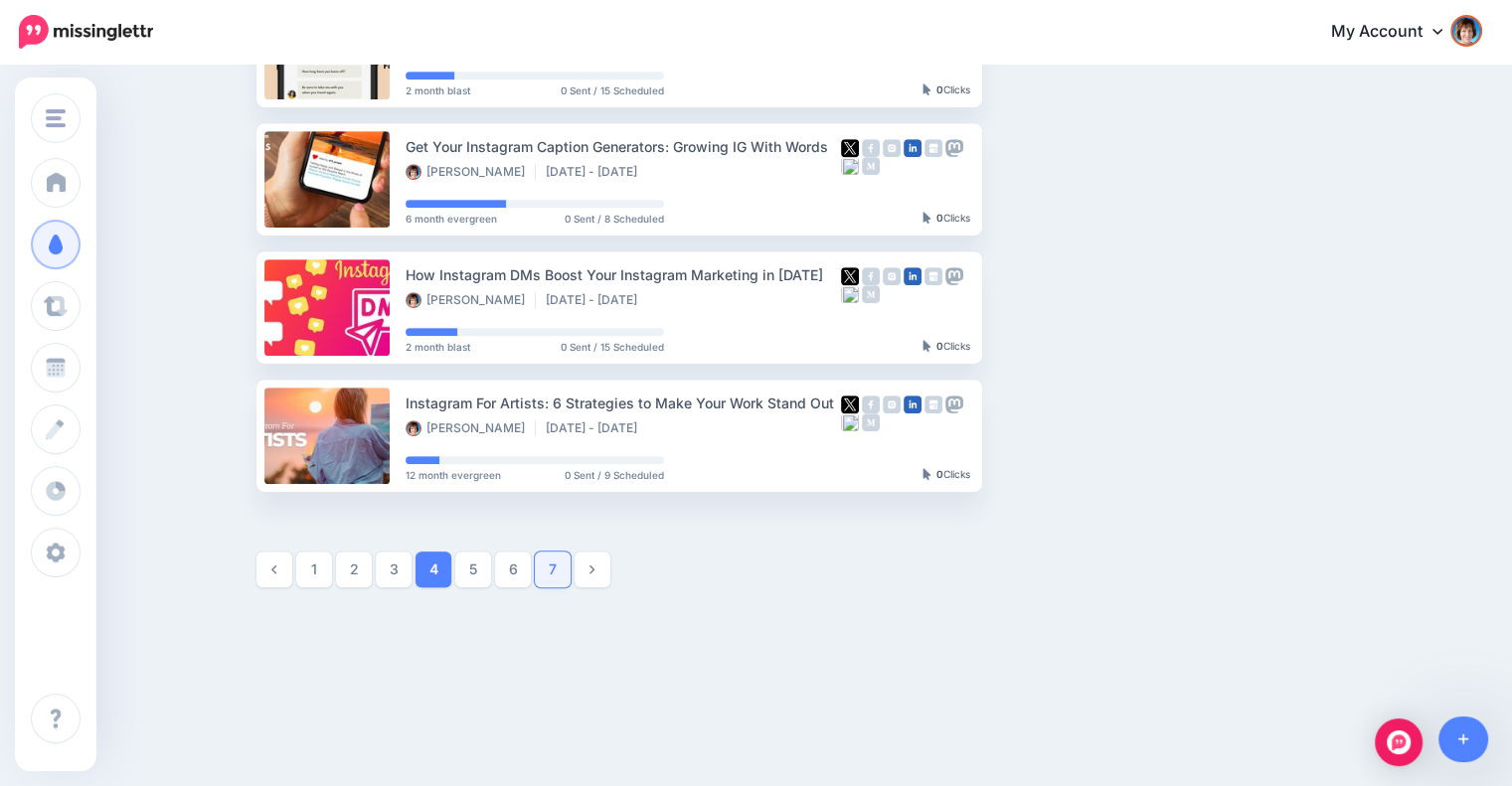 click on "7" at bounding box center (553, 569) 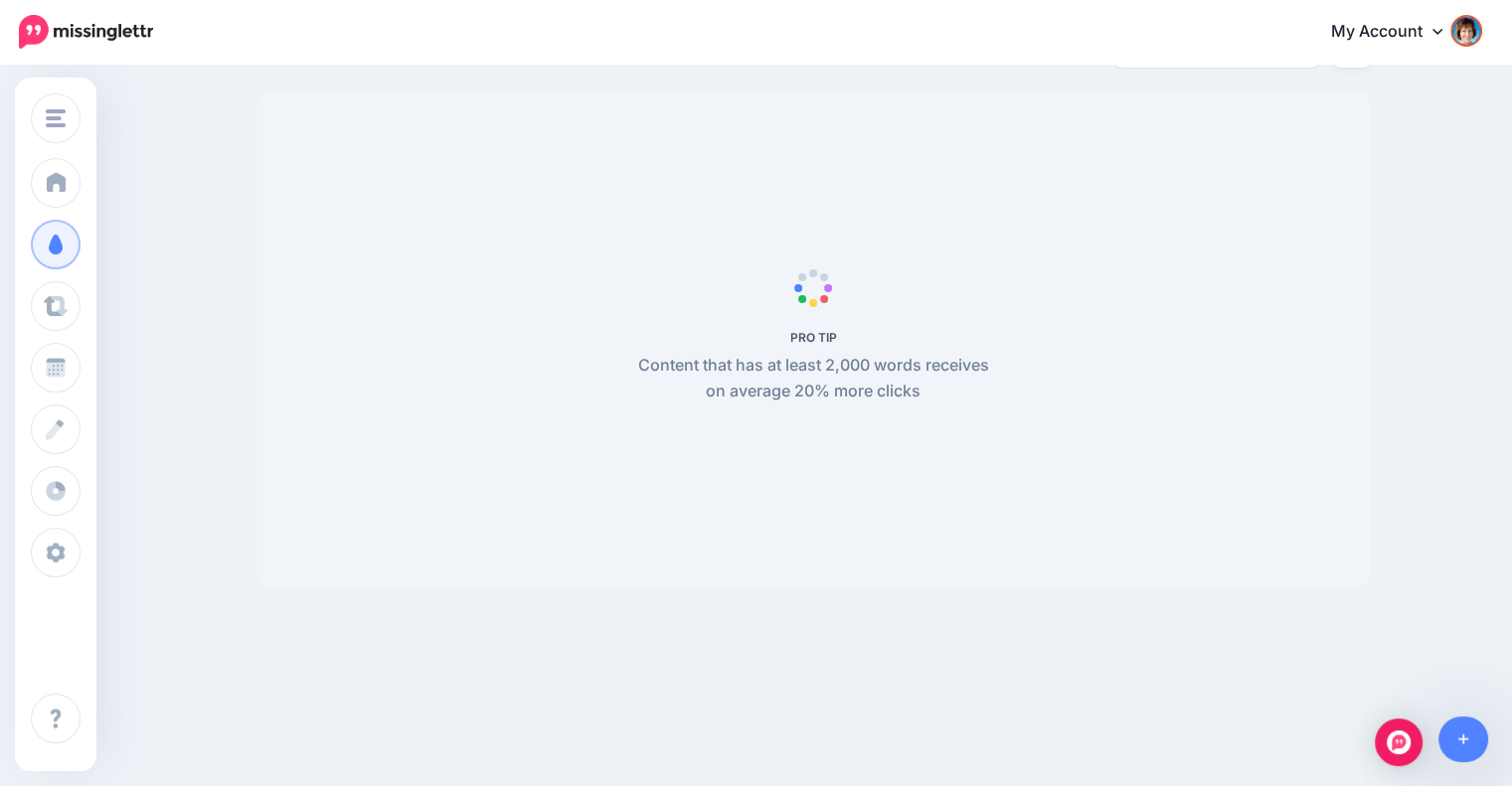 scroll, scrollTop: 171, scrollLeft: 0, axis: vertical 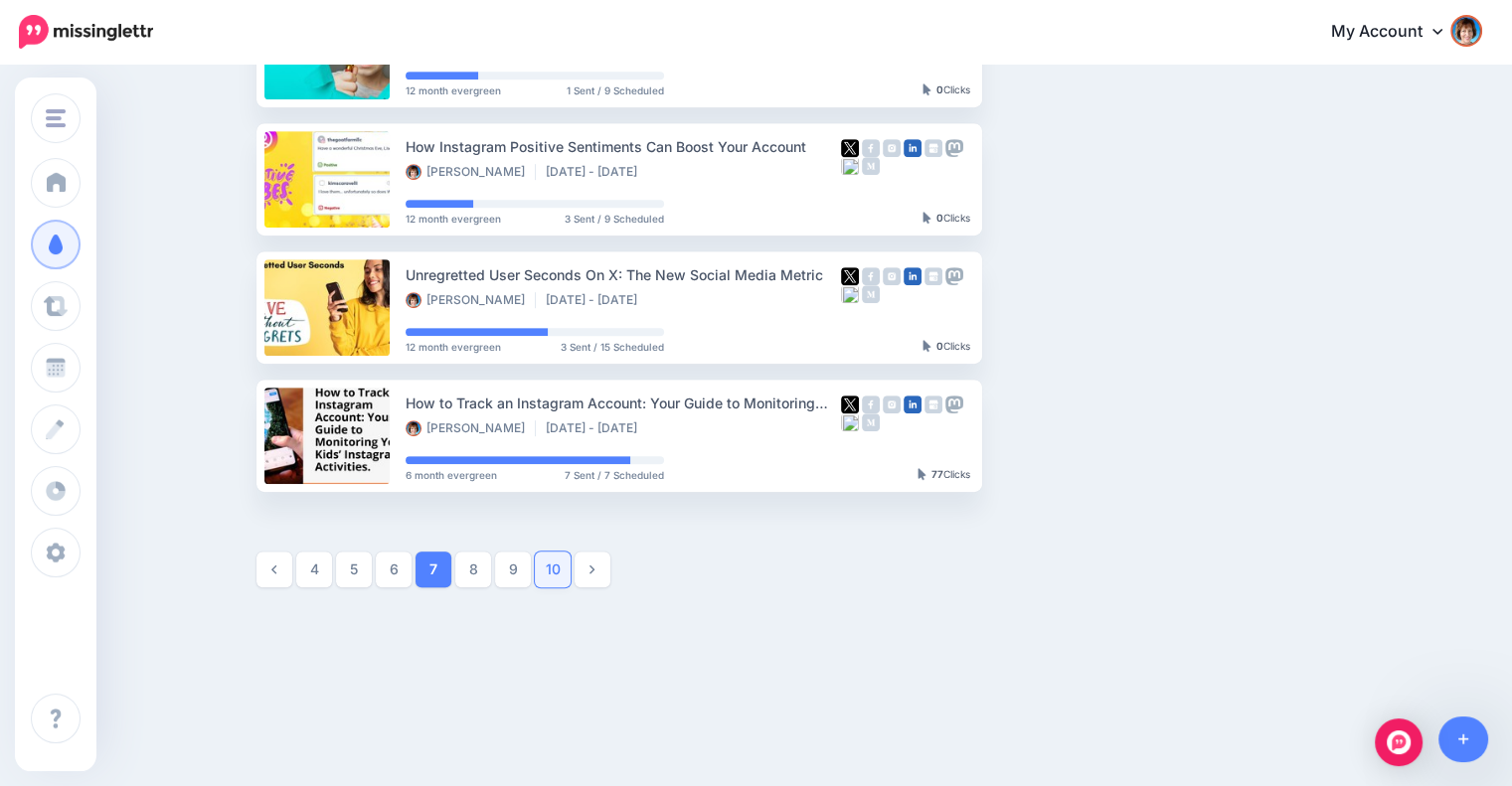 click on "10" at bounding box center [553, 569] 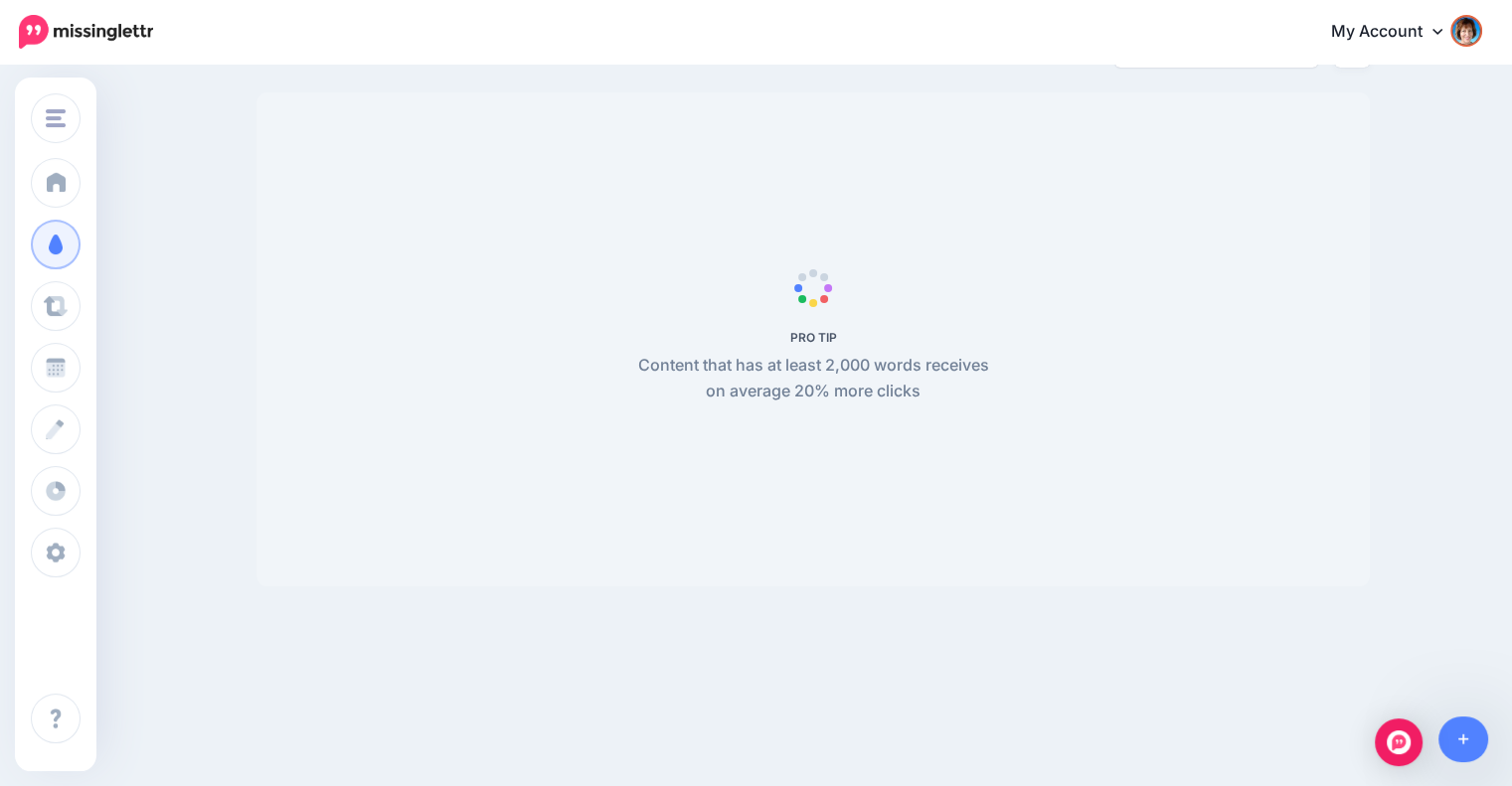 scroll, scrollTop: 171, scrollLeft: 0, axis: vertical 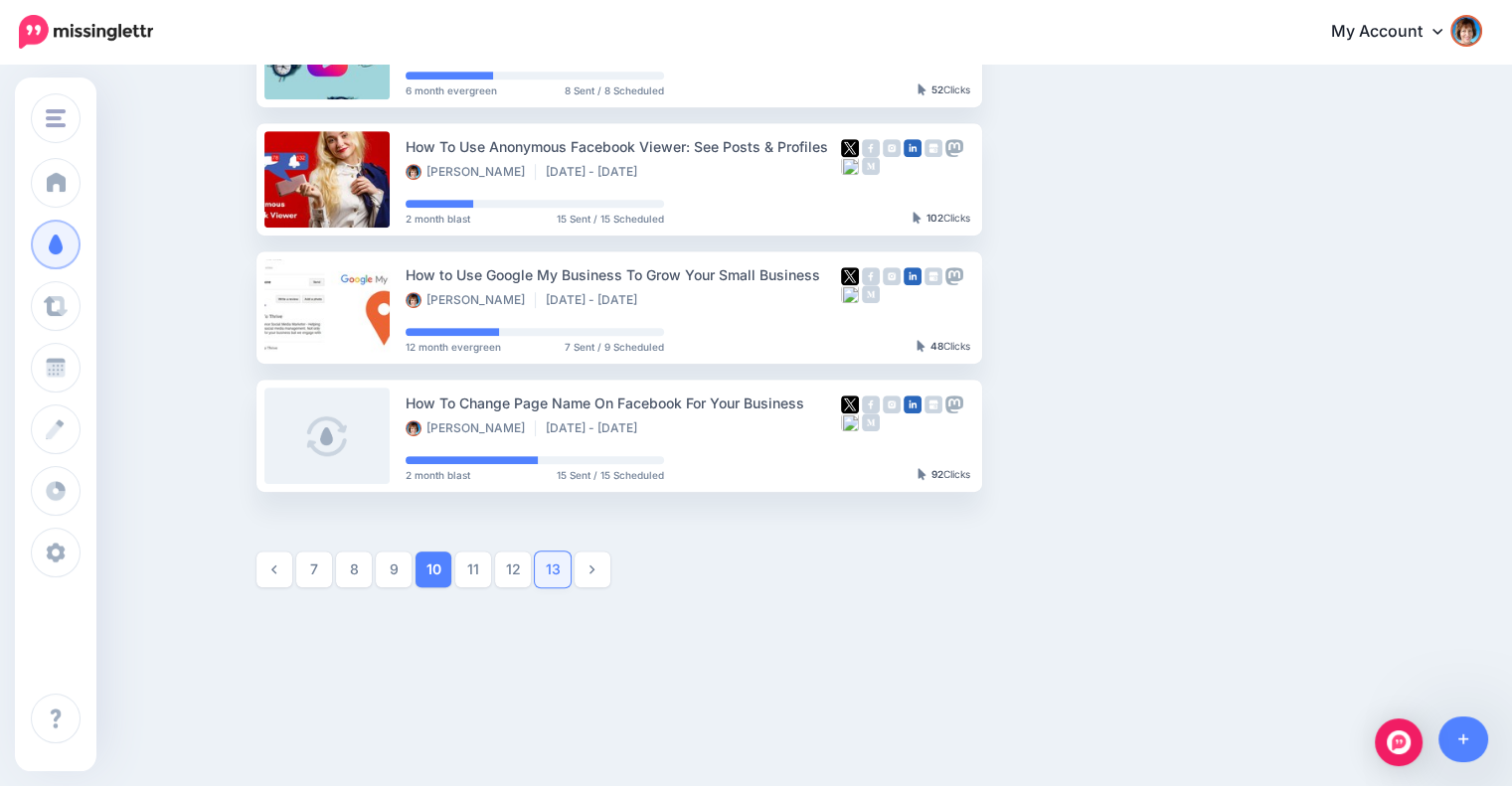 click on "13" at bounding box center (553, 569) 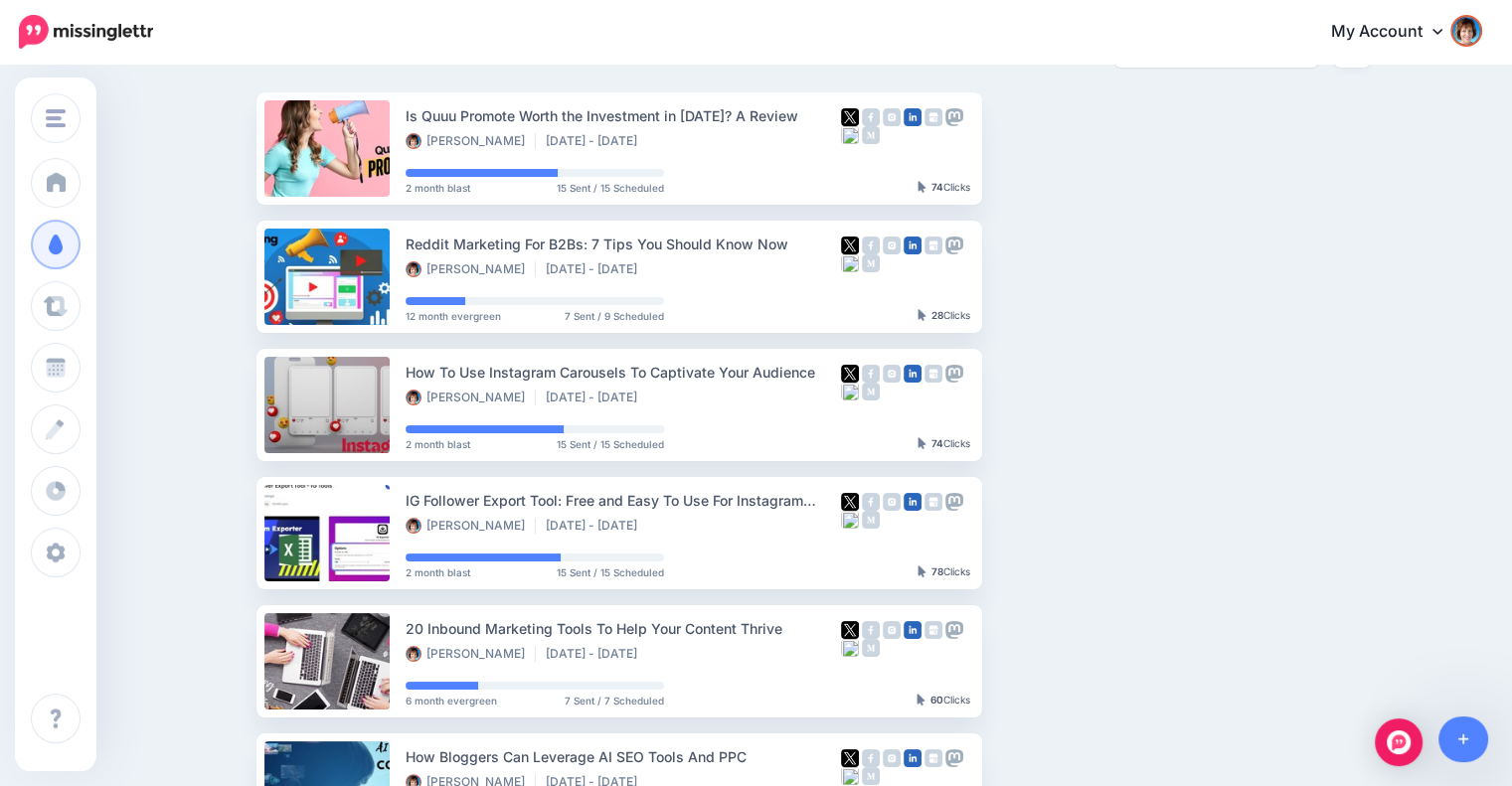 scroll, scrollTop: 1037, scrollLeft: 0, axis: vertical 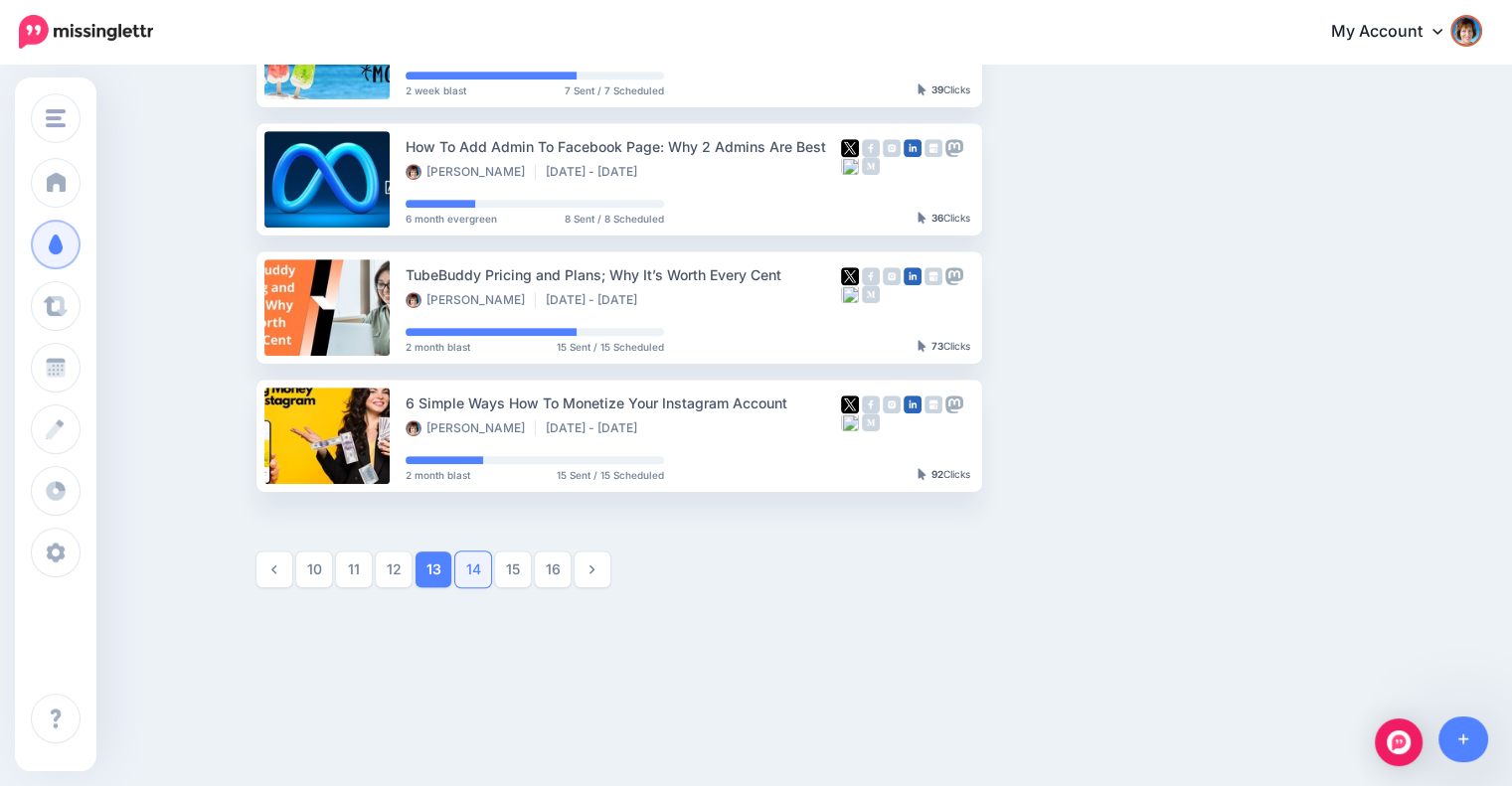 click on "14" at bounding box center (473, 569) 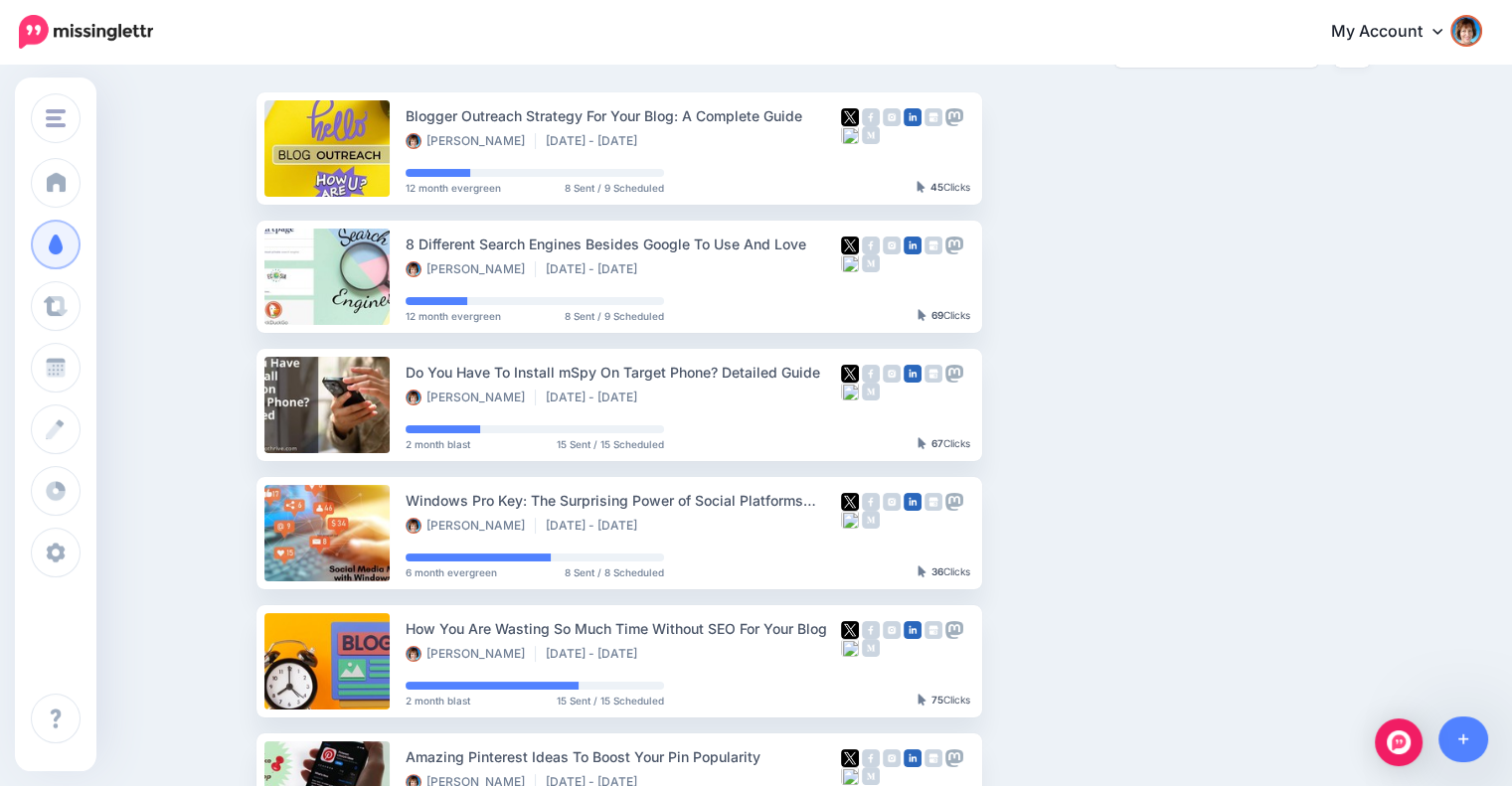 scroll, scrollTop: 999, scrollLeft: 0, axis: vertical 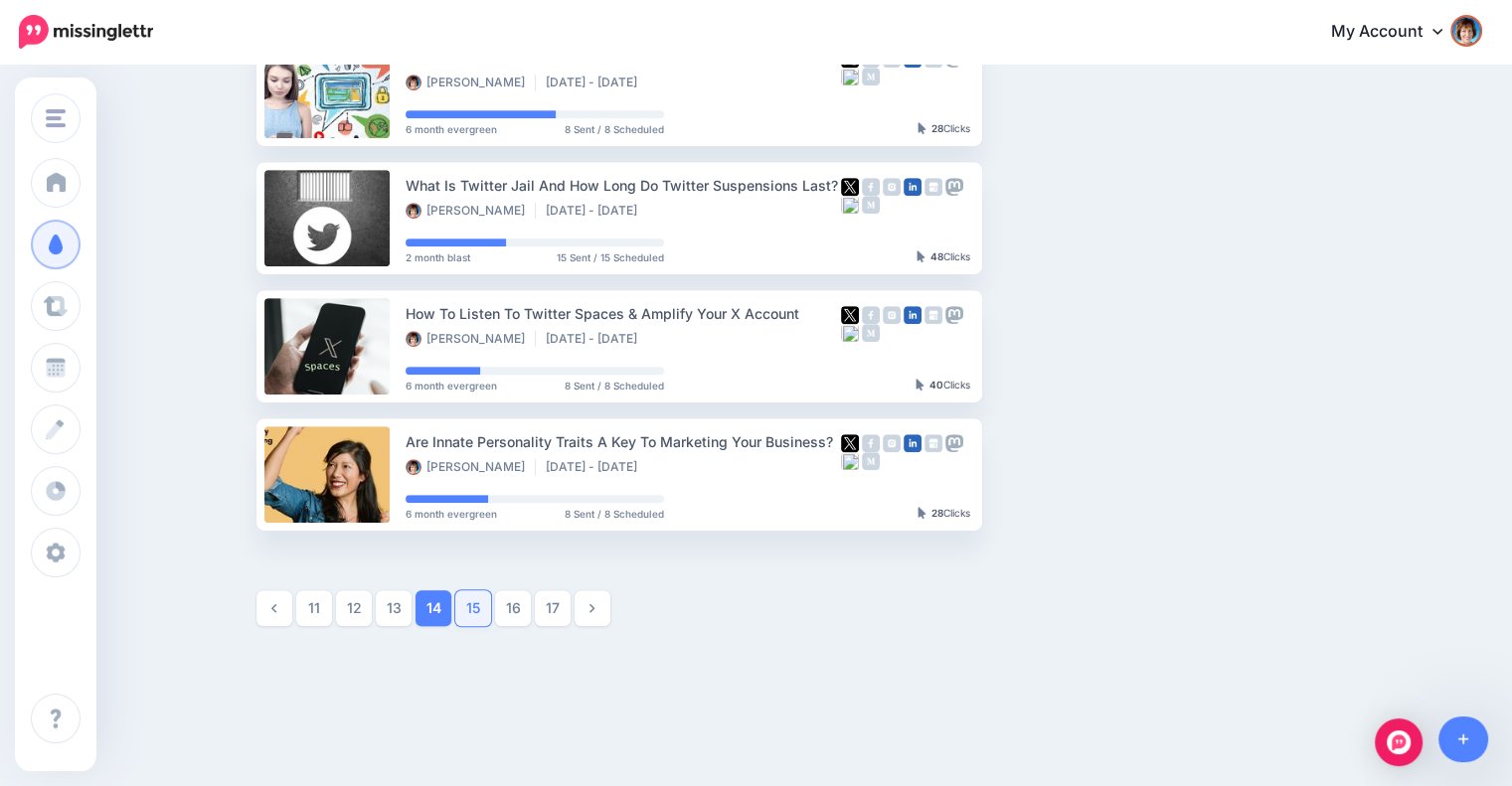 click on "15" at bounding box center [473, 608] 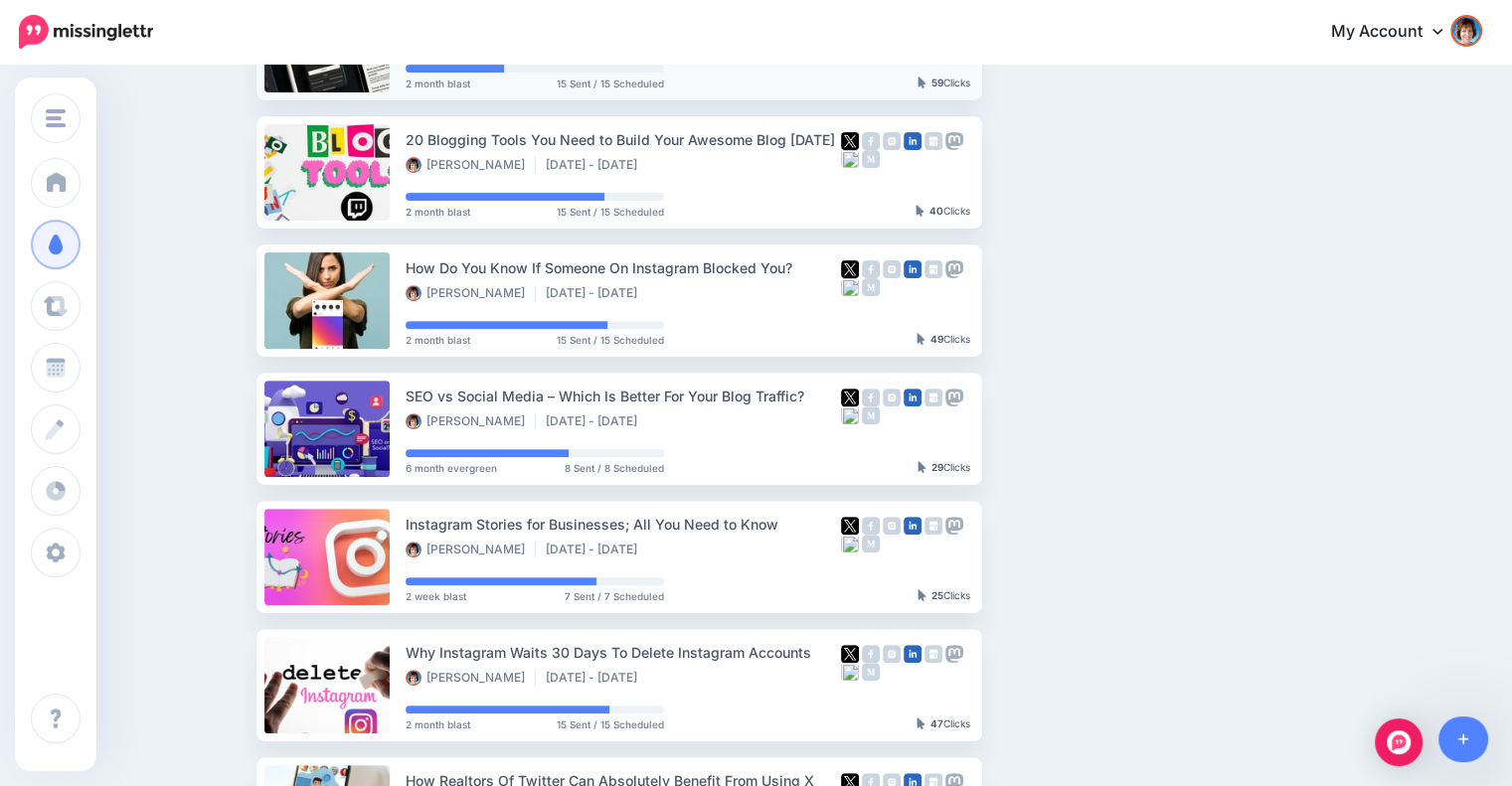 scroll, scrollTop: 833, scrollLeft: 0, axis: vertical 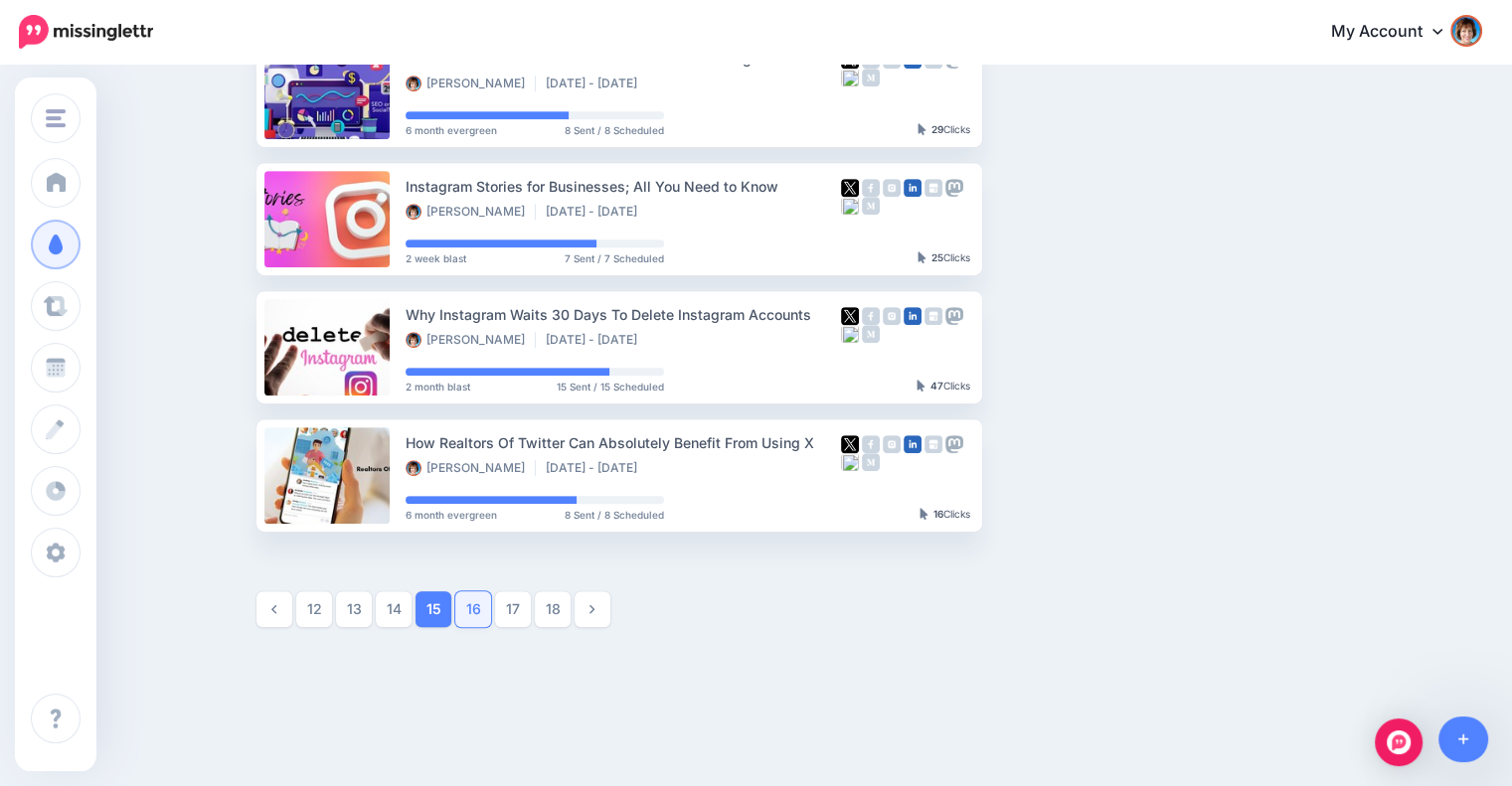 click on "16" at bounding box center [473, 609] 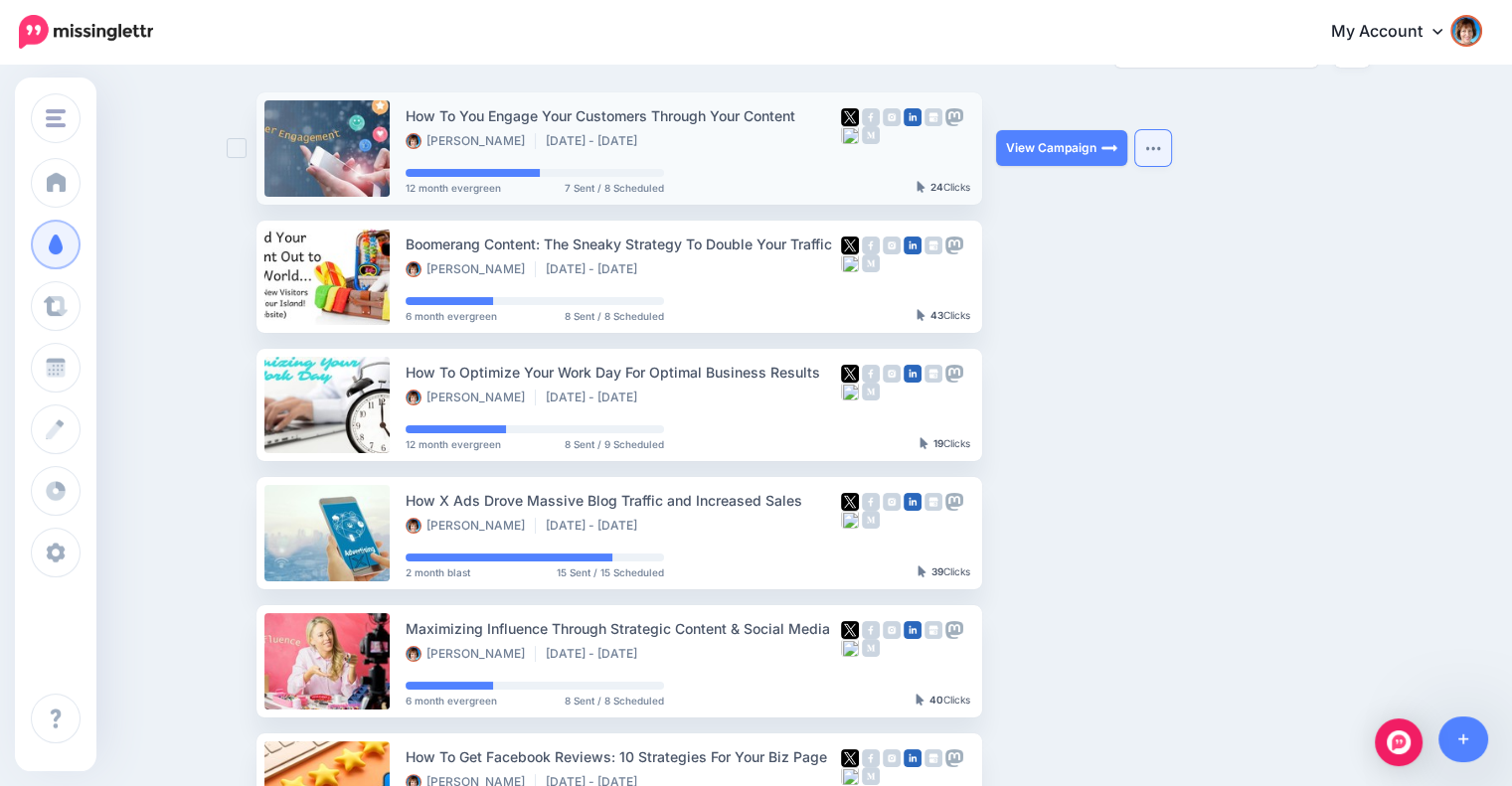 click at bounding box center [1153, 148] 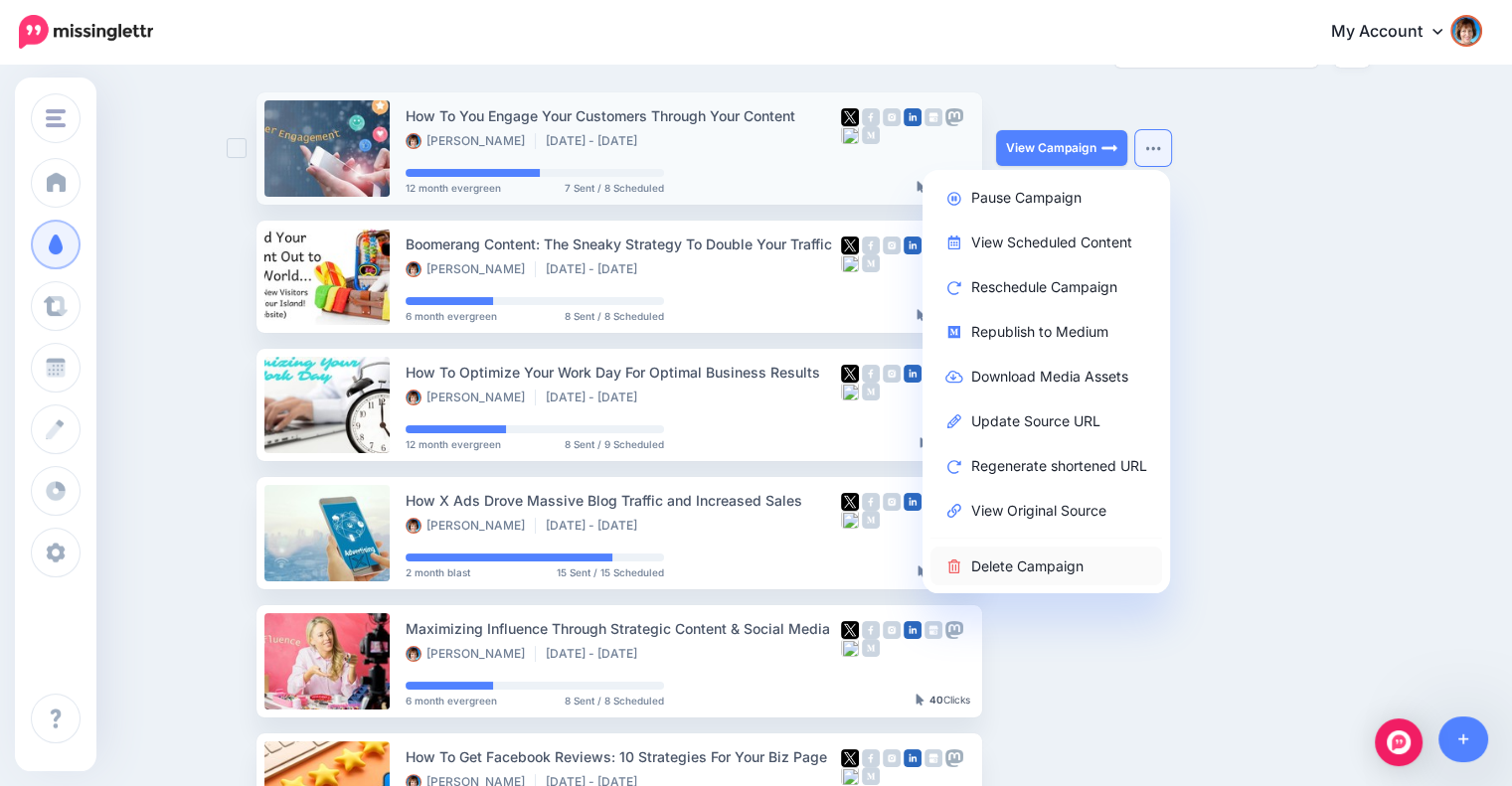 click on "Delete Campaign" at bounding box center [1046, 565] 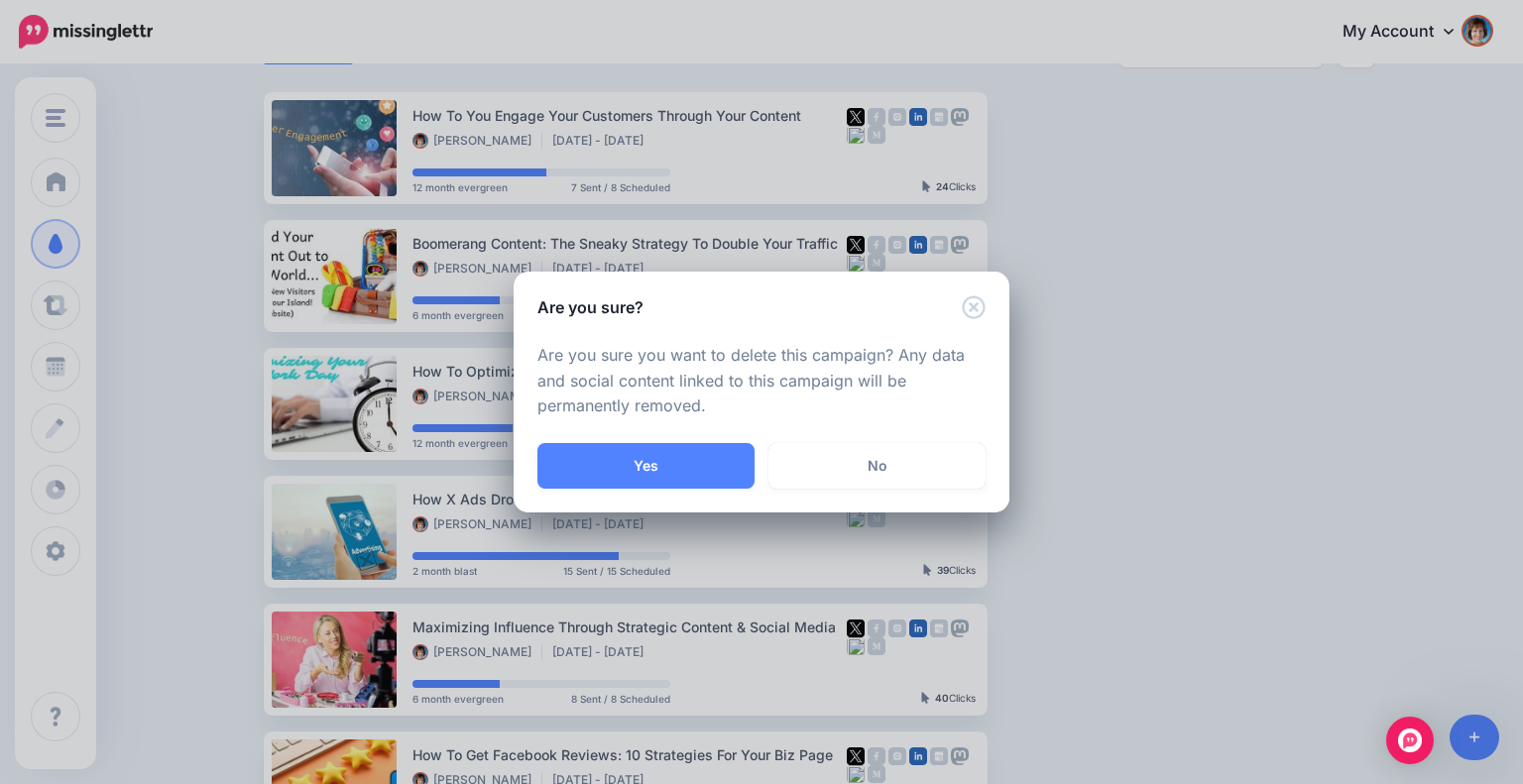 click on "Yes" at bounding box center (645, 466) 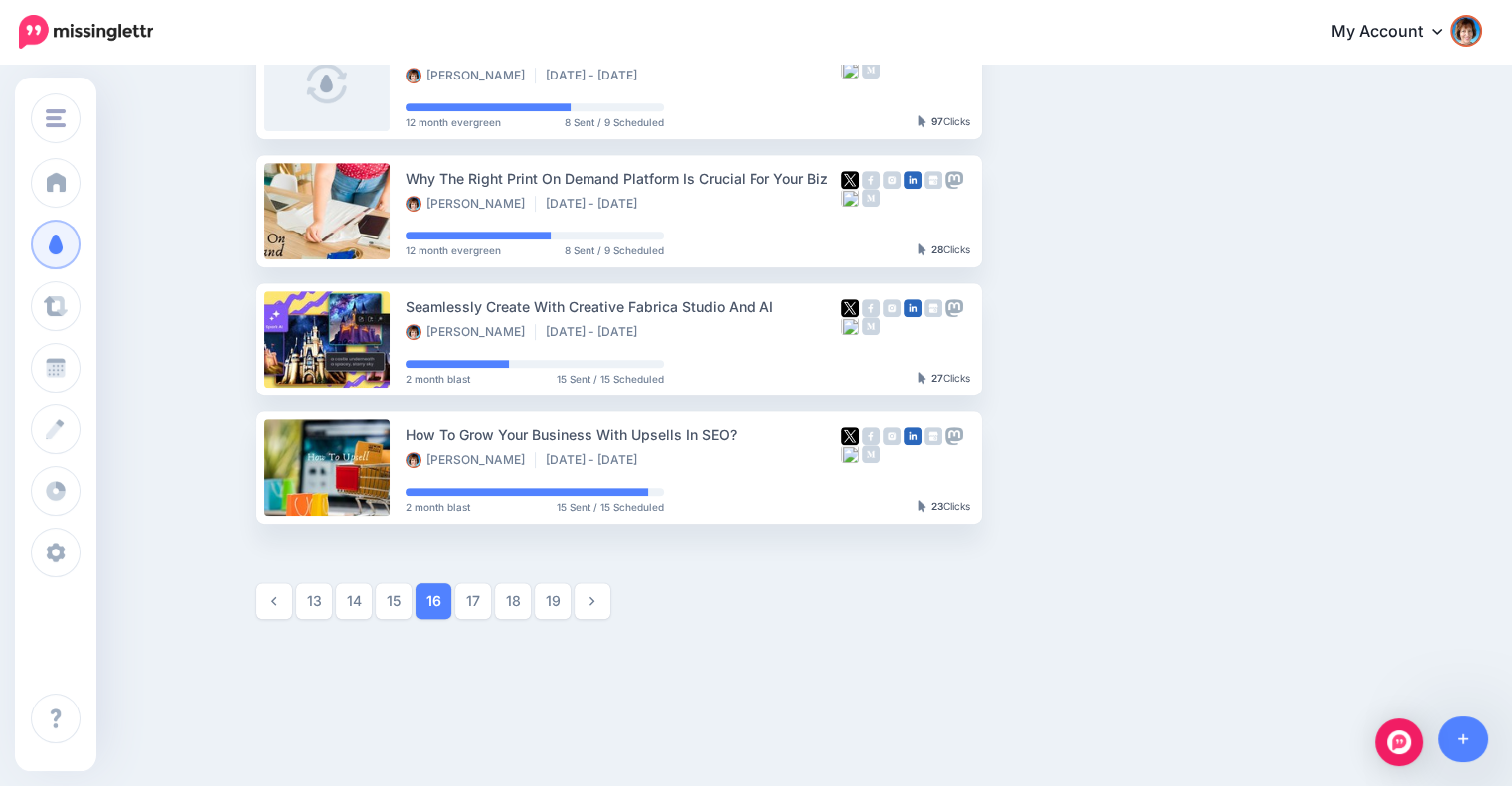 scroll, scrollTop: 1037, scrollLeft: 0, axis: vertical 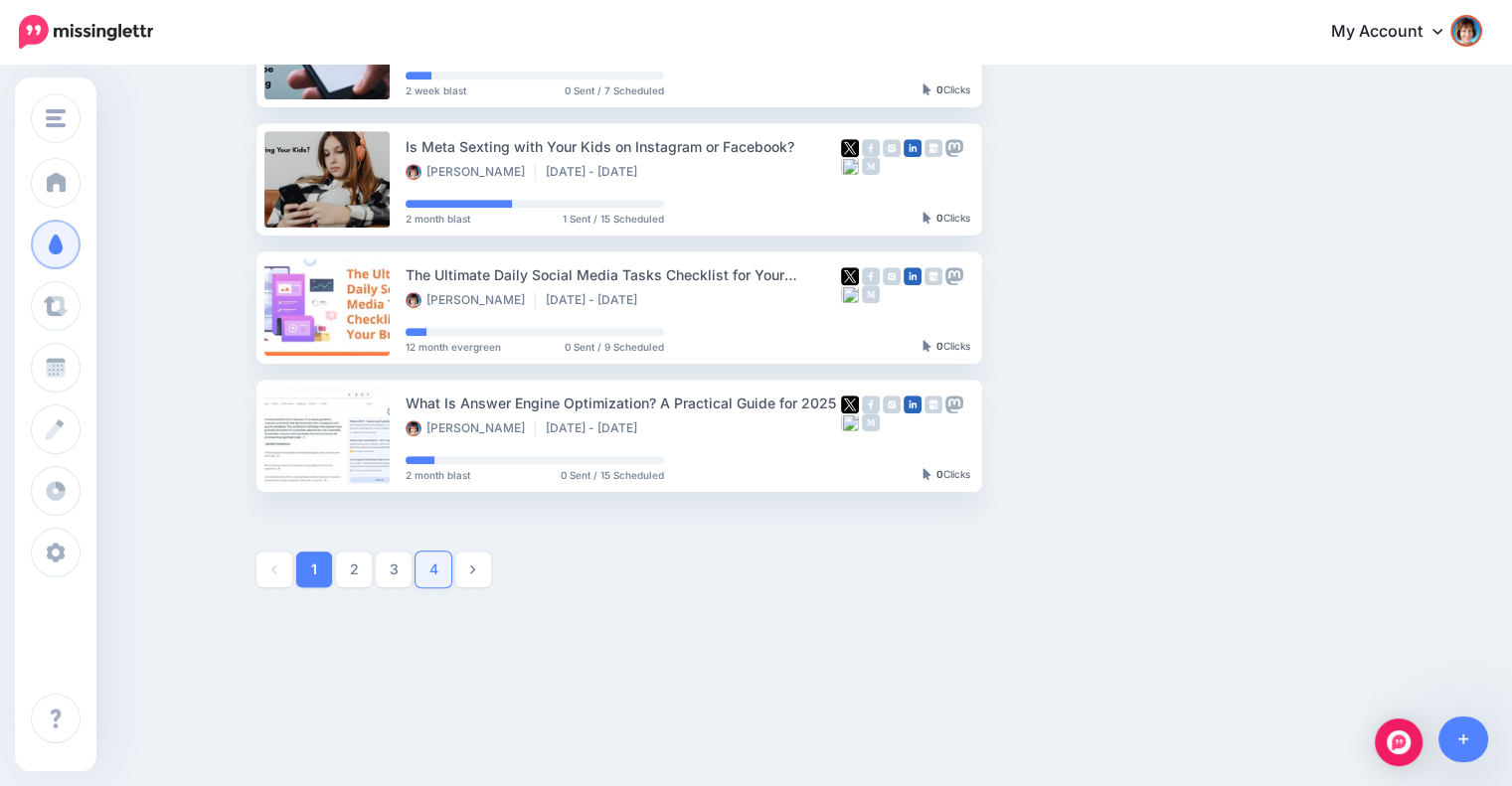 click on "4" at bounding box center [433, 569] 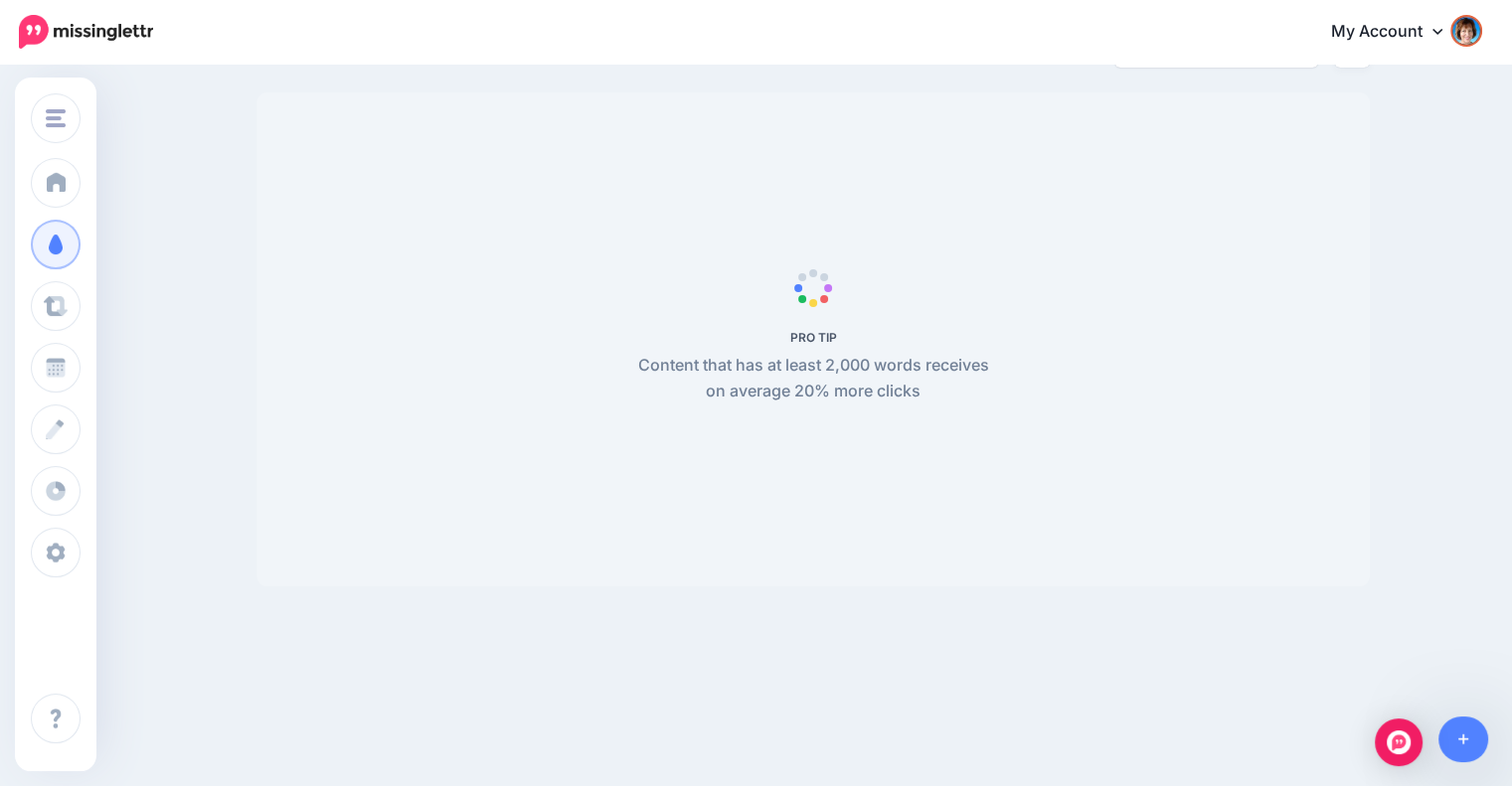 scroll, scrollTop: 171, scrollLeft: 0, axis: vertical 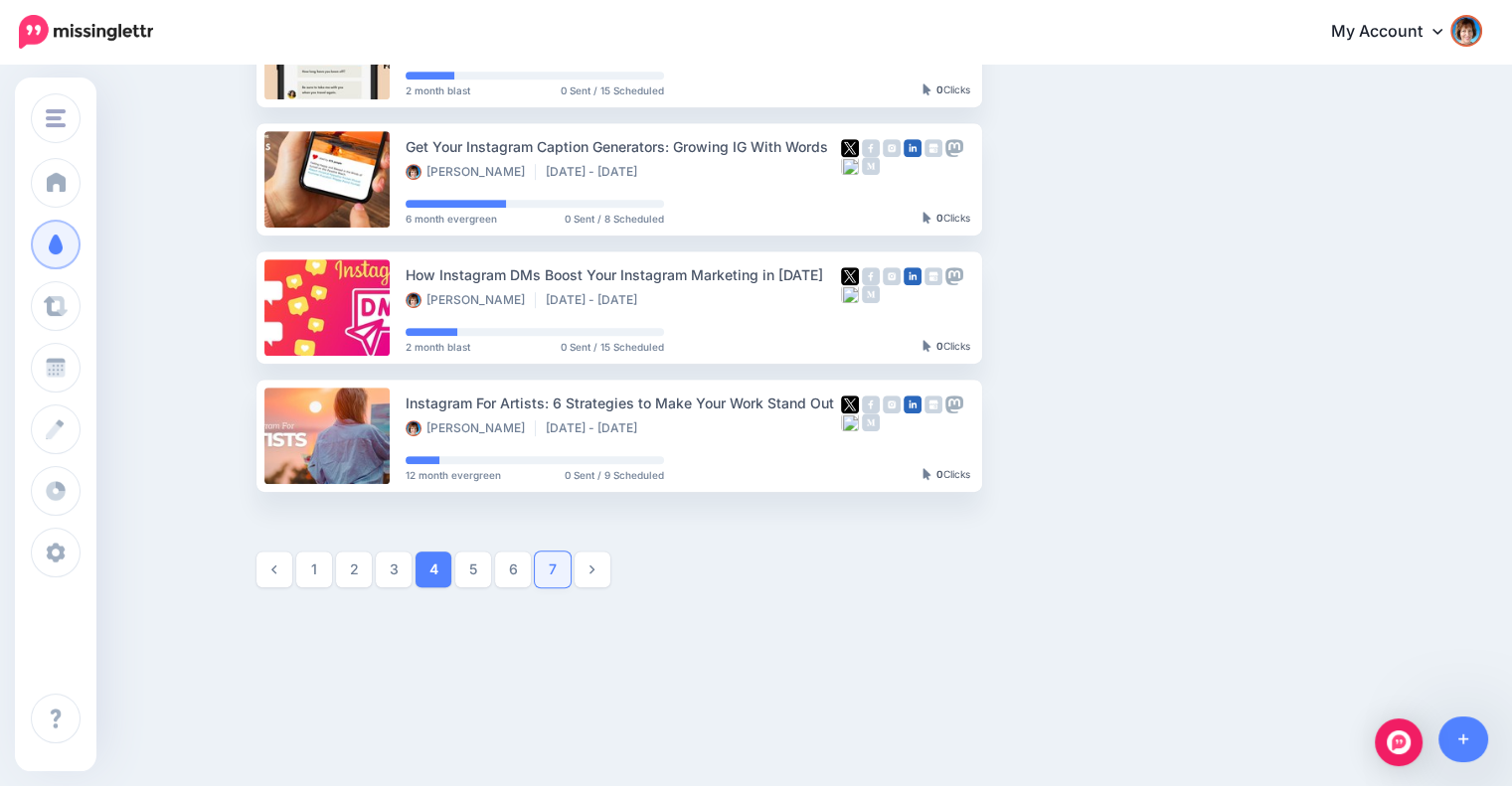 click on "7" at bounding box center (553, 569) 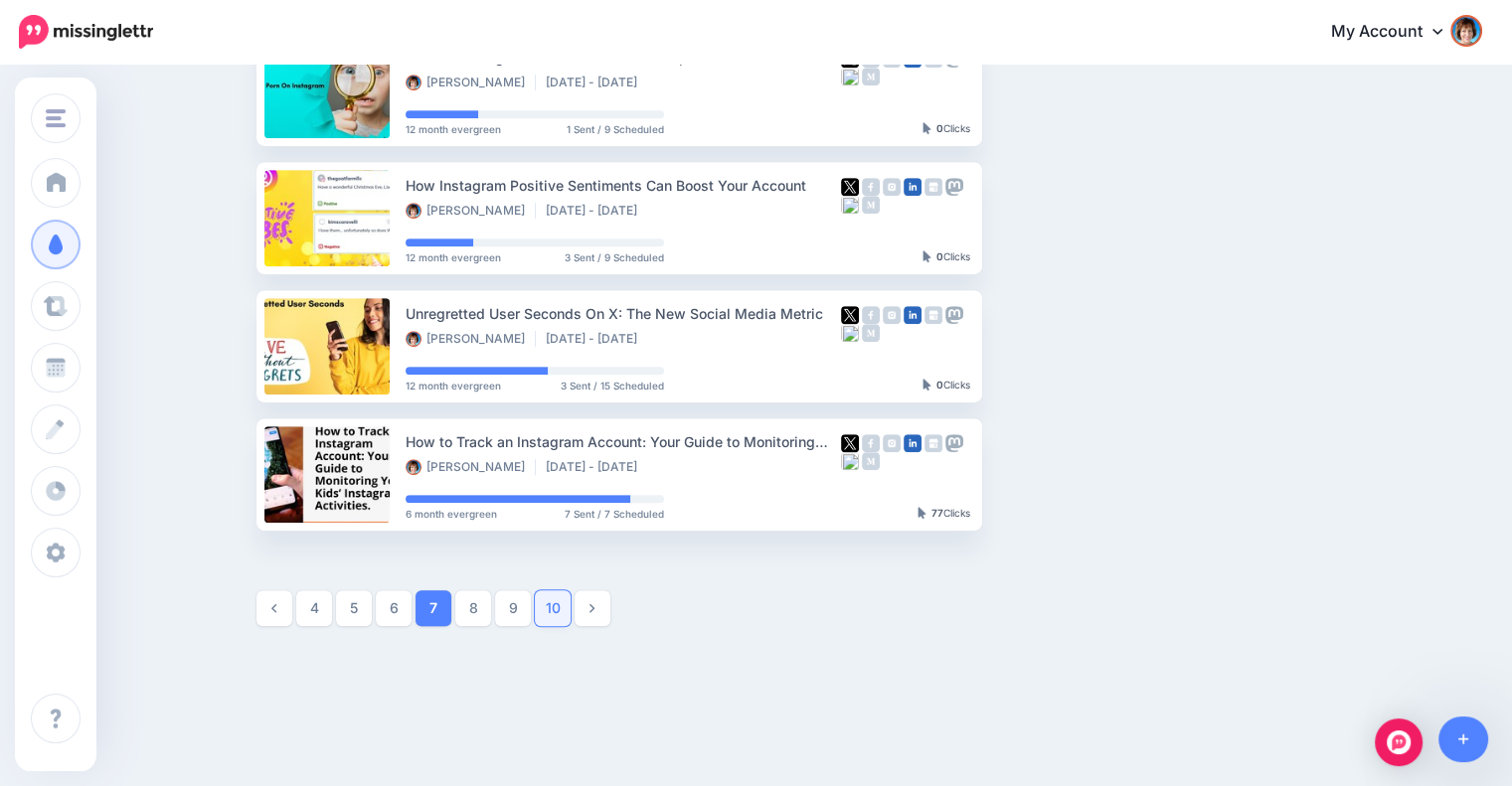 click on "10" at bounding box center [553, 608] 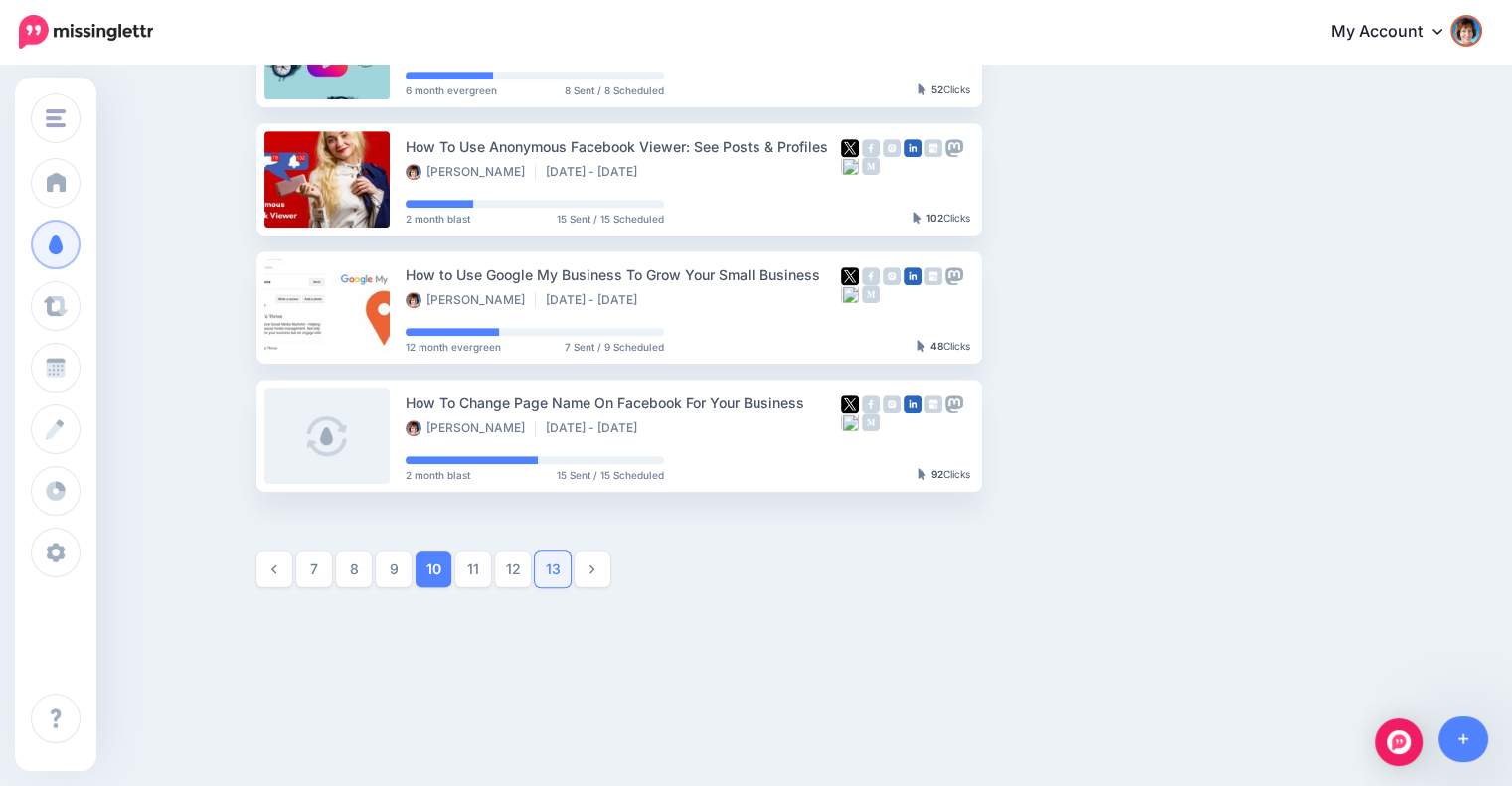 click on "13" at bounding box center (553, 569) 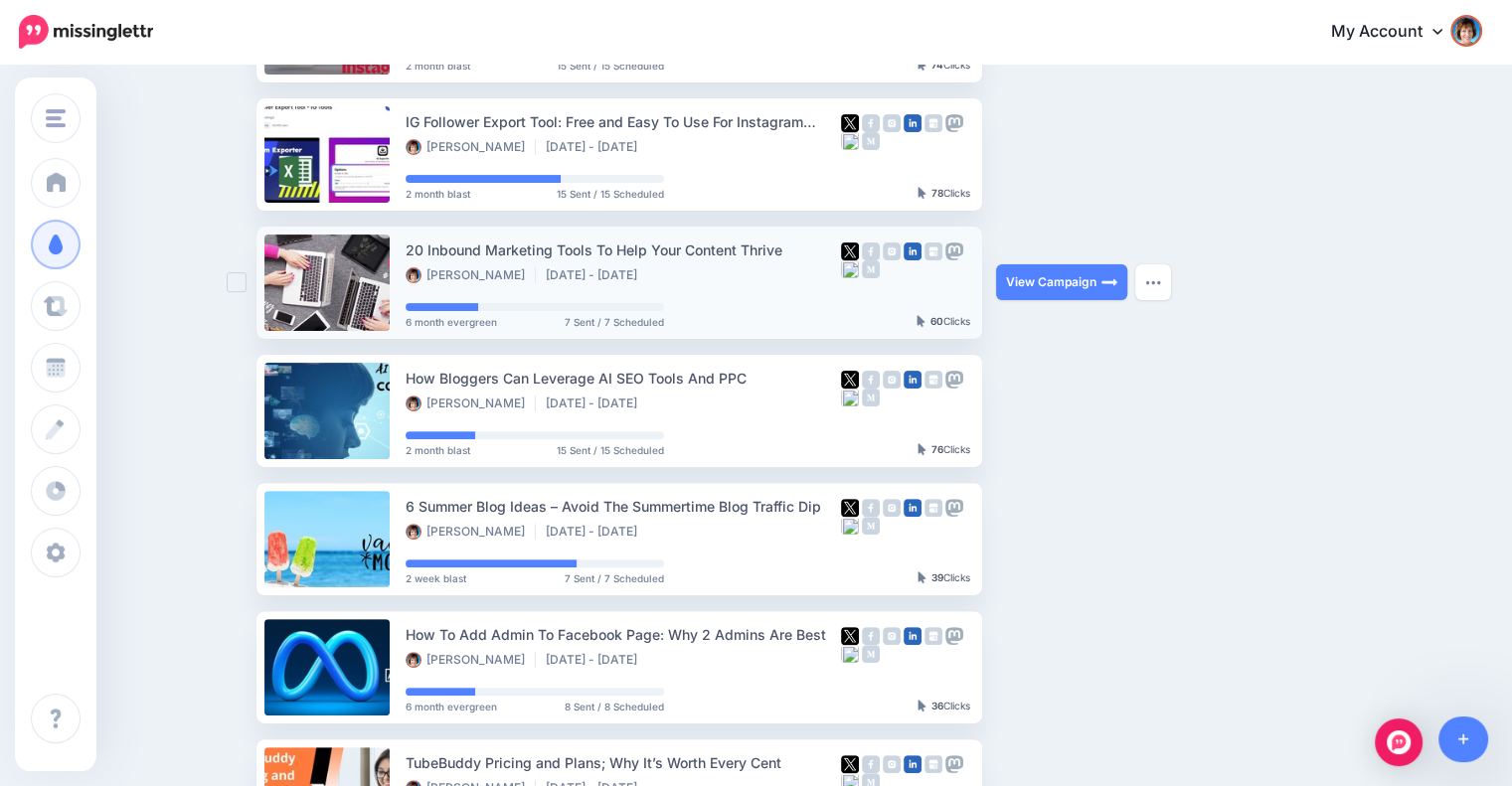 scroll, scrollTop: 1037, scrollLeft: 0, axis: vertical 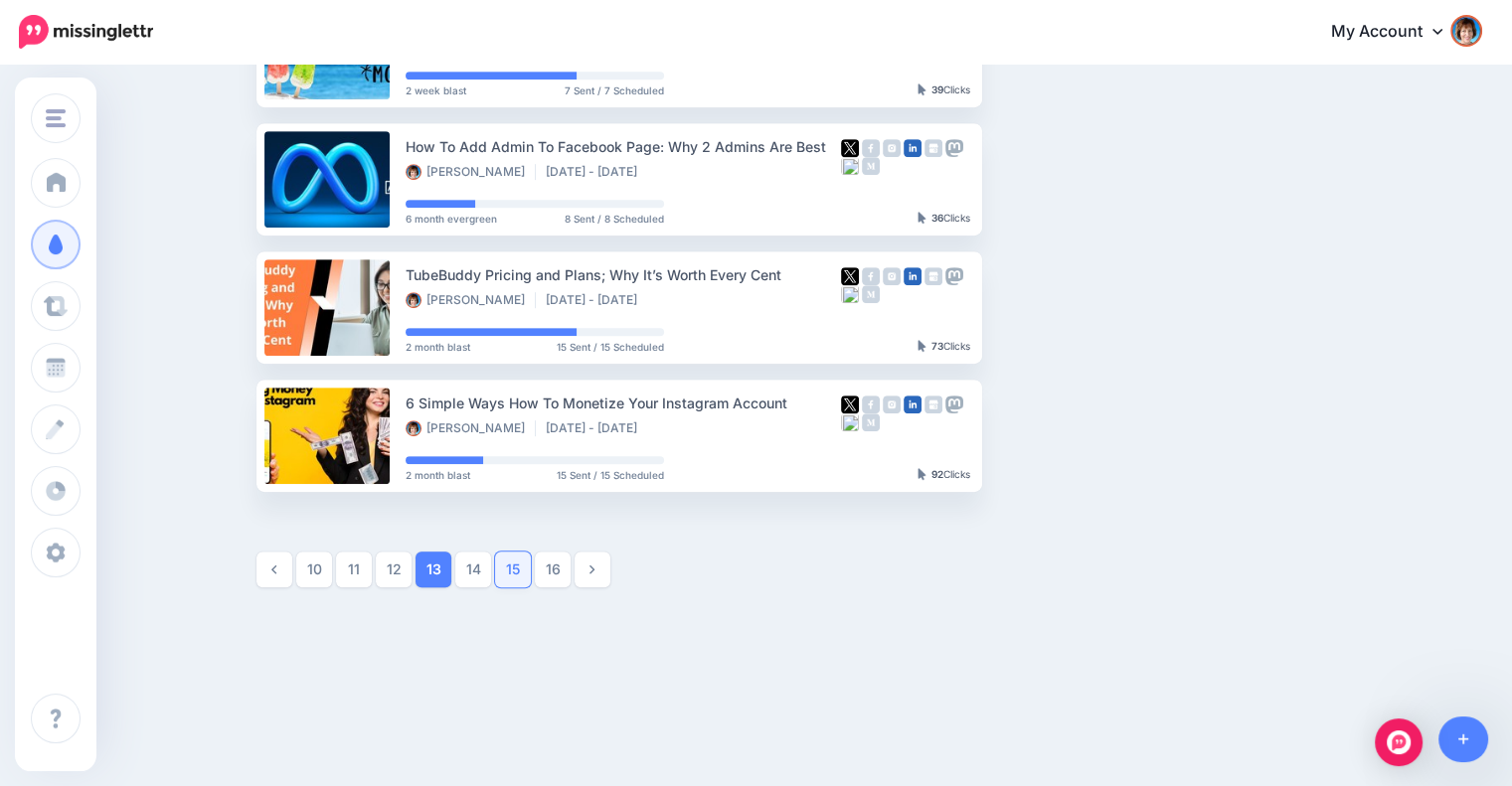 click on "15" at bounding box center (513, 569) 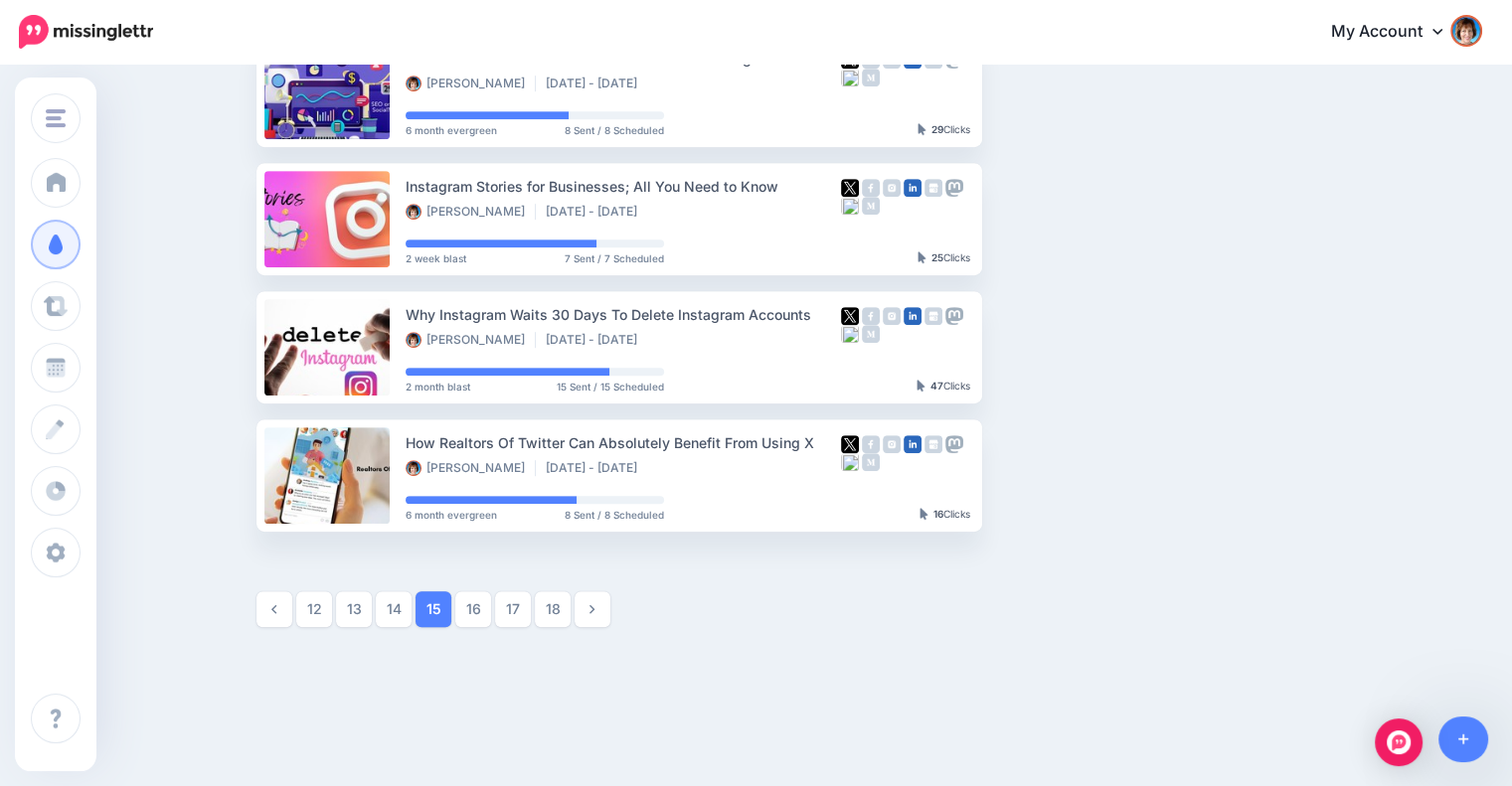 scroll, scrollTop: 999, scrollLeft: 0, axis: vertical 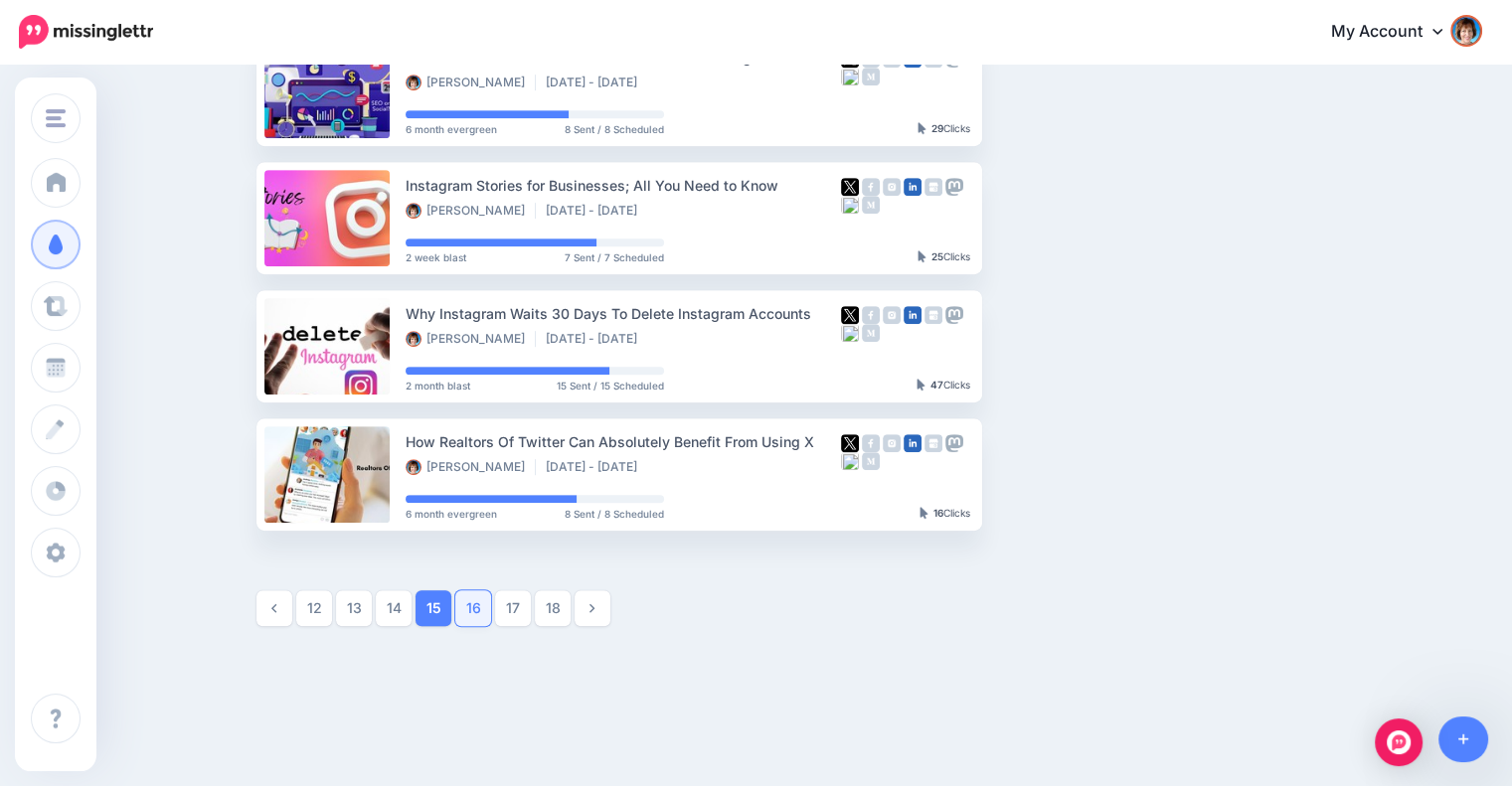 click on "16" at bounding box center [473, 608] 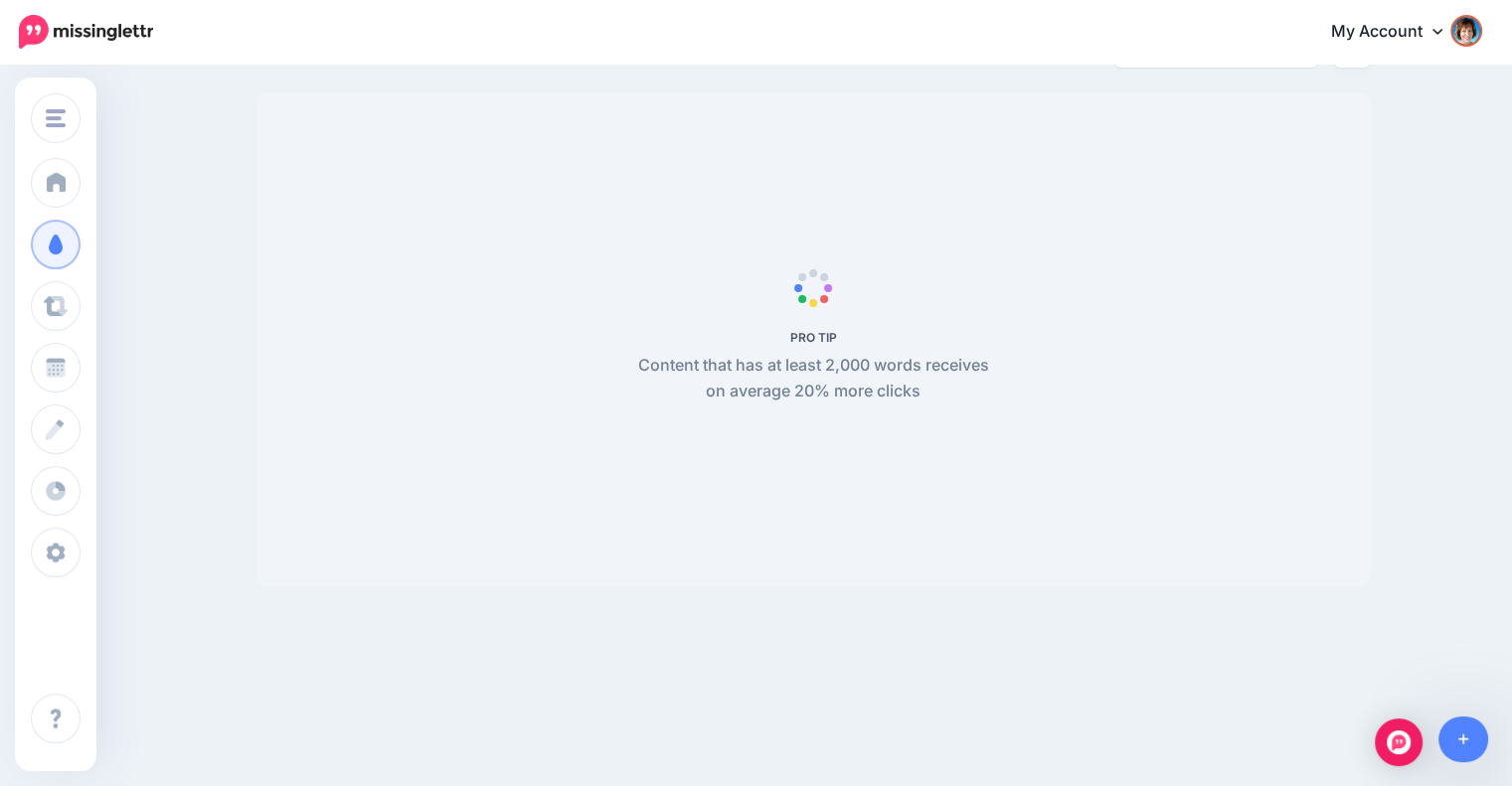 scroll, scrollTop: 171, scrollLeft: 0, axis: vertical 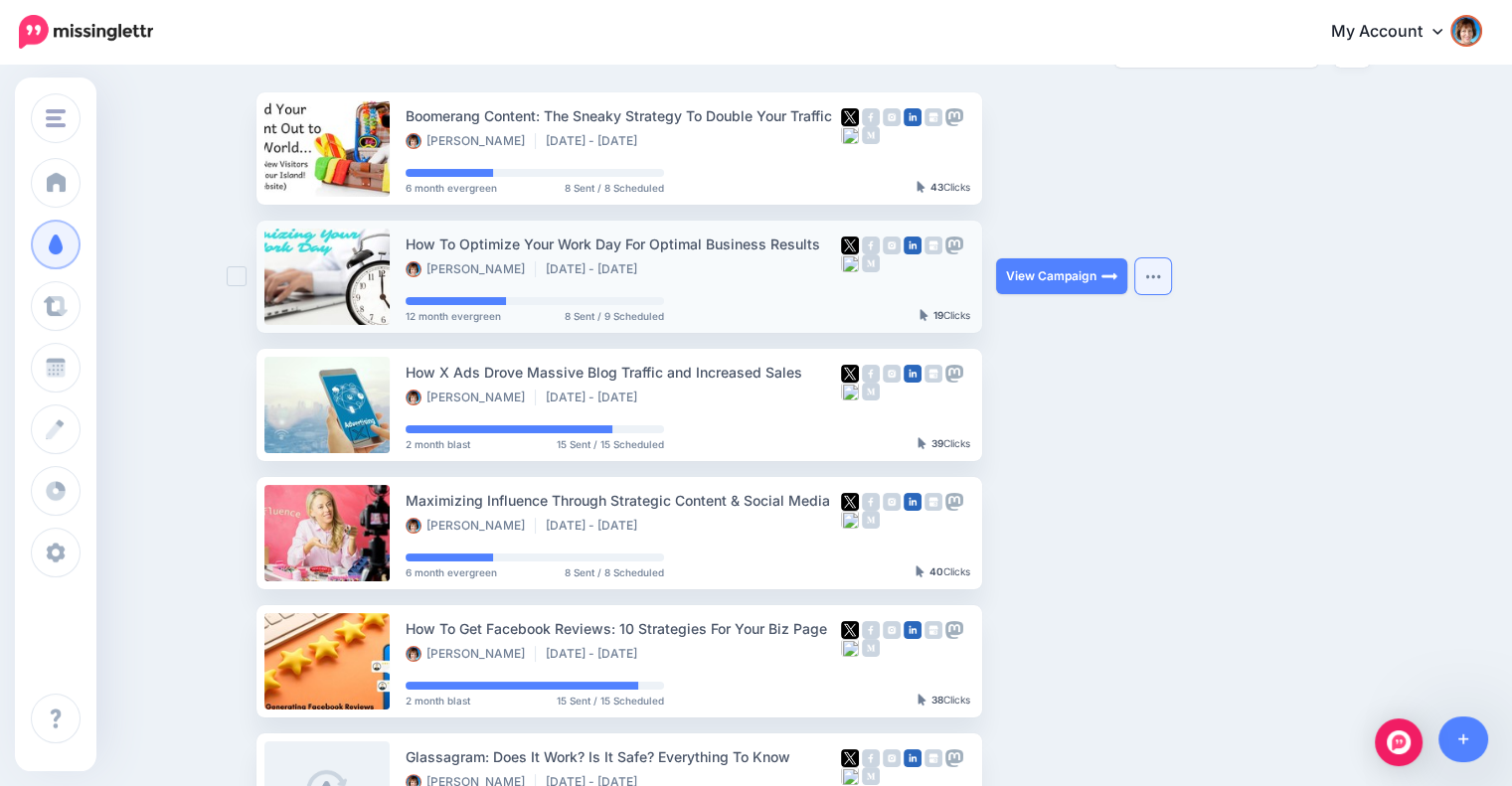 click at bounding box center [1153, 276] 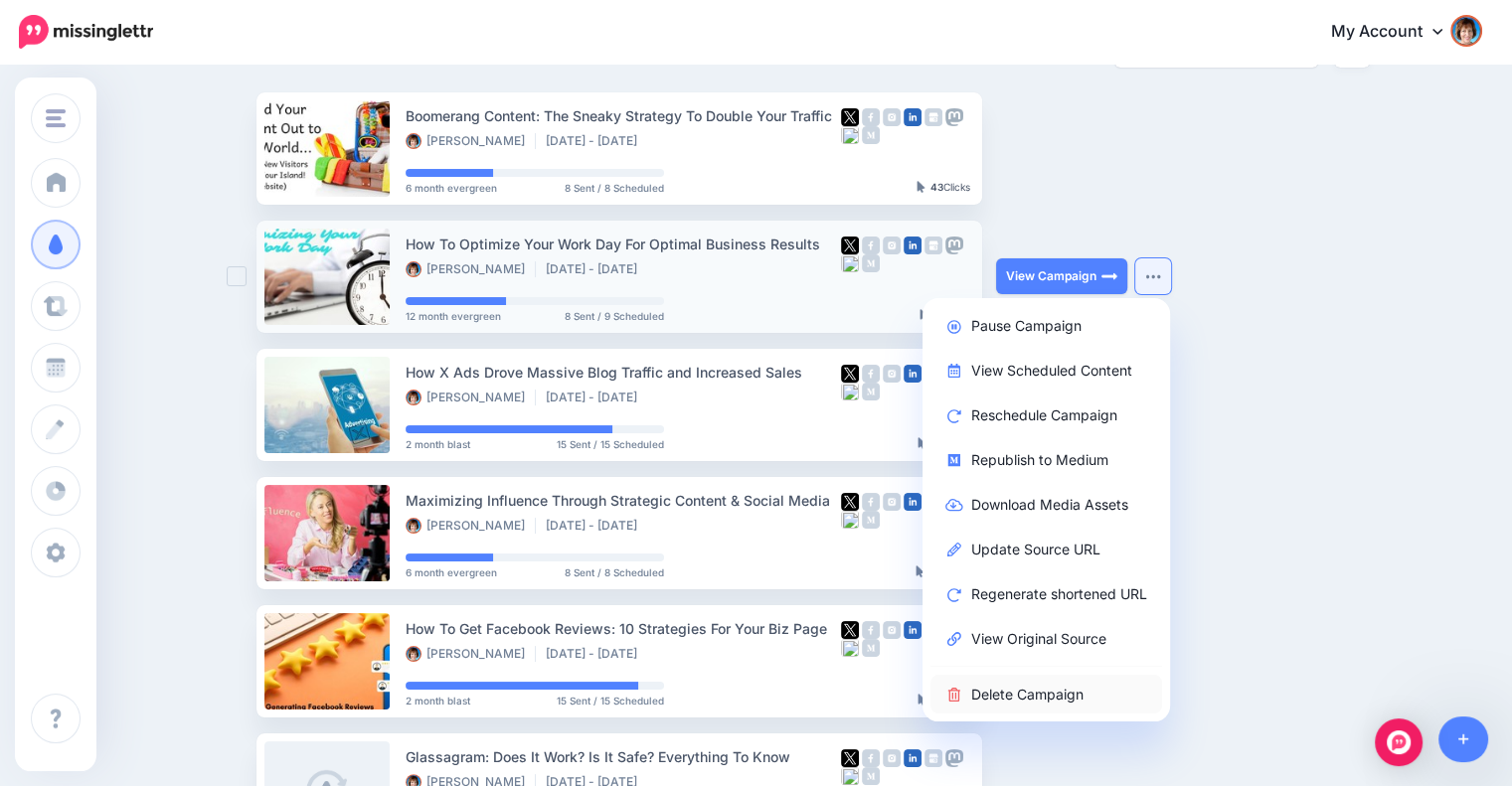 click on "Delete Campaign" at bounding box center [1046, 694] 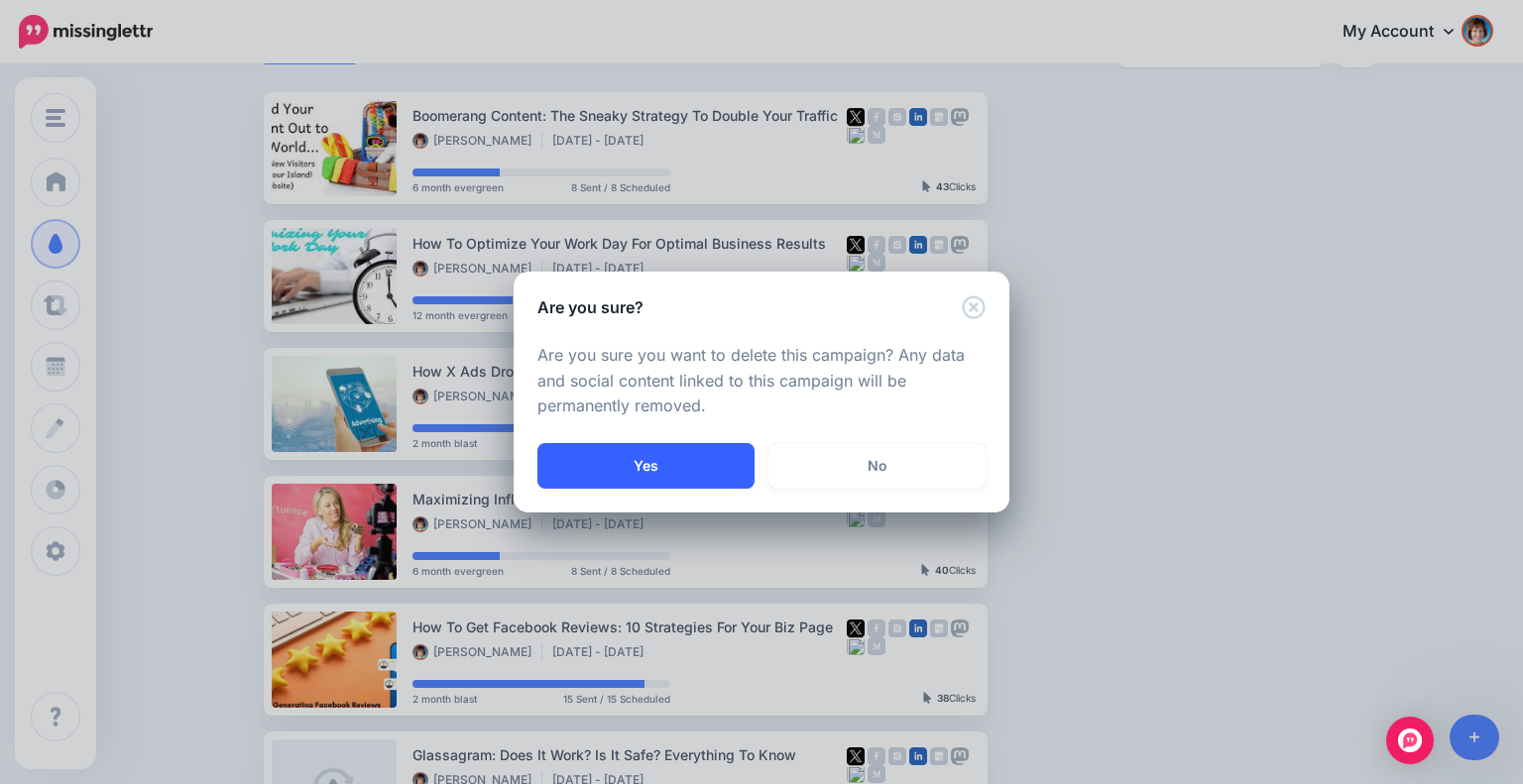 click on "Yes" at bounding box center (645, 466) 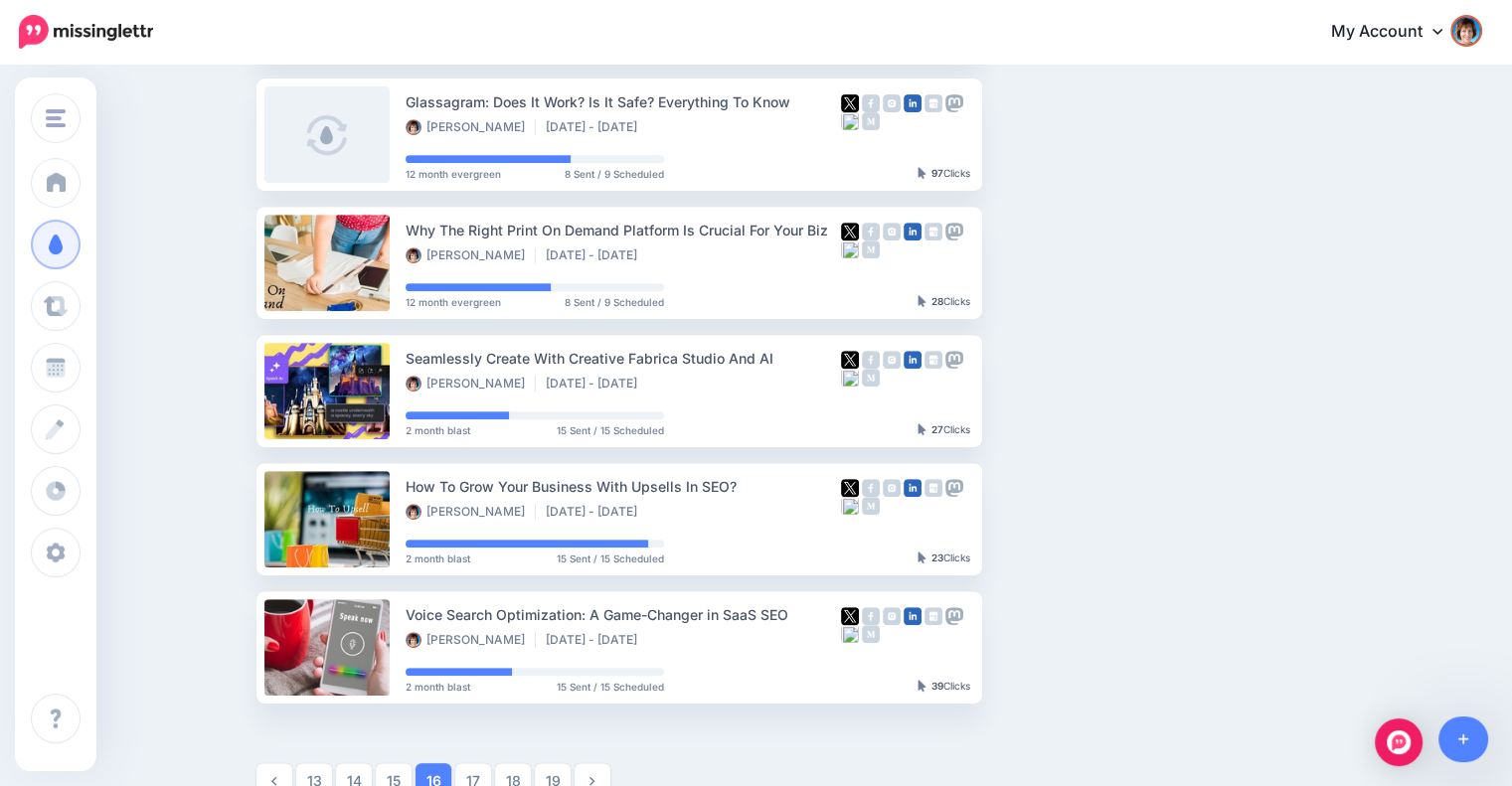 scroll, scrollTop: 998, scrollLeft: 0, axis: vertical 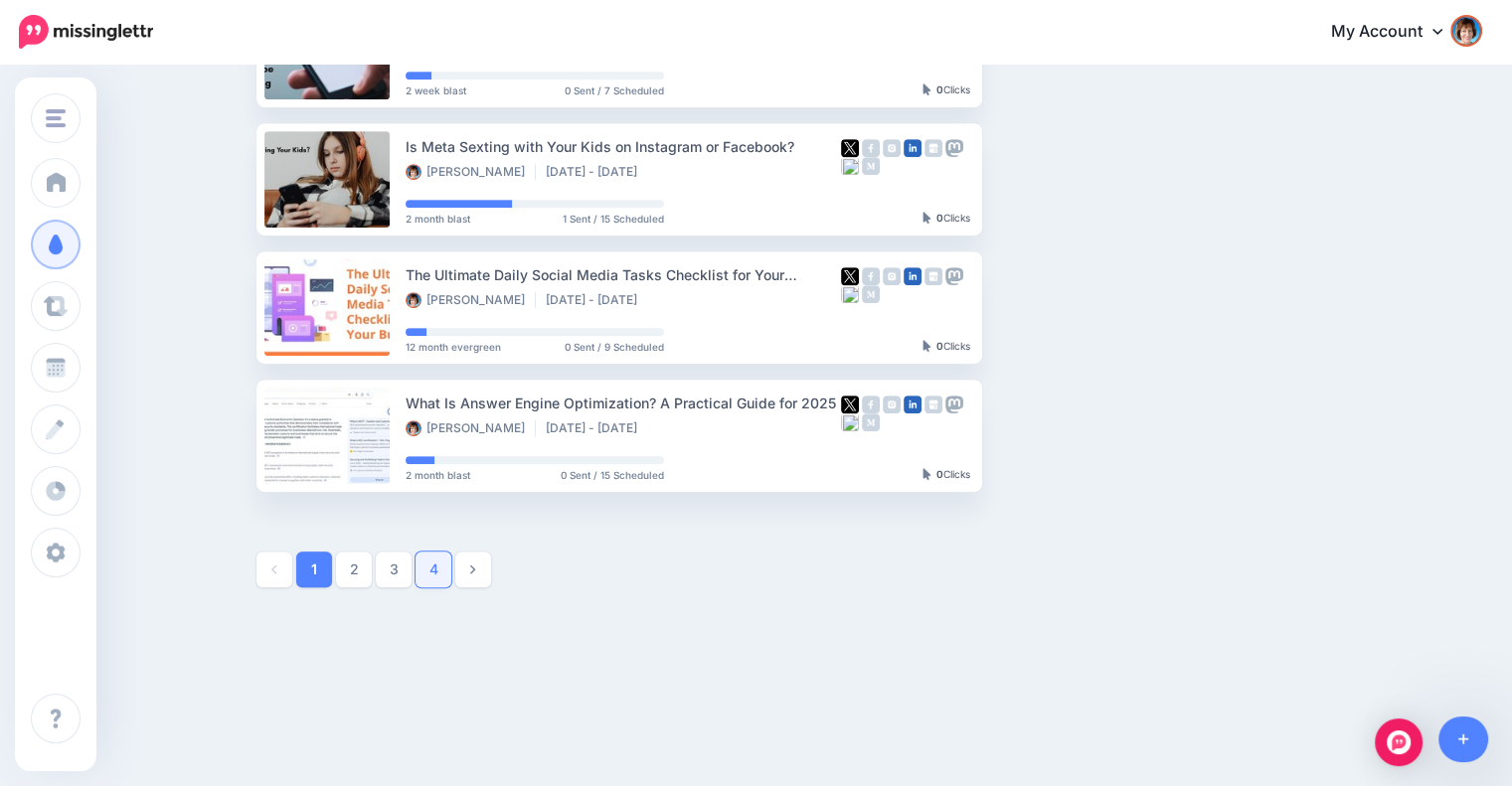 click on "4" at bounding box center (433, 569) 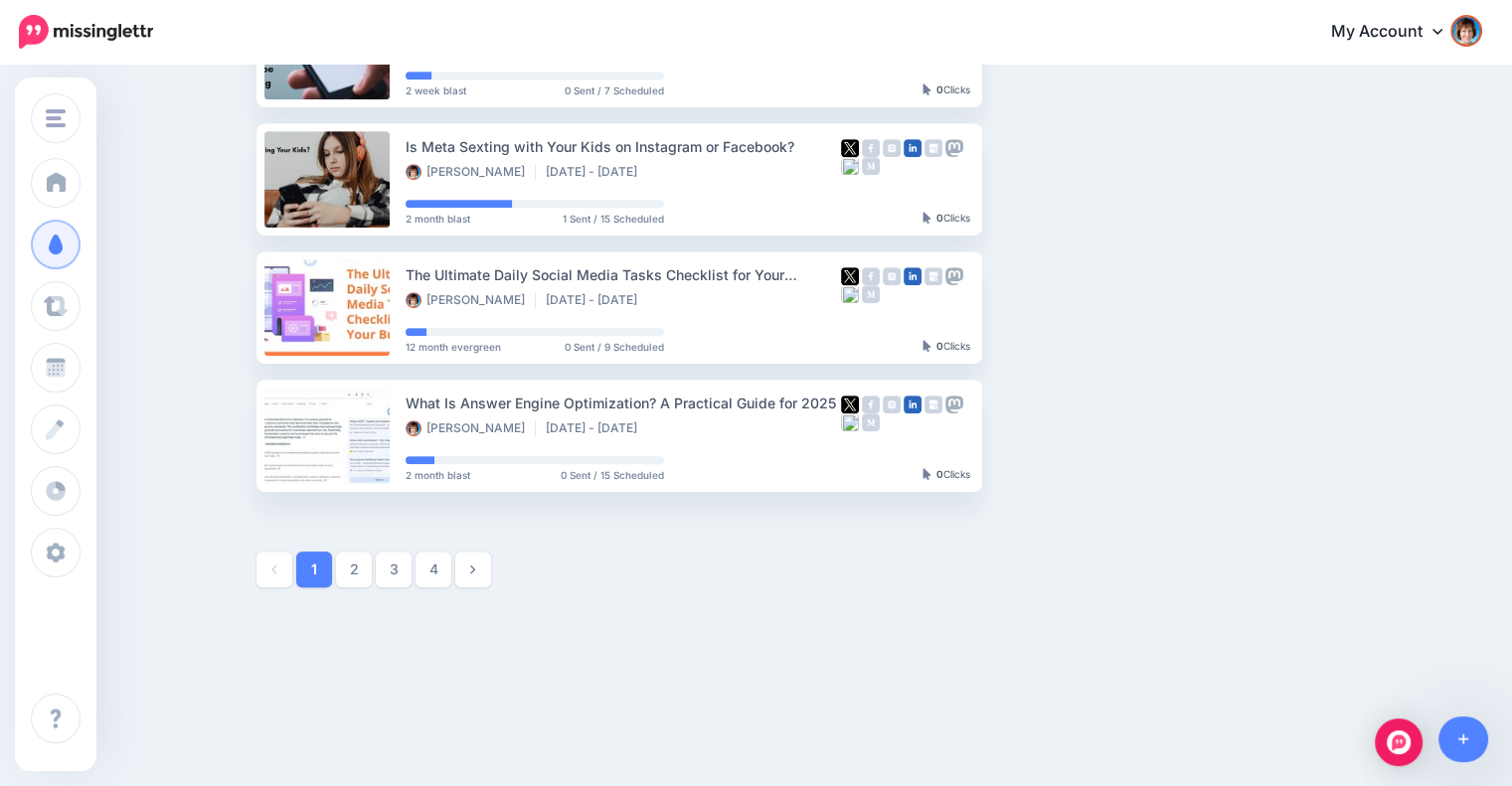 scroll, scrollTop: 171, scrollLeft: 0, axis: vertical 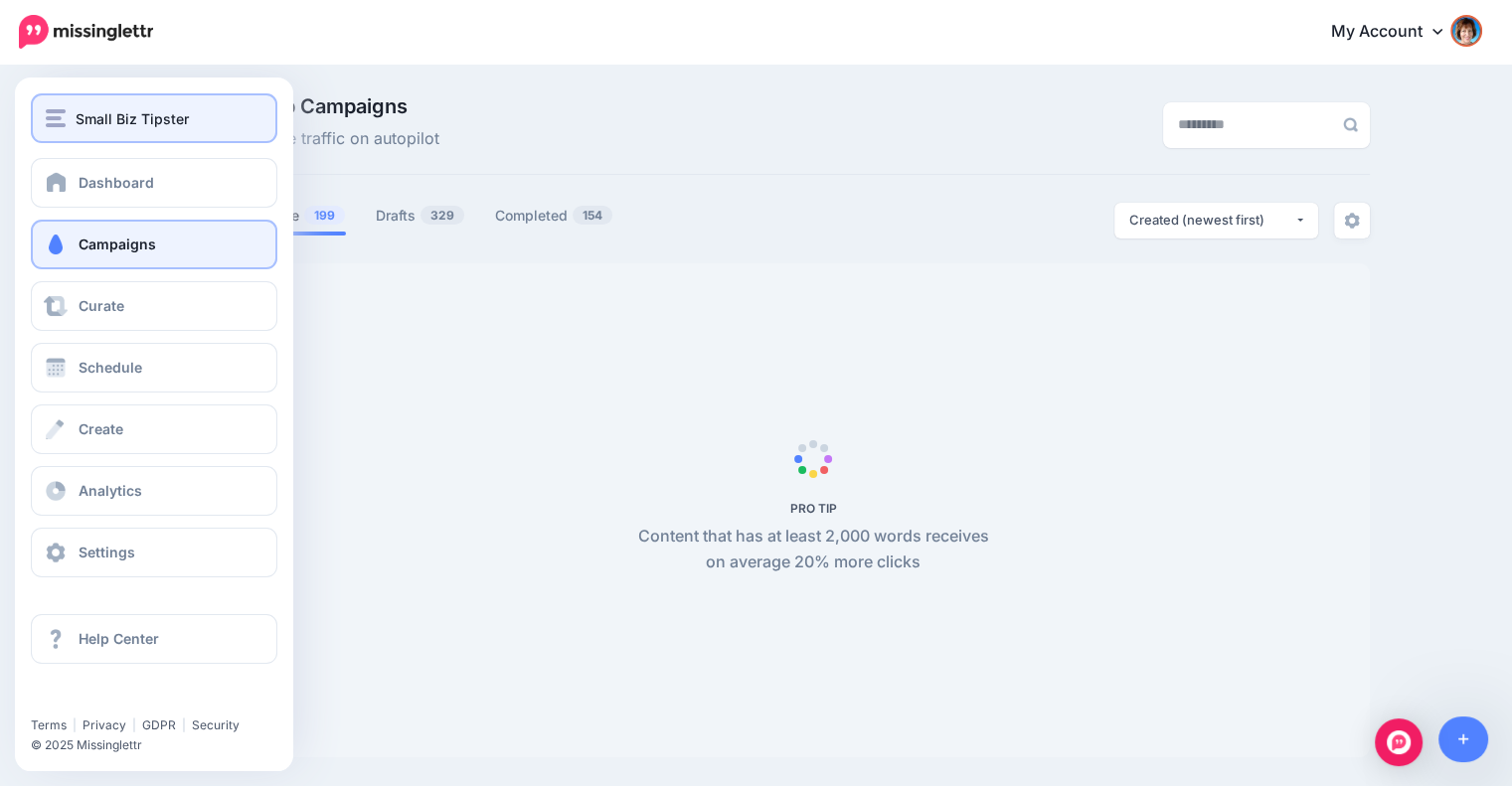 click at bounding box center [56, 118] 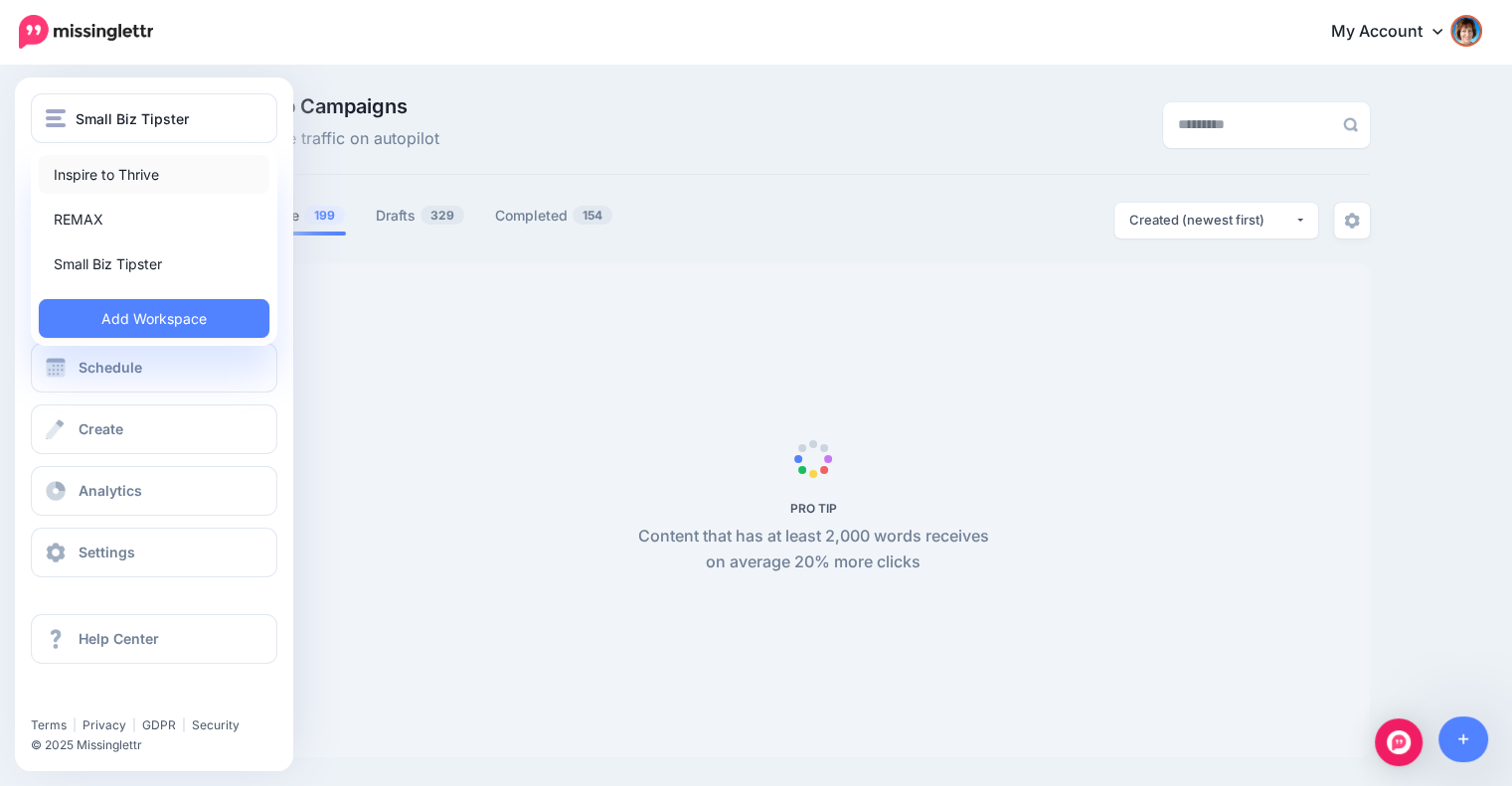 click on "Inspire to Thrive" at bounding box center (154, 174) 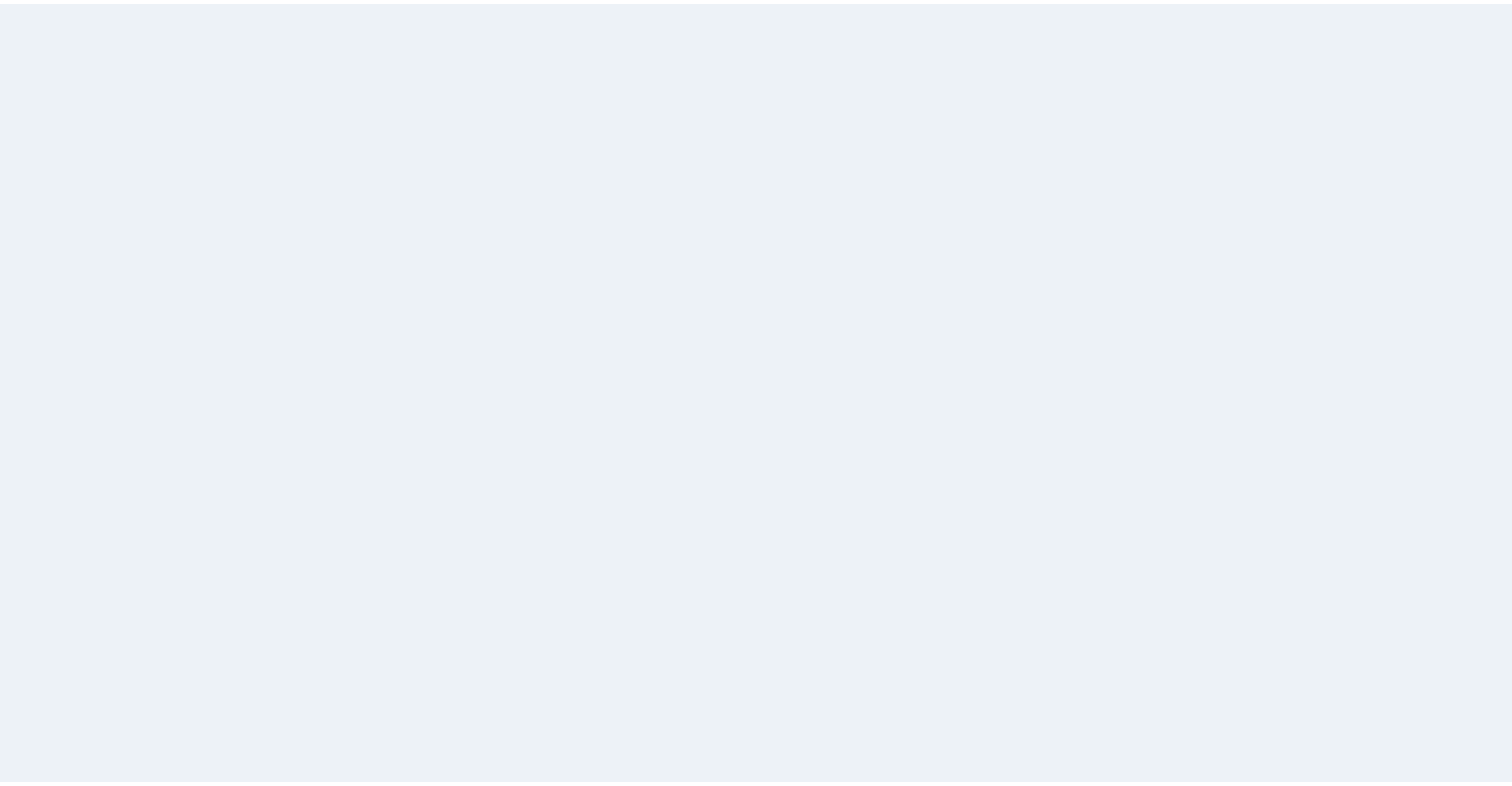 scroll, scrollTop: 0, scrollLeft: 0, axis: both 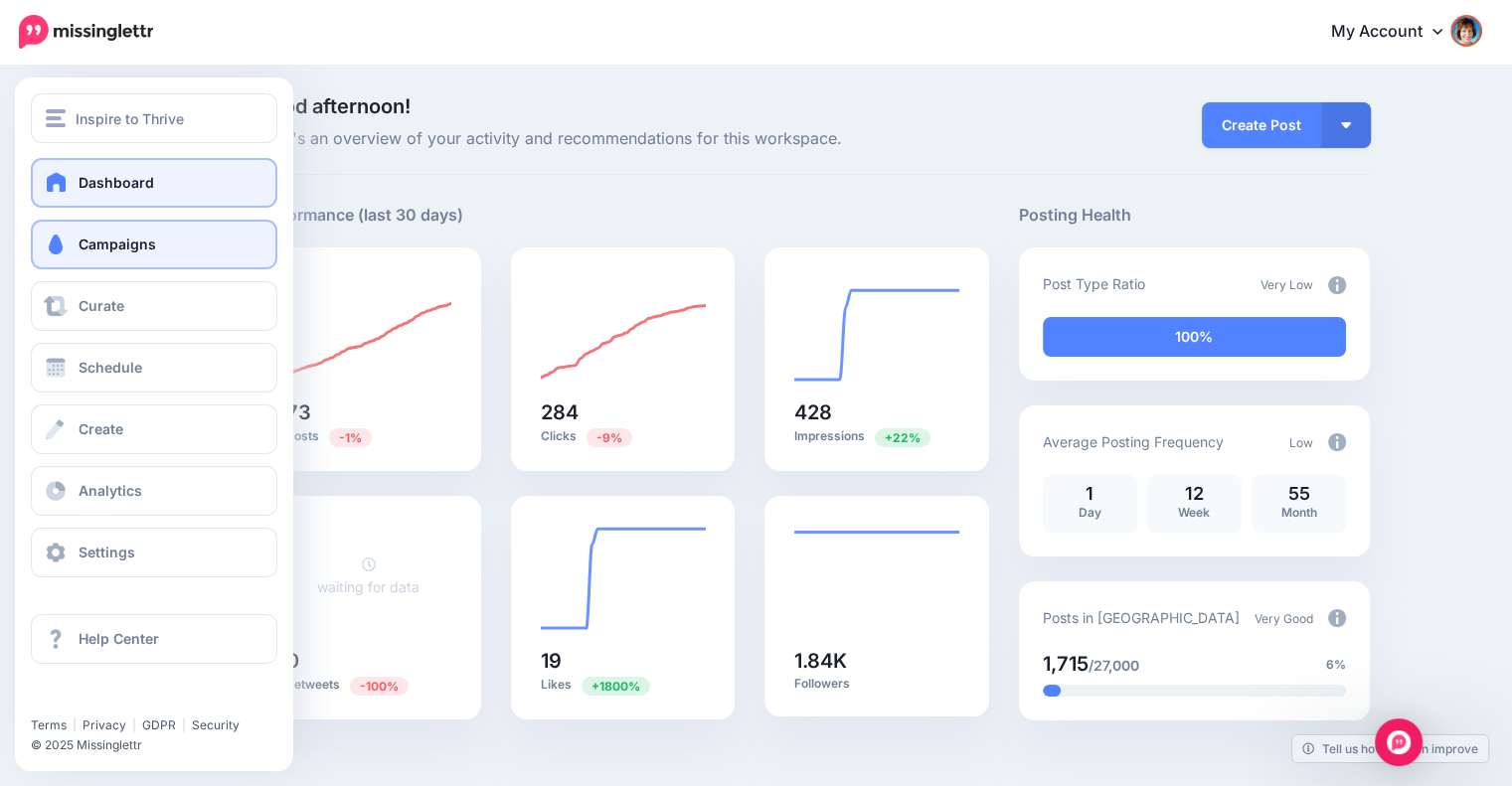 click on "Campaigns" at bounding box center [154, 244] 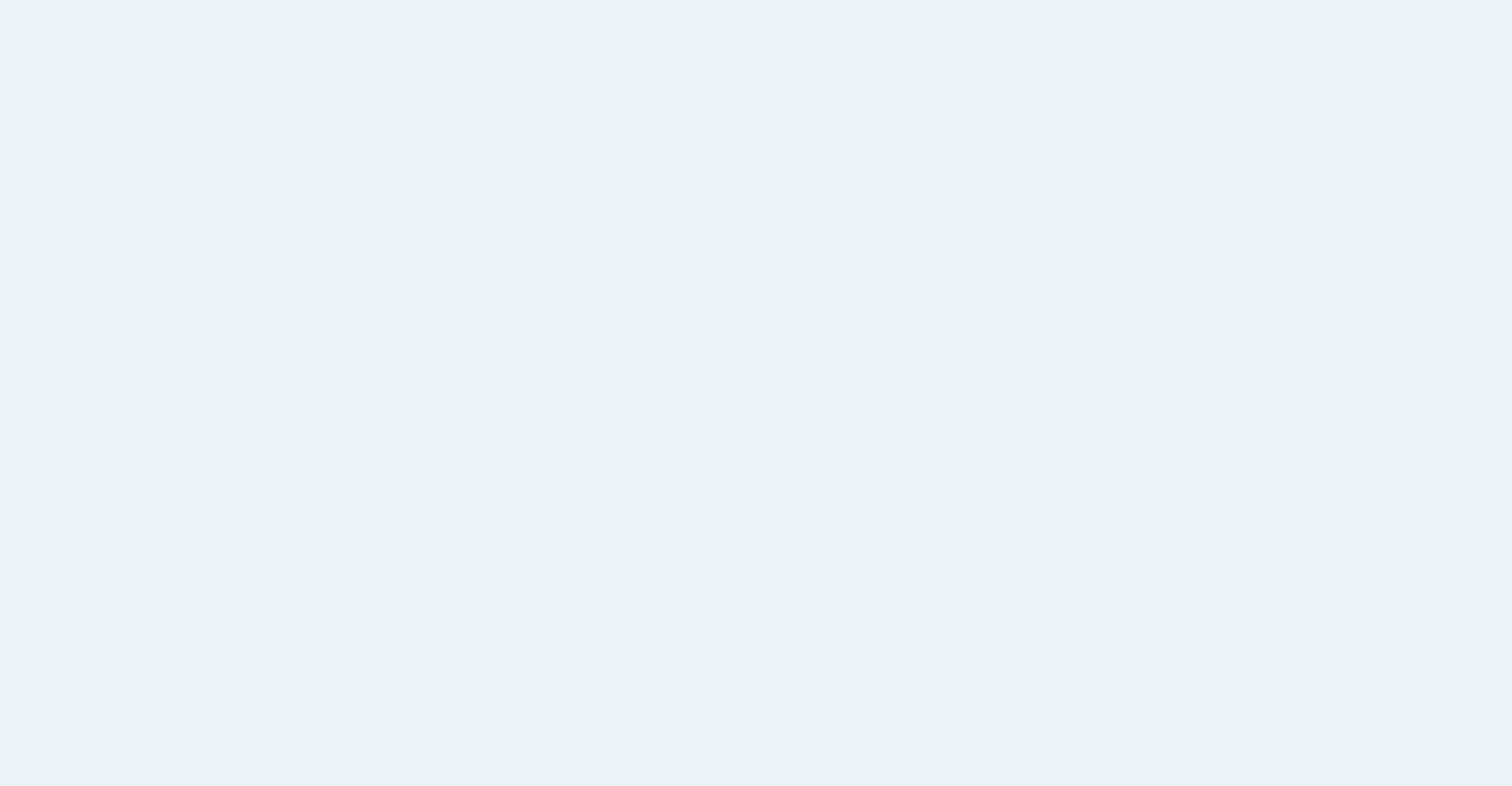 scroll, scrollTop: 0, scrollLeft: 0, axis: both 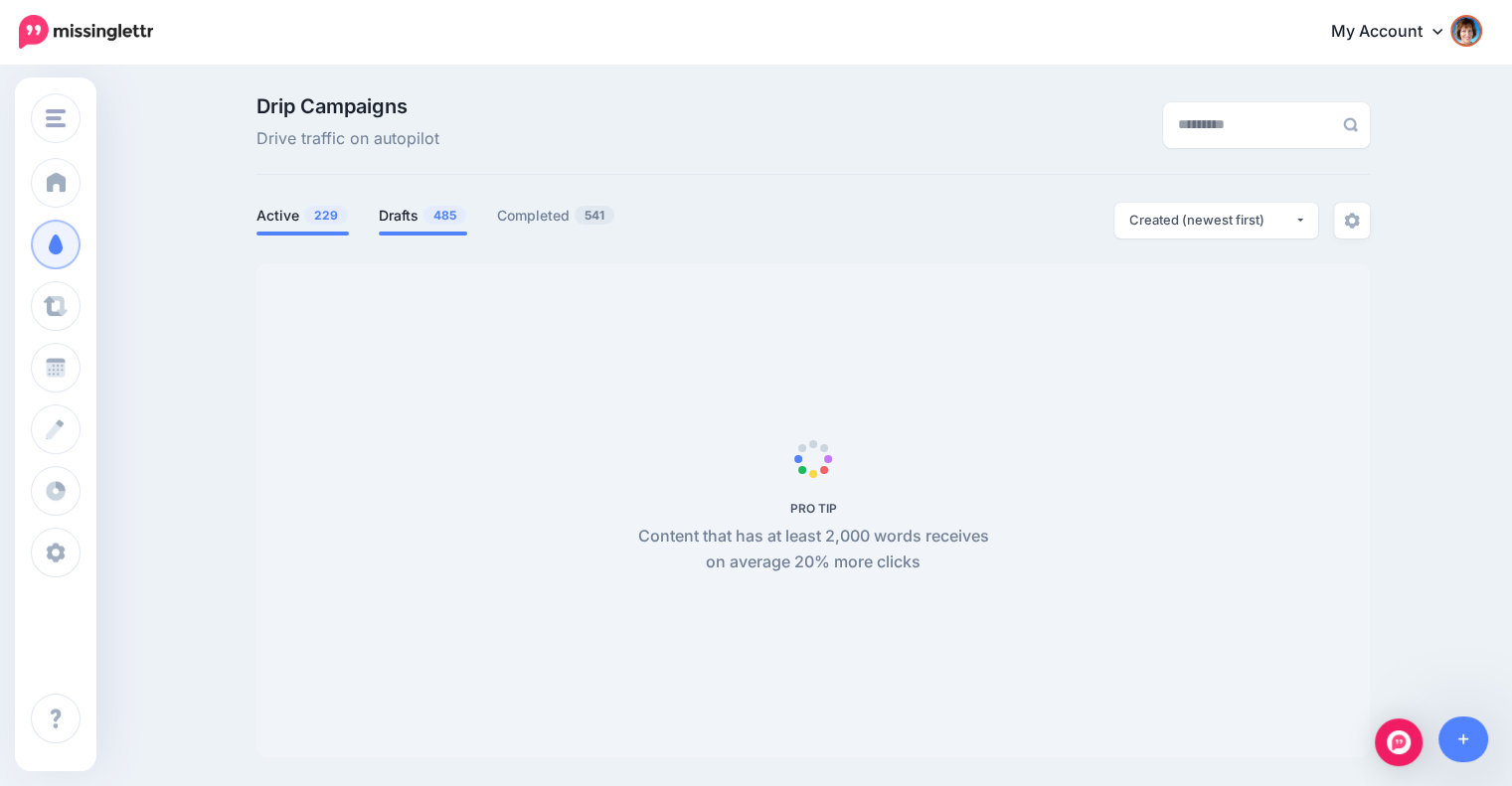 click on "Drafts  485" at bounding box center (422, 216) 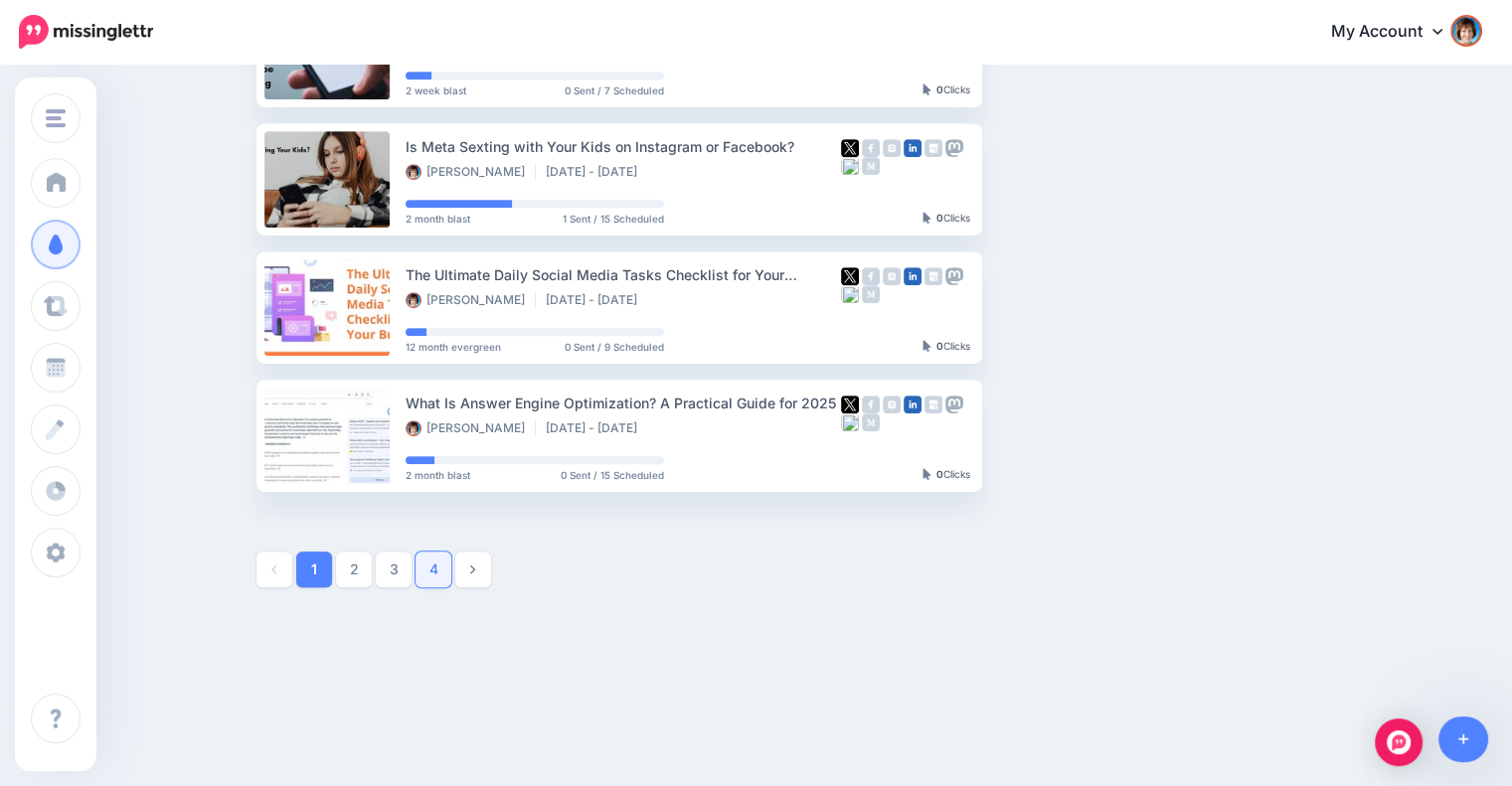 click on "4" at bounding box center (433, 569) 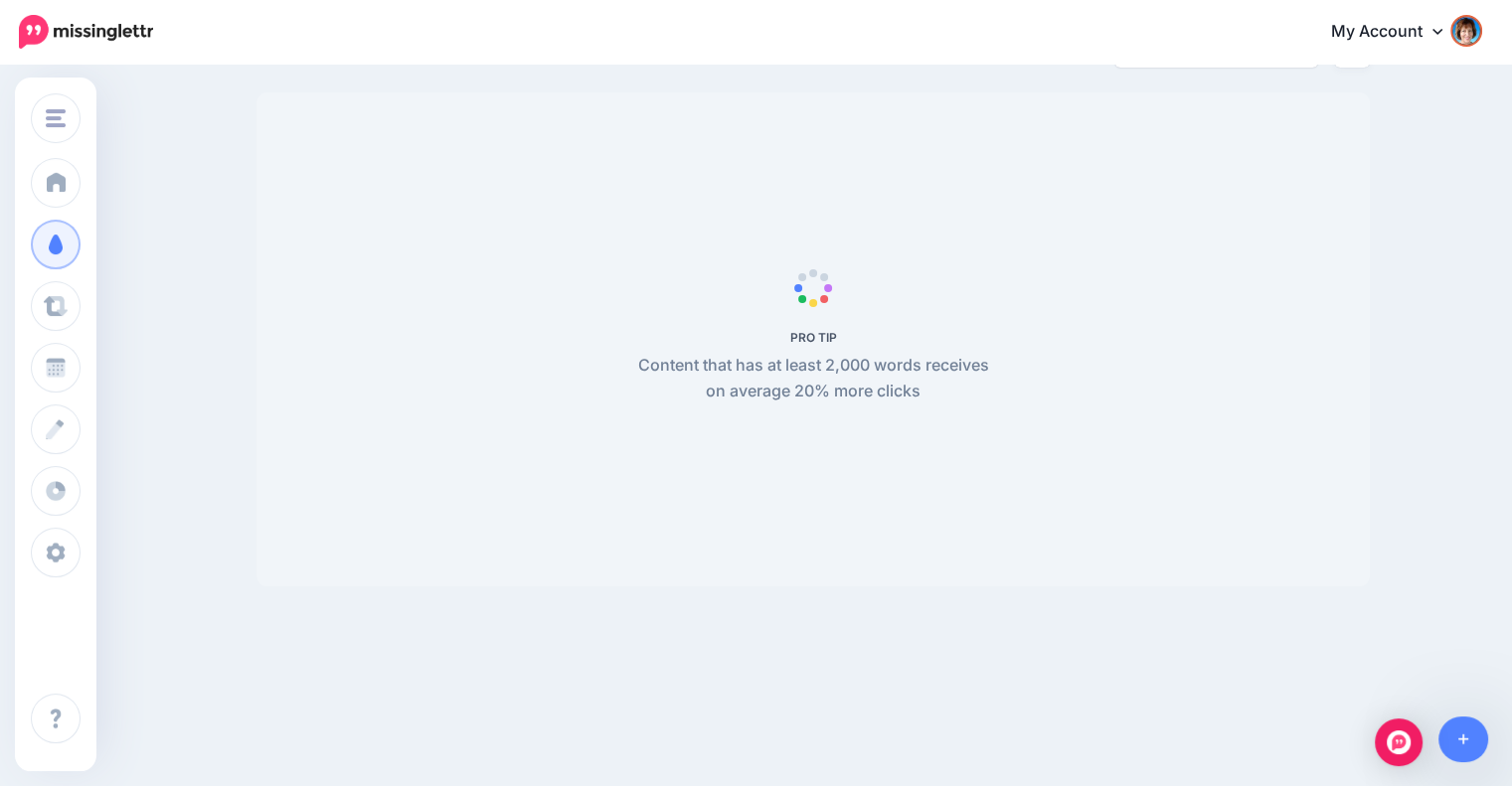 scroll, scrollTop: 171, scrollLeft: 0, axis: vertical 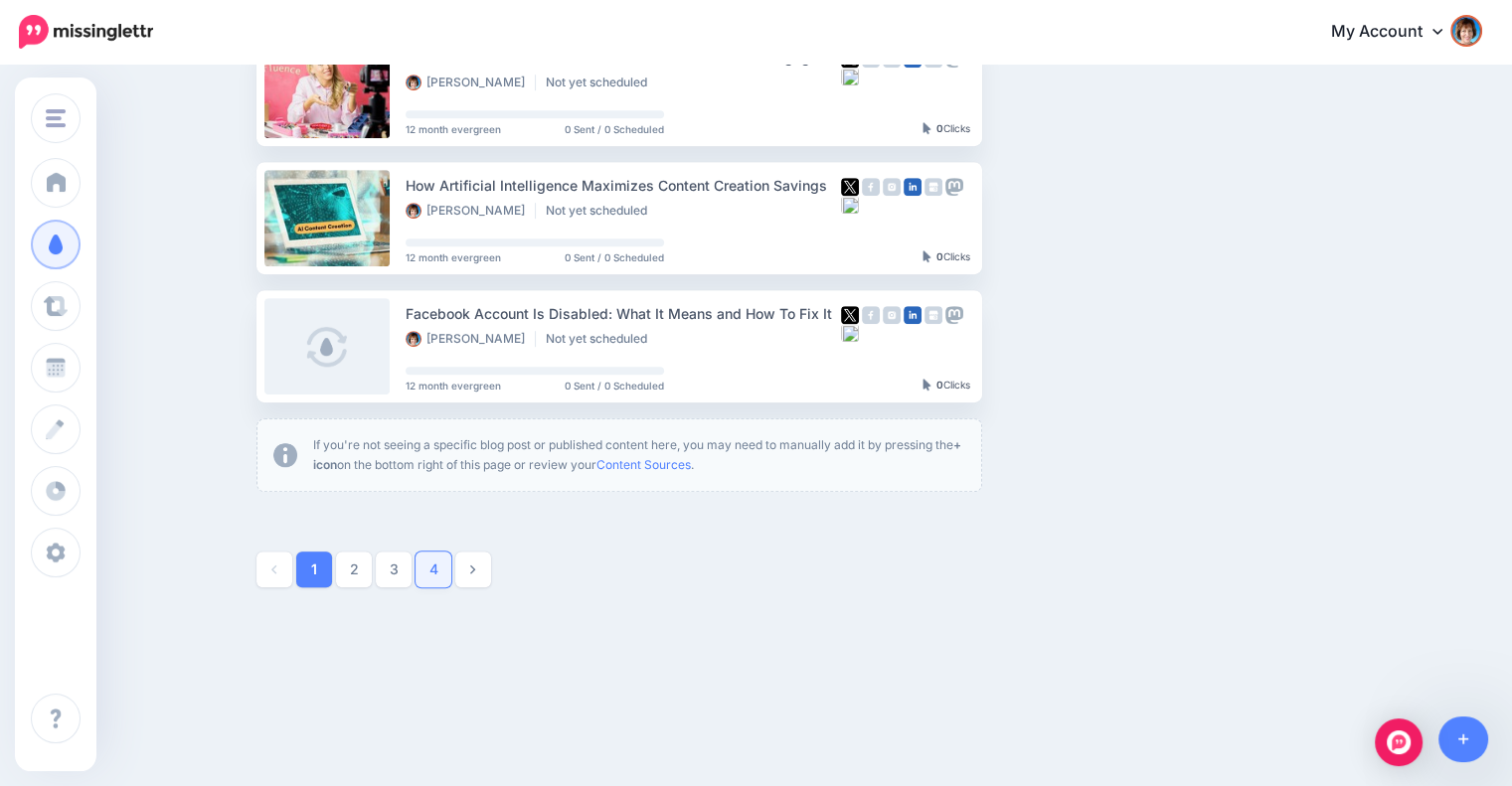 click on "4" at bounding box center [433, 569] 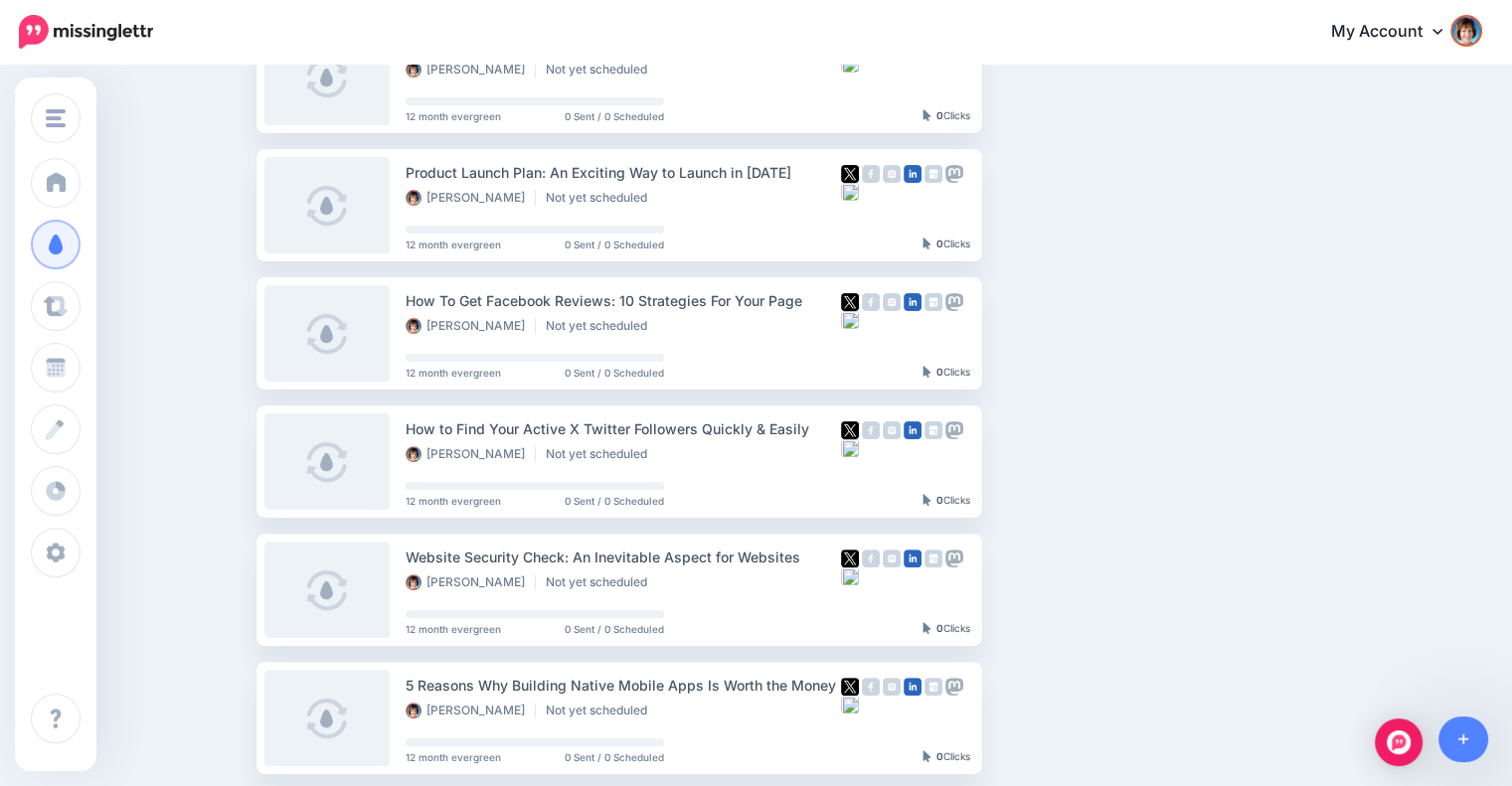 scroll, scrollTop: 1127, scrollLeft: 0, axis: vertical 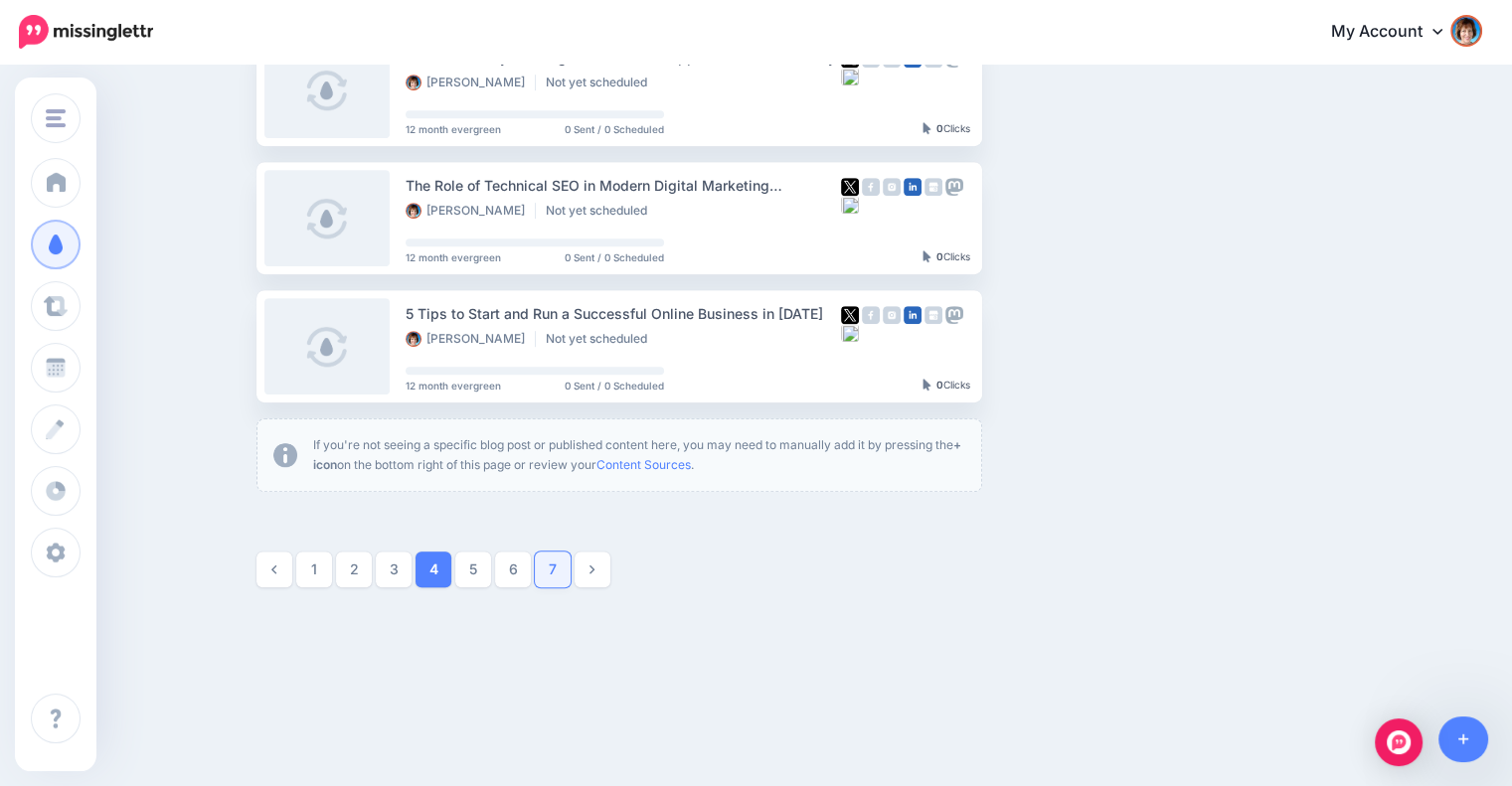 click on "7" at bounding box center (553, 569) 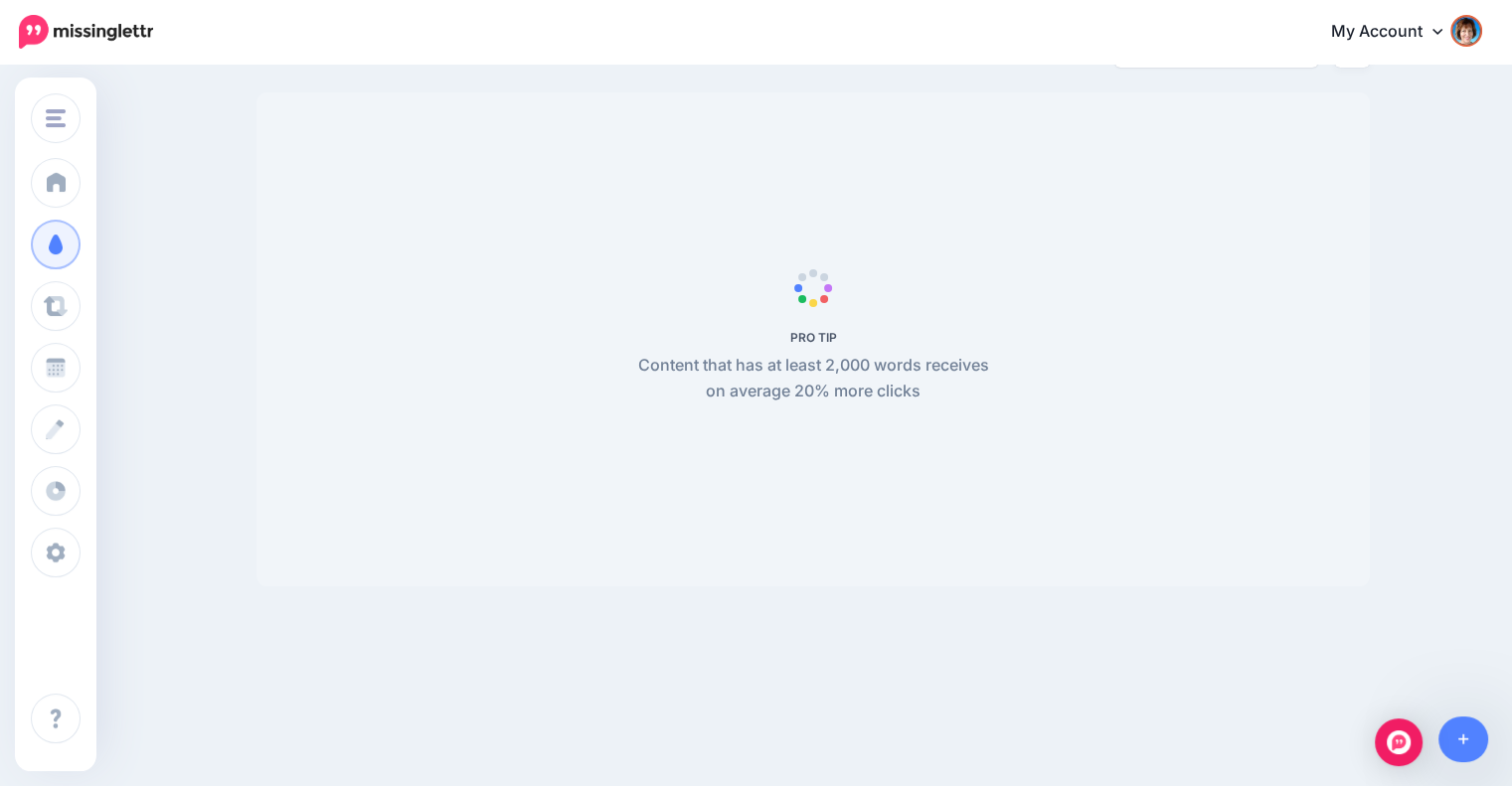scroll, scrollTop: 171, scrollLeft: 0, axis: vertical 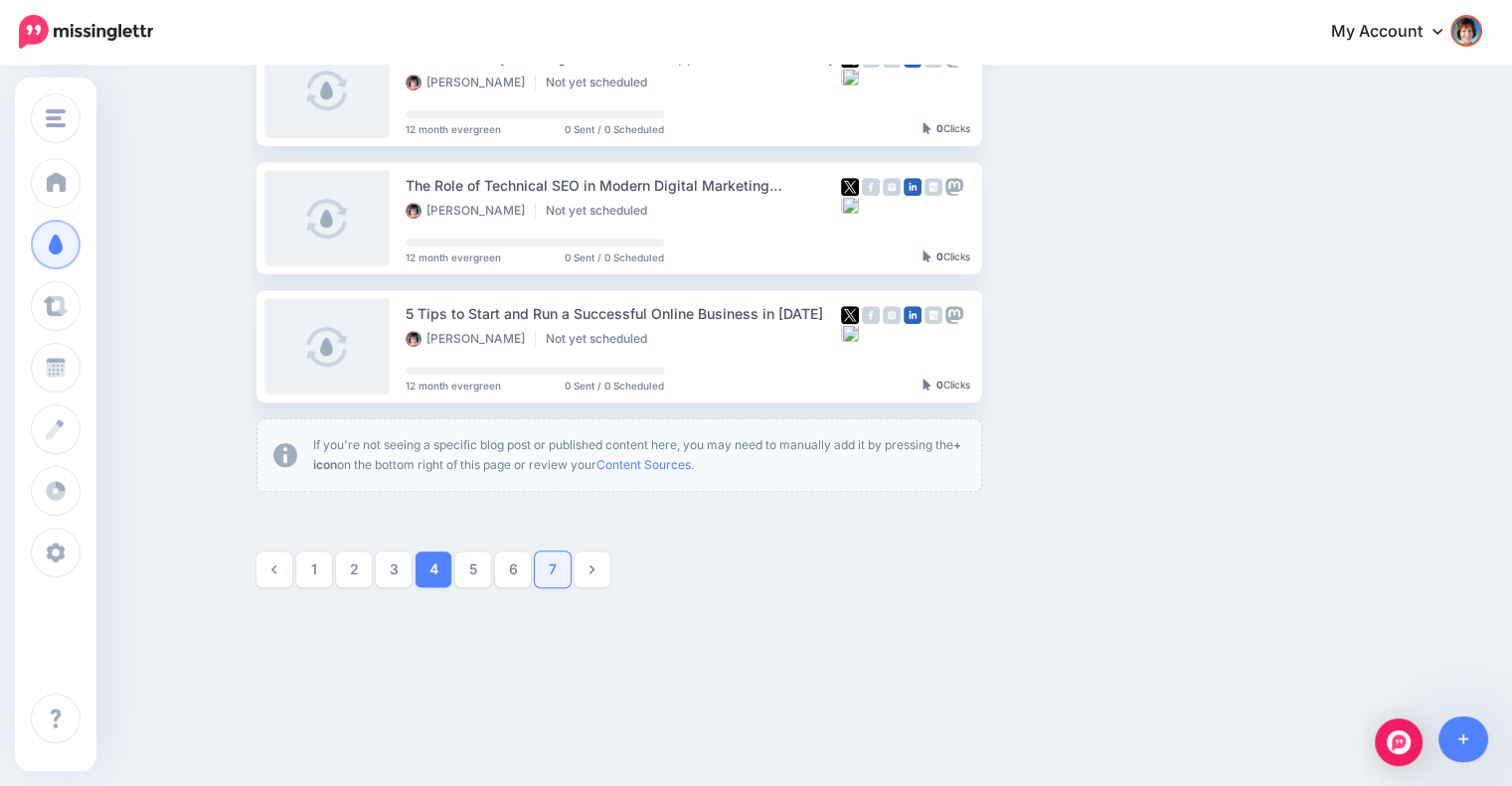 click on "7" at bounding box center [553, 569] 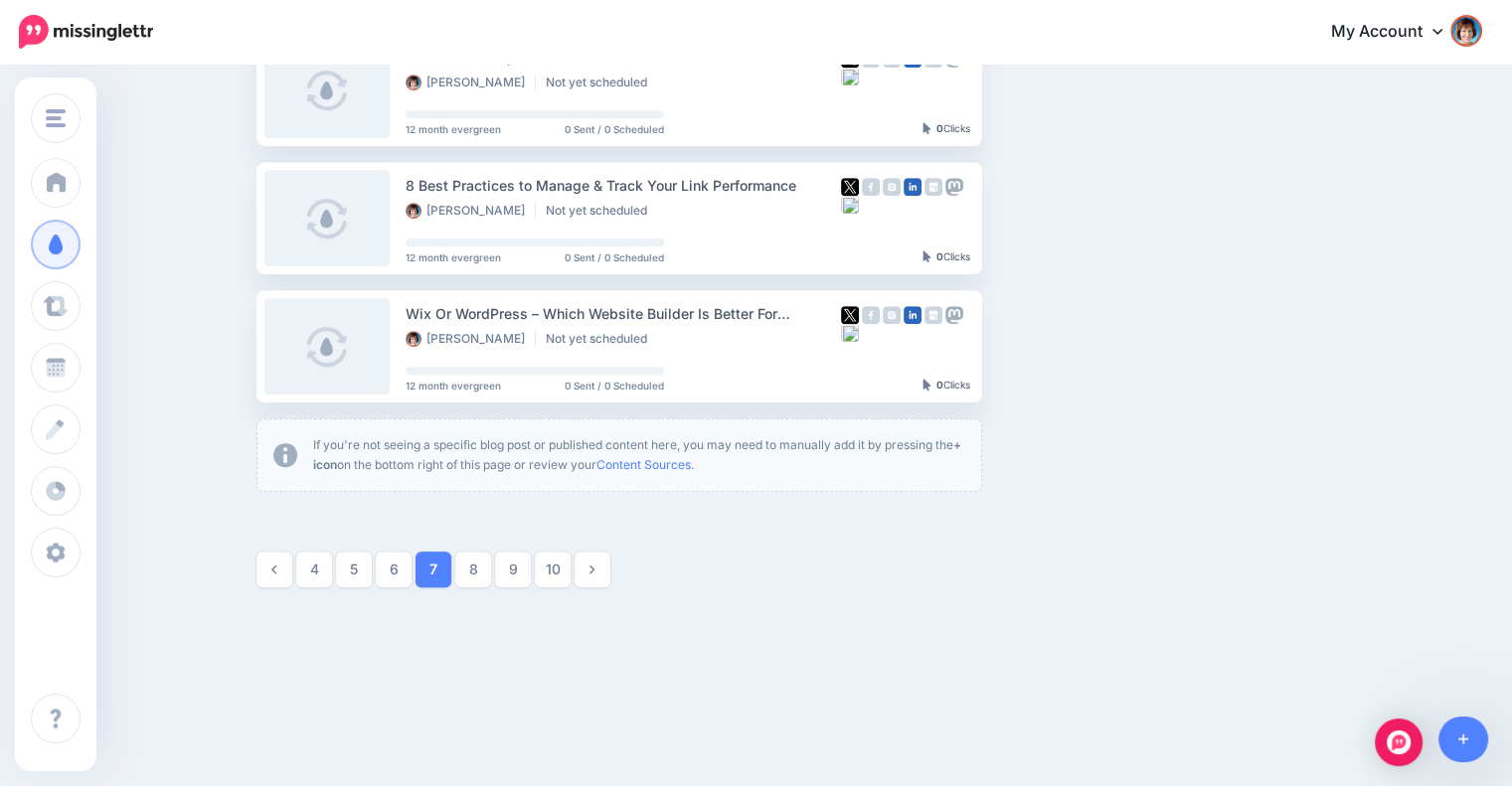 click on "10" at bounding box center [553, 569] 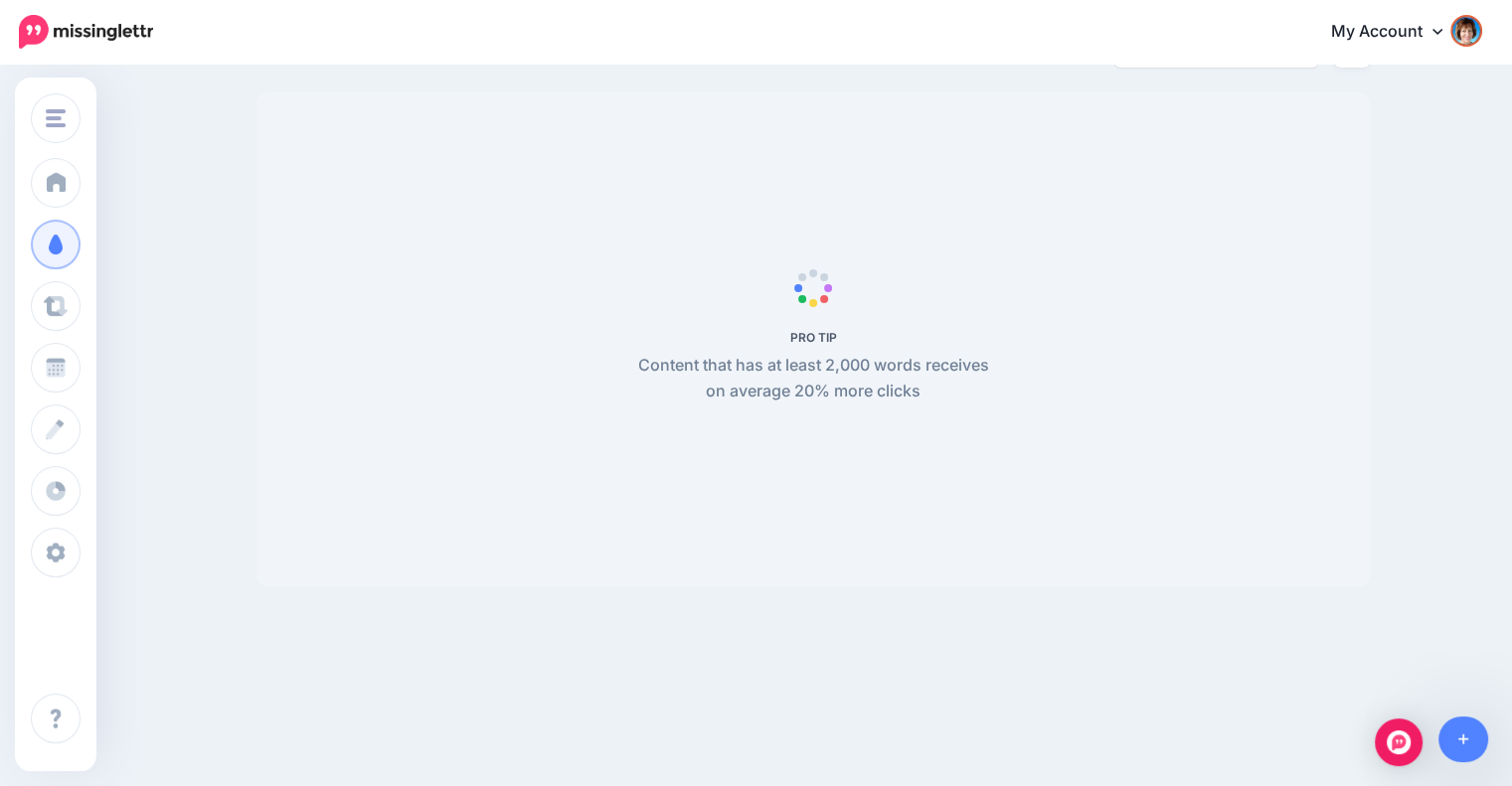 scroll, scrollTop: 171, scrollLeft: 0, axis: vertical 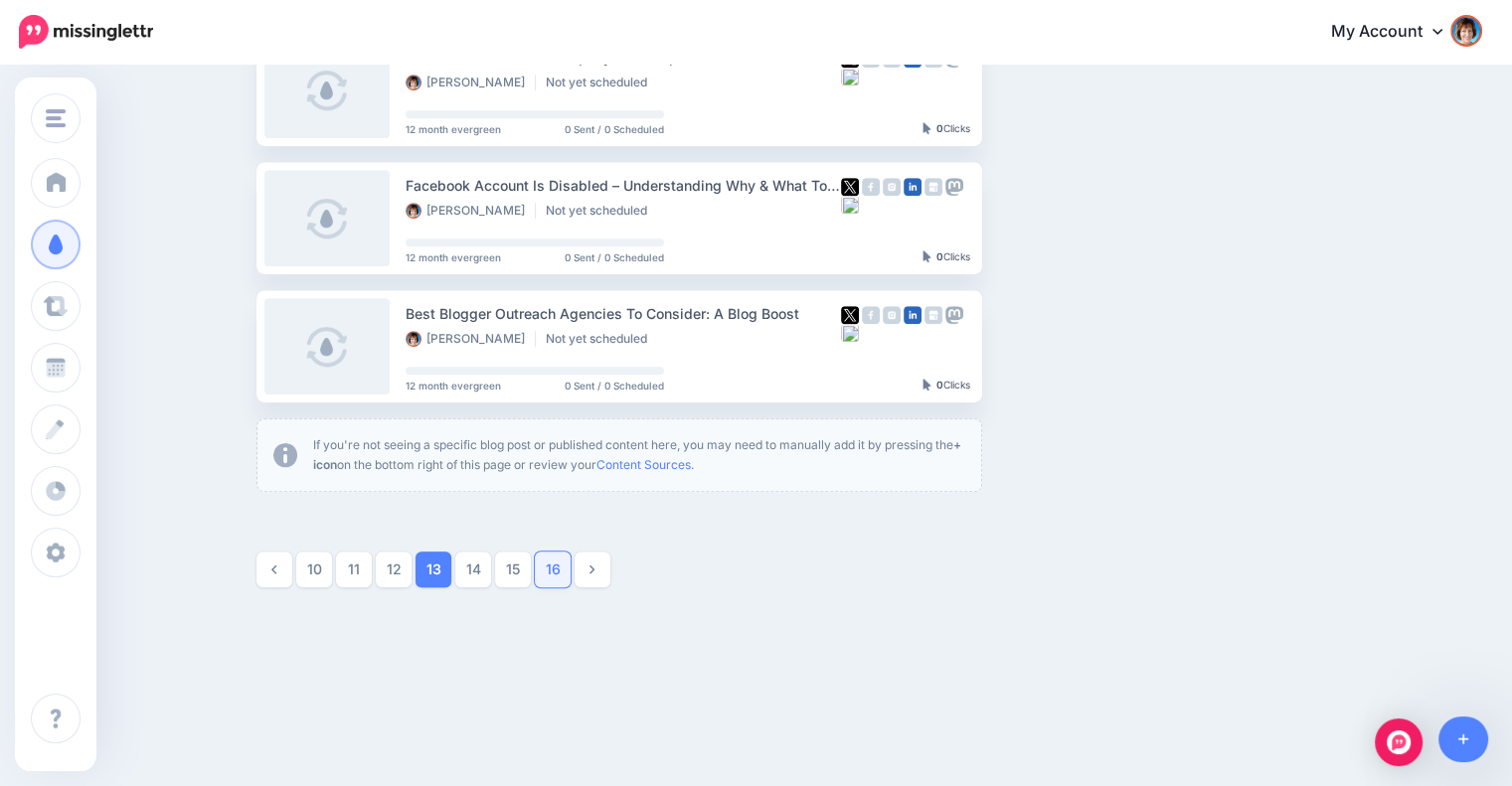 click on "16" at bounding box center [553, 569] 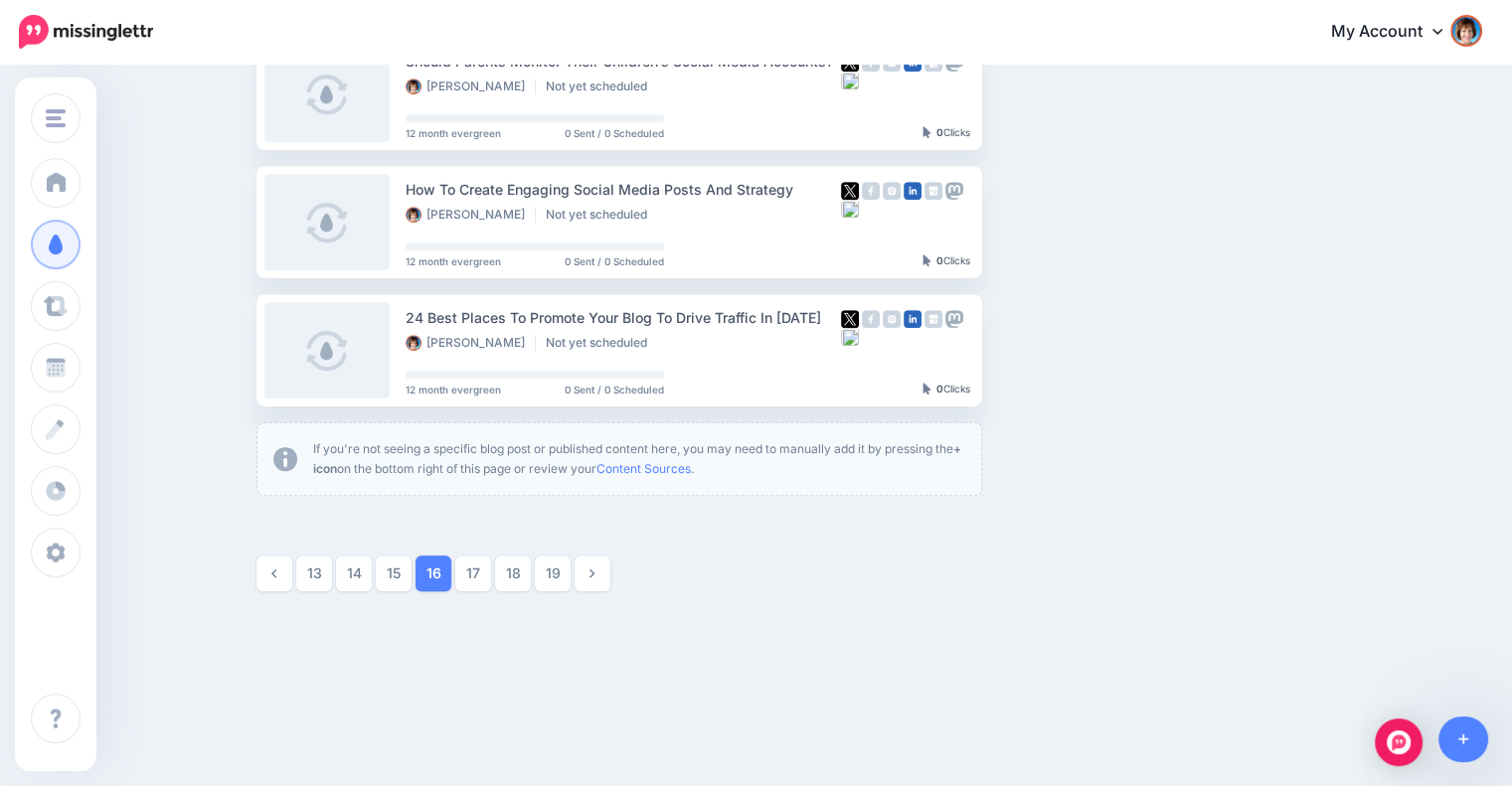 scroll, scrollTop: 1127, scrollLeft: 0, axis: vertical 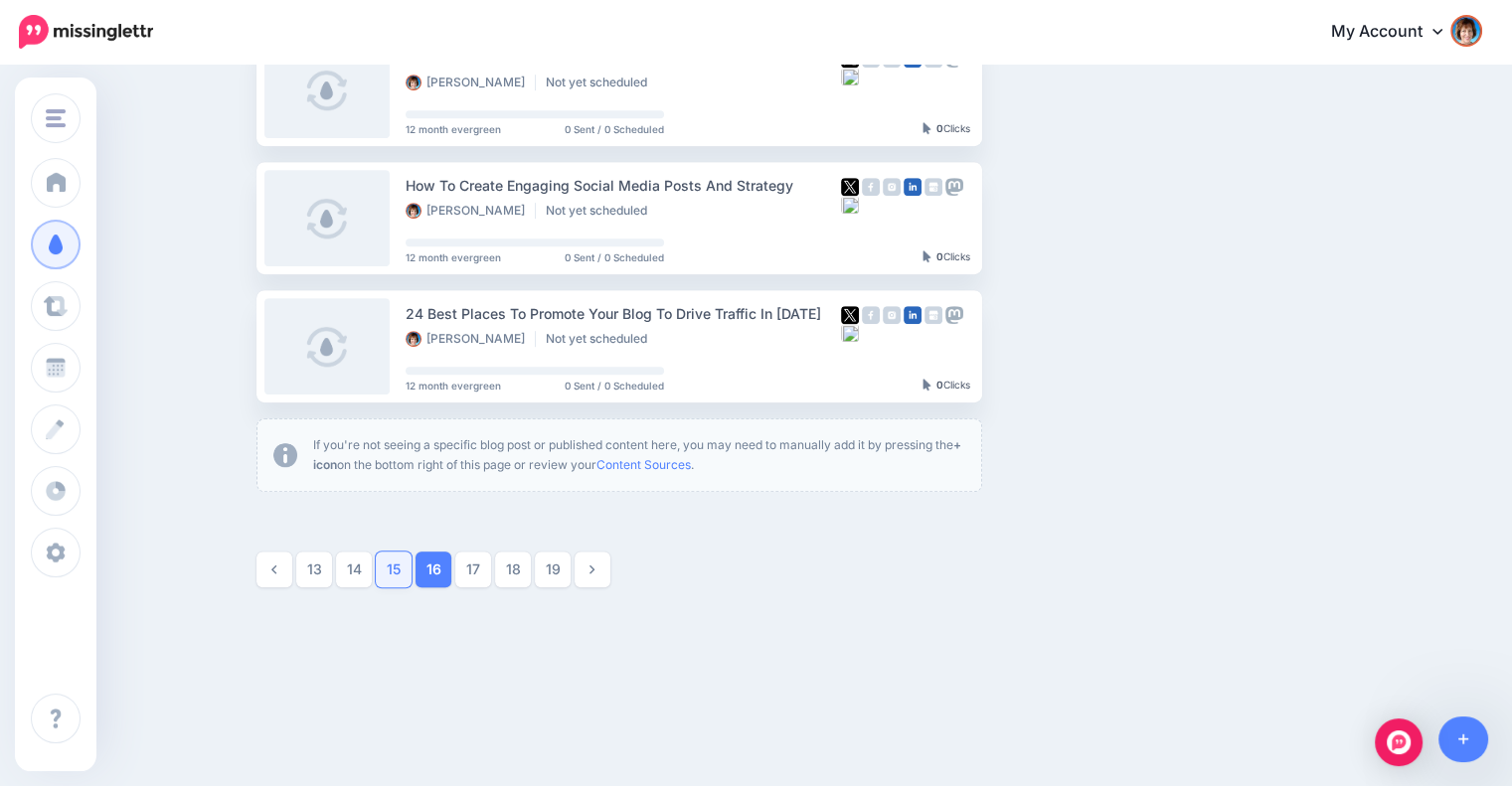 click on "15" at bounding box center (394, 569) 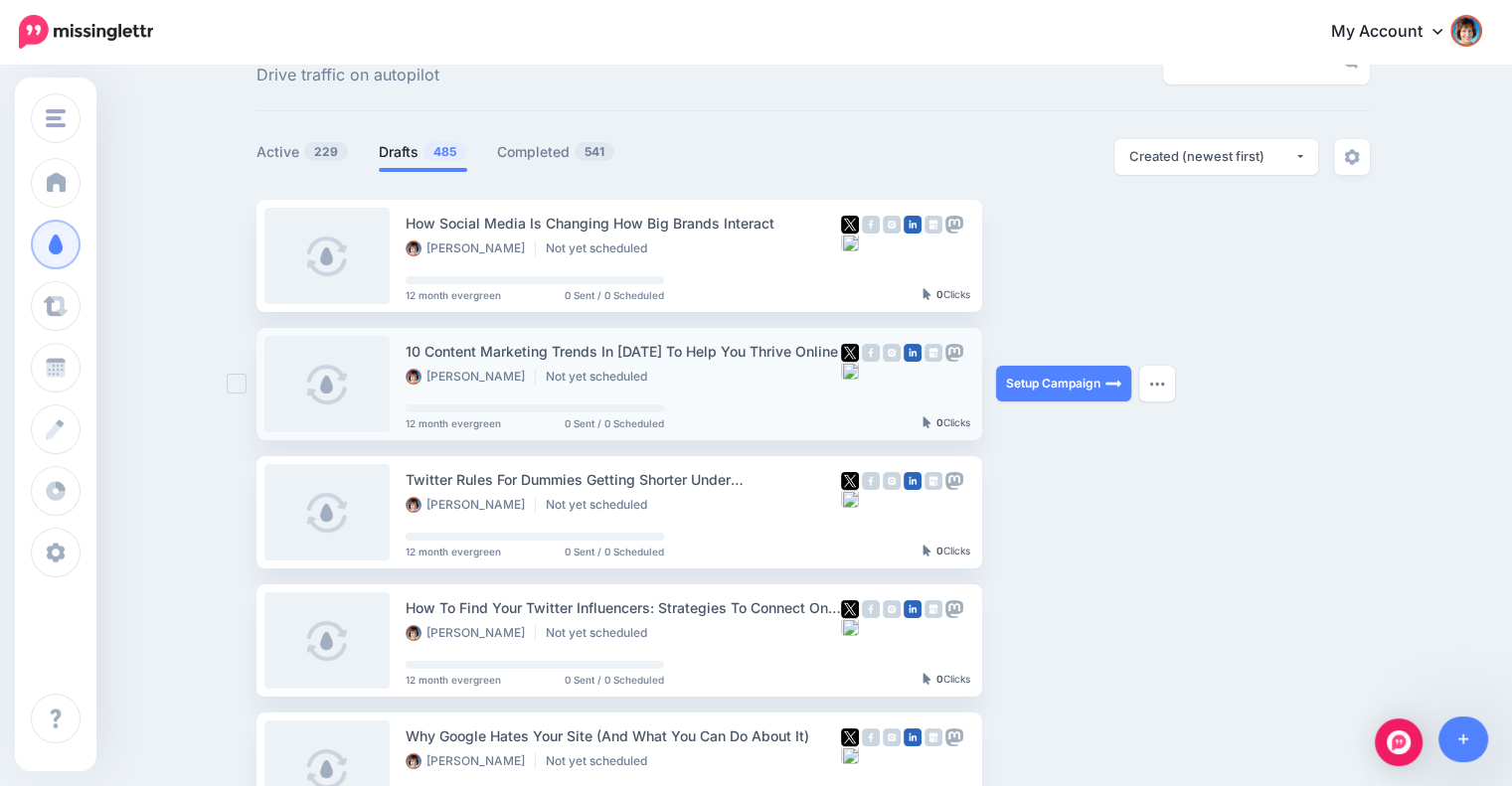 scroll, scrollTop: 0, scrollLeft: 0, axis: both 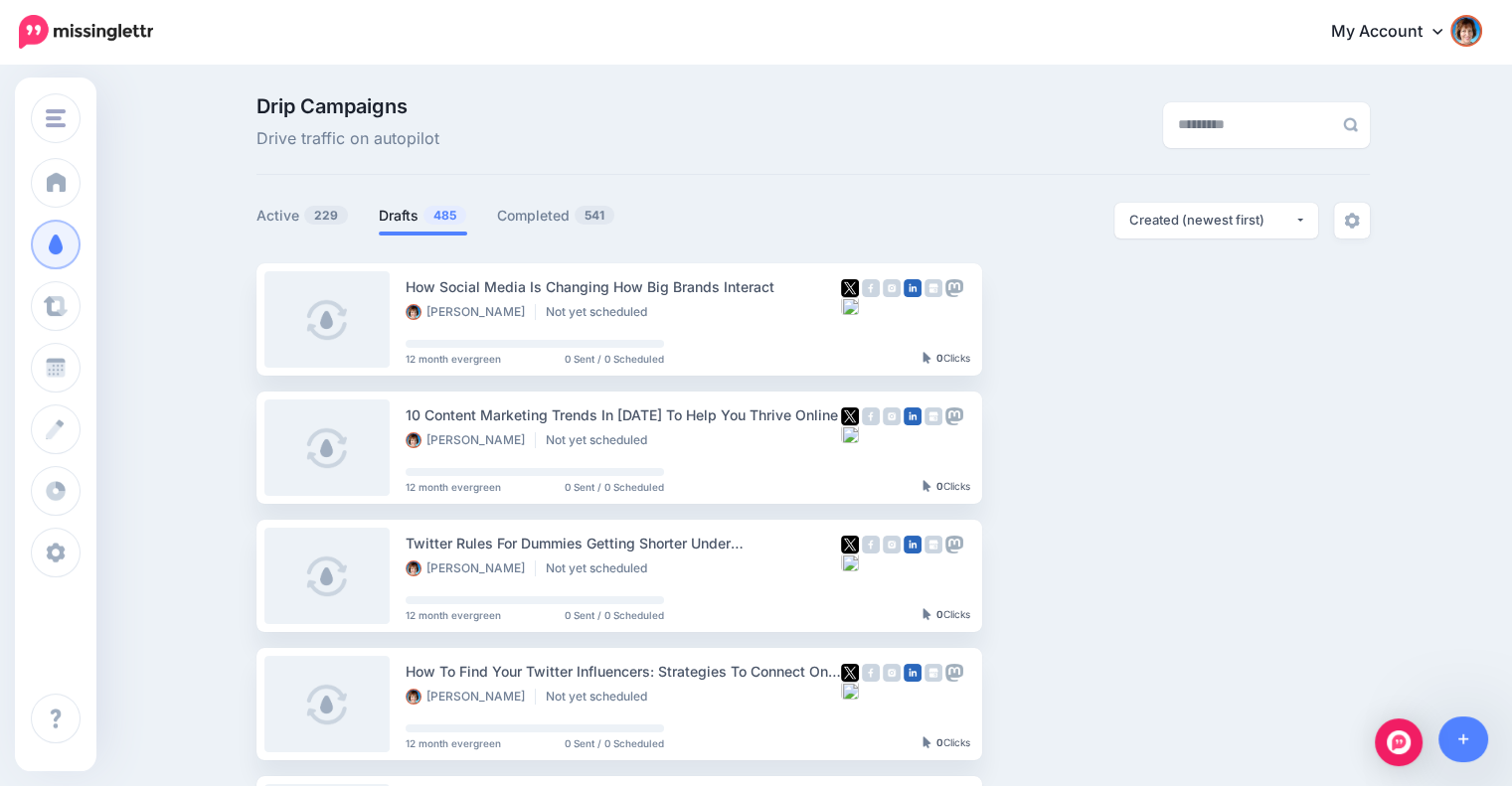 click on "485" at bounding box center [444, 215] 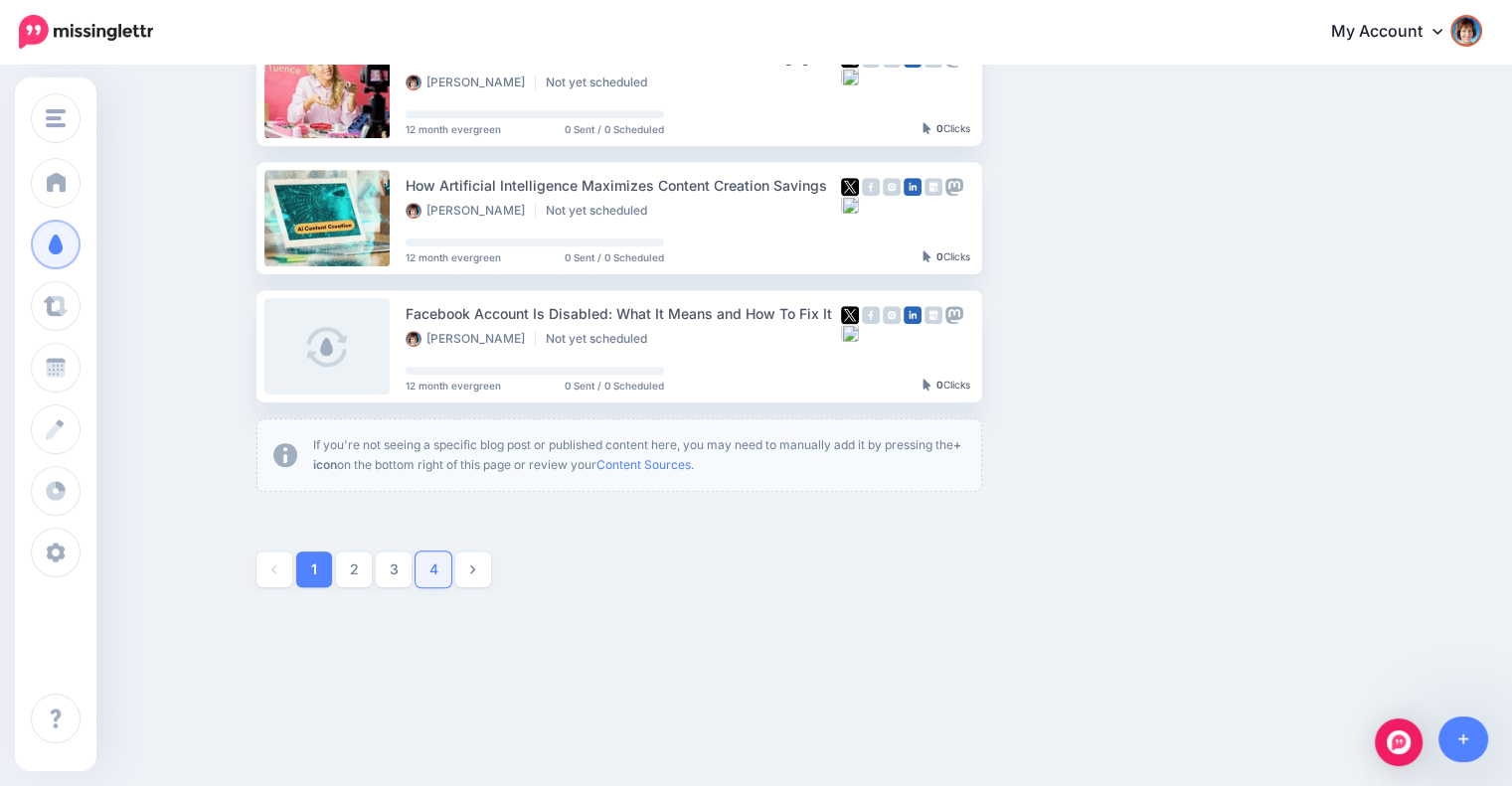 click on "4" at bounding box center (433, 569) 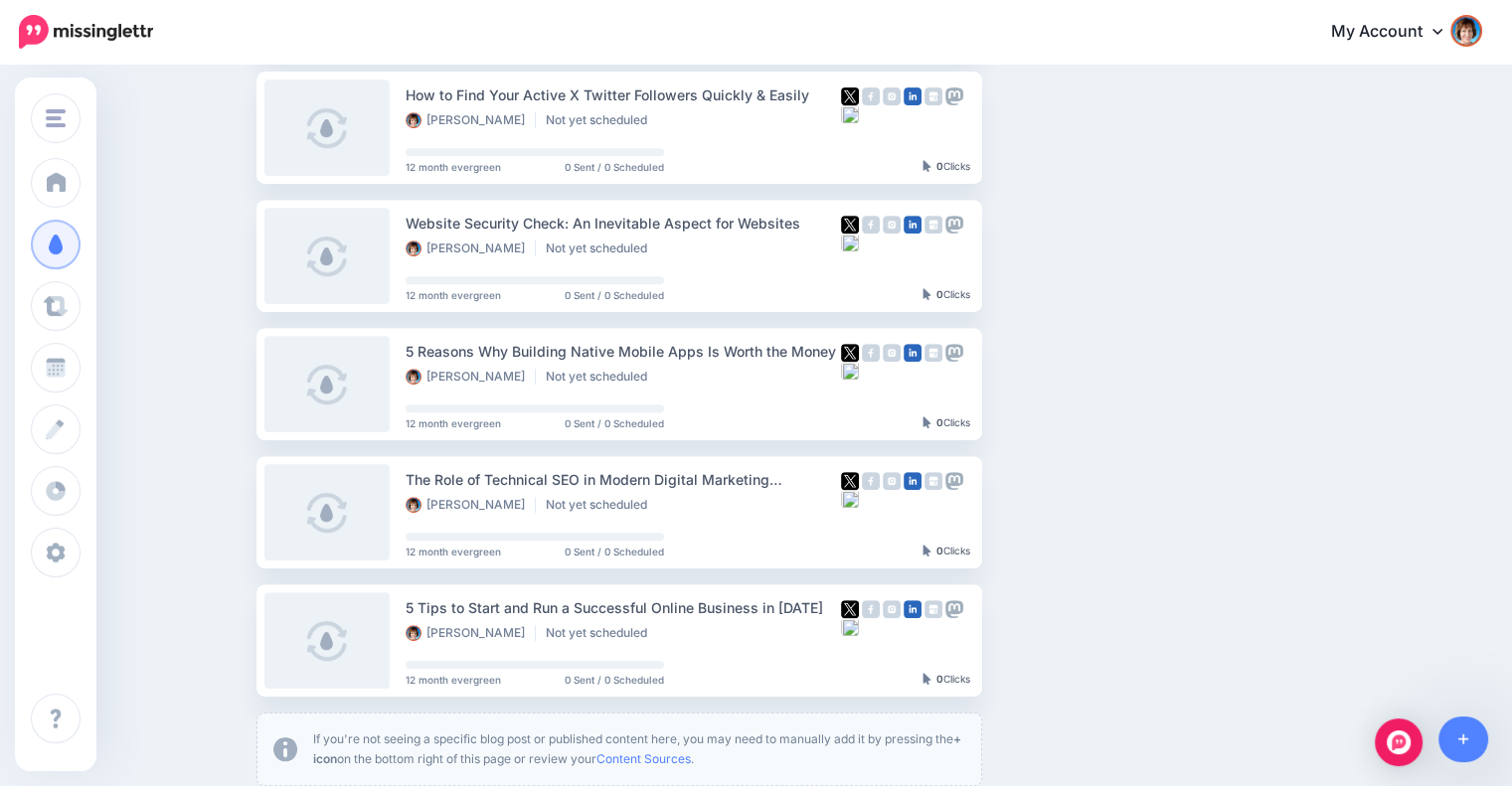 scroll, scrollTop: 0, scrollLeft: 0, axis: both 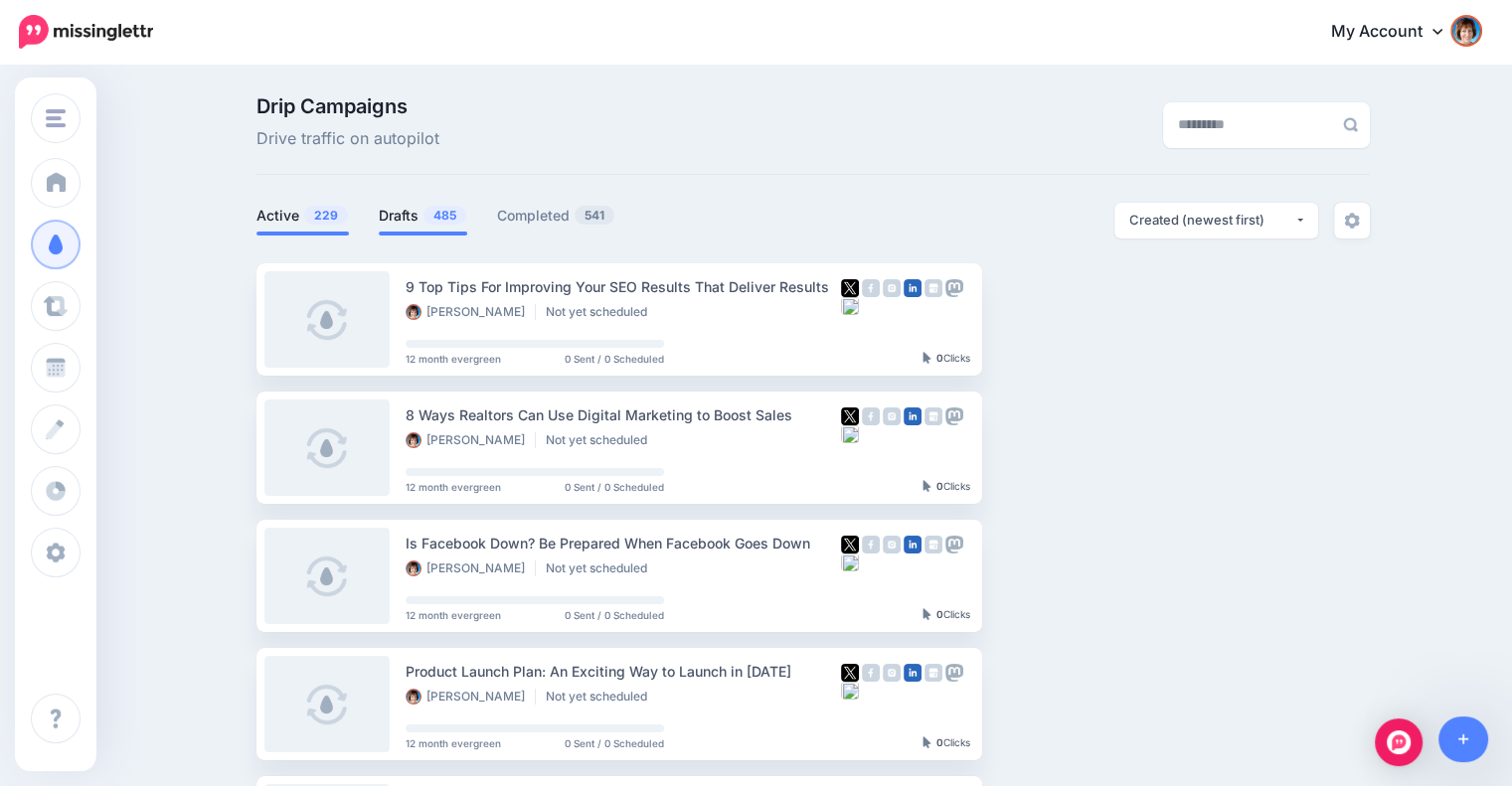 click on "Active  229" at bounding box center (302, 216) 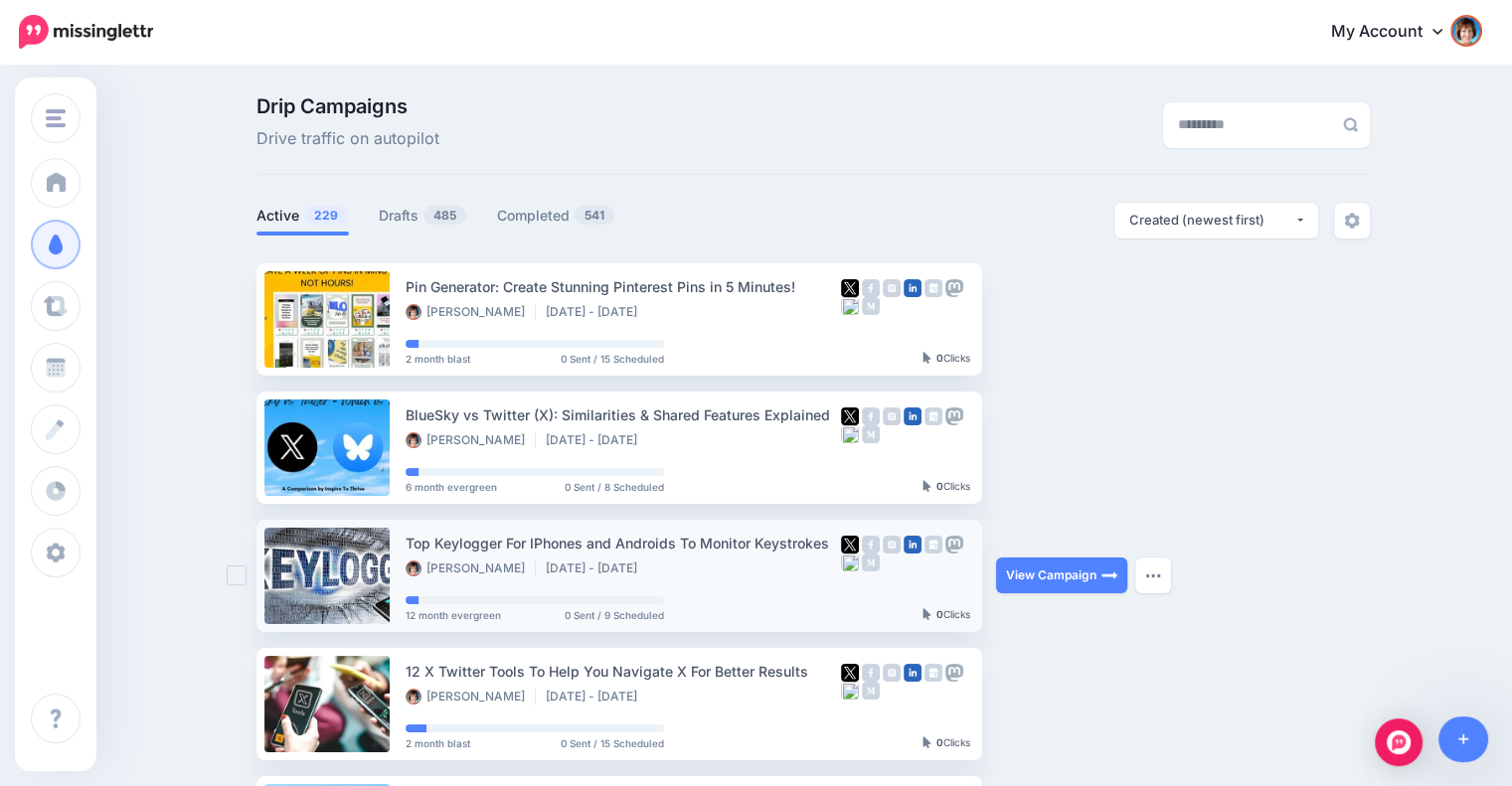scroll, scrollTop: 1037, scrollLeft: 0, axis: vertical 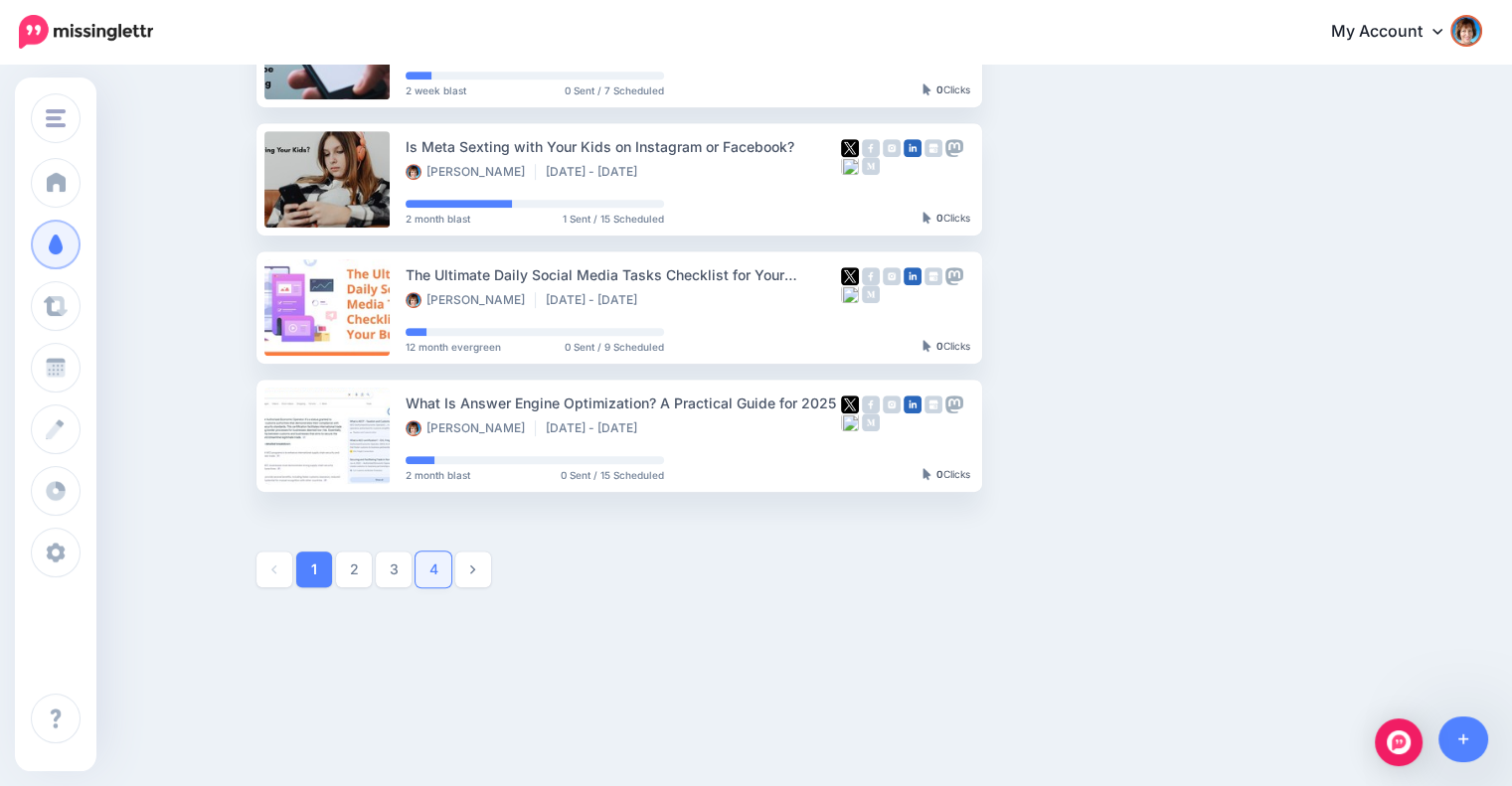 click on "4" at bounding box center (433, 569) 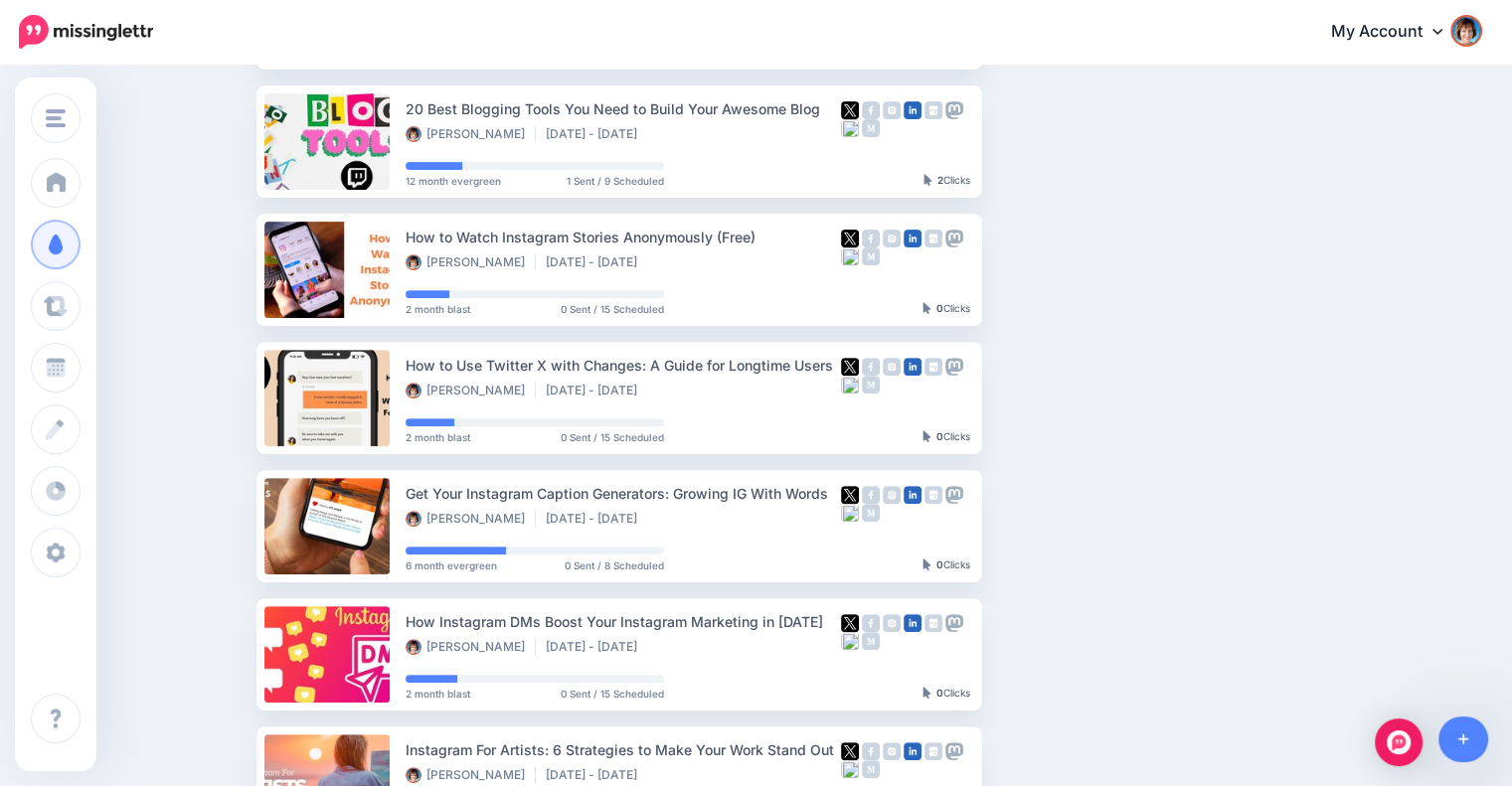 scroll, scrollTop: 1037, scrollLeft: 0, axis: vertical 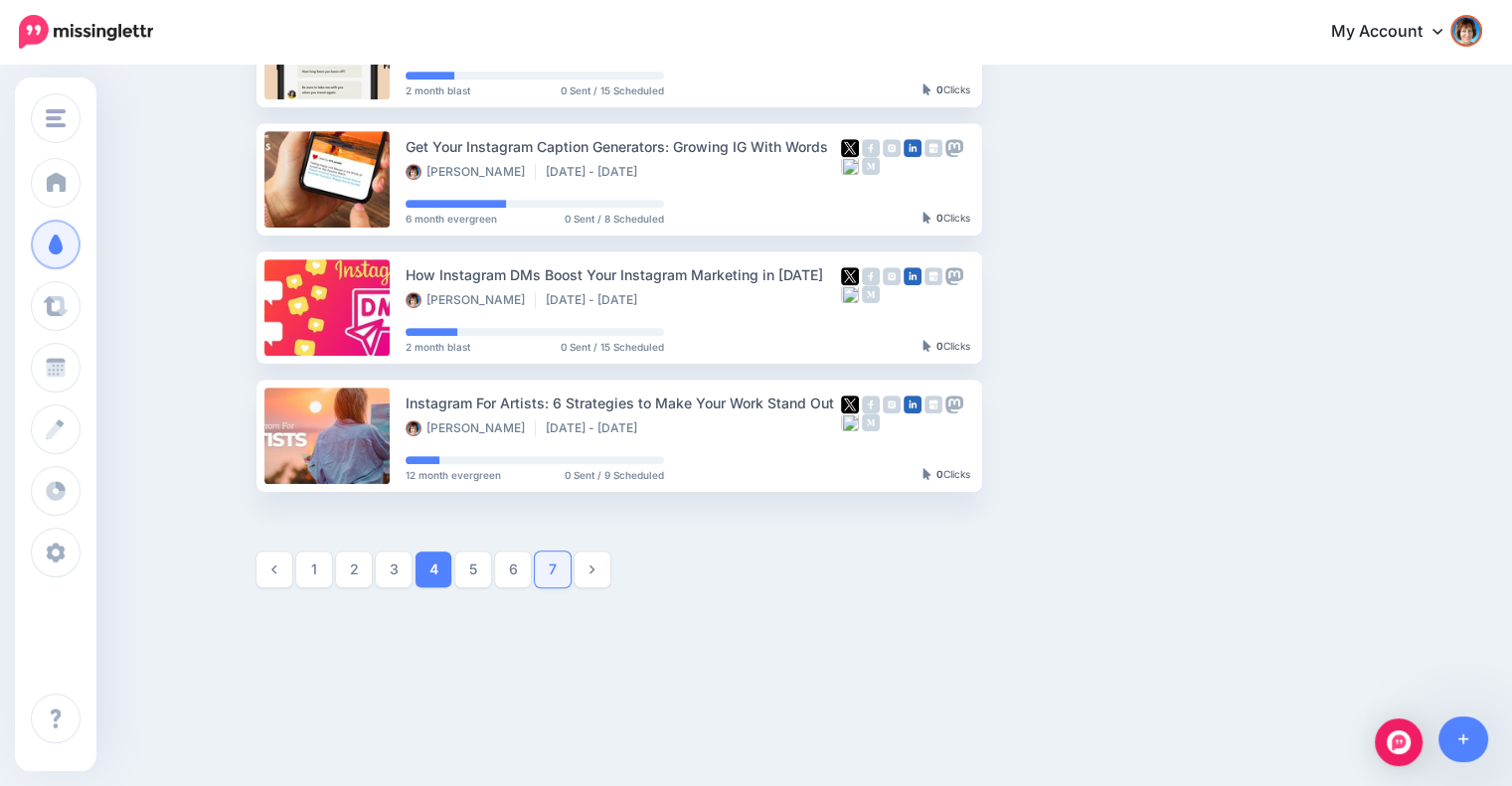 click on "7" at bounding box center (553, 569) 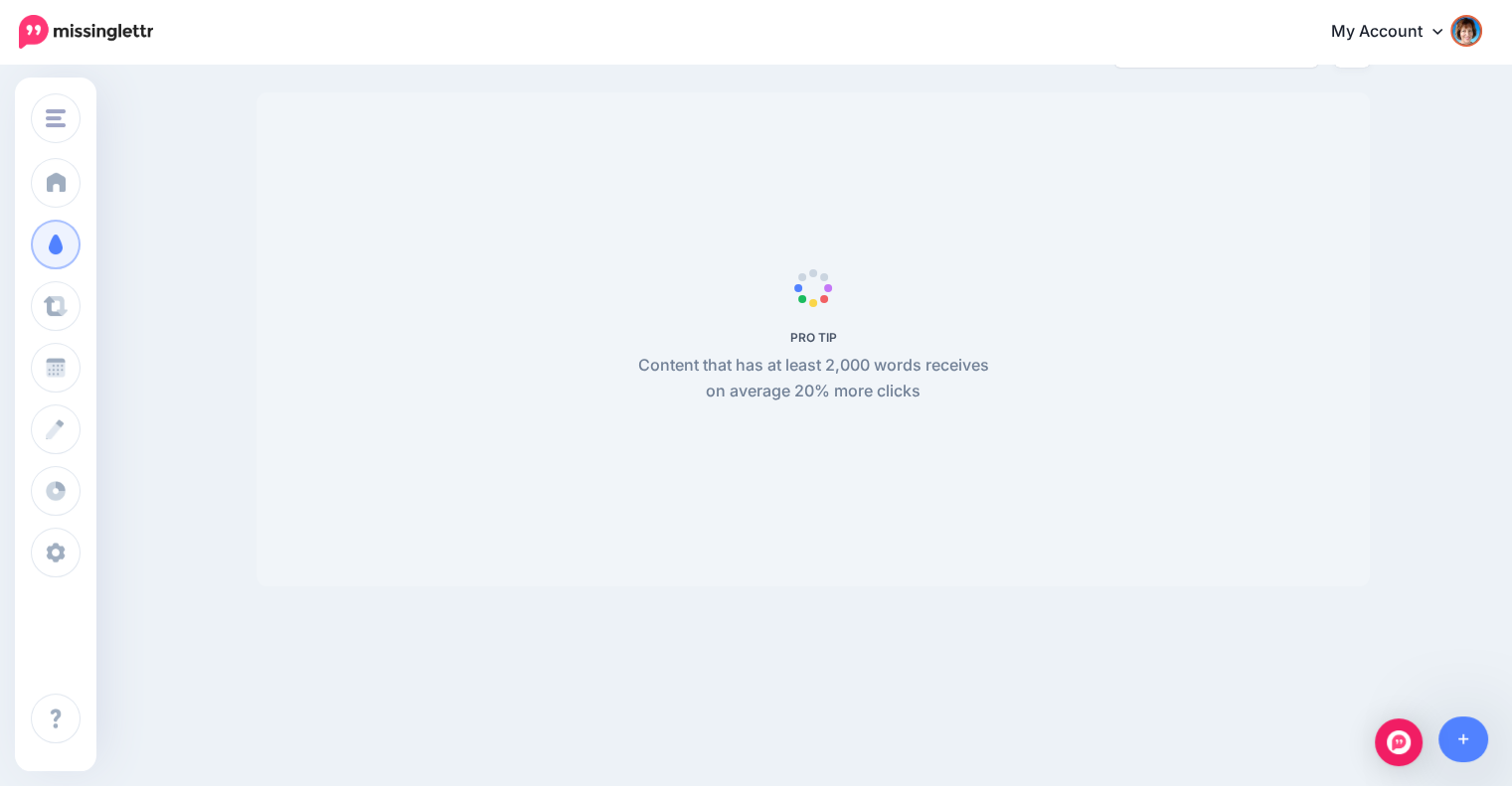 scroll, scrollTop: 171, scrollLeft: 0, axis: vertical 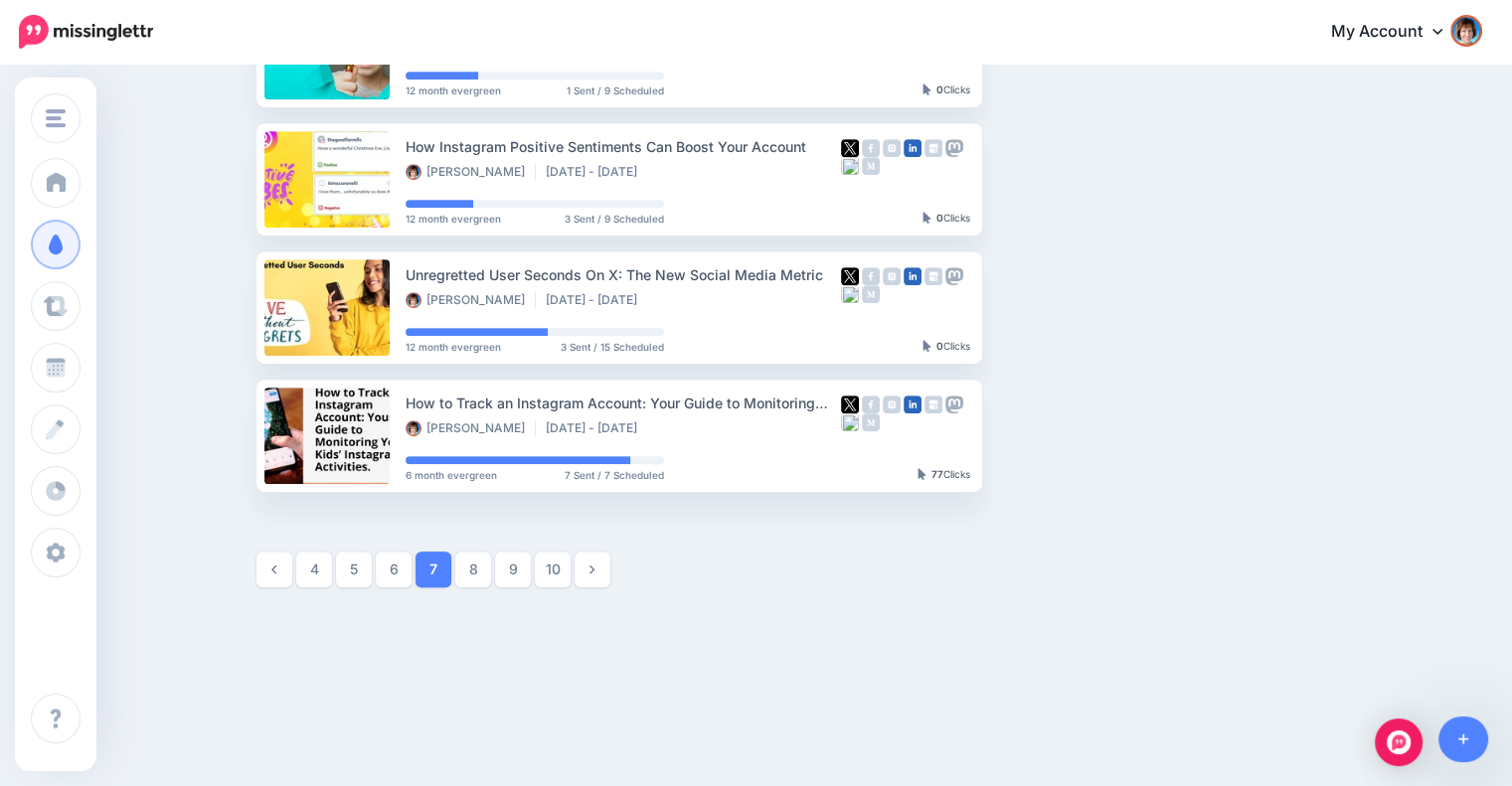 click on "10" at bounding box center [553, 569] 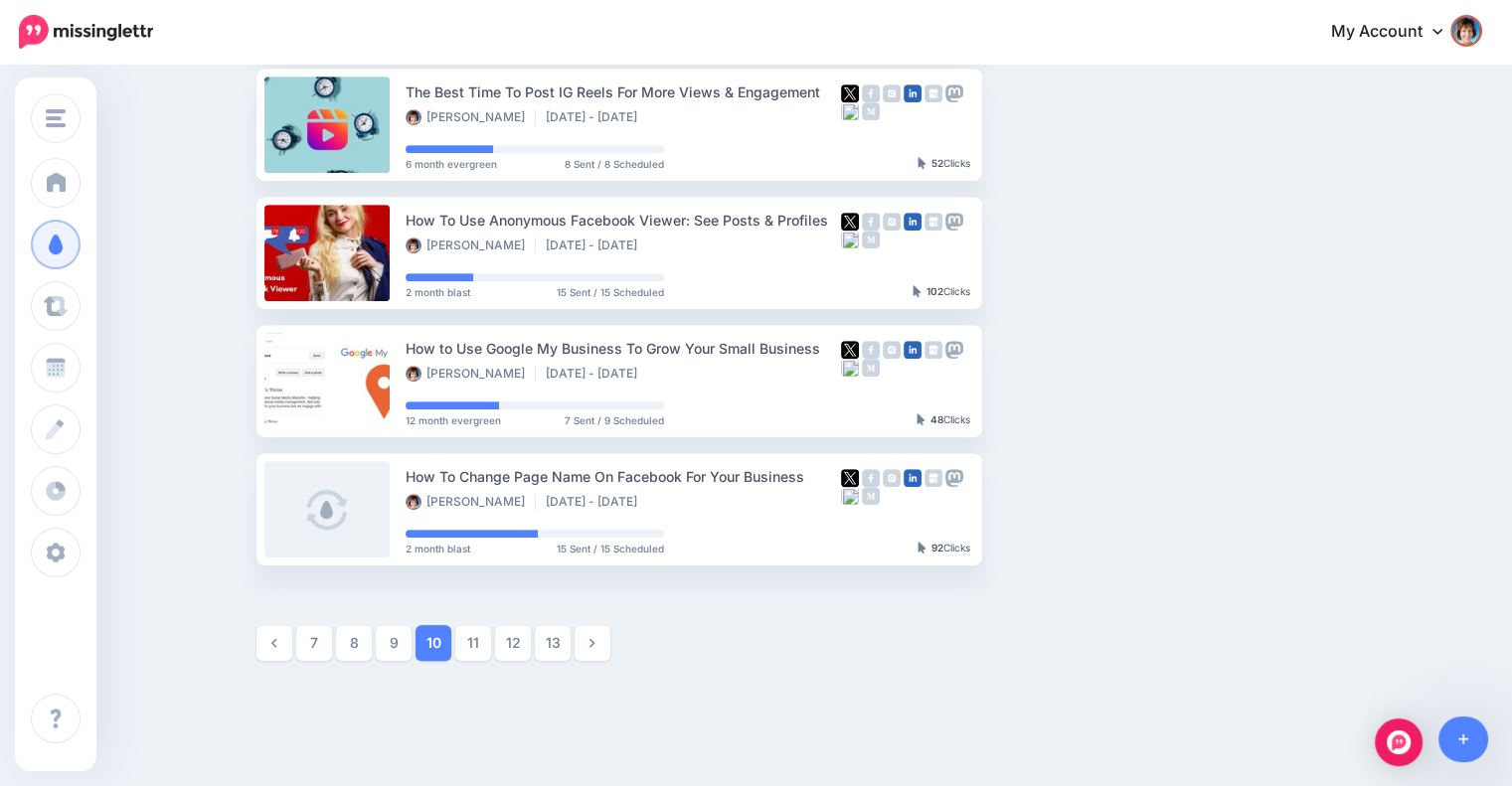 scroll, scrollTop: 999, scrollLeft: 0, axis: vertical 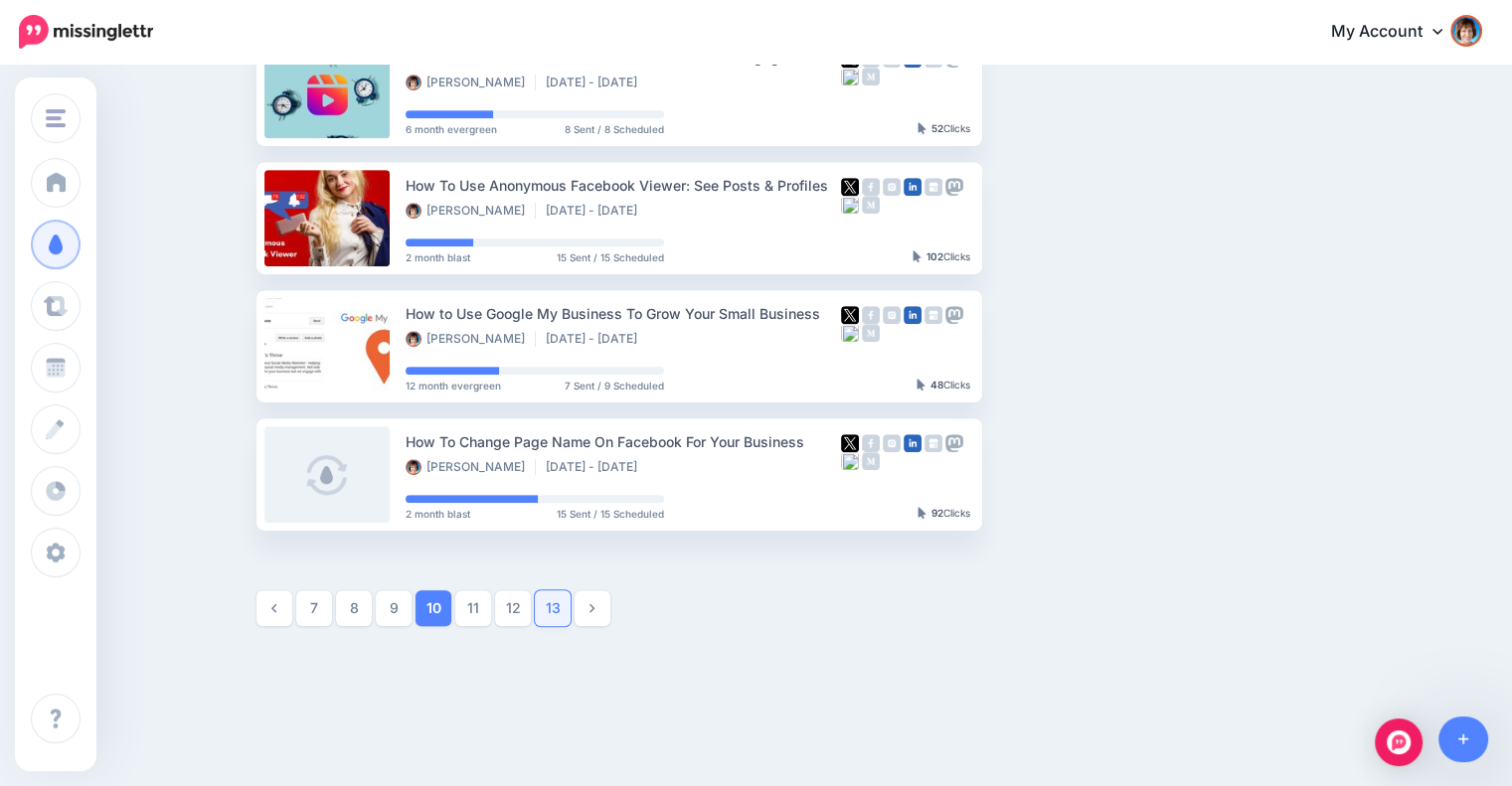 click on "13" at bounding box center [553, 608] 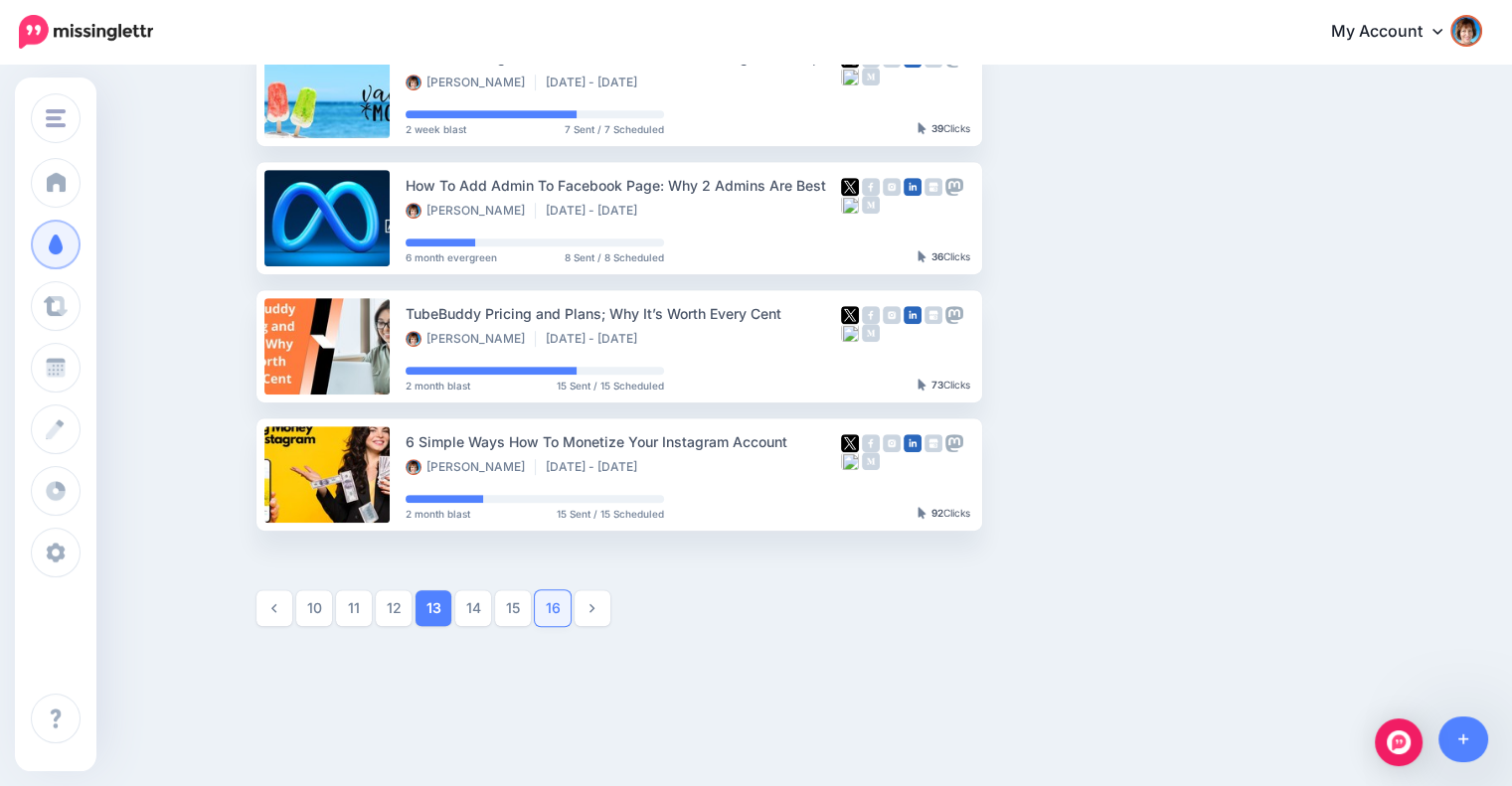 click on "16" at bounding box center (553, 608) 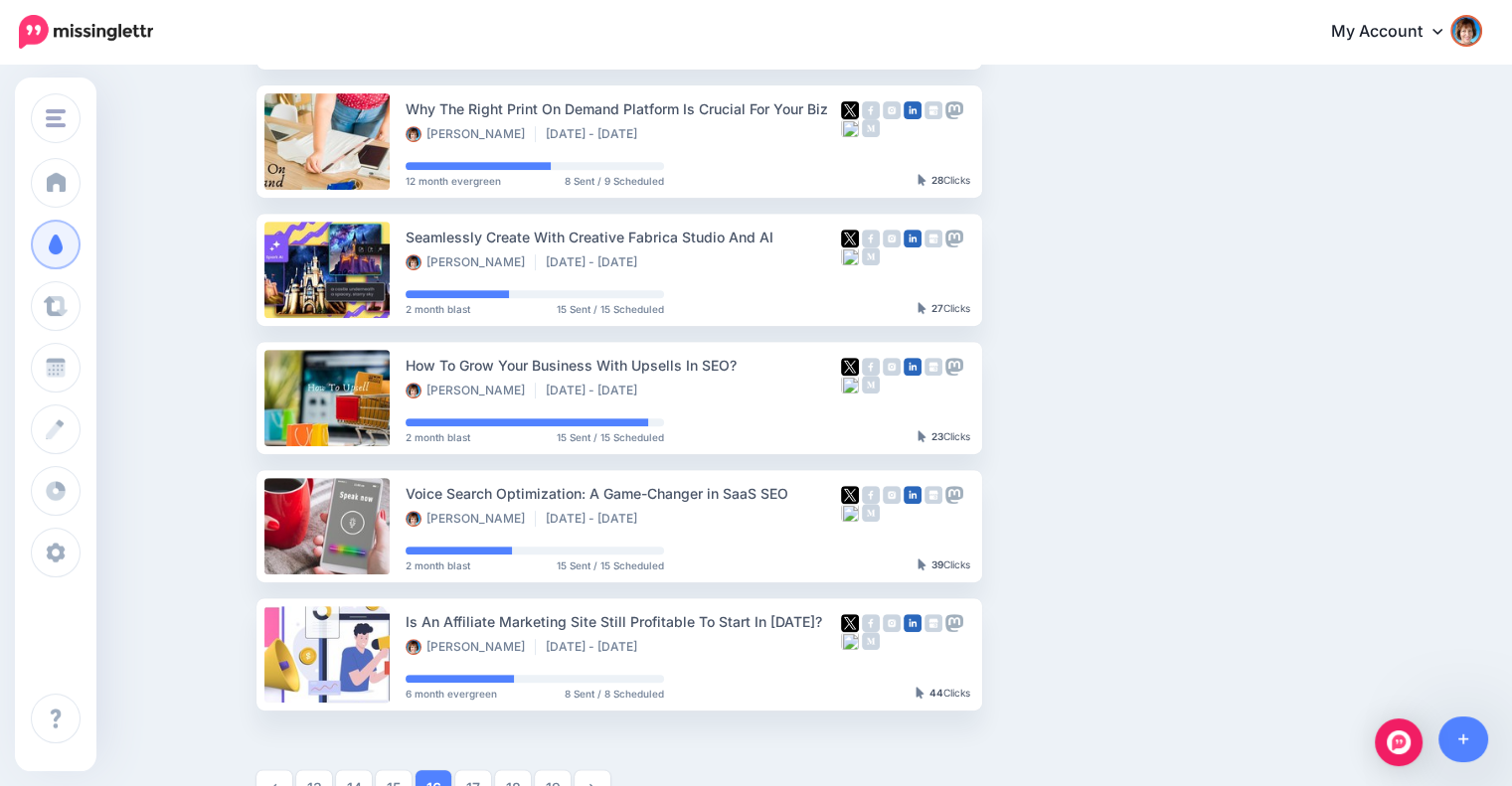 scroll, scrollTop: 707, scrollLeft: 0, axis: vertical 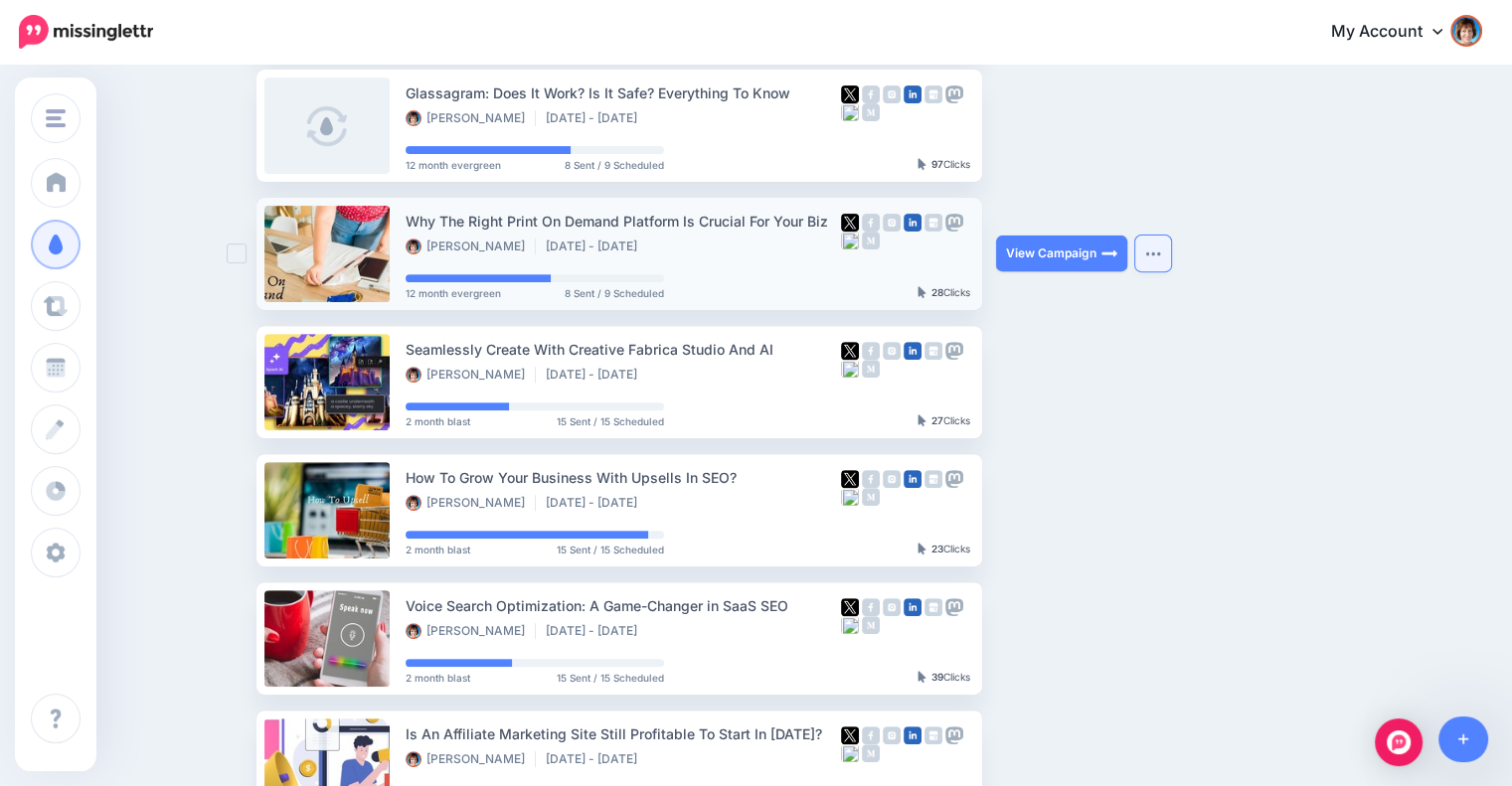 click at bounding box center (1153, 253) 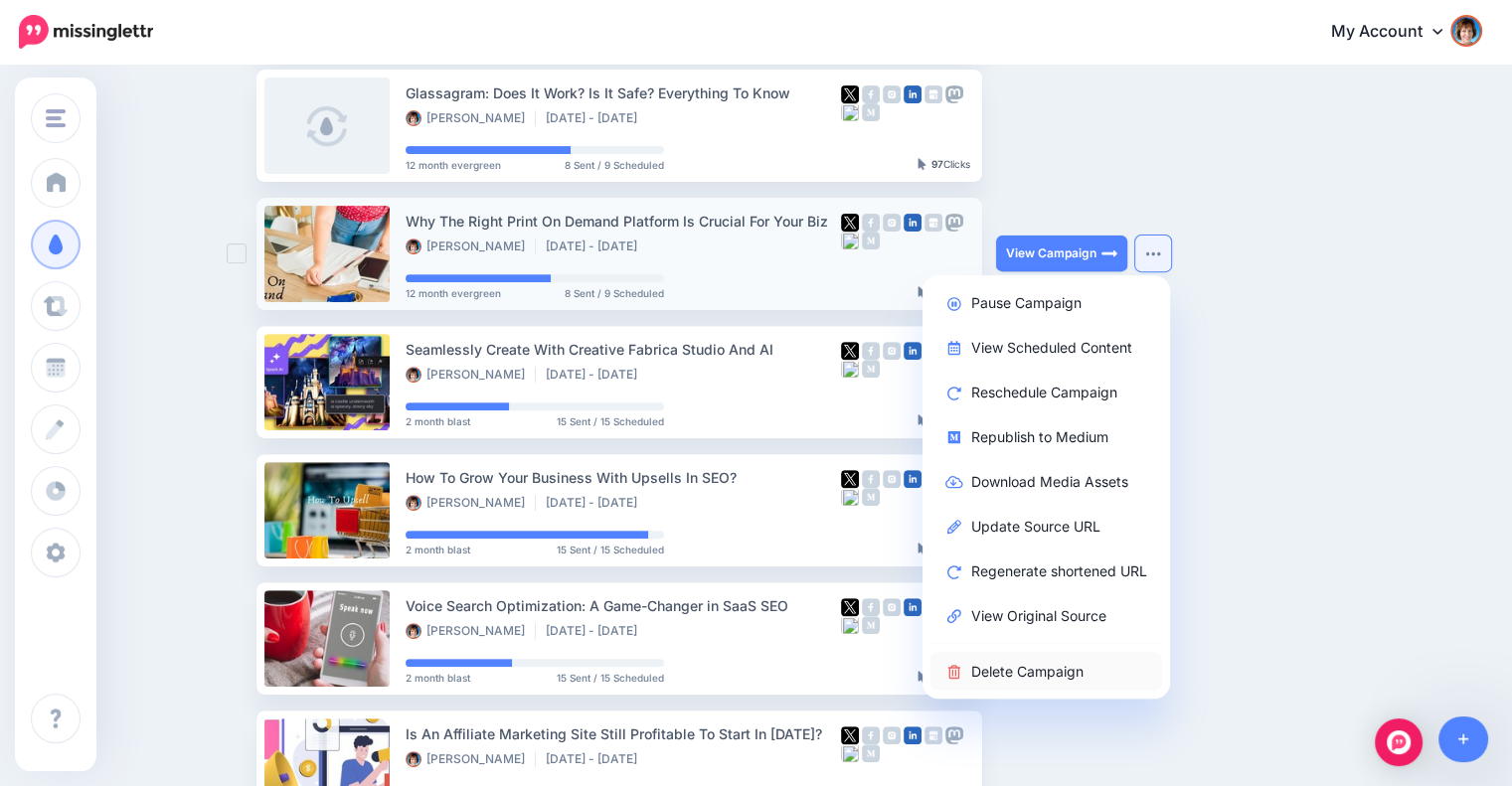 click on "Delete Campaign" at bounding box center [1046, 671] 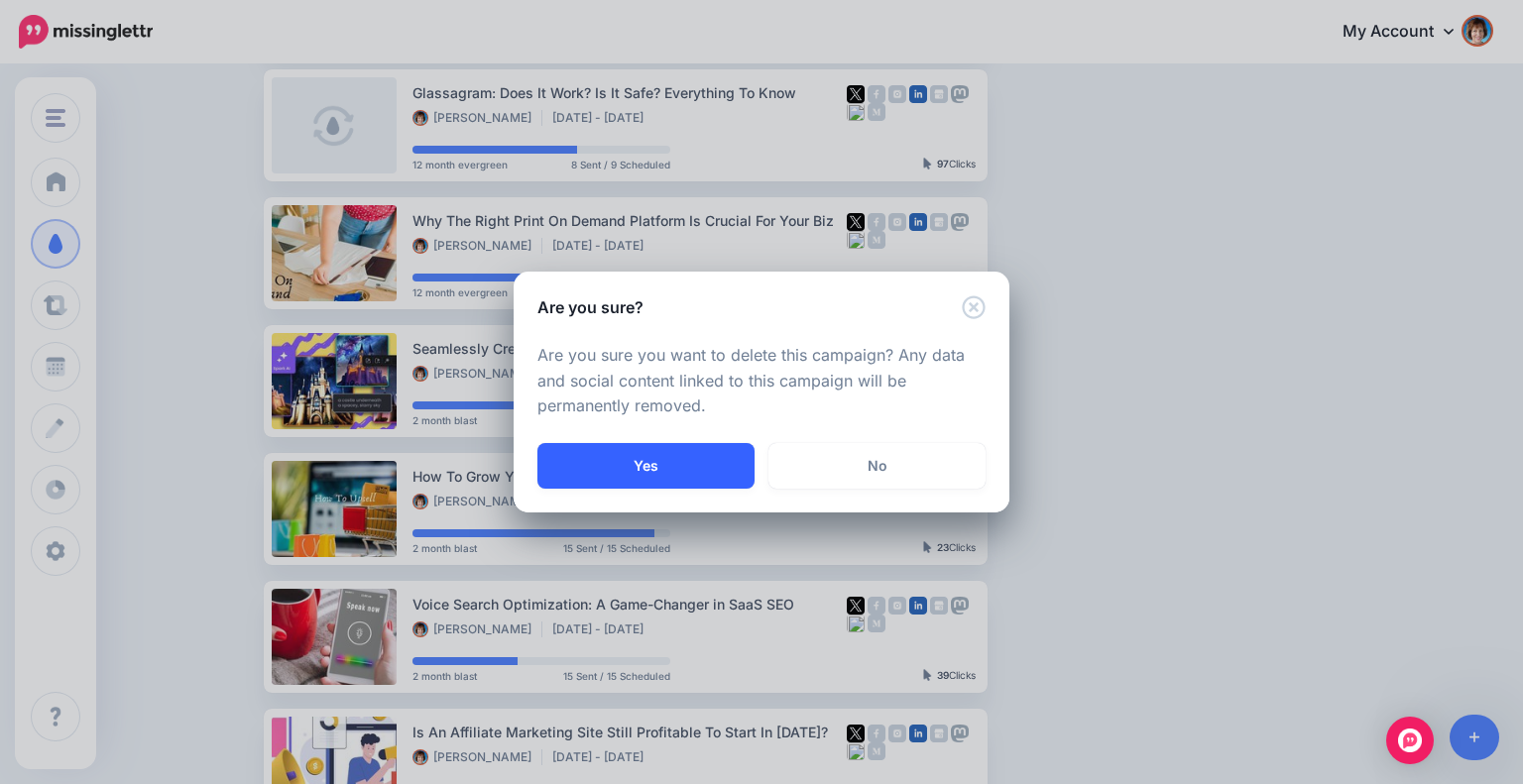 click on "Yes" at bounding box center (645, 466) 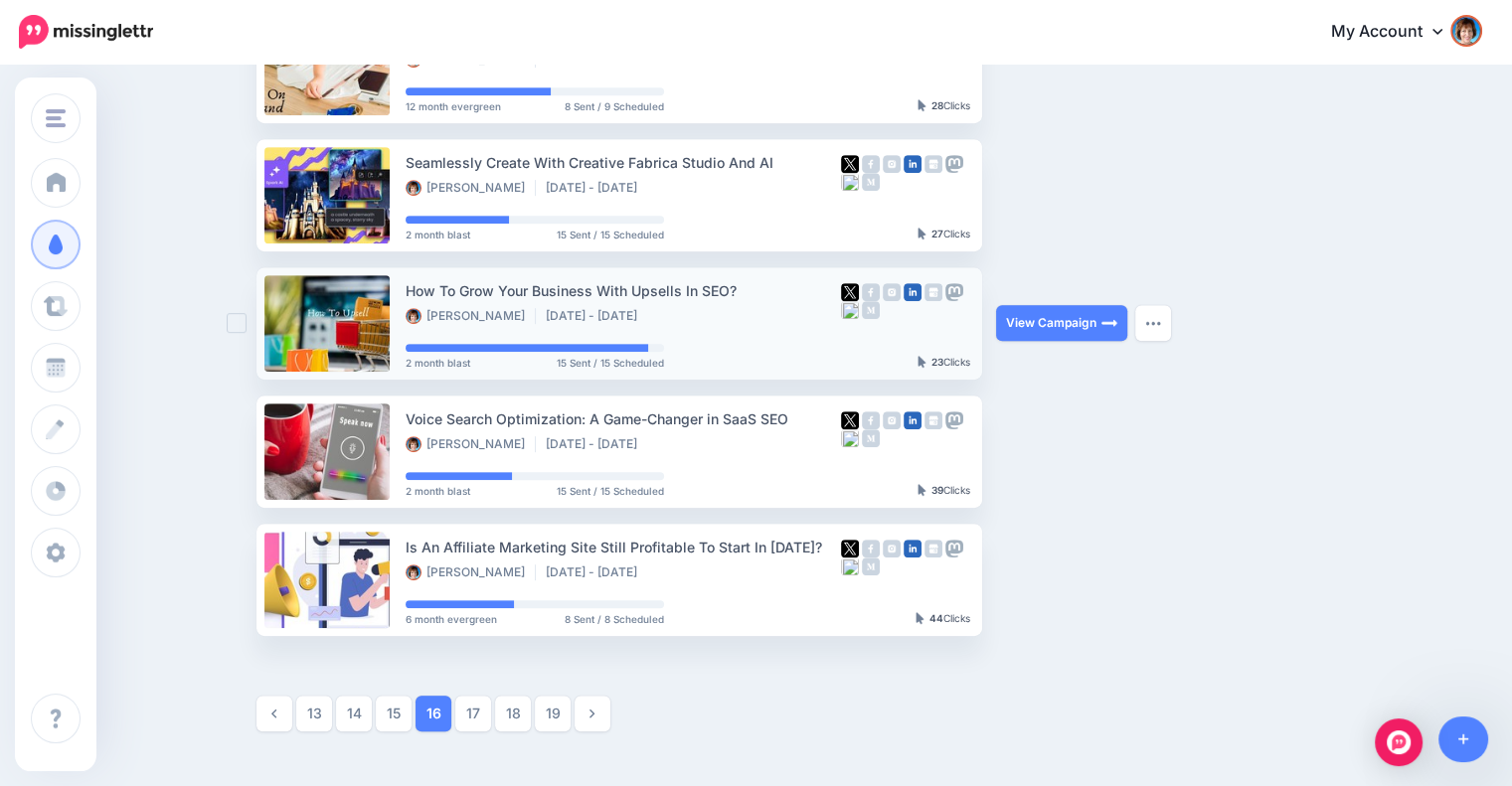 scroll, scrollTop: 1037, scrollLeft: 0, axis: vertical 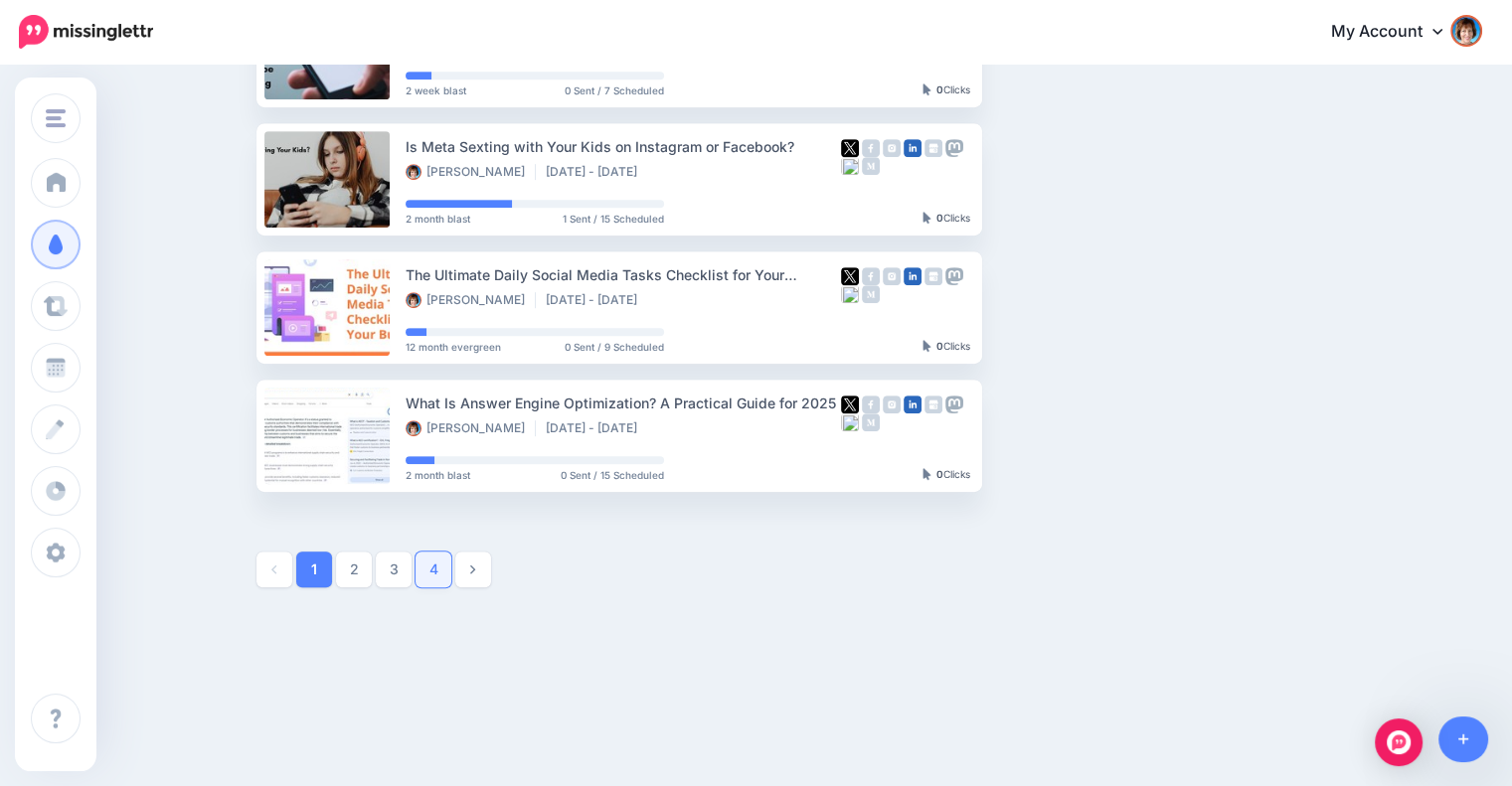 click on "4" at bounding box center (433, 569) 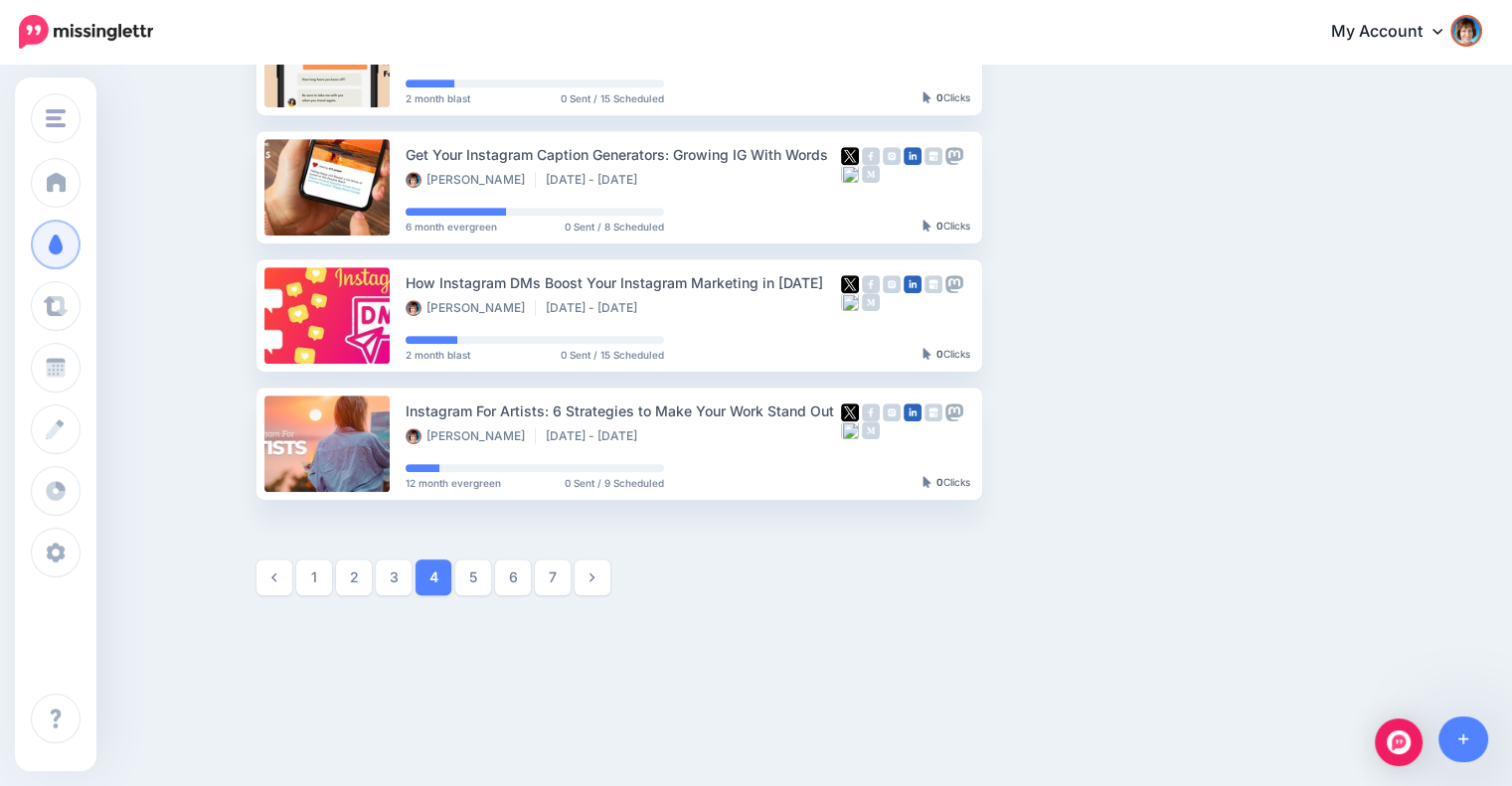 scroll, scrollTop: 1037, scrollLeft: 0, axis: vertical 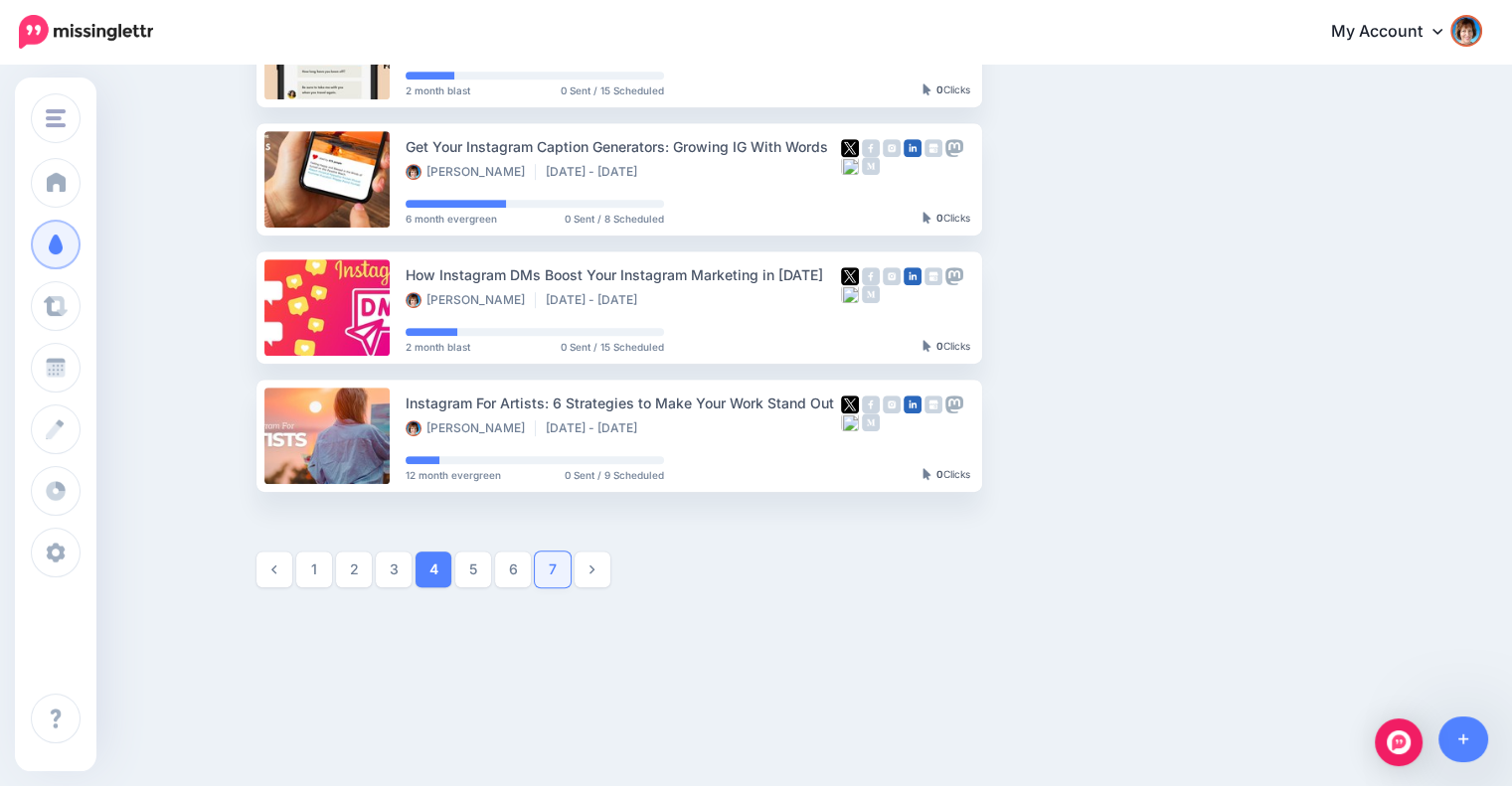click on "7" at bounding box center [553, 569] 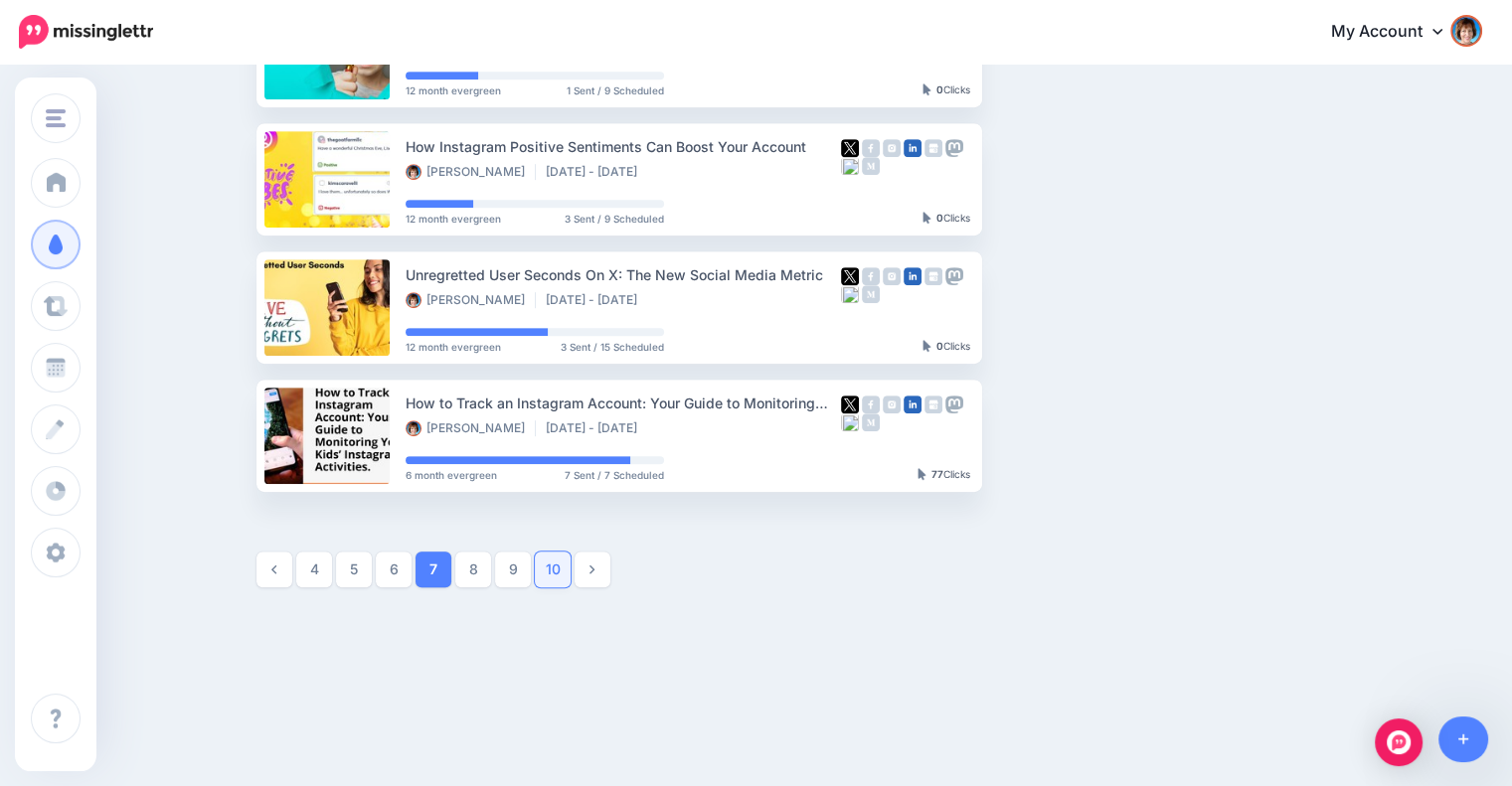 click on "10" at bounding box center [553, 569] 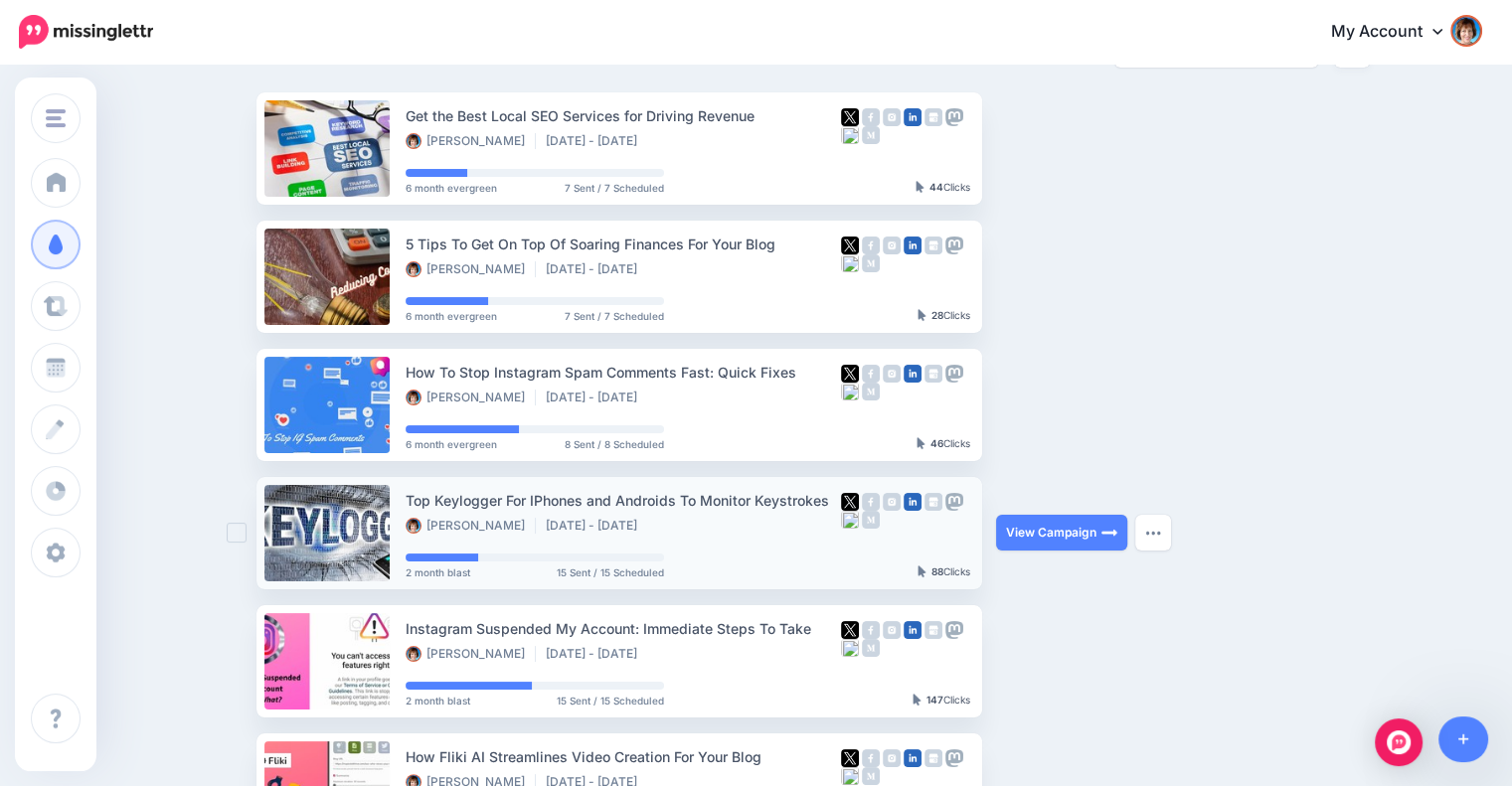 scroll, scrollTop: 1037, scrollLeft: 0, axis: vertical 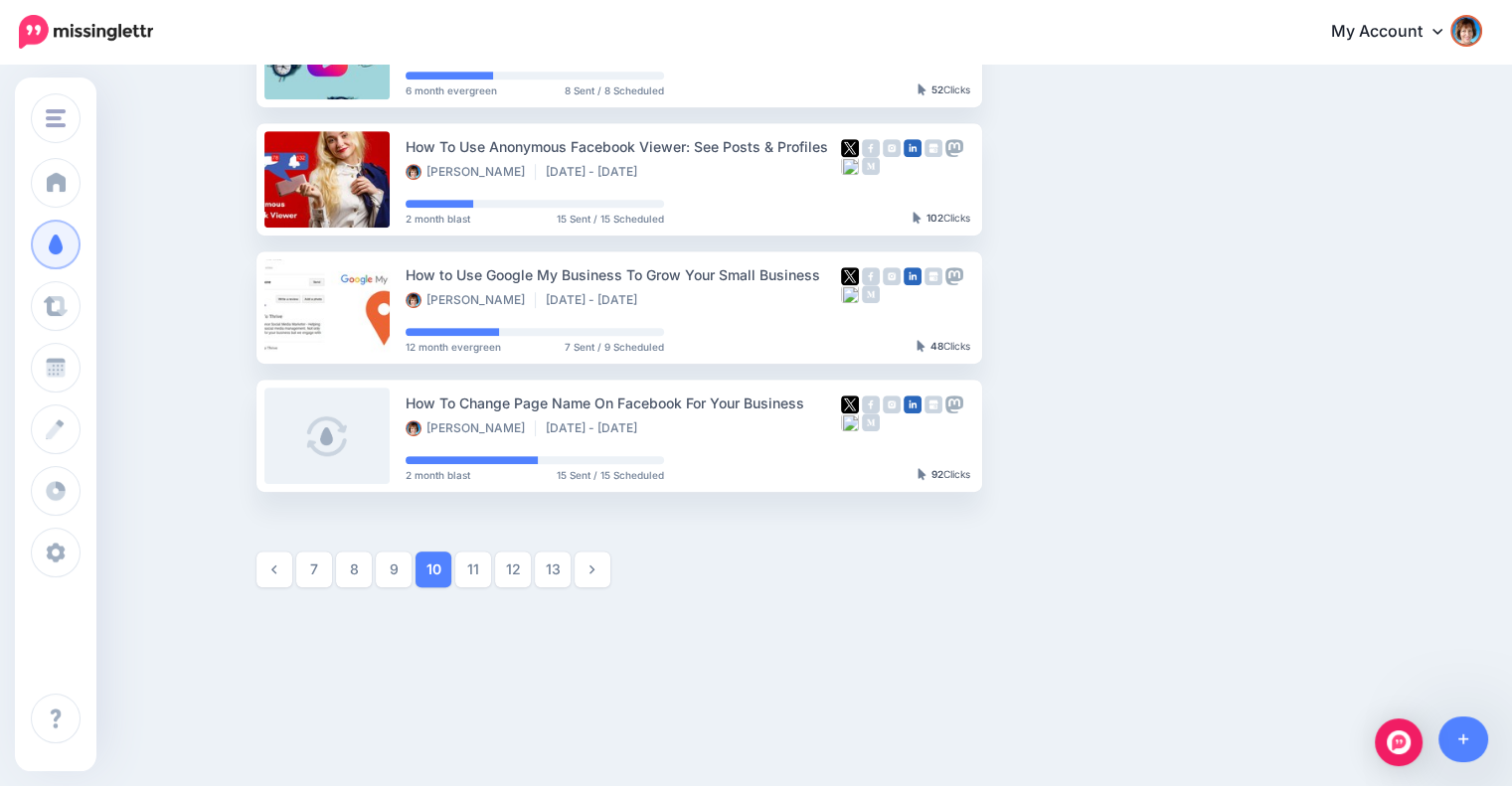 click on "7
8
9
10" at bounding box center (467, 569) 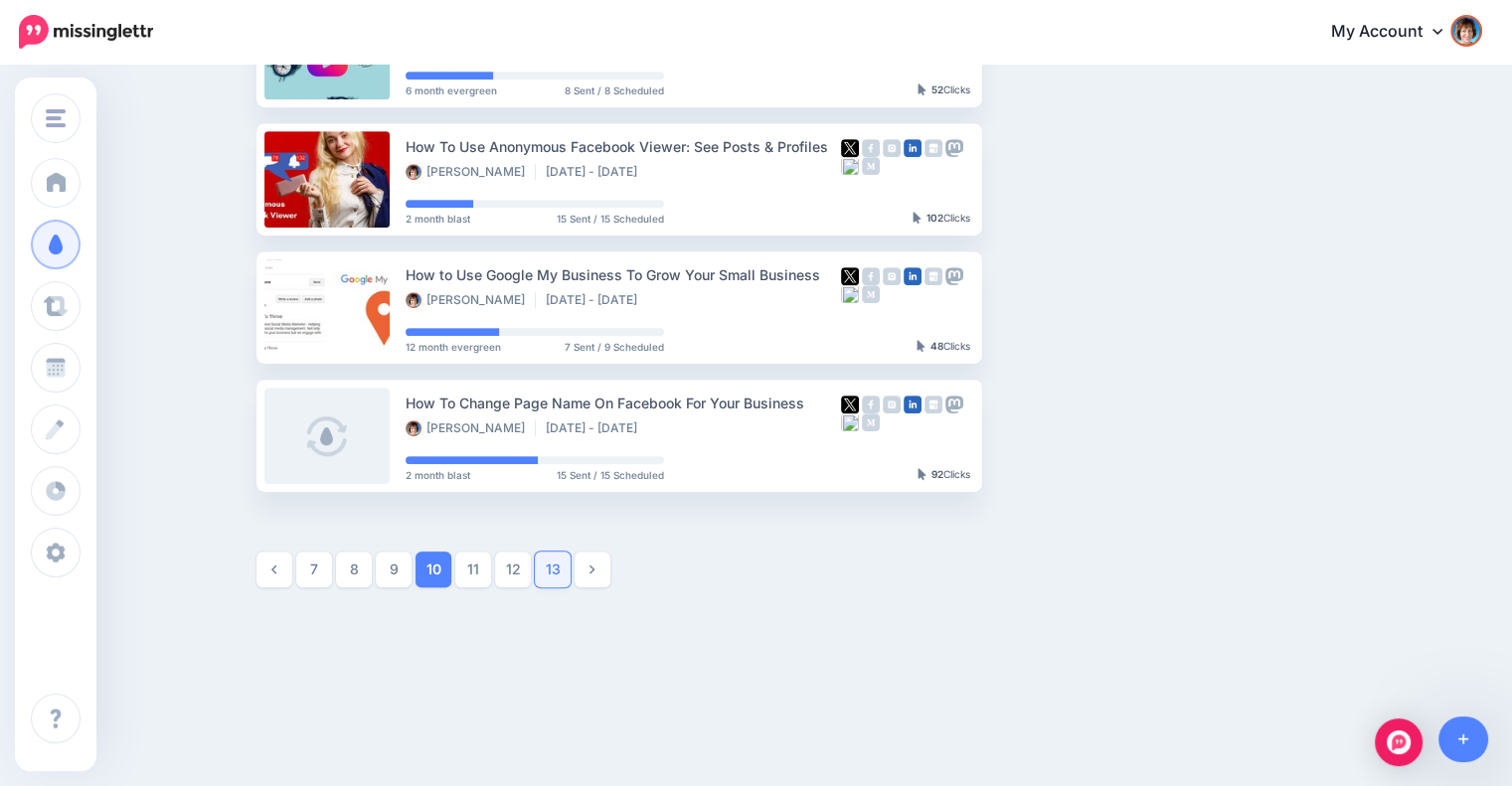 click on "13" at bounding box center (553, 569) 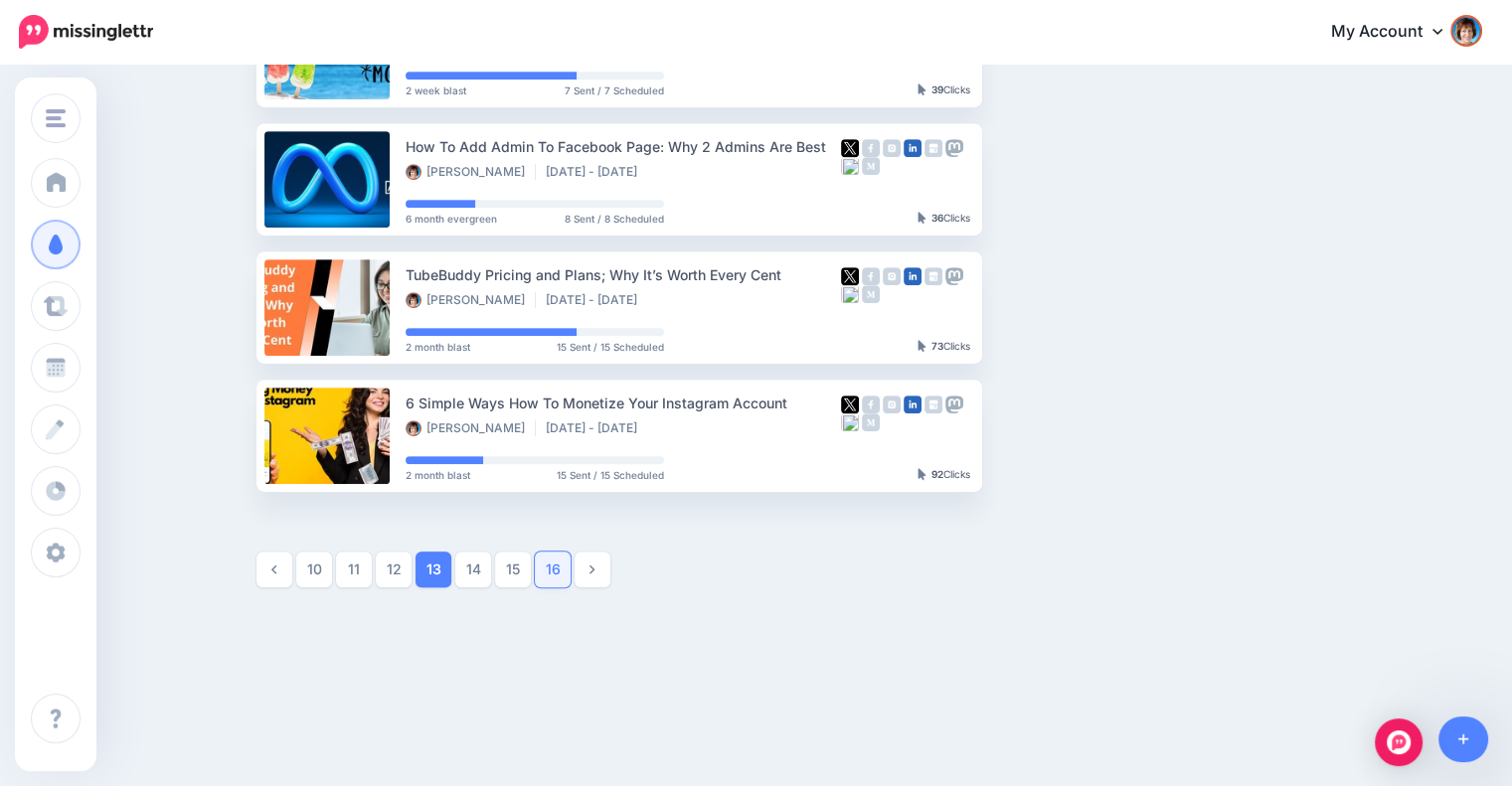 click on "16" at bounding box center (553, 569) 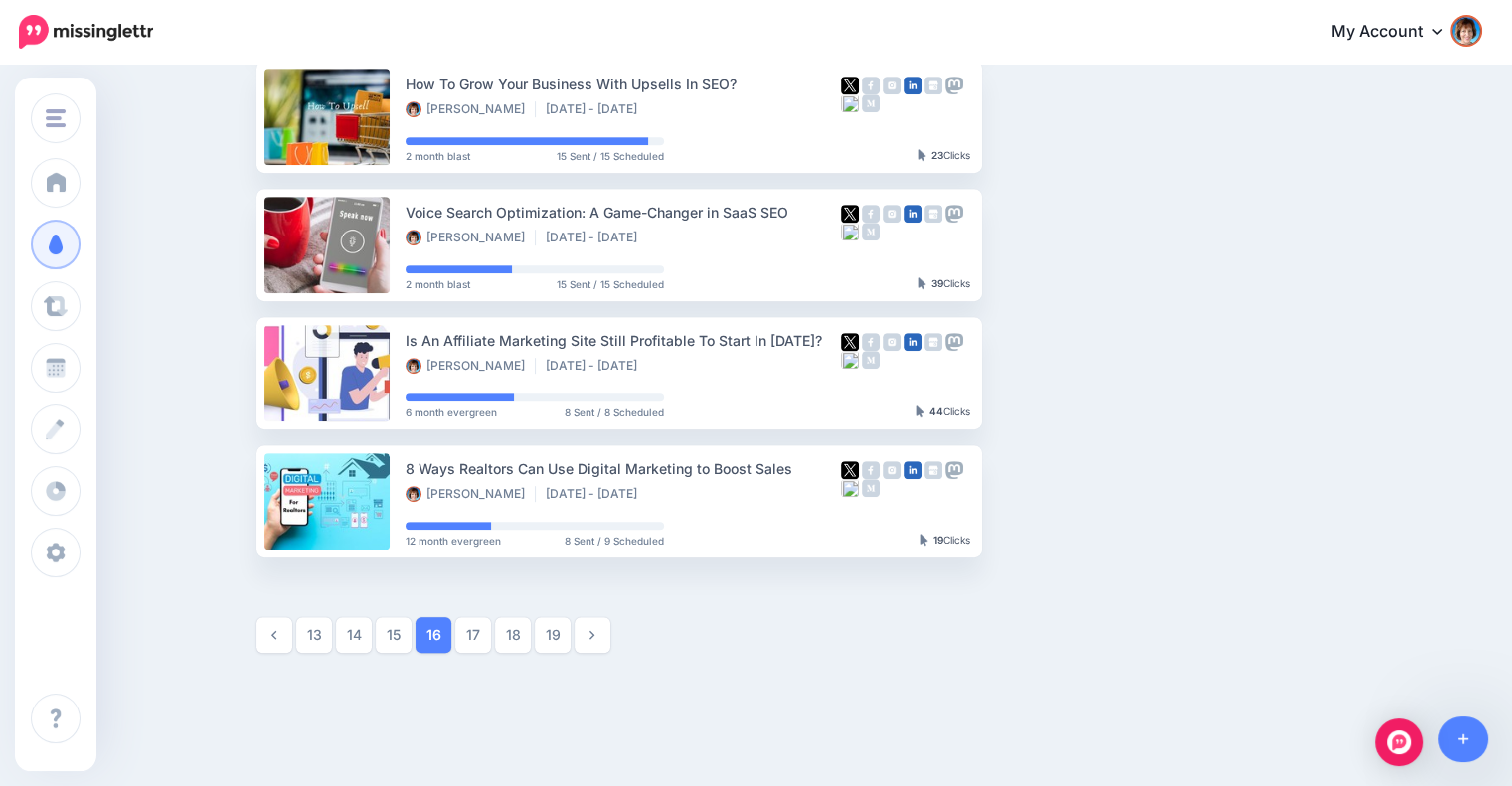 scroll, scrollTop: 1037, scrollLeft: 0, axis: vertical 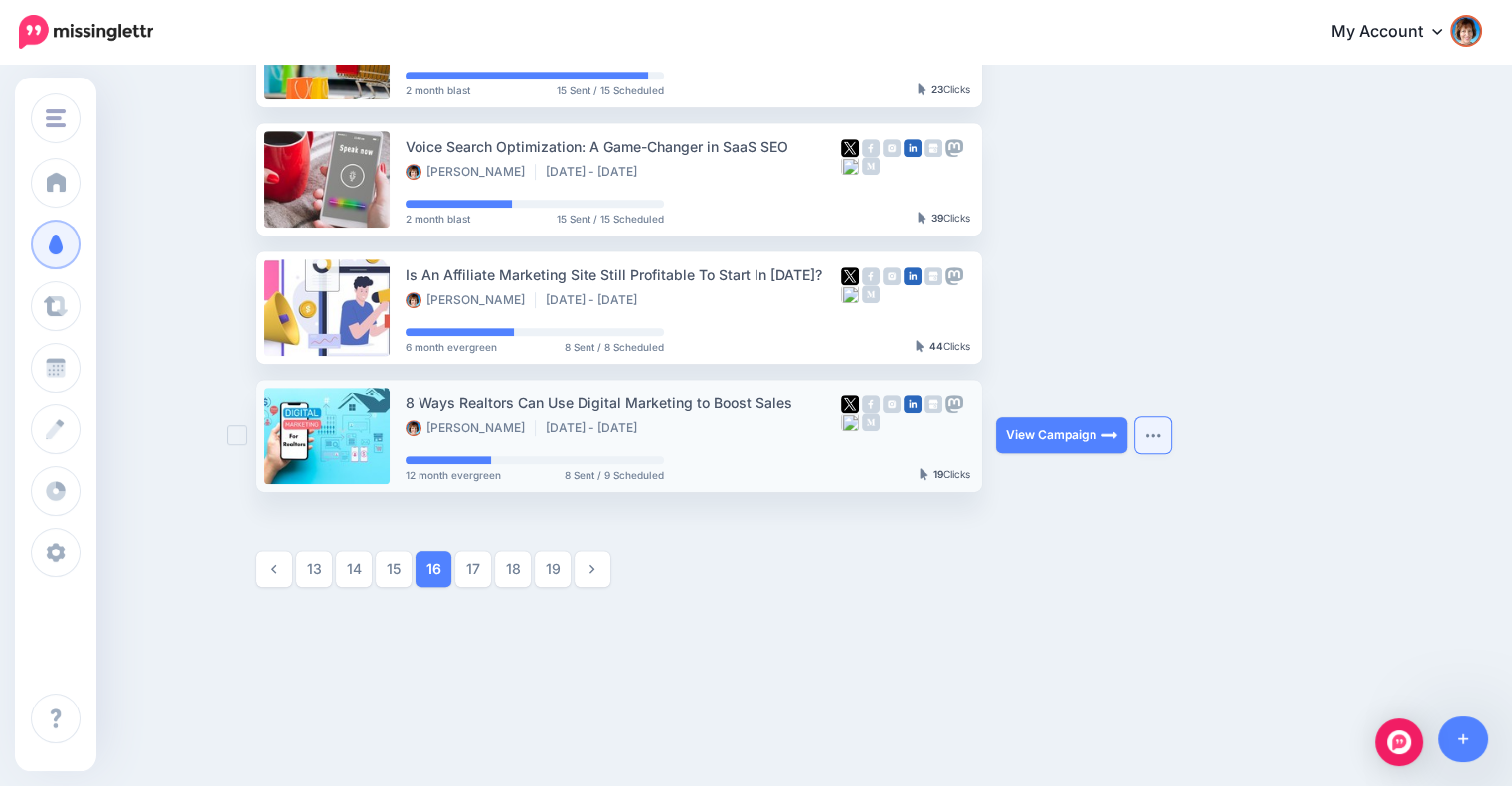 click at bounding box center [1153, 435] 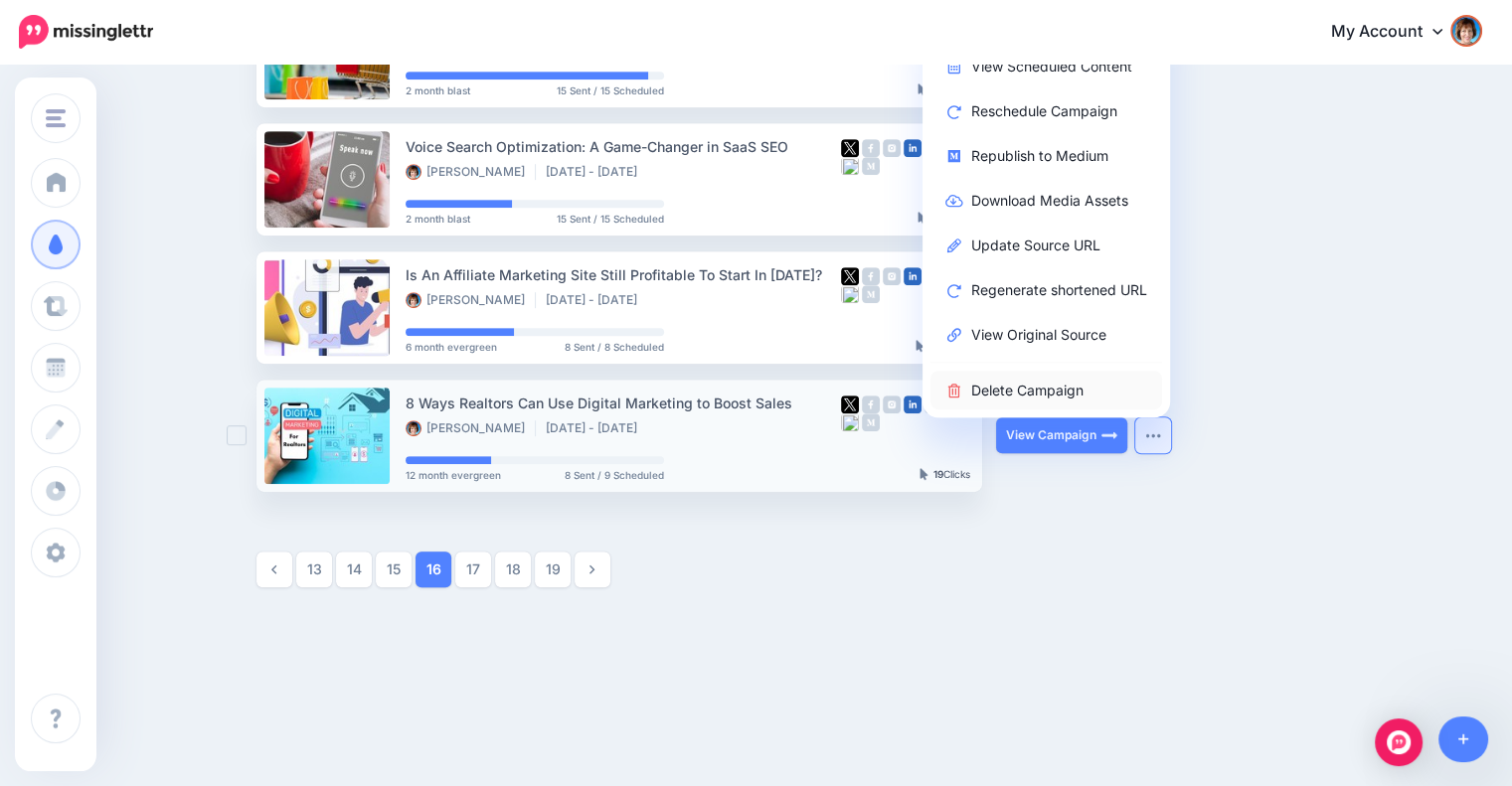 click on "Delete Campaign" at bounding box center [1046, 390] 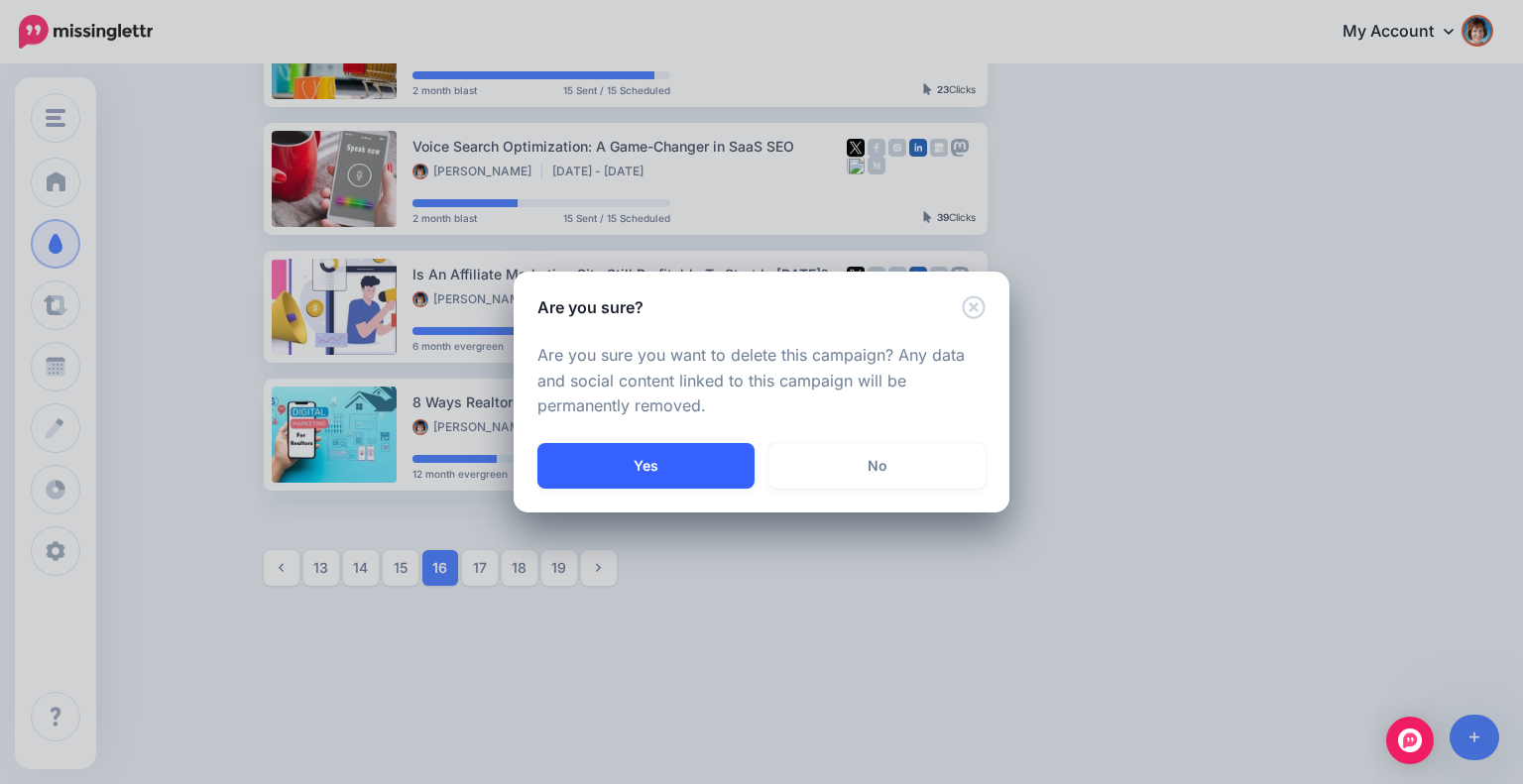 click on "Yes" at bounding box center (645, 466) 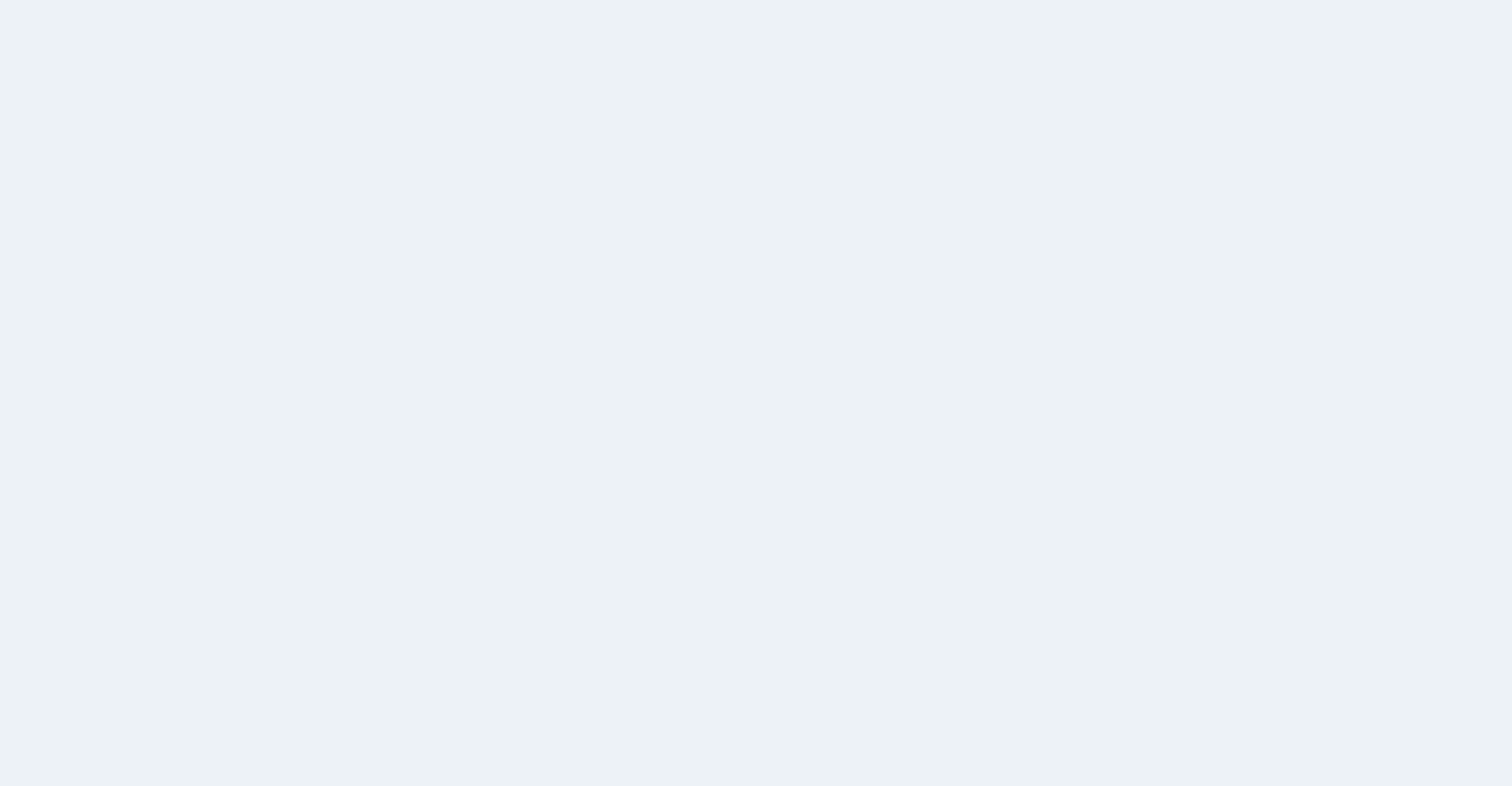 scroll, scrollTop: 171, scrollLeft: 0, axis: vertical 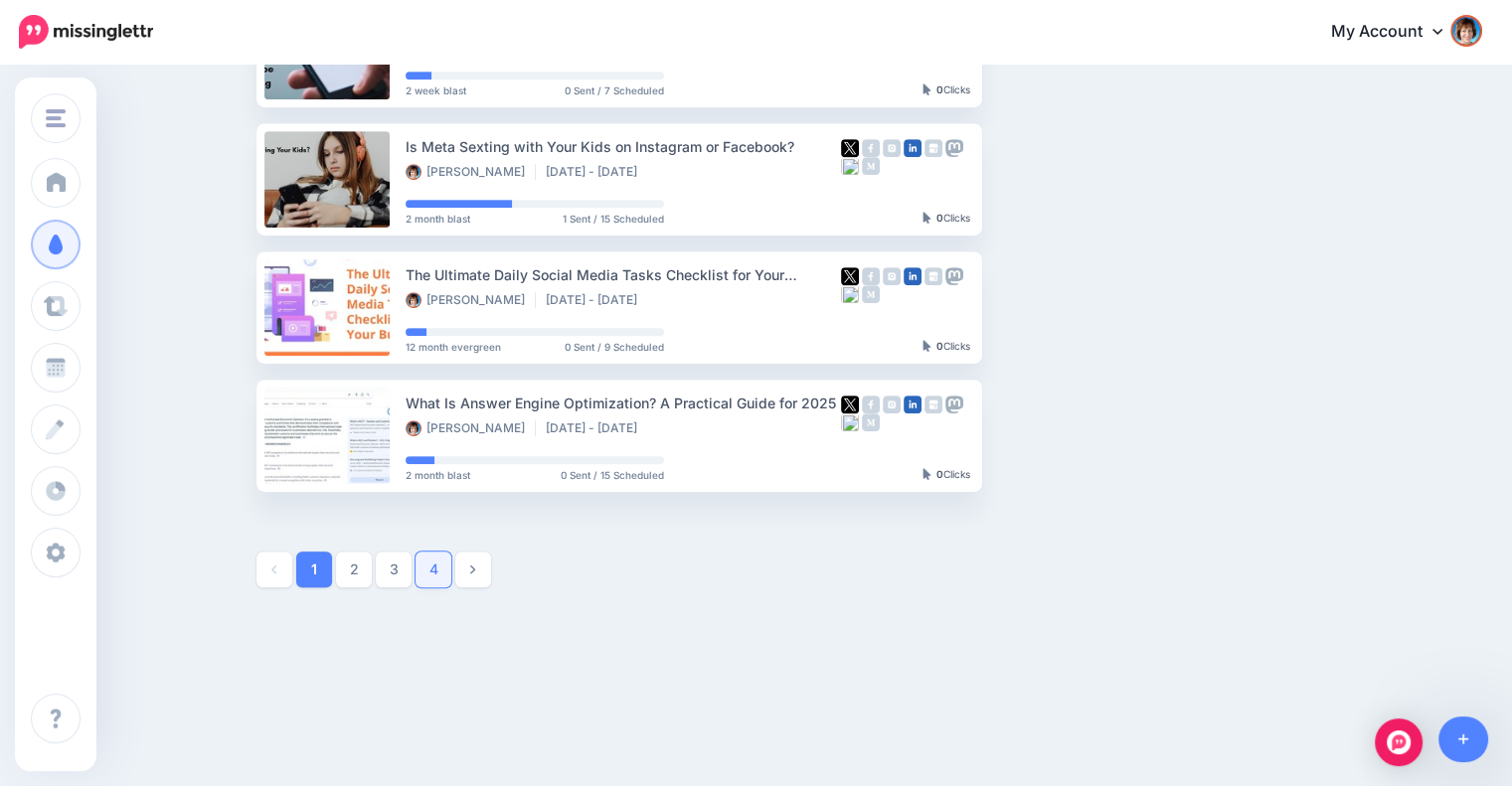 click on "4" at bounding box center [433, 569] 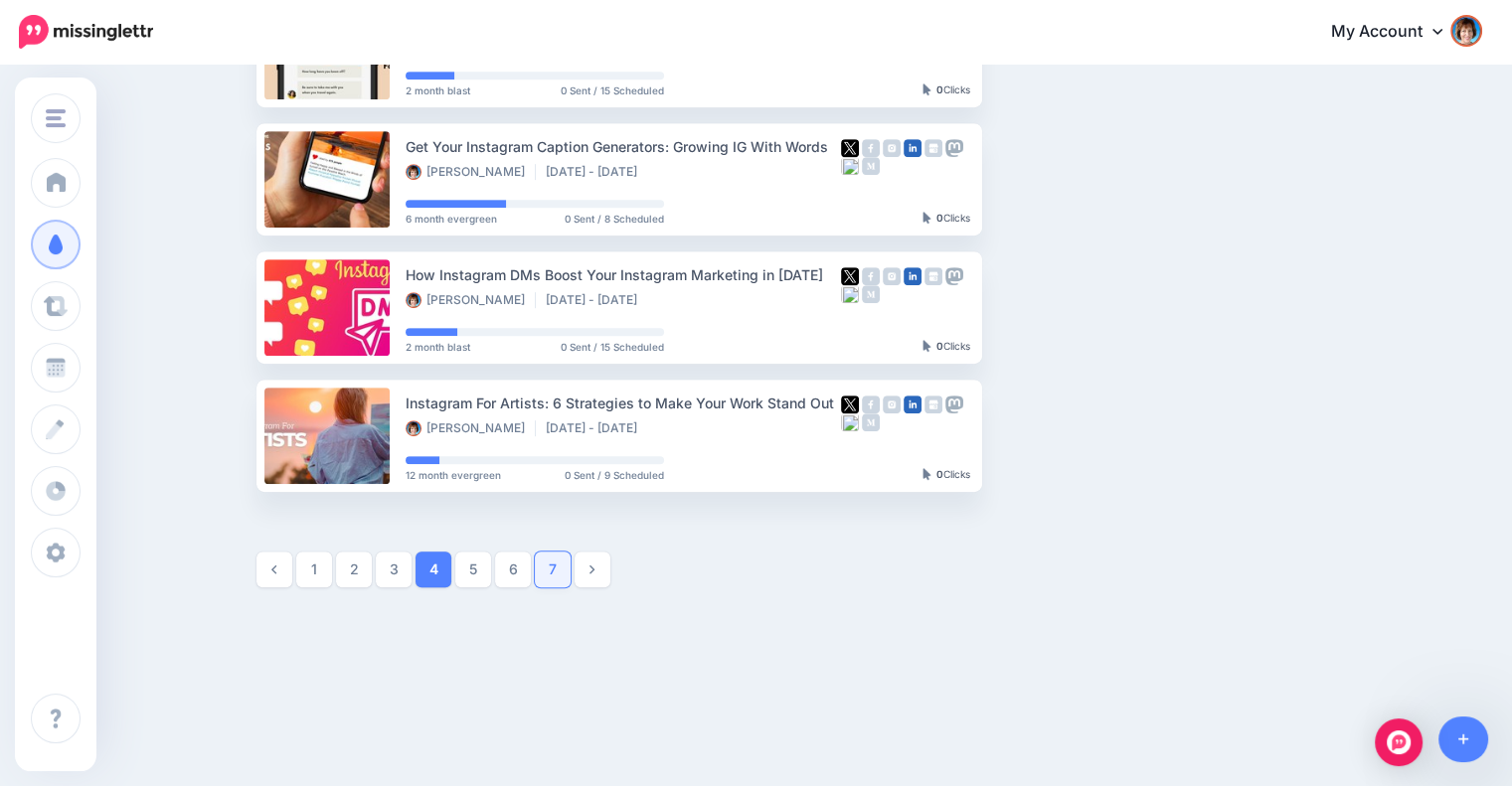 click on "7" at bounding box center [553, 569] 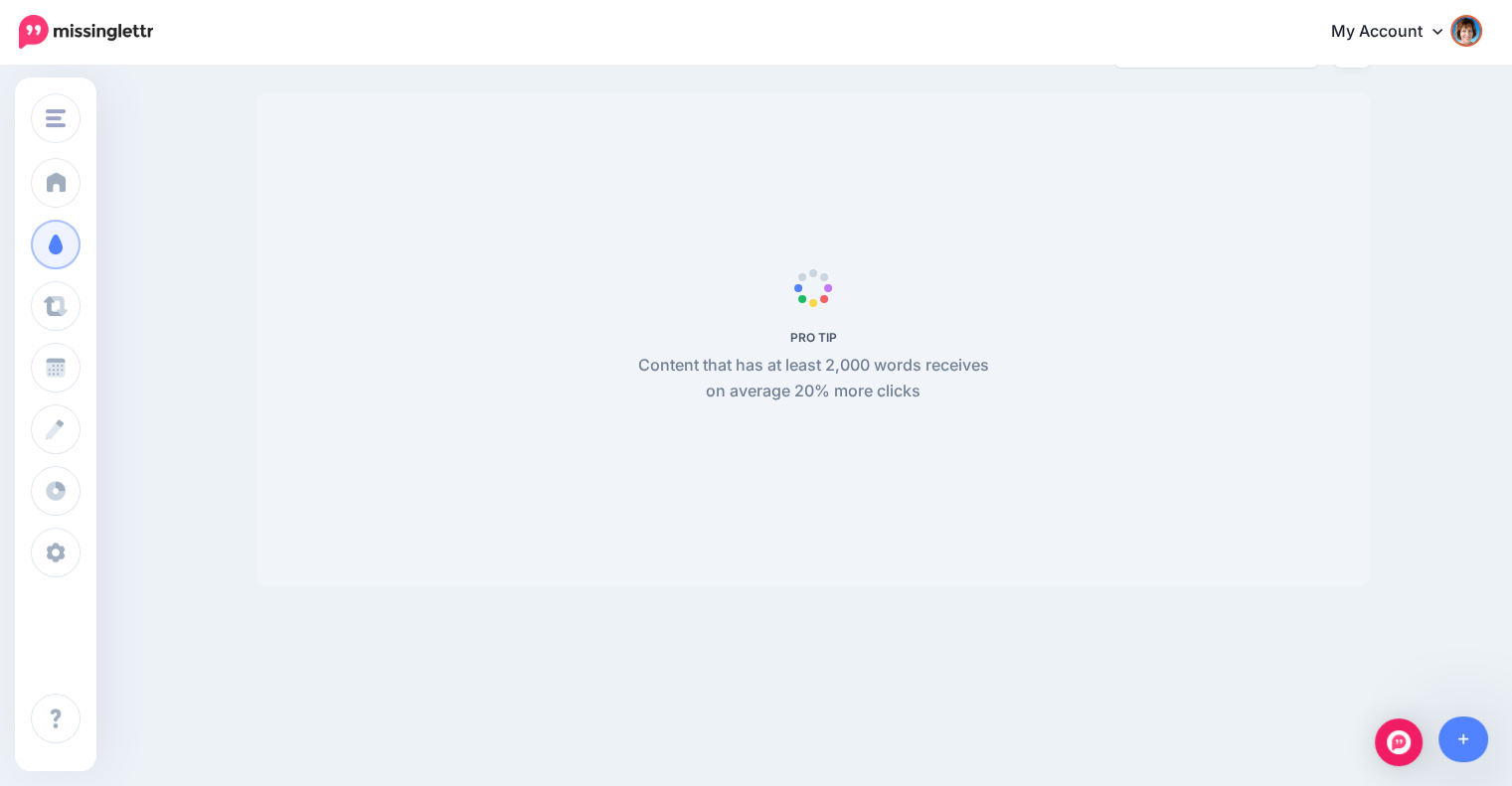 scroll, scrollTop: 171, scrollLeft: 0, axis: vertical 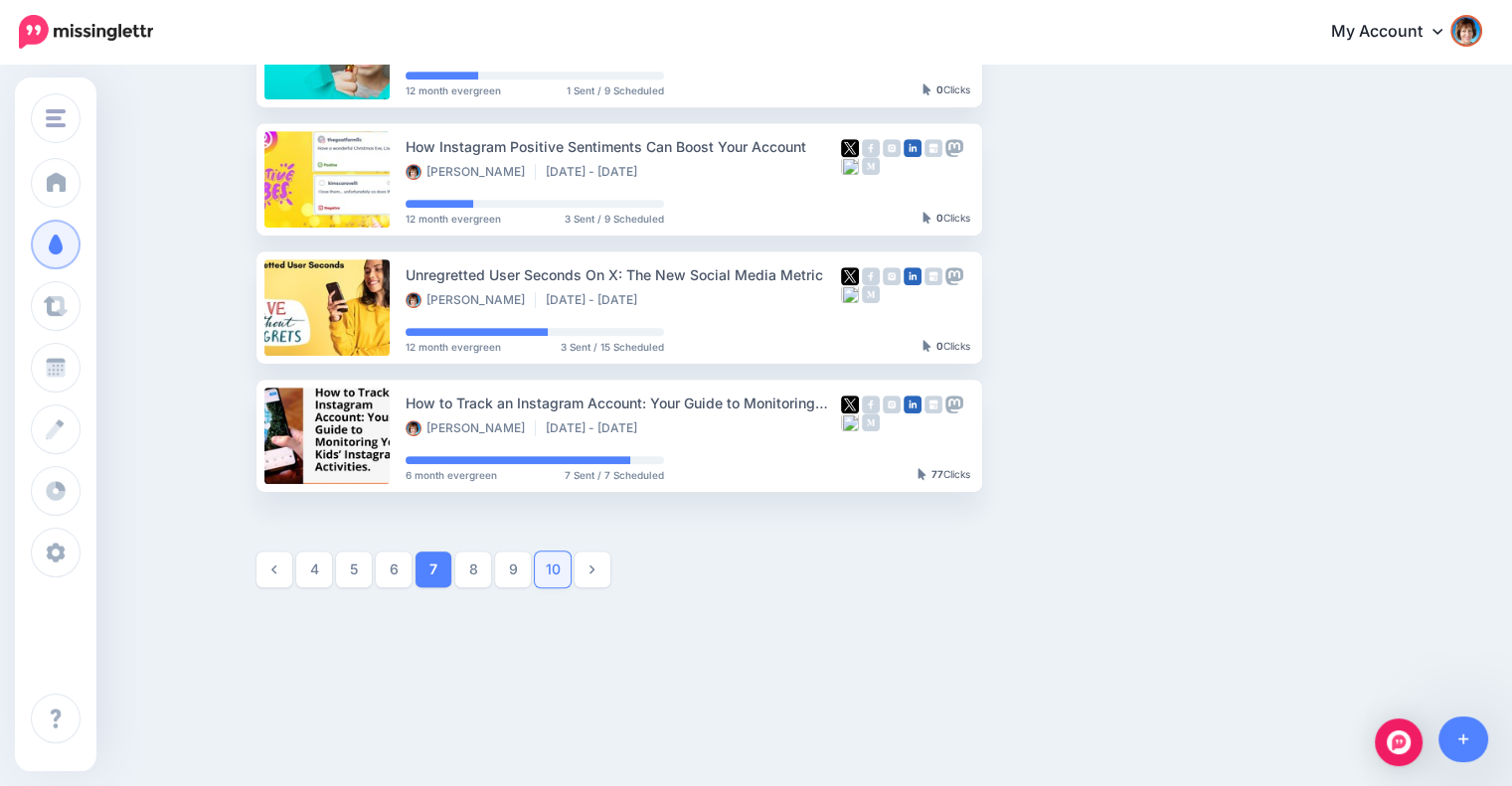 click on "10" at bounding box center [553, 569] 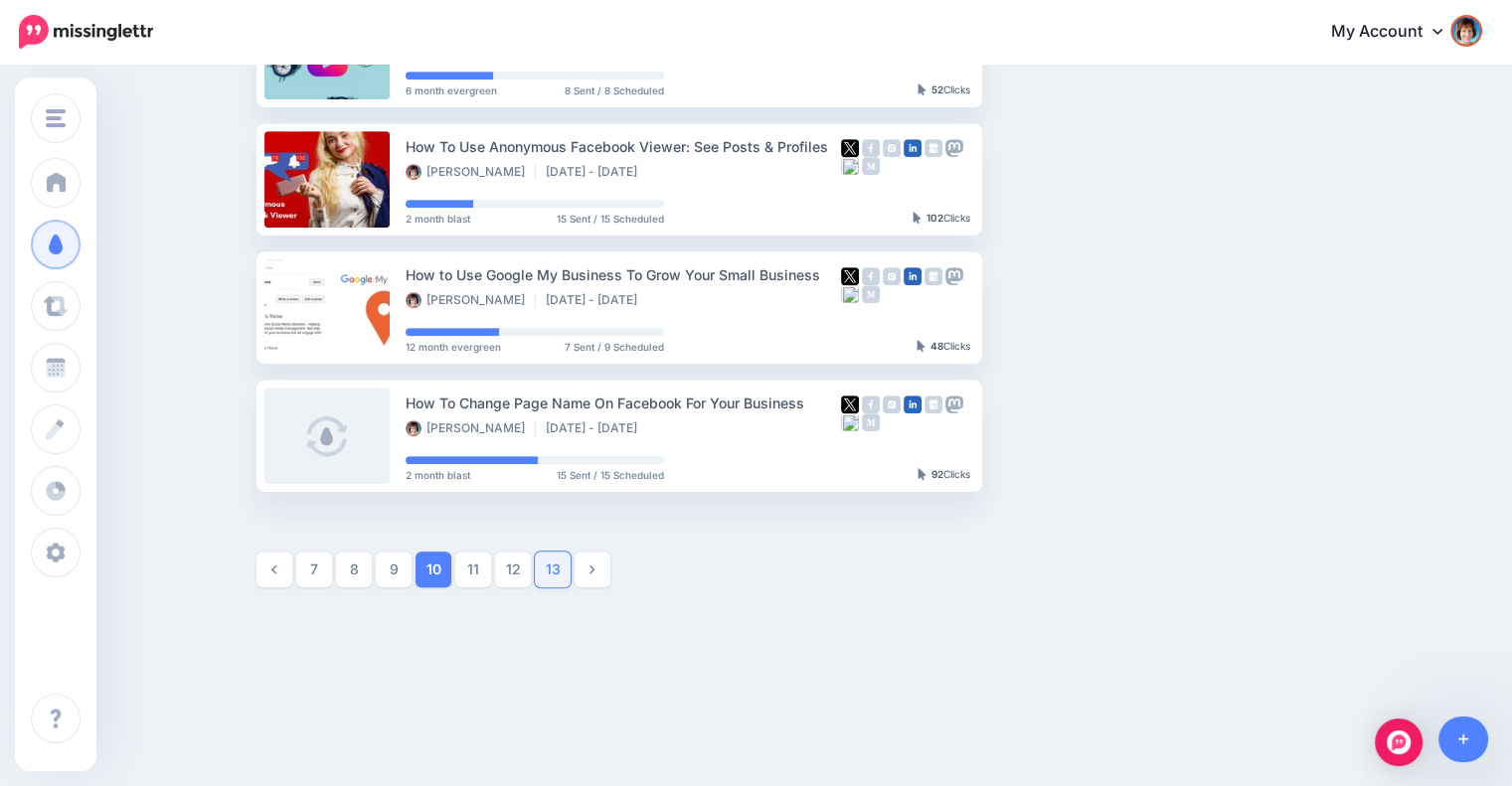 click on "13" at bounding box center (553, 569) 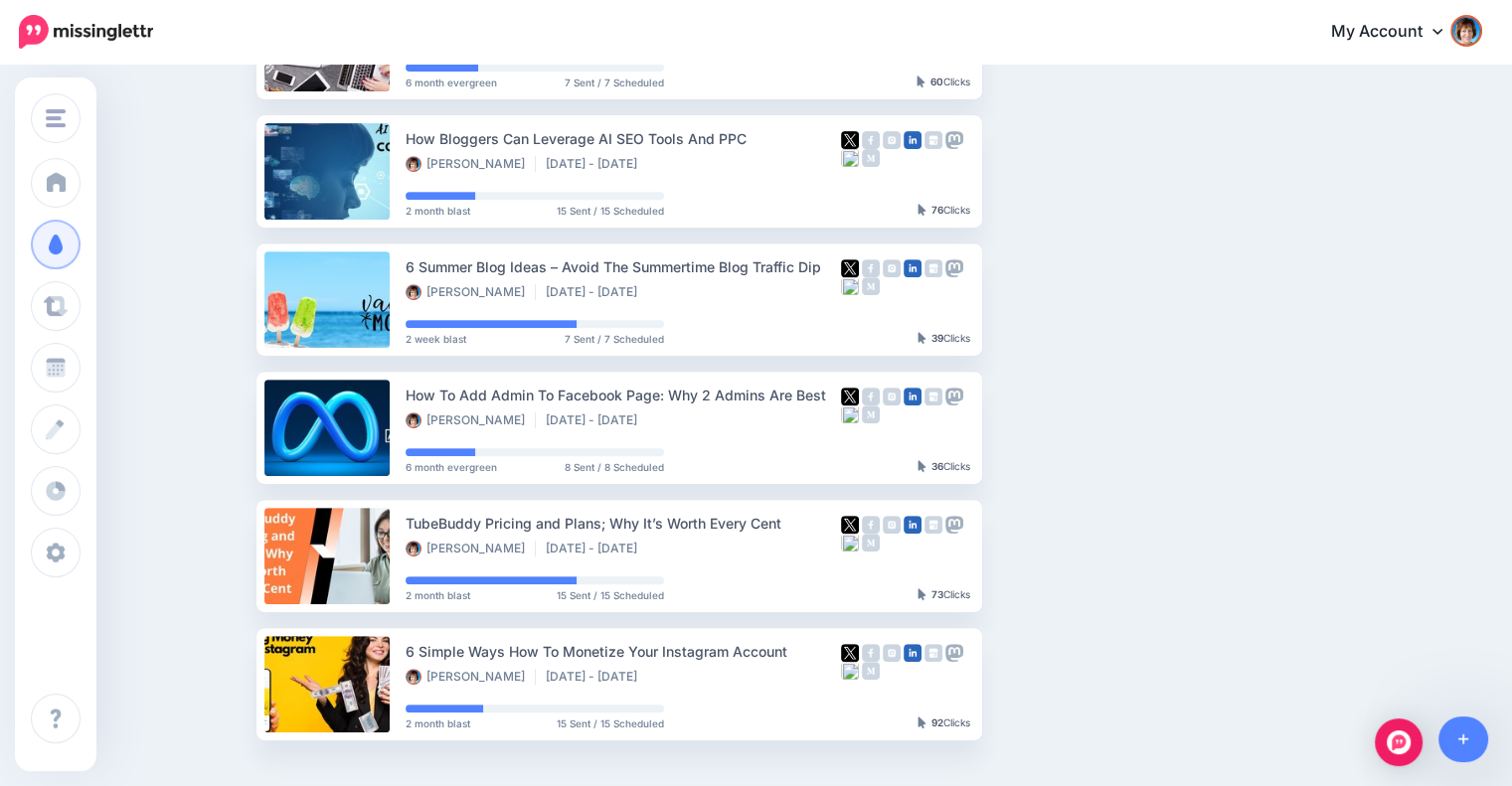 scroll, scrollTop: 1037, scrollLeft: 0, axis: vertical 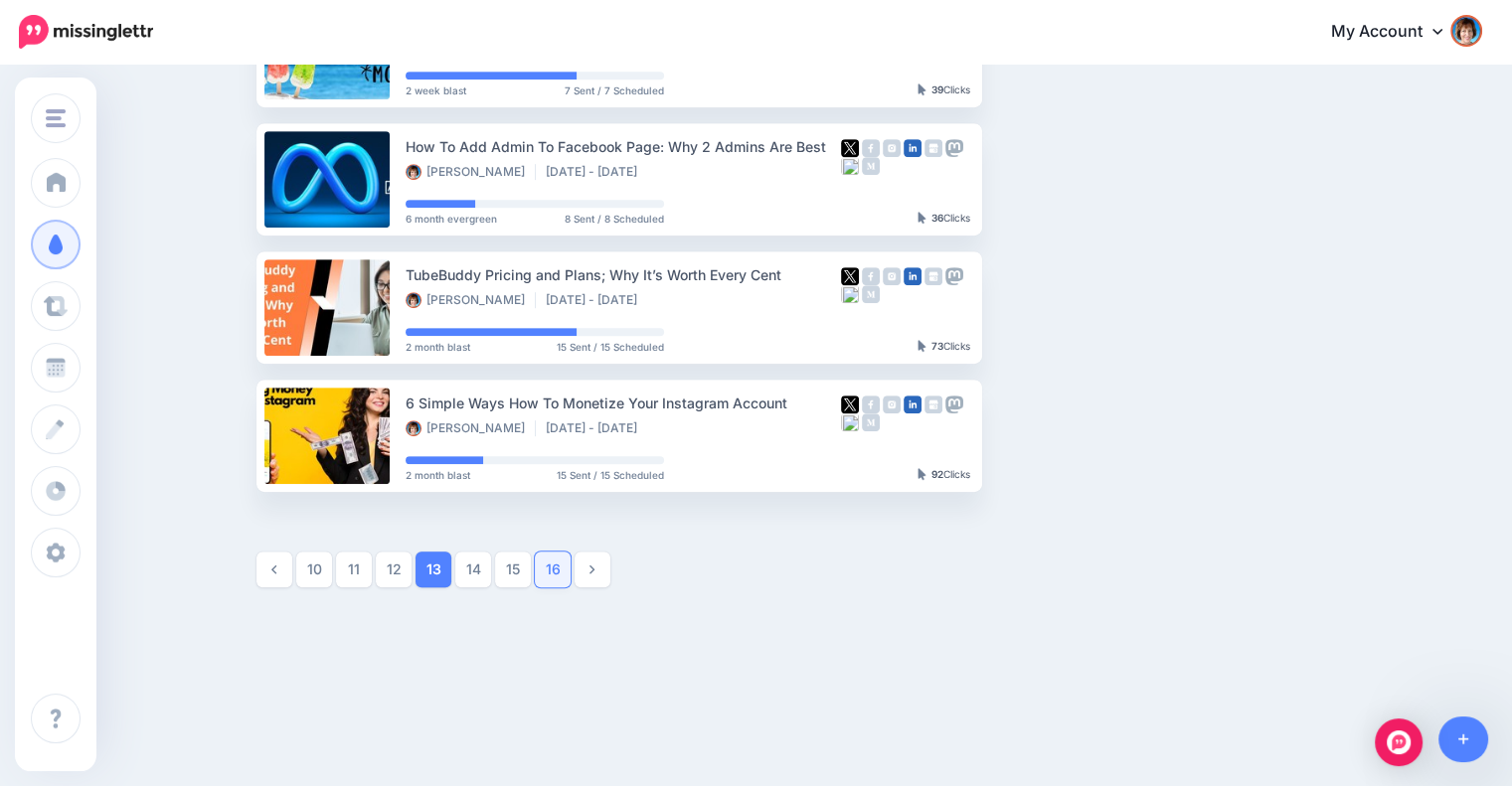 click on "16" at bounding box center [553, 569] 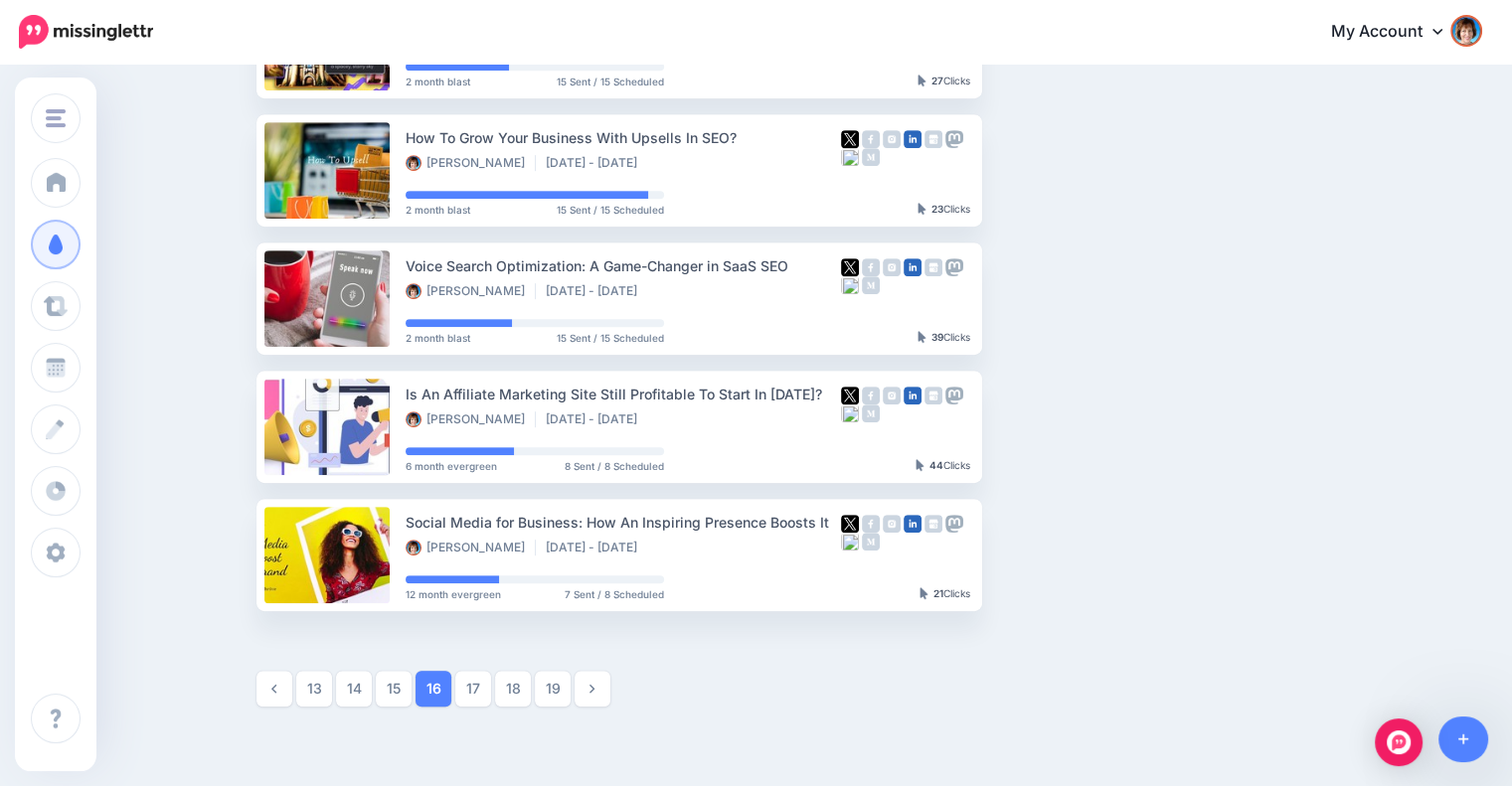 scroll, scrollTop: 1037, scrollLeft: 0, axis: vertical 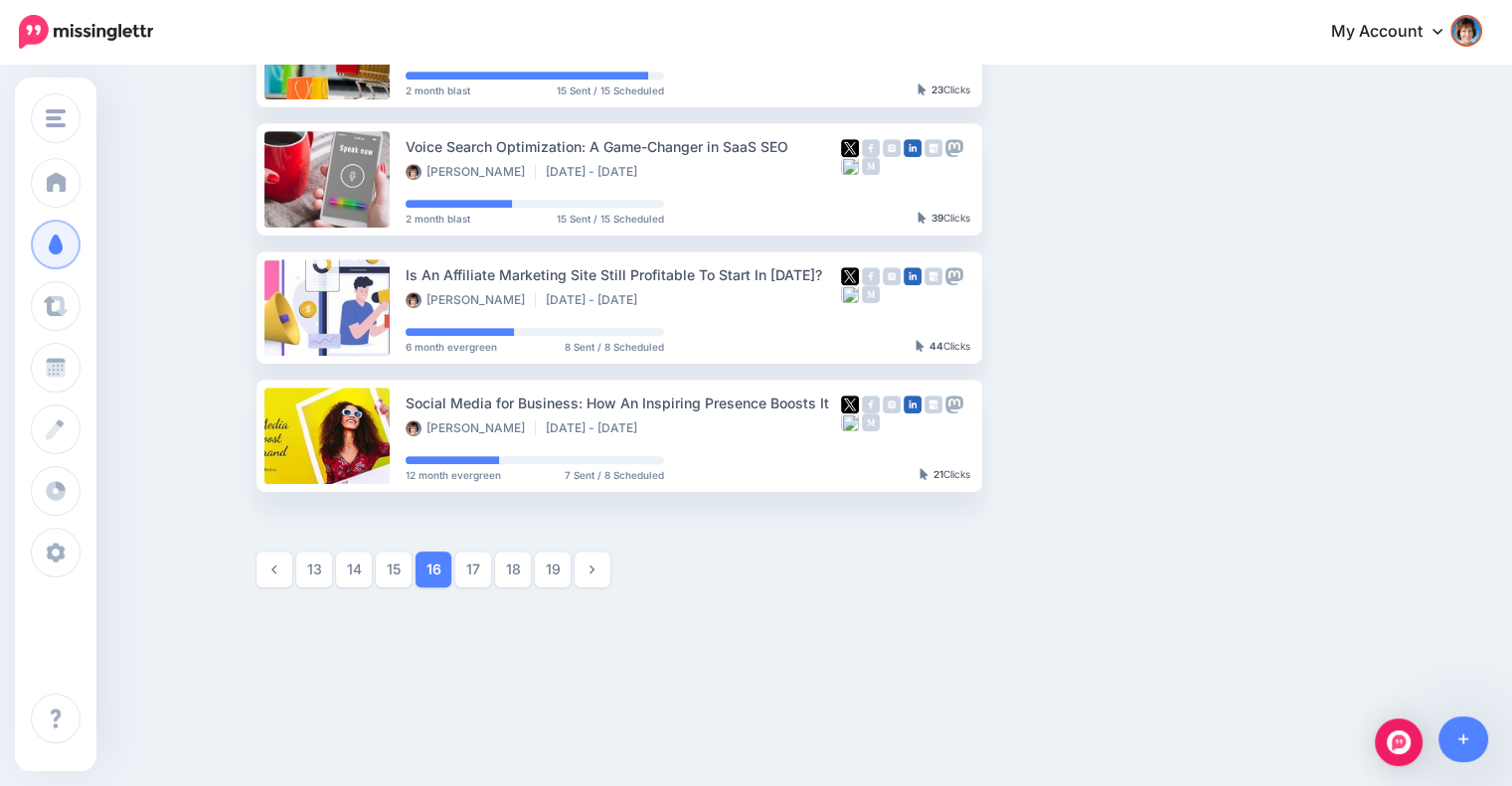 click on "16" at bounding box center [433, 569] 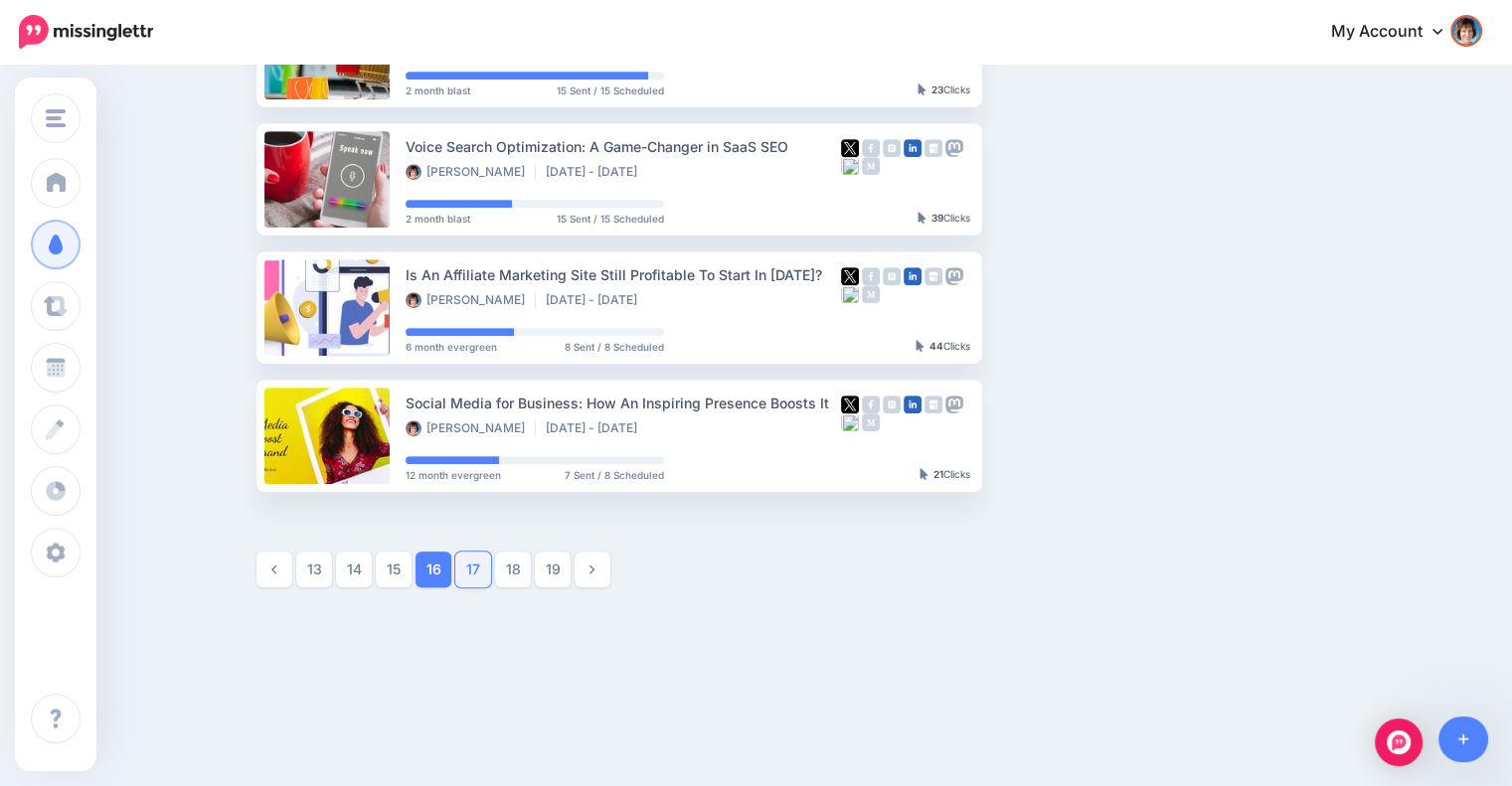 click on "17" at bounding box center [473, 569] 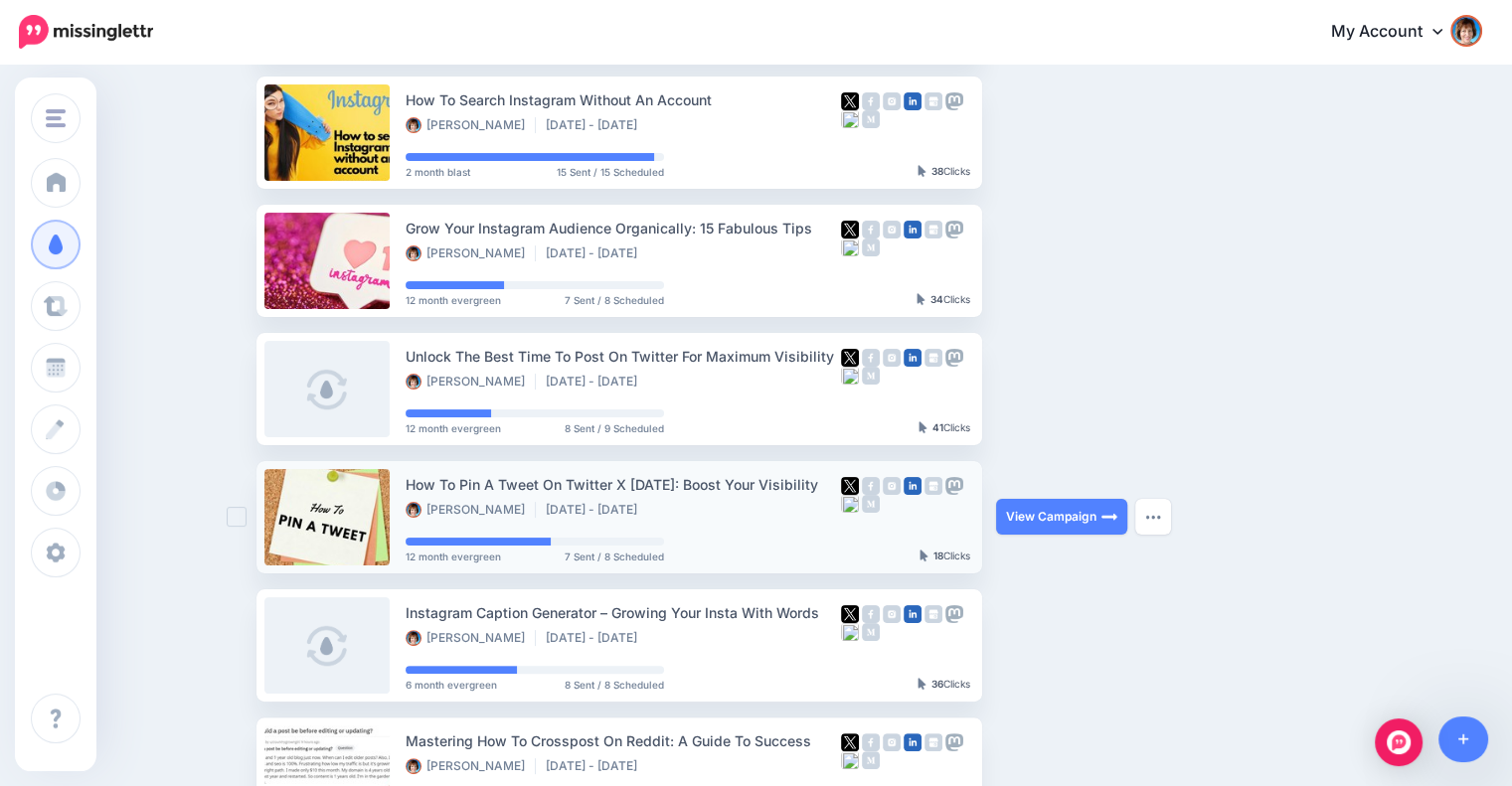 scroll, scrollTop: 502, scrollLeft: 0, axis: vertical 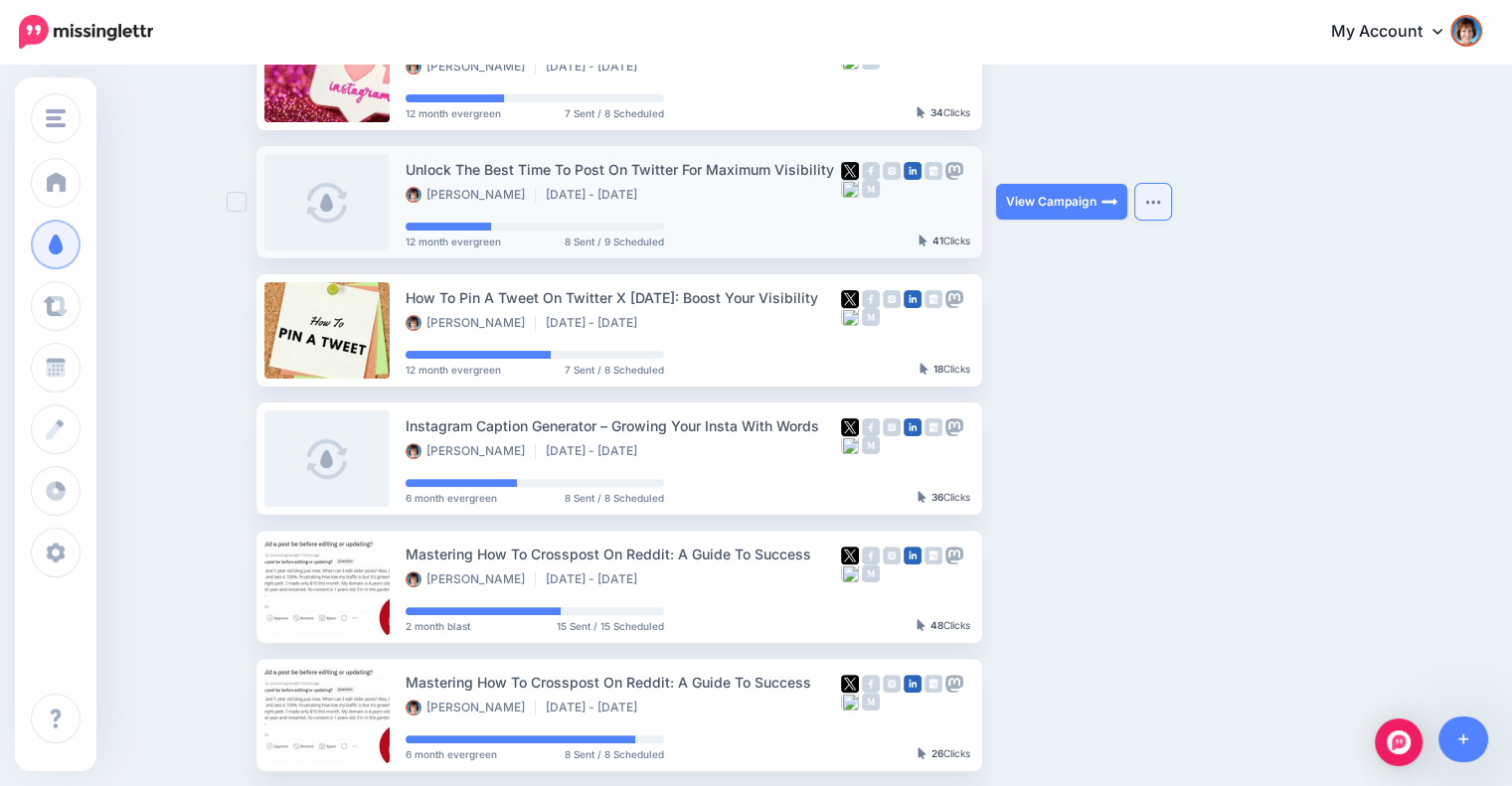 click at bounding box center (1153, 202) 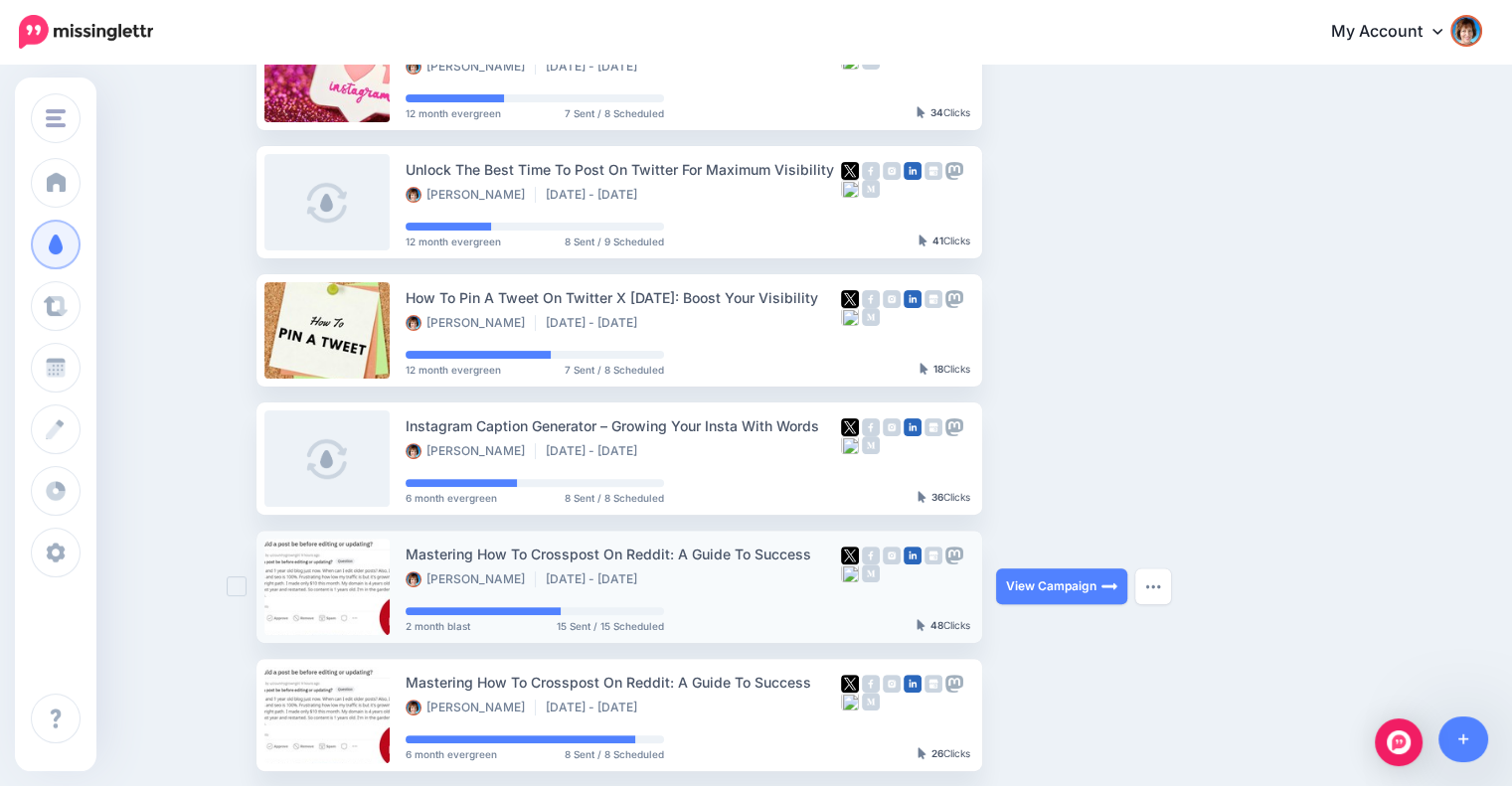 click on "View Campaign
Pause Campaign
View Scheduled Content
Reschedule Campaign
Republish to Medium
Download Media Assets
Update Source URL
Regenerate shortened URL
View Original Source
Delete Campaign" at bounding box center [1071, 586] 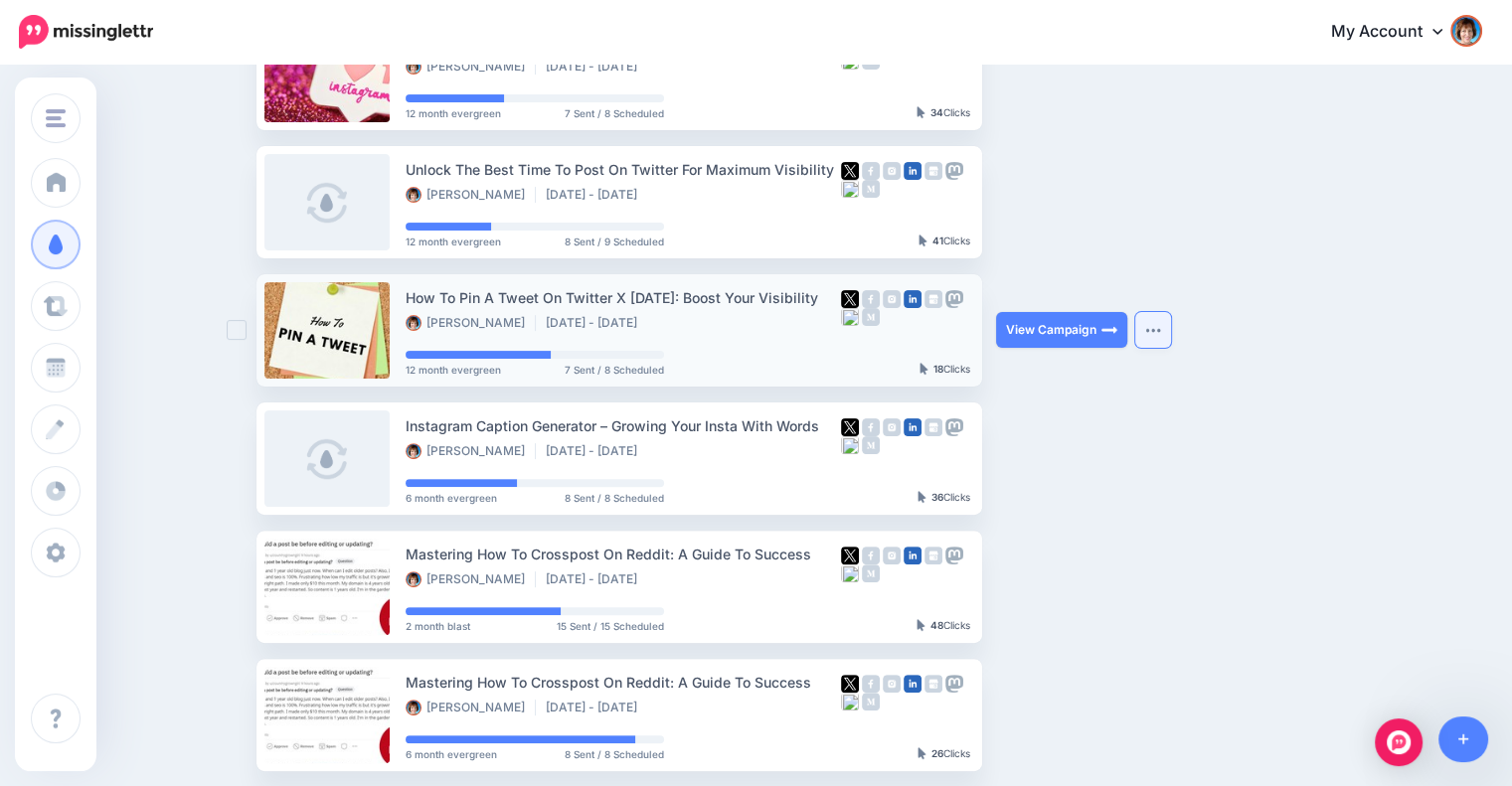 click at bounding box center (1153, 330) 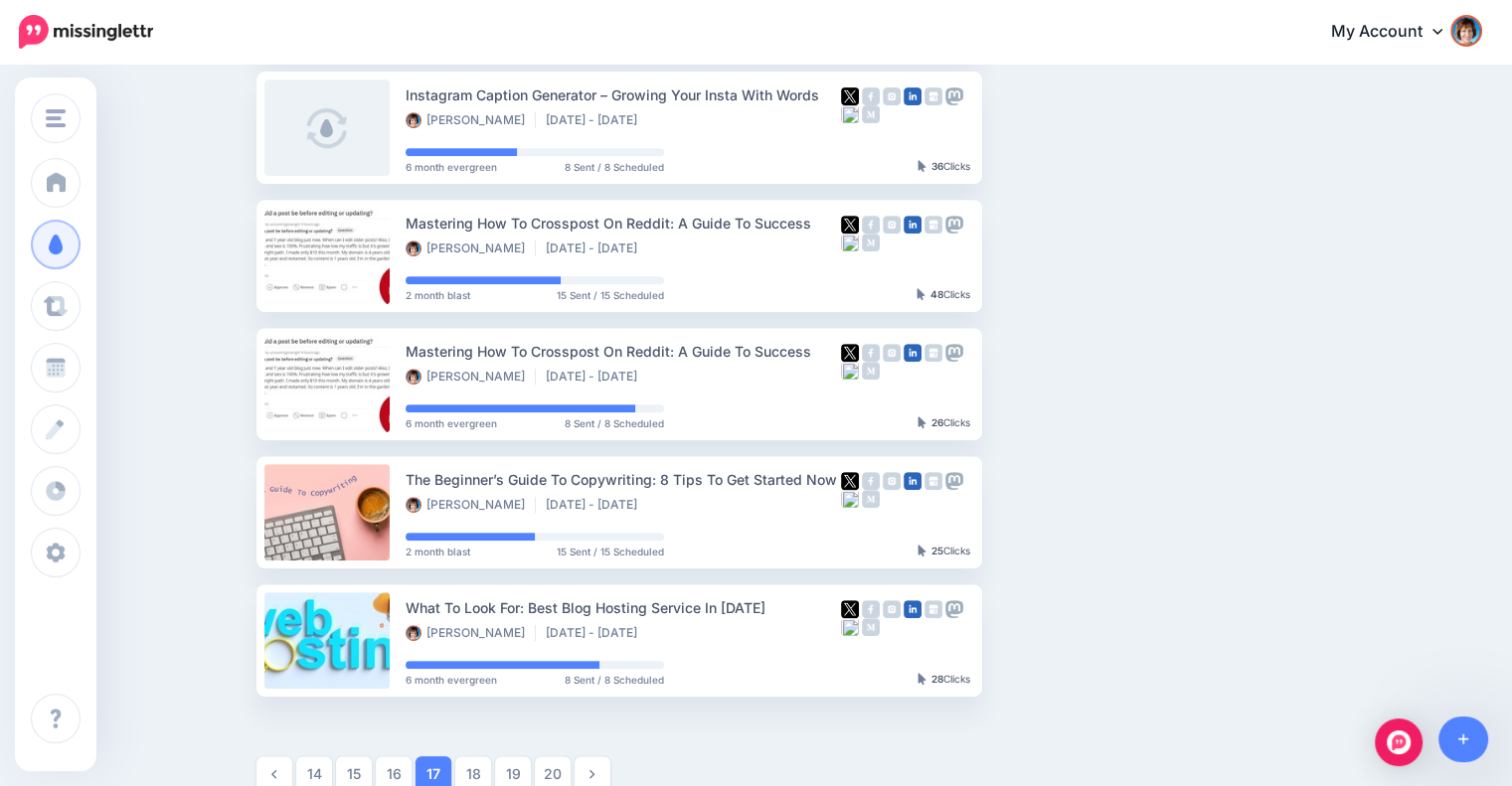 scroll, scrollTop: 171, scrollLeft: 0, axis: vertical 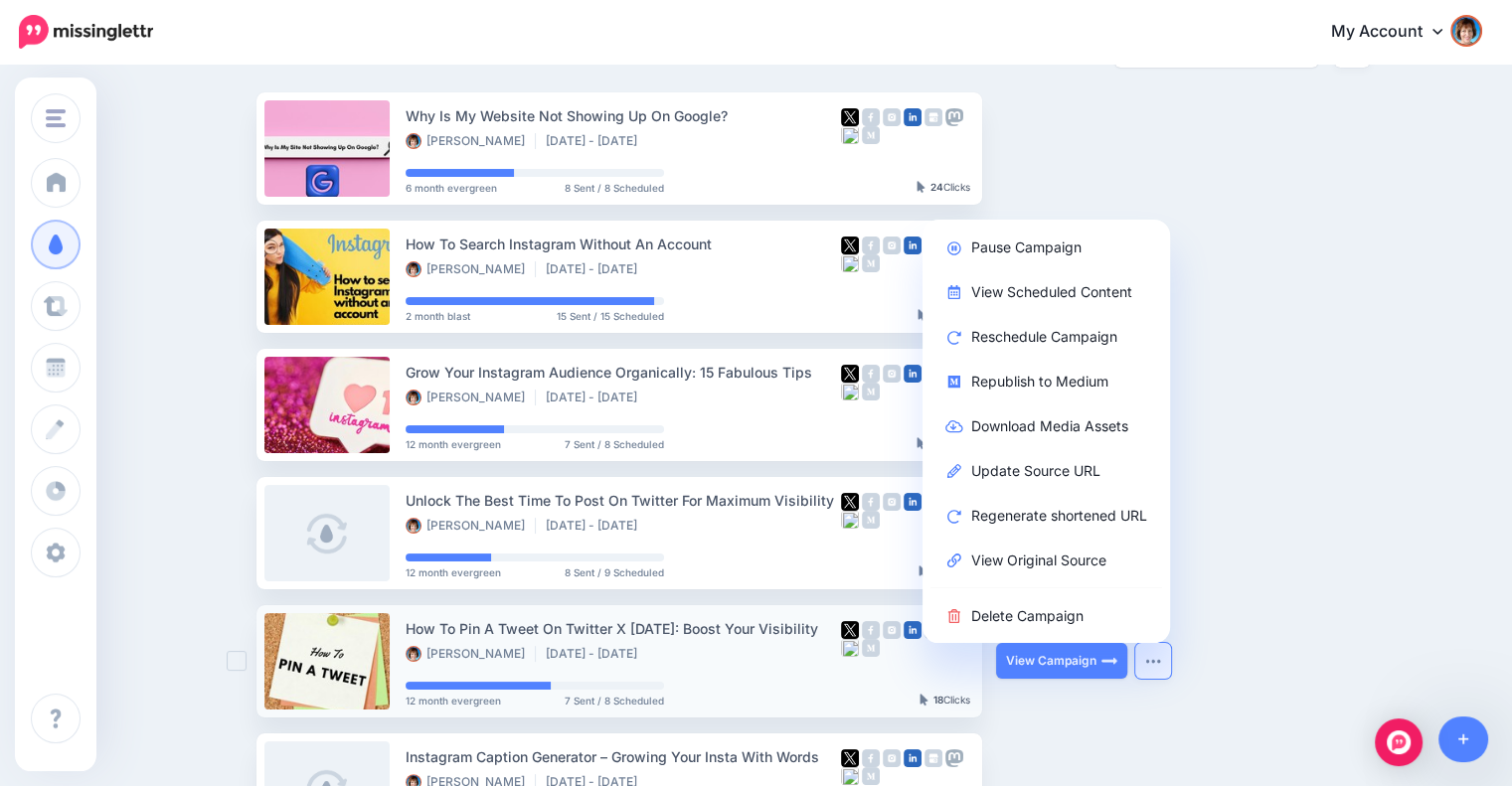 click at bounding box center [1153, 661] 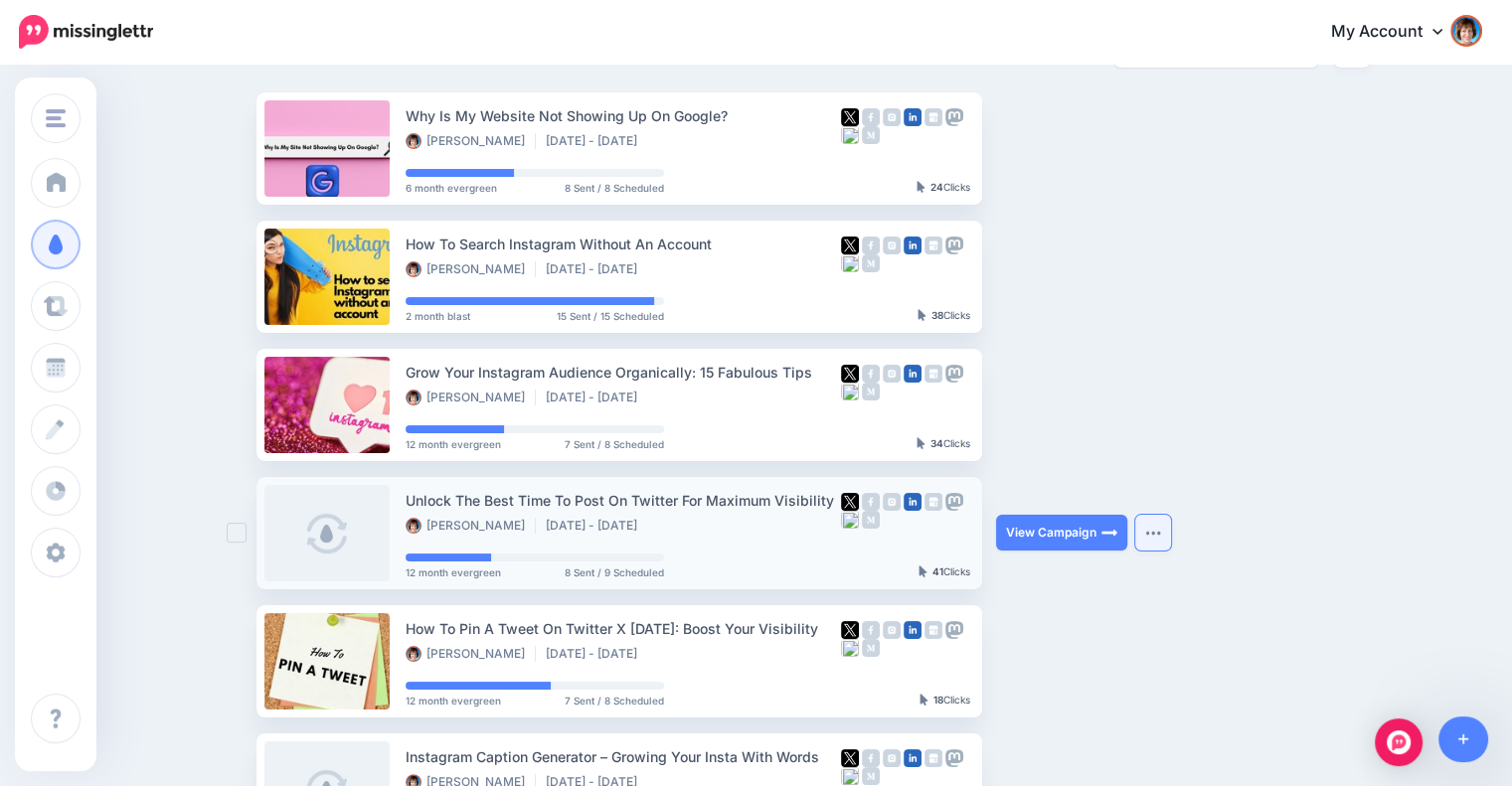 click at bounding box center (1153, 533) 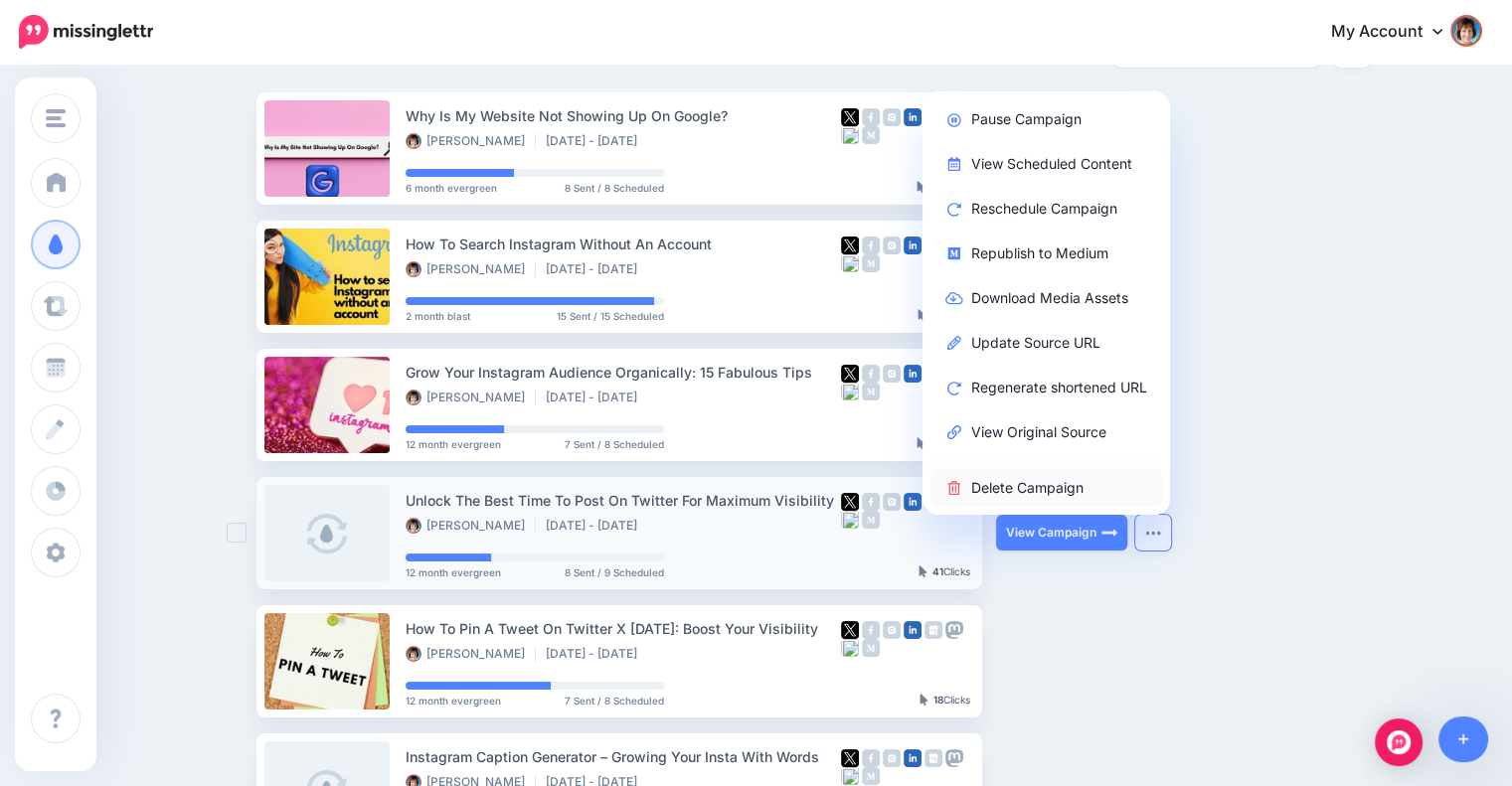 click on "Delete Campaign" at bounding box center [1046, 487] 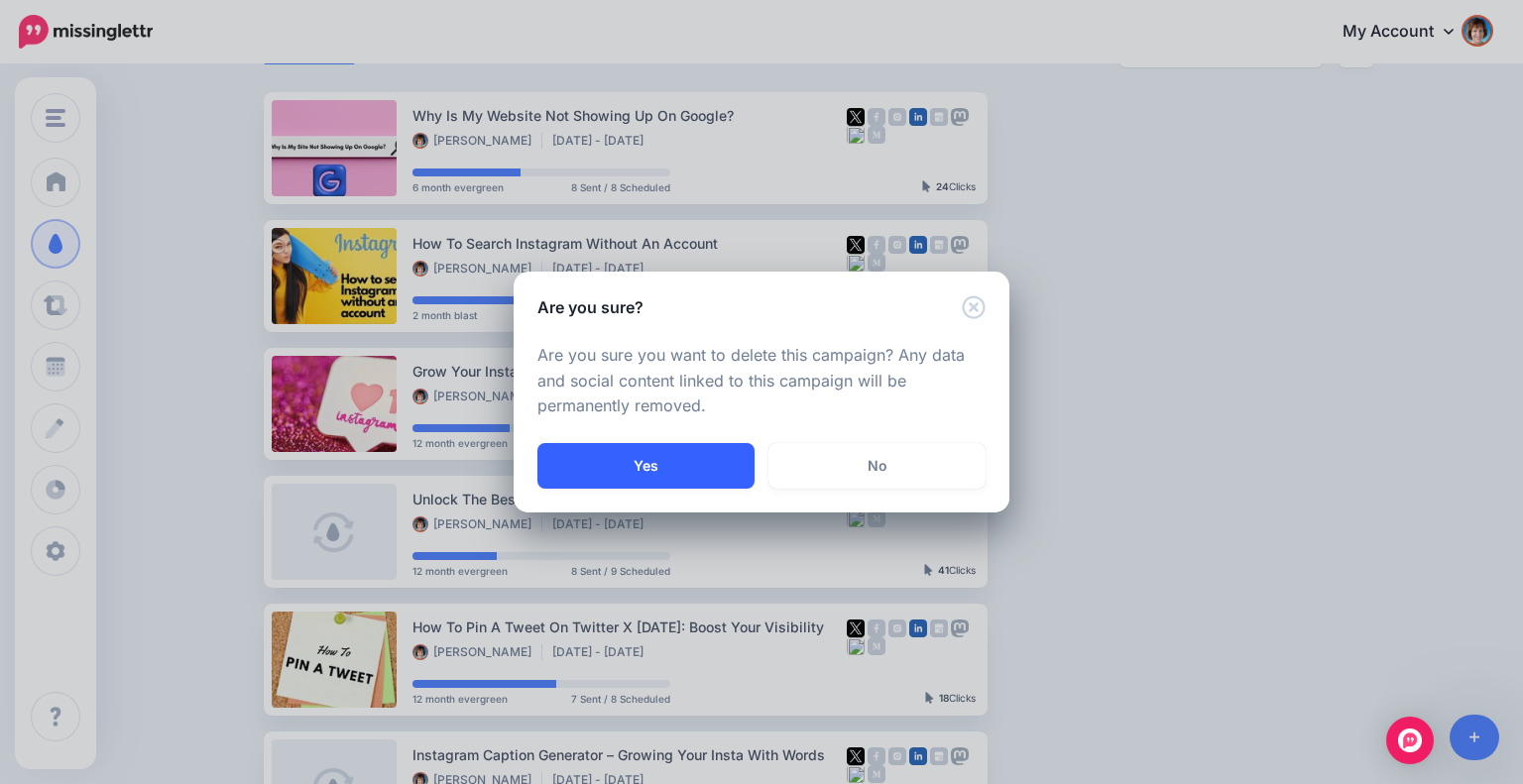 click on "Yes" at bounding box center [645, 466] 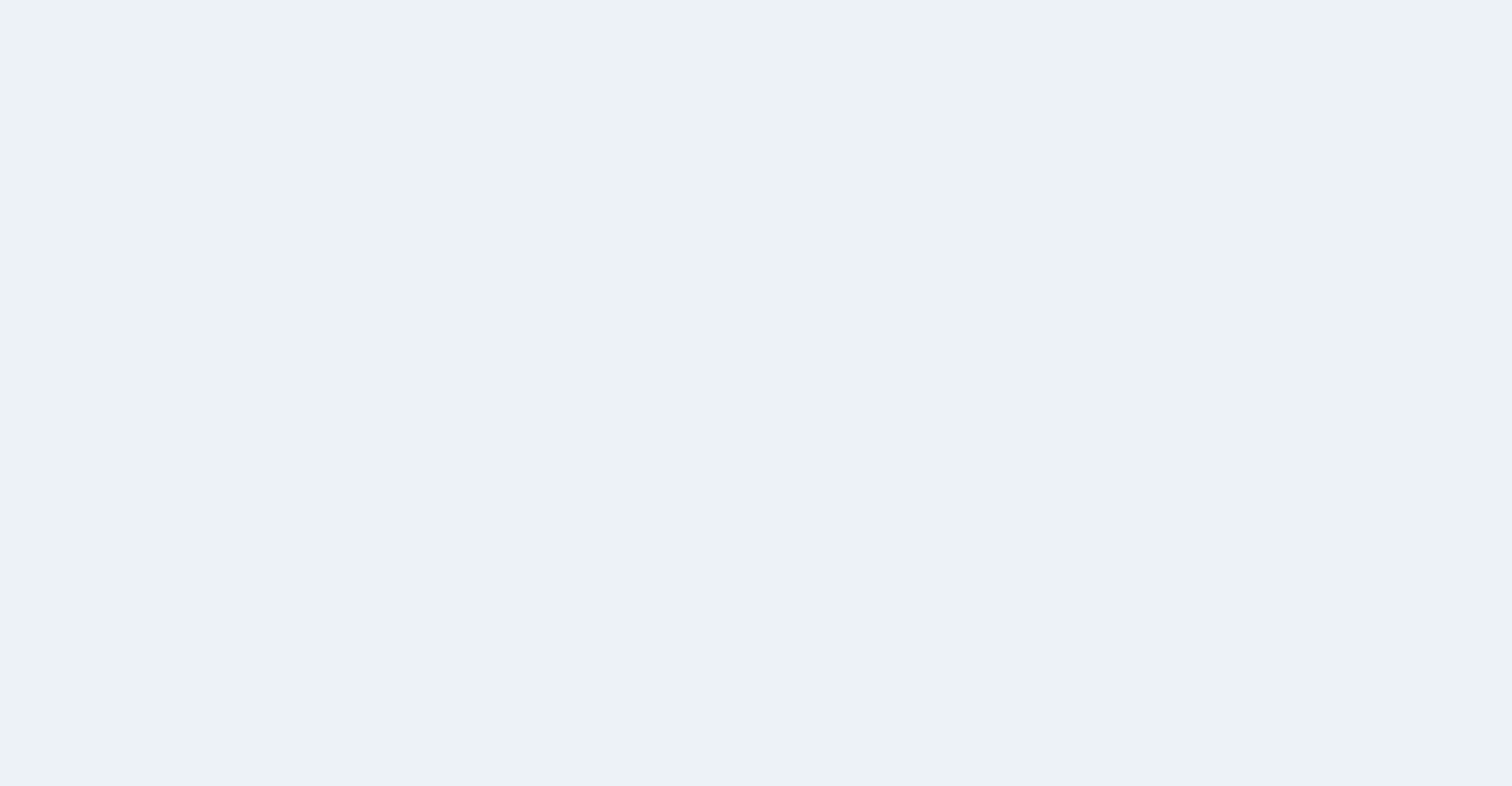 scroll, scrollTop: 171, scrollLeft: 0, axis: vertical 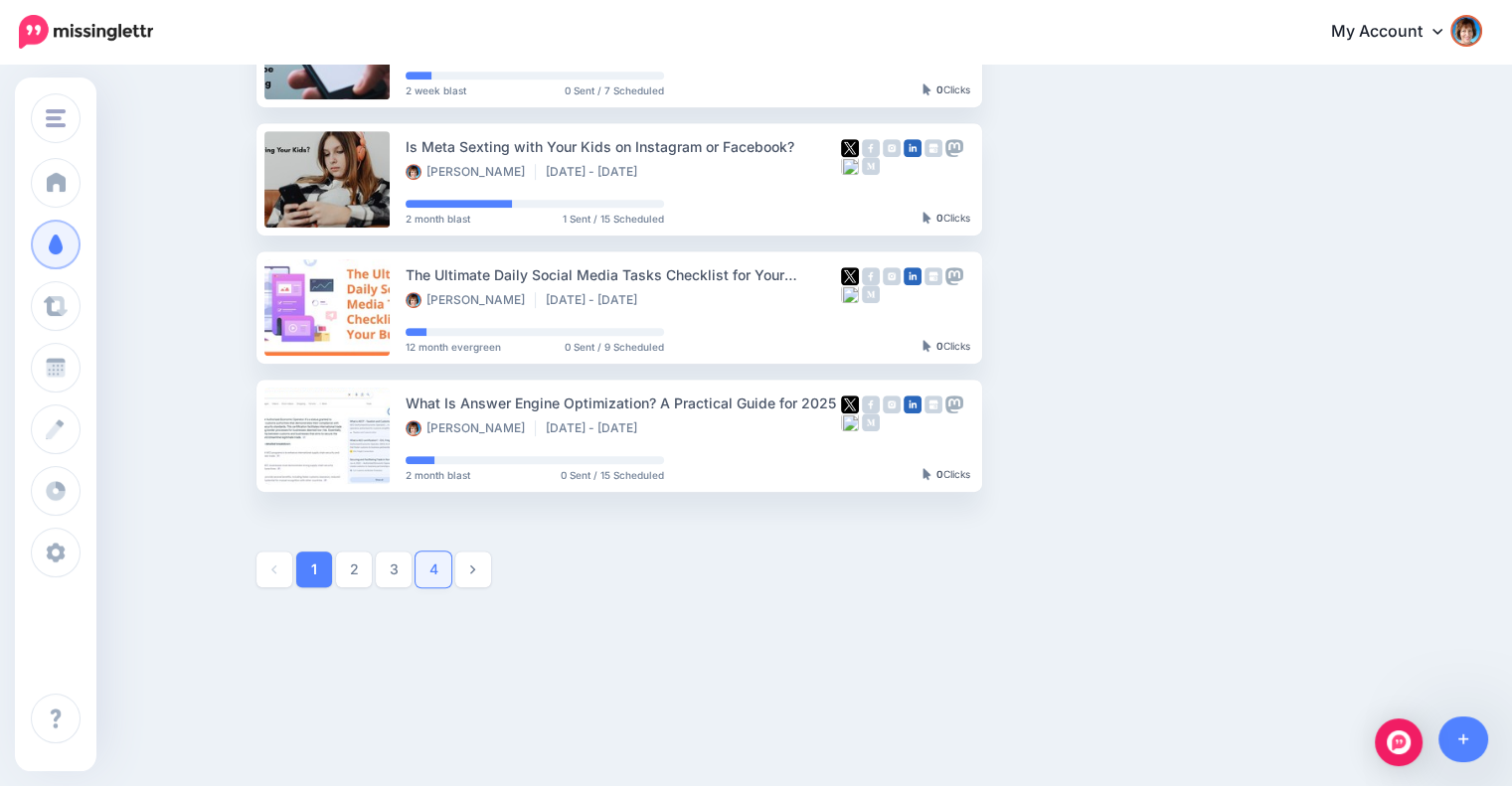 click on "4" at bounding box center [433, 569] 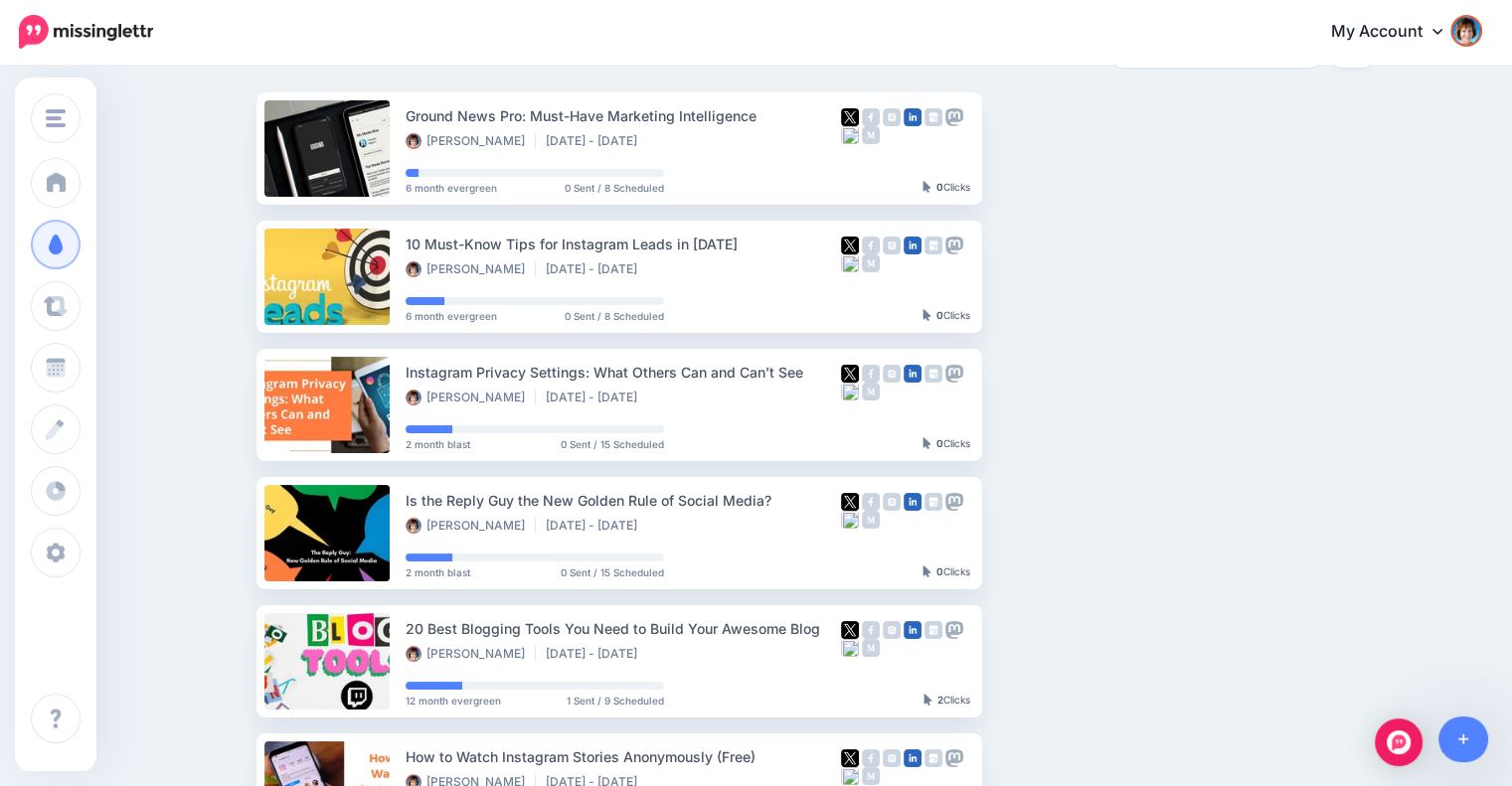 scroll, scrollTop: 1037, scrollLeft: 0, axis: vertical 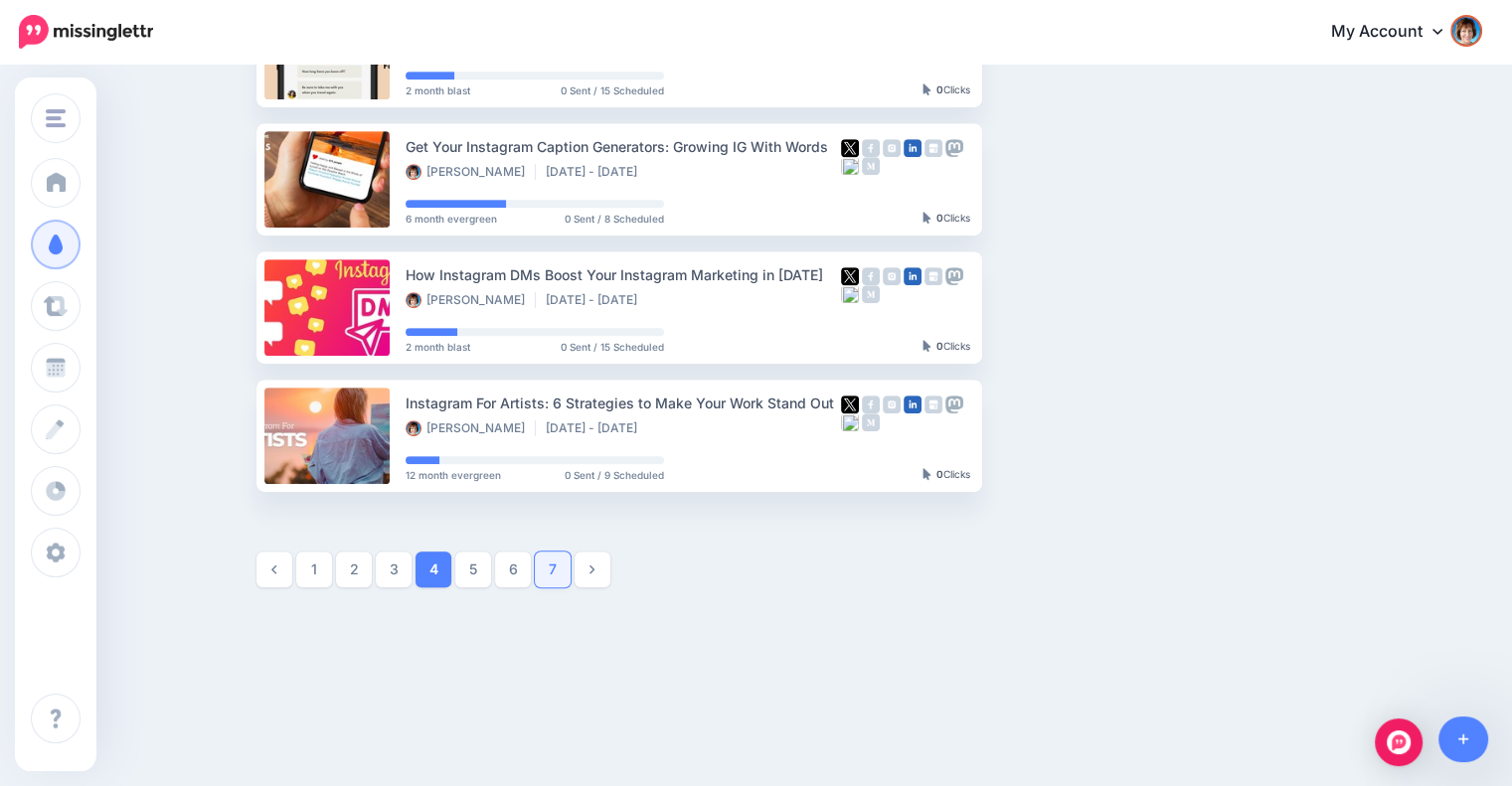 click on "7" at bounding box center [553, 569] 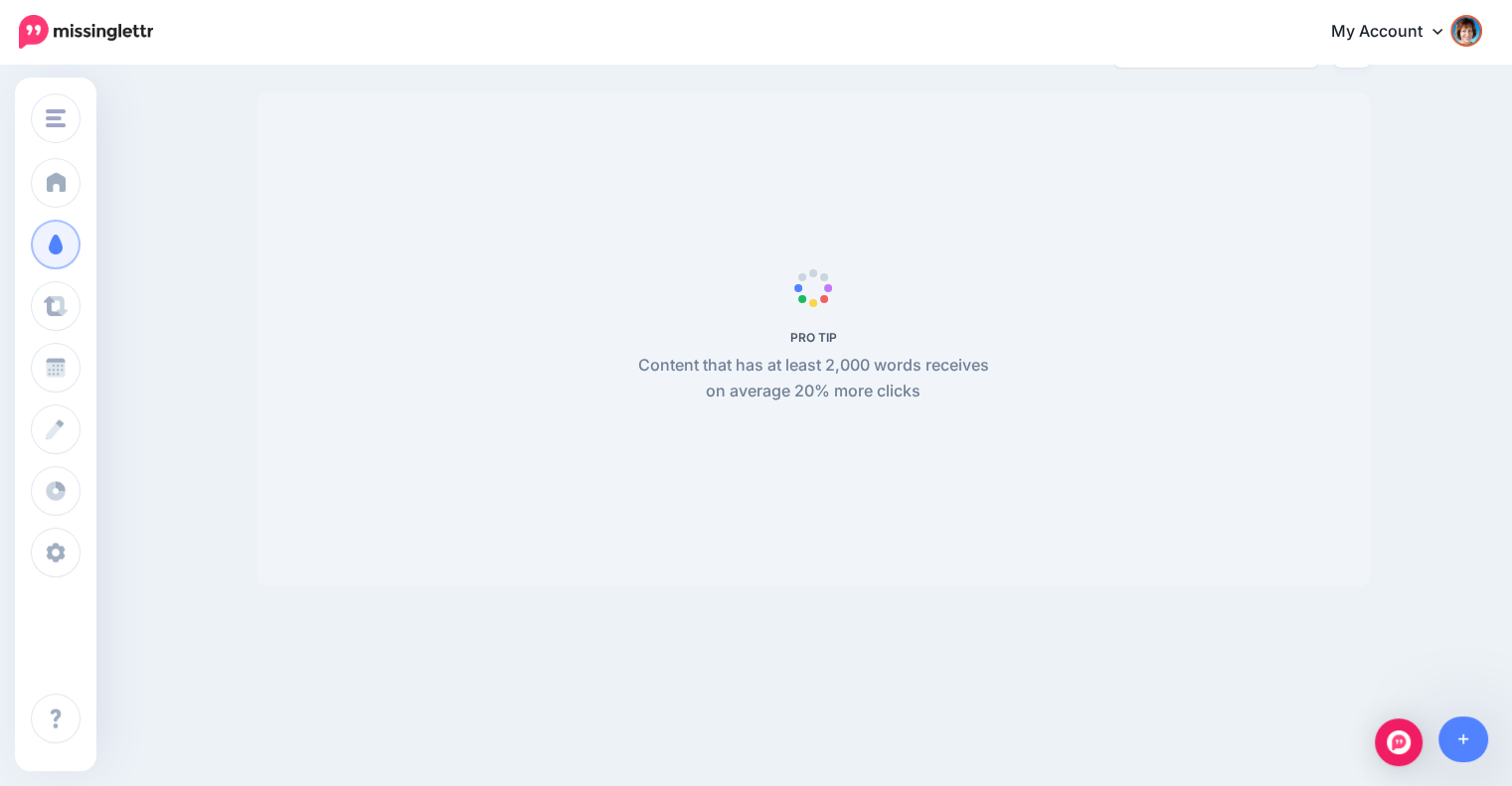 scroll, scrollTop: 171, scrollLeft: 0, axis: vertical 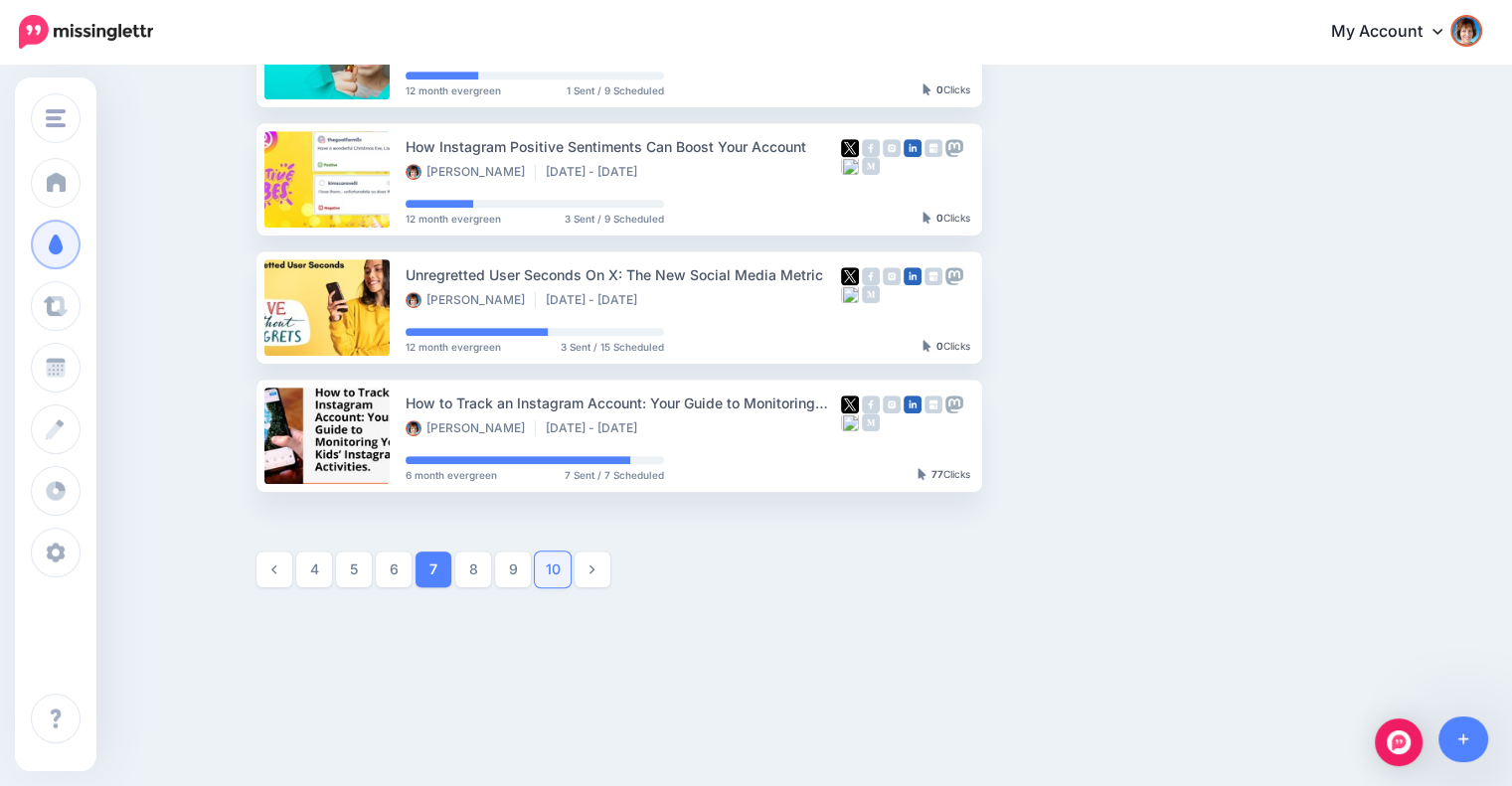 click on "10" at bounding box center [553, 569] 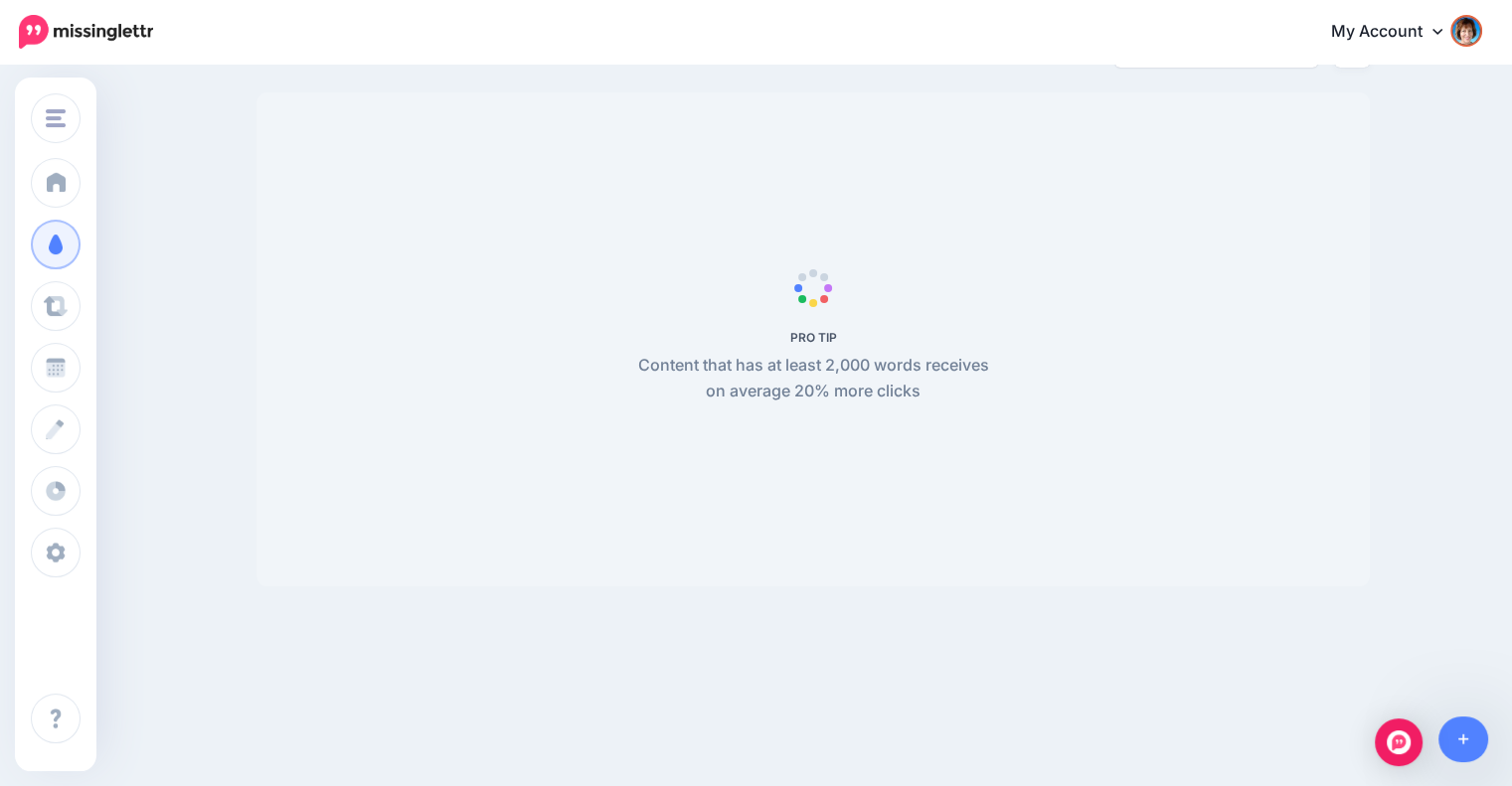 scroll, scrollTop: 171, scrollLeft: 0, axis: vertical 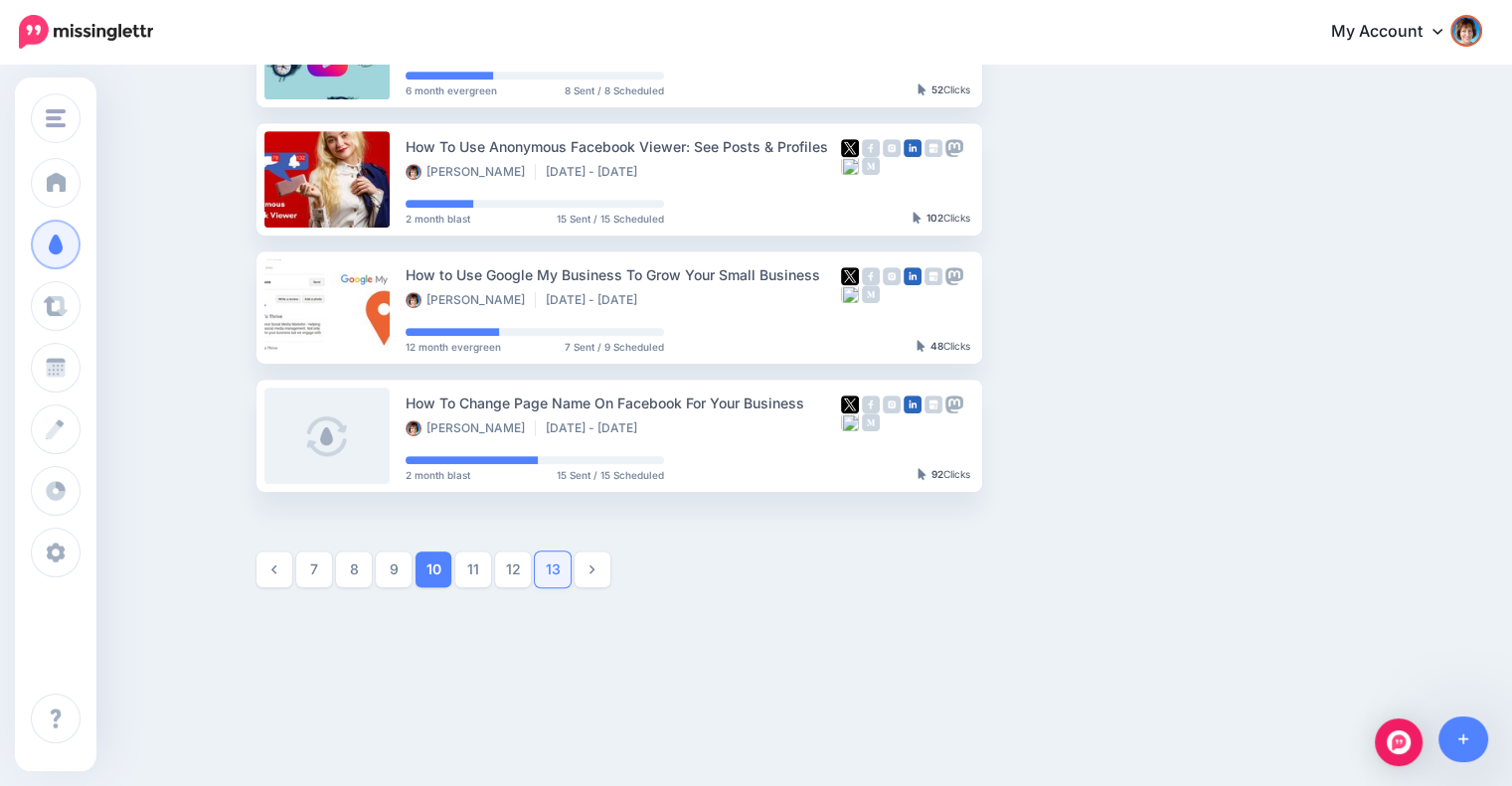 click on "13" at bounding box center [553, 569] 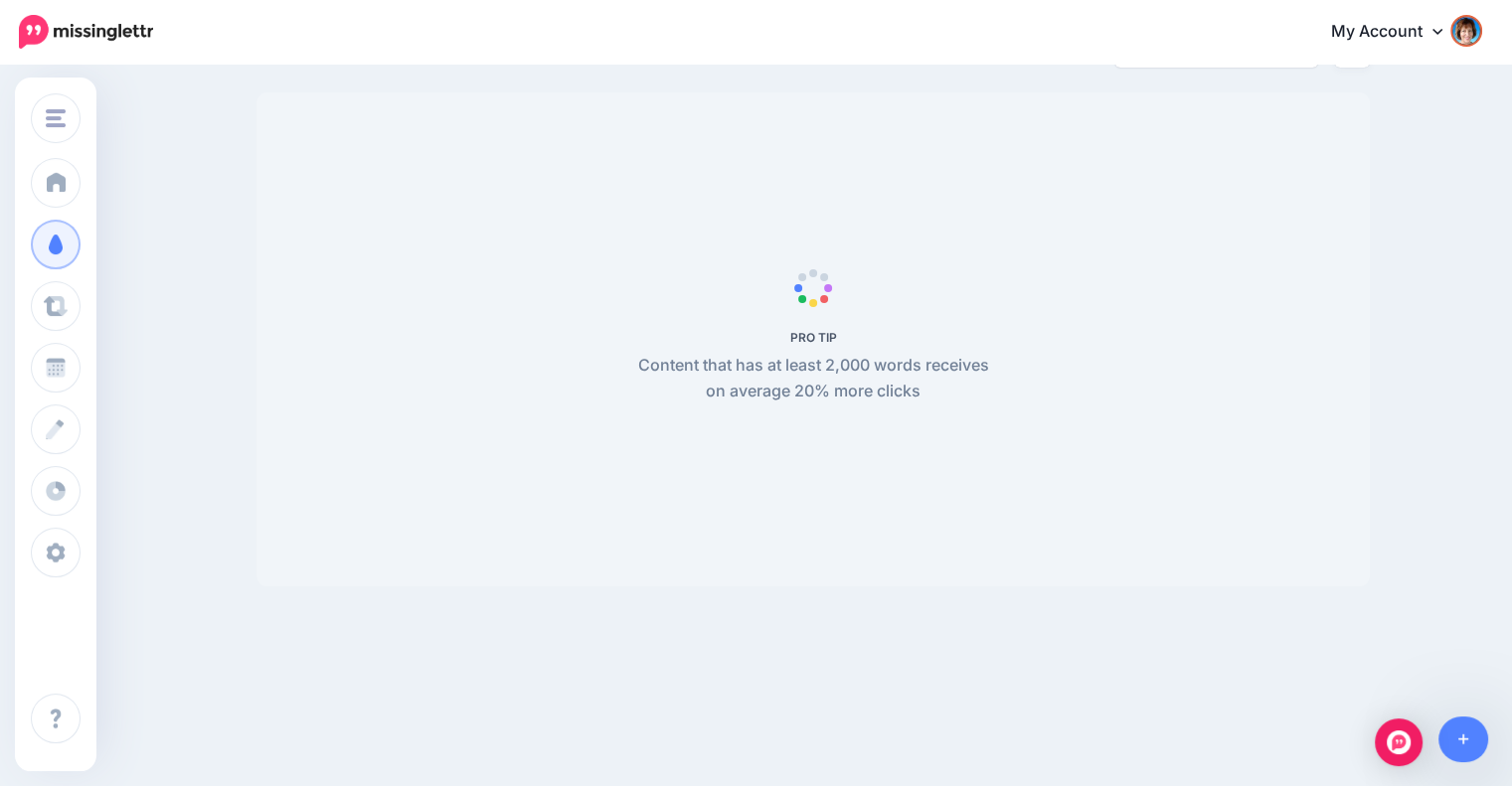 scroll, scrollTop: 171, scrollLeft: 0, axis: vertical 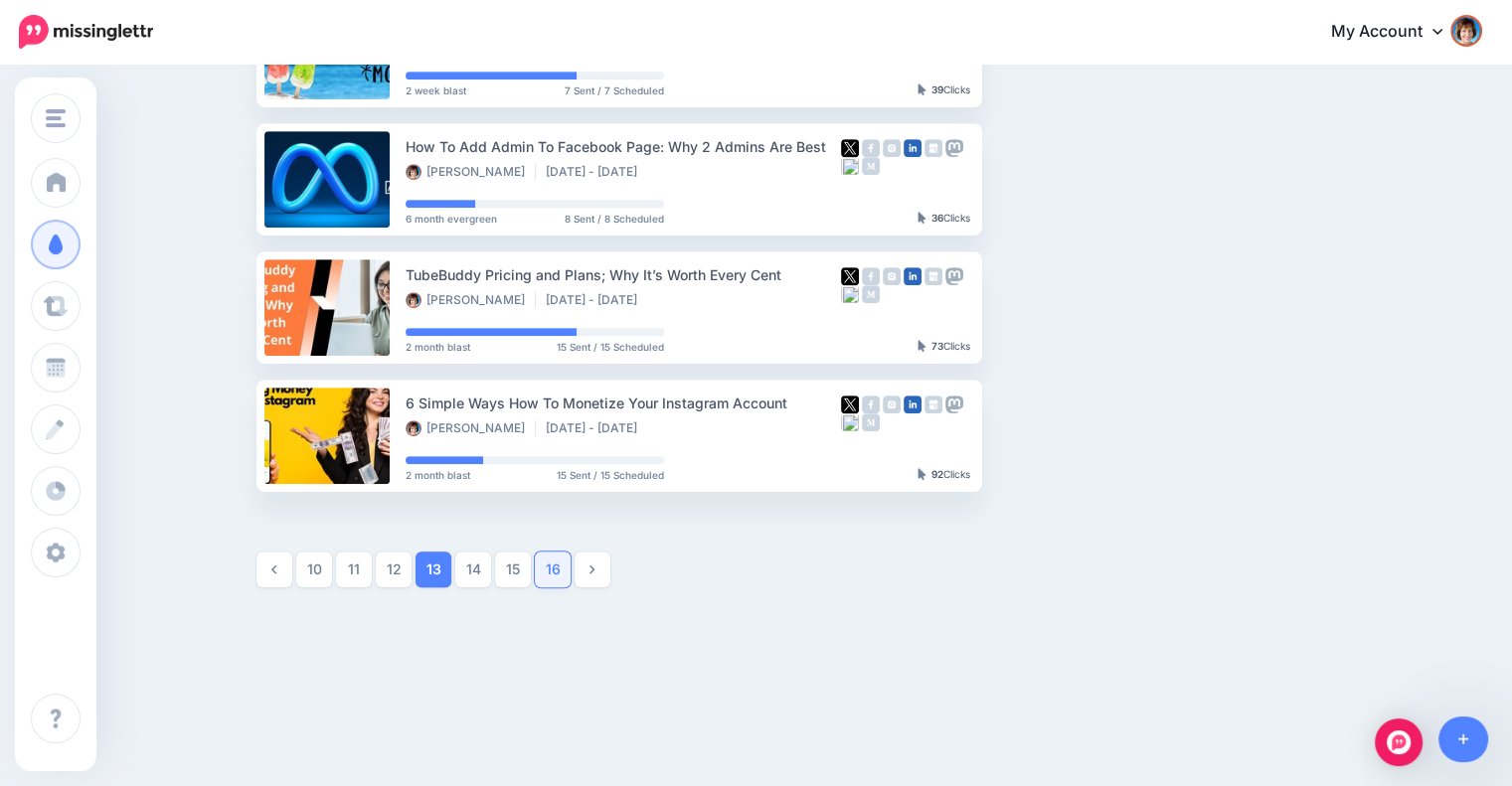 click on "16" at bounding box center [553, 569] 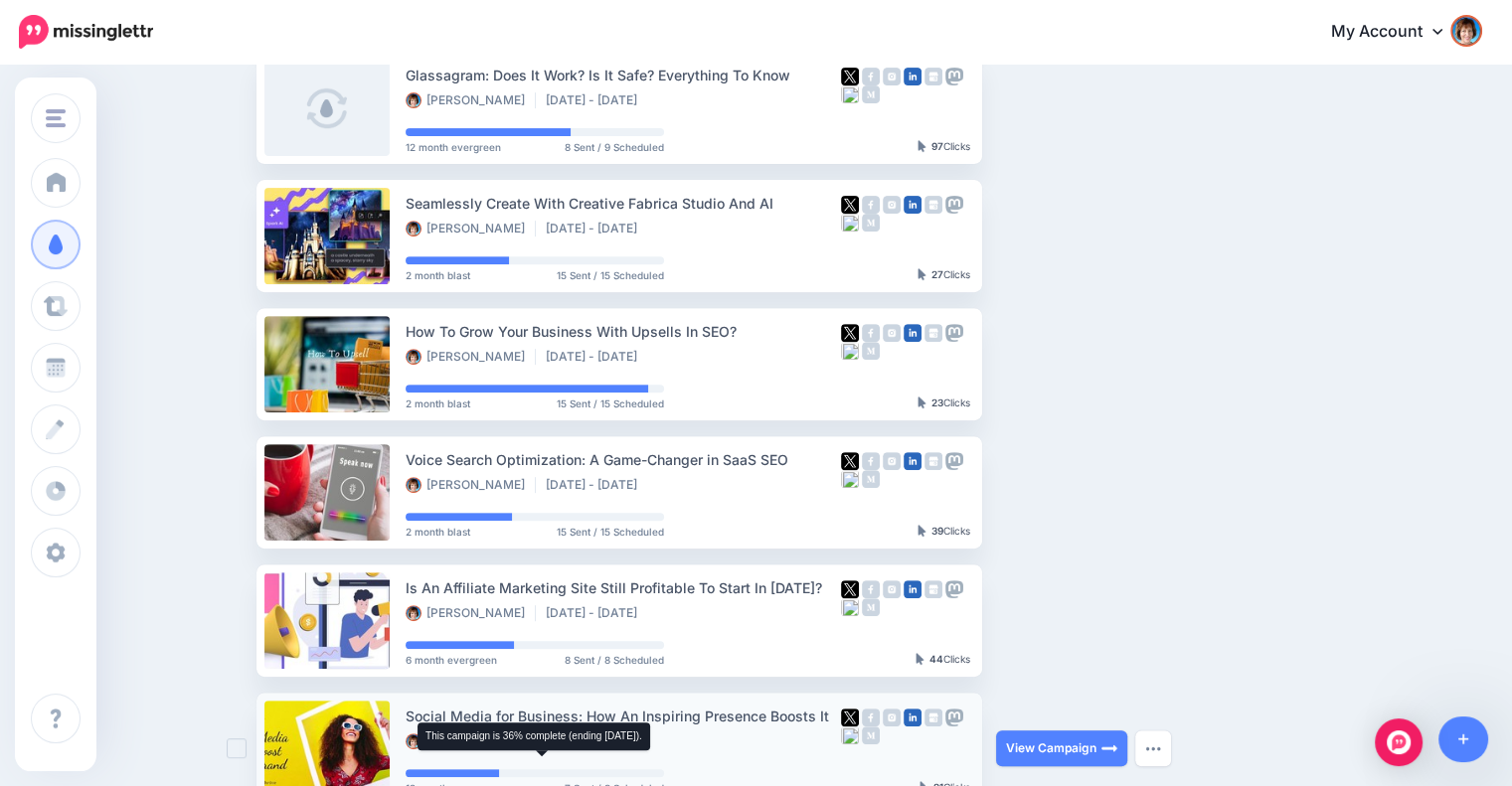 scroll, scrollTop: 1037, scrollLeft: 0, axis: vertical 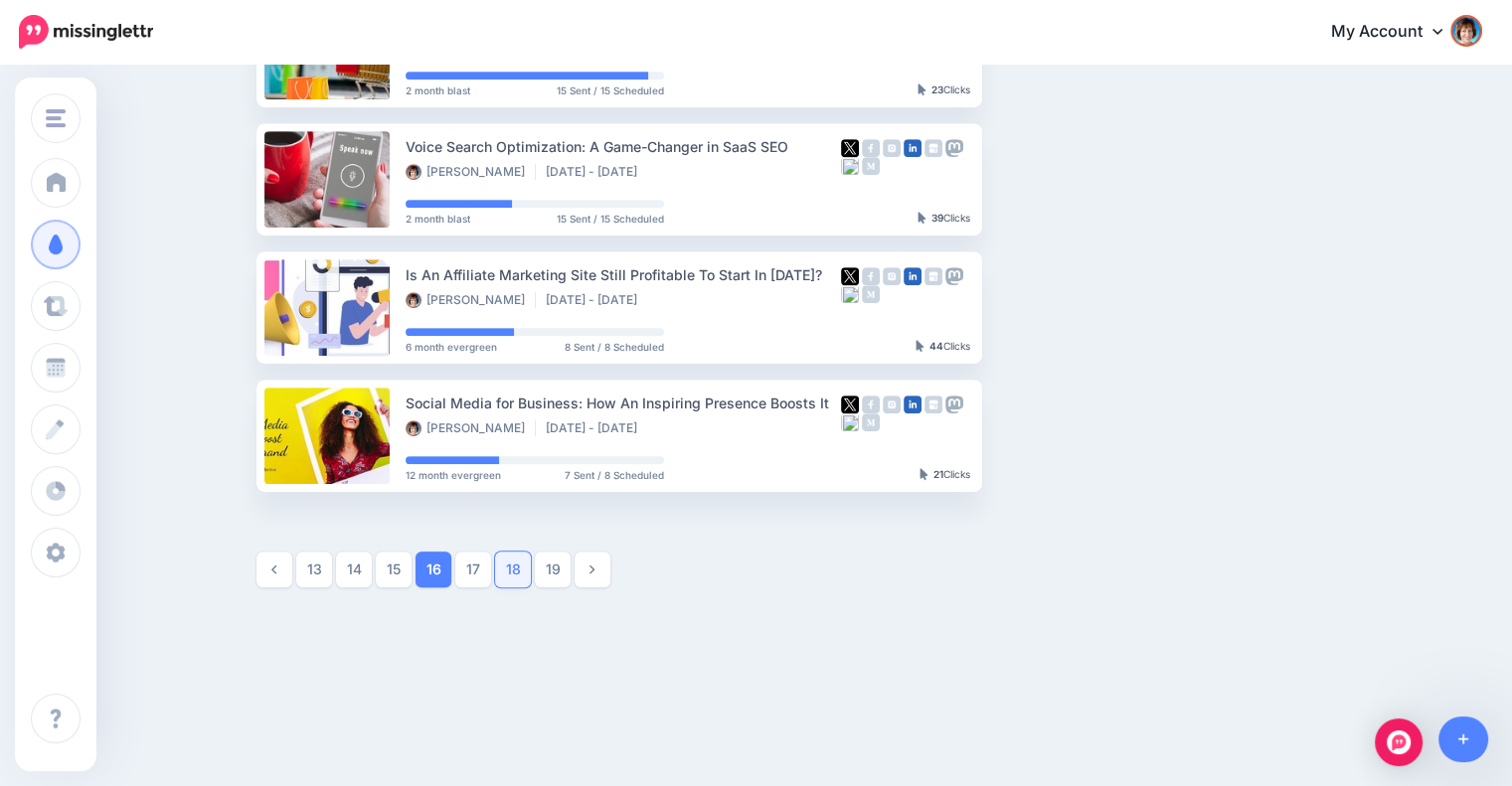 click on "18" at bounding box center [513, 569] 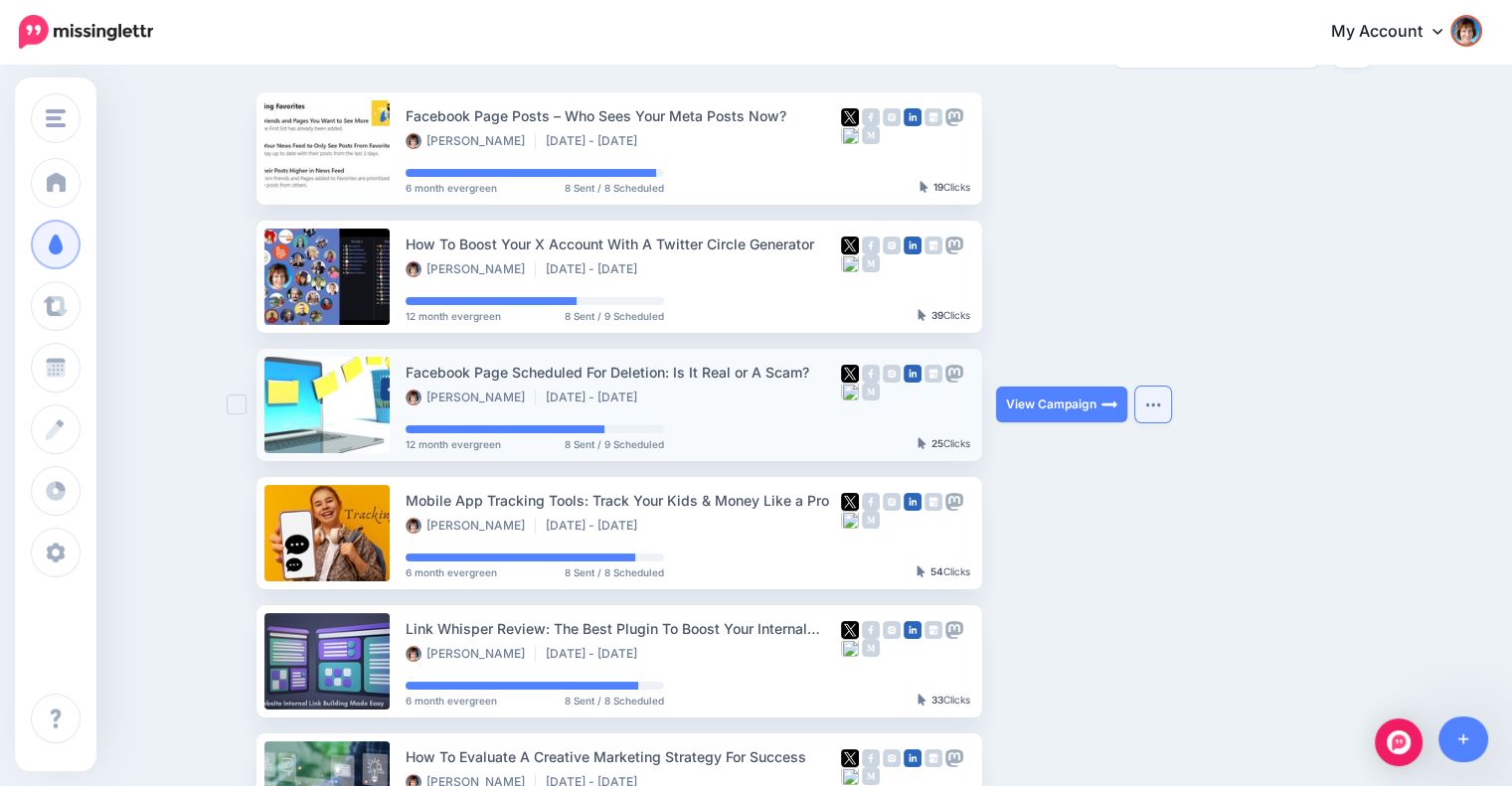 click at bounding box center (1153, 404) 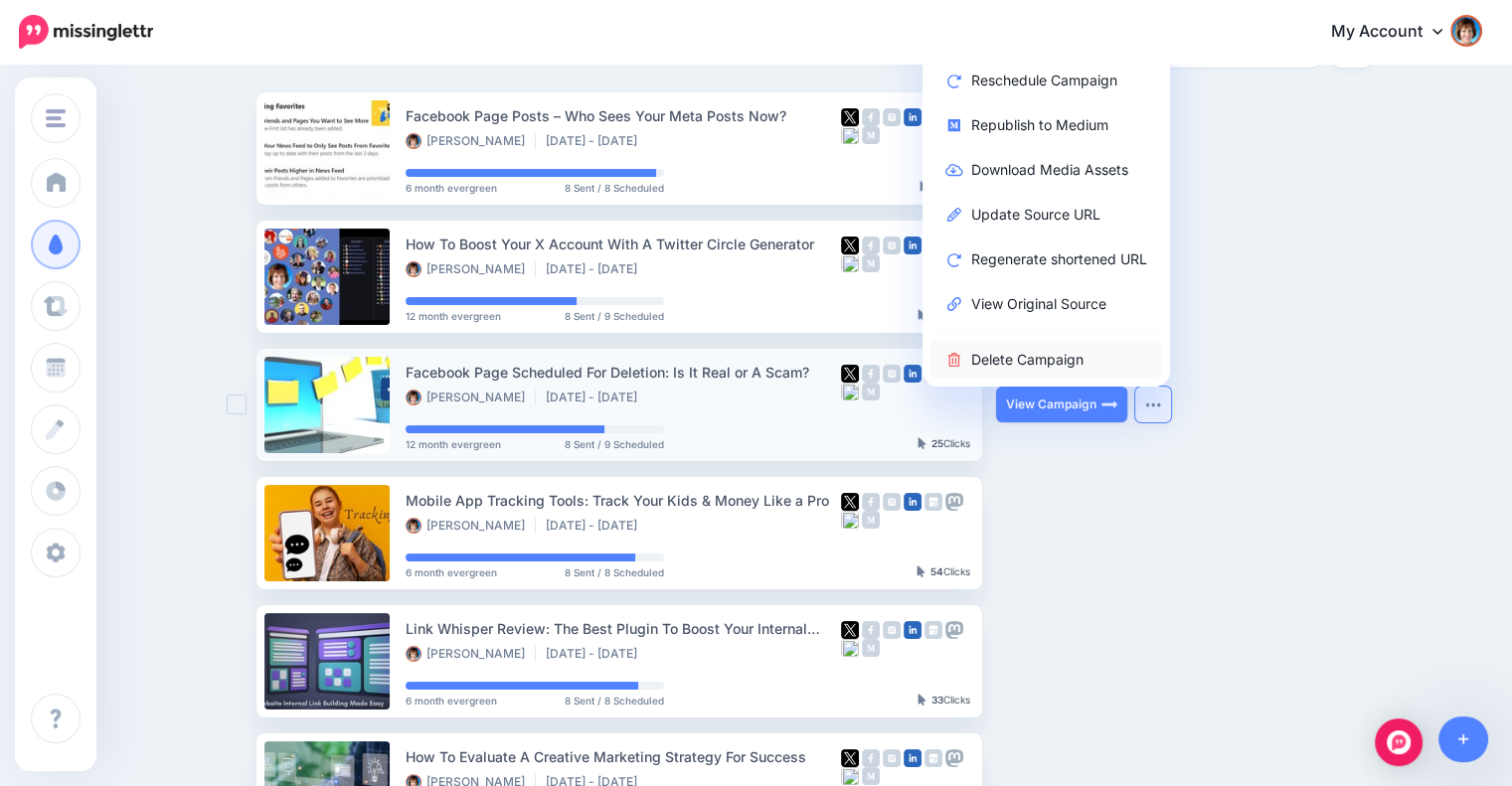 click on "Delete Campaign" at bounding box center (1046, 359) 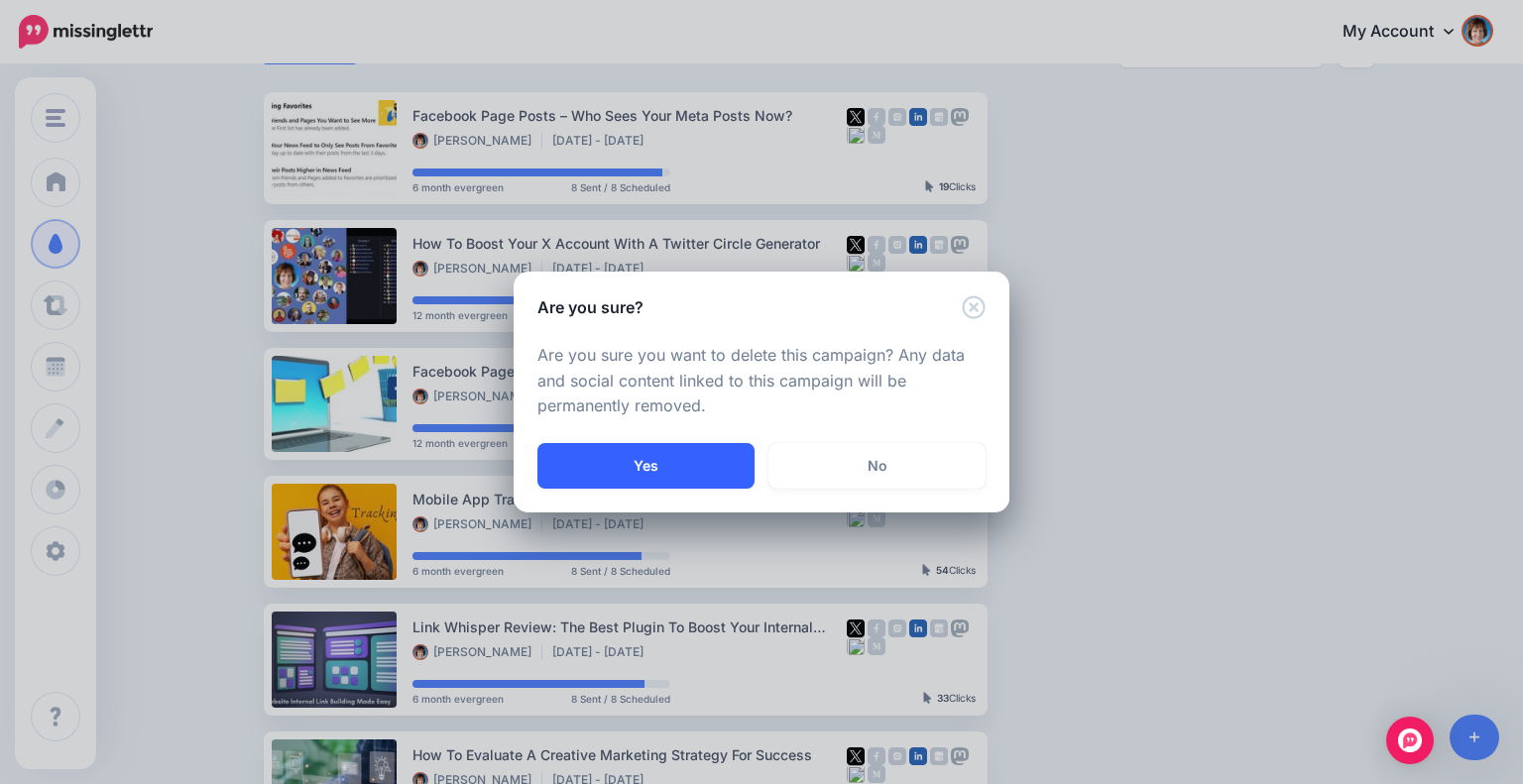 click on "Yes" at bounding box center (645, 466) 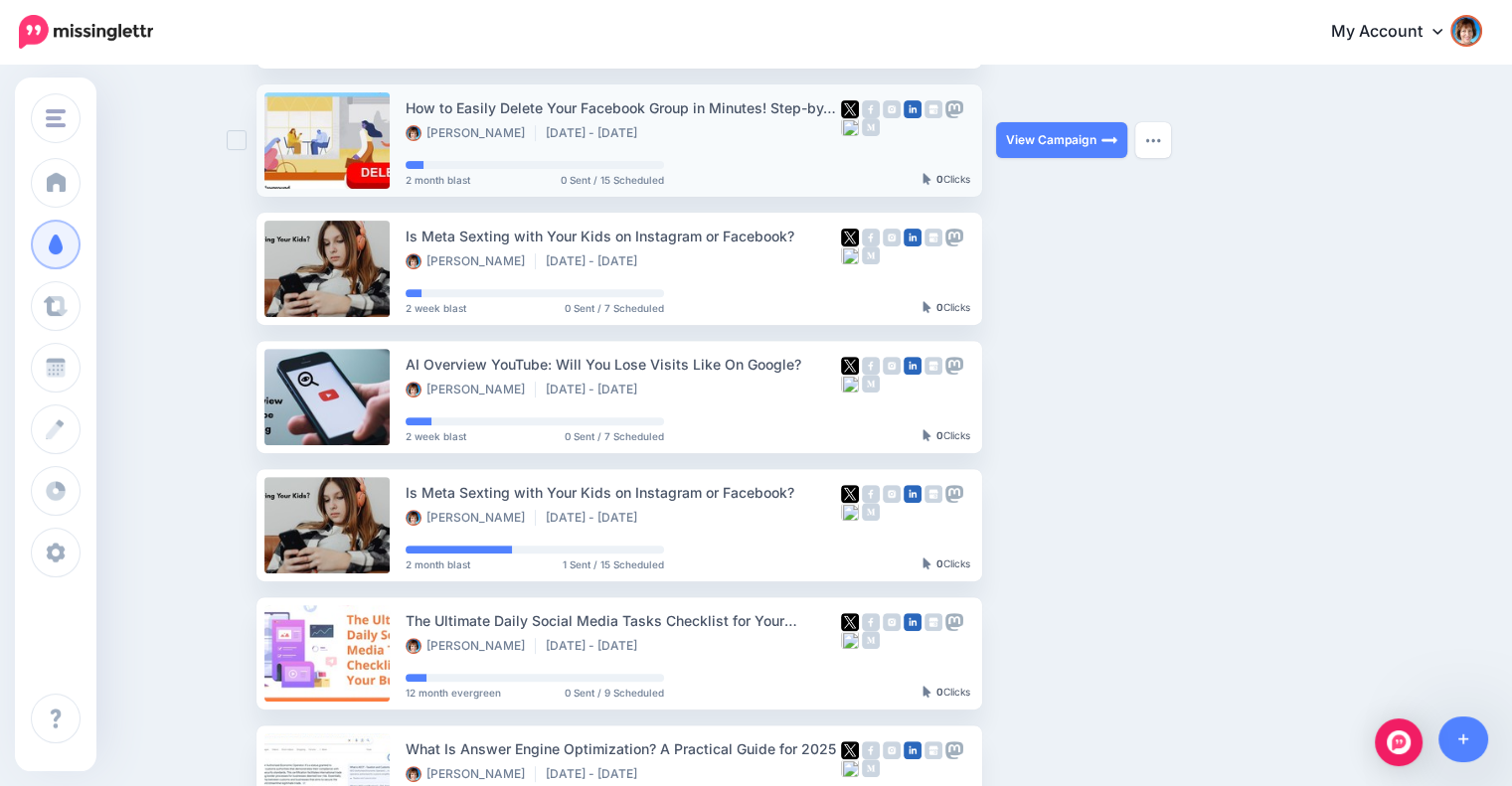 scroll, scrollTop: 1037, scrollLeft: 0, axis: vertical 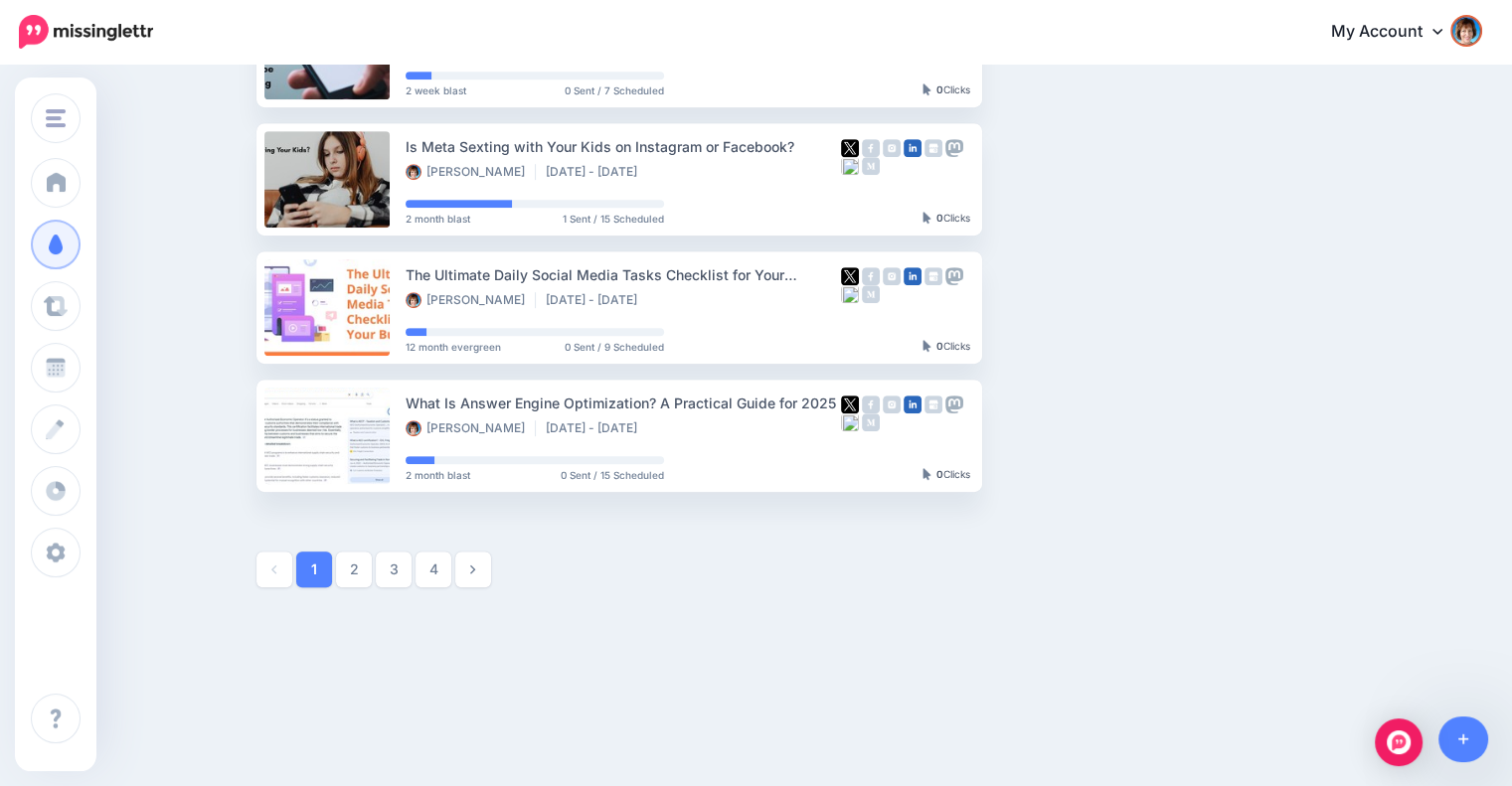 click on "4" at bounding box center [433, 569] 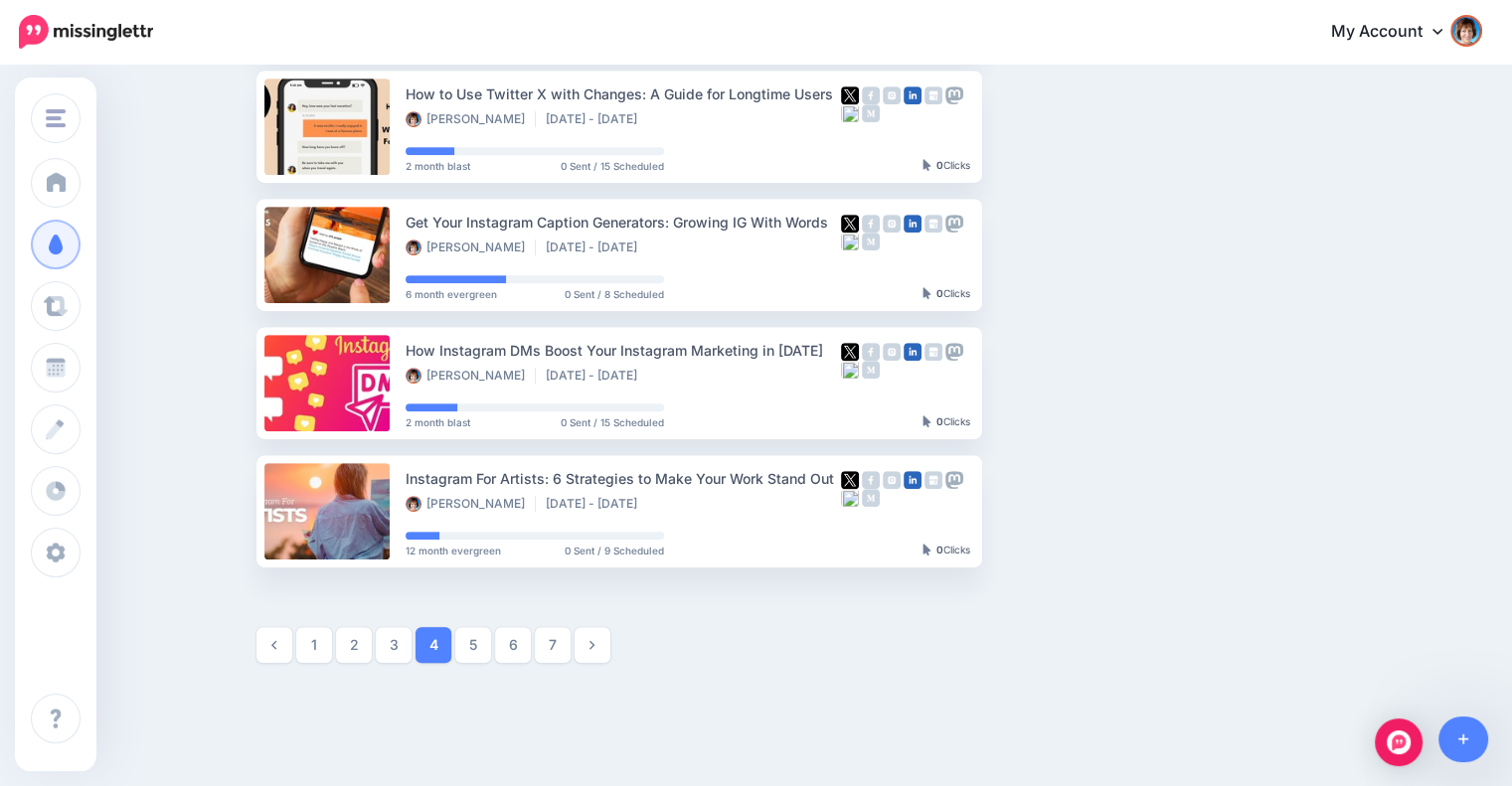 scroll, scrollTop: 1037, scrollLeft: 0, axis: vertical 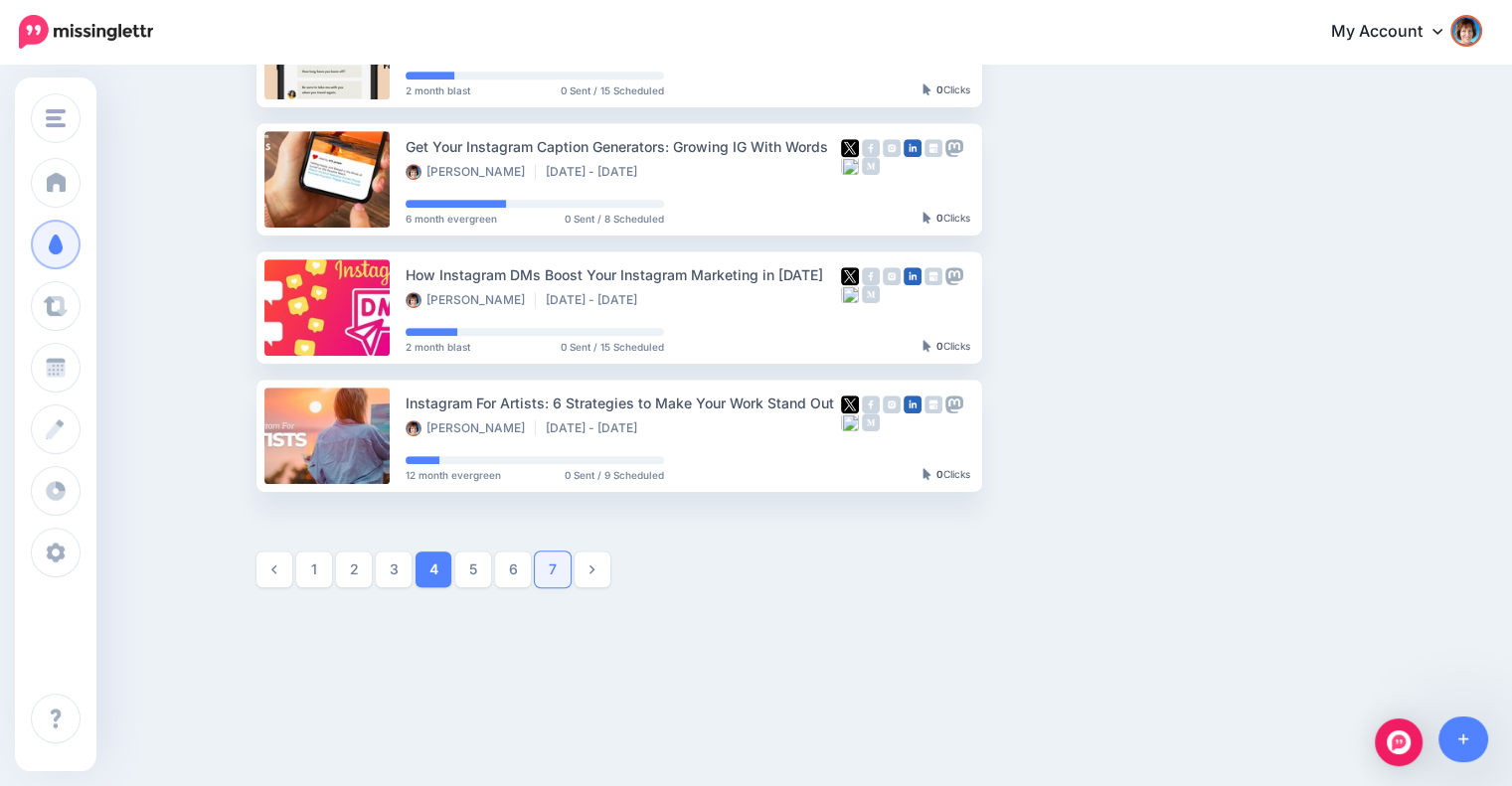 click on "7" at bounding box center [553, 569] 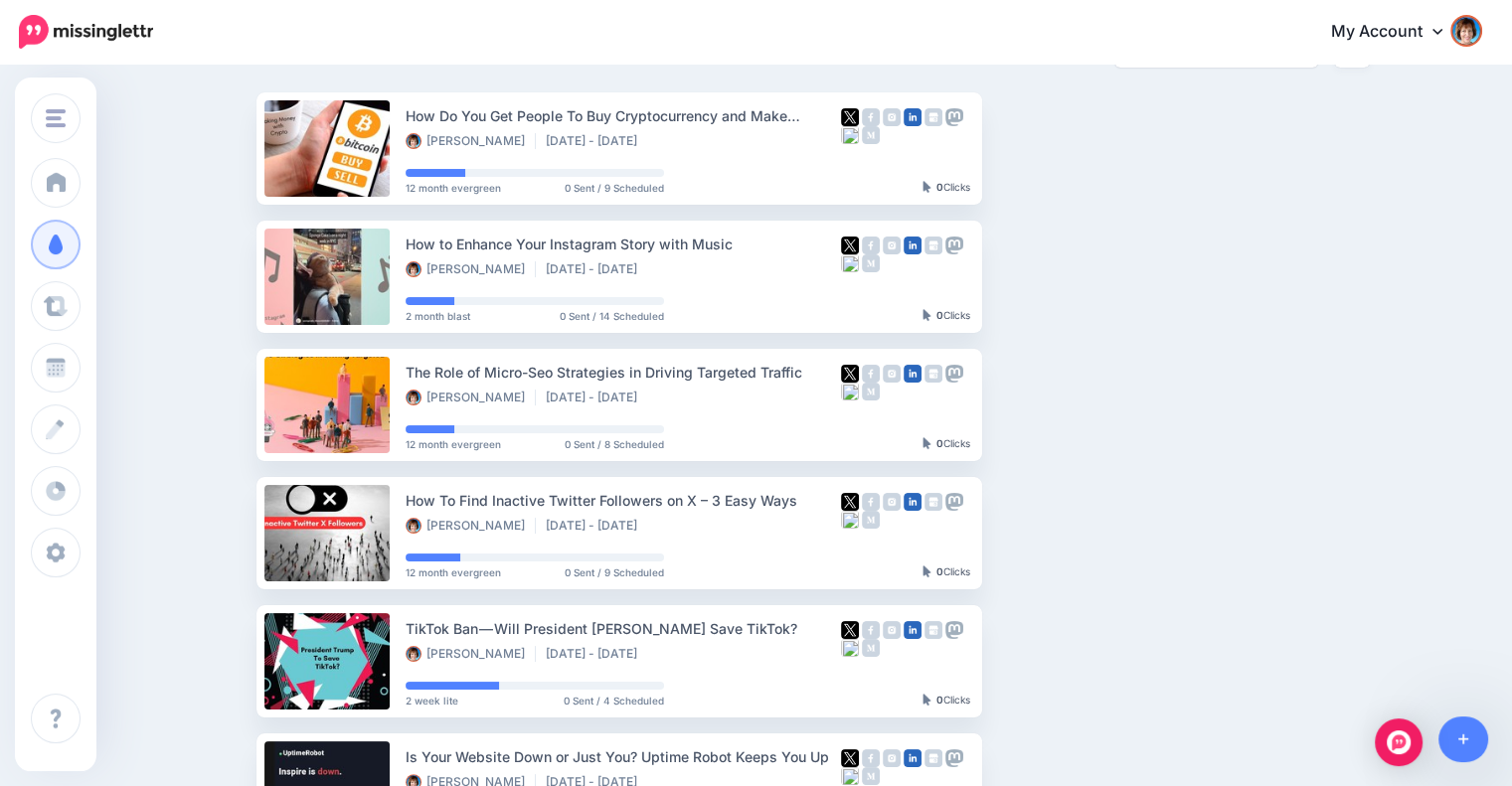 scroll, scrollTop: 0, scrollLeft: 0, axis: both 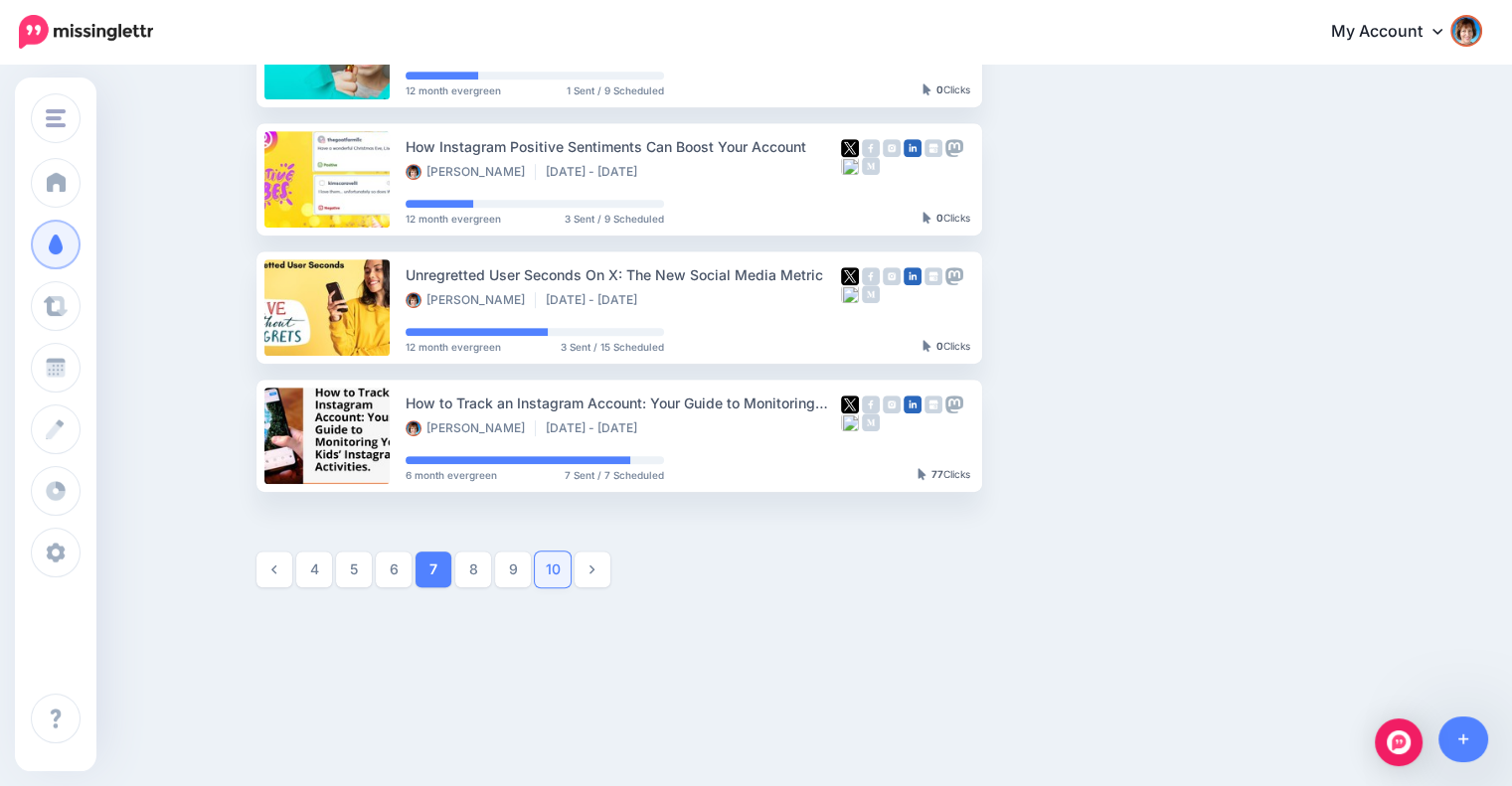 click on "10" at bounding box center (553, 569) 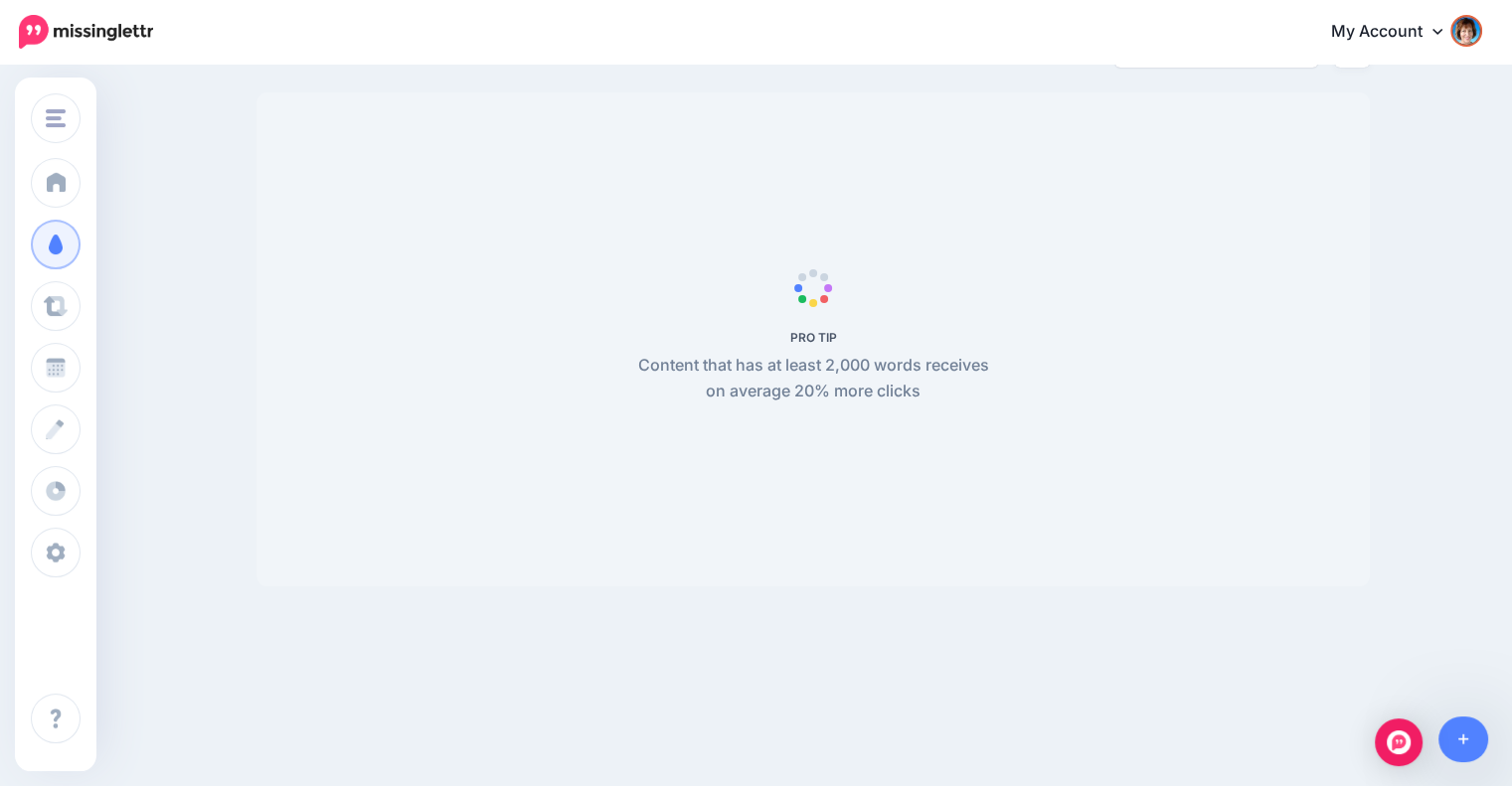 scroll, scrollTop: 171, scrollLeft: 0, axis: vertical 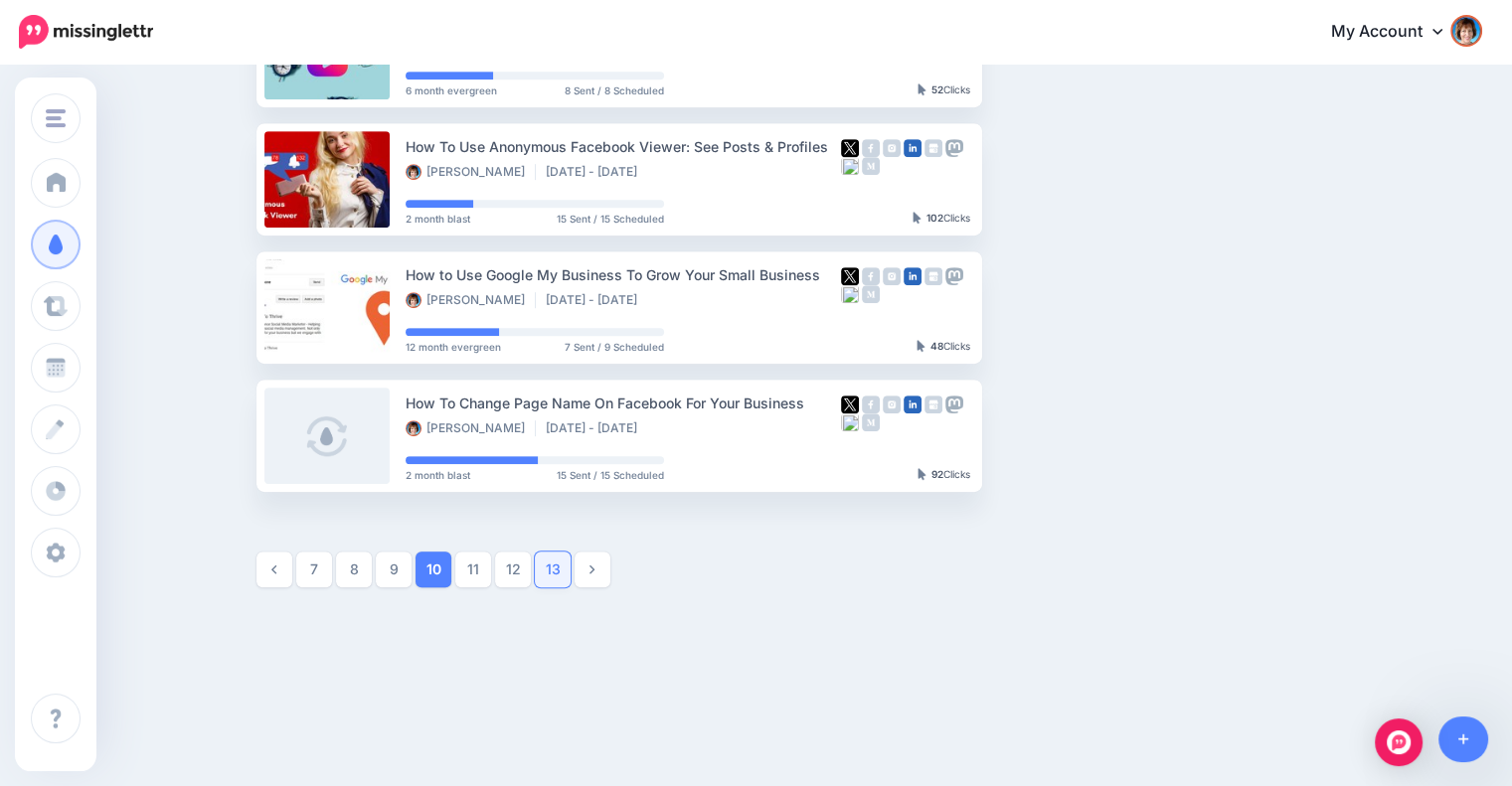 click on "13" at bounding box center (553, 569) 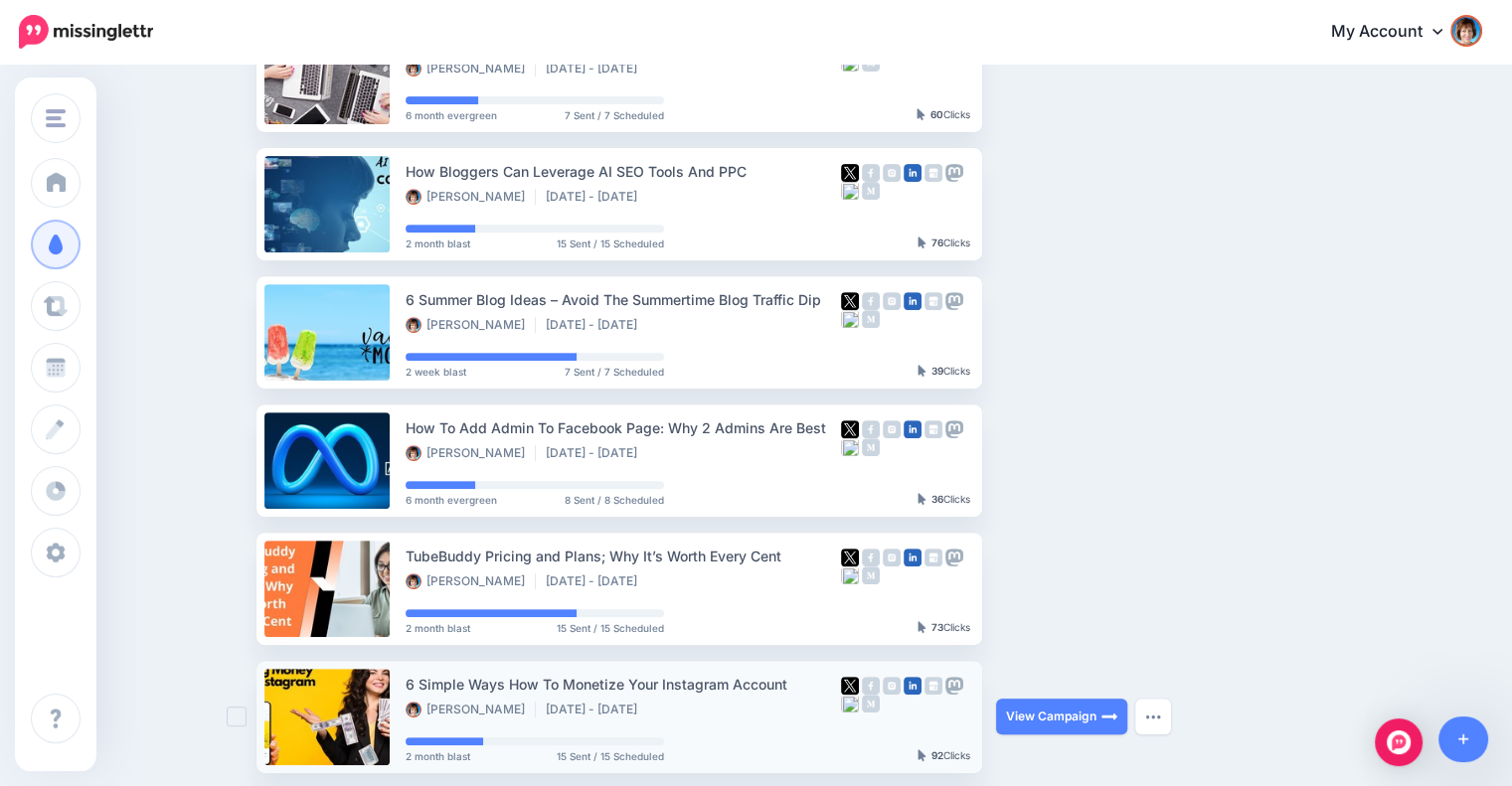 scroll, scrollTop: 1037, scrollLeft: 0, axis: vertical 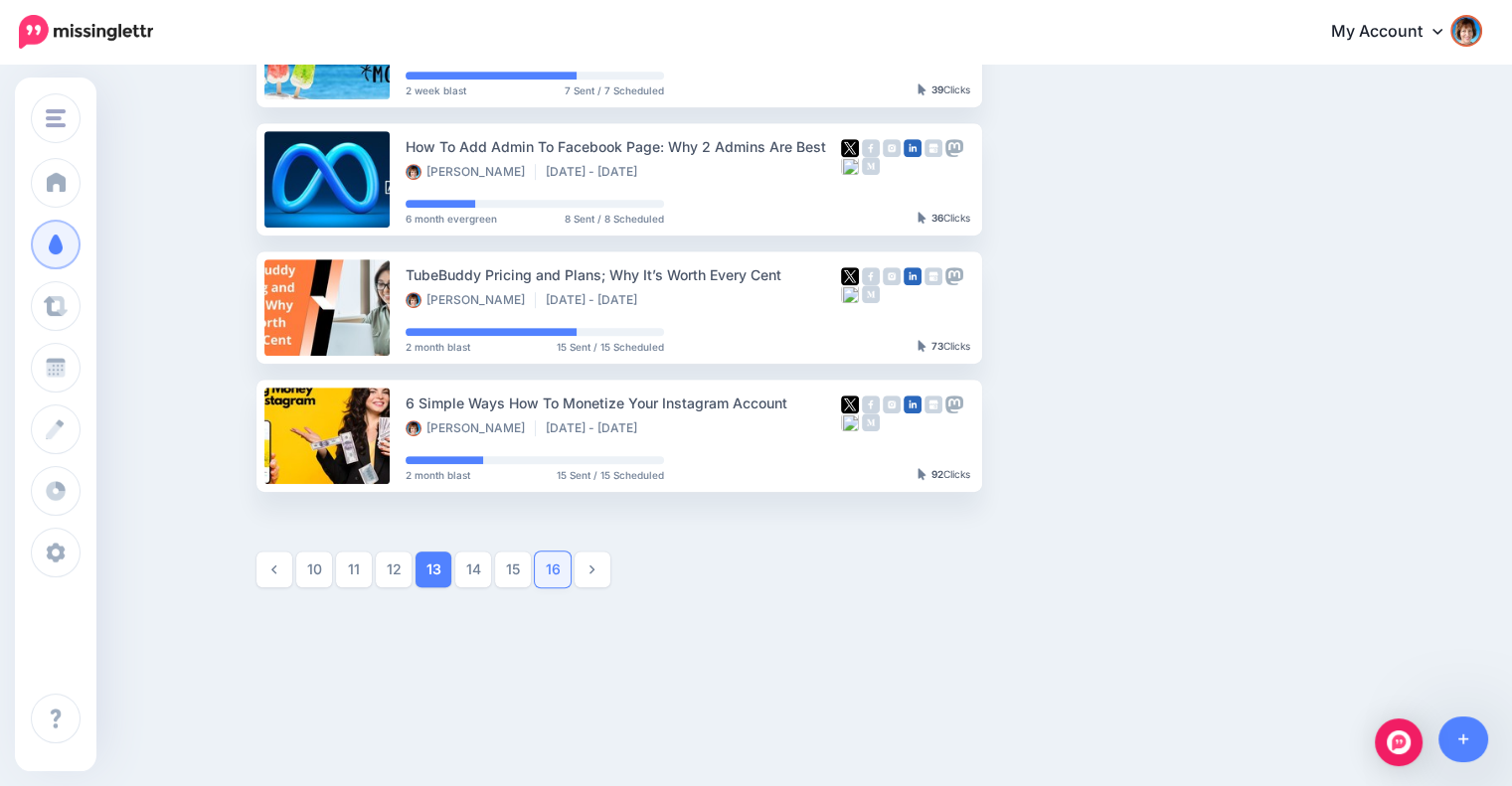 click on "16" at bounding box center (553, 569) 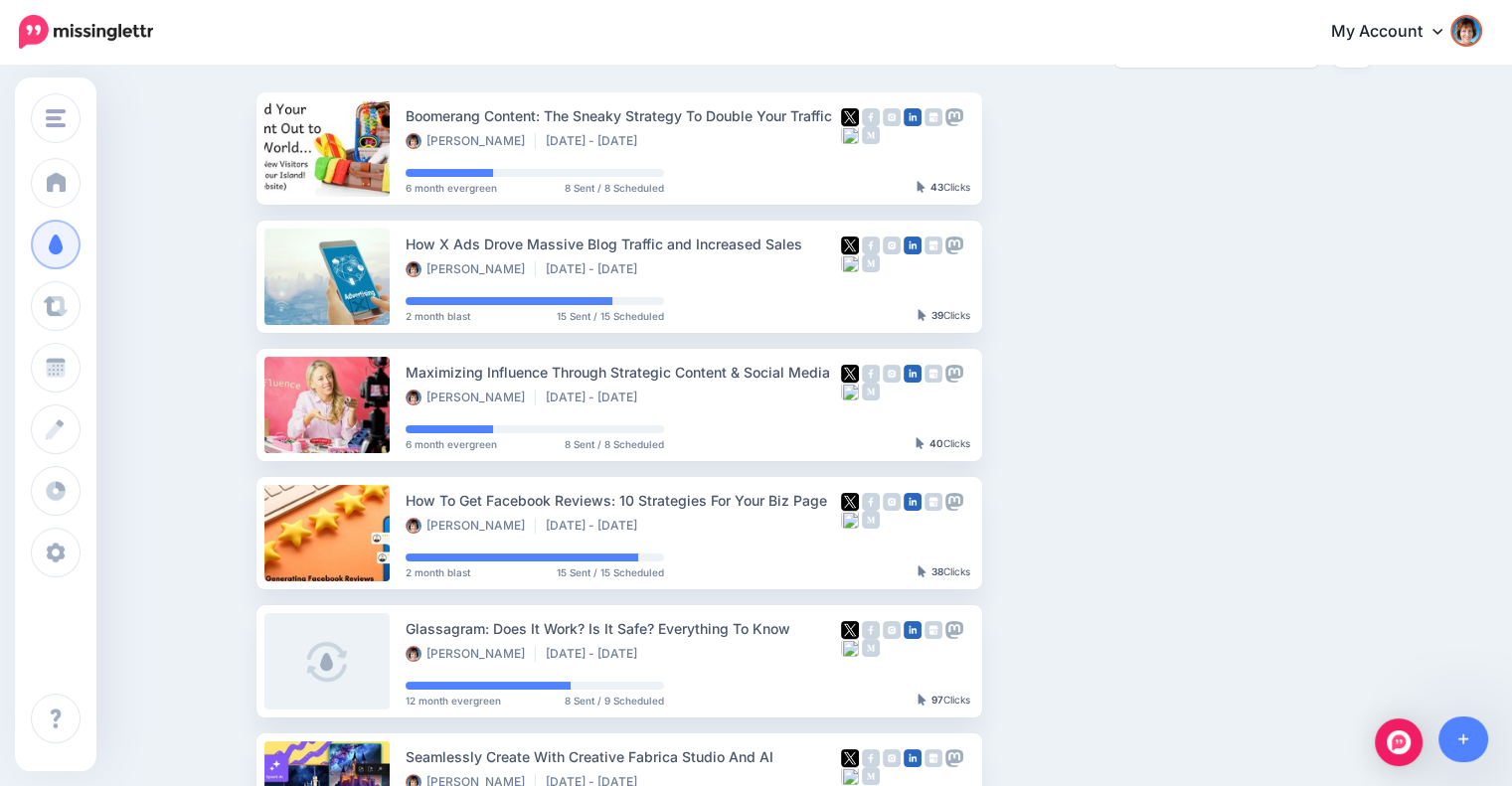 scroll, scrollTop: 999, scrollLeft: 0, axis: vertical 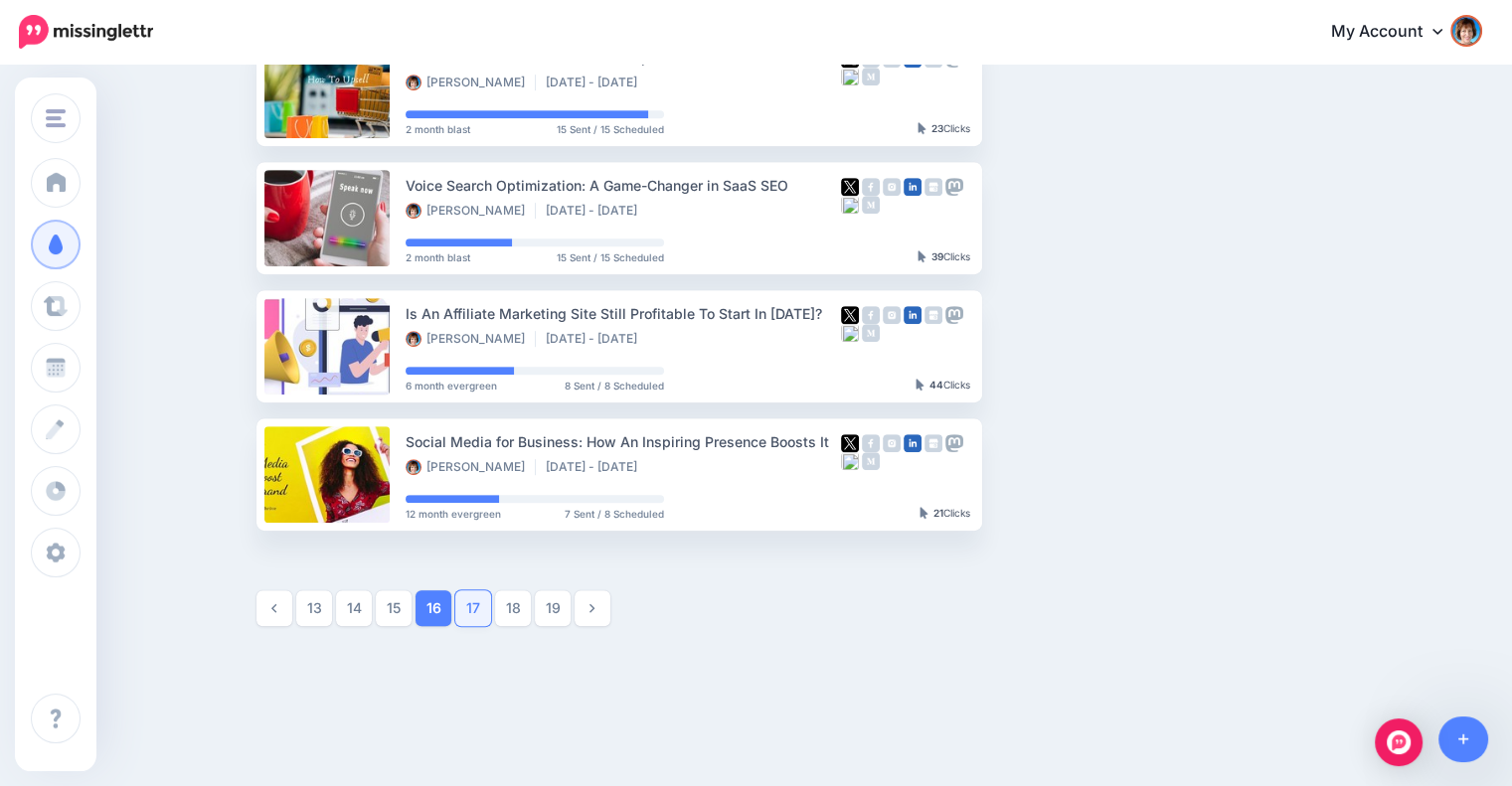 click on "17" at bounding box center [473, 608] 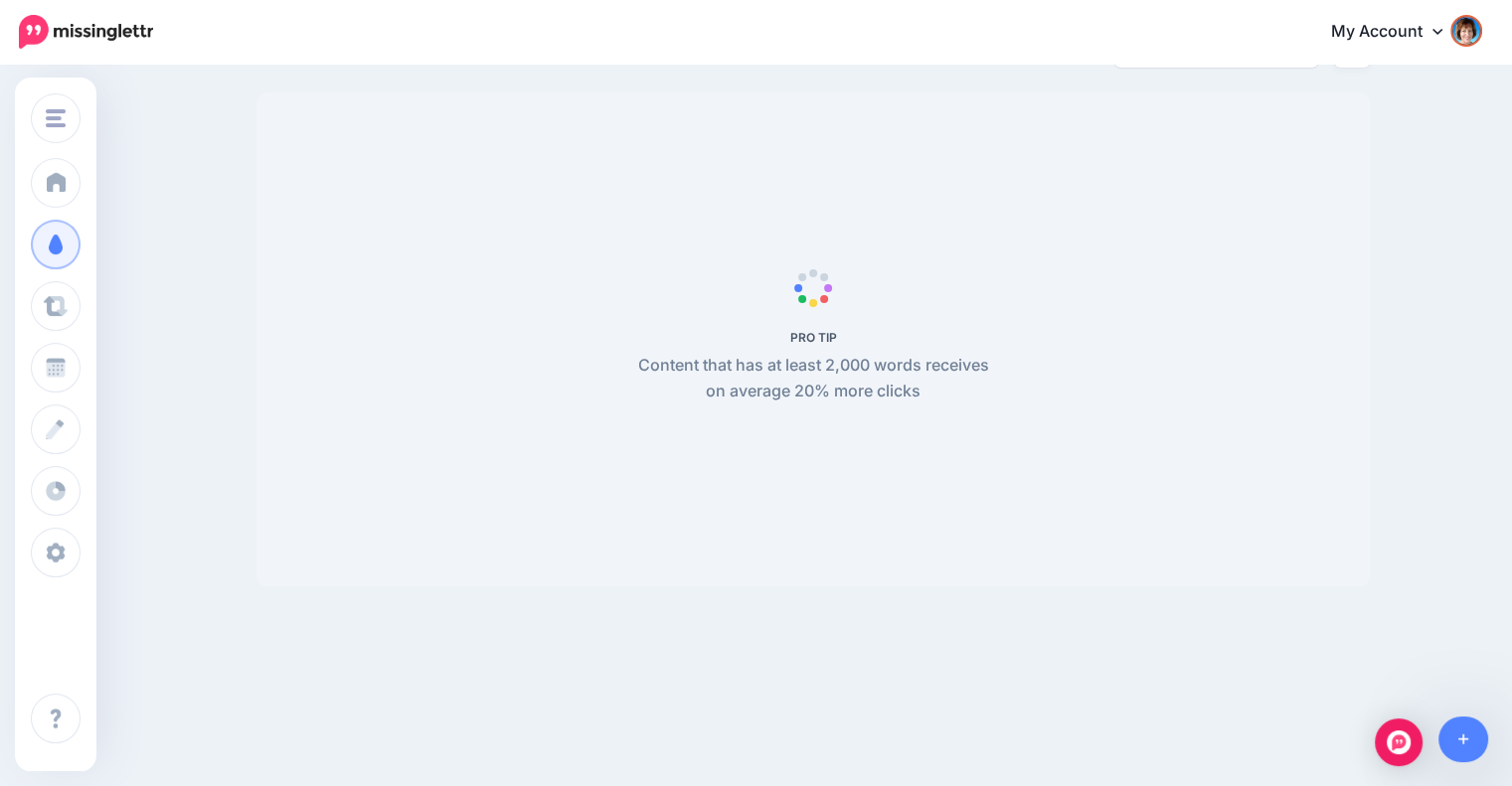 scroll, scrollTop: 171, scrollLeft: 0, axis: vertical 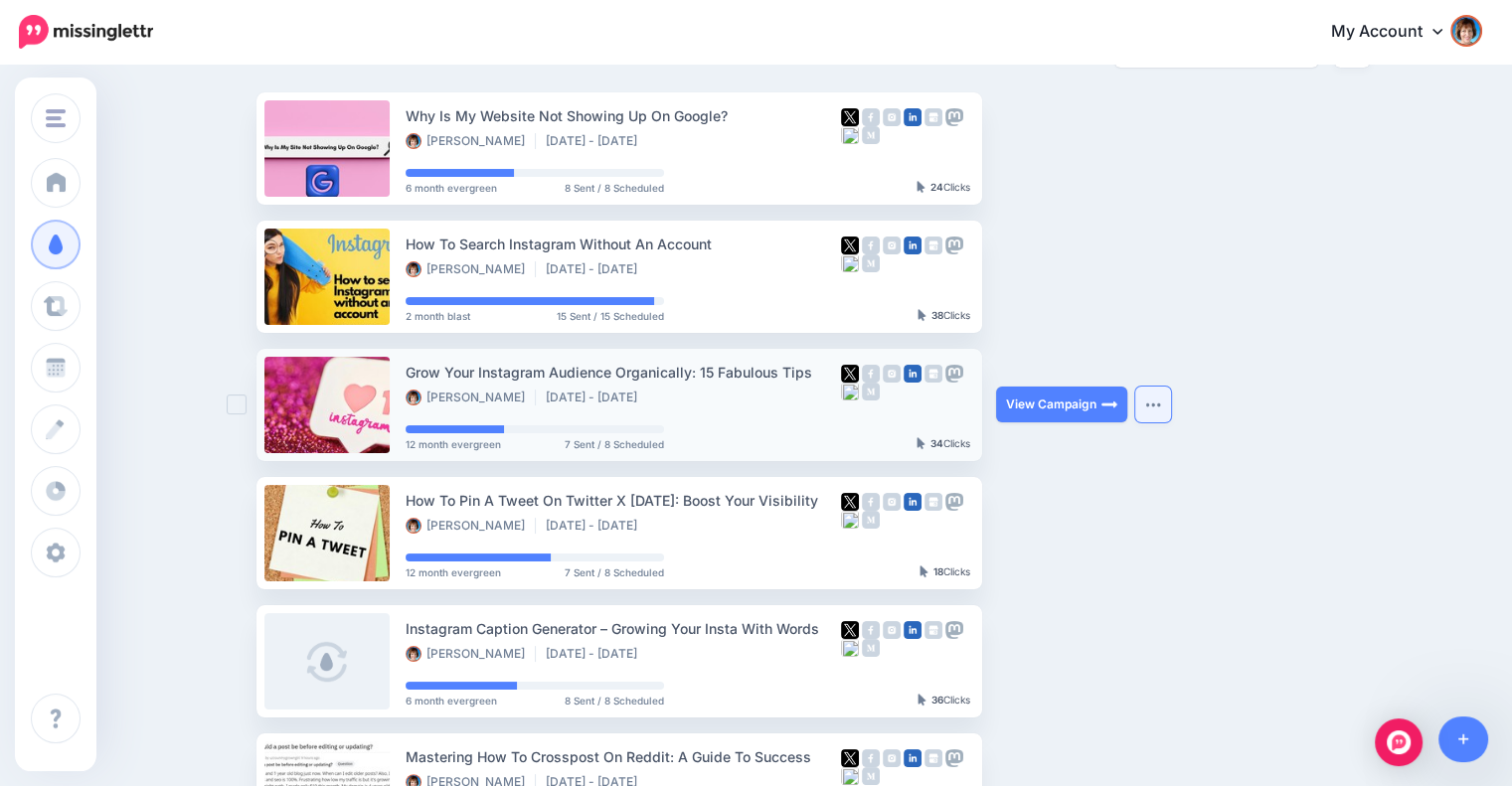 click at bounding box center (1153, 404) 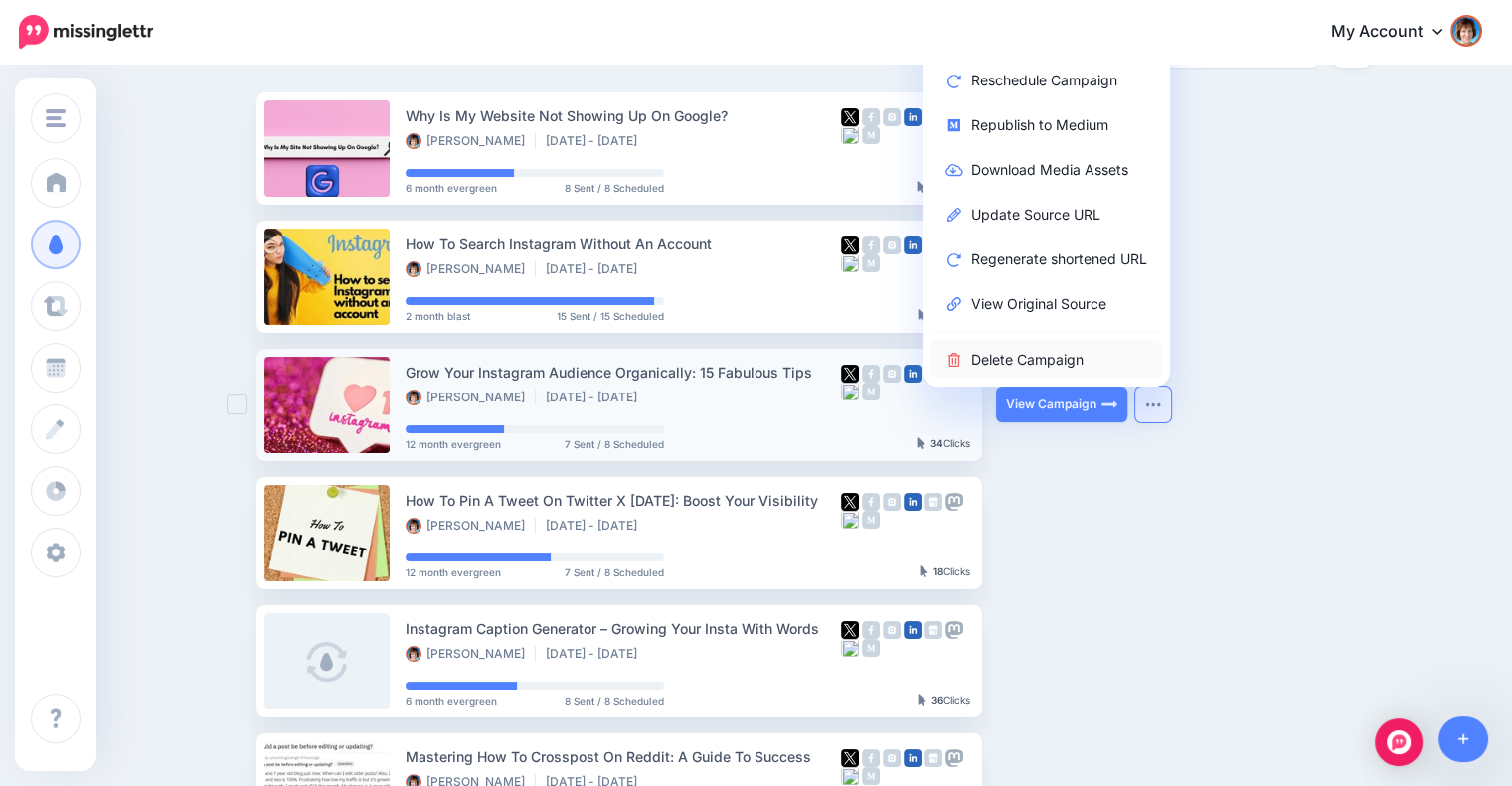 click on "Delete Campaign" at bounding box center (1046, 359) 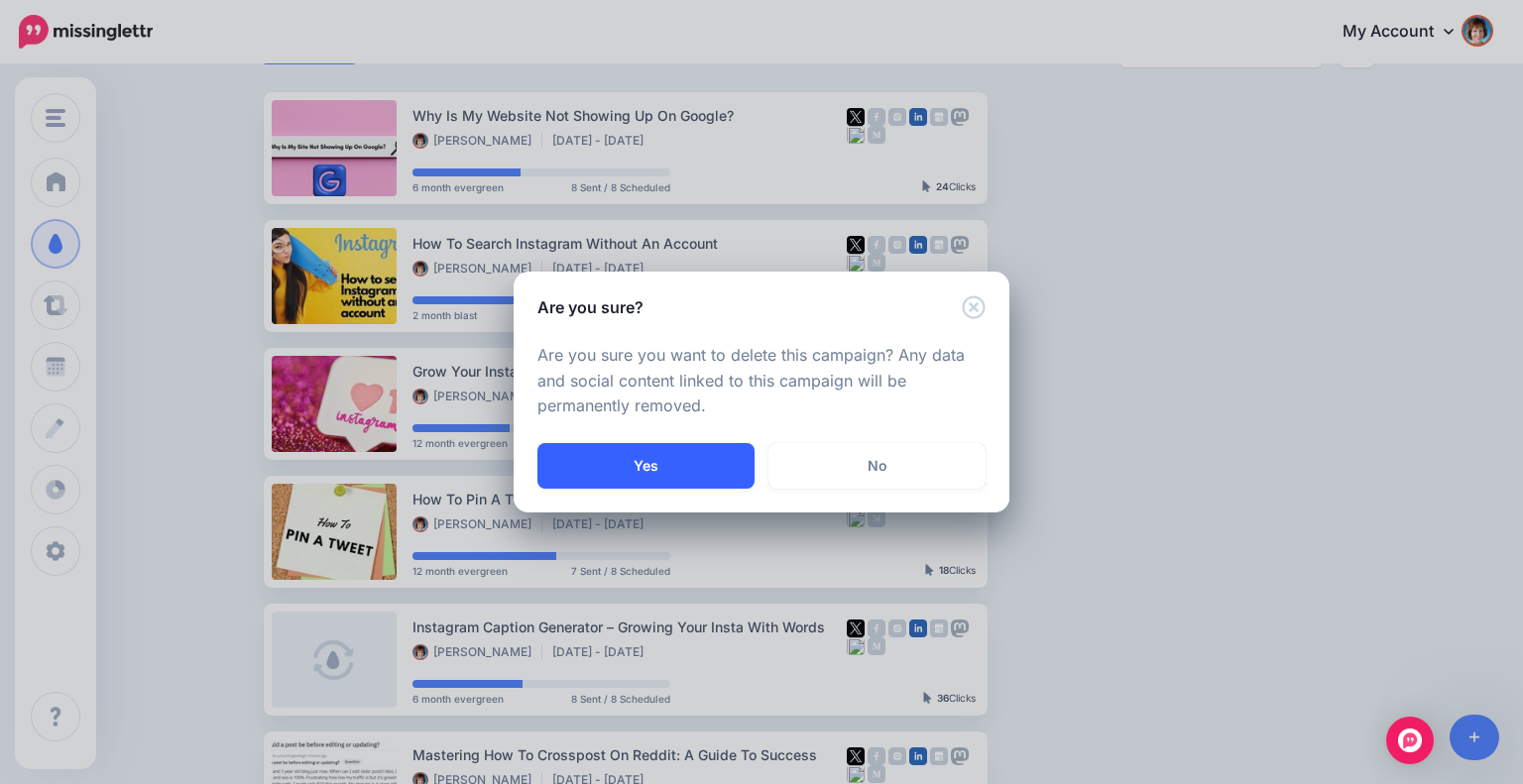 click on "Yes" at bounding box center (645, 466) 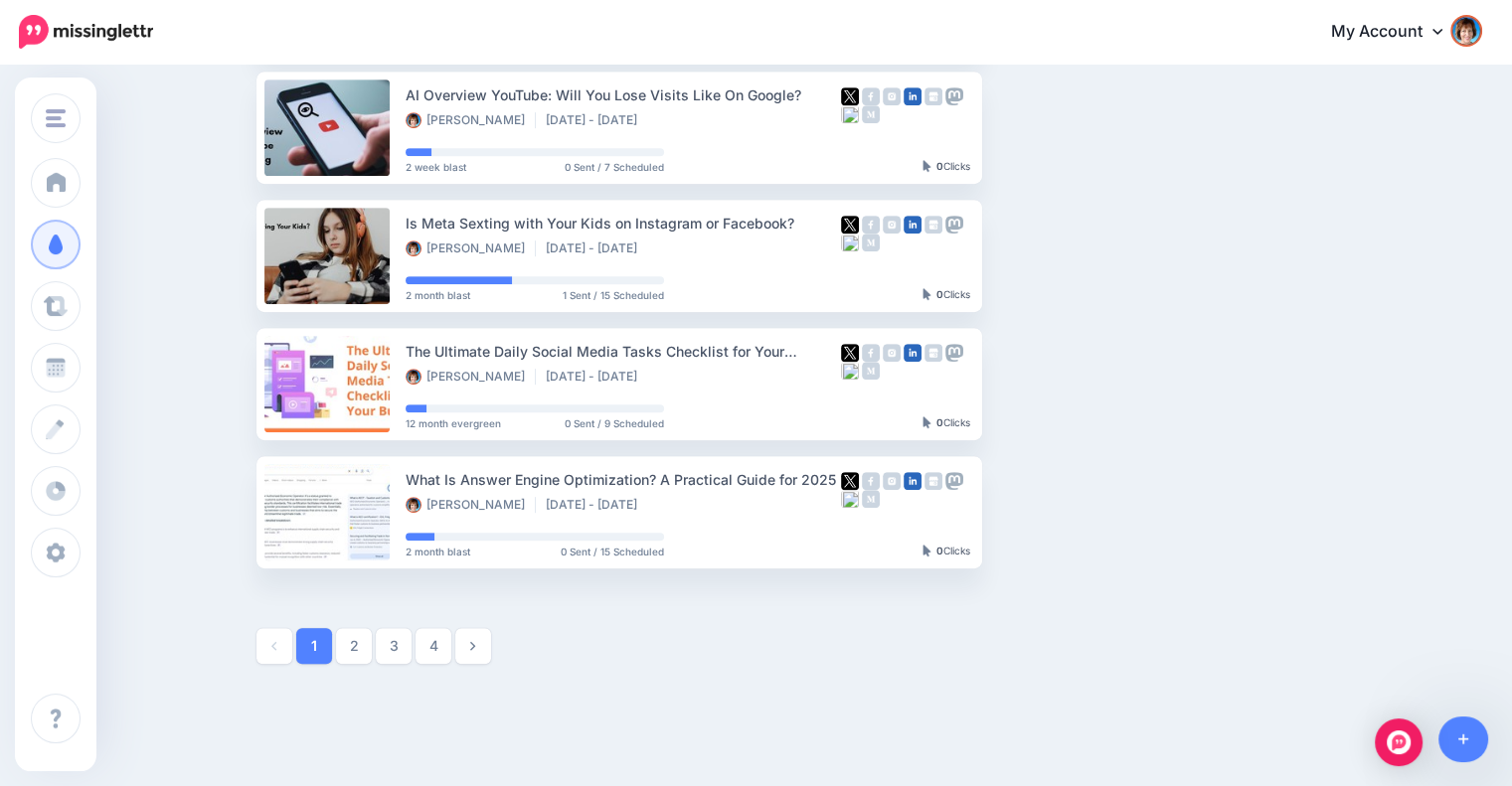 scroll, scrollTop: 999, scrollLeft: 0, axis: vertical 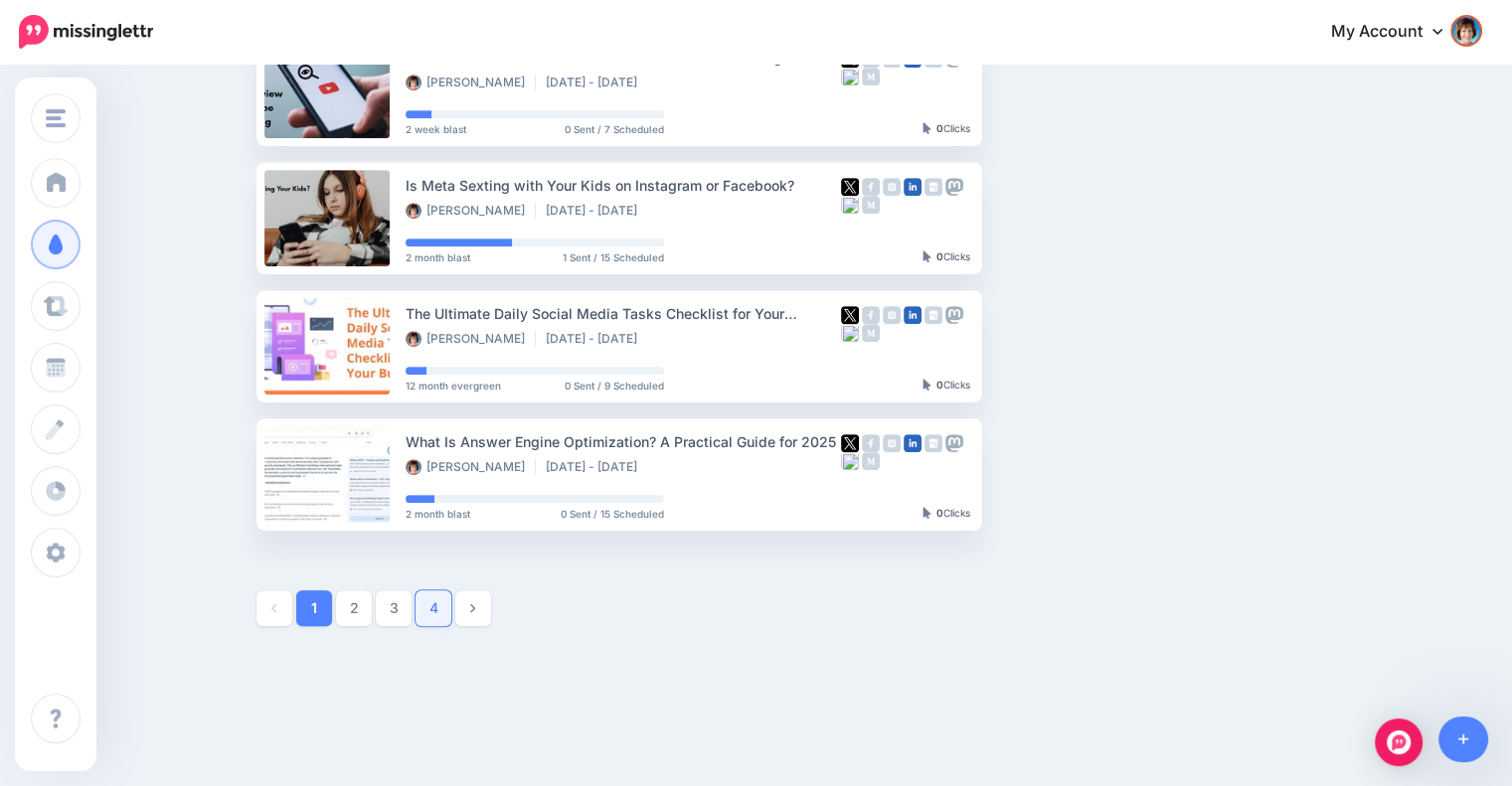 click on "4" at bounding box center (433, 608) 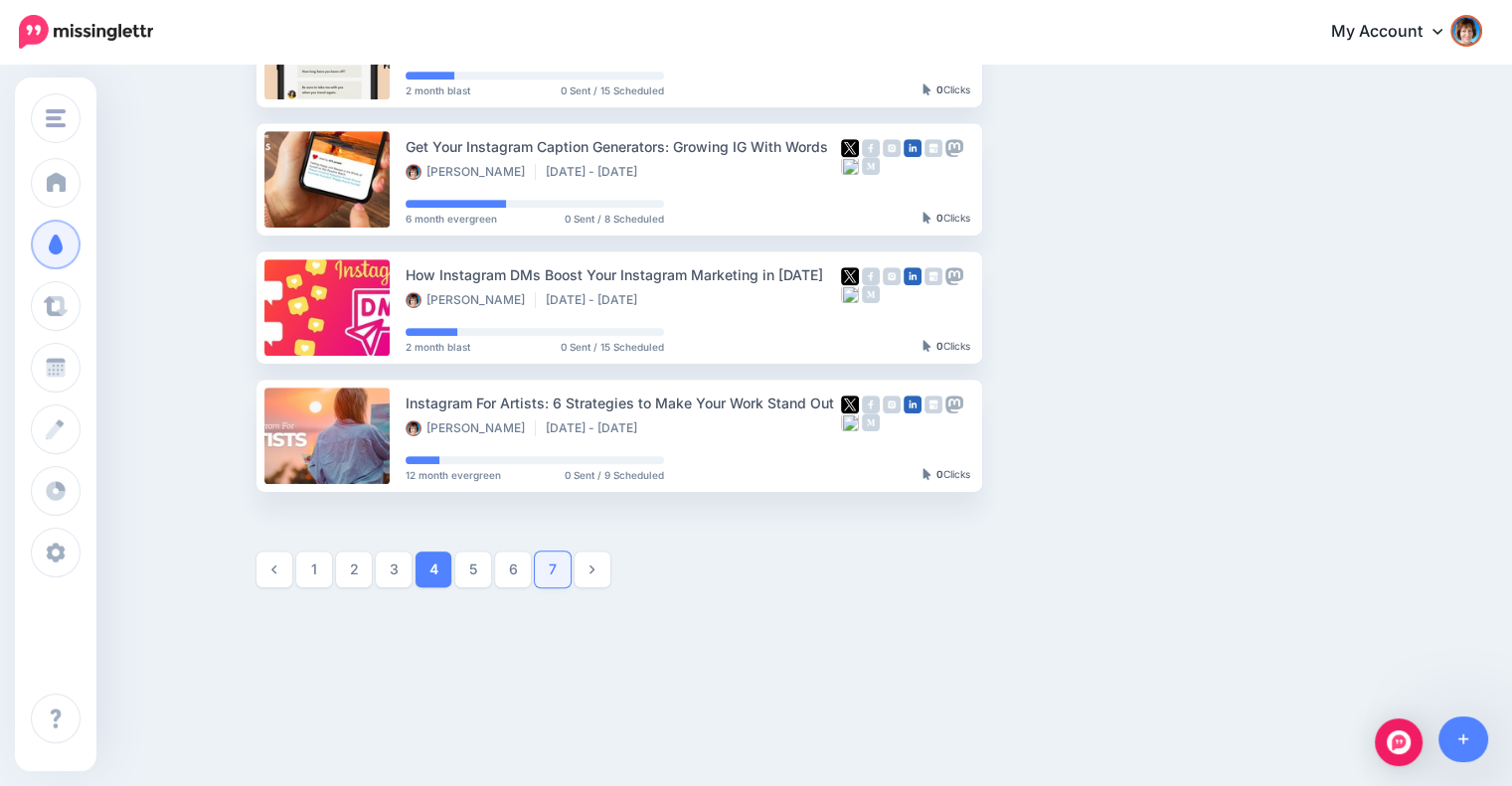 click on "7" at bounding box center (553, 569) 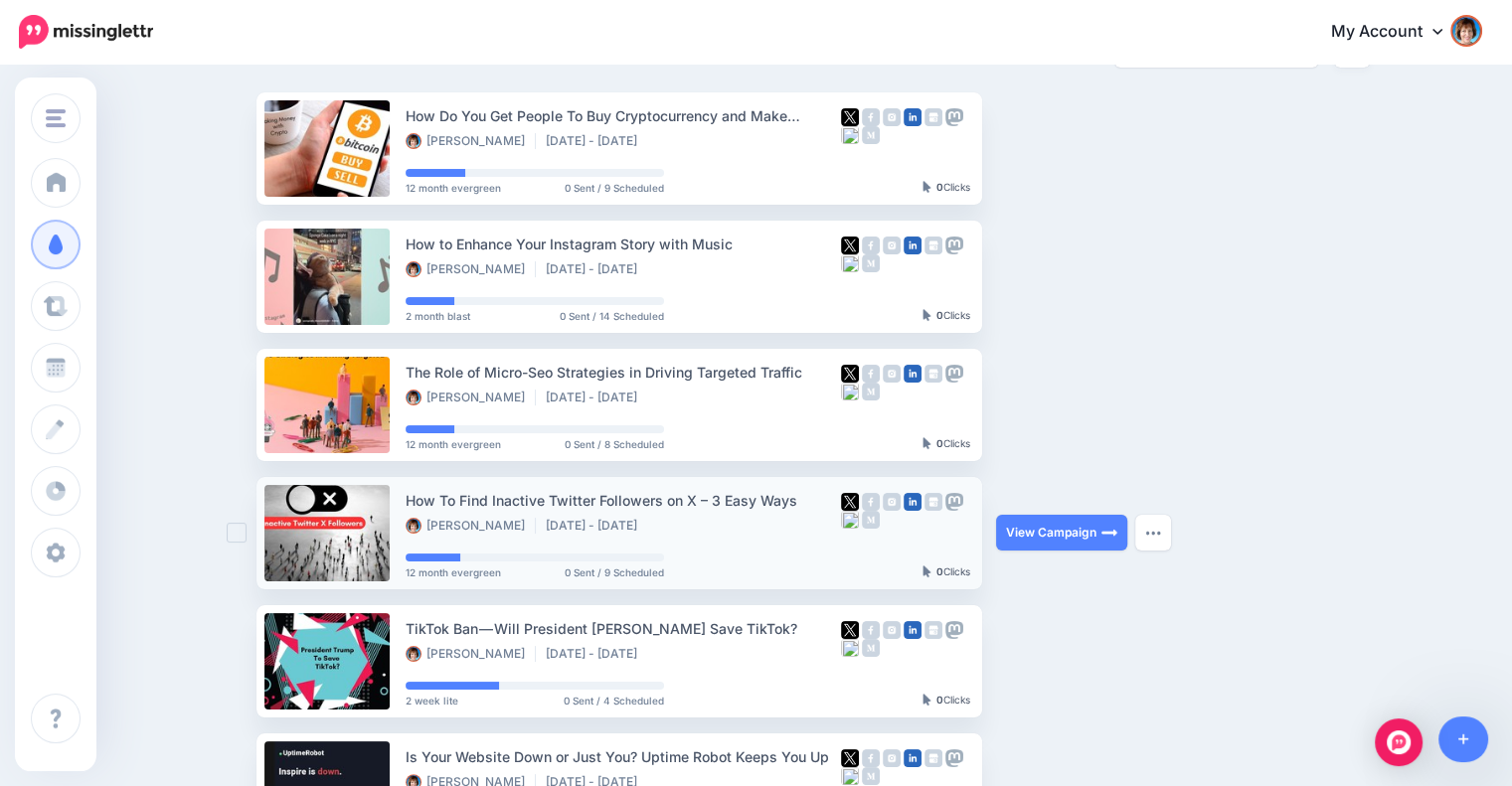 scroll, scrollTop: 1037, scrollLeft: 0, axis: vertical 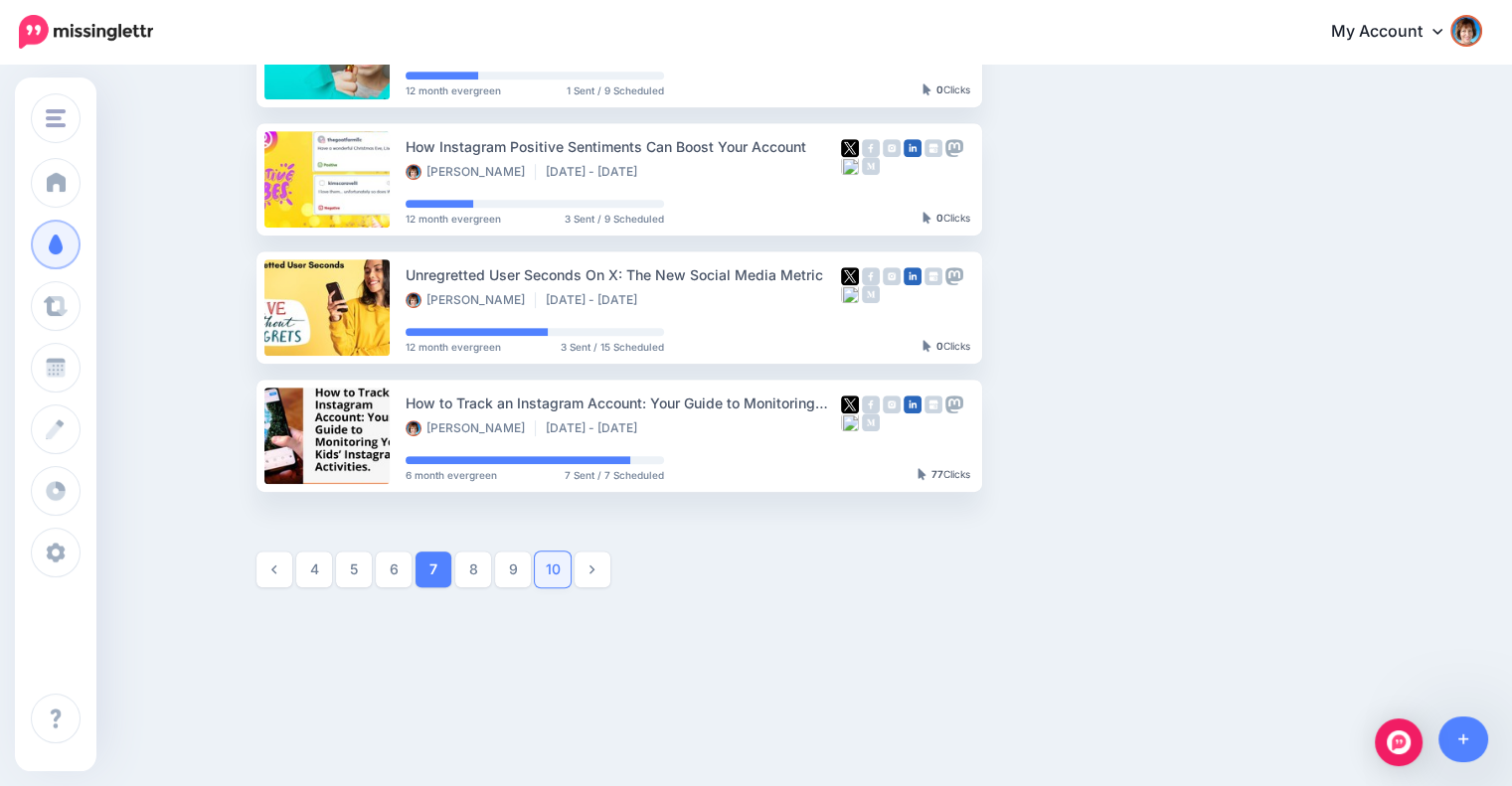 click on "10" at bounding box center [553, 569] 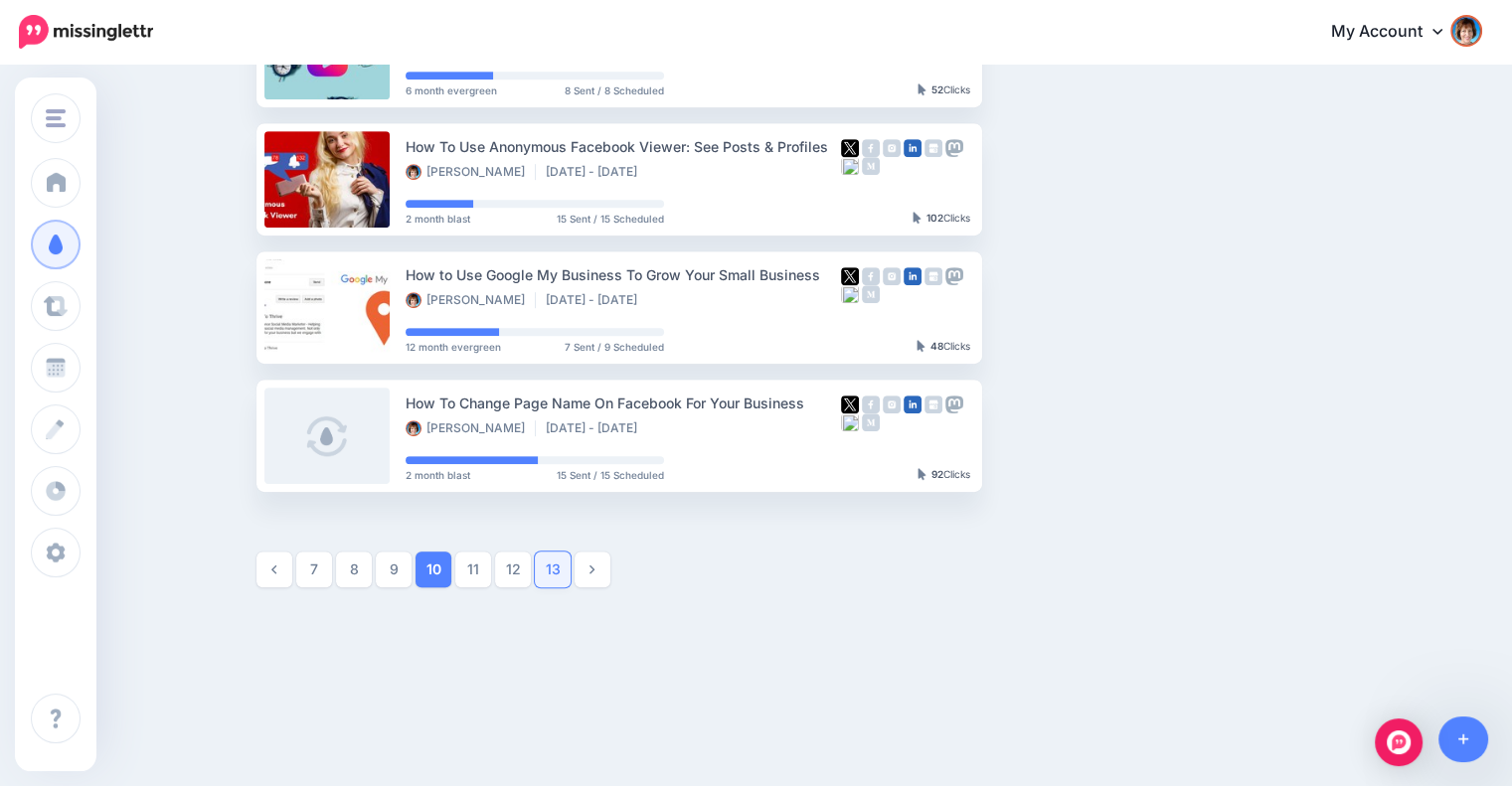 click on "13" at bounding box center (553, 569) 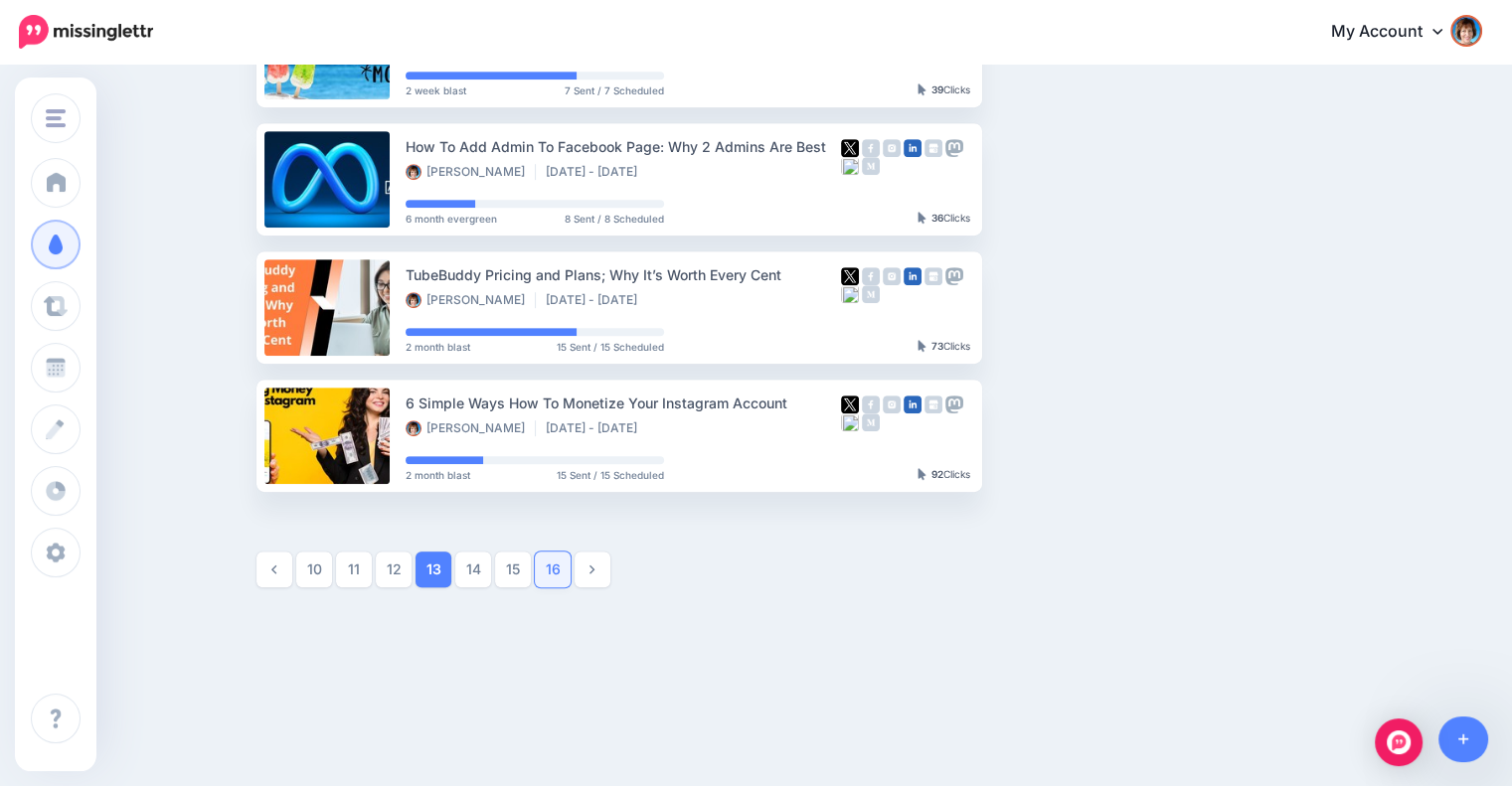 click on "16" at bounding box center [553, 569] 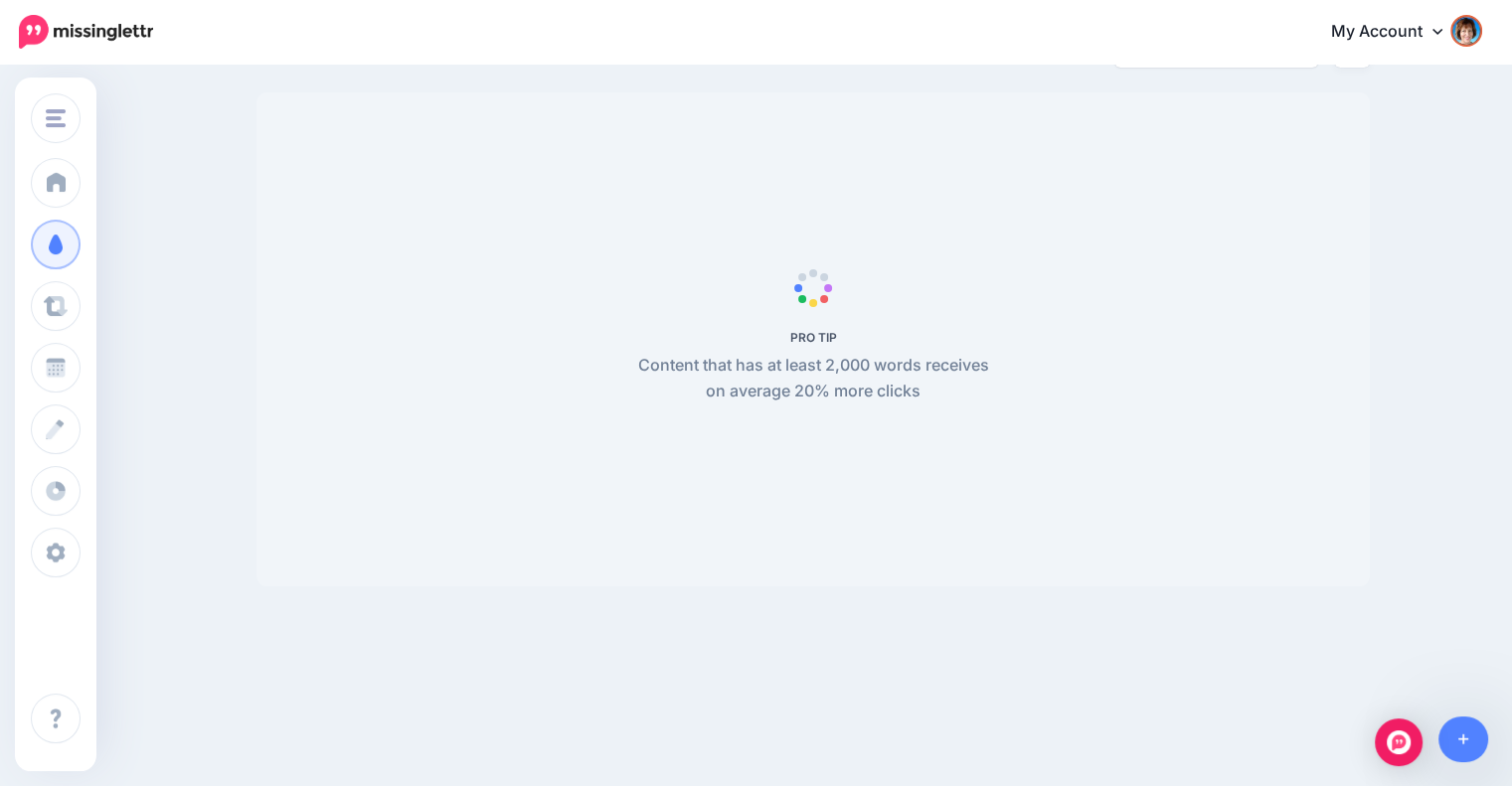 scroll, scrollTop: 171, scrollLeft: 0, axis: vertical 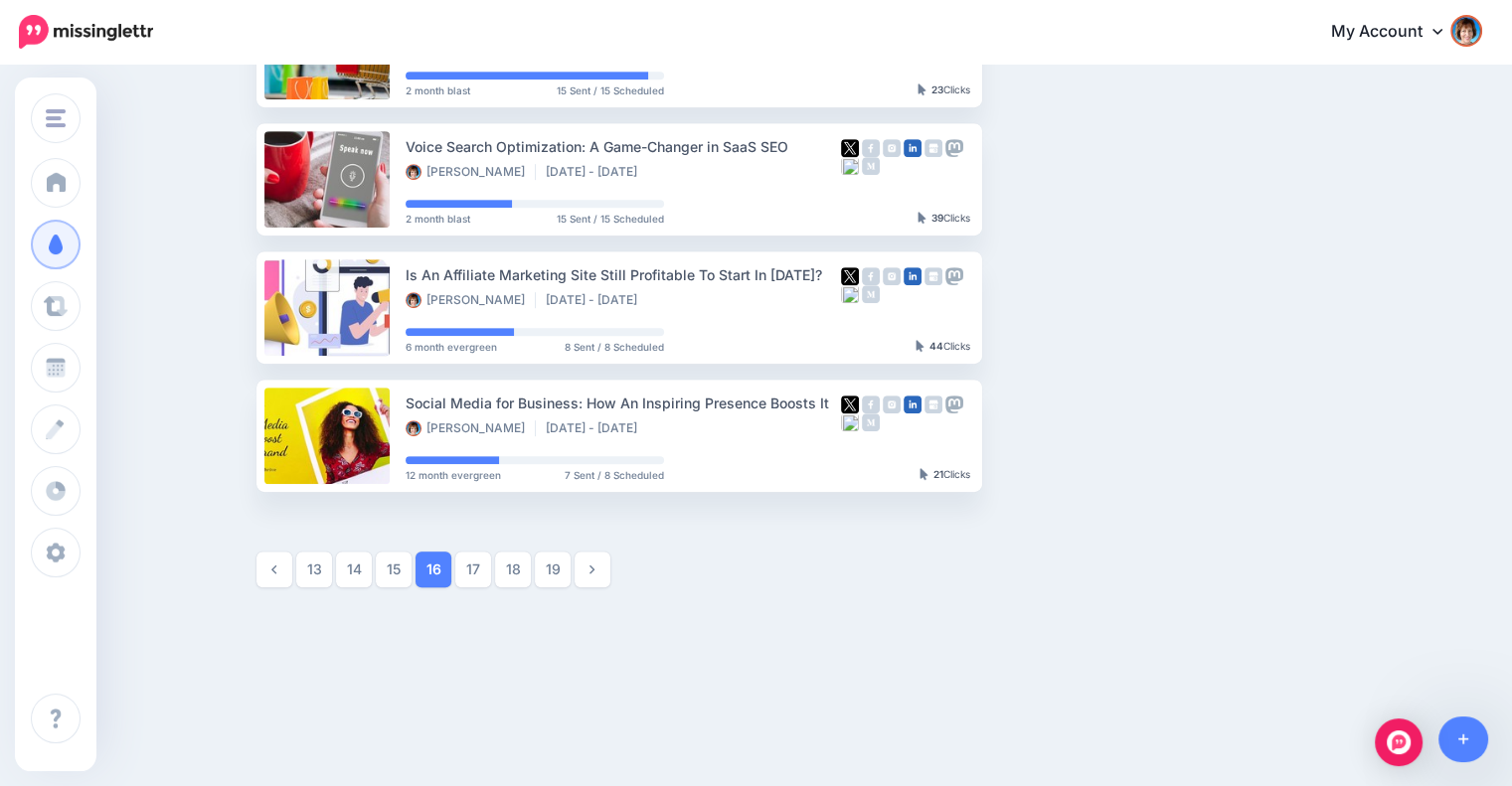 click on "19" at bounding box center (553, 569) 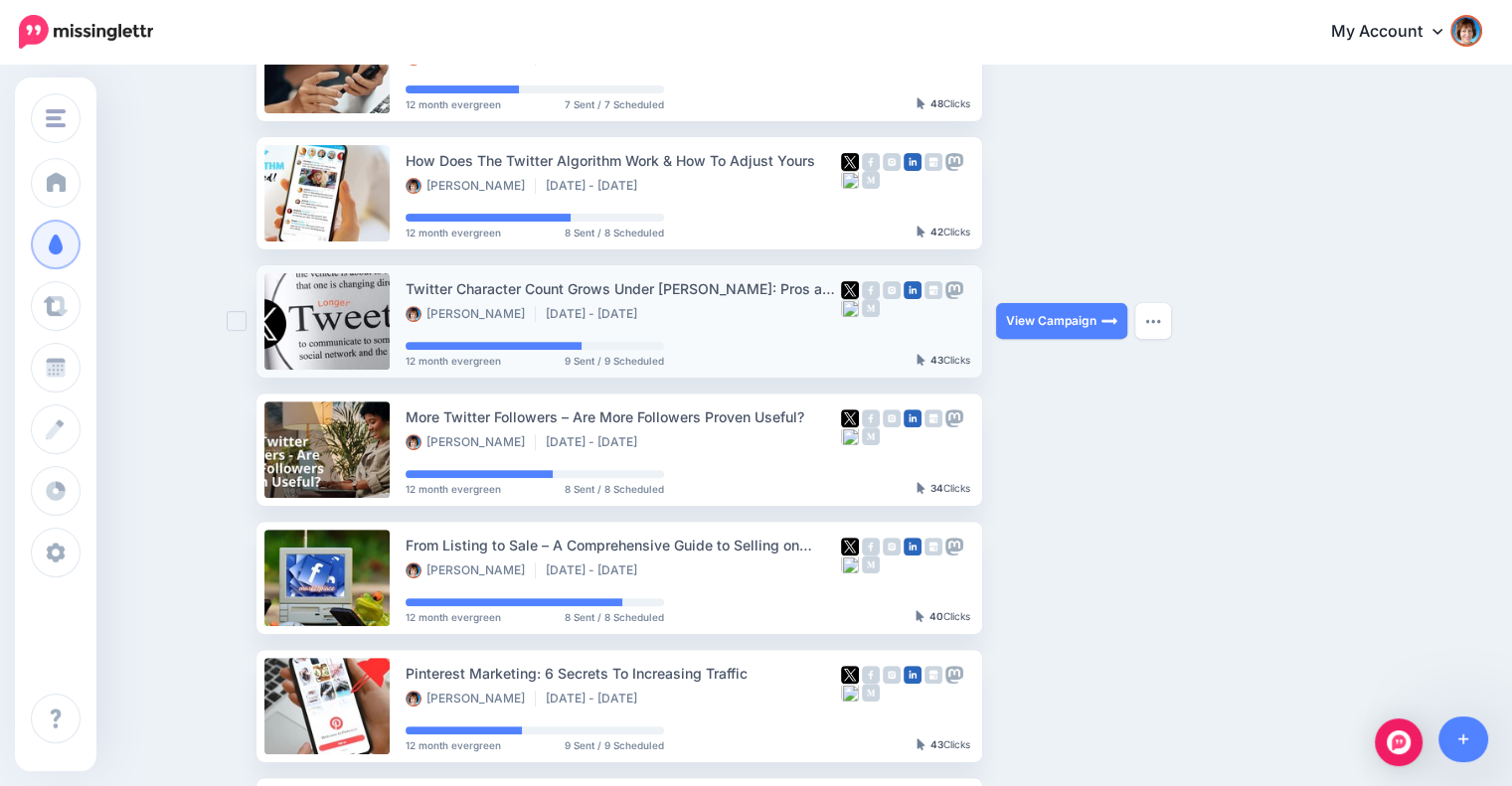 scroll, scrollTop: 833, scrollLeft: 0, axis: vertical 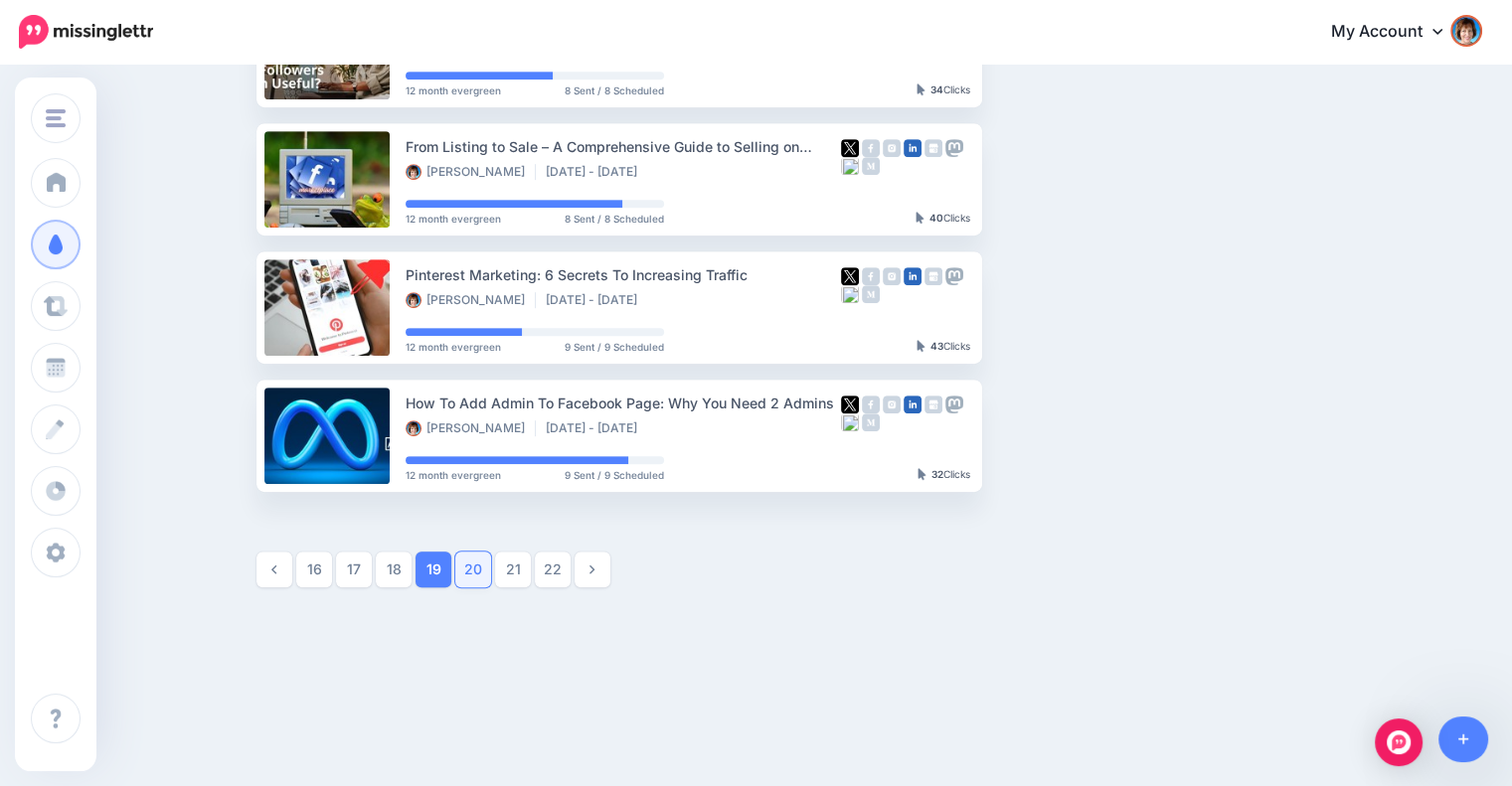 click on "20" at bounding box center (473, 569) 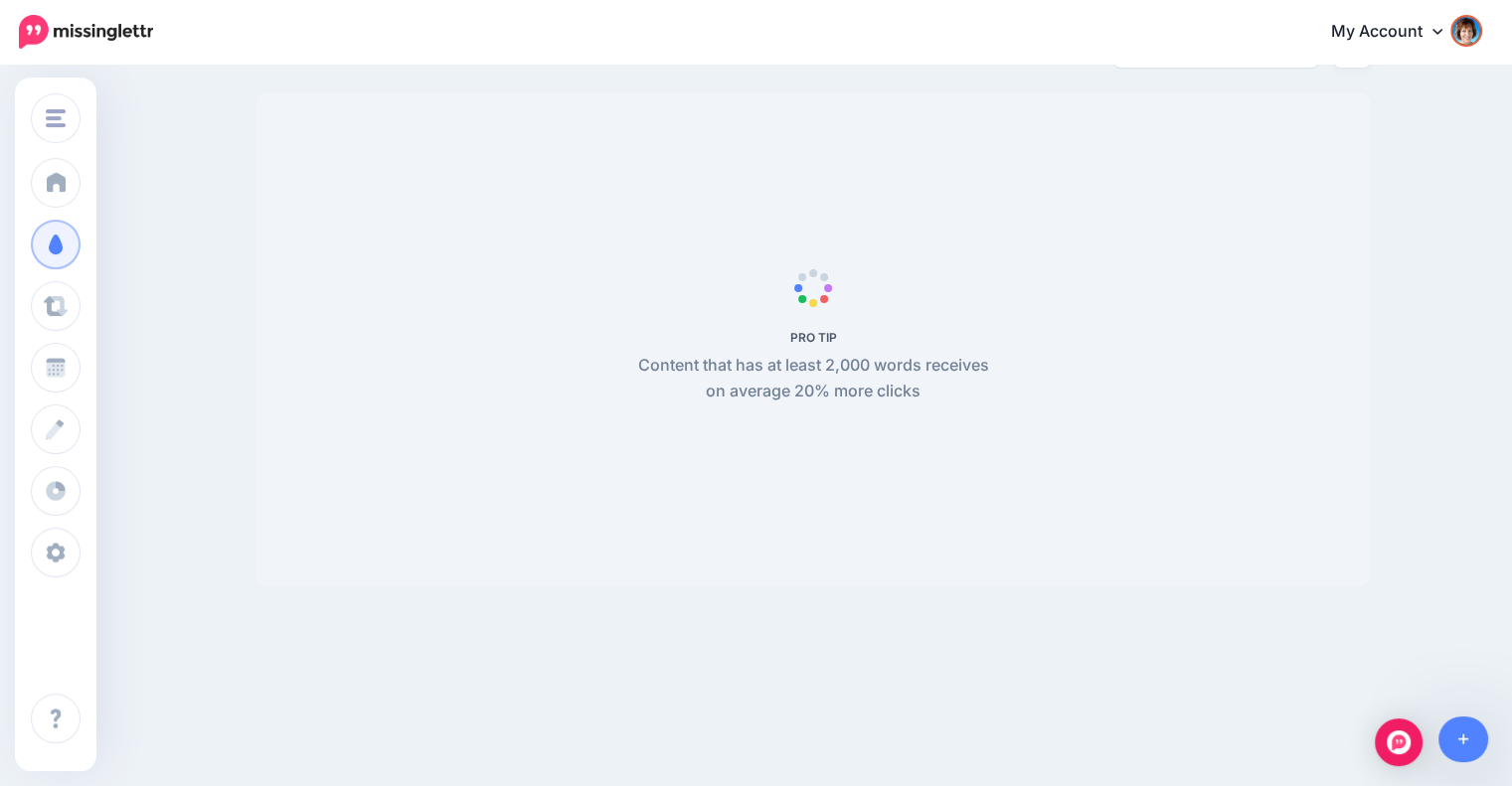 scroll, scrollTop: 171, scrollLeft: 0, axis: vertical 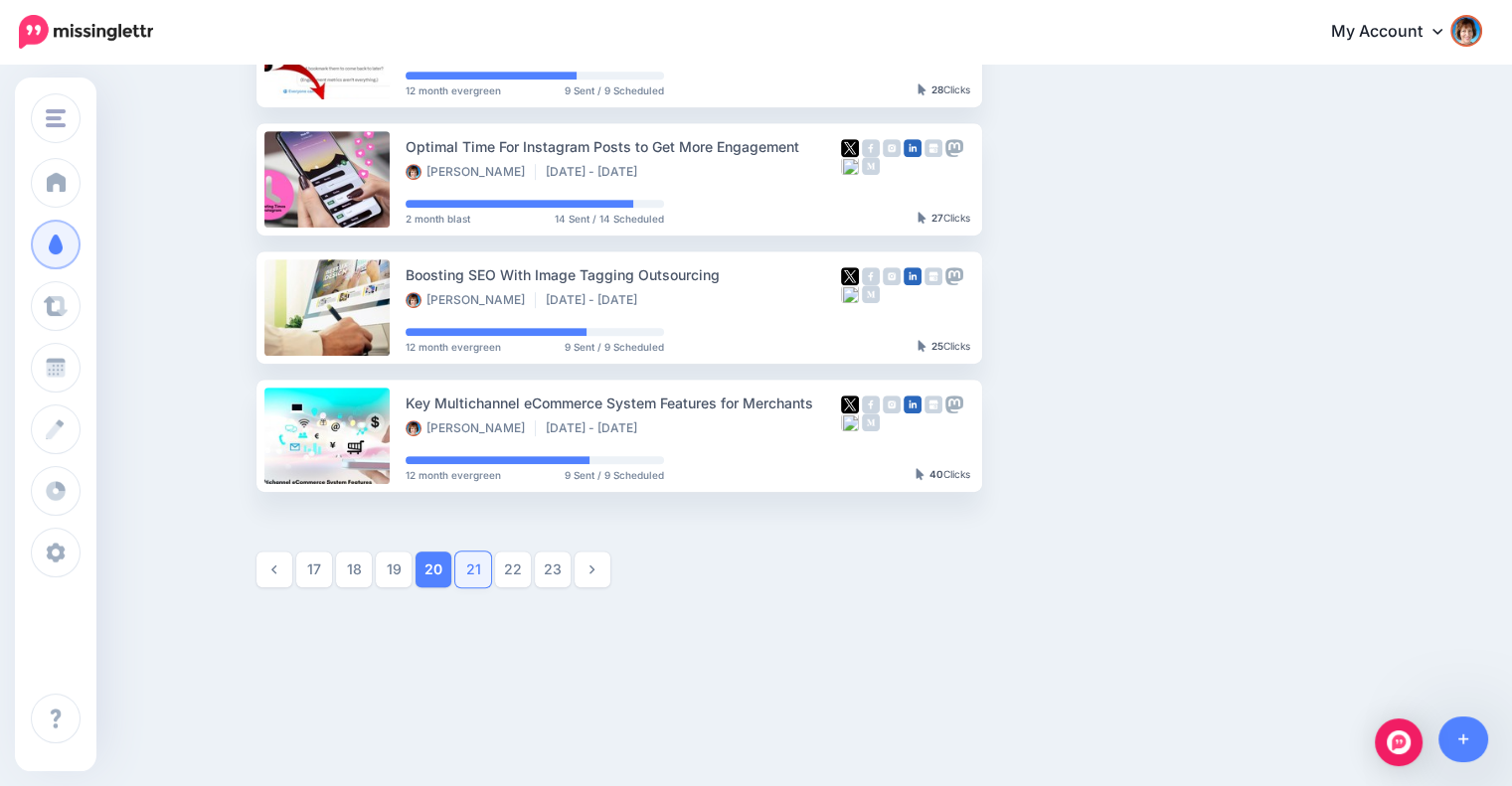 click on "21" at bounding box center (473, 569) 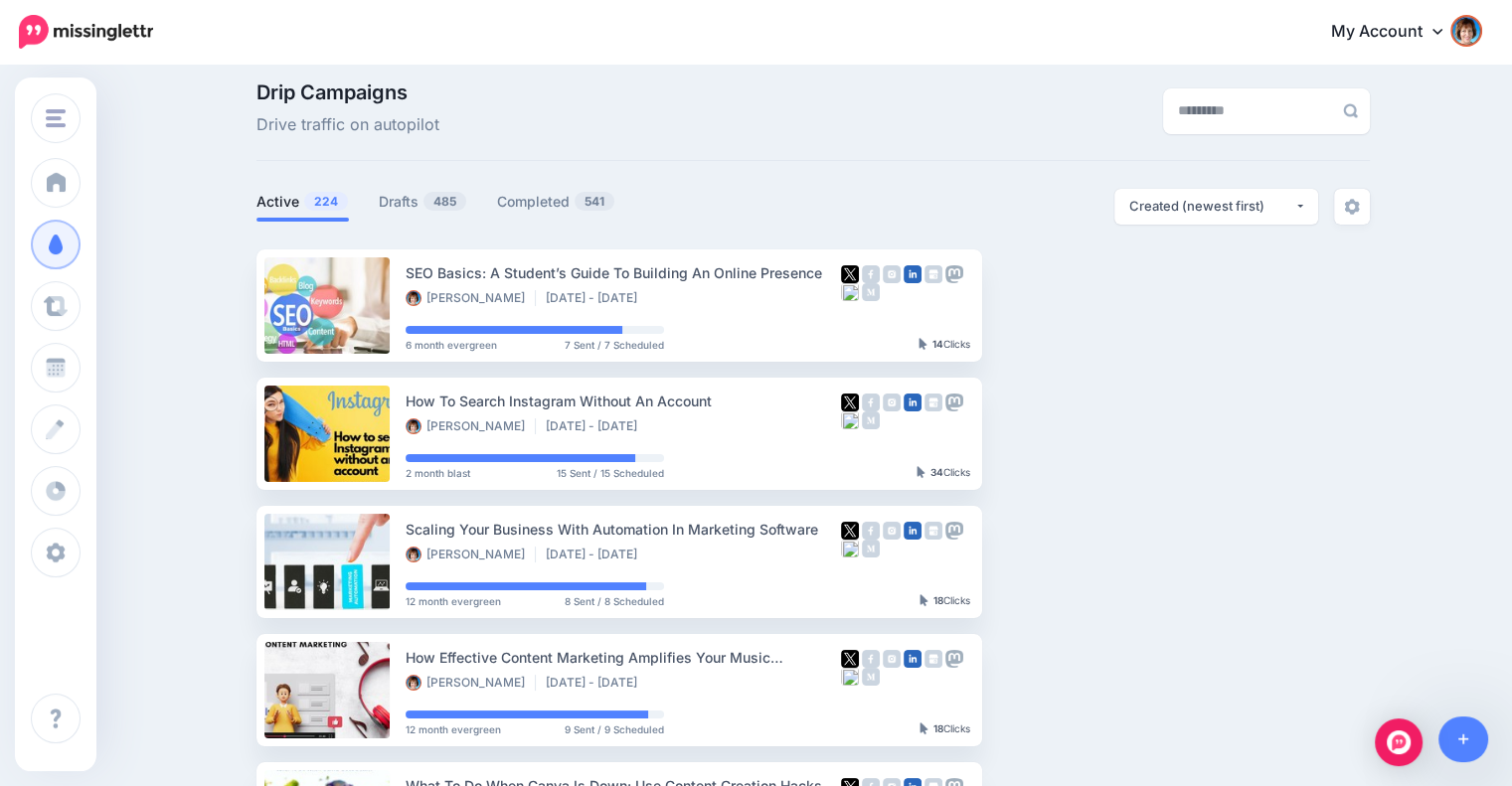 scroll, scrollTop: 0, scrollLeft: 0, axis: both 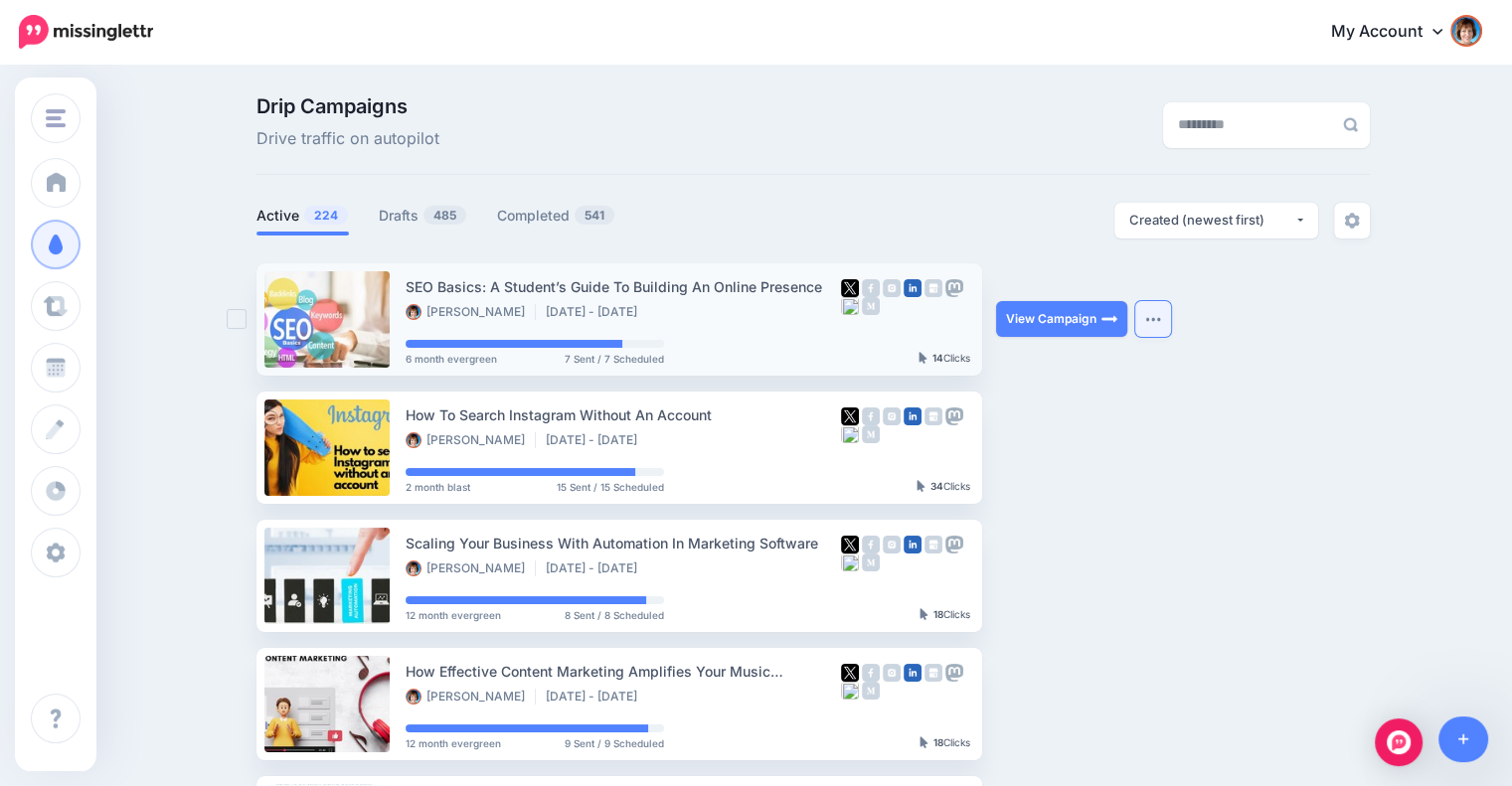 click at bounding box center (1153, 319) 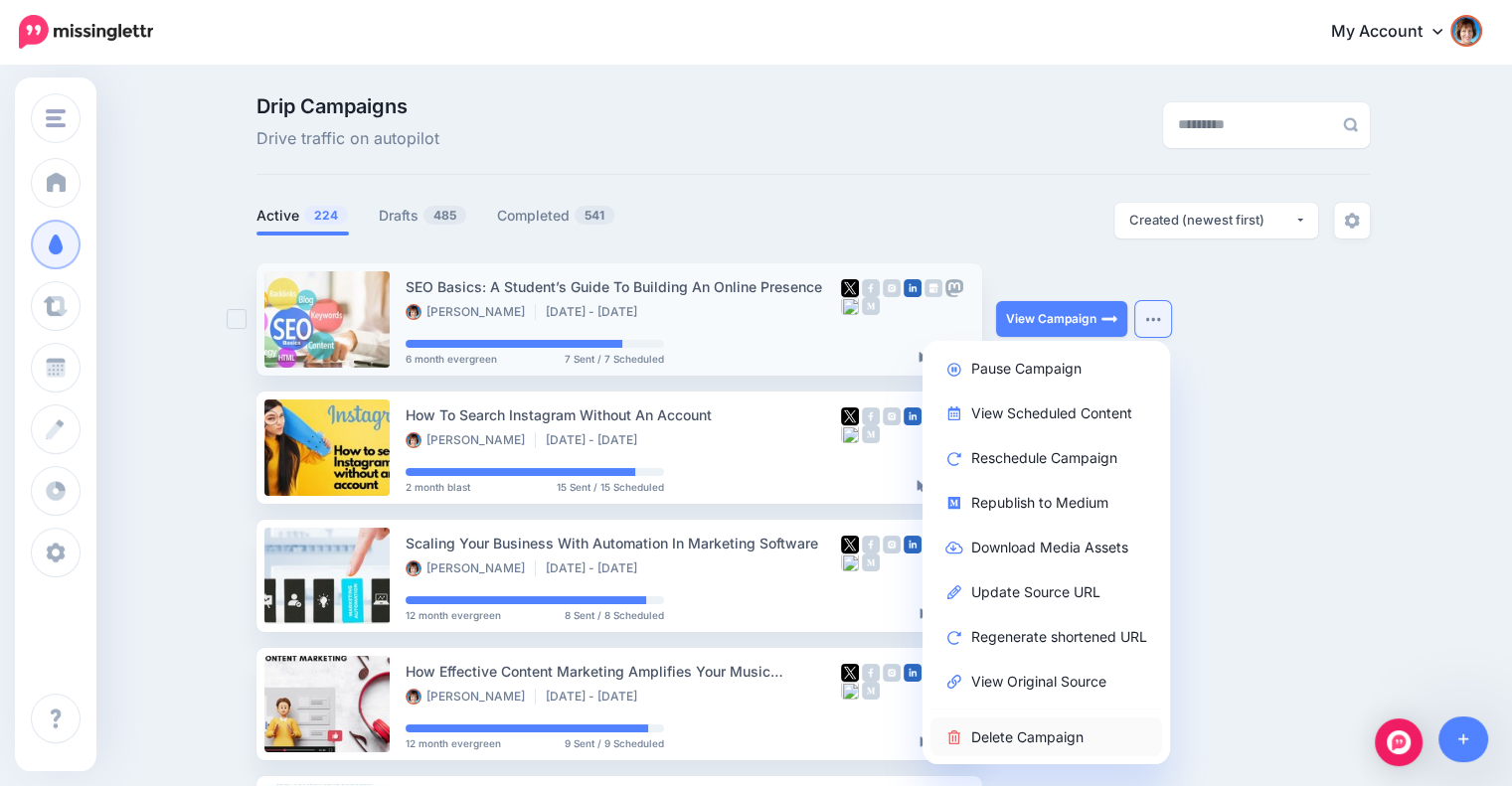 click on "Delete Campaign" at bounding box center [1046, 736] 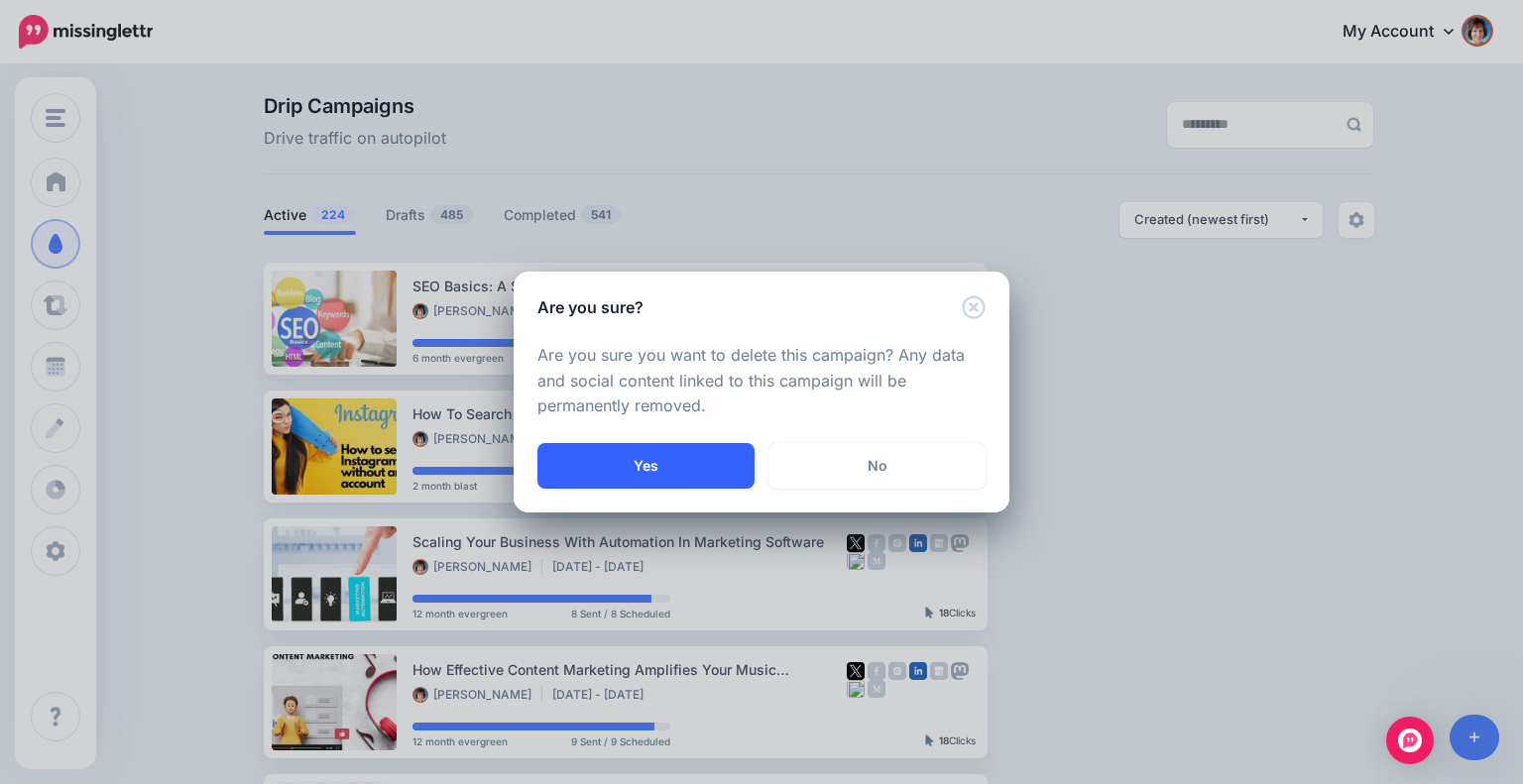 click on "Yes" at bounding box center (645, 466) 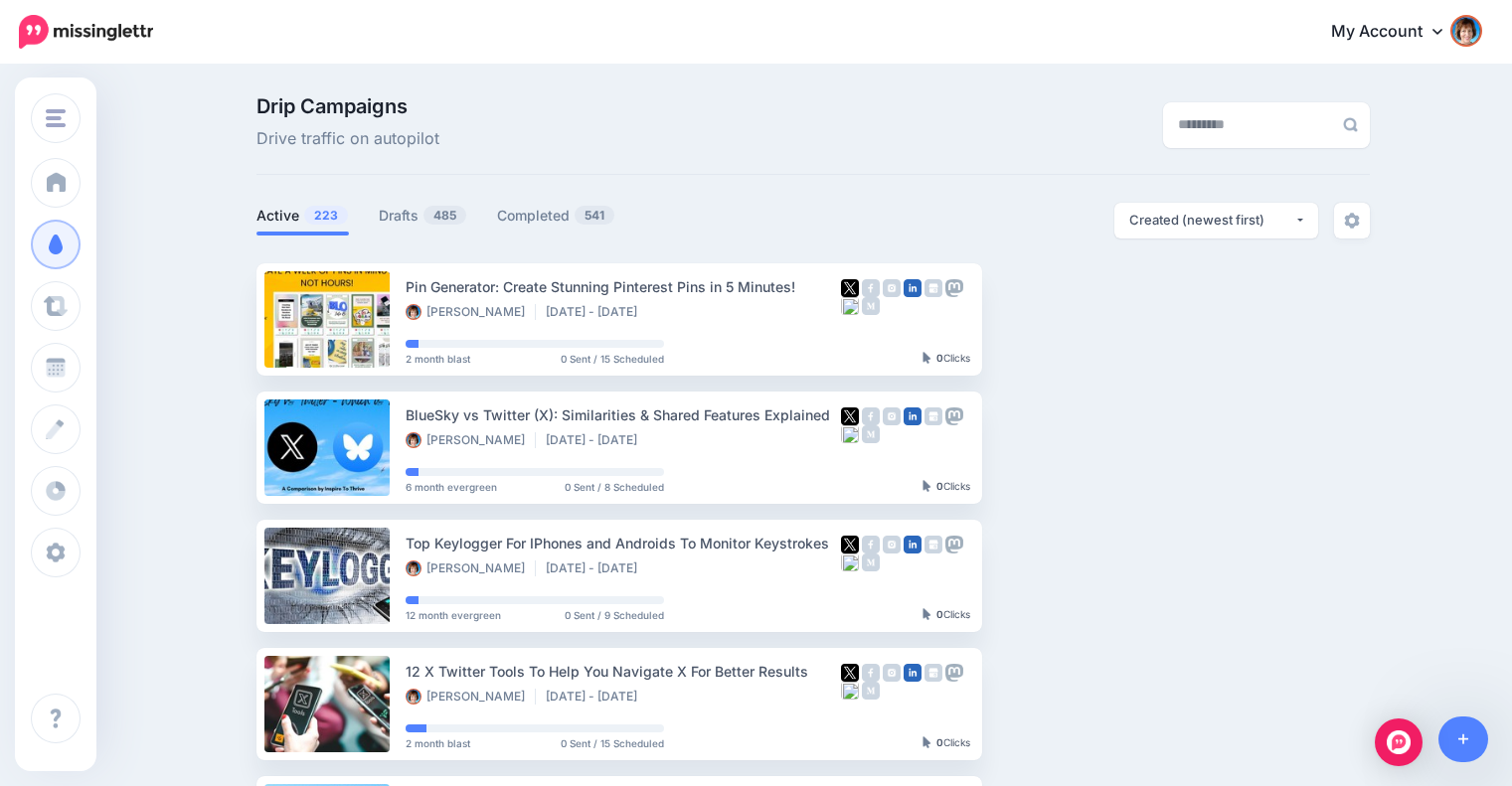 scroll, scrollTop: 0, scrollLeft: 0, axis: both 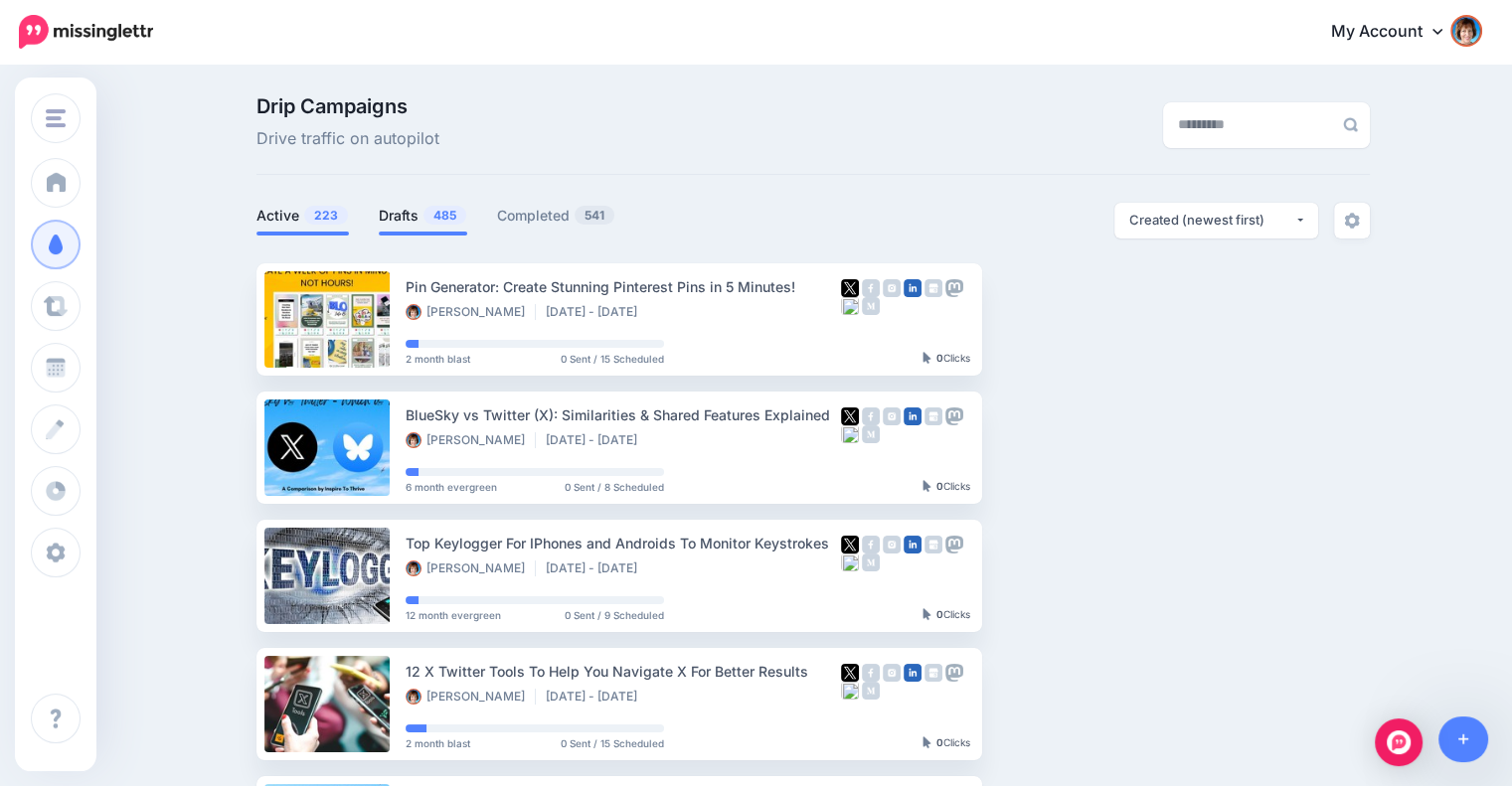 click on "Drafts  485" at bounding box center [422, 216] 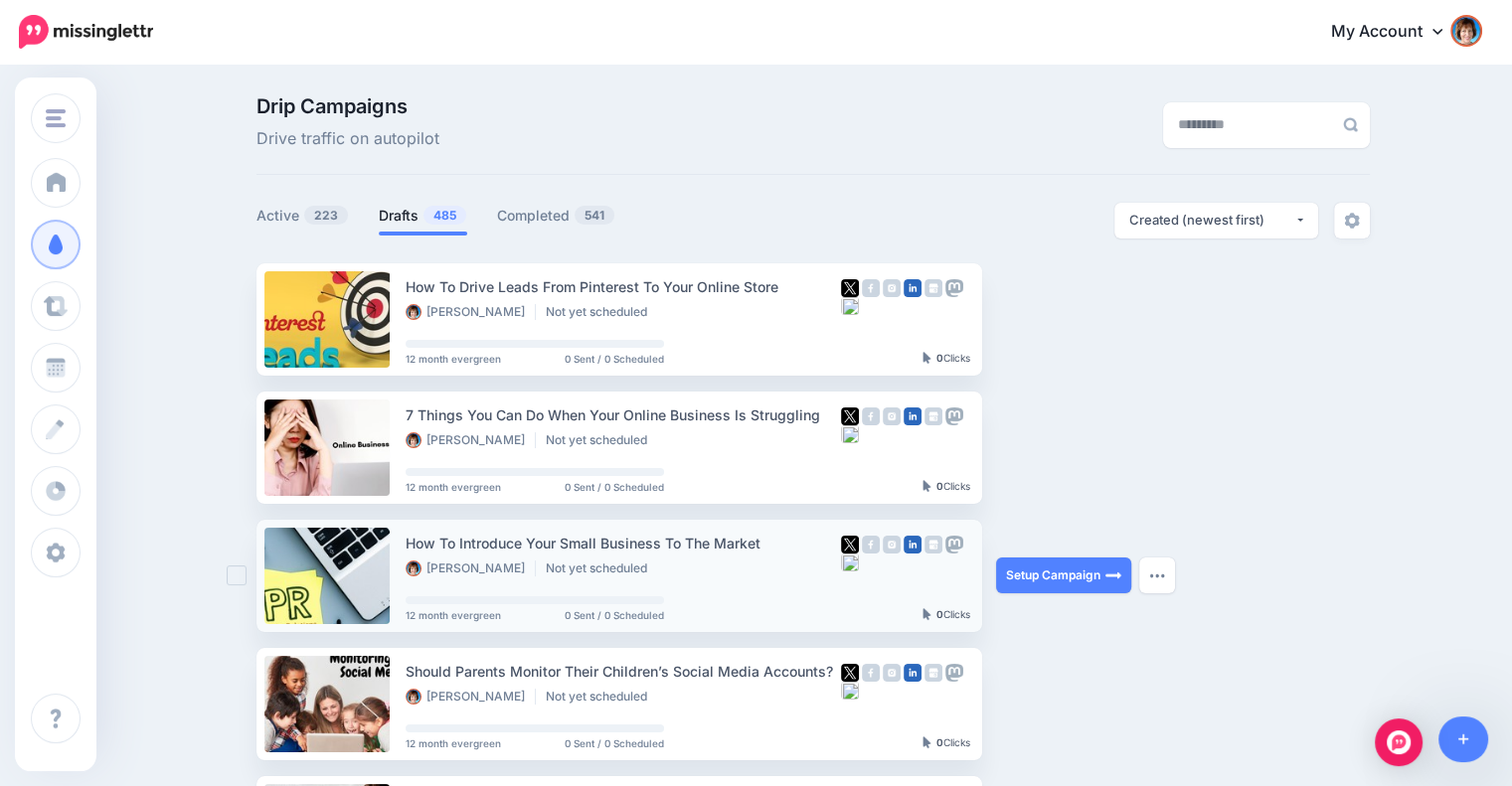 scroll, scrollTop: 165, scrollLeft: 0, axis: vertical 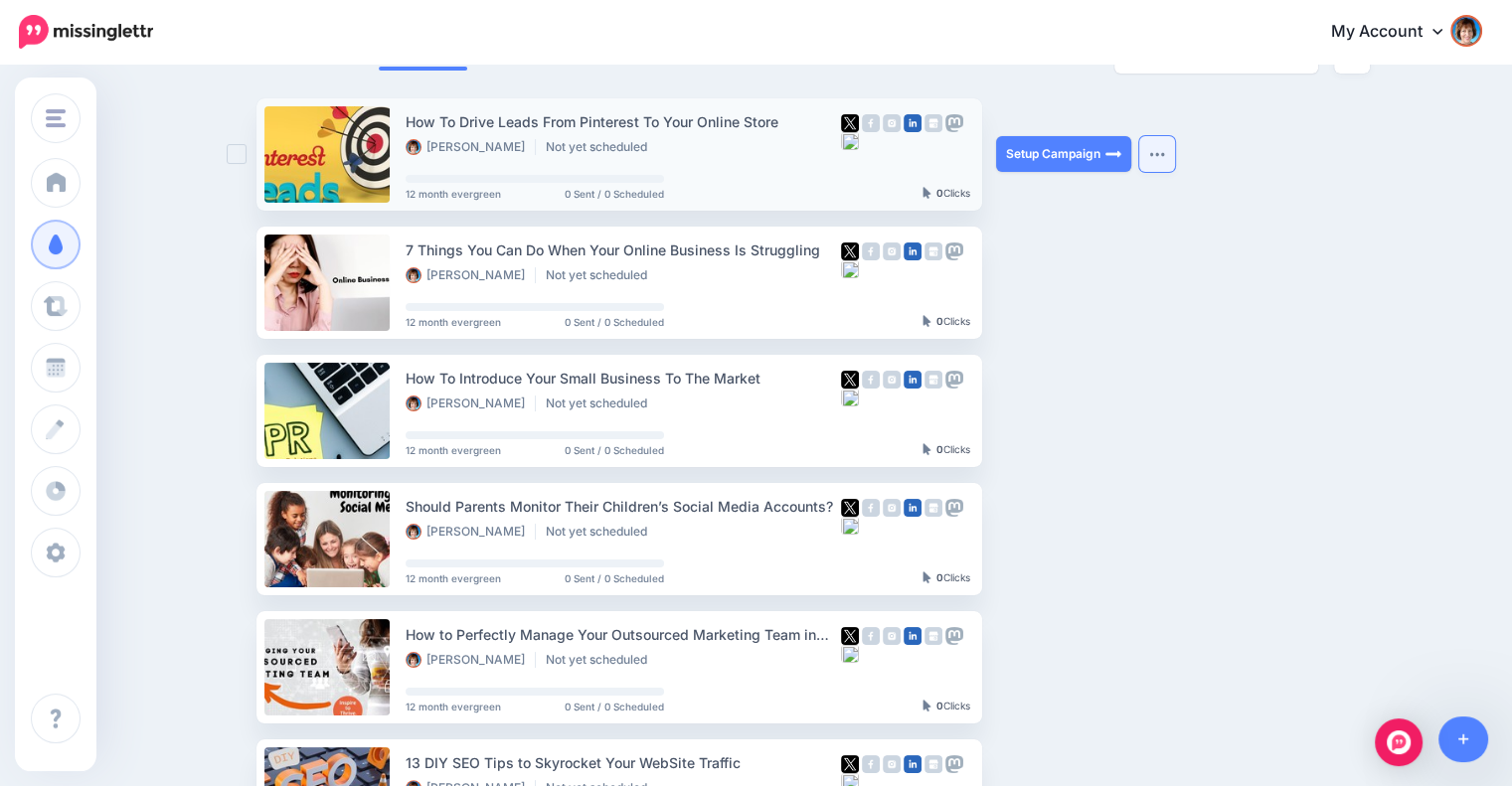 click at bounding box center [1157, 154] 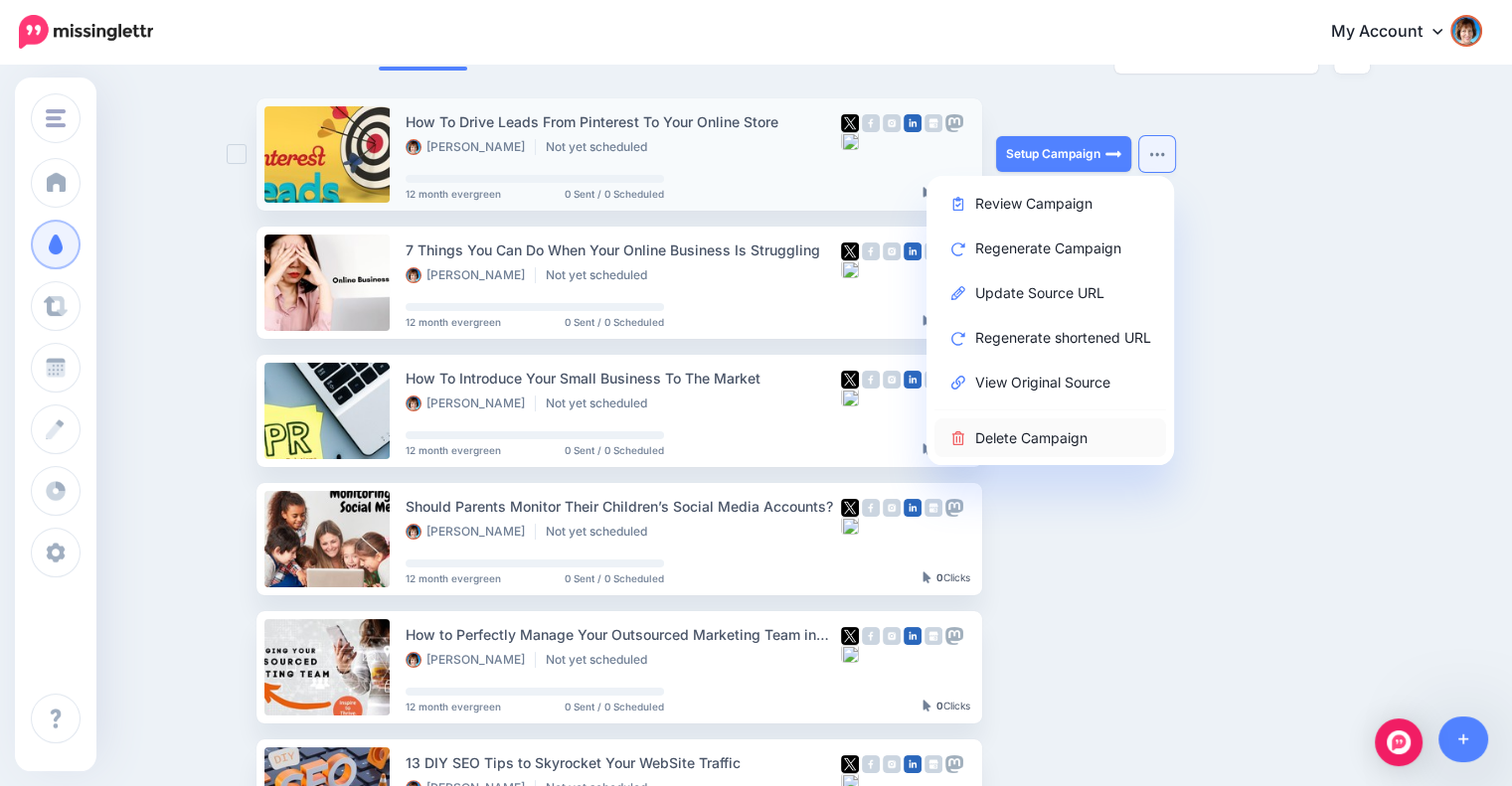 click on "Delete Campaign" at bounding box center [1050, 437] 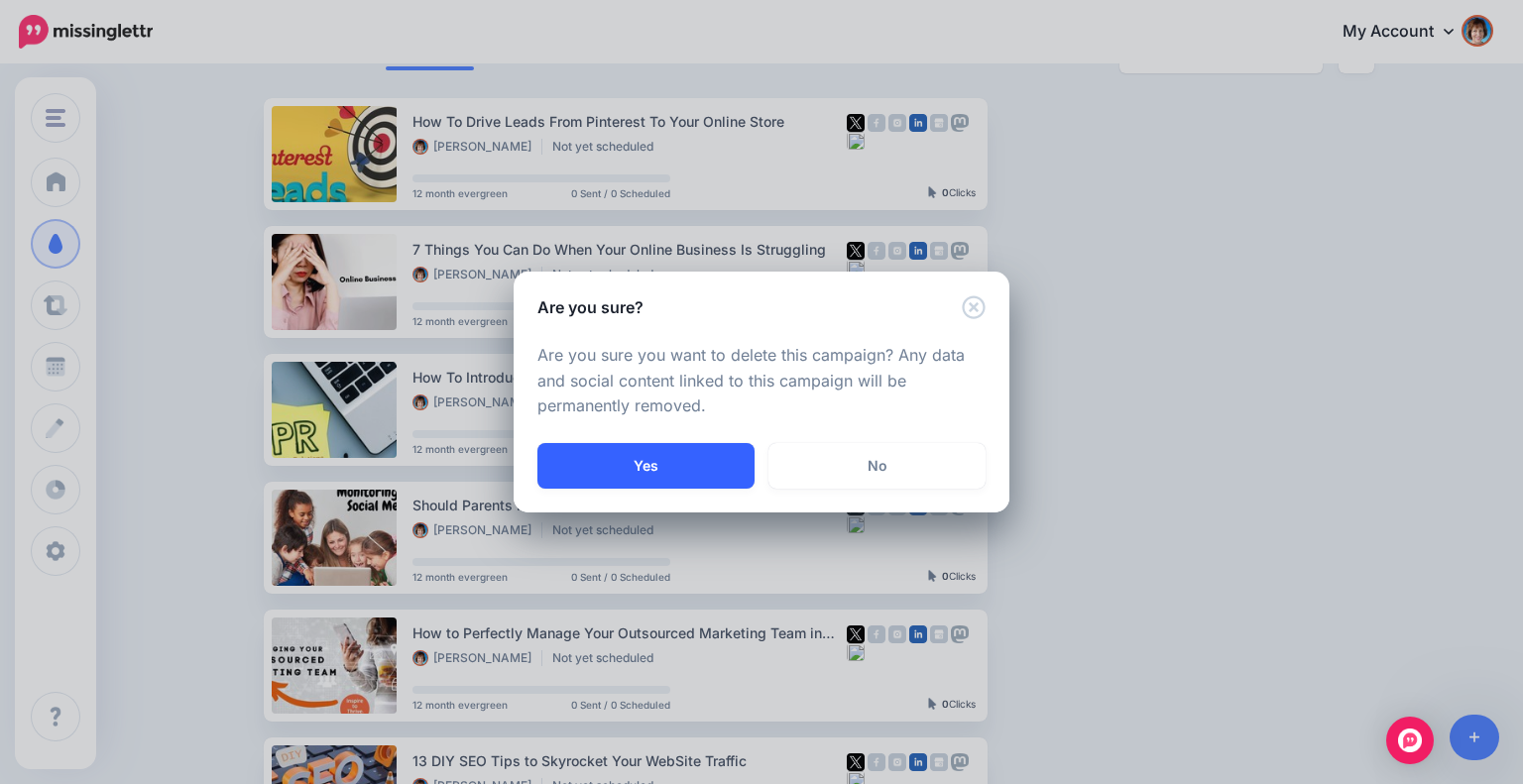 click on "Yes" at bounding box center (645, 466) 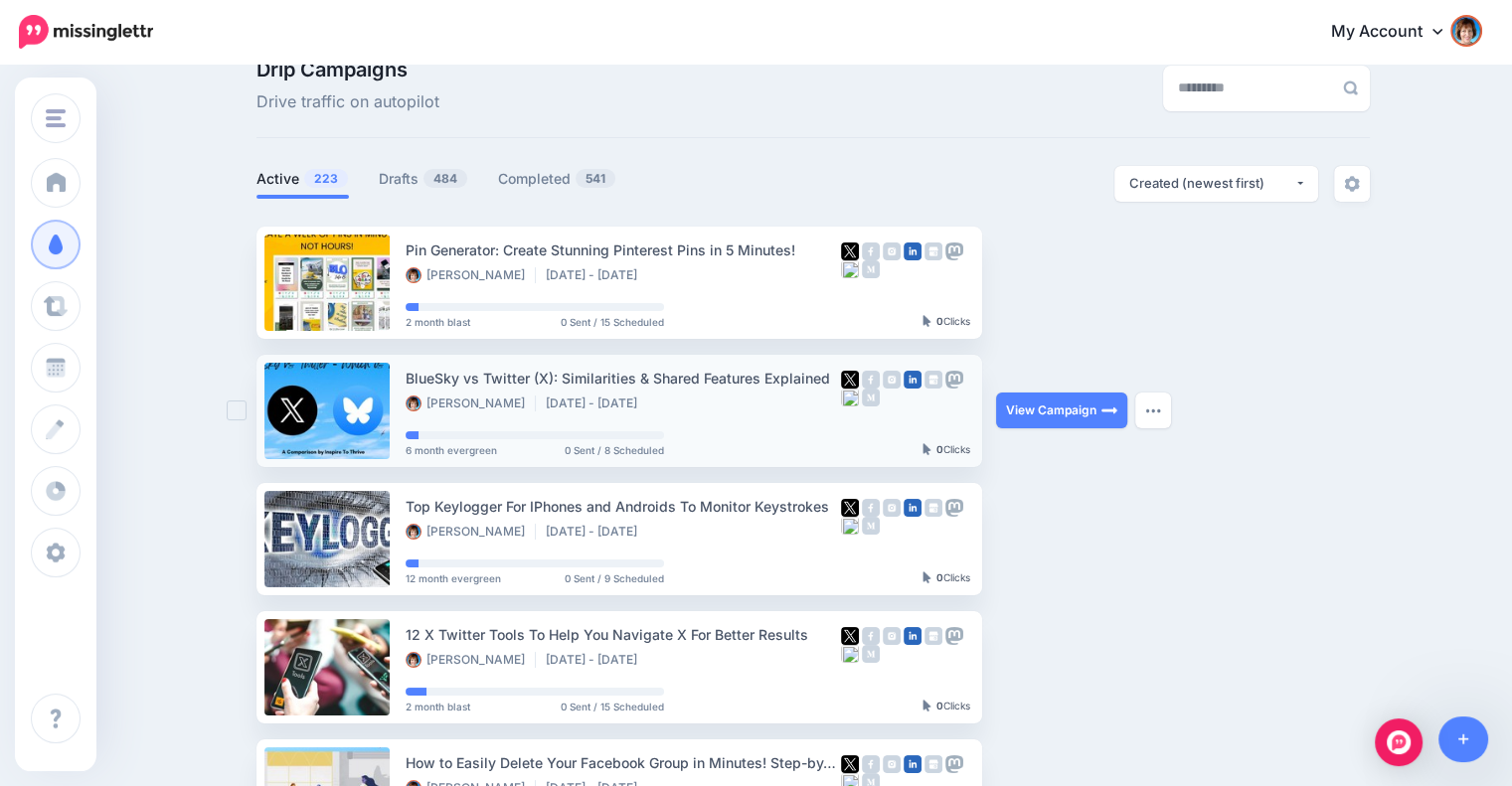 scroll, scrollTop: 0, scrollLeft: 0, axis: both 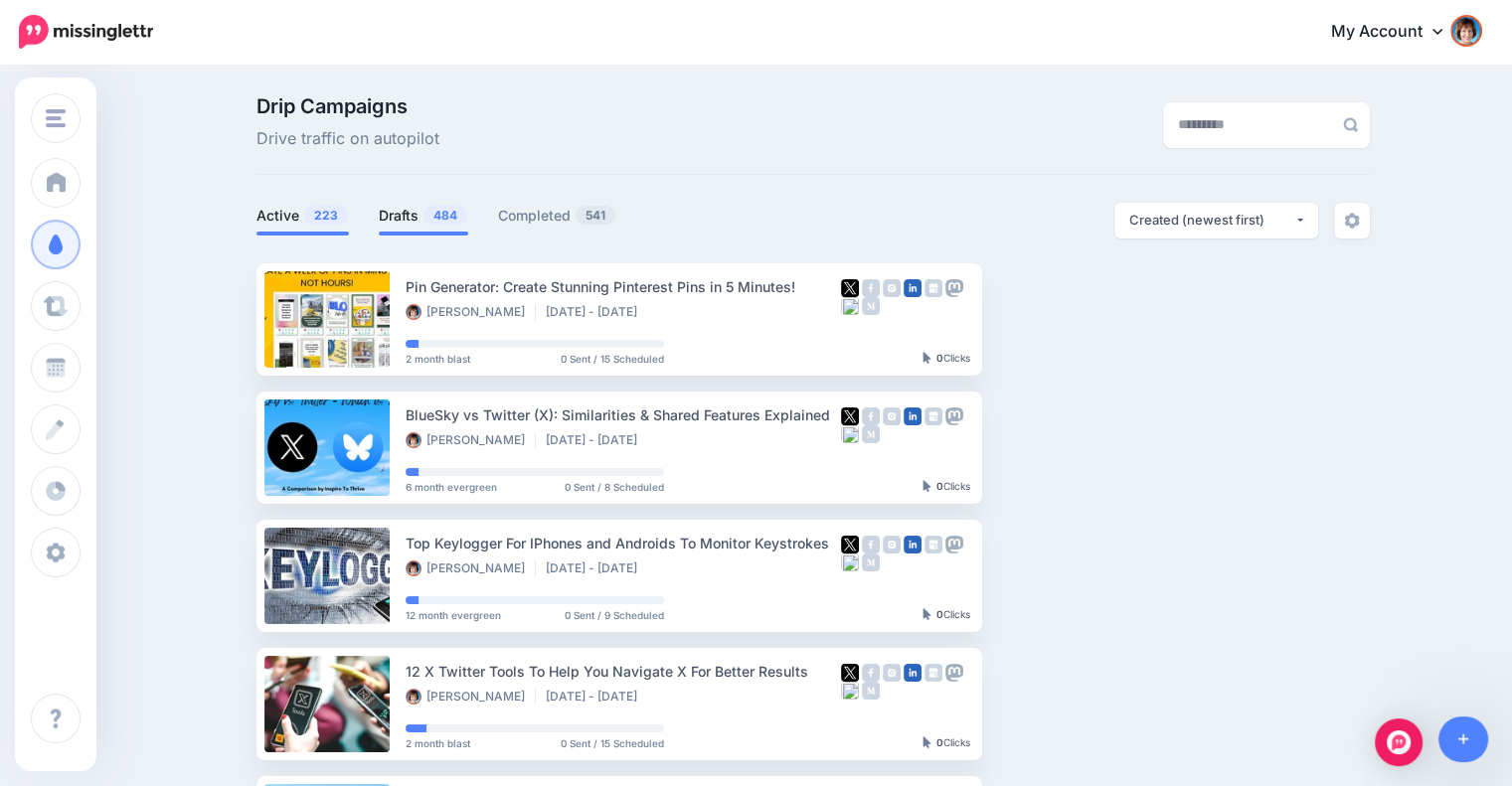 click on "484" at bounding box center (445, 215) 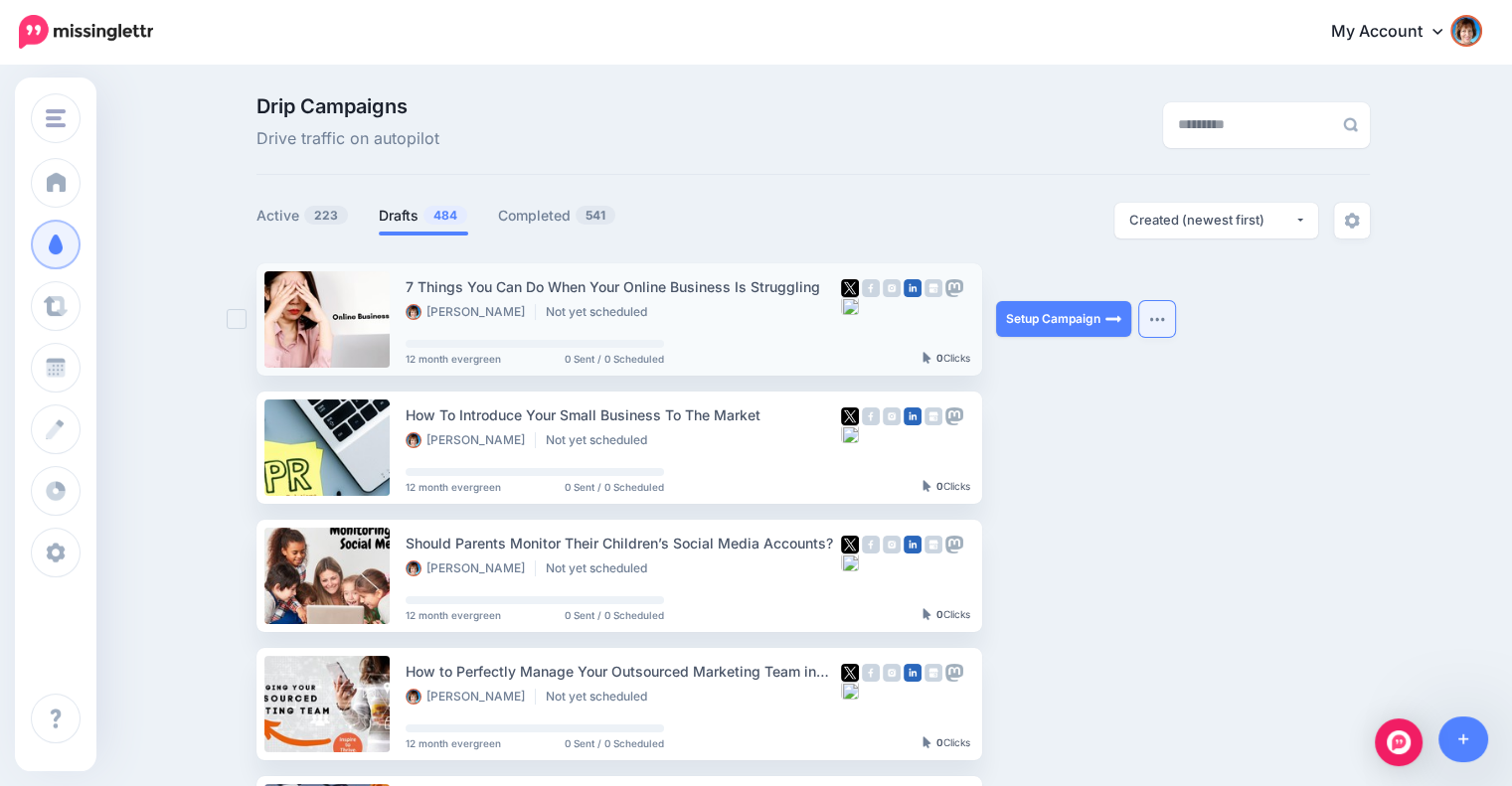 click at bounding box center [1157, 319] 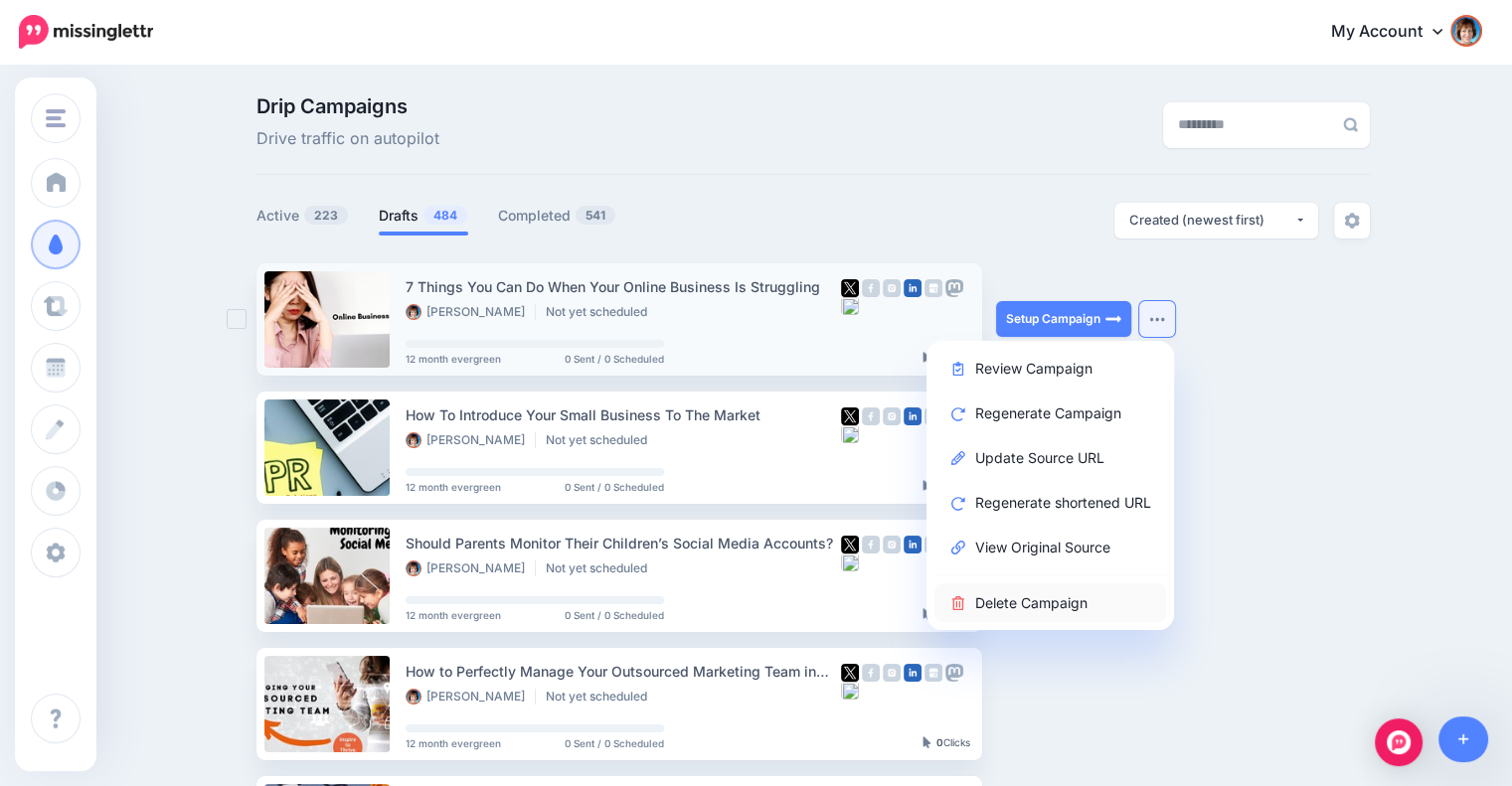 click on "Delete Campaign" at bounding box center (1050, 602) 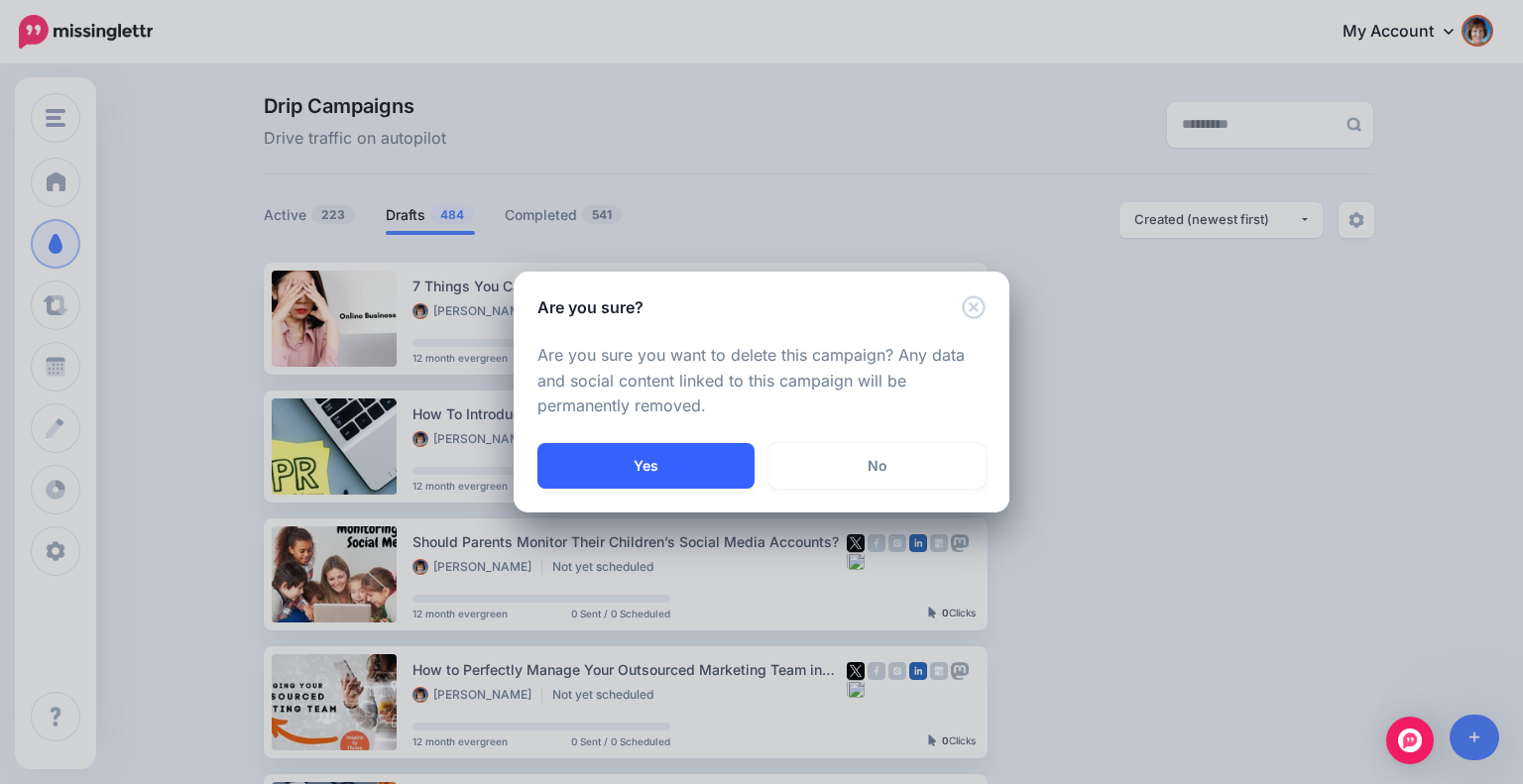 click on "Yes" at bounding box center [645, 466] 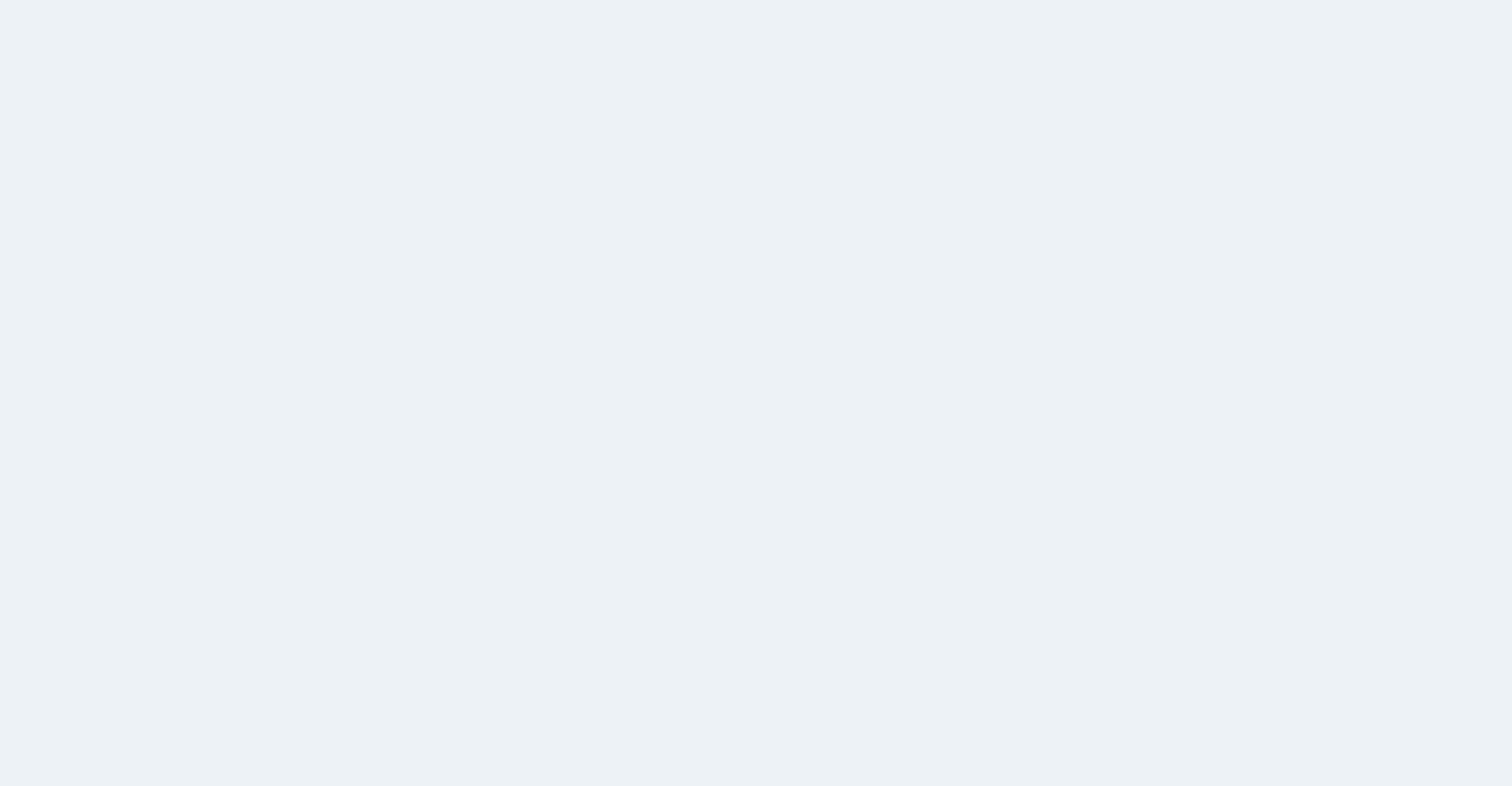 scroll, scrollTop: 0, scrollLeft: 0, axis: both 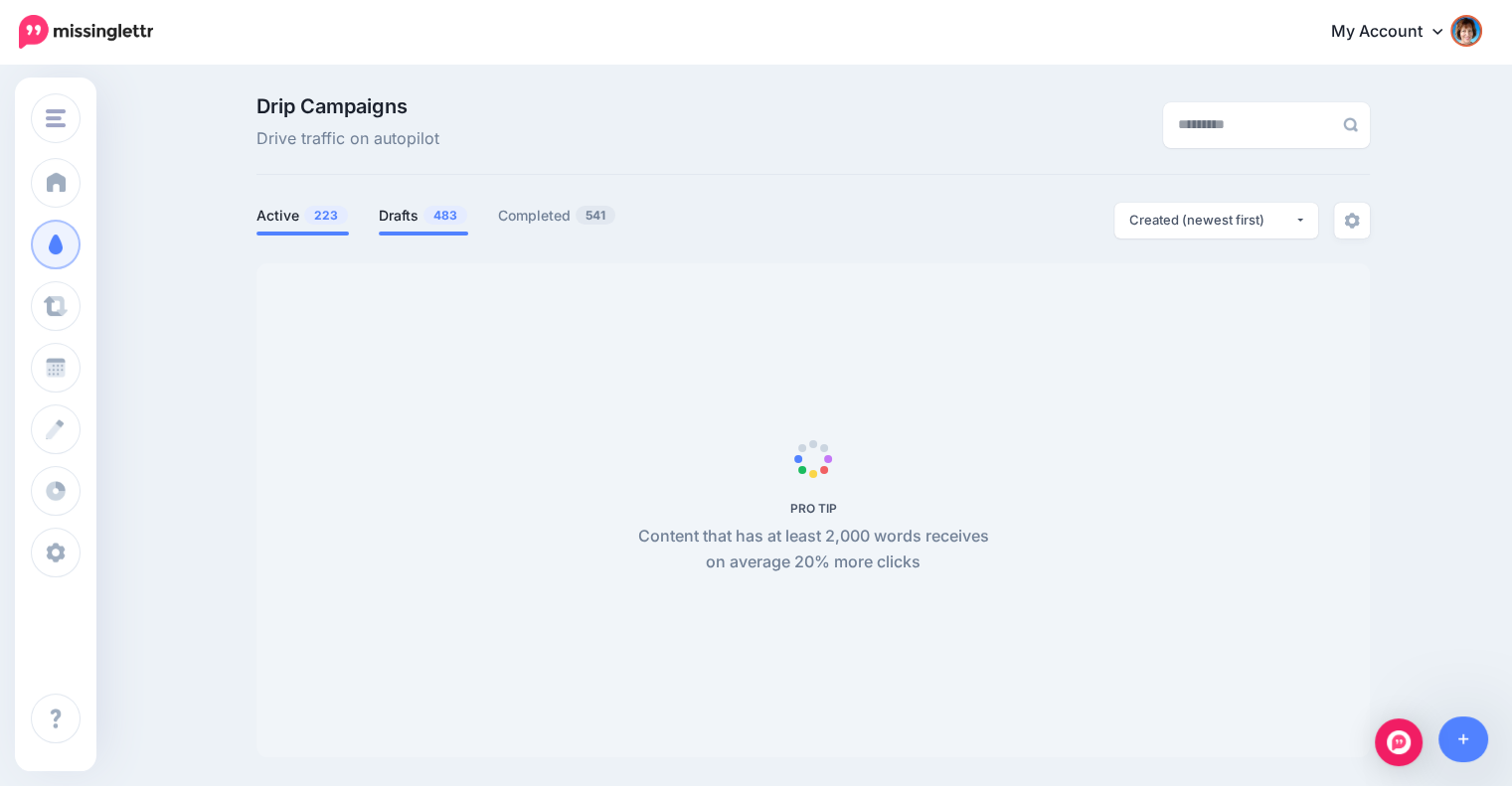 click on "Drafts  483" at bounding box center [423, 216] 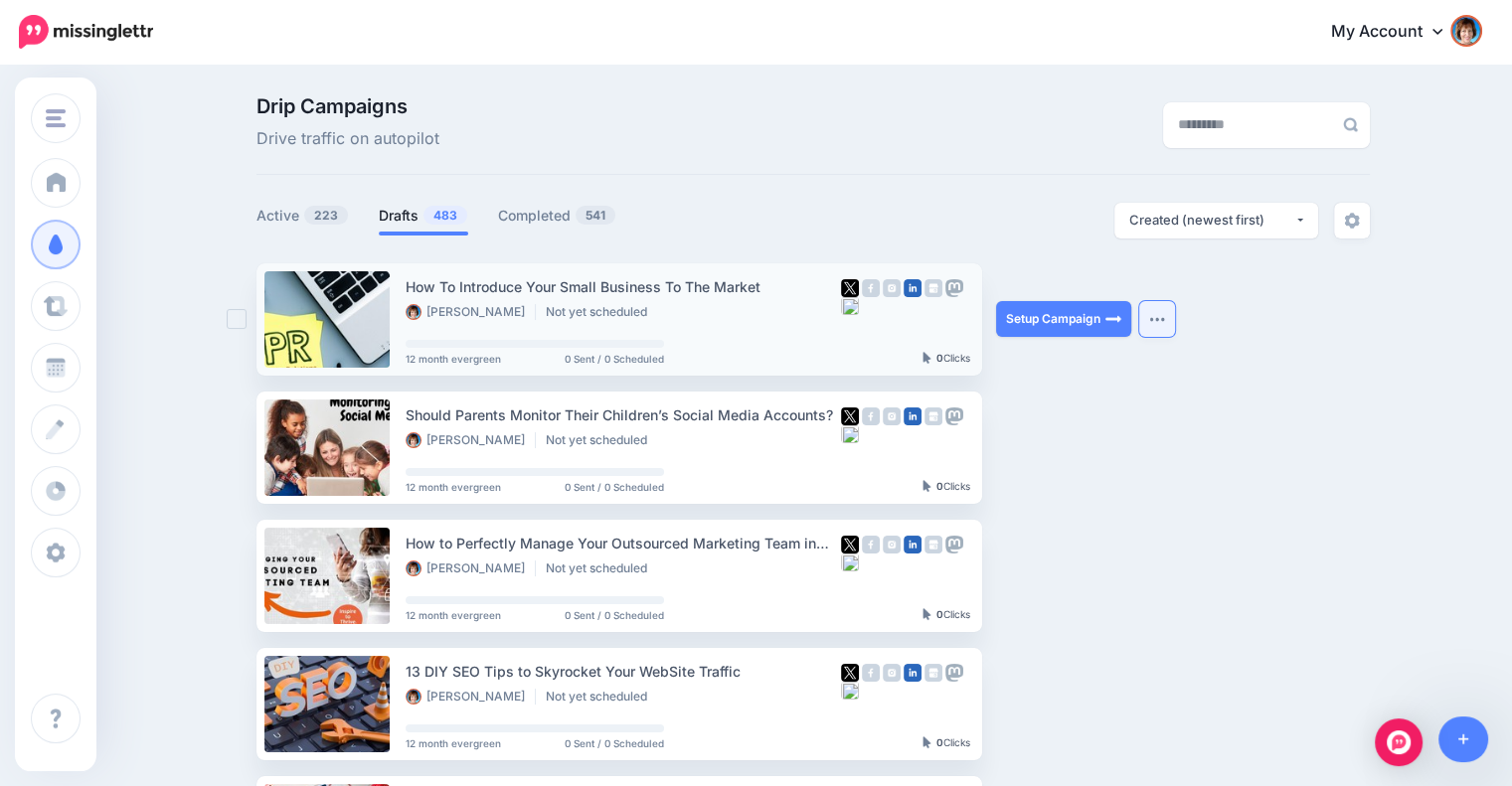 click at bounding box center (1157, 319) 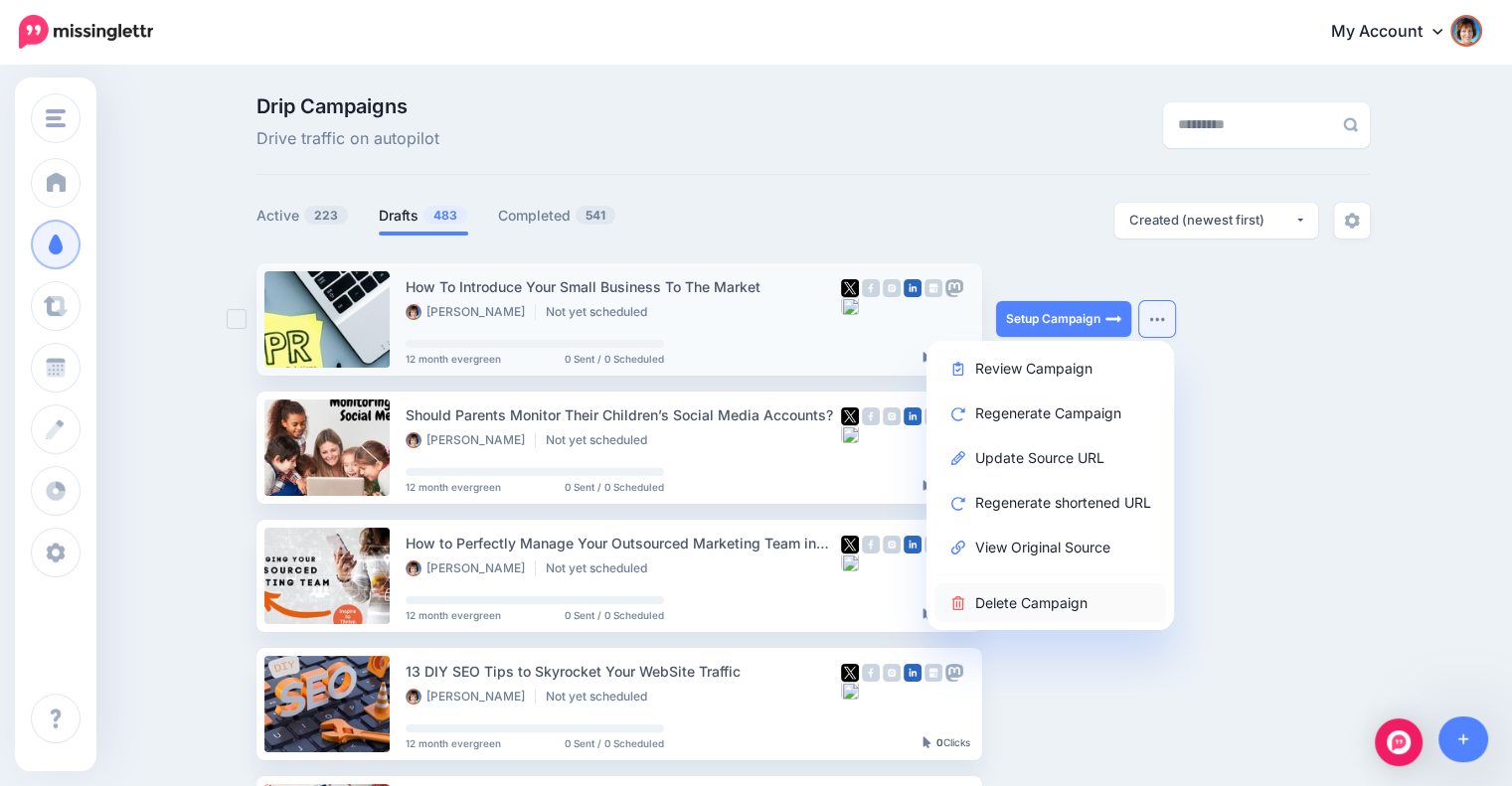 click on "Delete Campaign" at bounding box center [1050, 602] 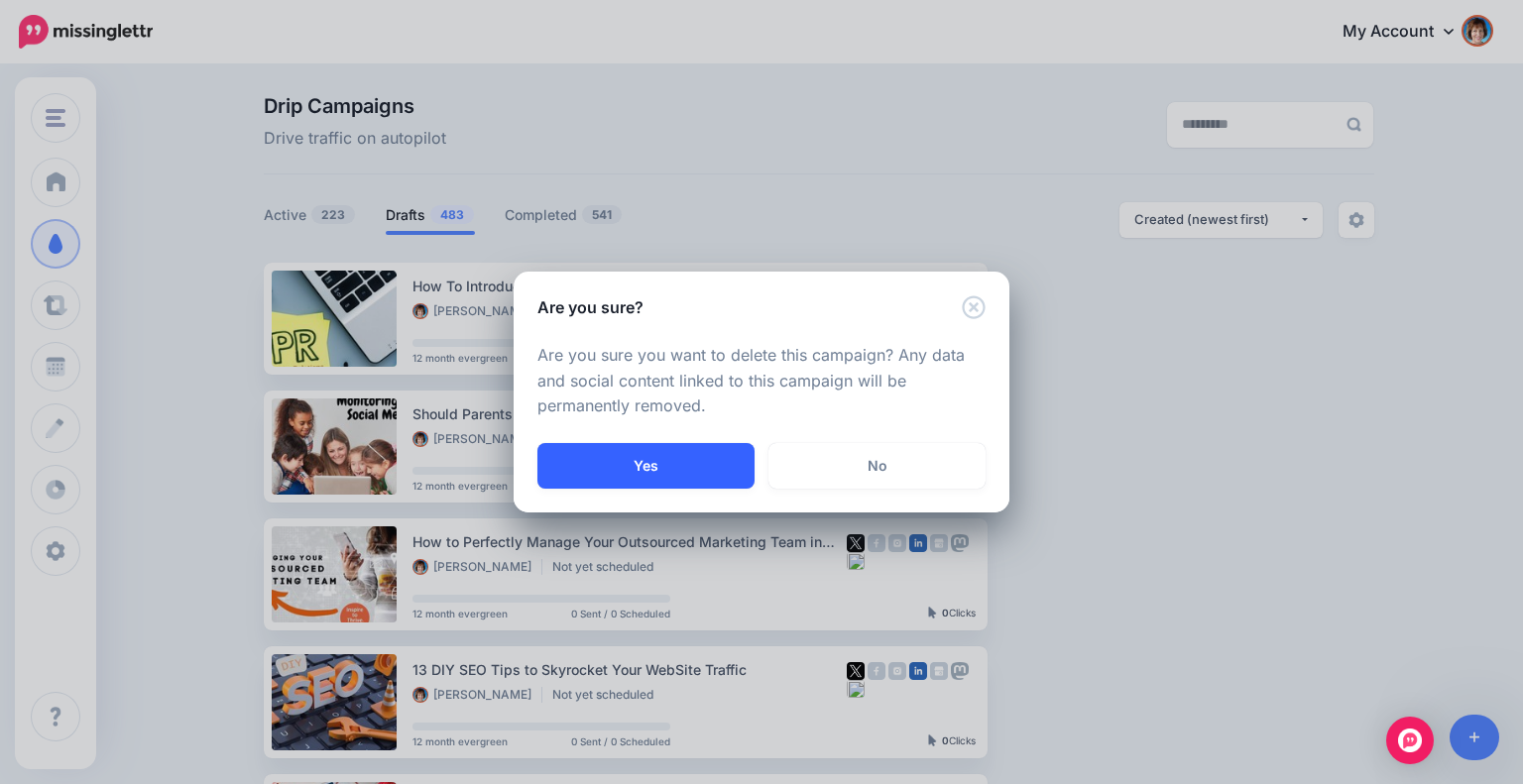 click on "Yes" at bounding box center [645, 466] 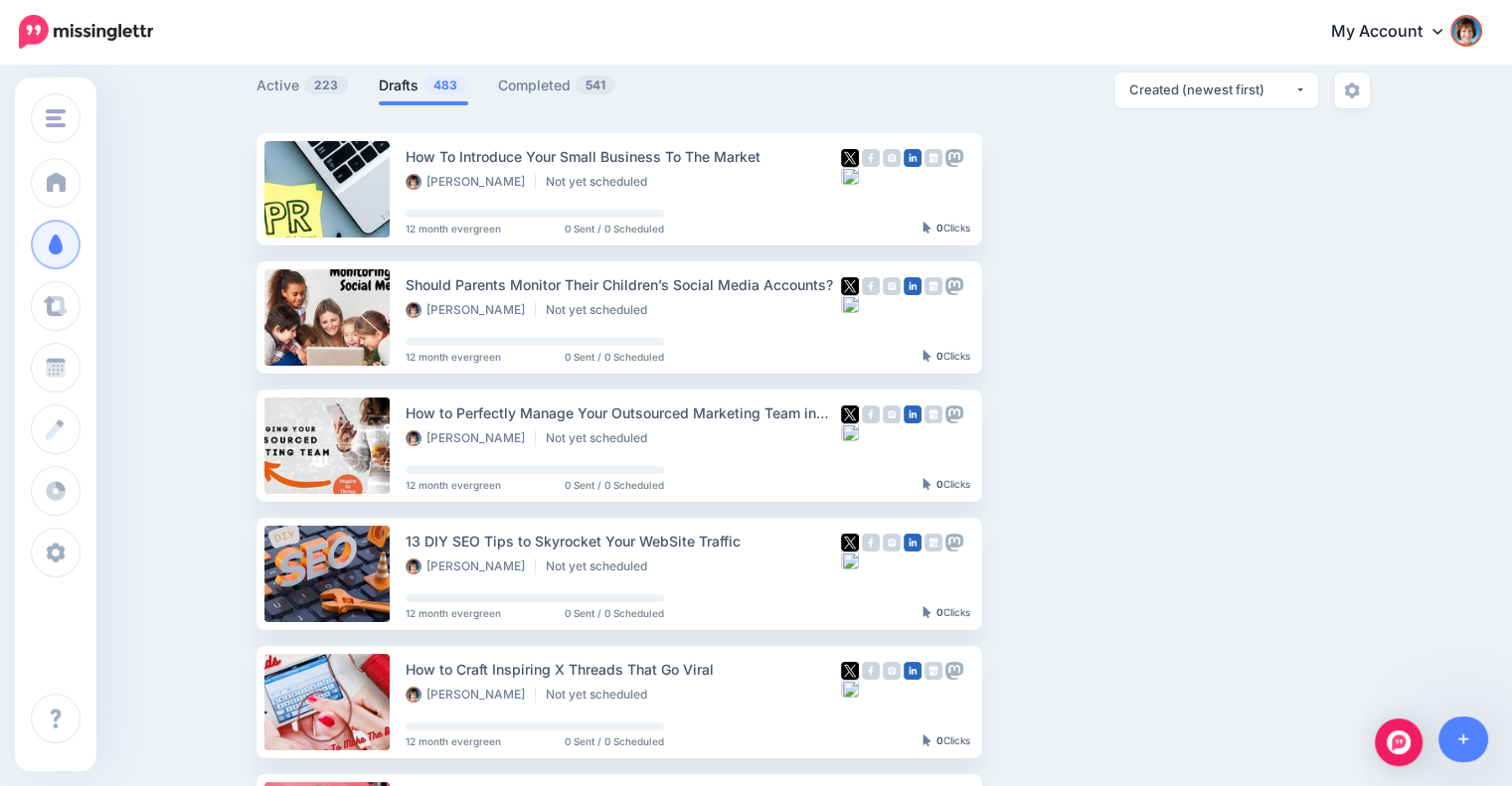 scroll, scrollTop: 165, scrollLeft: 0, axis: vertical 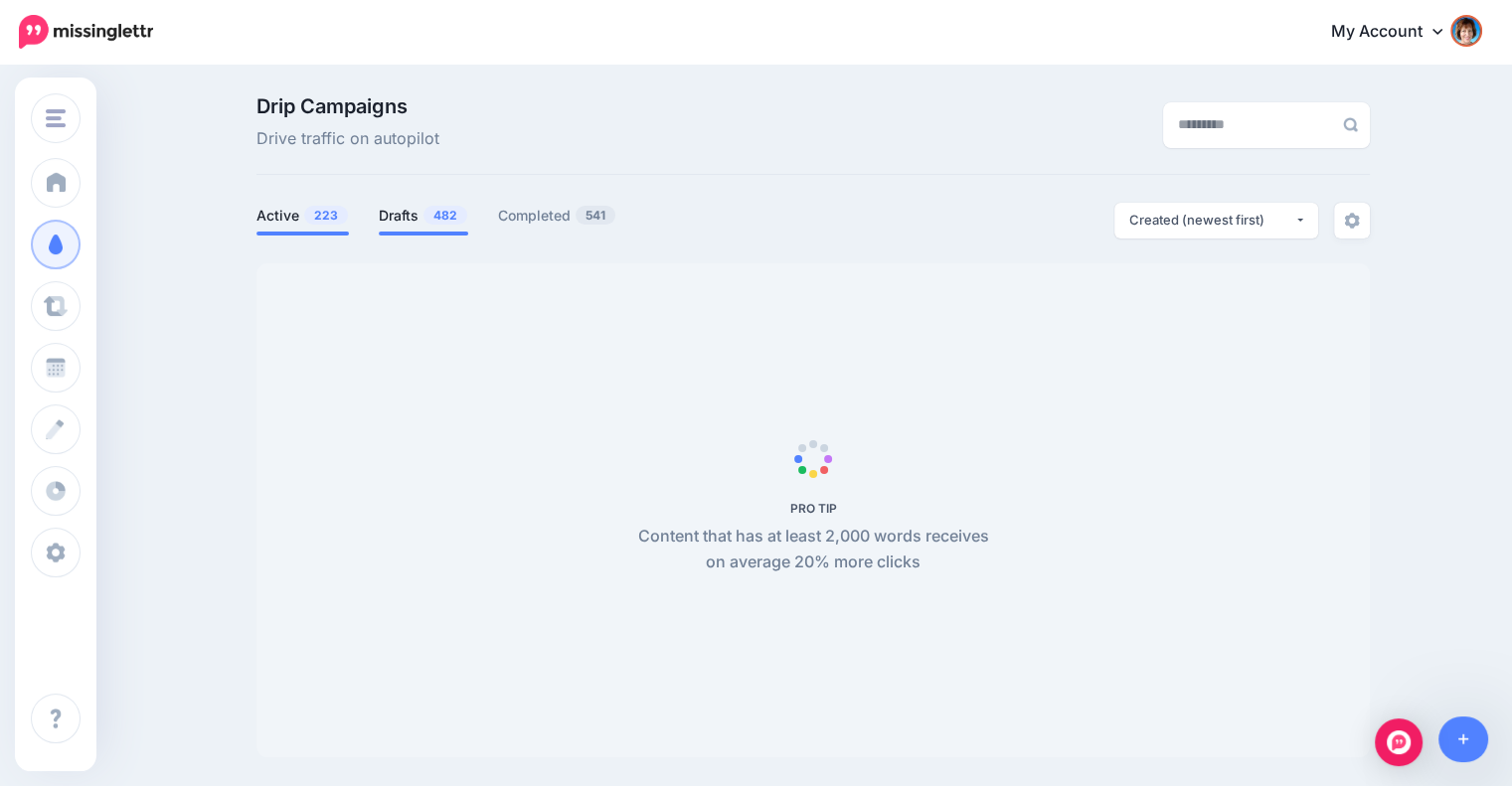 click on "Drafts  482" at bounding box center (423, 216) 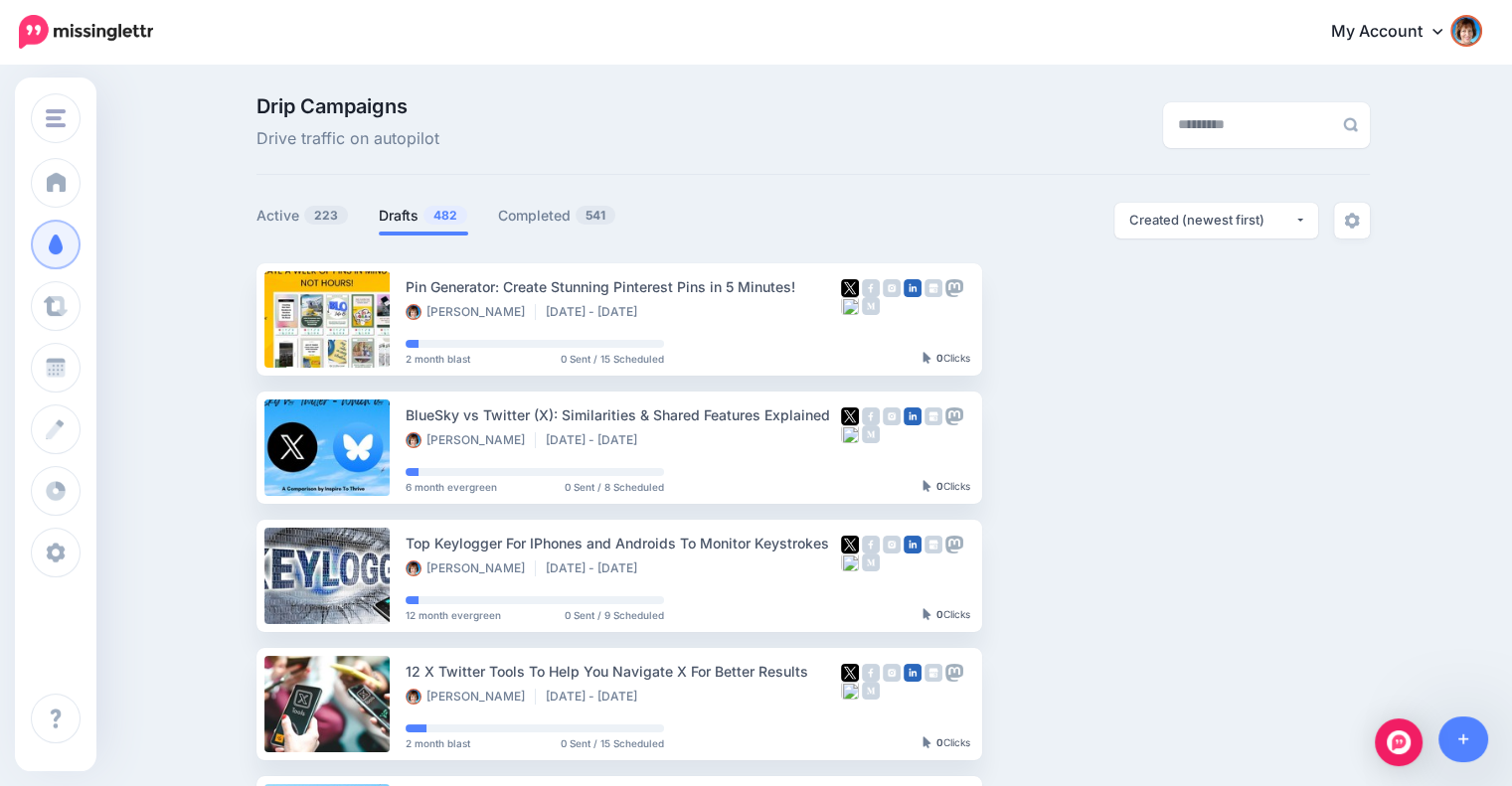 click on "Drafts  482" at bounding box center [423, 216] 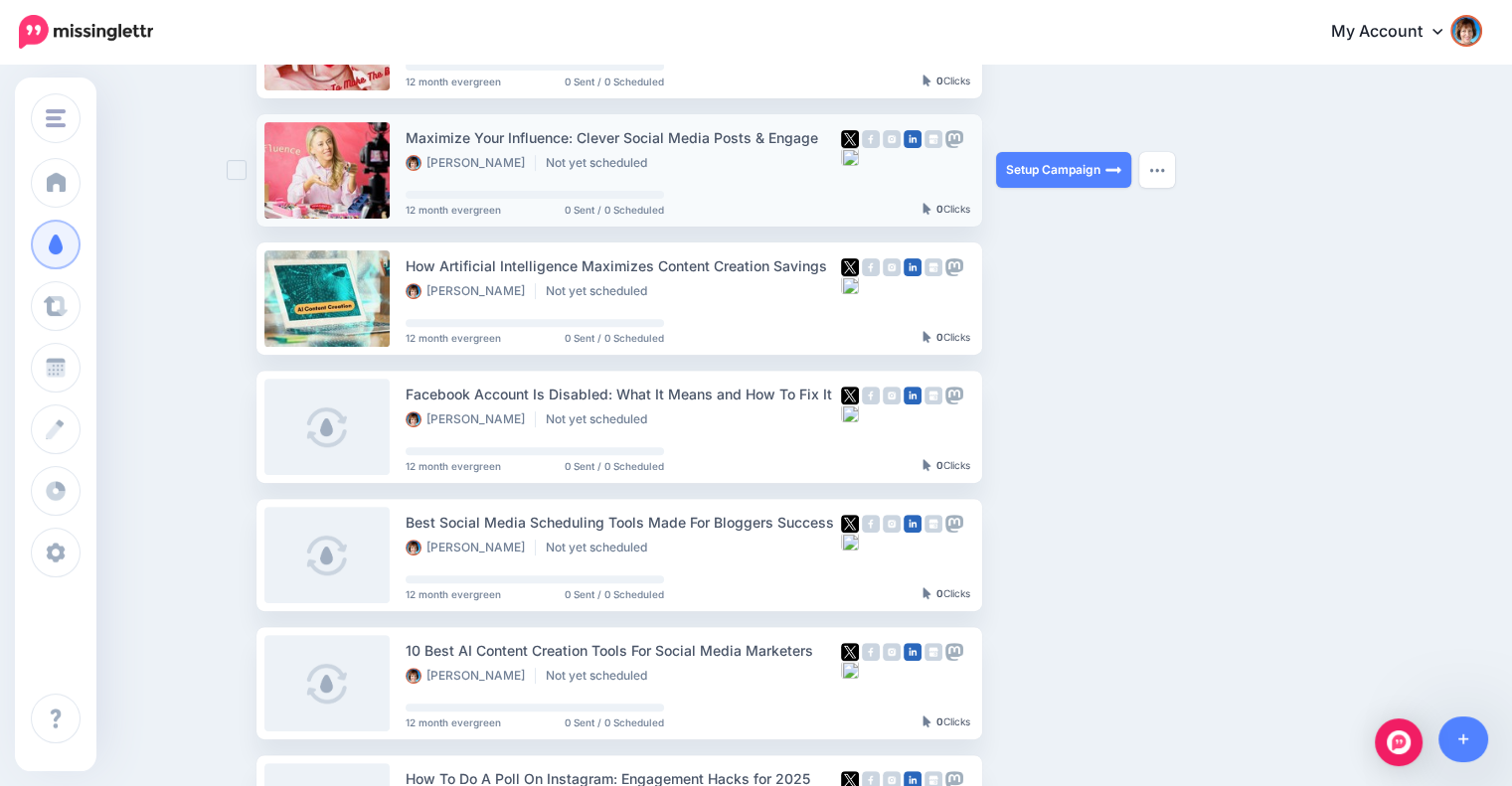 scroll, scrollTop: 828, scrollLeft: 0, axis: vertical 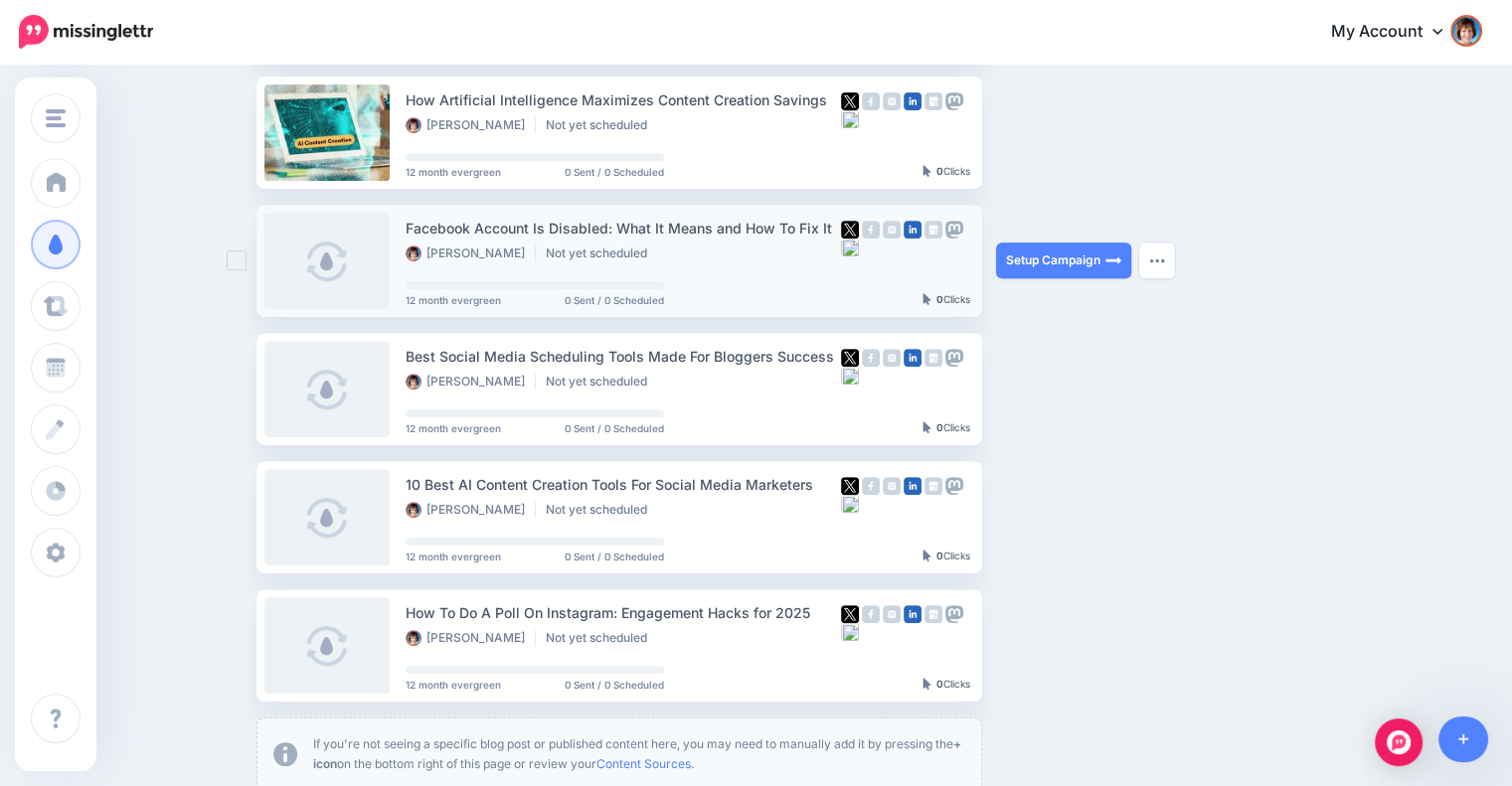 click at bounding box center [327, 260] 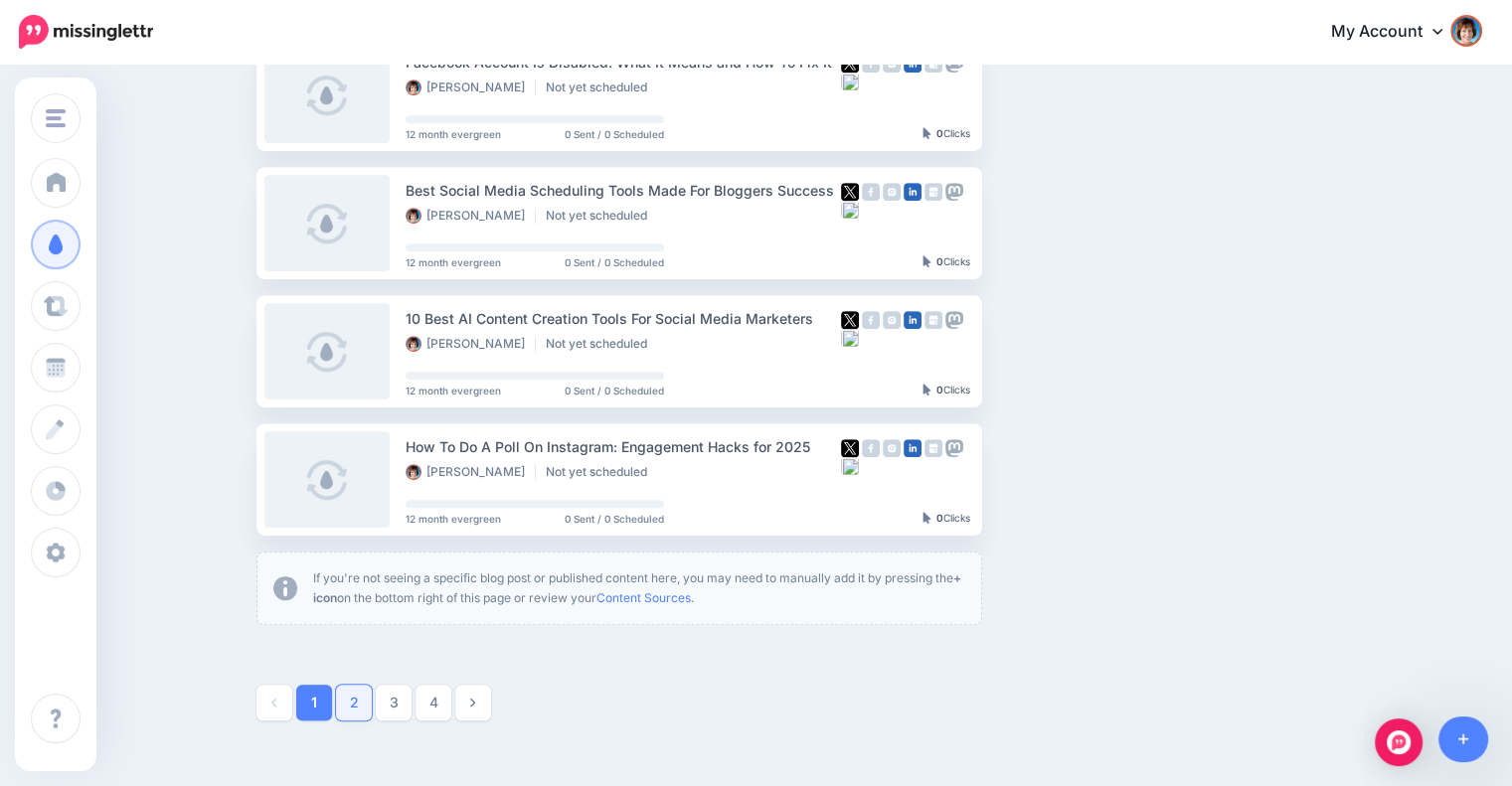 click on "2" at bounding box center [354, 703] 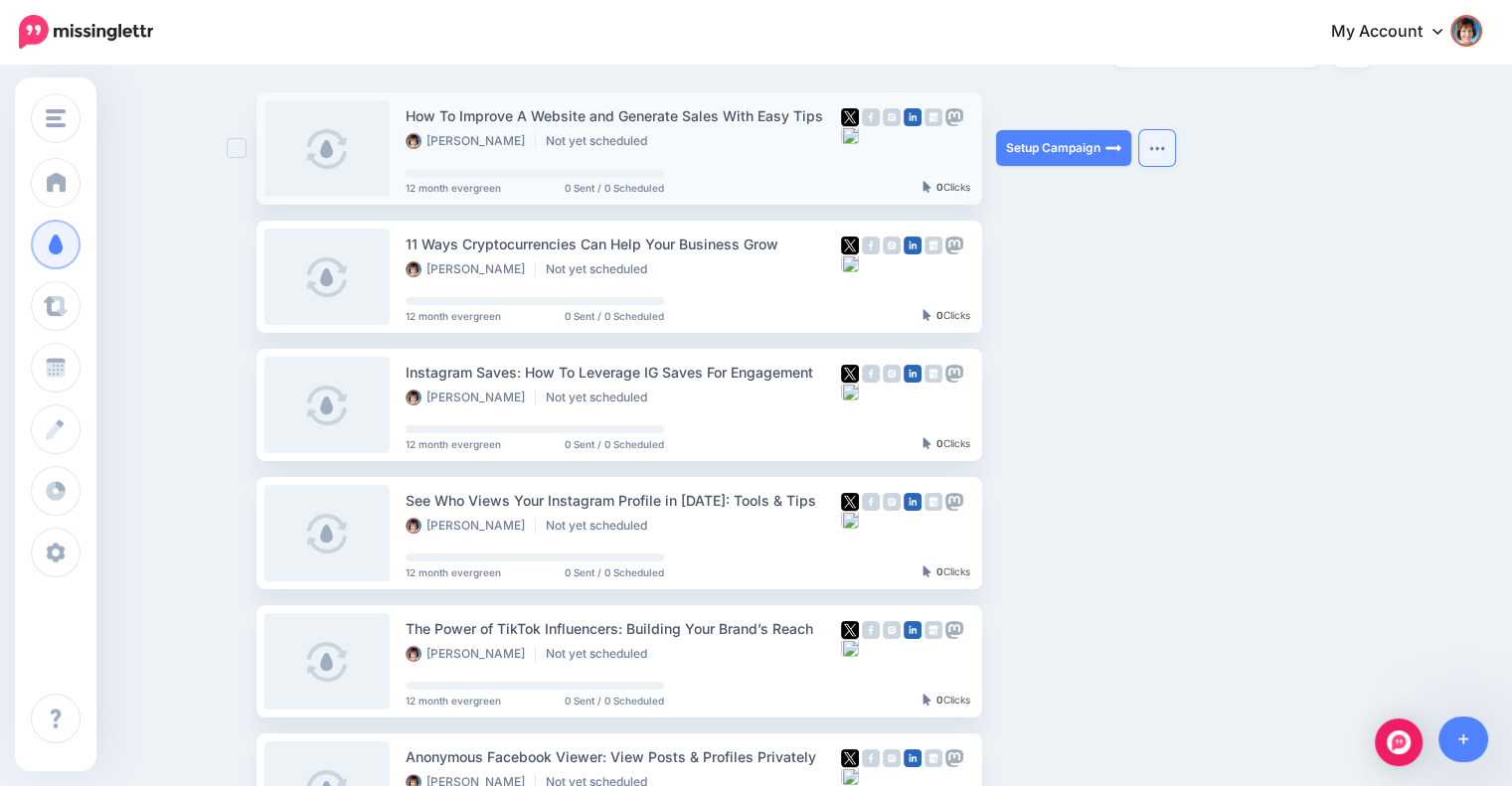 click at bounding box center (1157, 148) 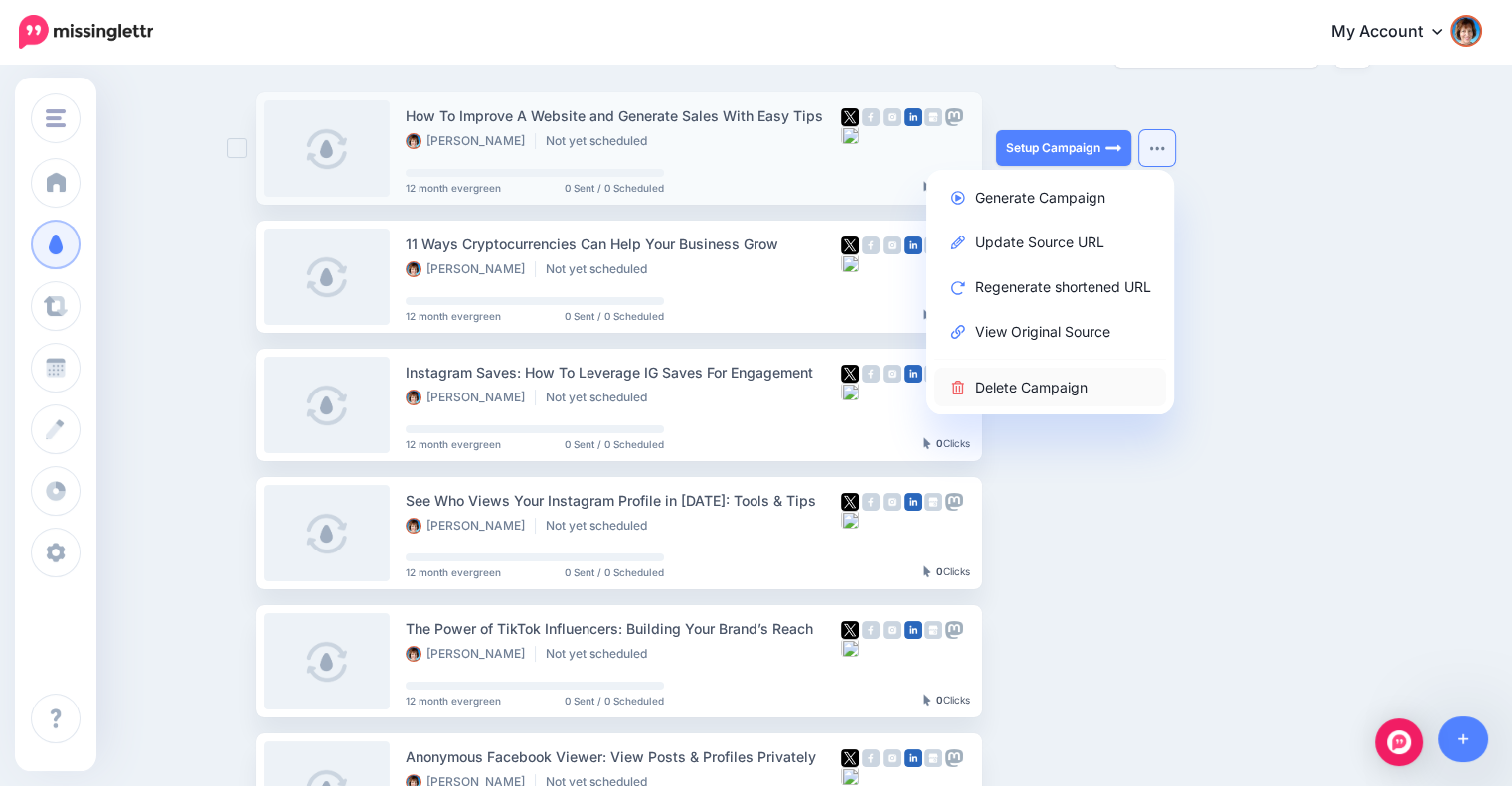 click on "Delete Campaign" at bounding box center (1050, 387) 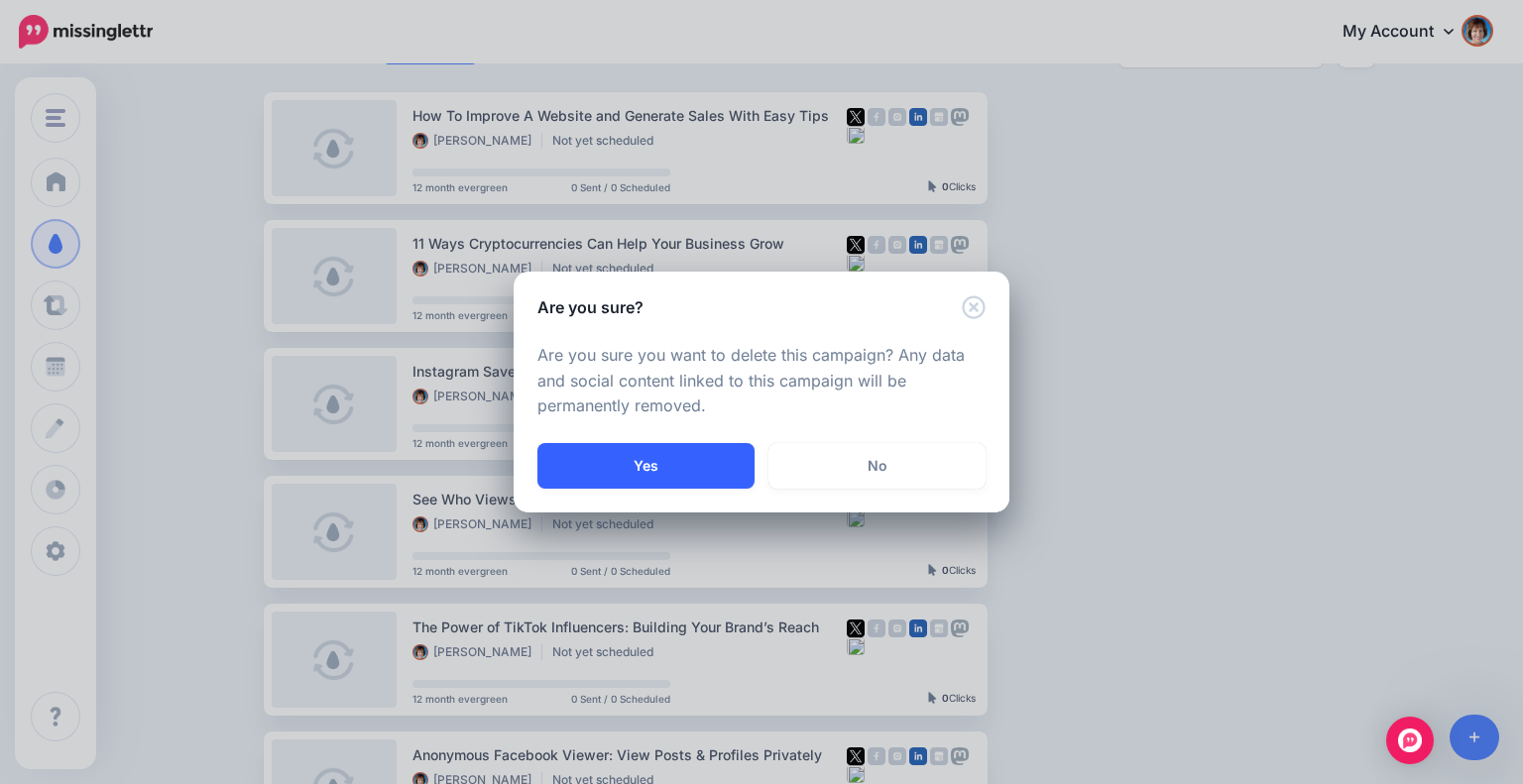click on "Yes" at bounding box center [645, 466] 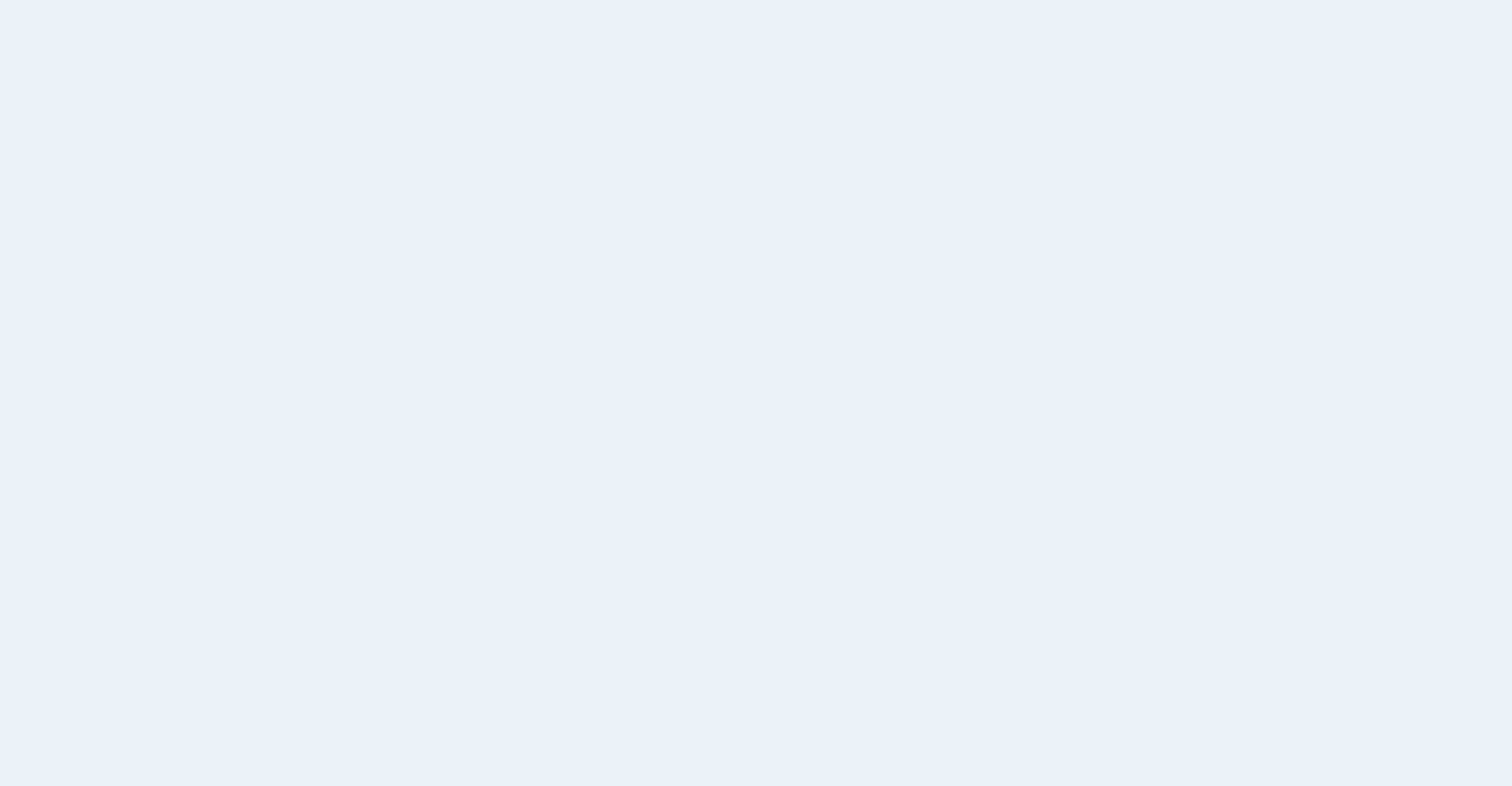scroll, scrollTop: 0, scrollLeft: 0, axis: both 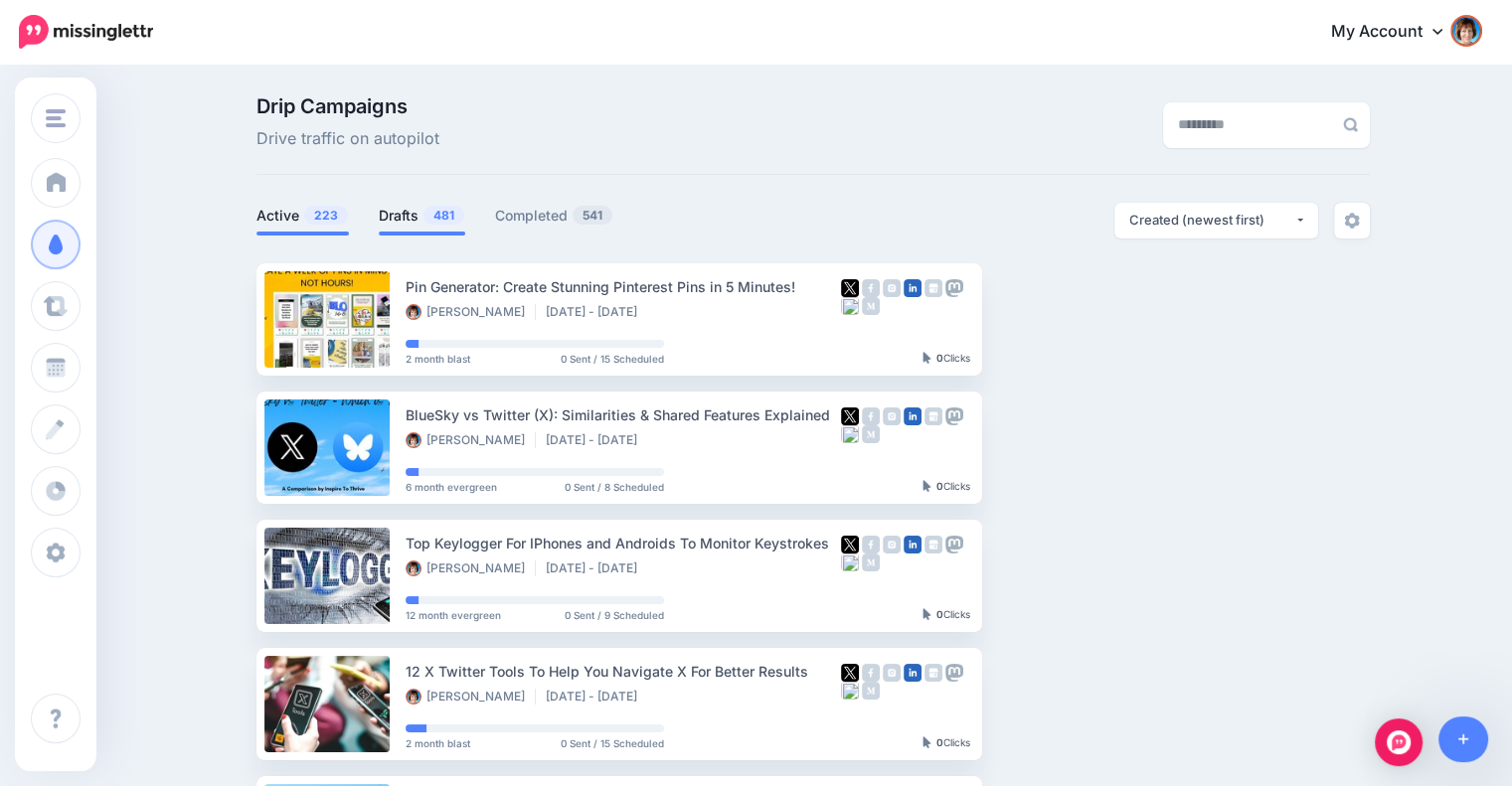 click on "Drafts  481" at bounding box center [421, 216] 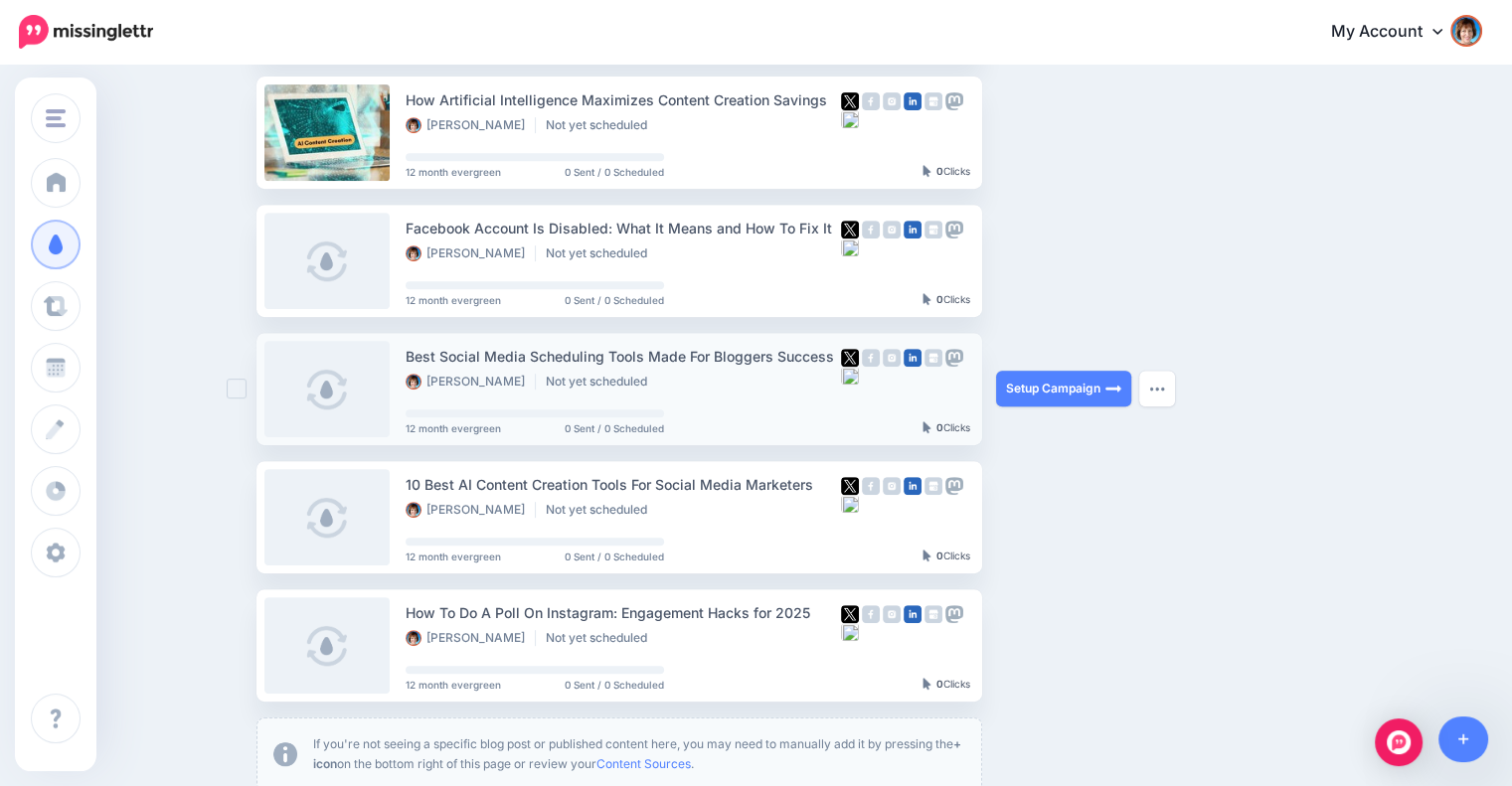 scroll, scrollTop: 994, scrollLeft: 0, axis: vertical 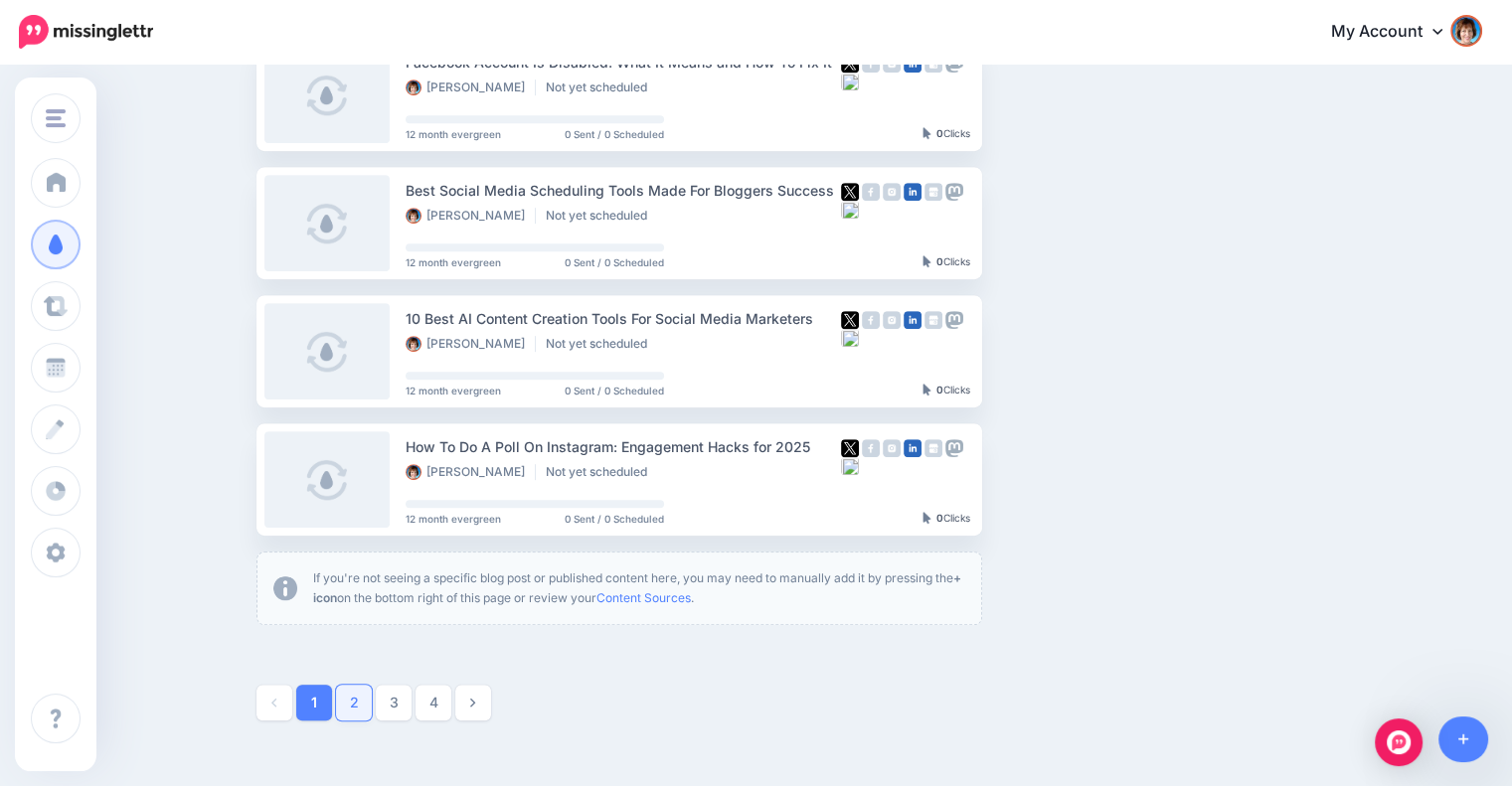 click on "2" at bounding box center (354, 703) 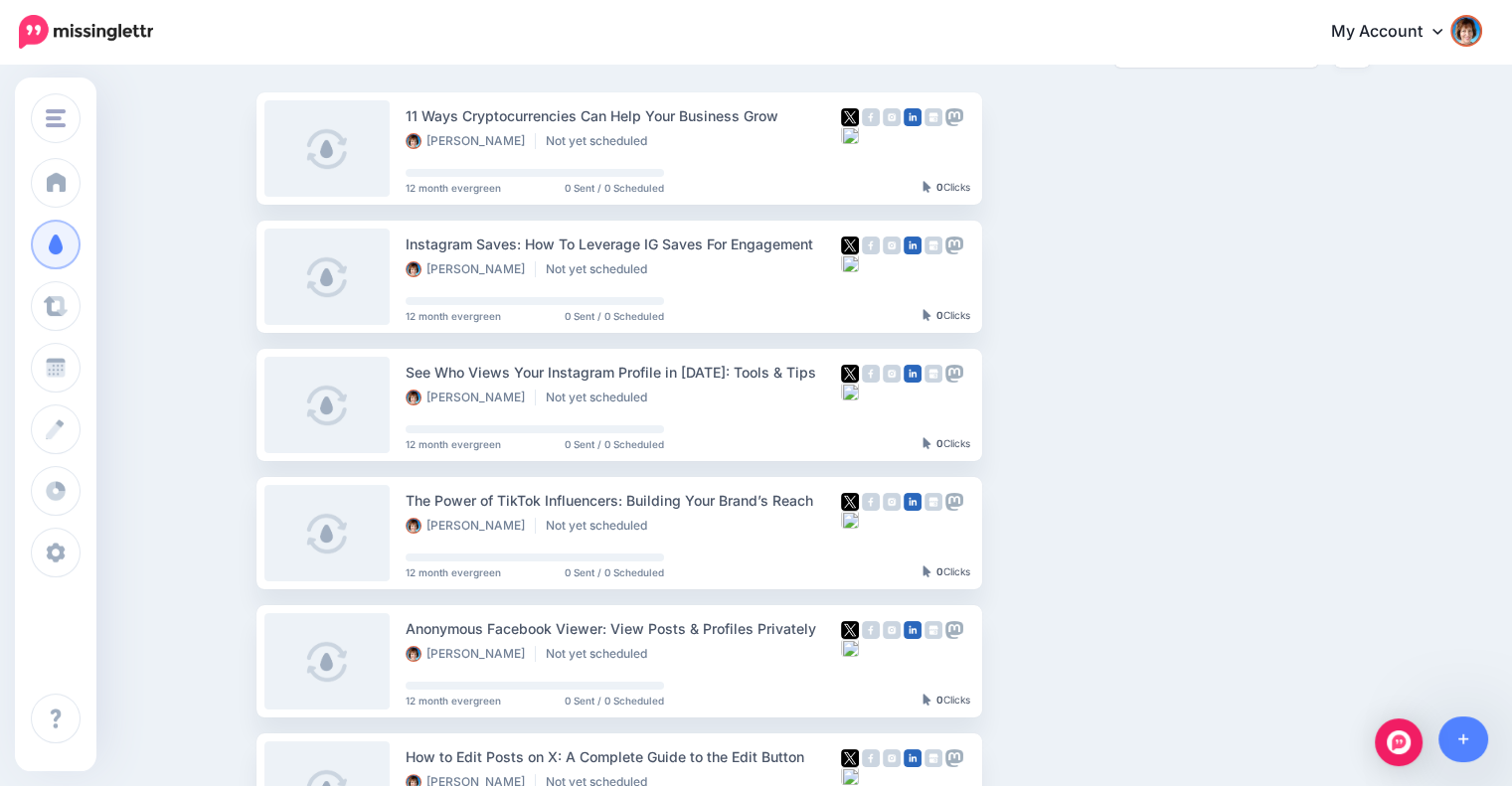 click on "11 Ways Cryptocurrencies Can Help Your Business Grow
Lisa Sicard
Not yet scheduled
12 month evergreen
0 Sent / 0 Scheduled
0" at bounding box center (813, 770) 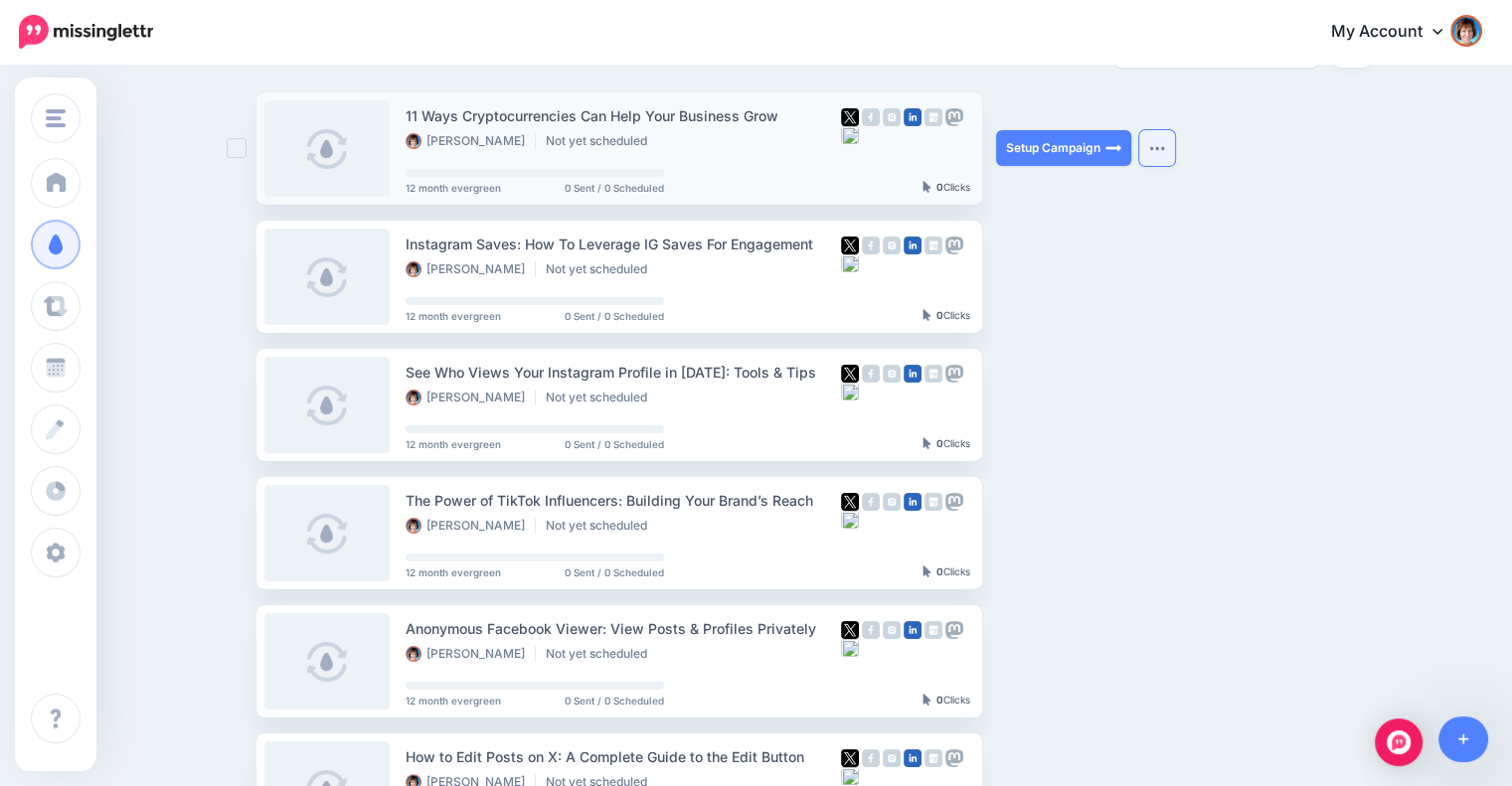 click at bounding box center [1157, 148] 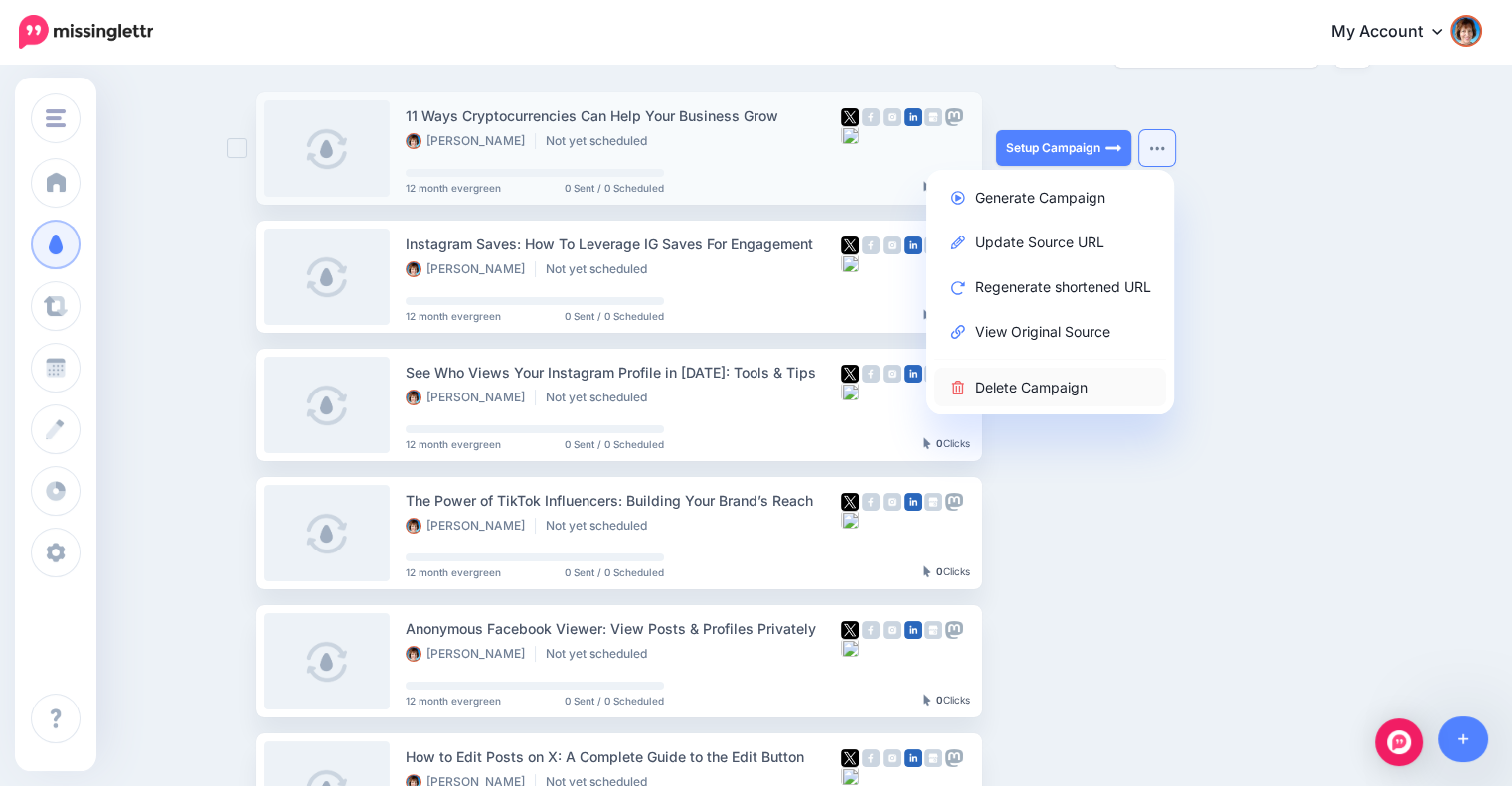 click on "Delete Campaign" at bounding box center [1050, 387] 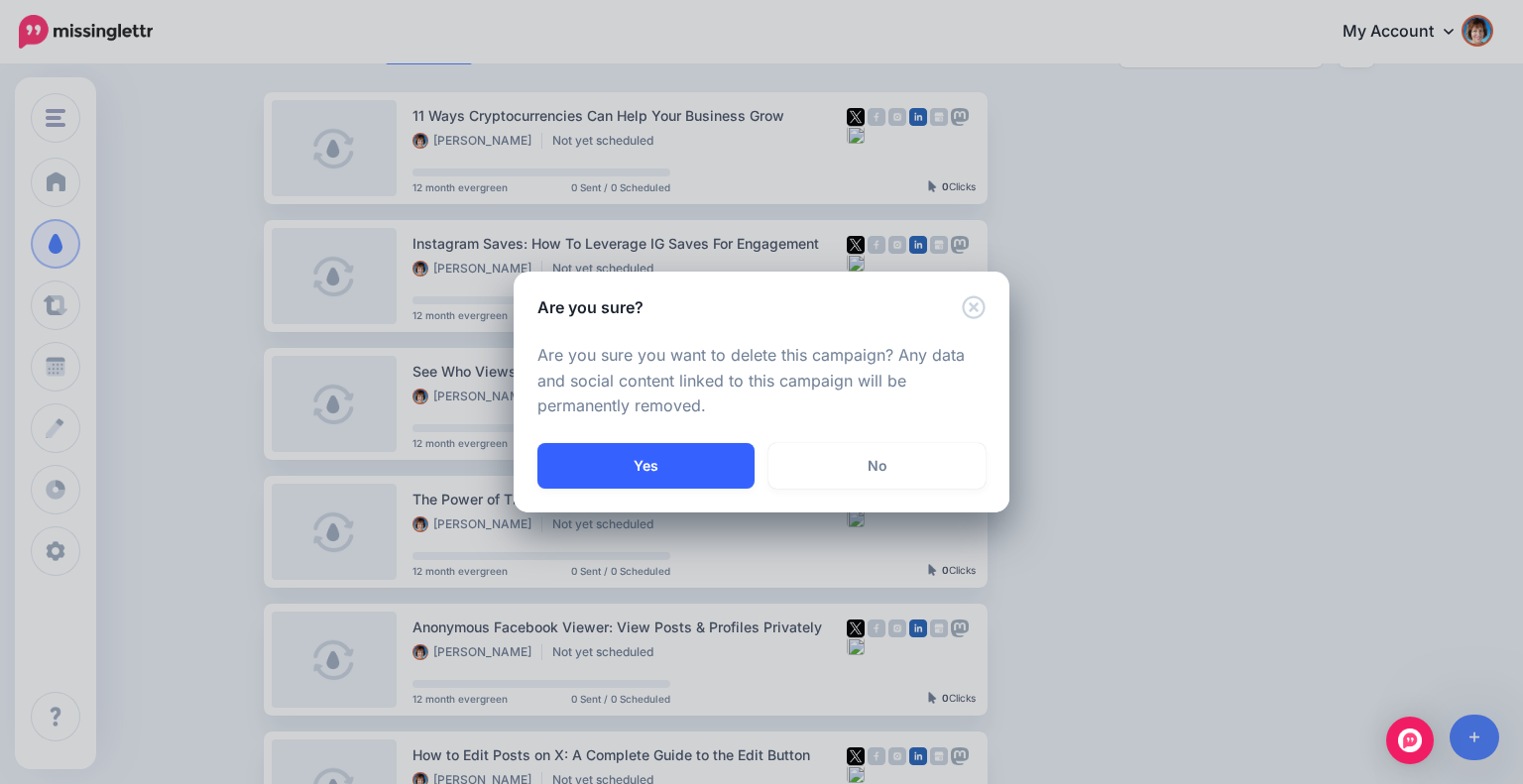 click on "Yes" at bounding box center (645, 466) 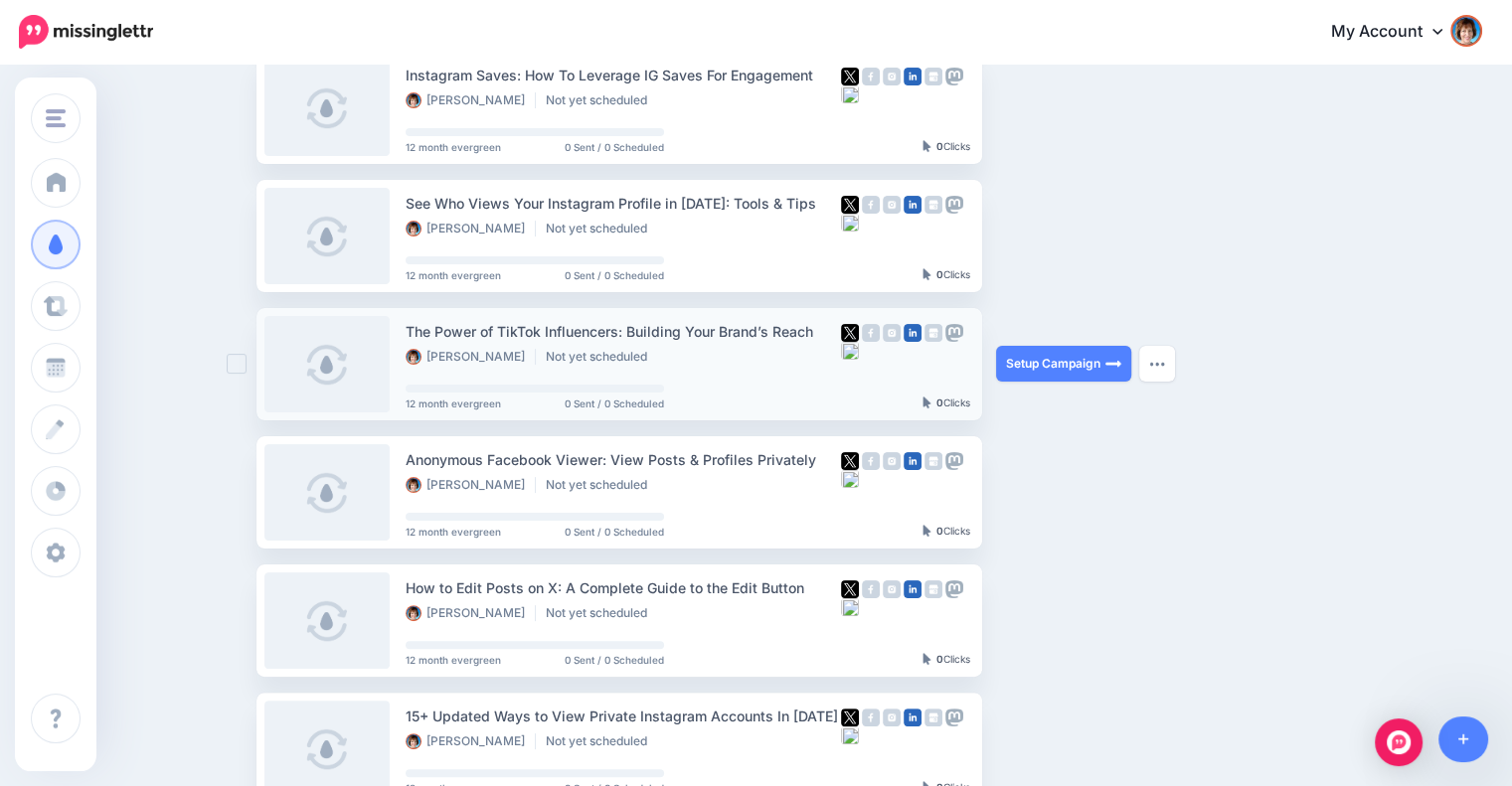 scroll, scrollTop: 502, scrollLeft: 0, axis: vertical 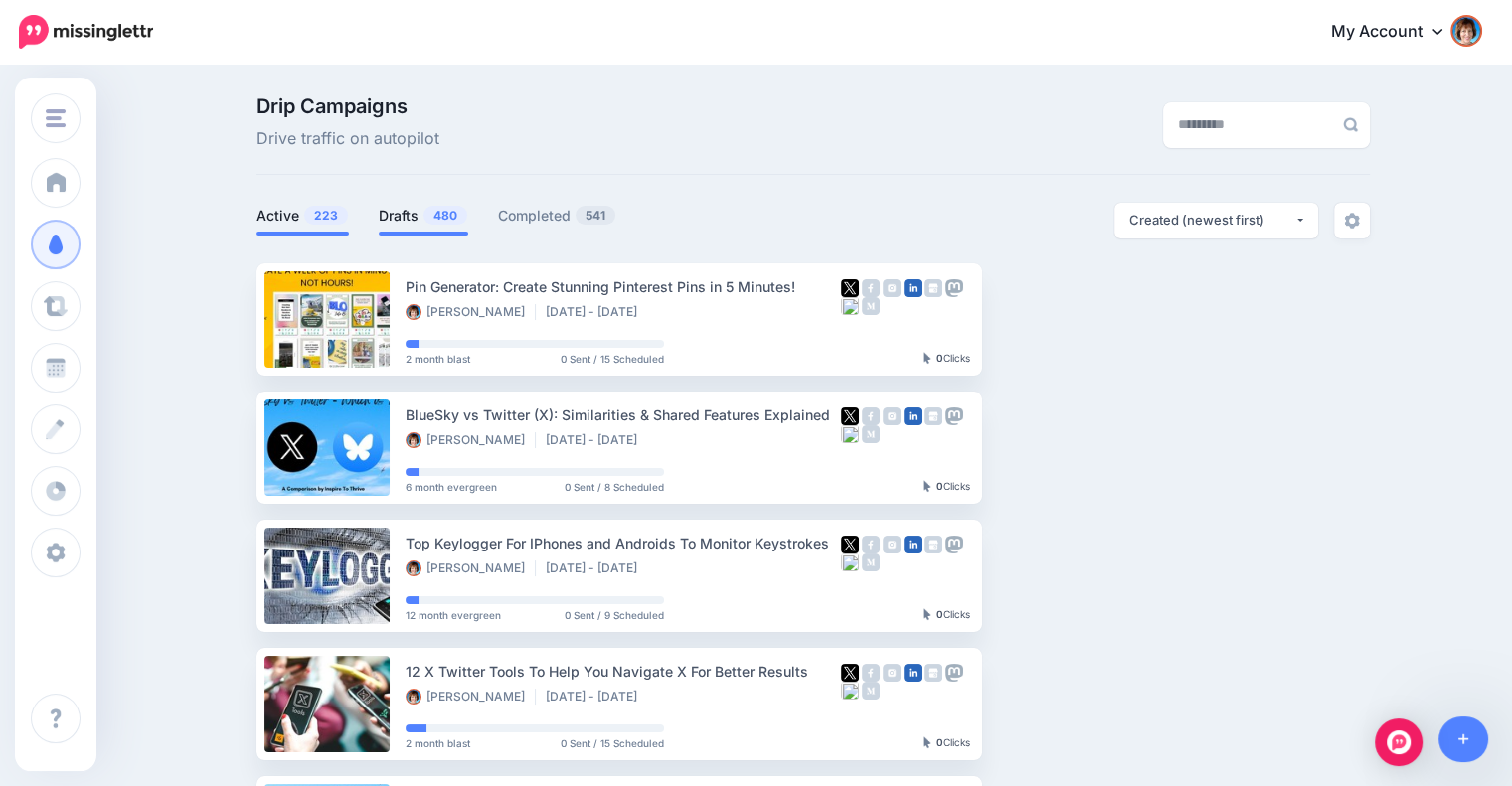 click at bounding box center [423, 234] 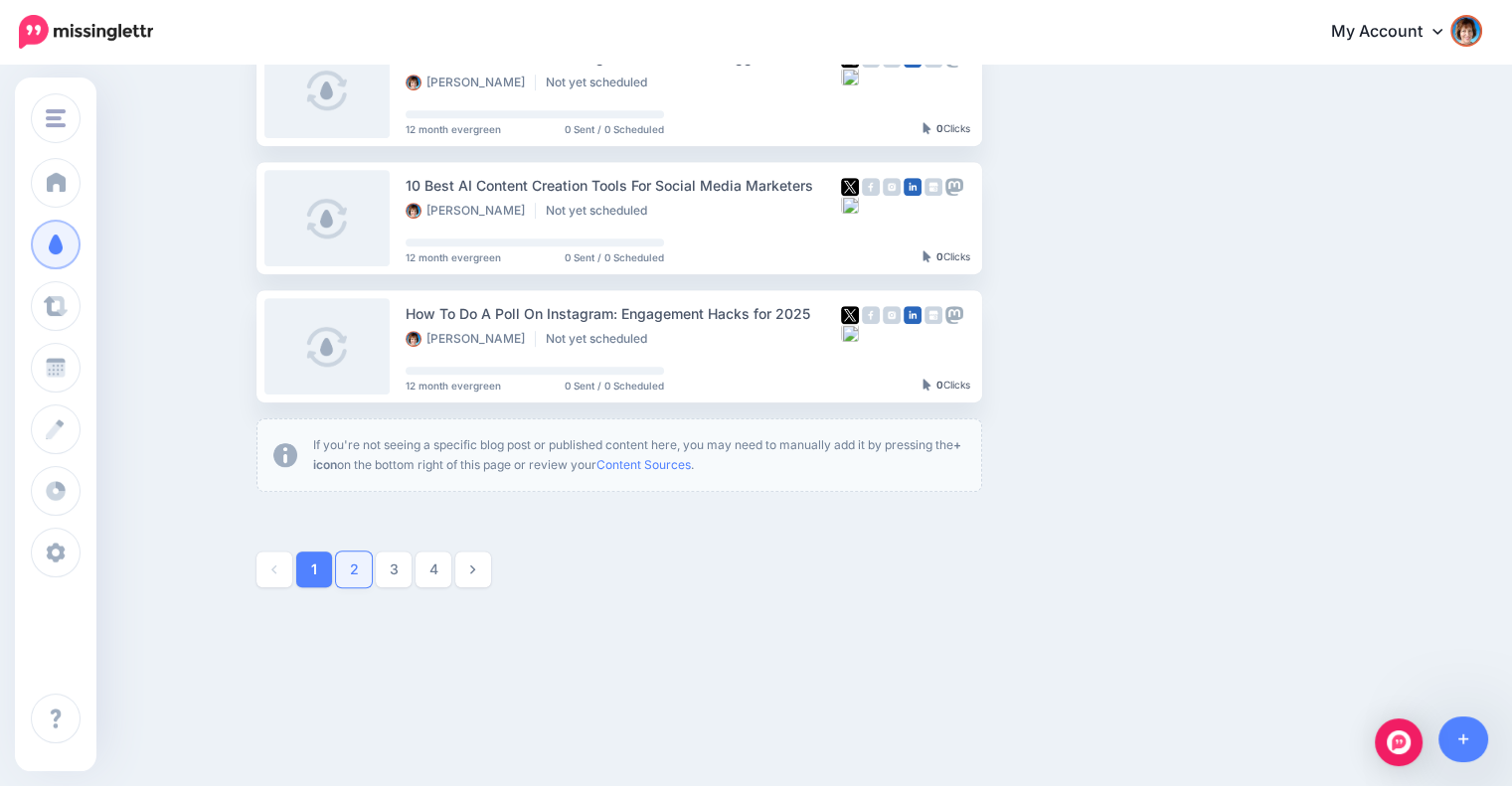 click on "2" at bounding box center [354, 569] 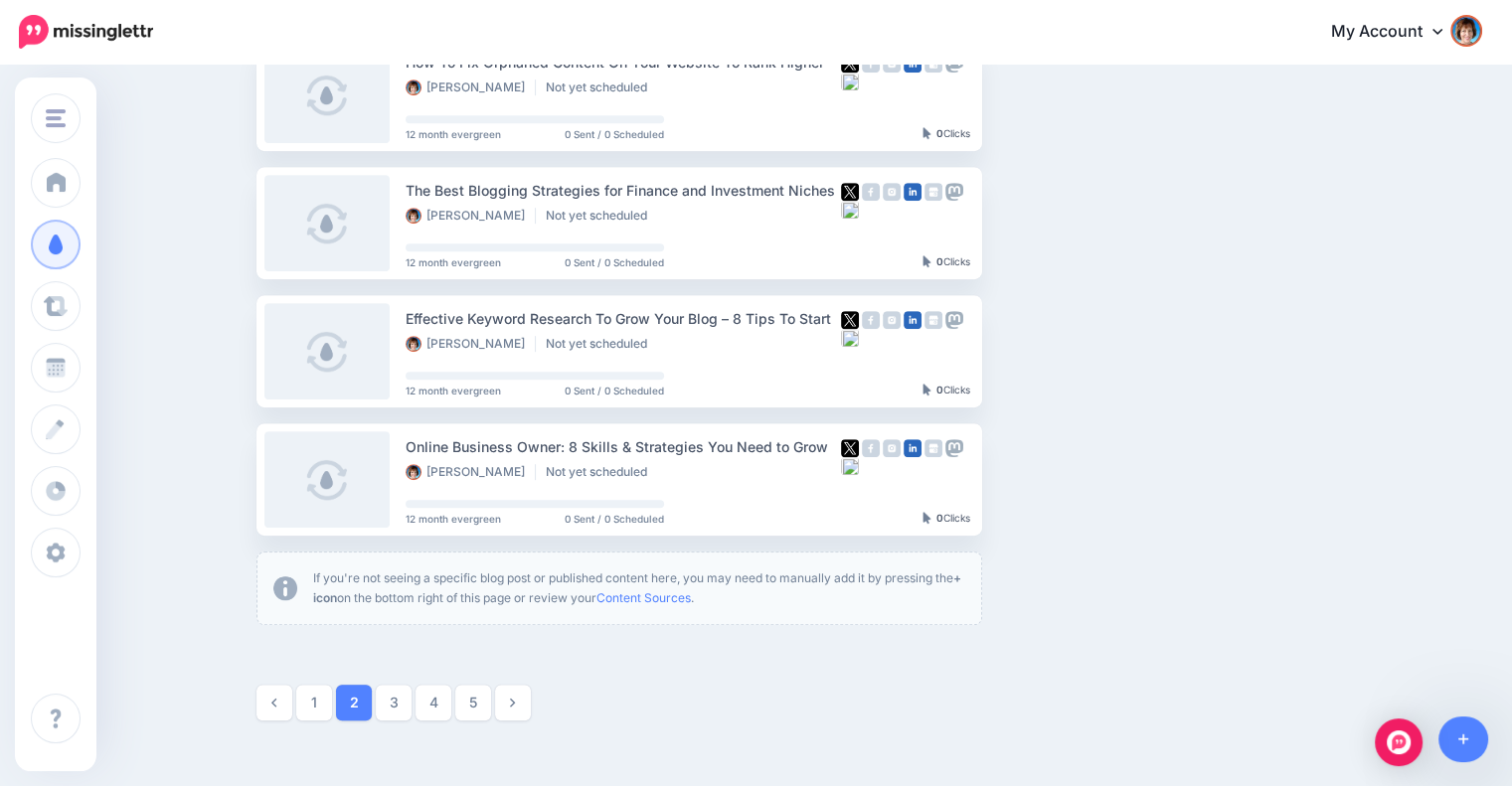 scroll, scrollTop: 999, scrollLeft: 0, axis: vertical 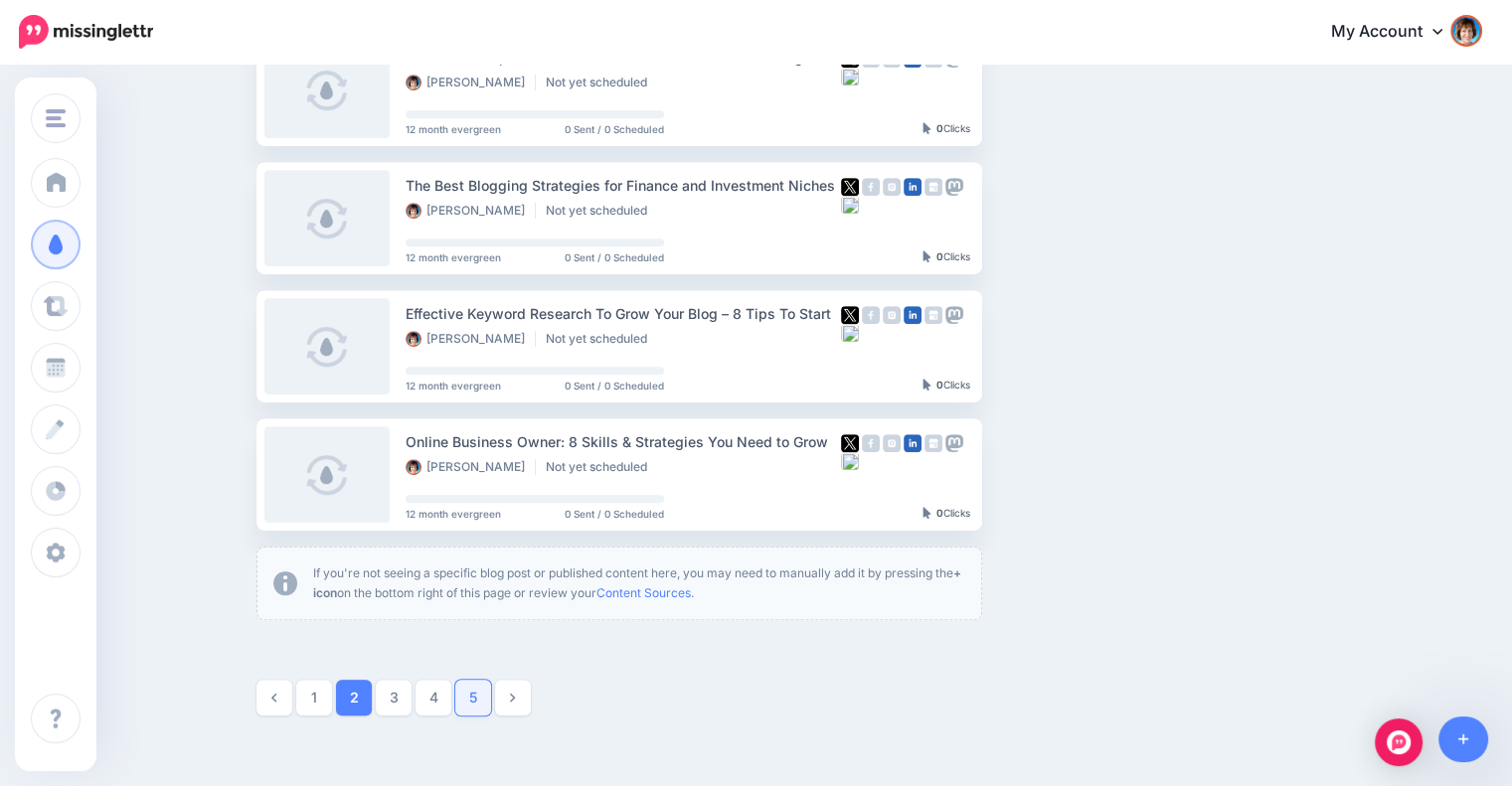 click on "5" at bounding box center [473, 698] 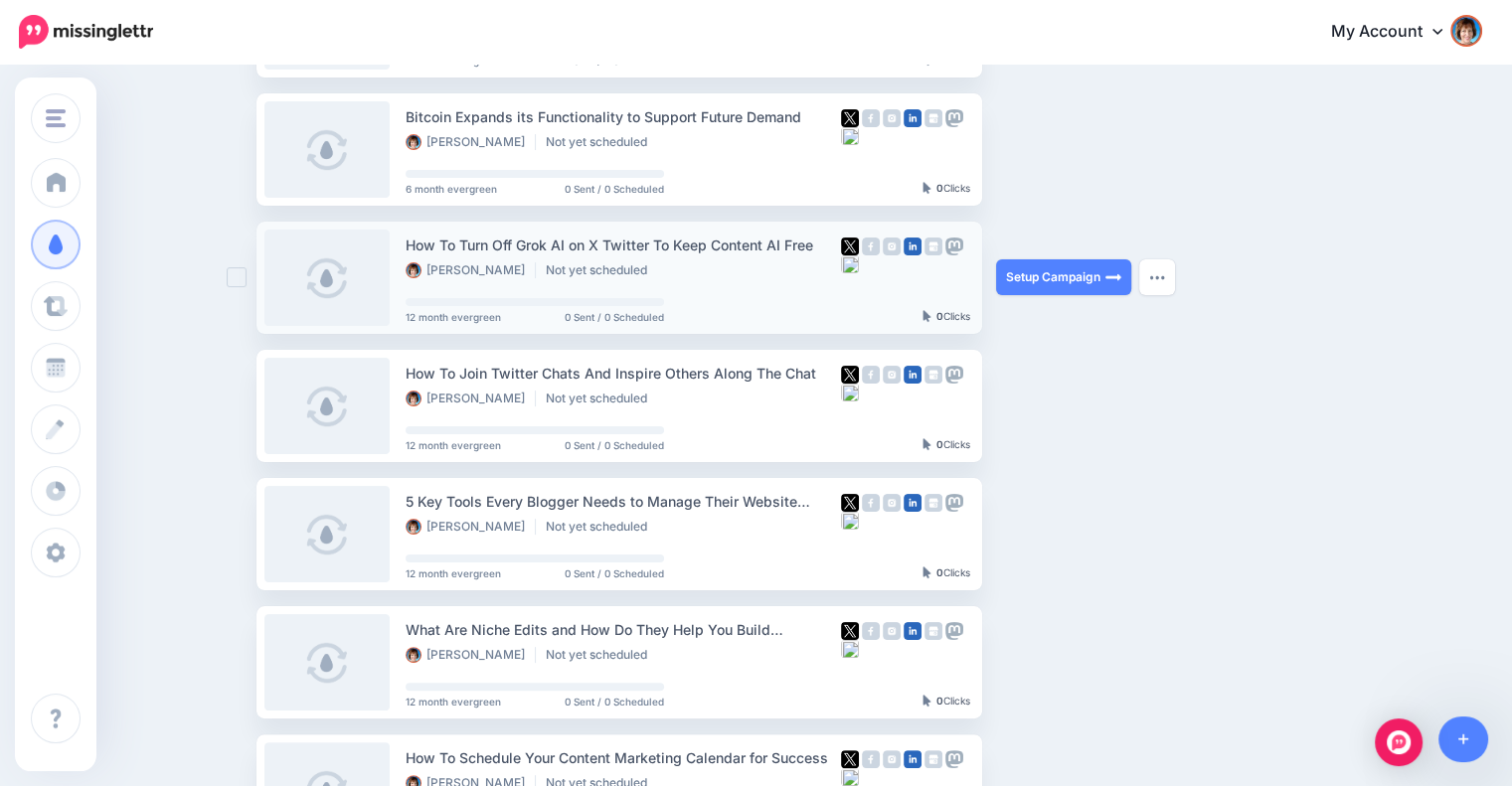 scroll, scrollTop: 336, scrollLeft: 0, axis: vertical 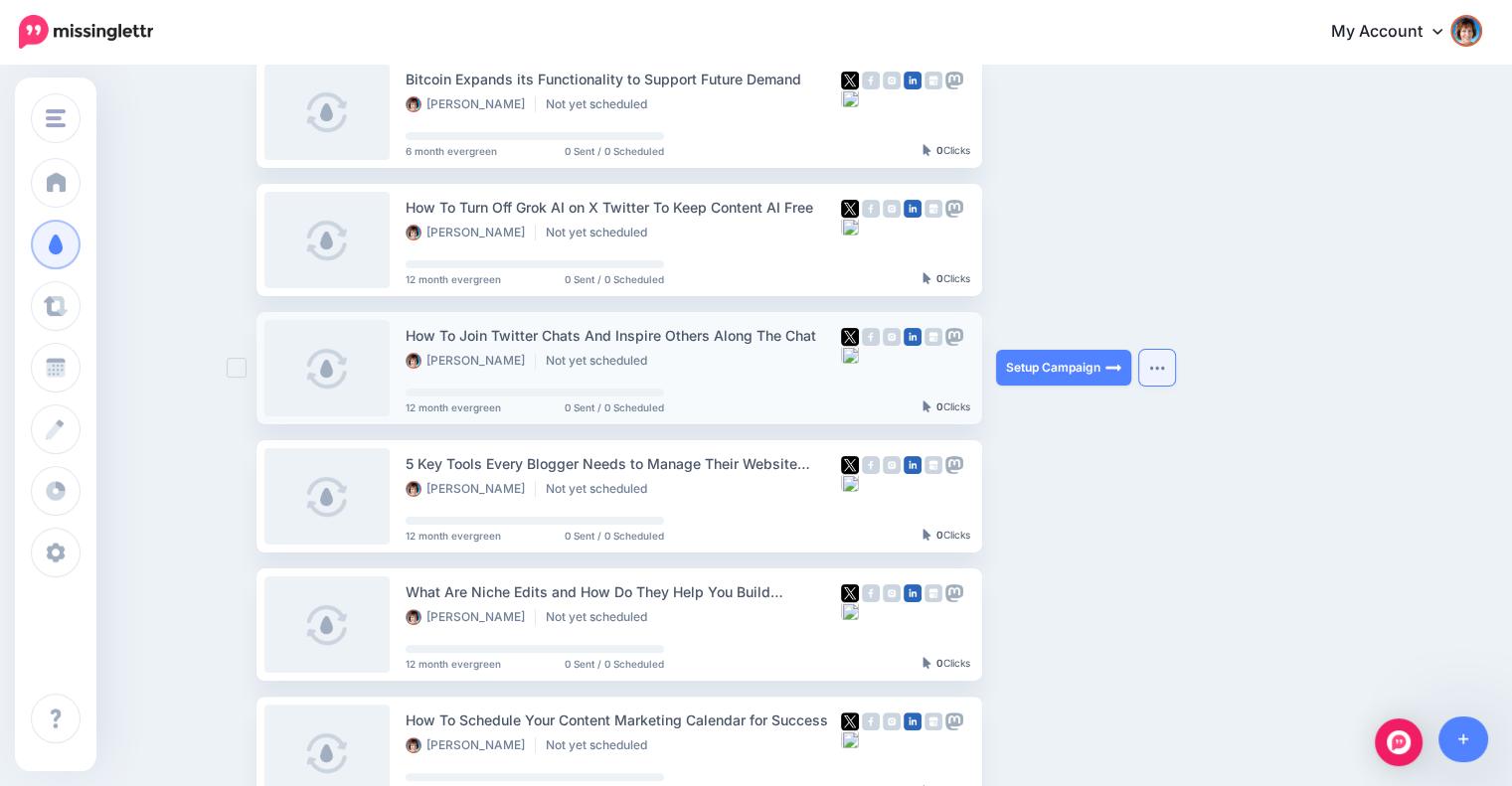 click at bounding box center (1157, 368) 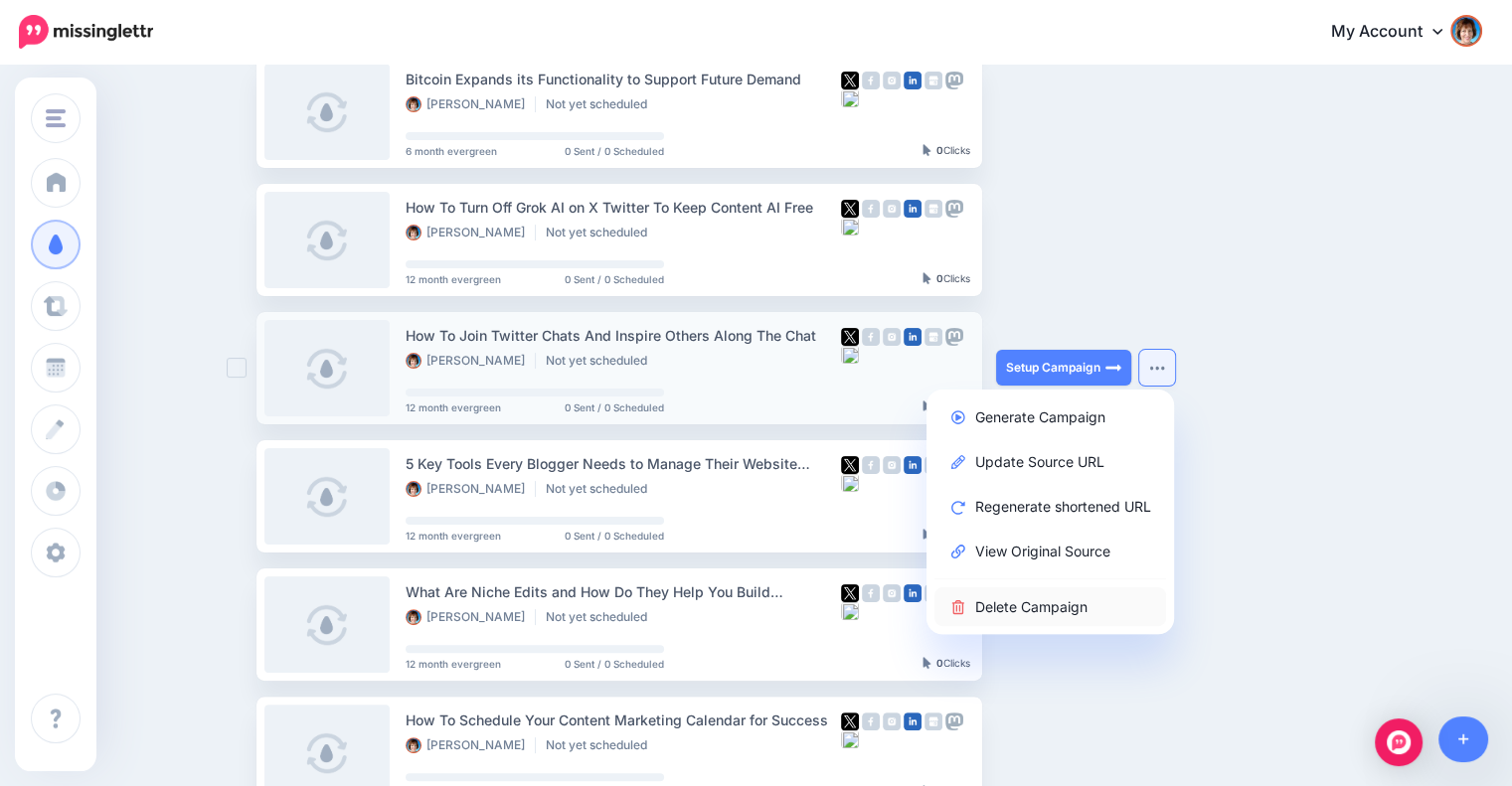 click on "Delete Campaign" at bounding box center (1050, 606) 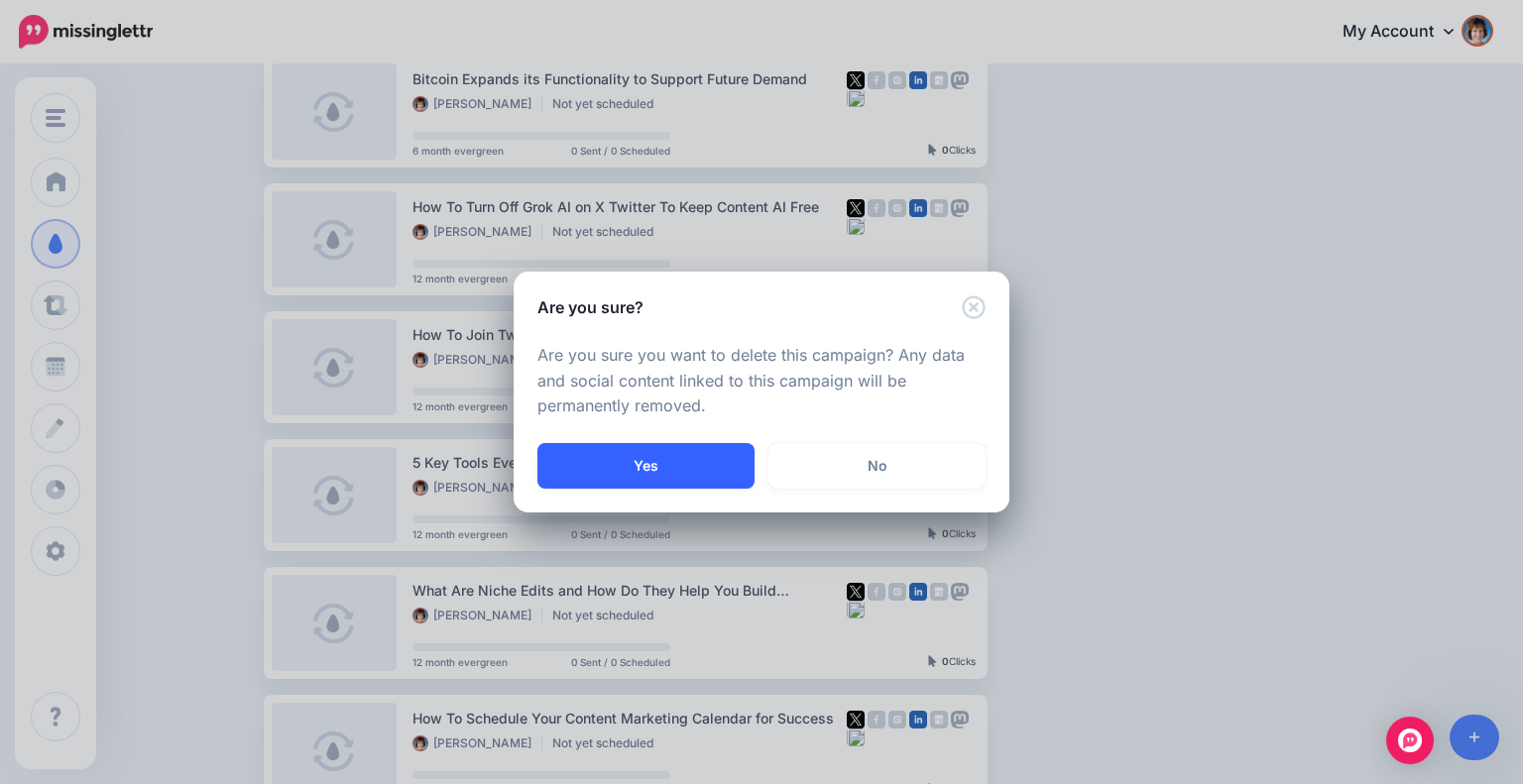 click on "Yes" at bounding box center [645, 466] 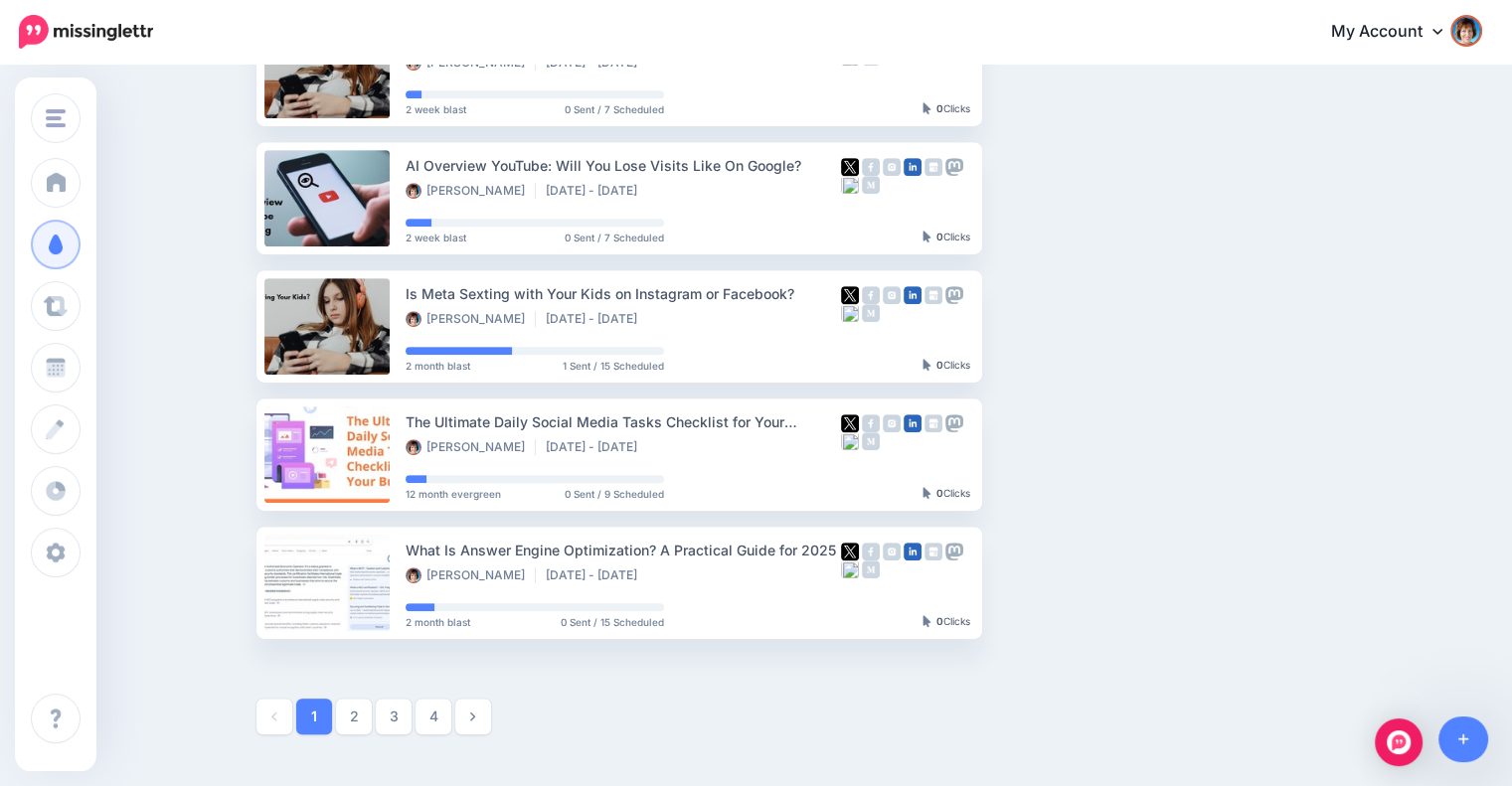 scroll, scrollTop: 1037, scrollLeft: 0, axis: vertical 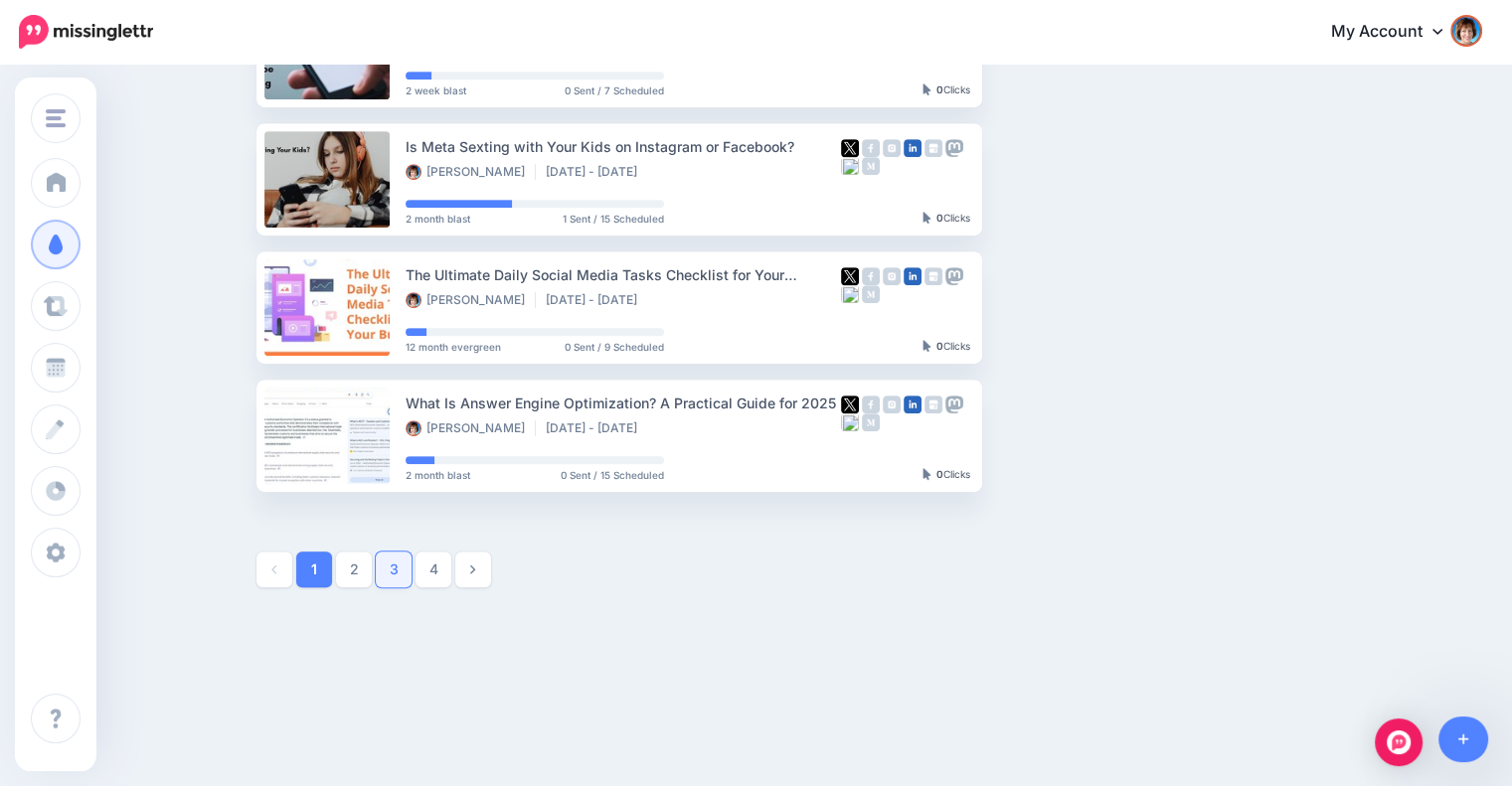 click on "3" at bounding box center (394, 569) 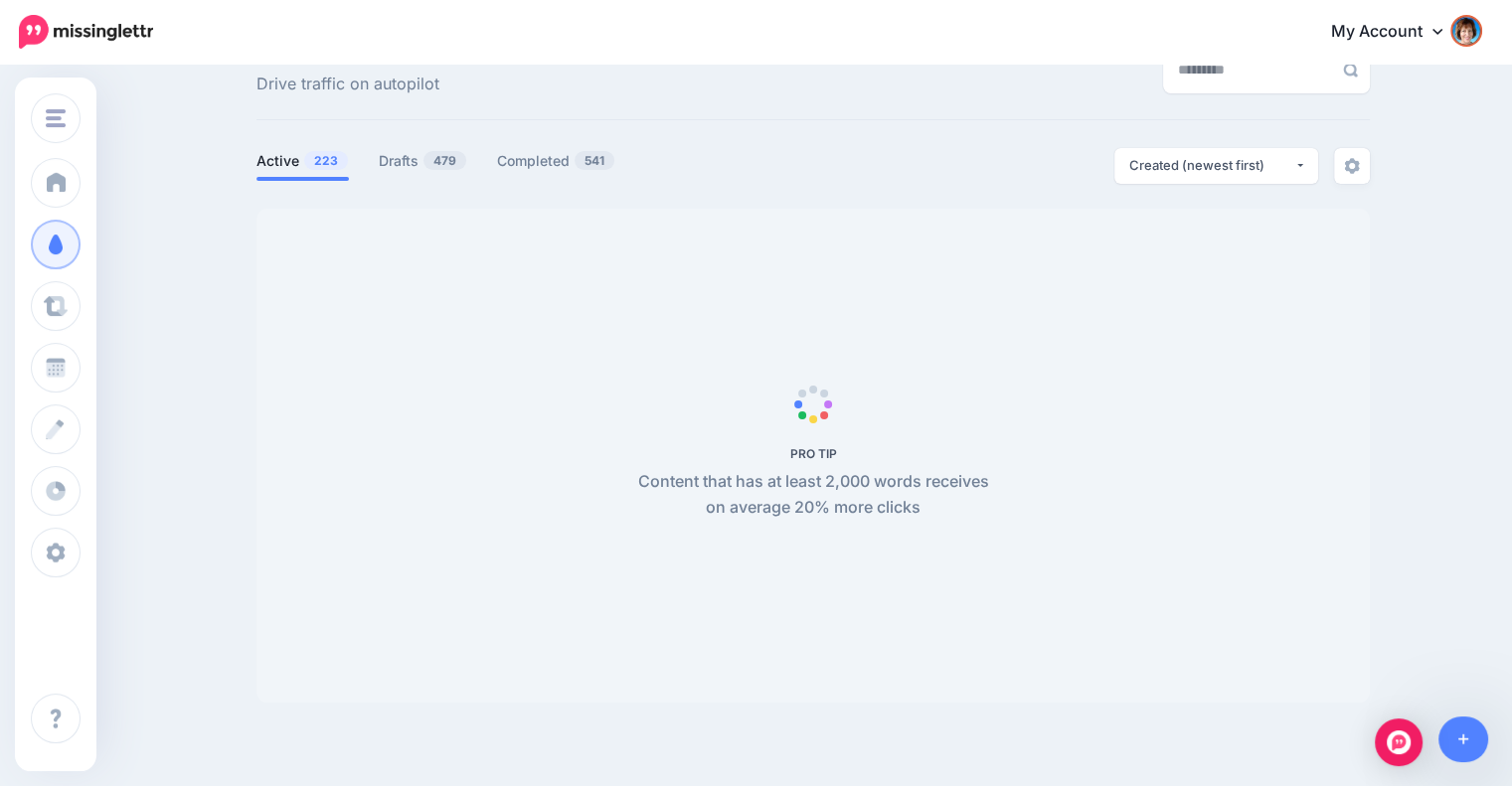 scroll, scrollTop: 0, scrollLeft: 0, axis: both 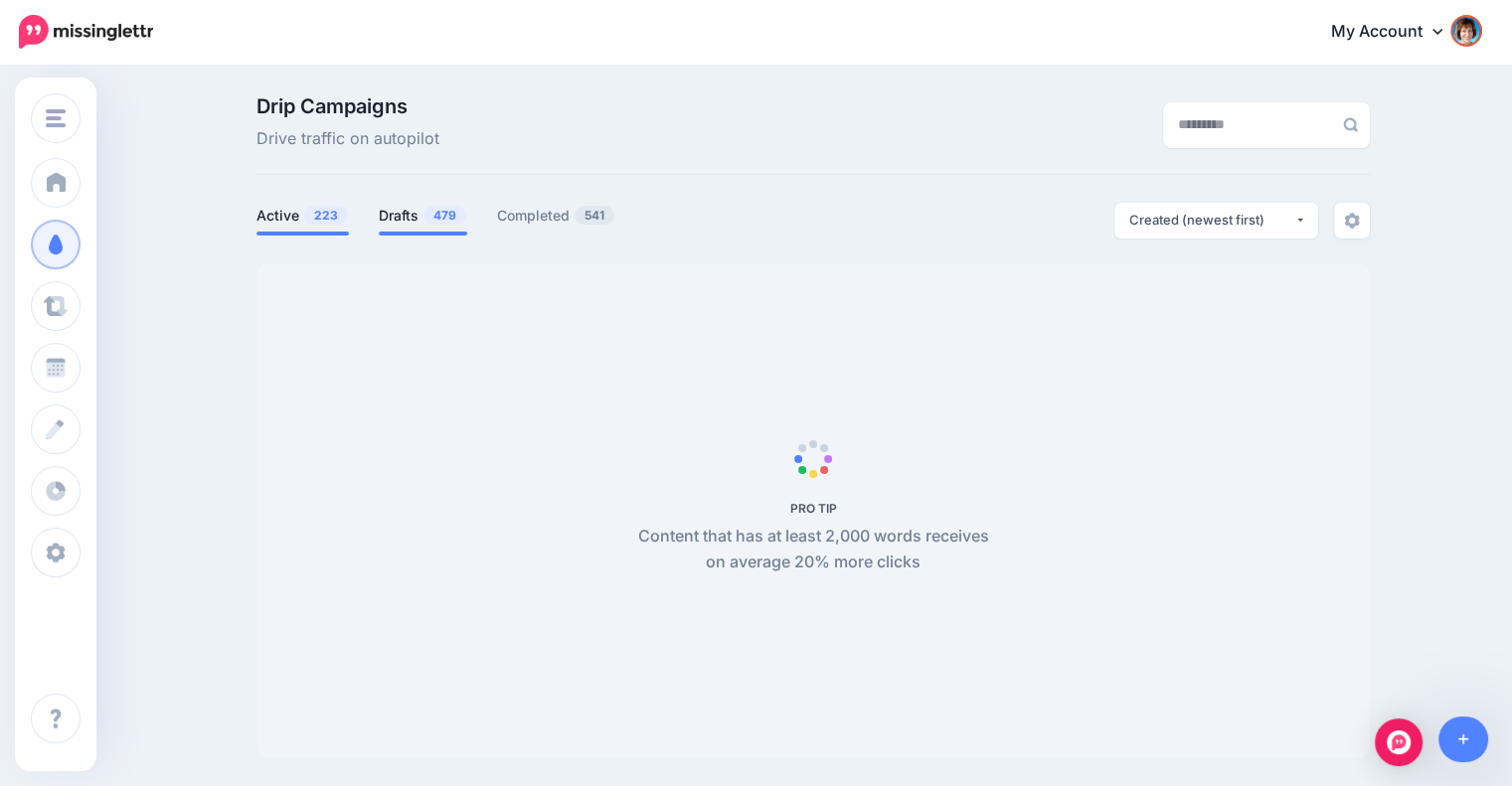 click on "Drafts  479" at bounding box center (422, 216) 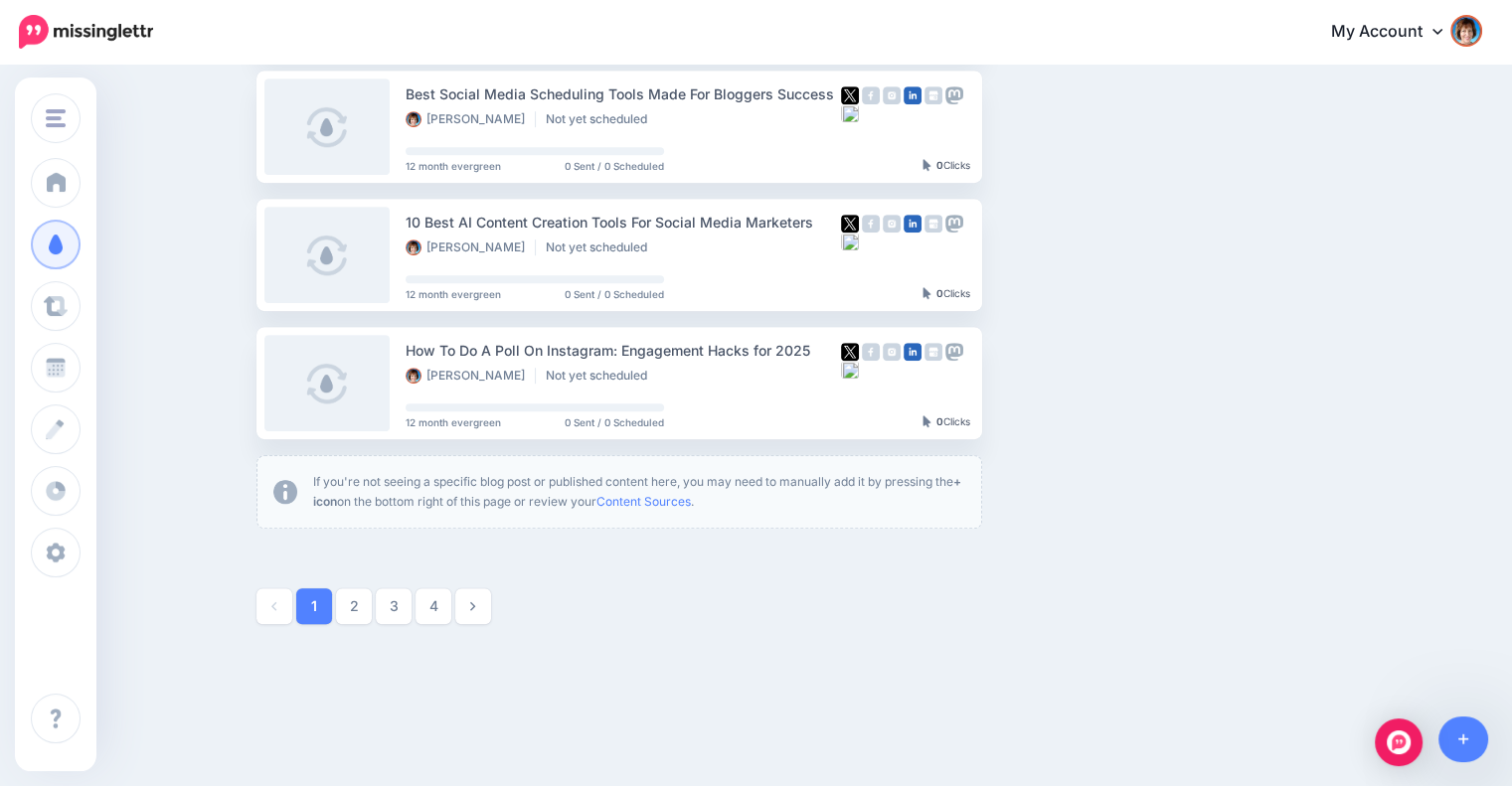 scroll, scrollTop: 1127, scrollLeft: 0, axis: vertical 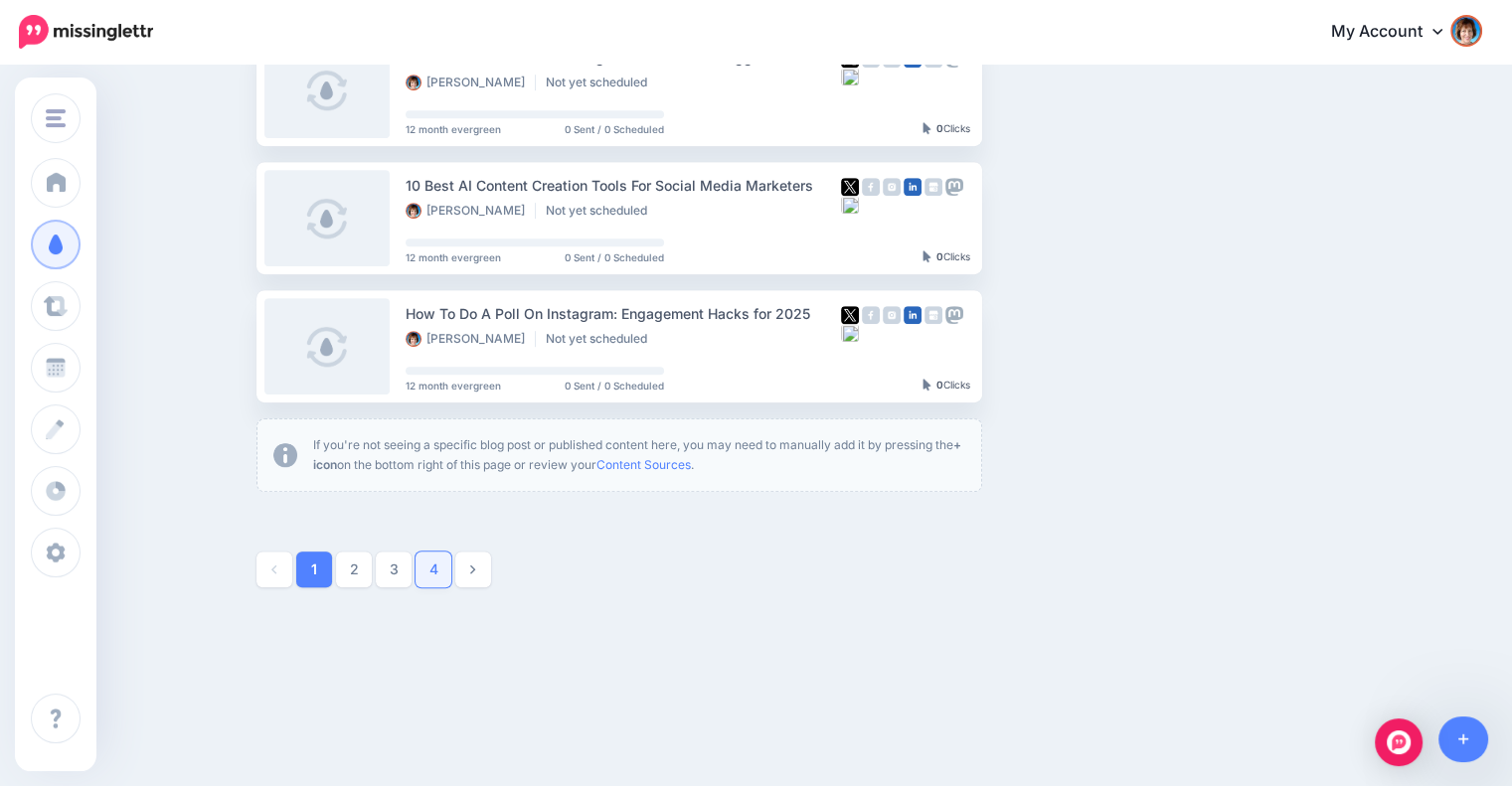 click on "4" at bounding box center [433, 569] 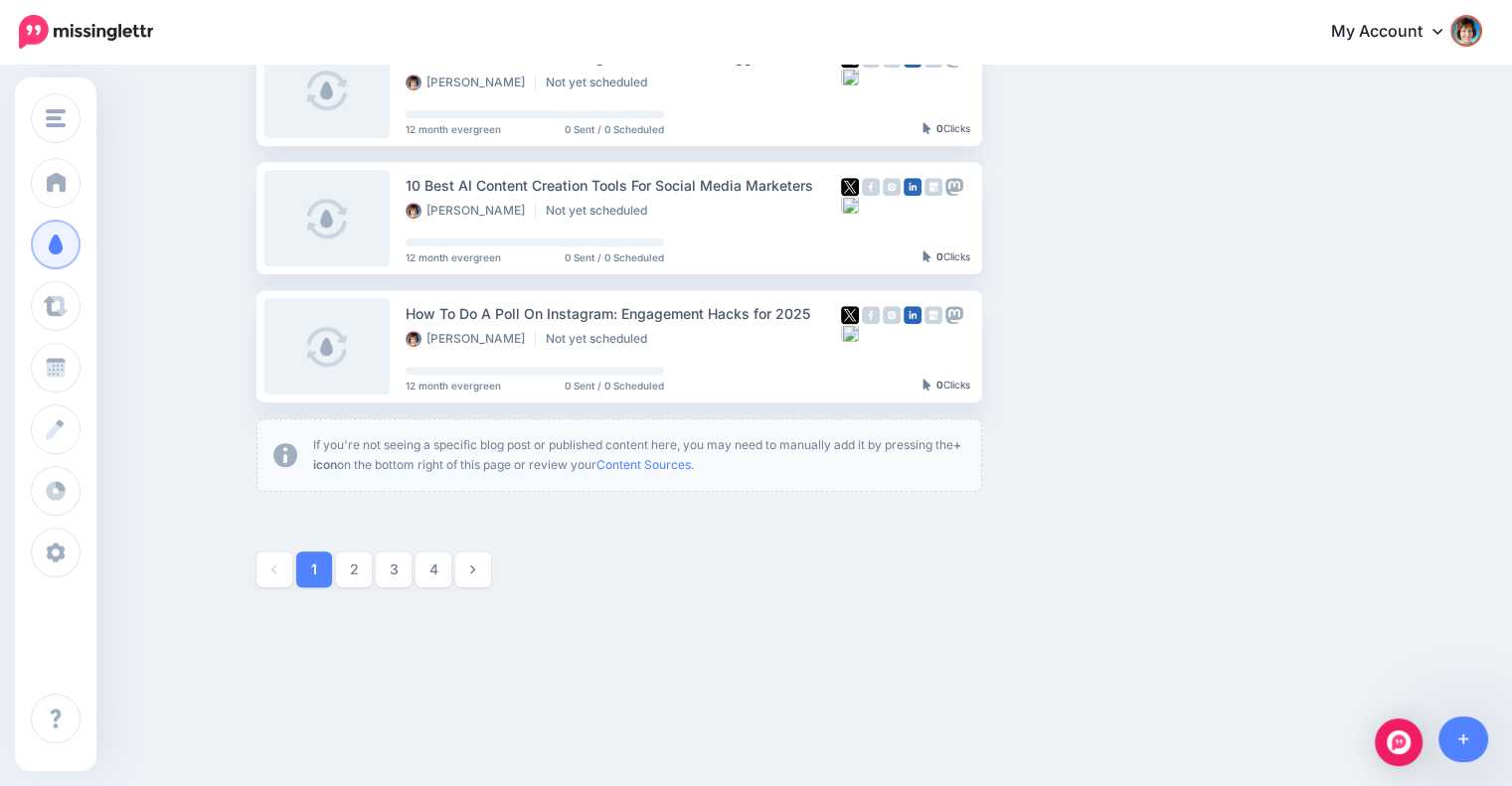 scroll, scrollTop: 171, scrollLeft: 0, axis: vertical 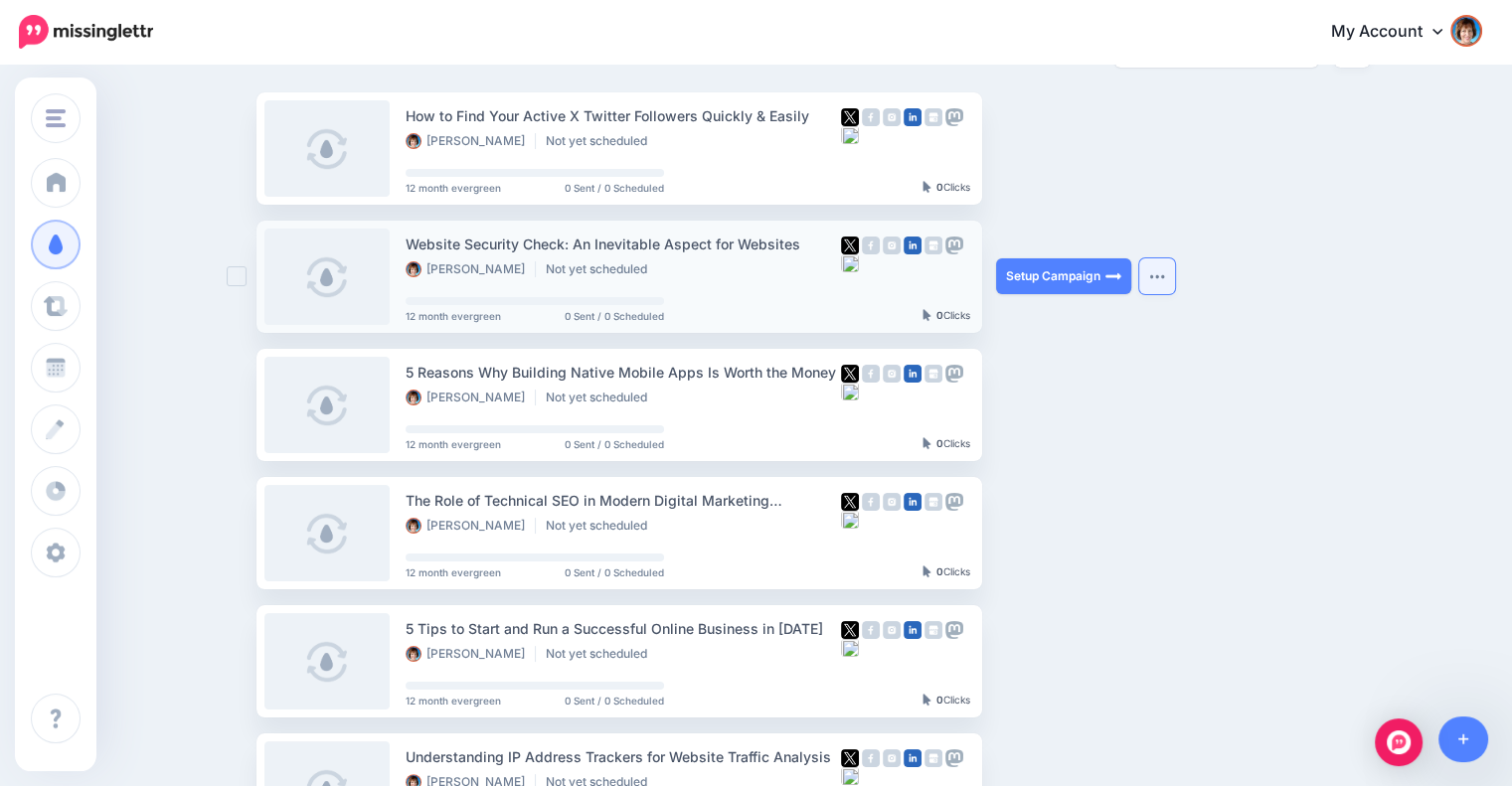 click at bounding box center (1157, 276) 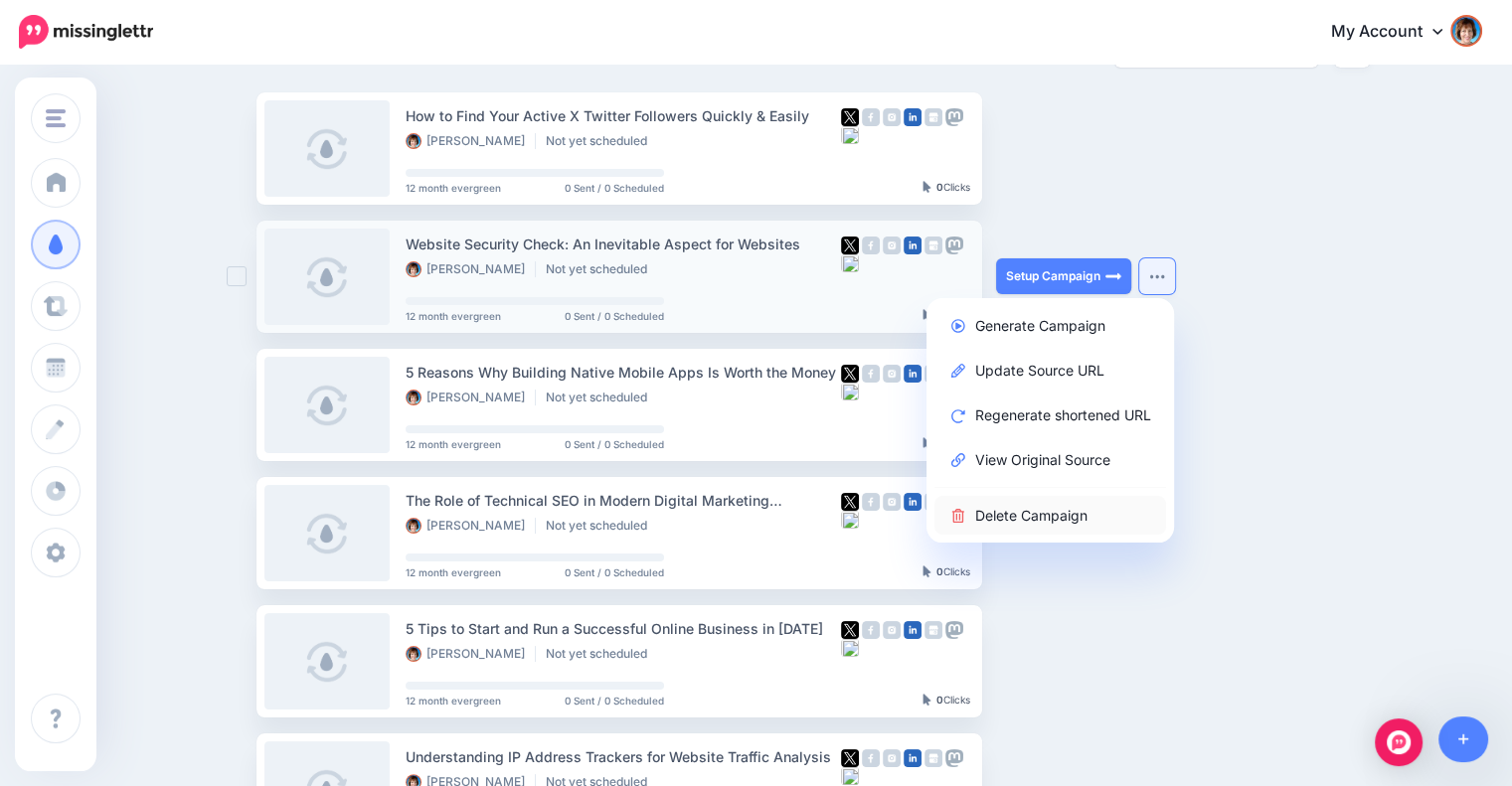 click on "Delete Campaign" at bounding box center [1050, 515] 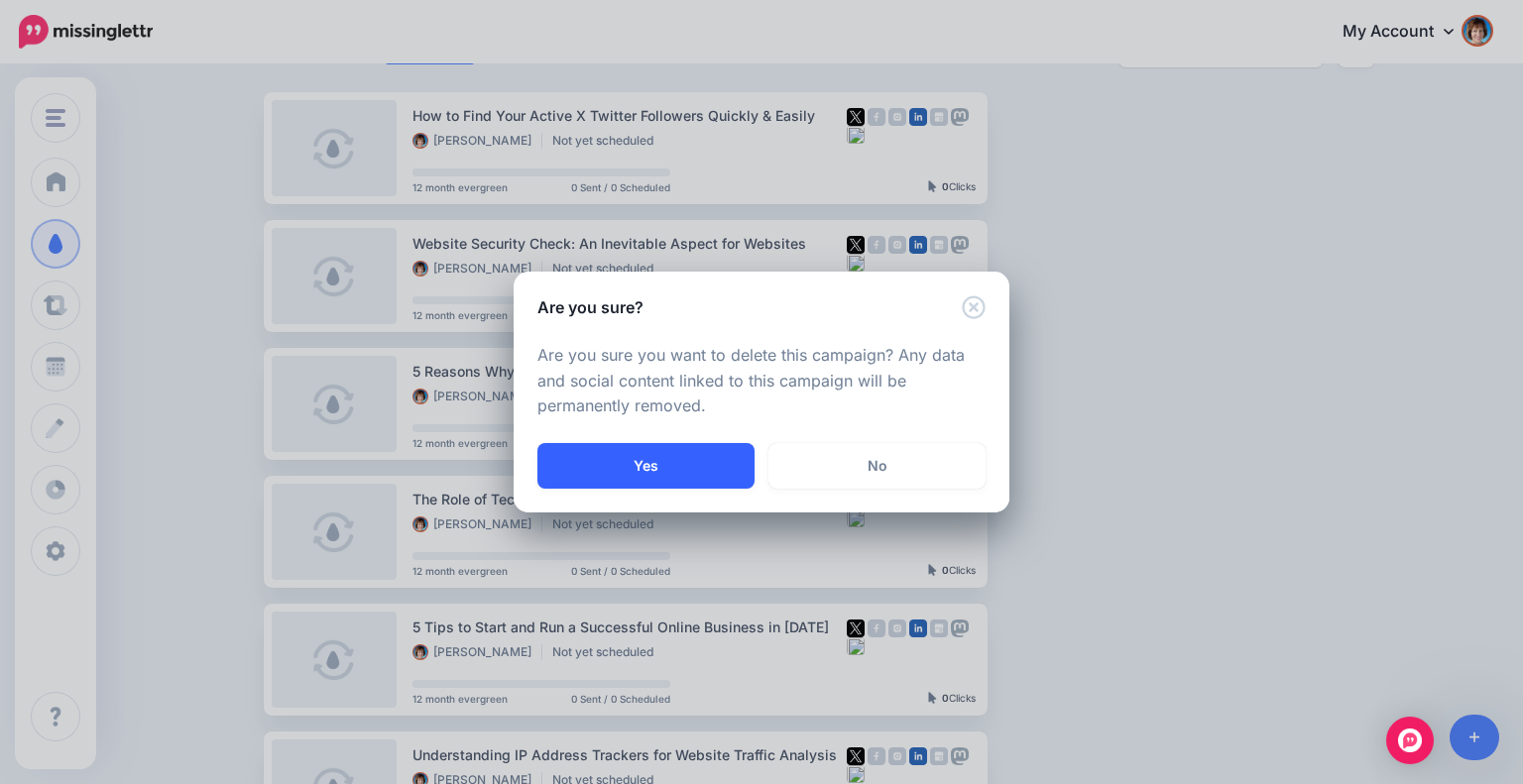 click on "Yes" at bounding box center (645, 466) 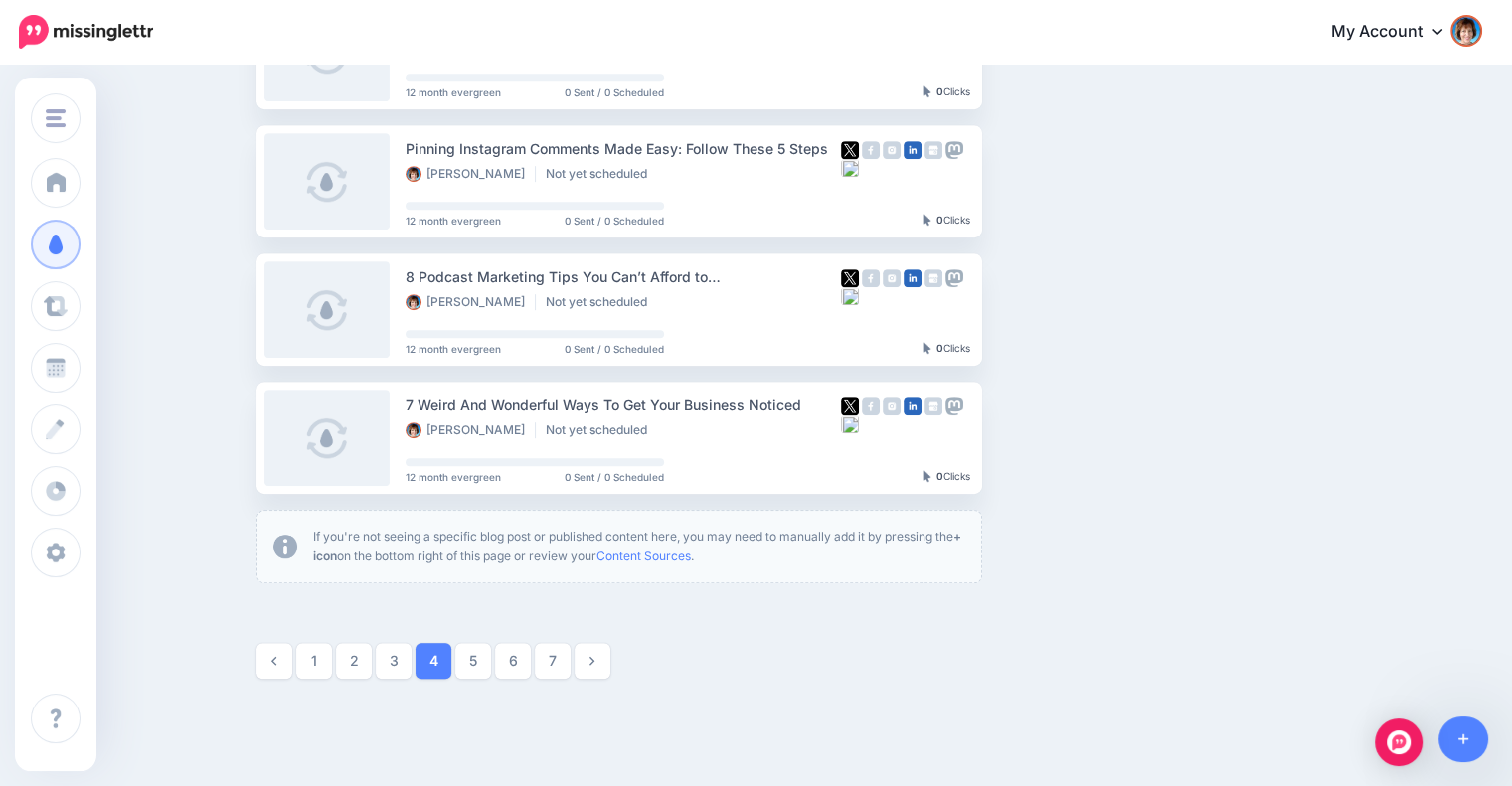 scroll, scrollTop: 1127, scrollLeft: 0, axis: vertical 